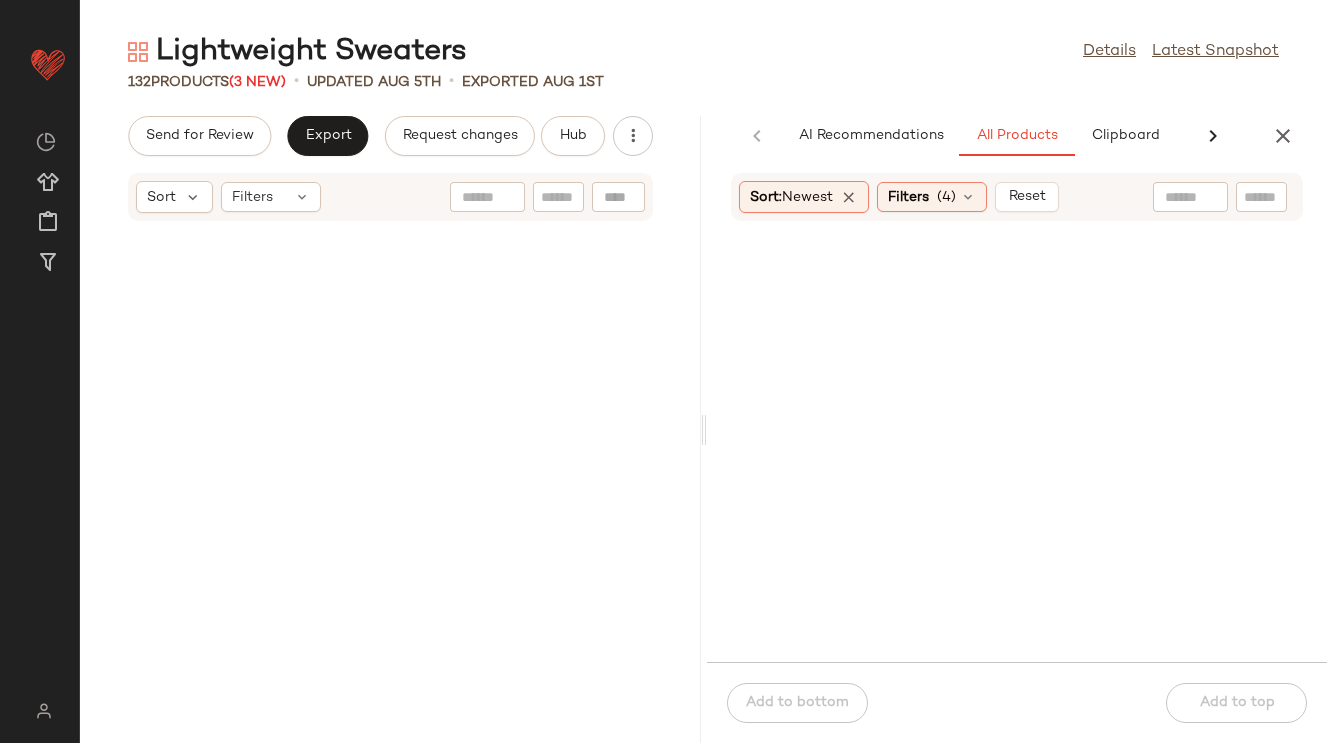 scroll, scrollTop: 0, scrollLeft: 0, axis: both 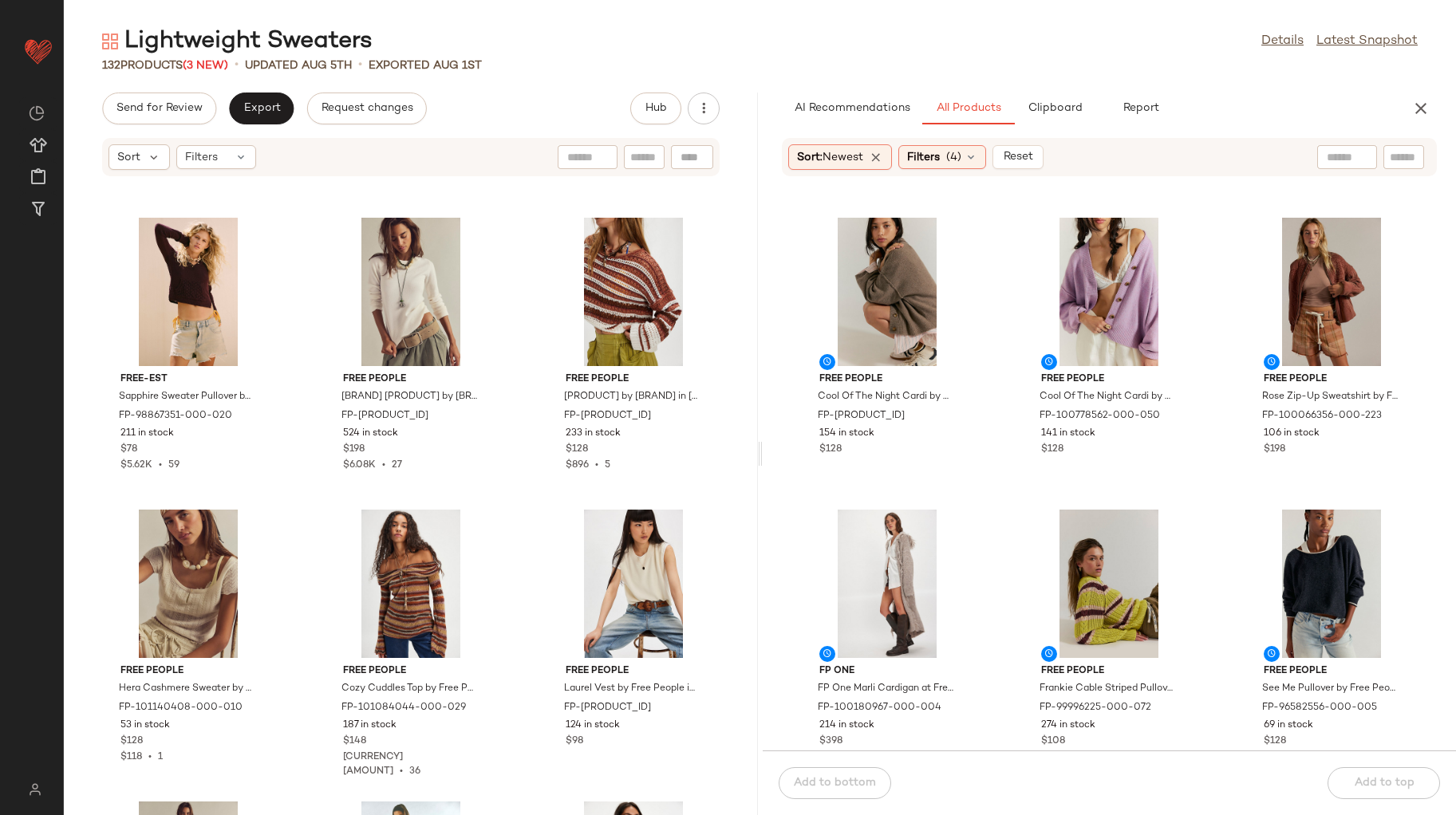 drag, startPoint x: 990, startPoint y: 2, endPoint x: 934, endPoint y: 79, distance: 95.210294 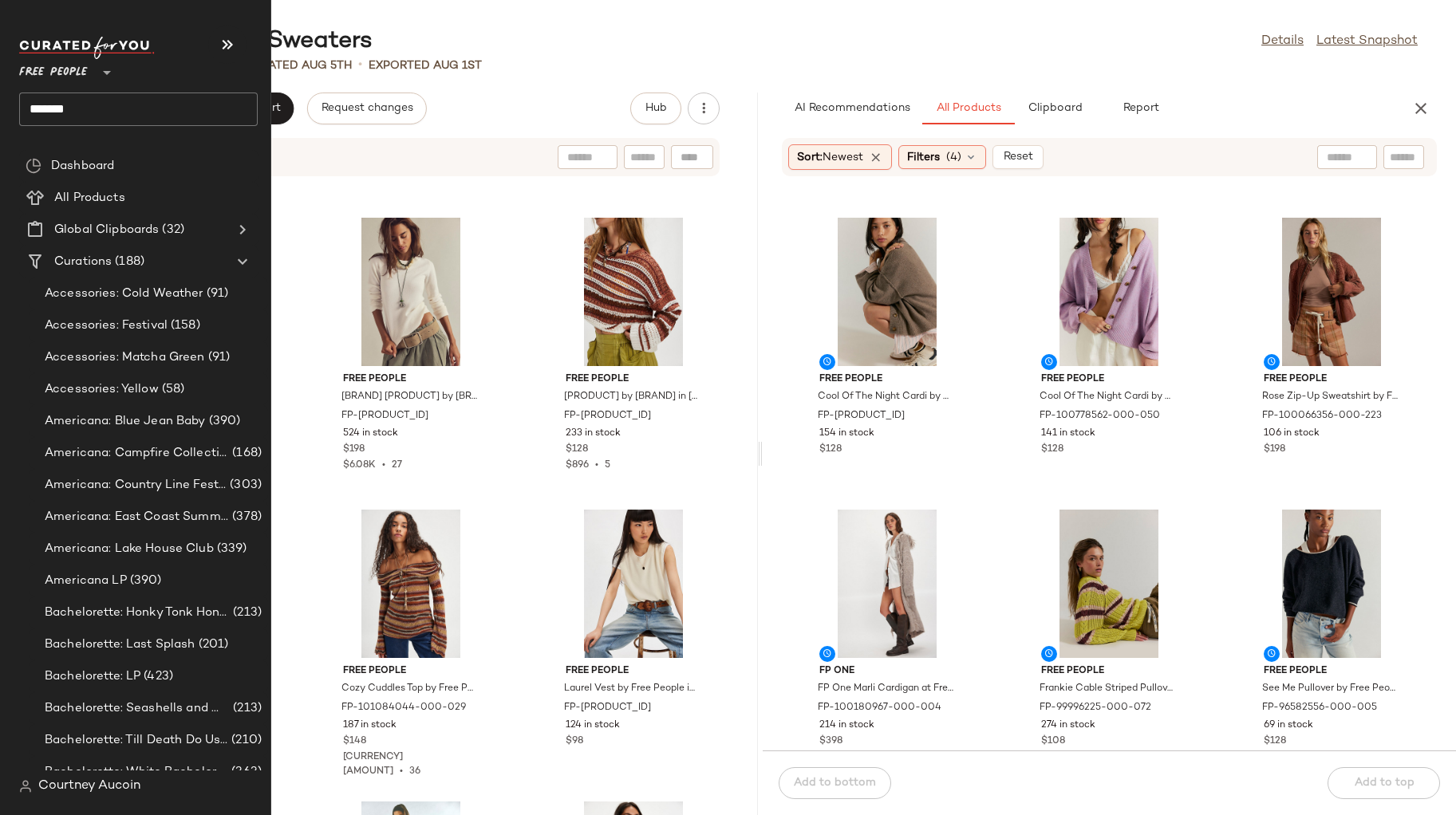 click on "*******" 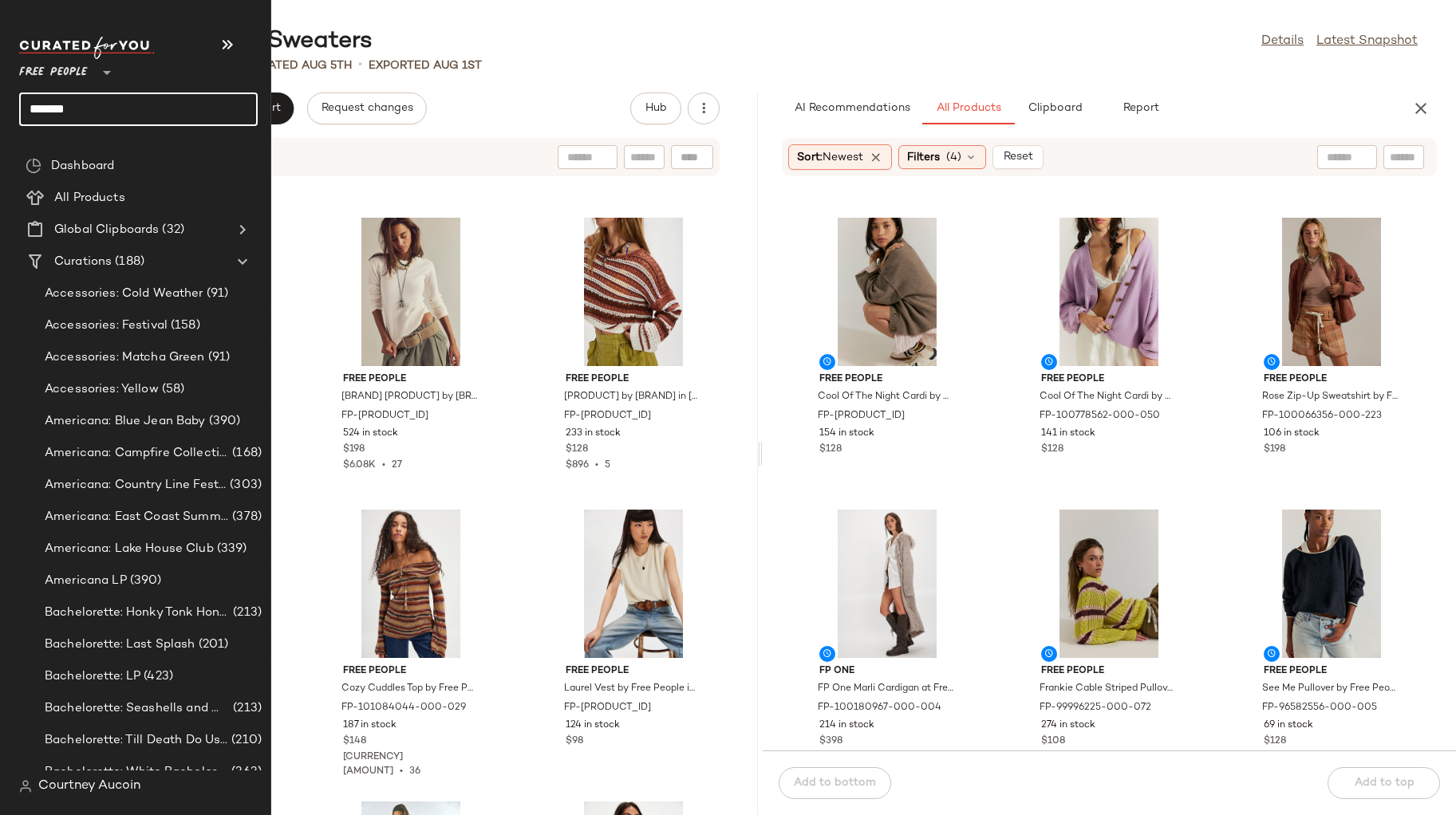 click on "*******" 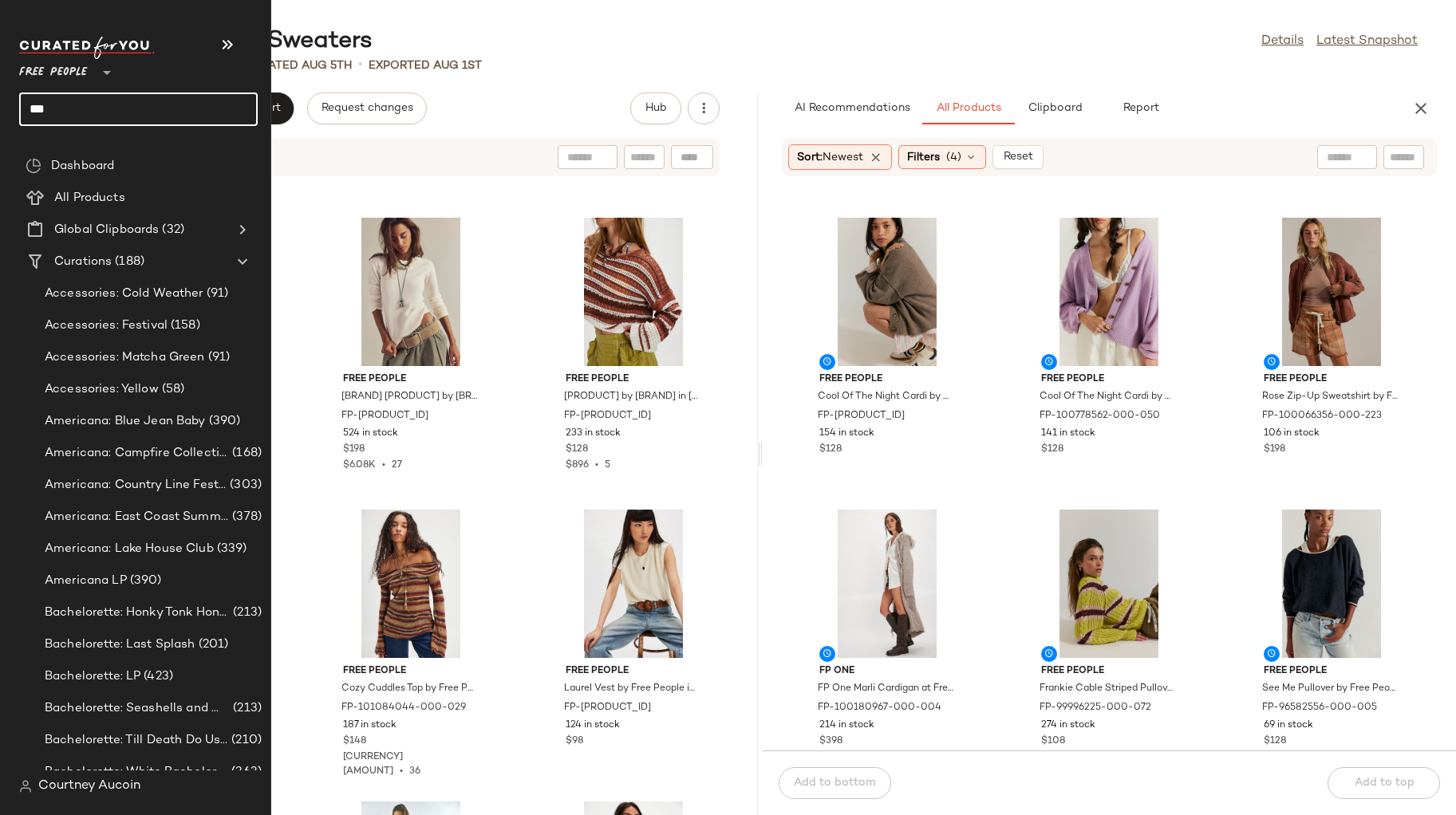 type on "****" 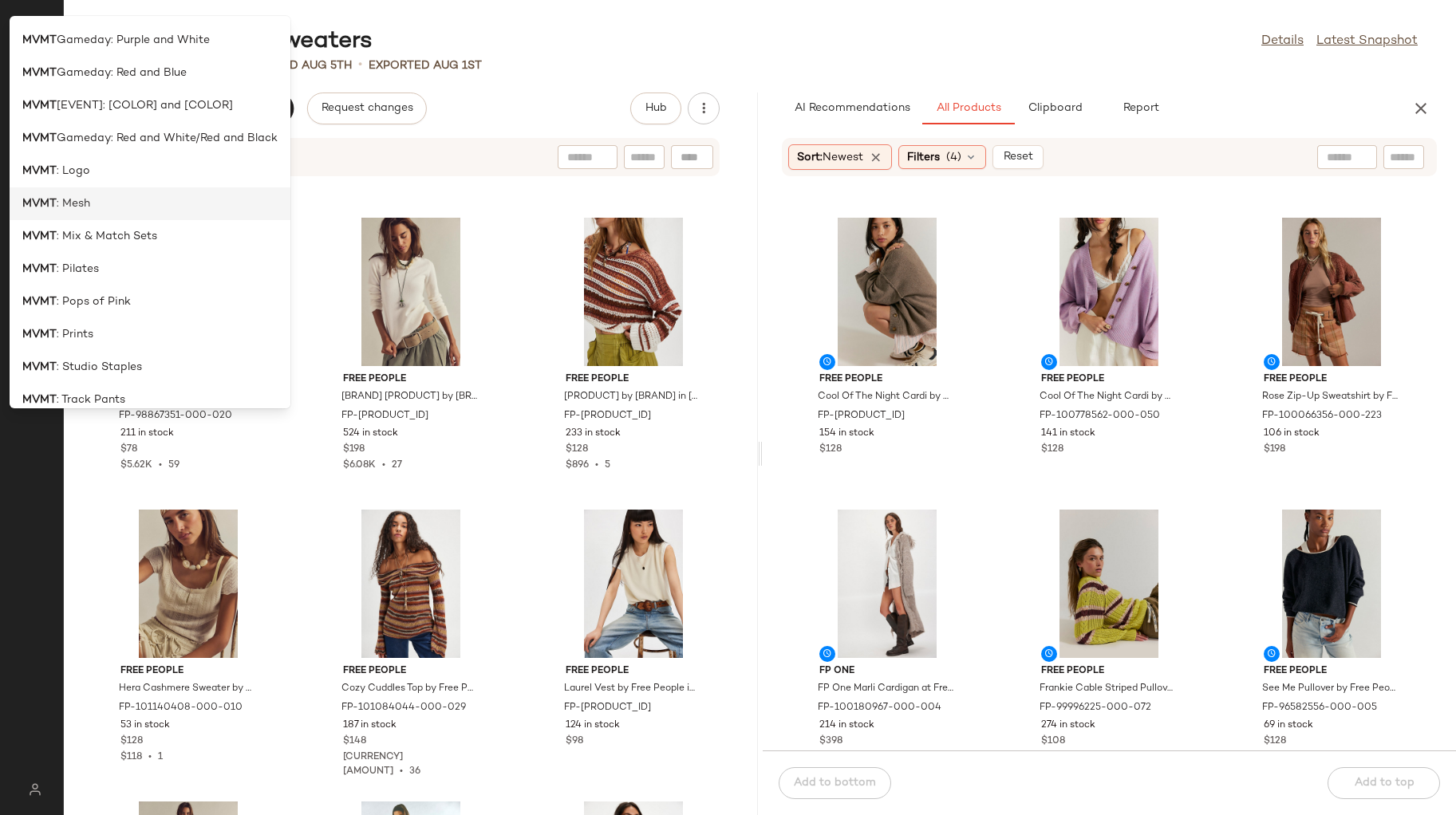 scroll, scrollTop: 536, scrollLeft: 0, axis: vertical 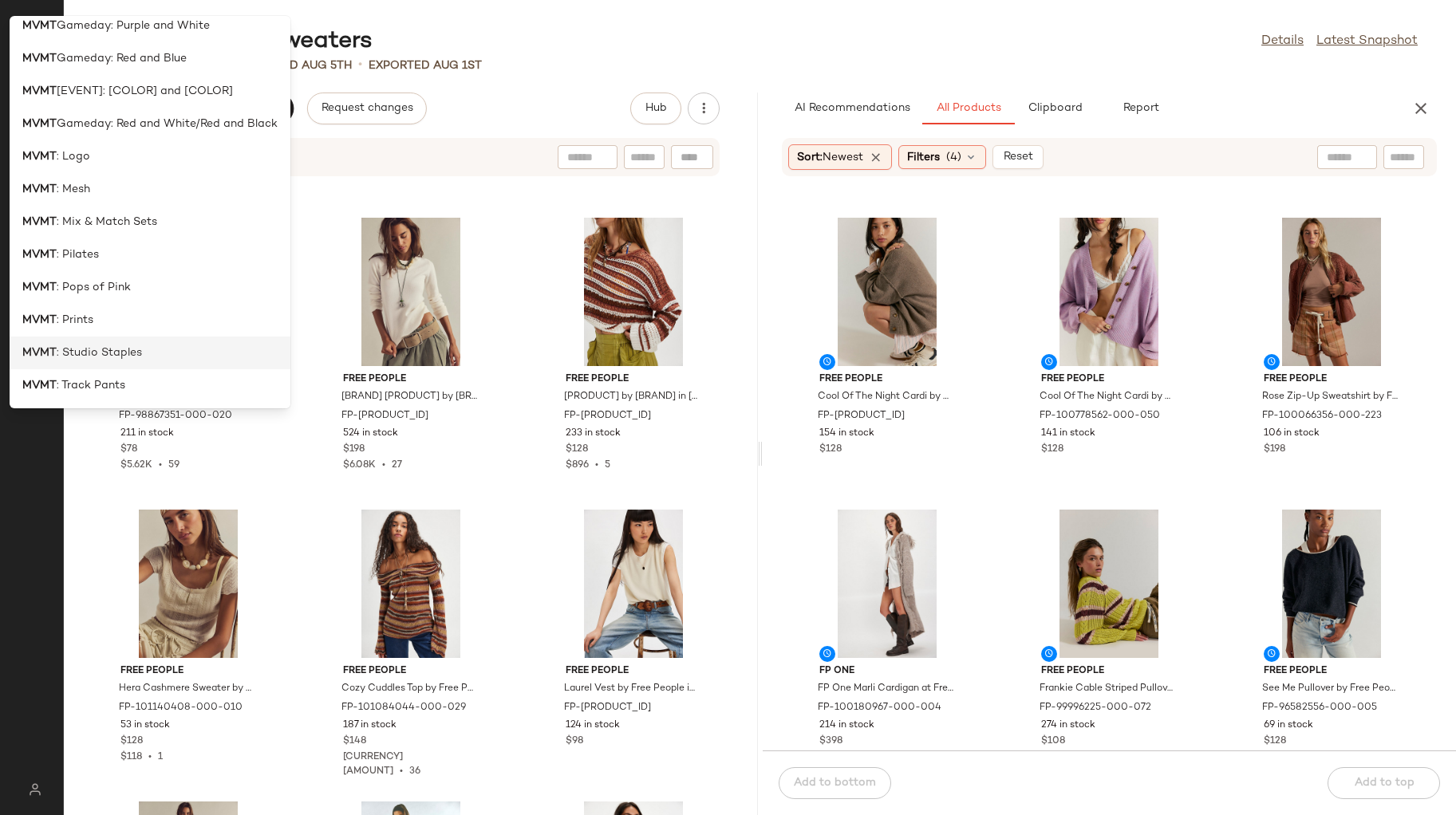 click on "MVMT : Studio Staples" 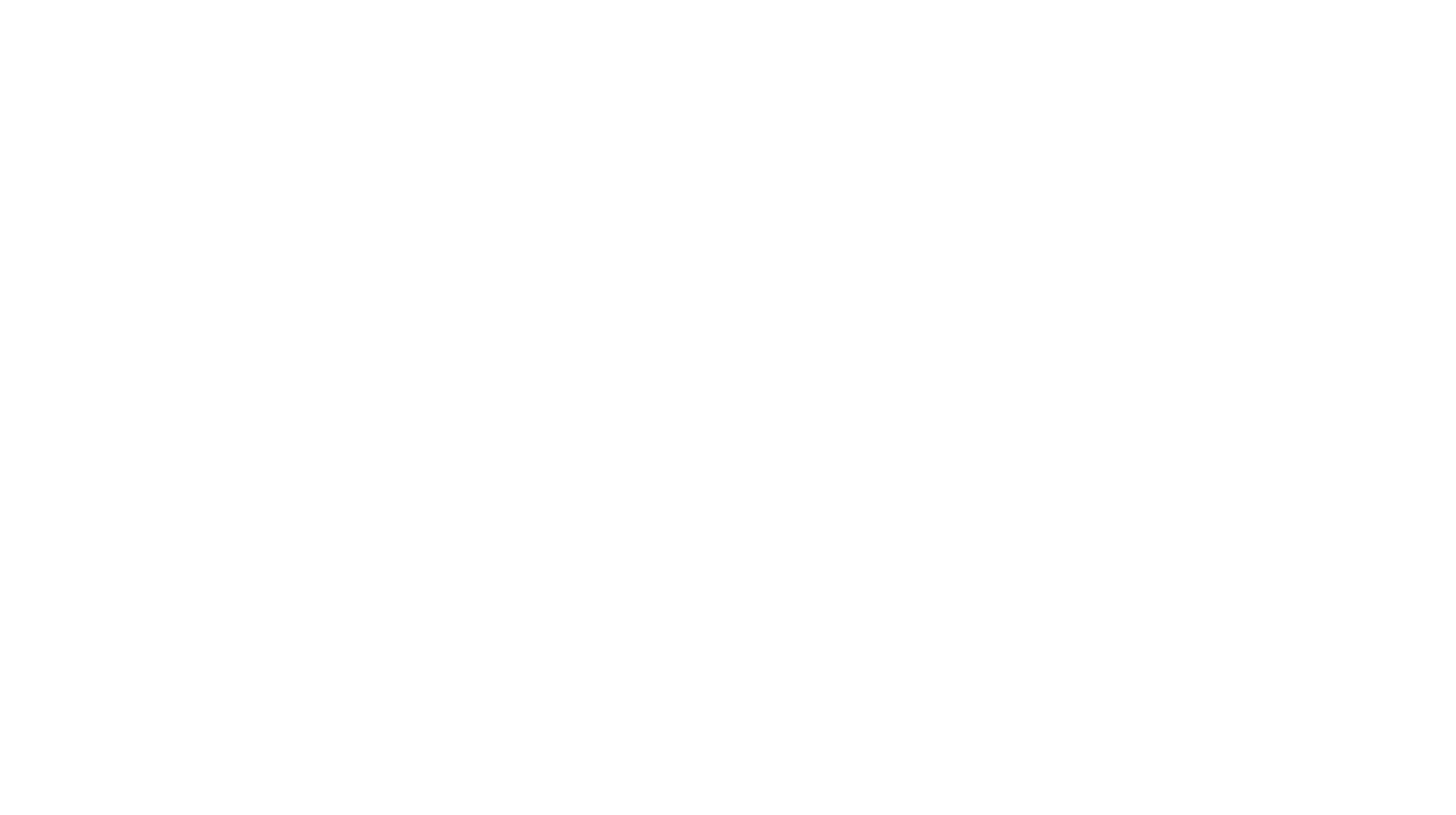 scroll, scrollTop: 0, scrollLeft: 0, axis: both 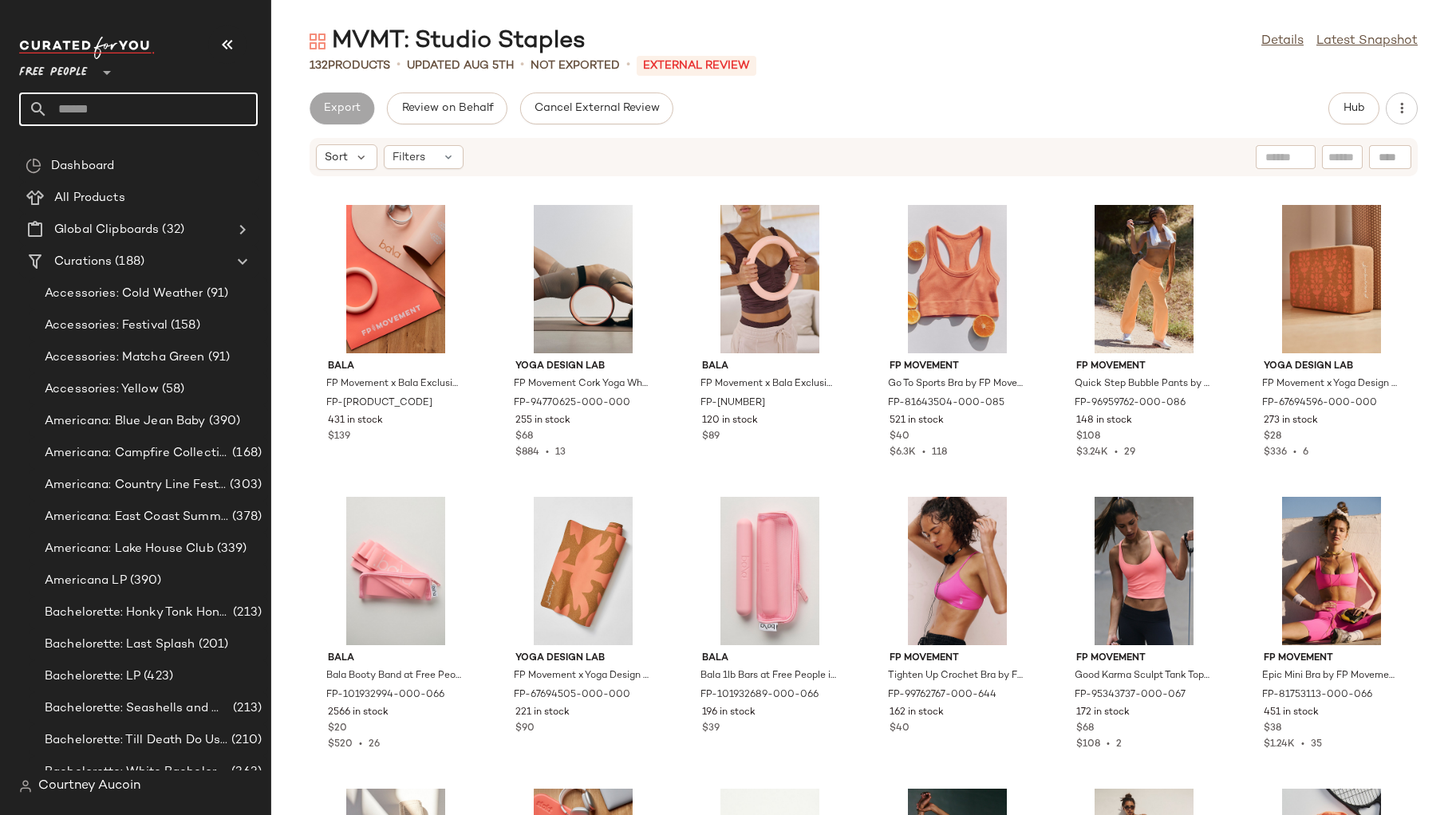 click 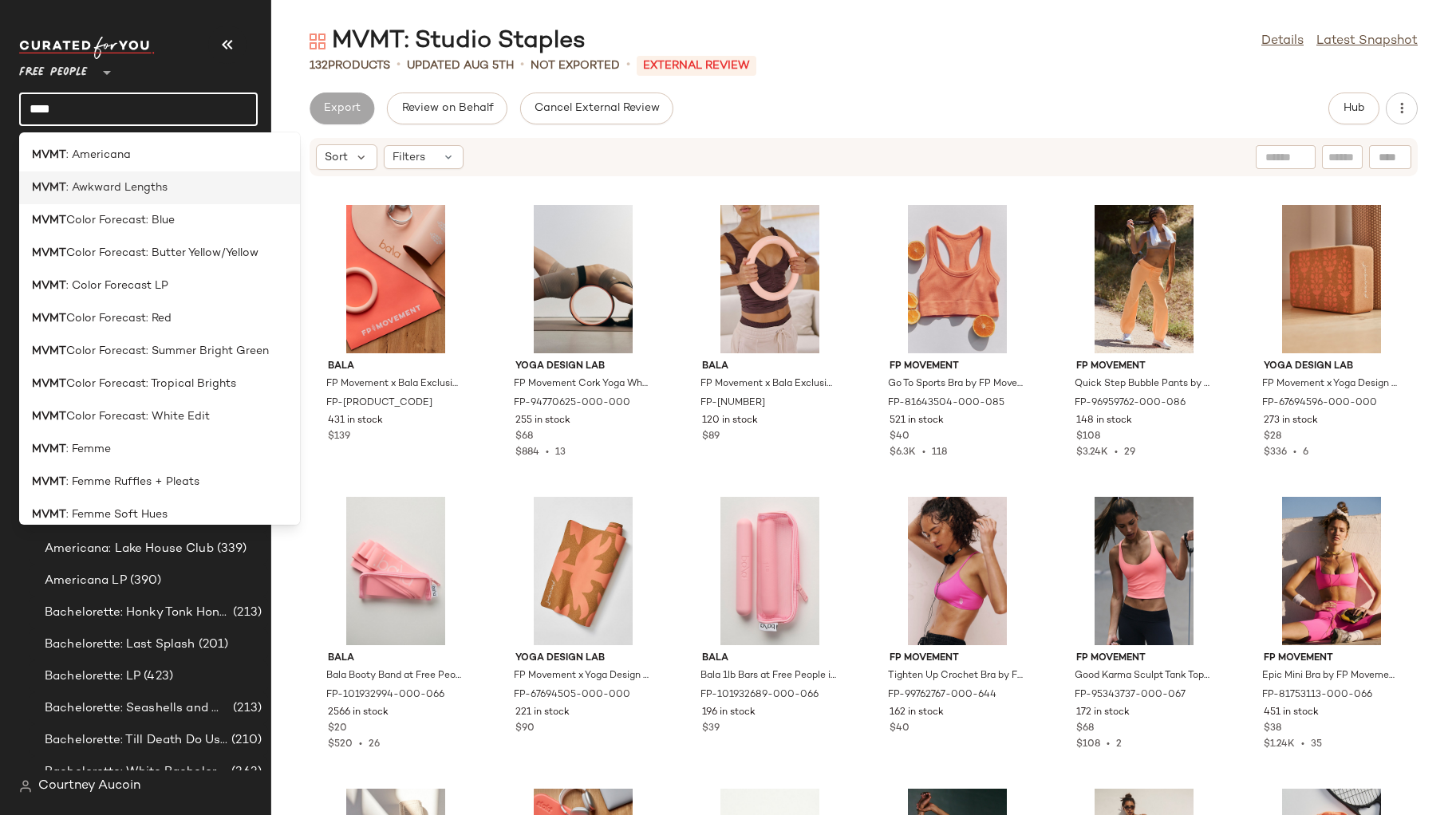 type on "****" 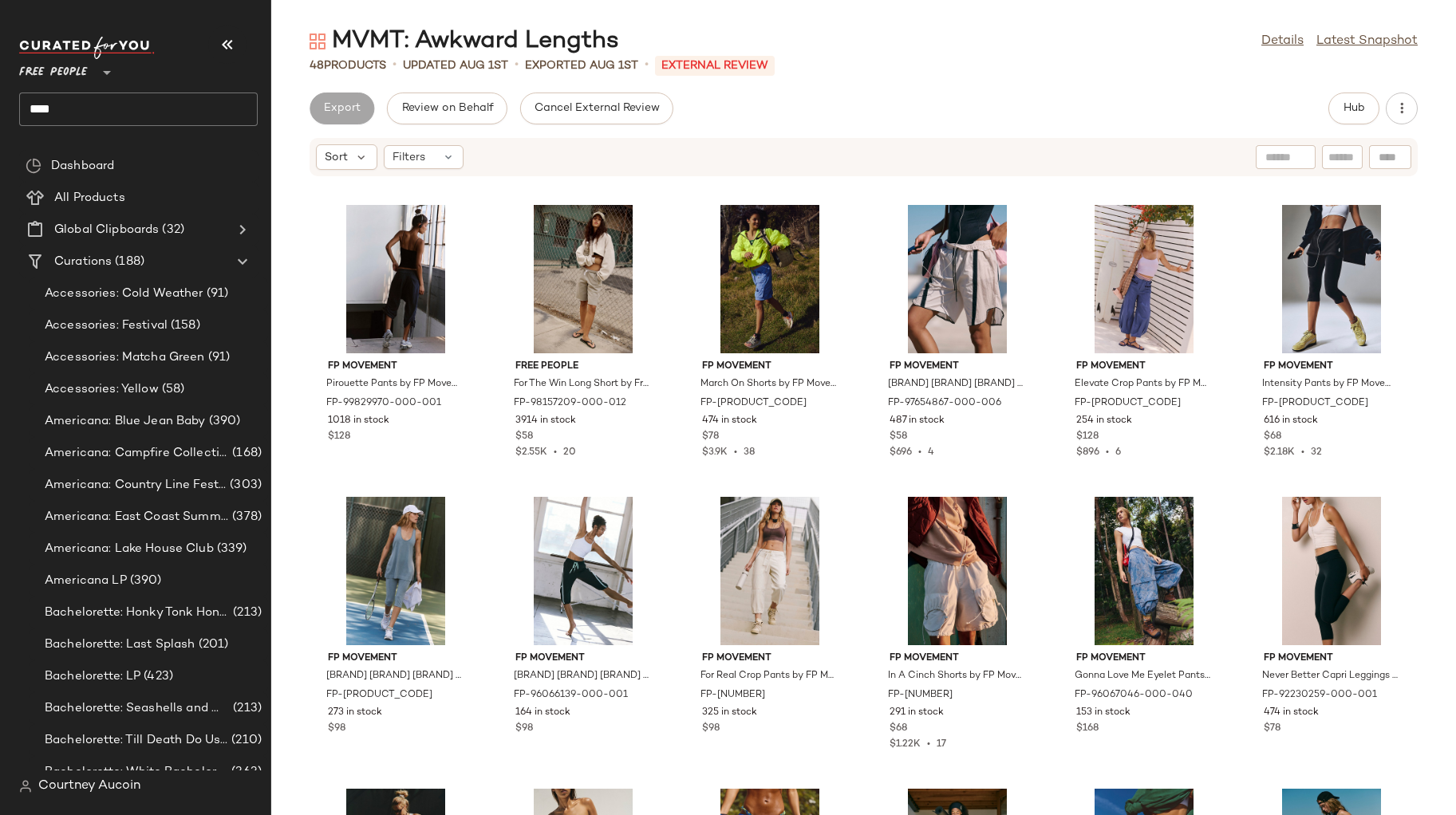 click on "Export   Review on Behalf   Cancel External Review   Hub" 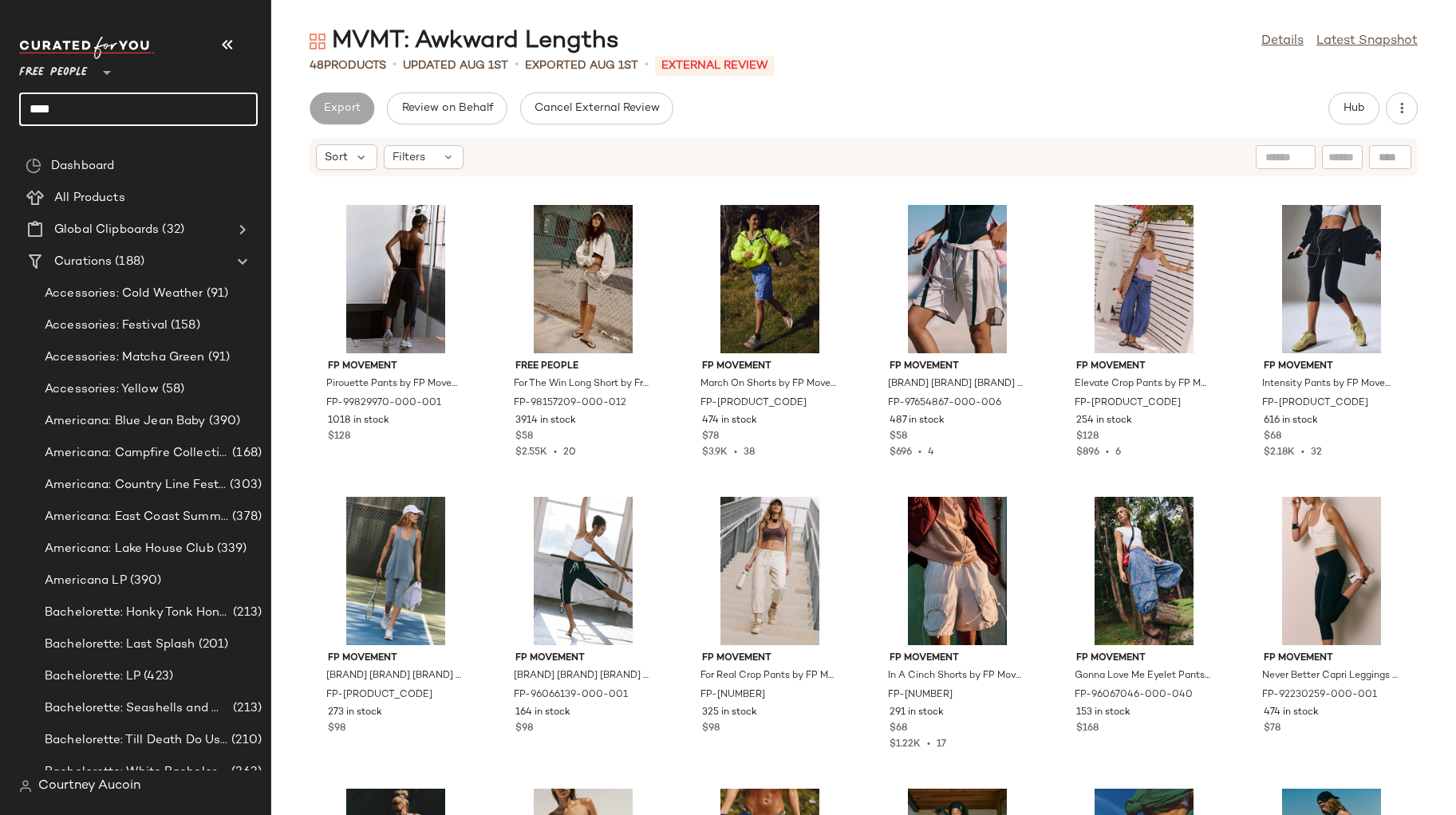 click on "****" 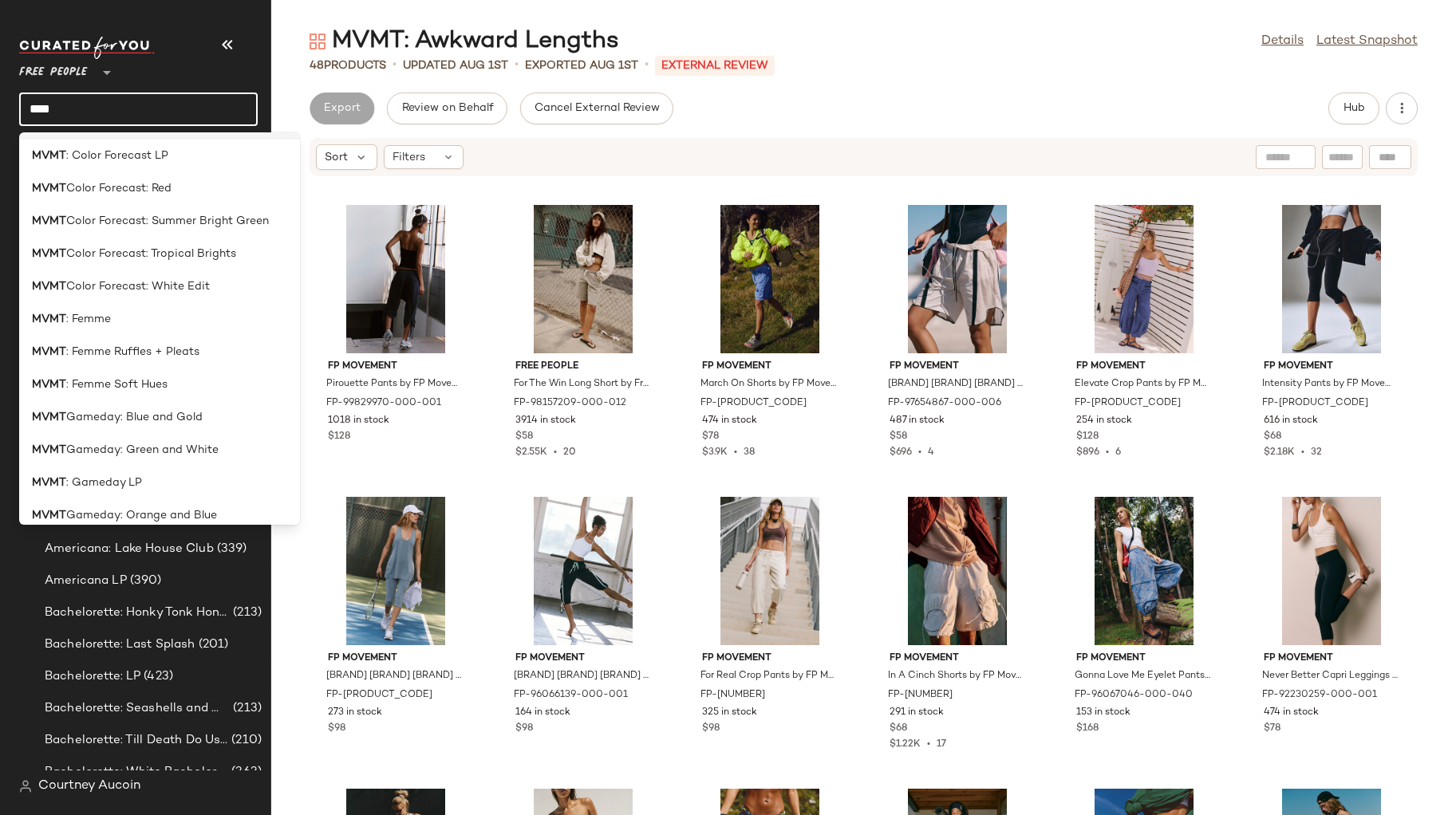 scroll, scrollTop: 536, scrollLeft: 0, axis: vertical 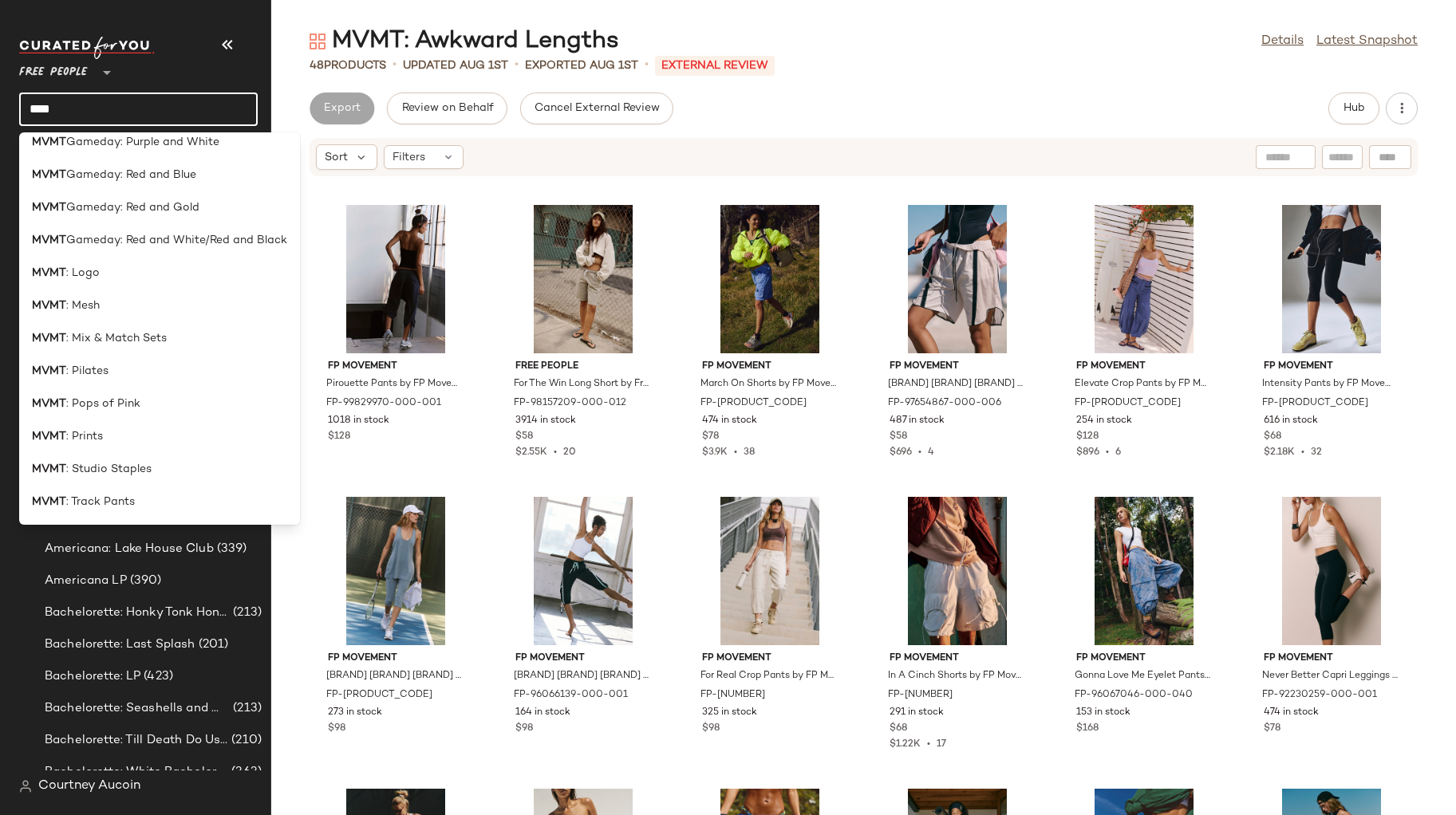 click on "MVMT : Prints" 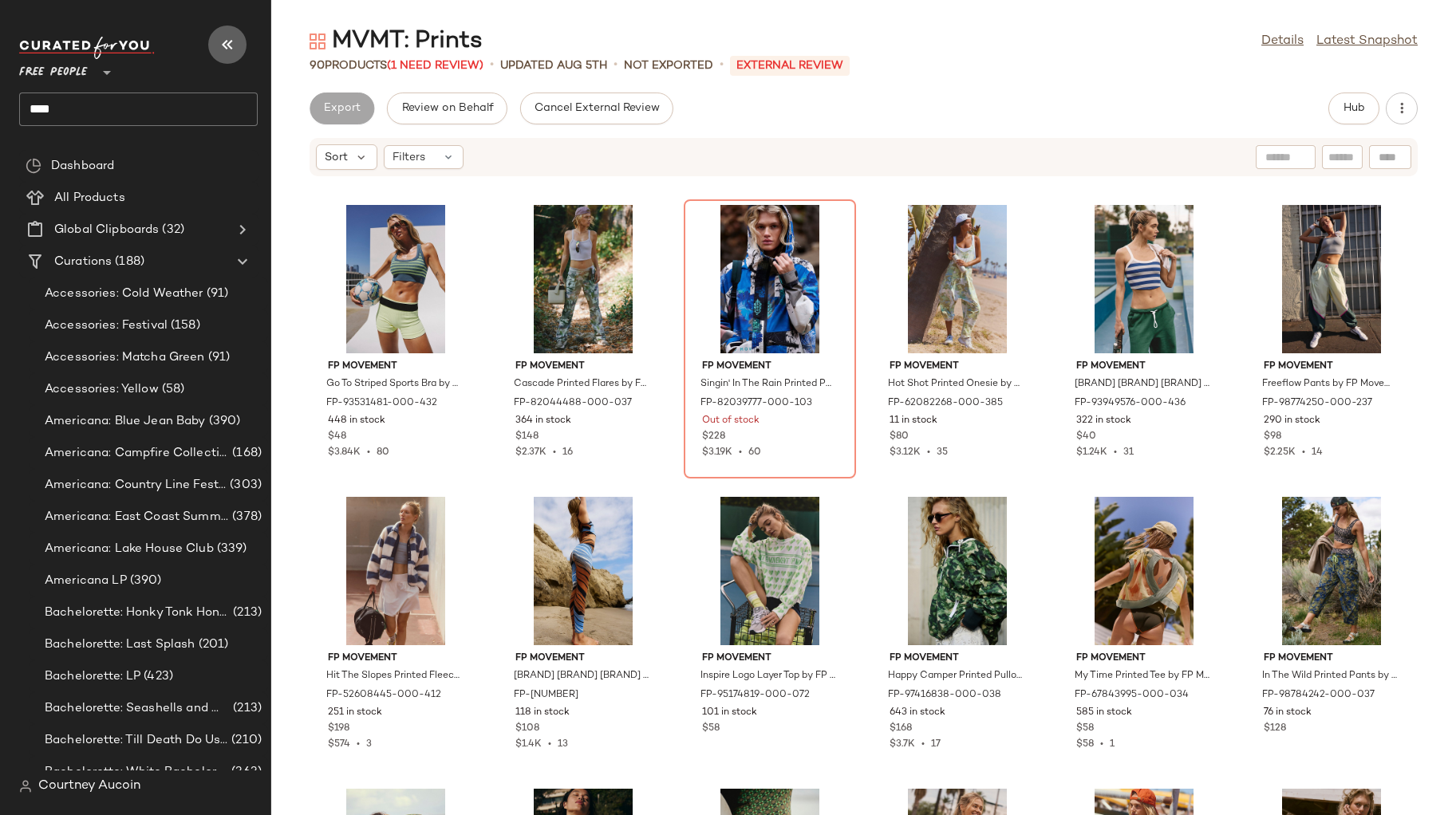 click at bounding box center (227, 45) 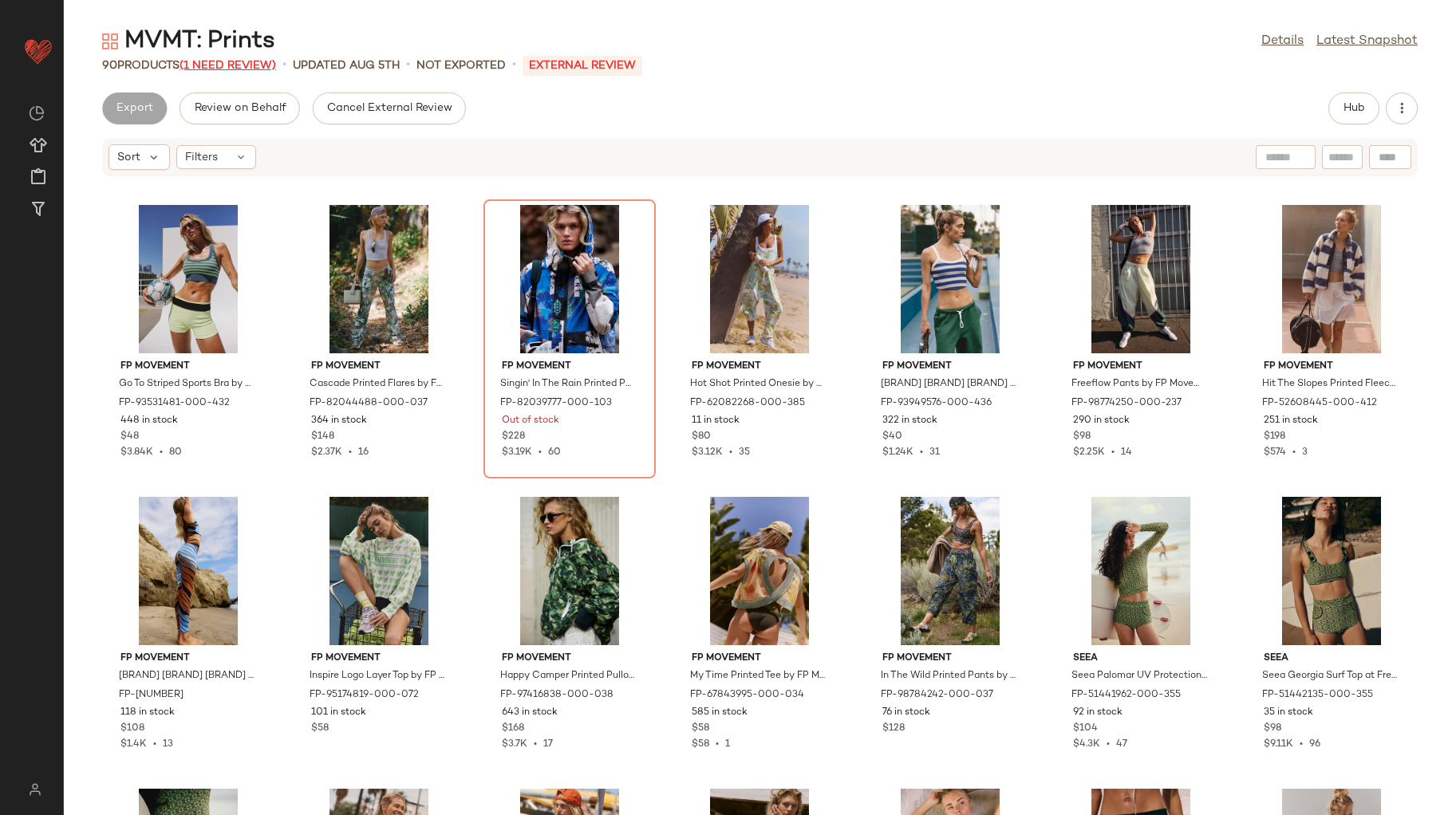 click on "(1 Need Review)" at bounding box center (227, 65) 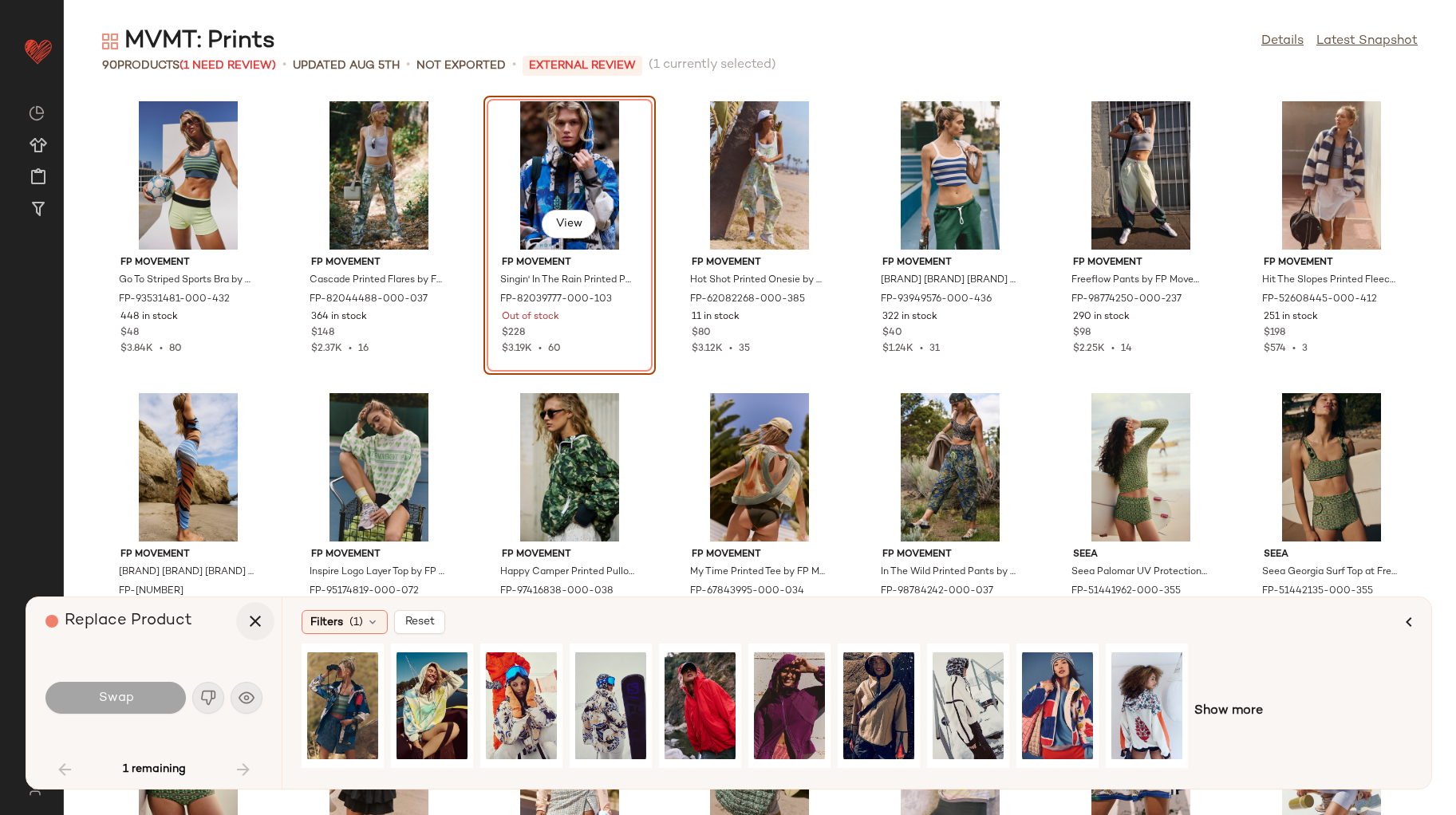 click at bounding box center (255, 621) 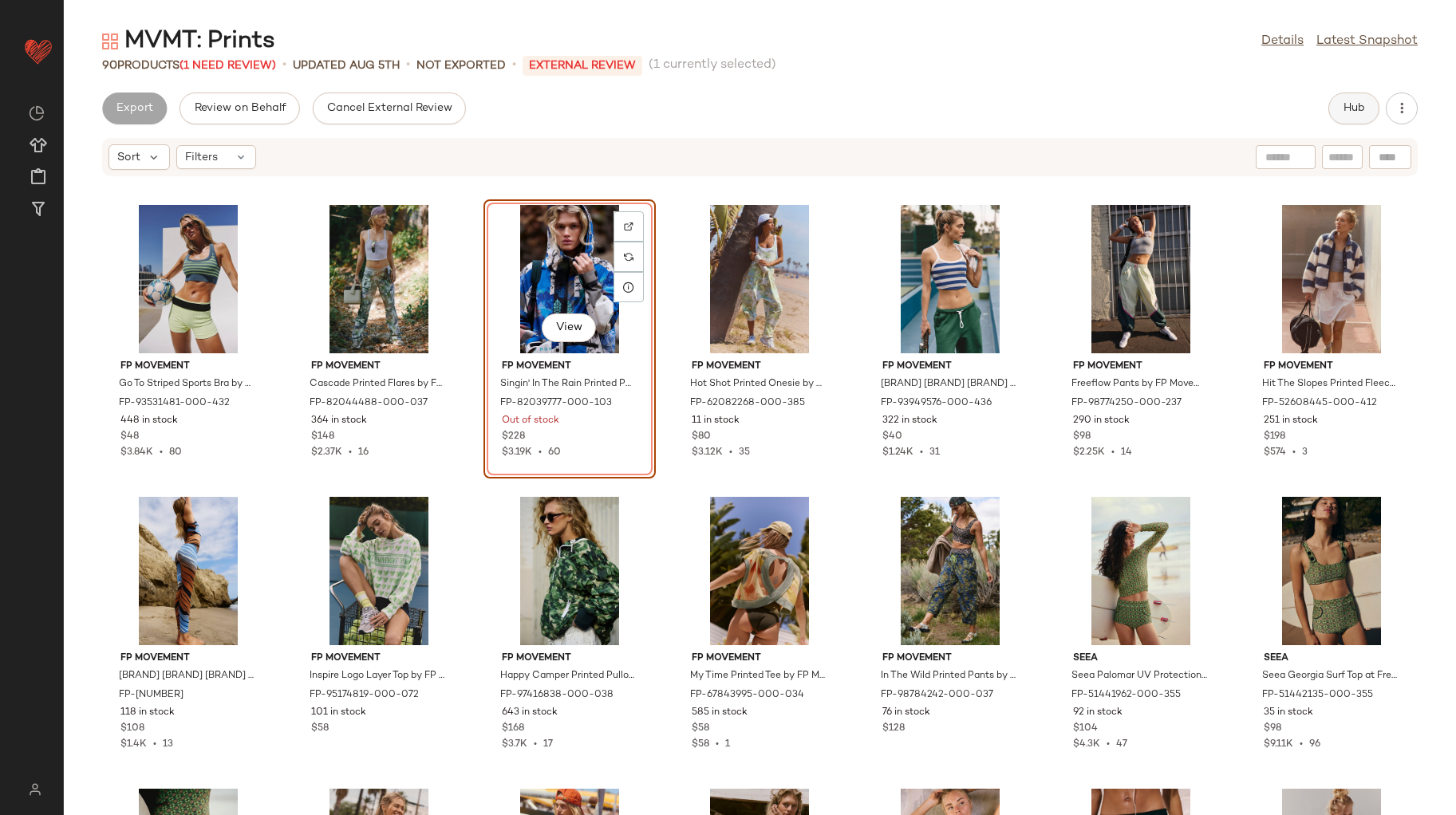 click on "Hub" 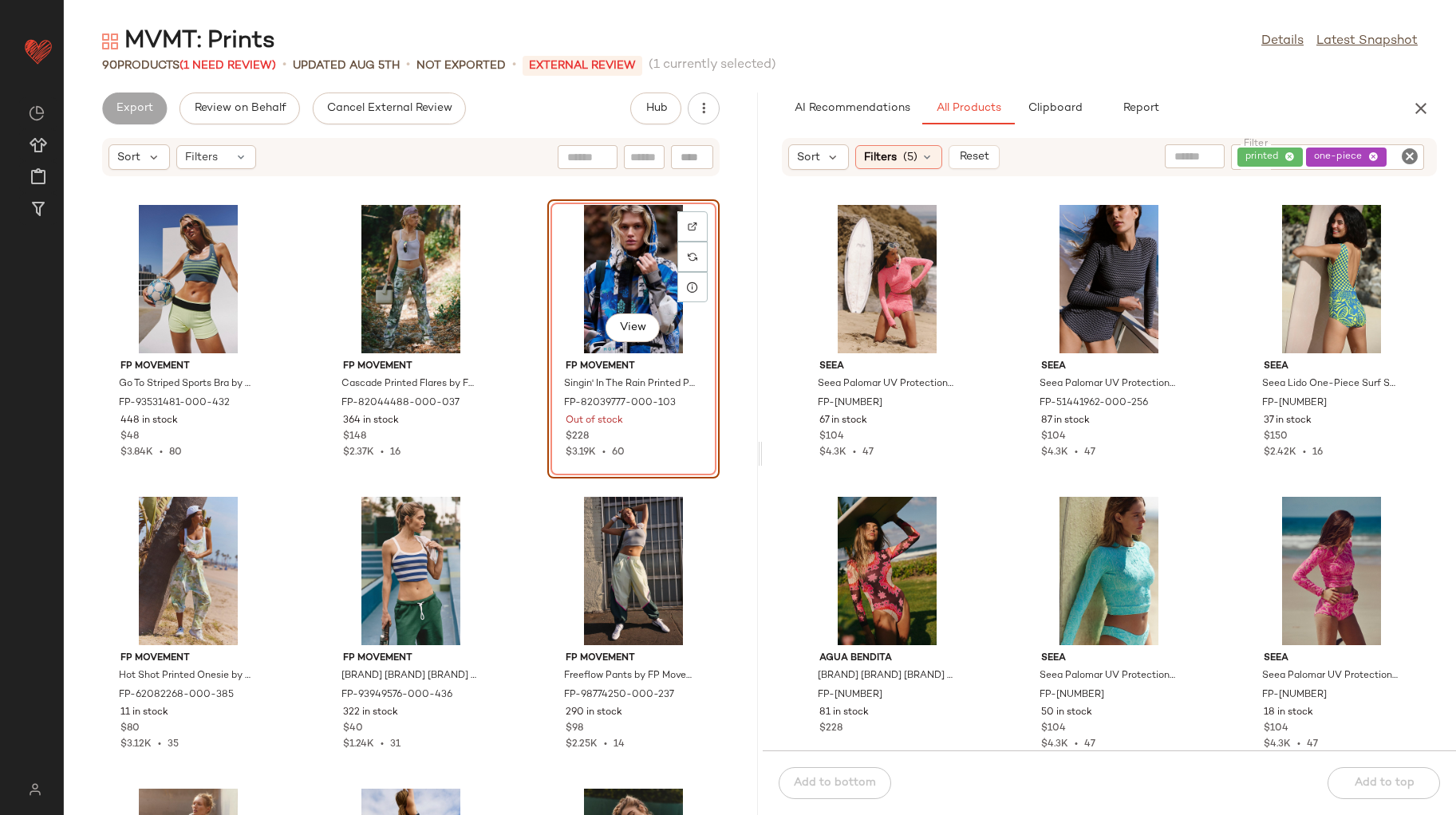 click on "printed one-piece" 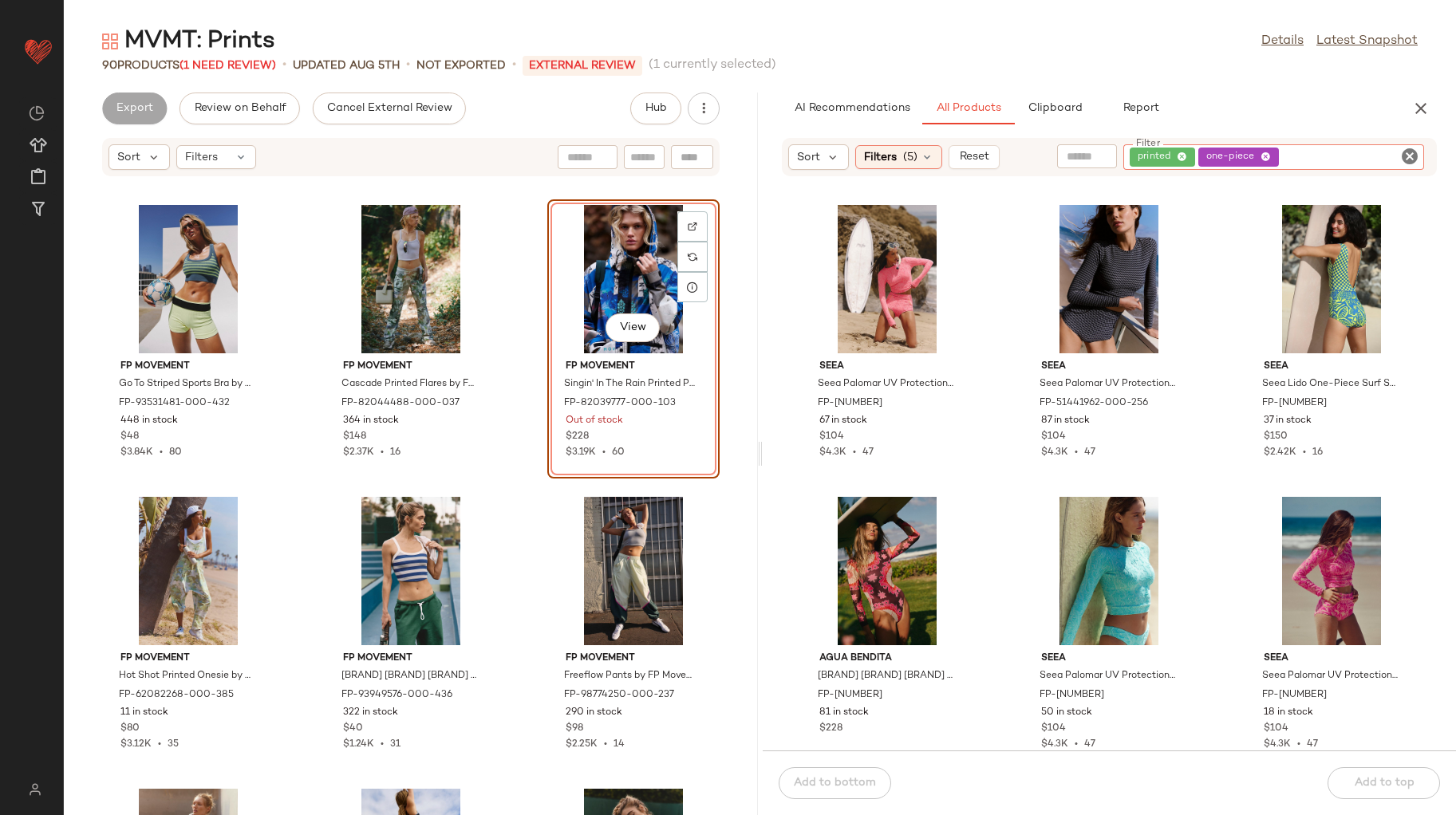 click 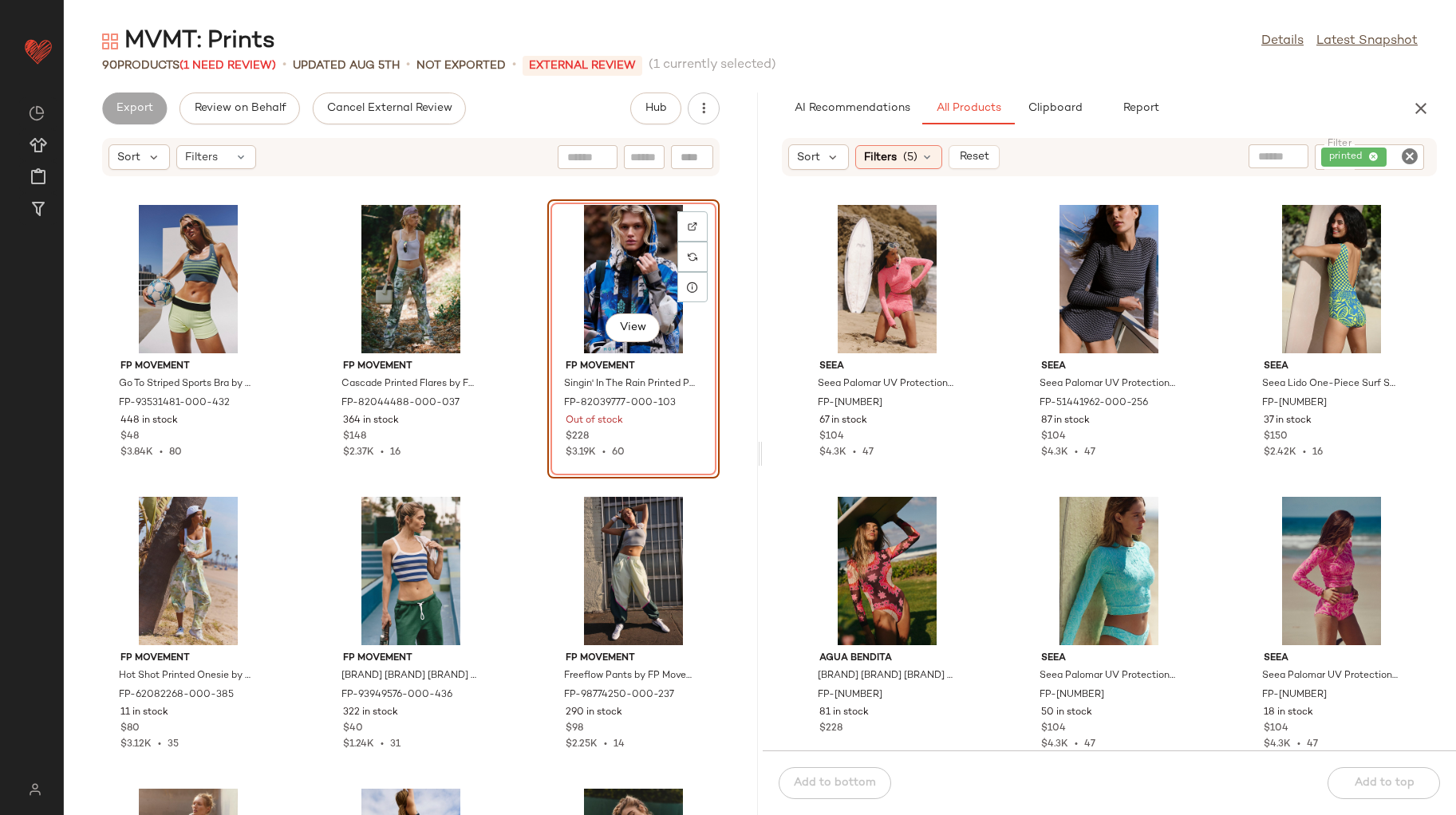 click on "AI Recommendations   All Products   Clipboard   Report" at bounding box center [1084, 108] 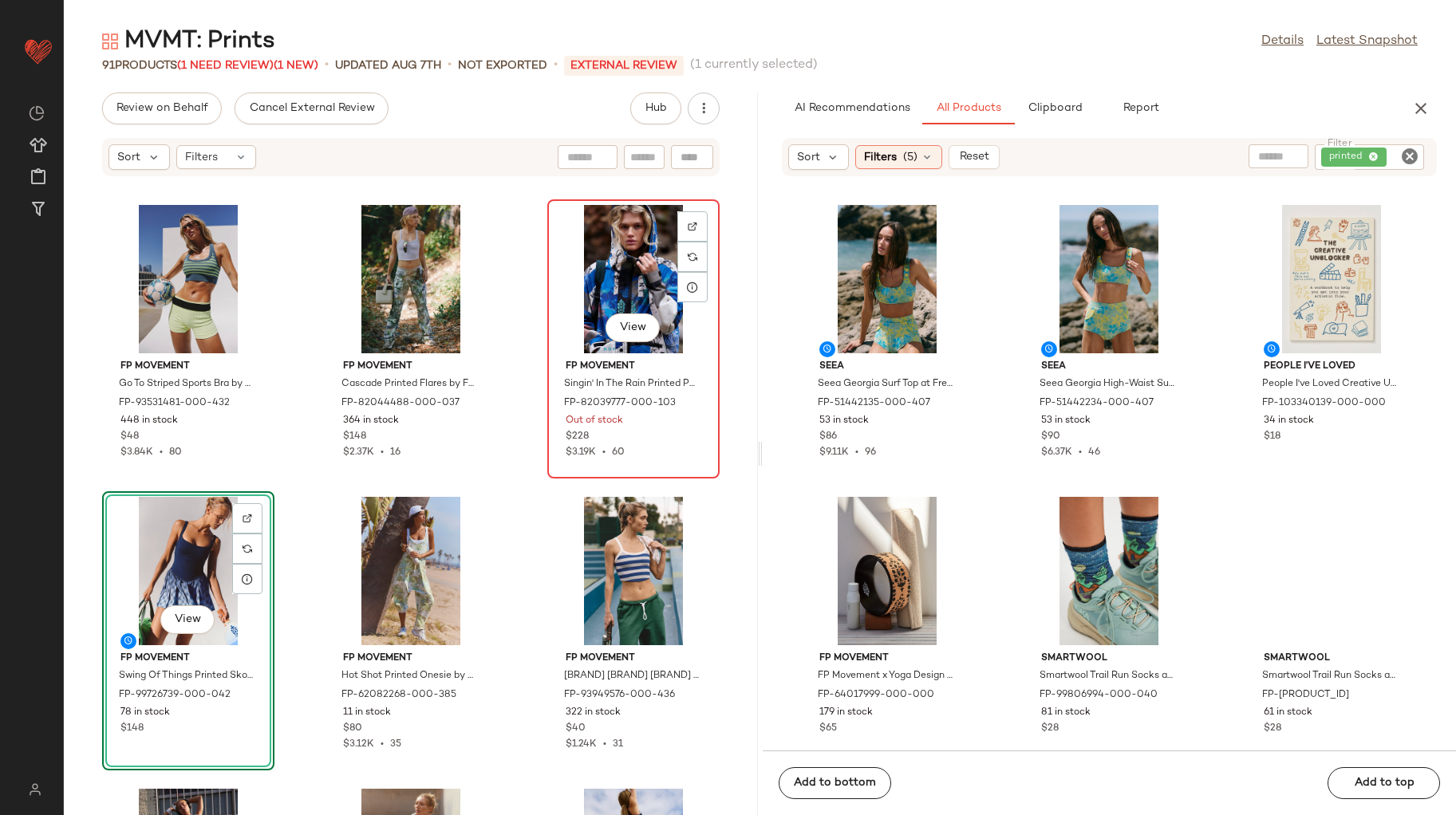 click on "View" 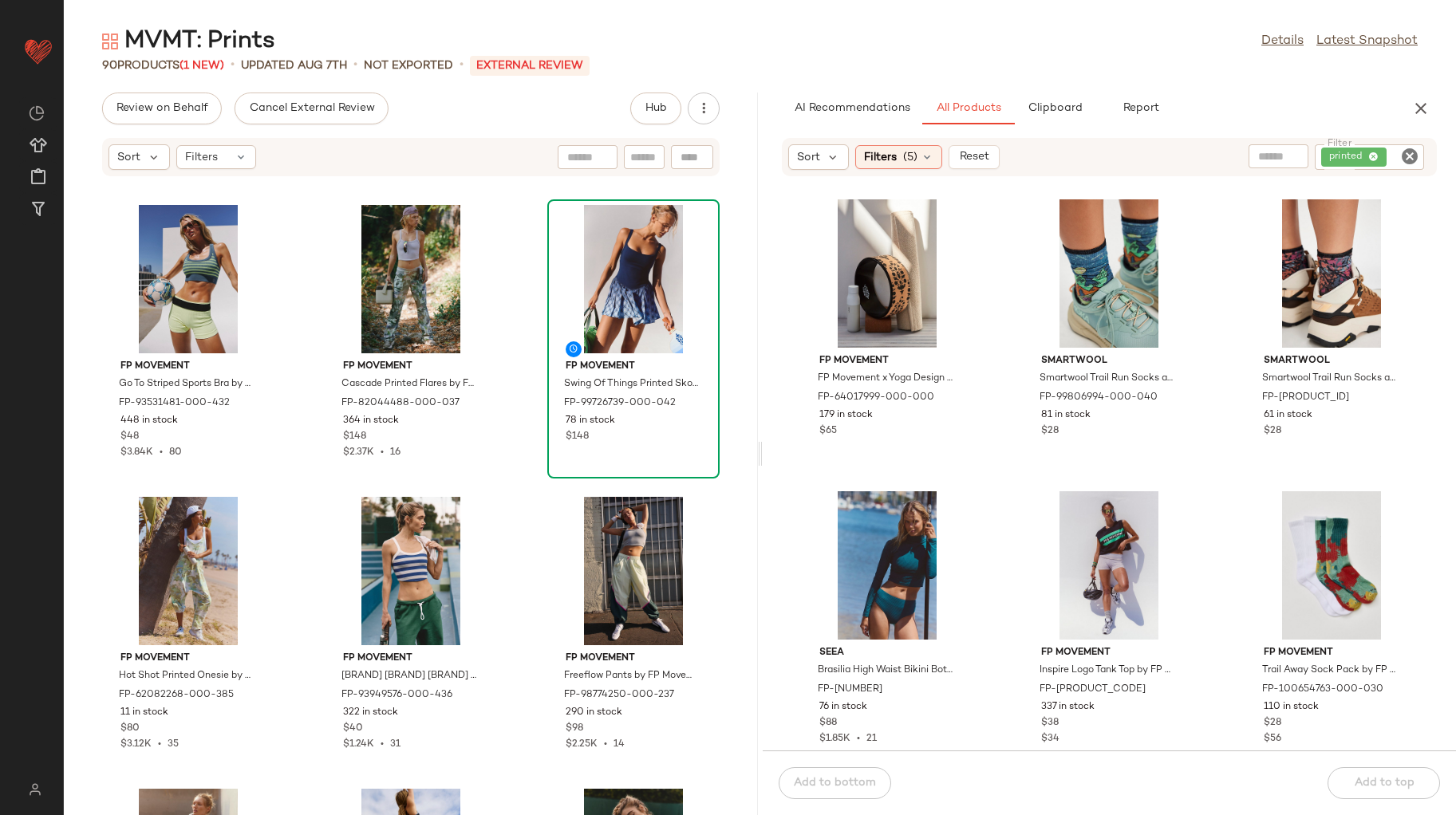 scroll, scrollTop: 299, scrollLeft: 0, axis: vertical 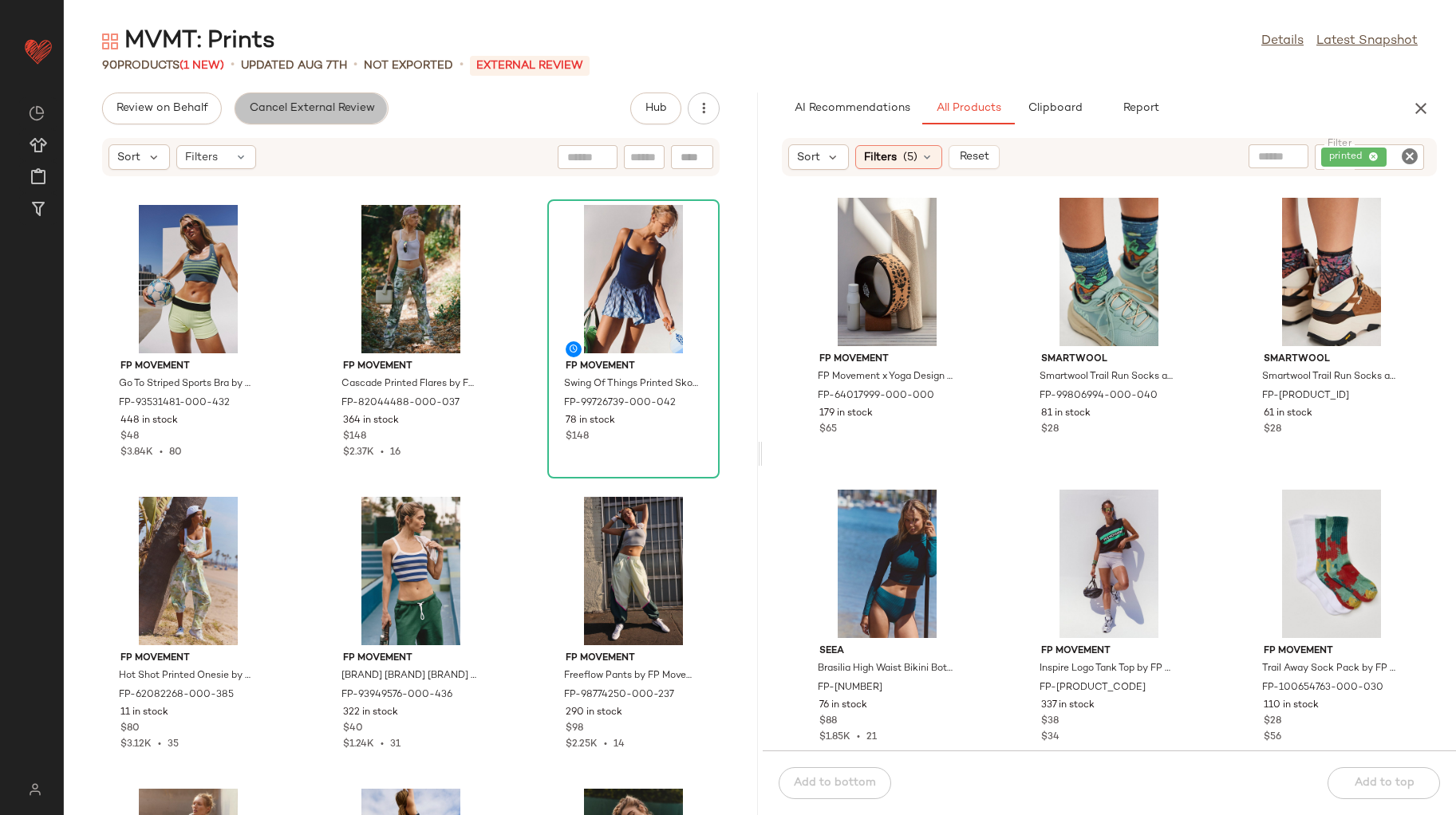 click on "Cancel External Review" 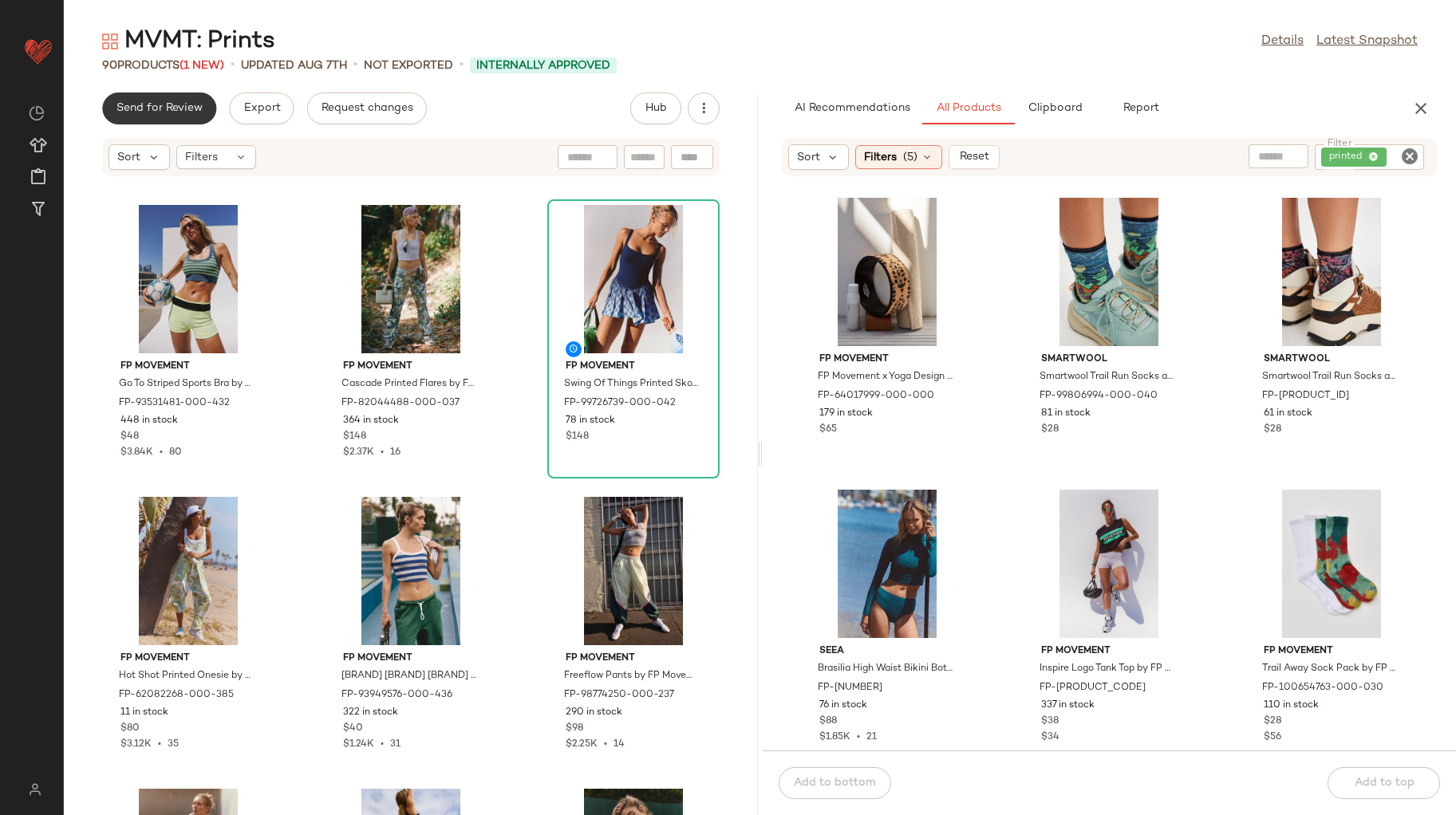 click on "Send for Review" 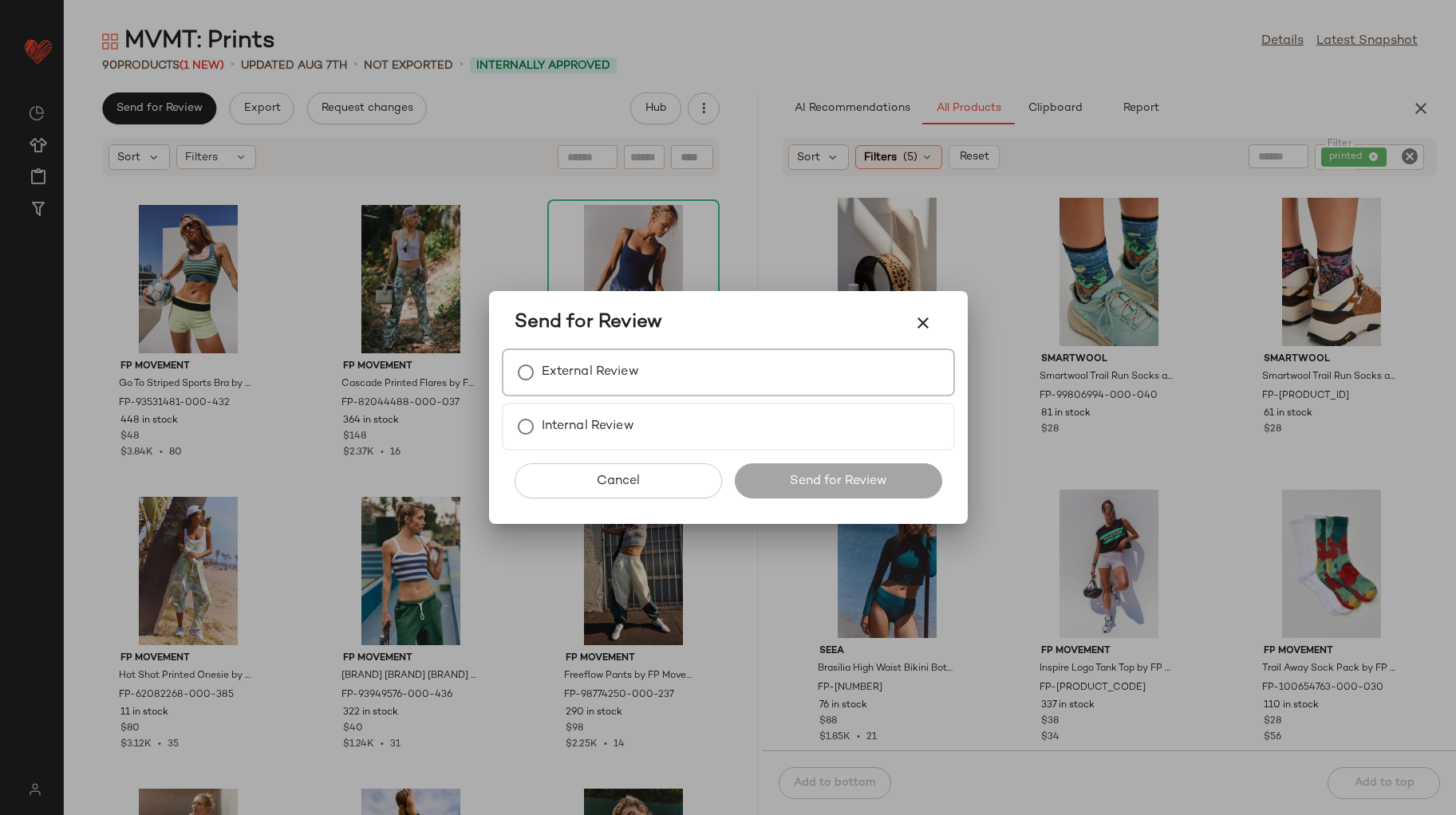 click on "External Review" at bounding box center (590, 372) 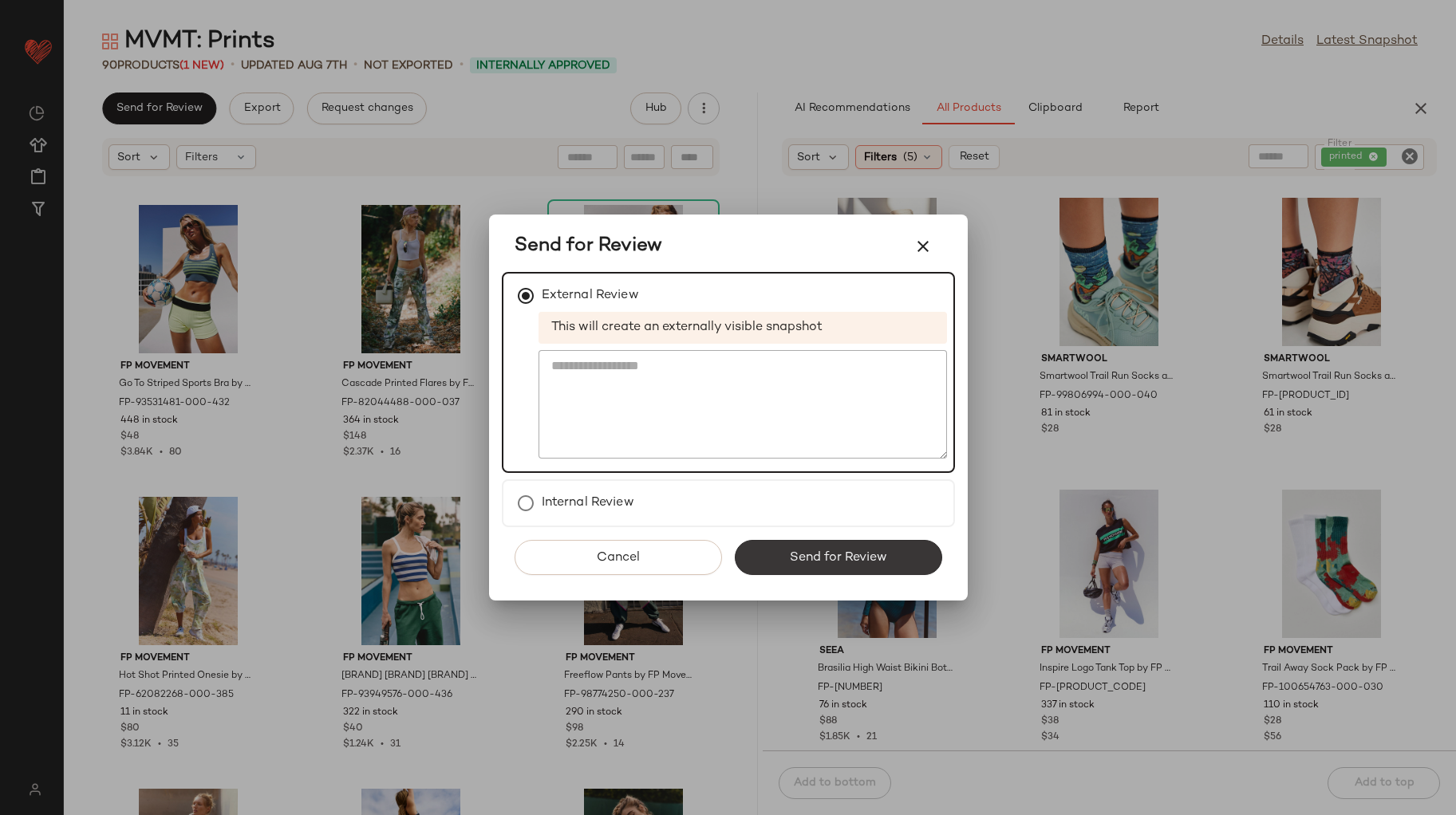 click on "Send for Review" 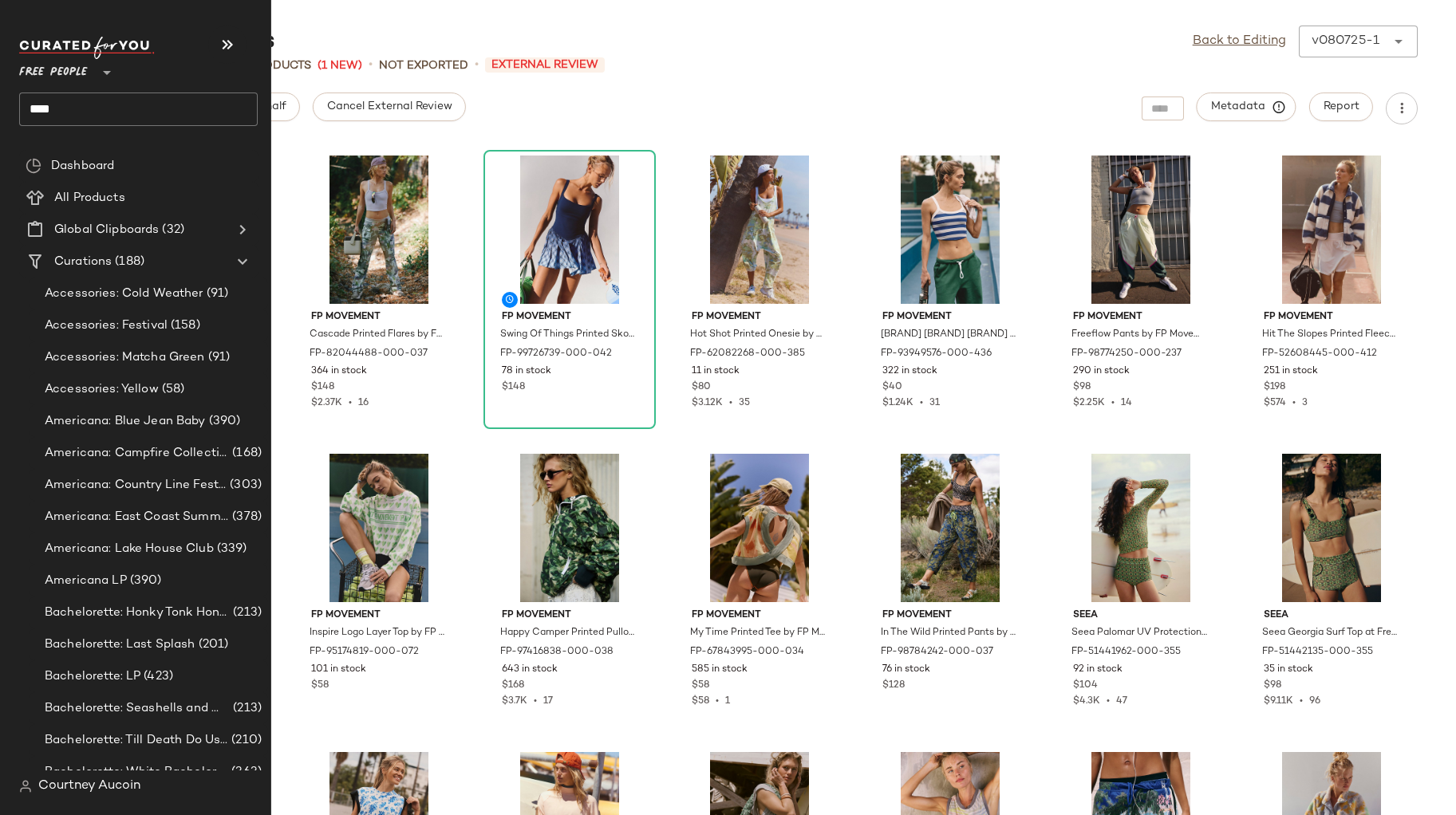 click on "Free People ** ****" 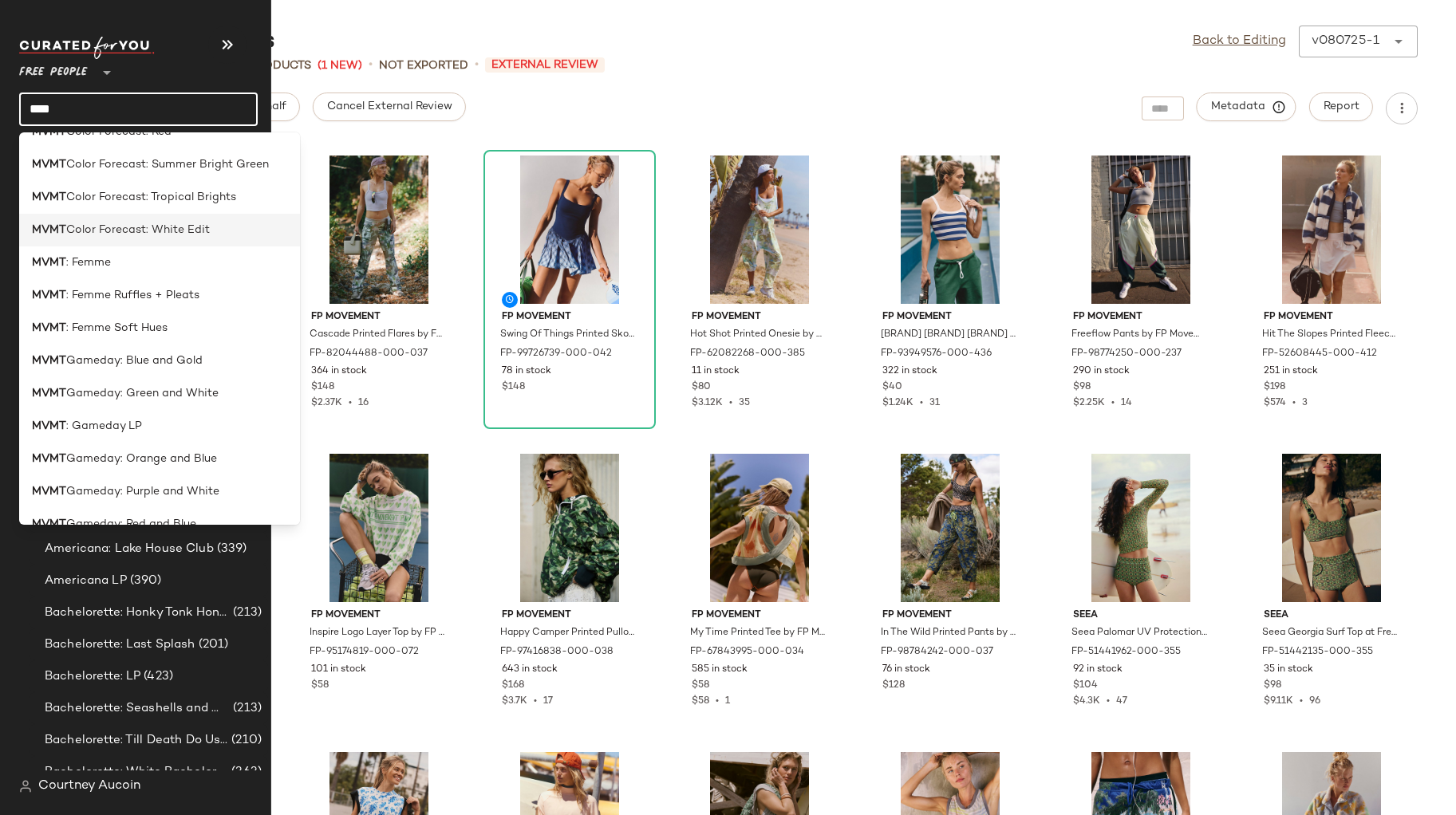 scroll, scrollTop: 199, scrollLeft: 0, axis: vertical 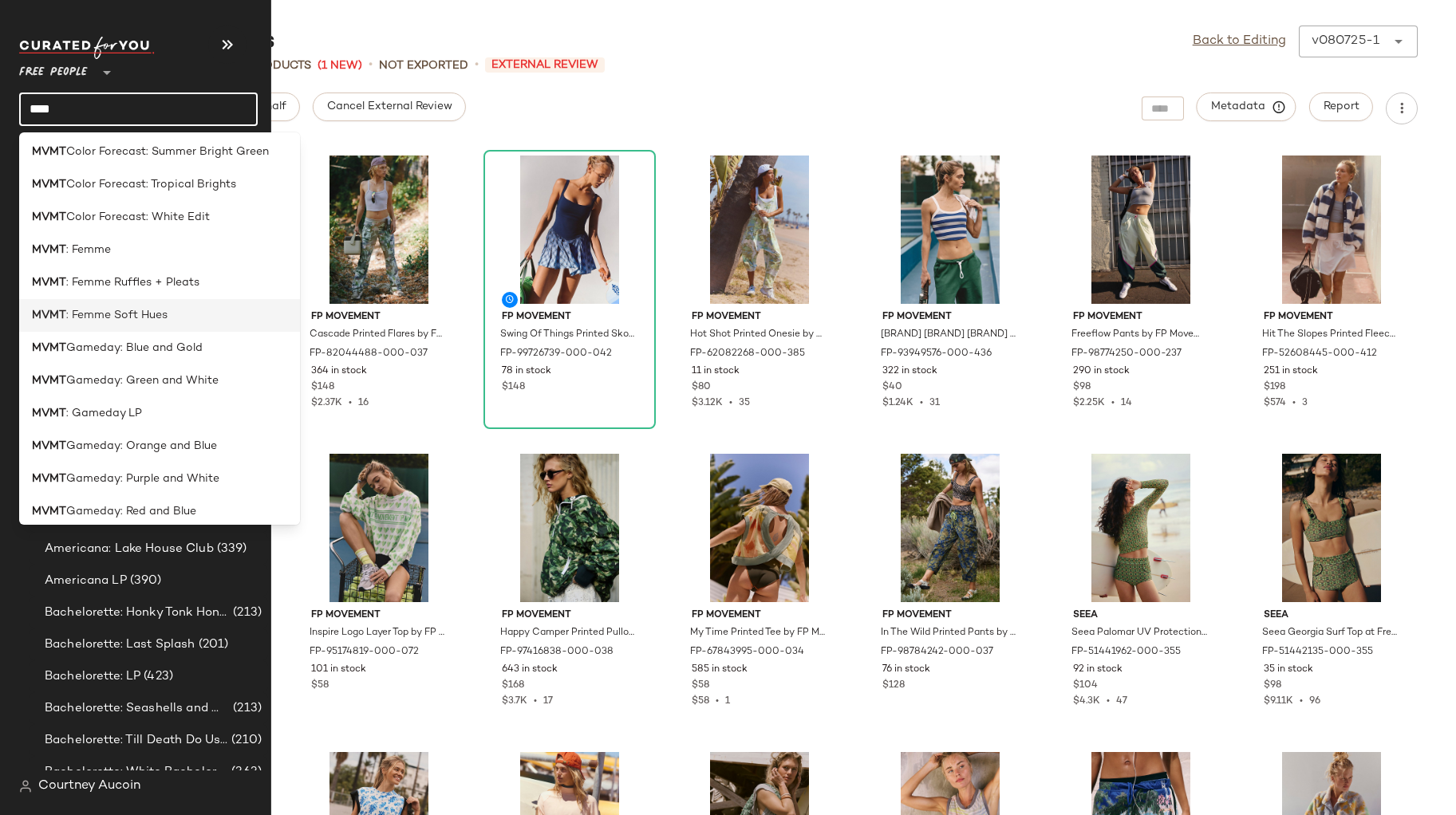 click on "MVMT : Femme Soft Hues" 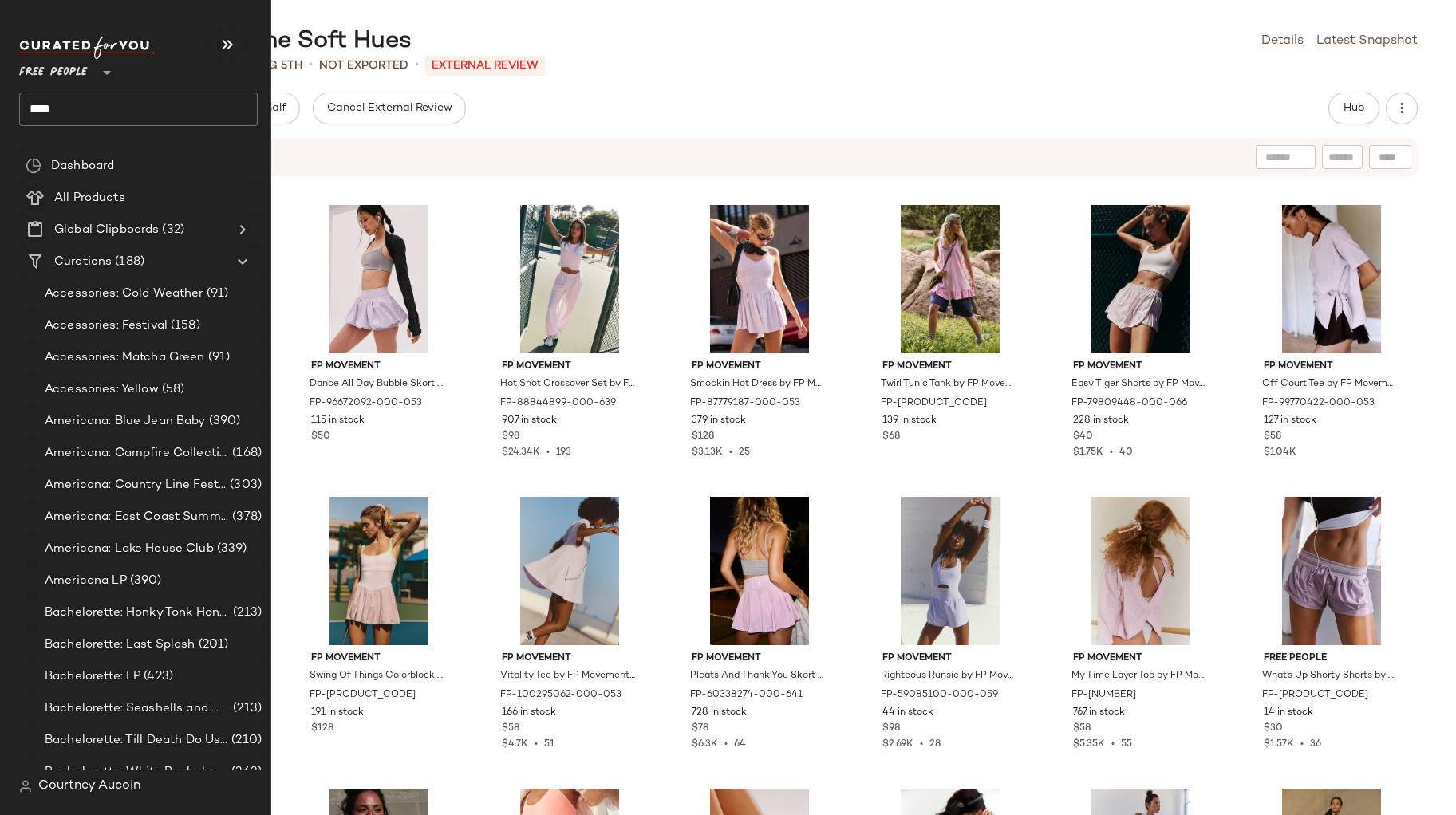 click on "****" 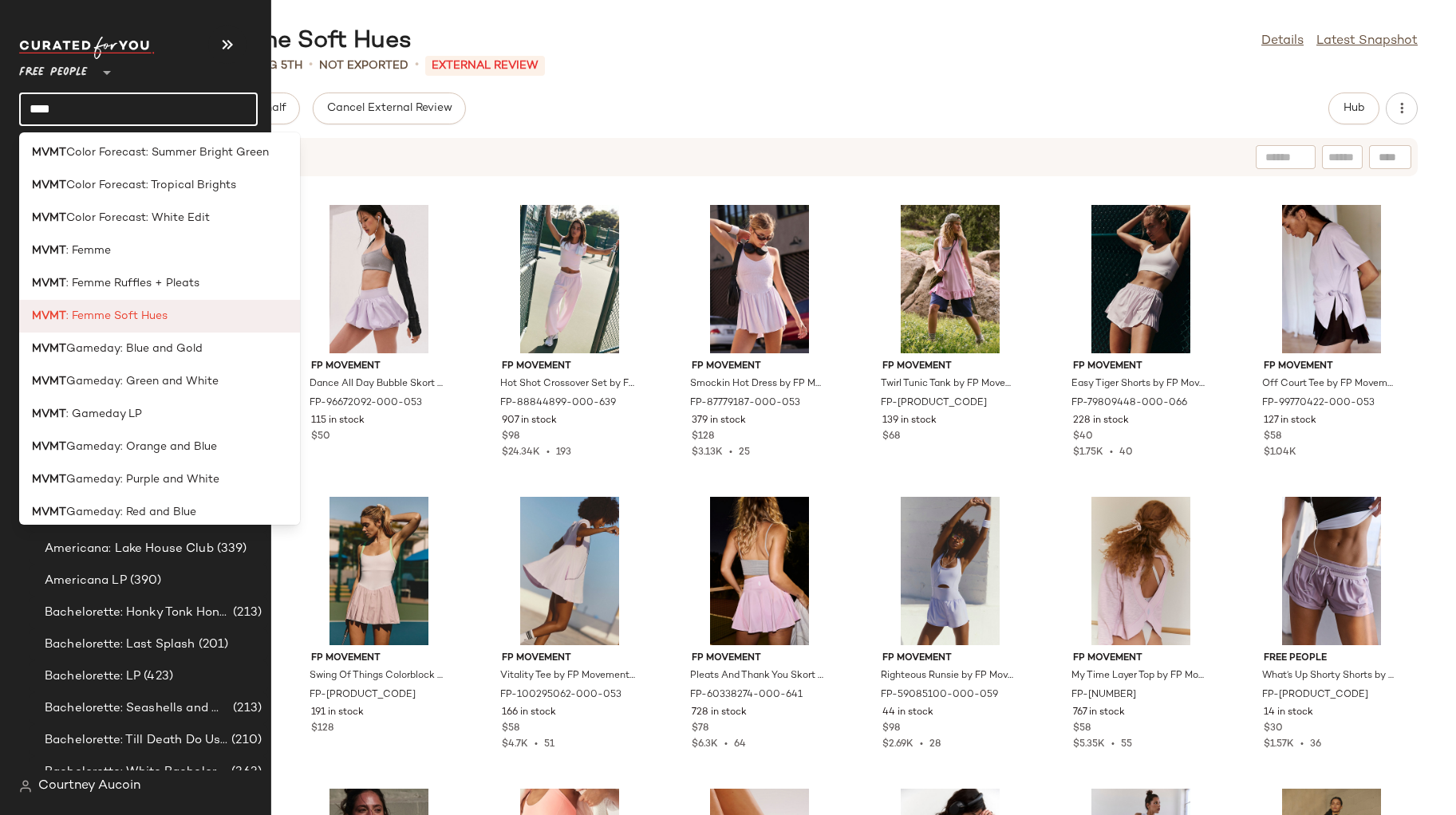 scroll, scrollTop: 199, scrollLeft: 0, axis: vertical 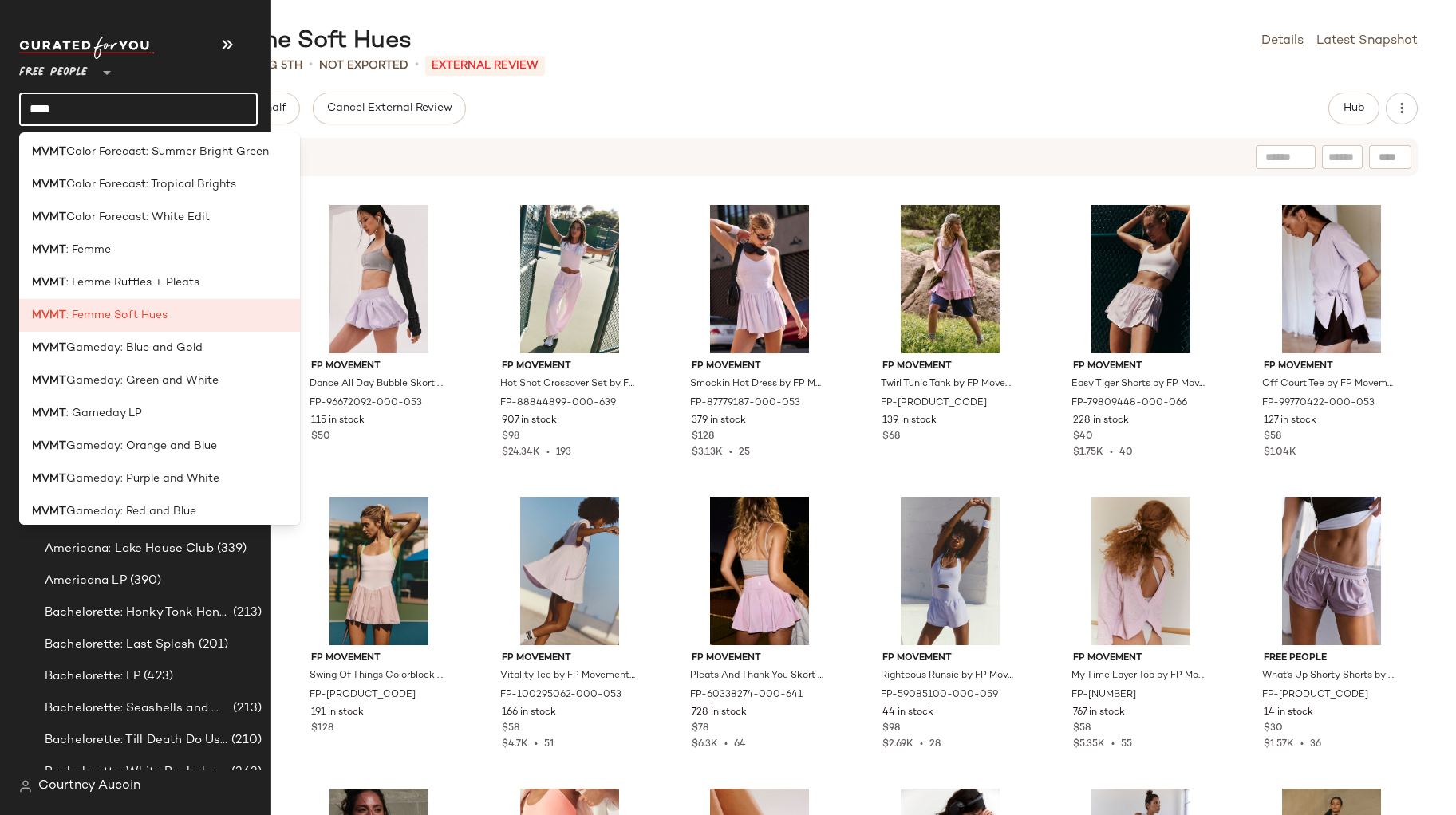 click on ": Femme Ruffles + Pleats" at bounding box center (132, 282) 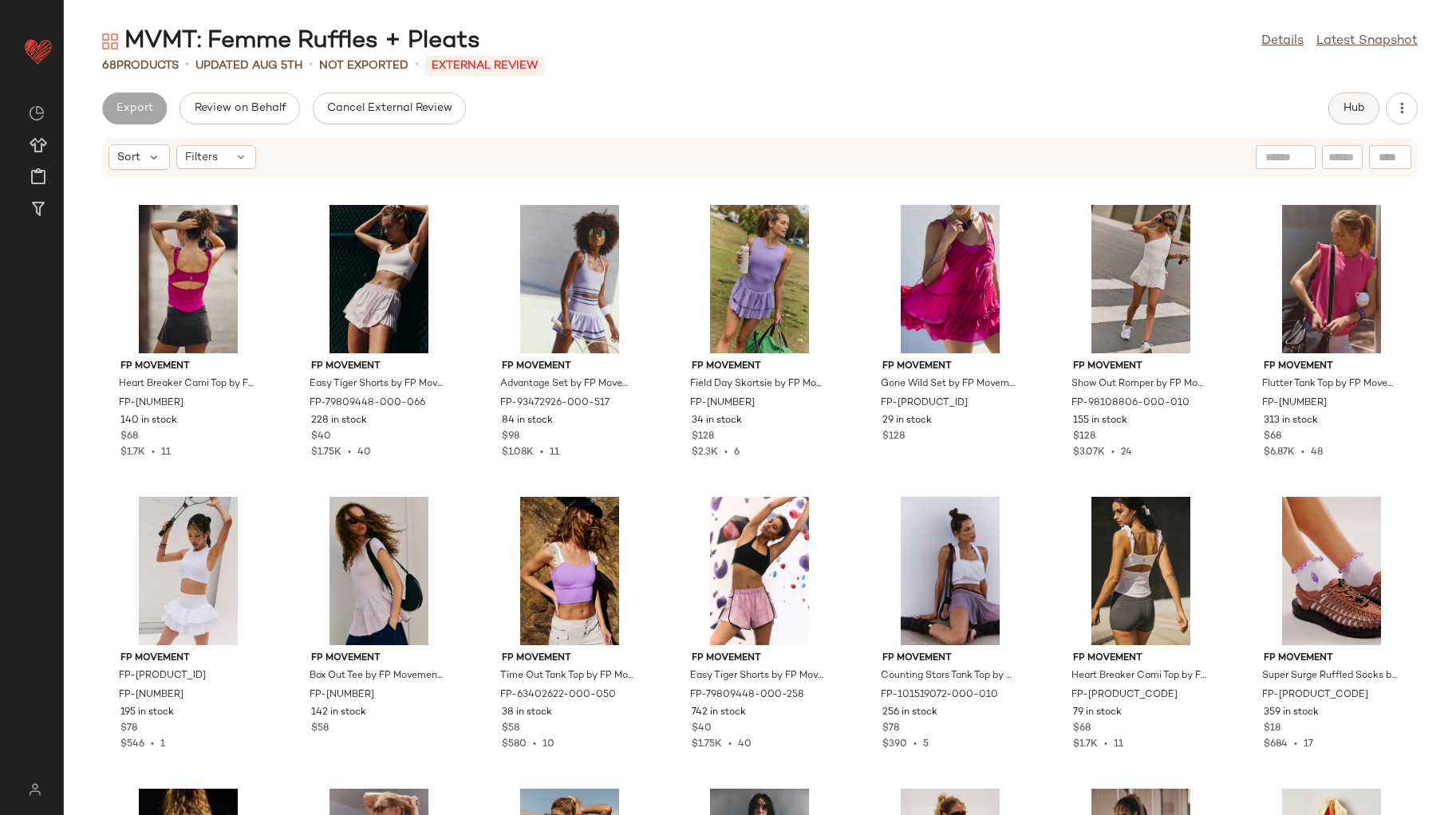 click on "Hub" at bounding box center (1354, 108) 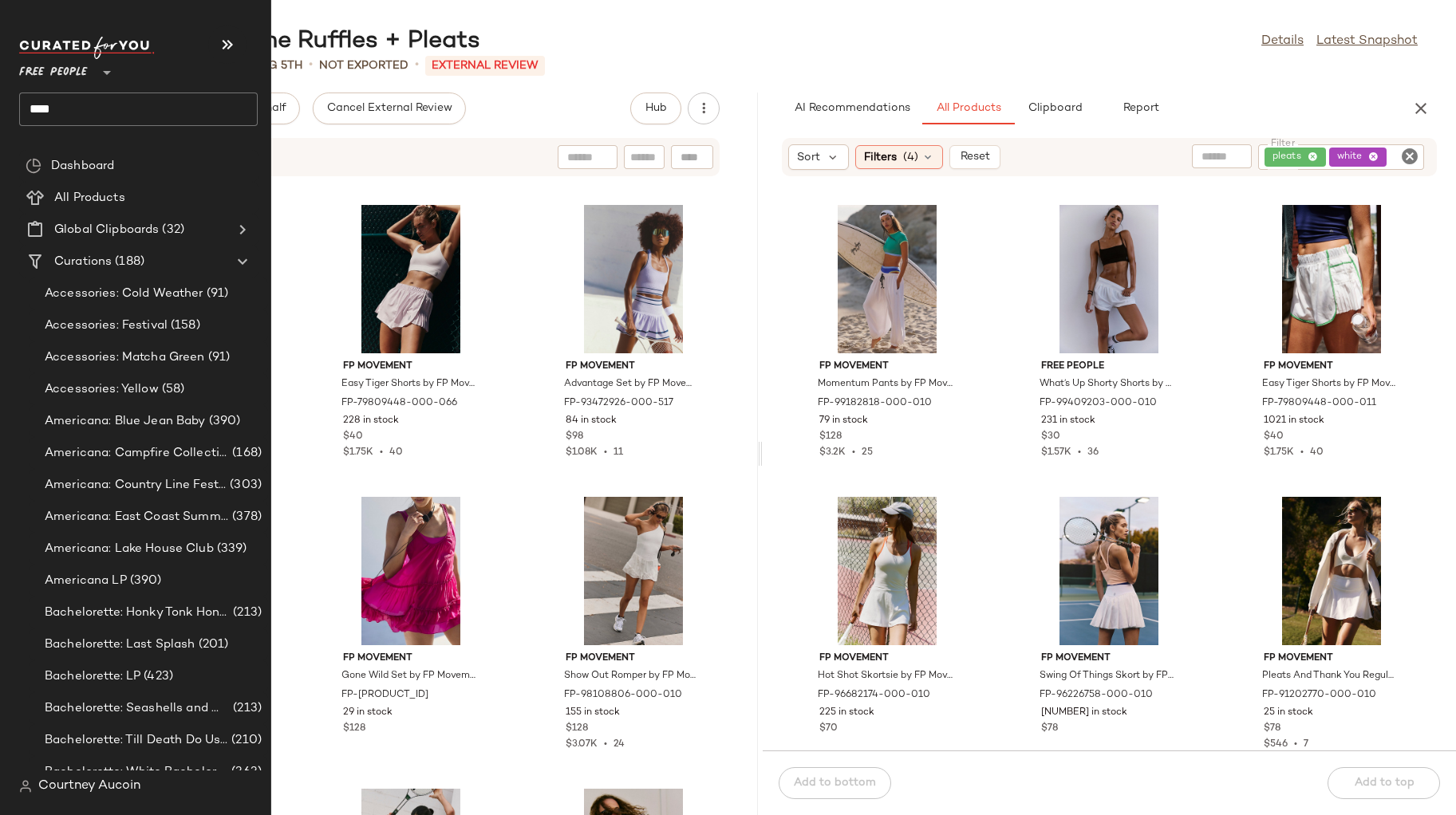 click on "****" 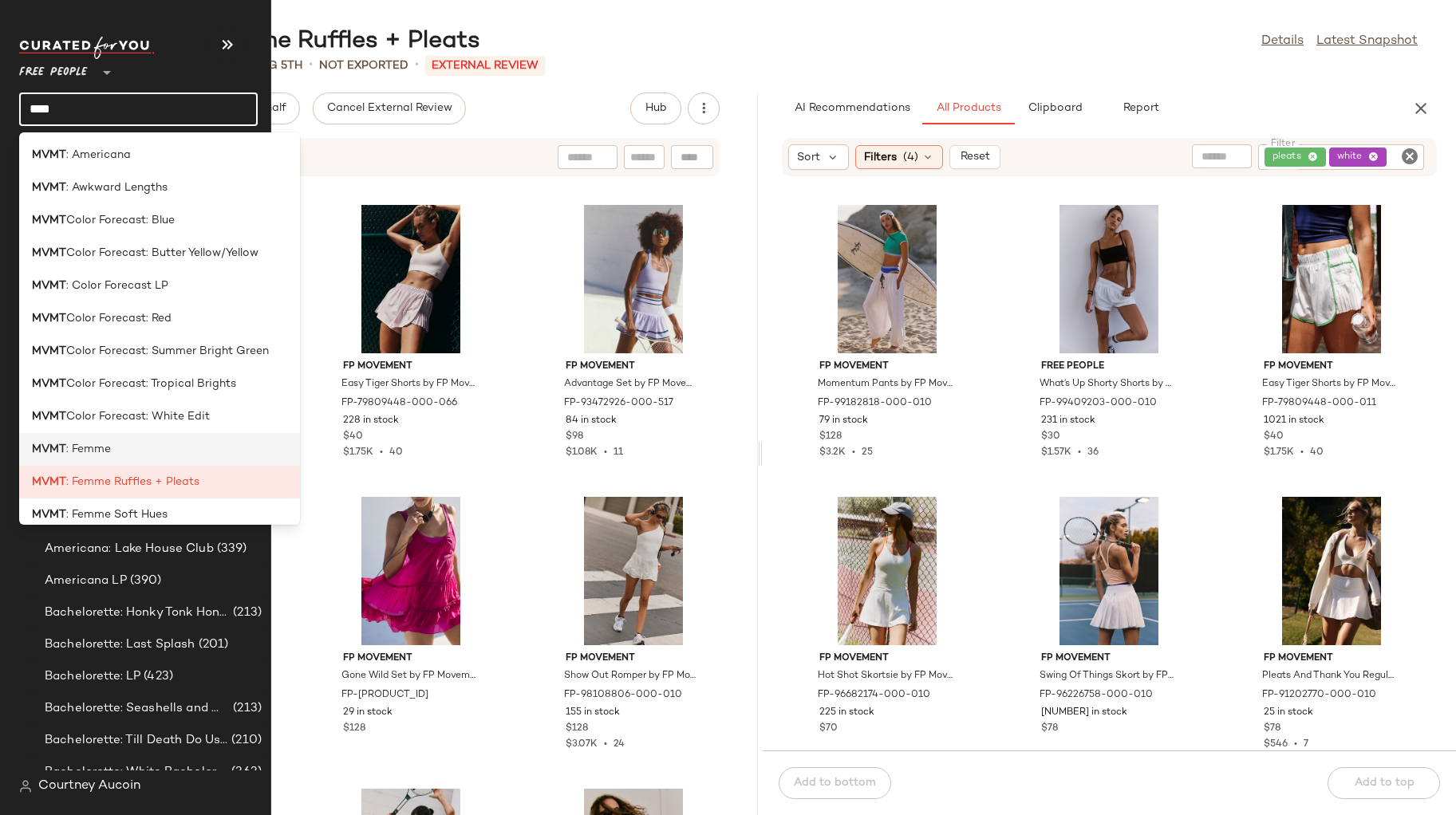 click on "MVMT : Femme" 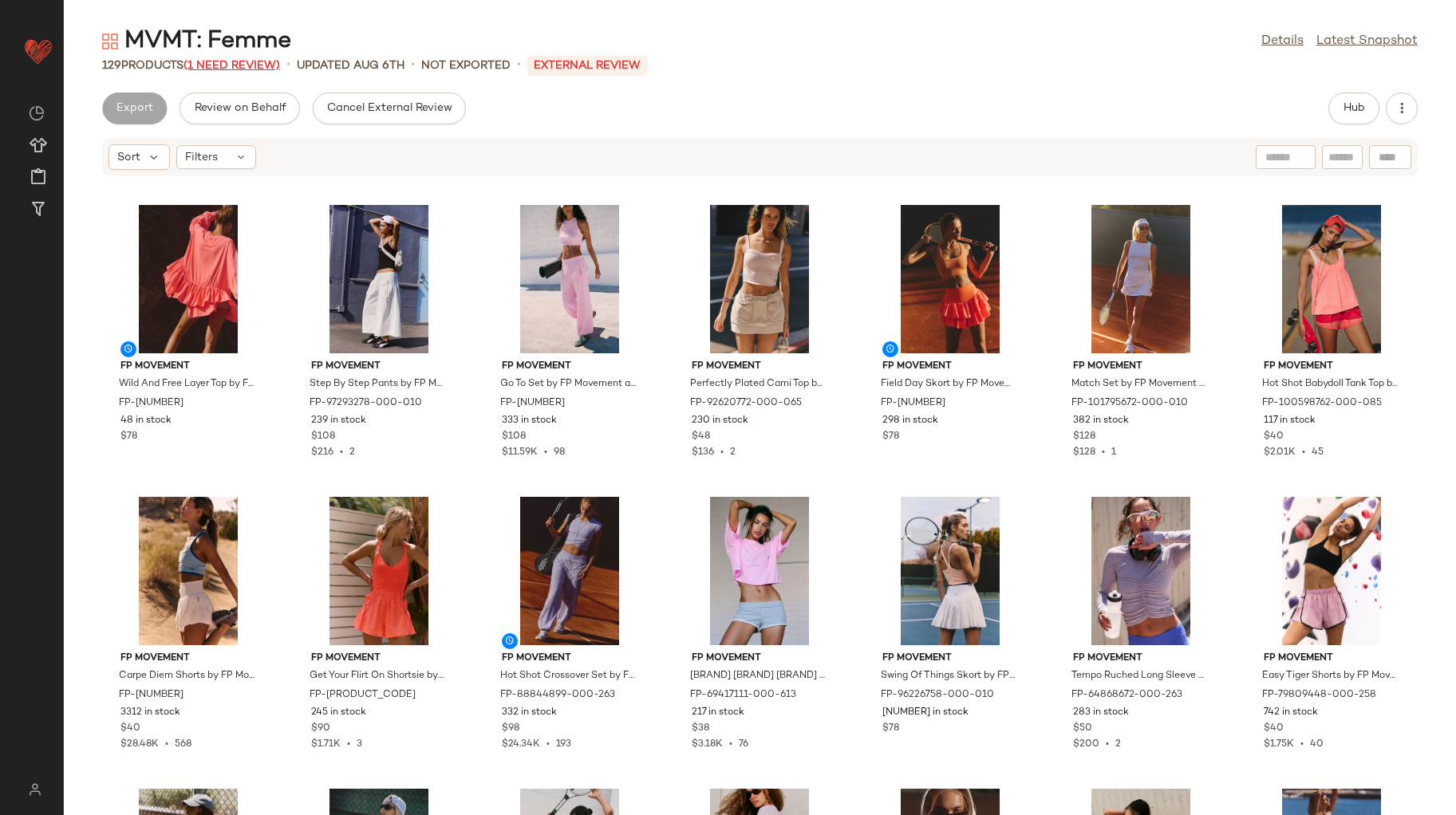 click on "(1 Need Review)" at bounding box center (231, 65) 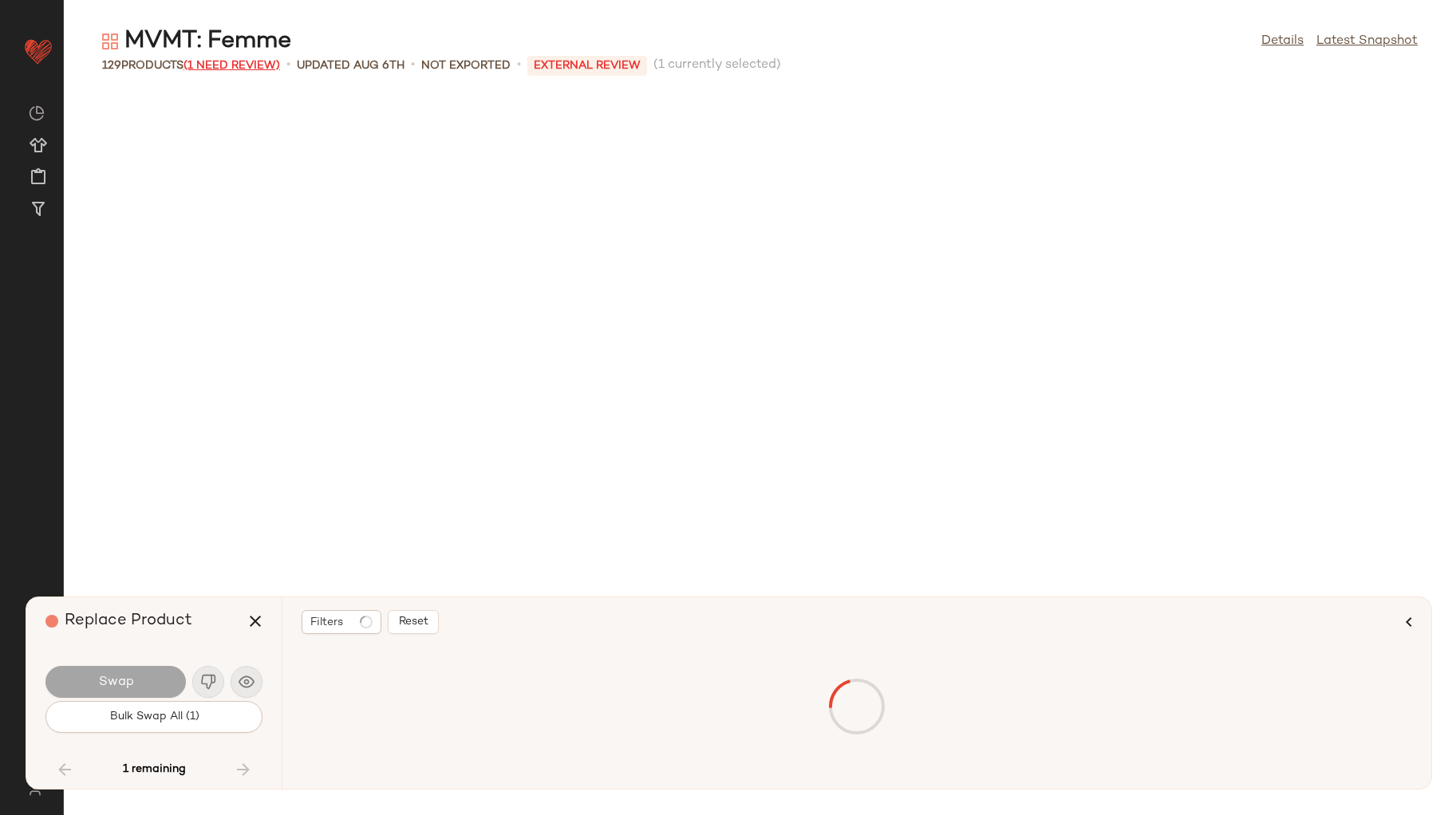 scroll, scrollTop: 4086, scrollLeft: 0, axis: vertical 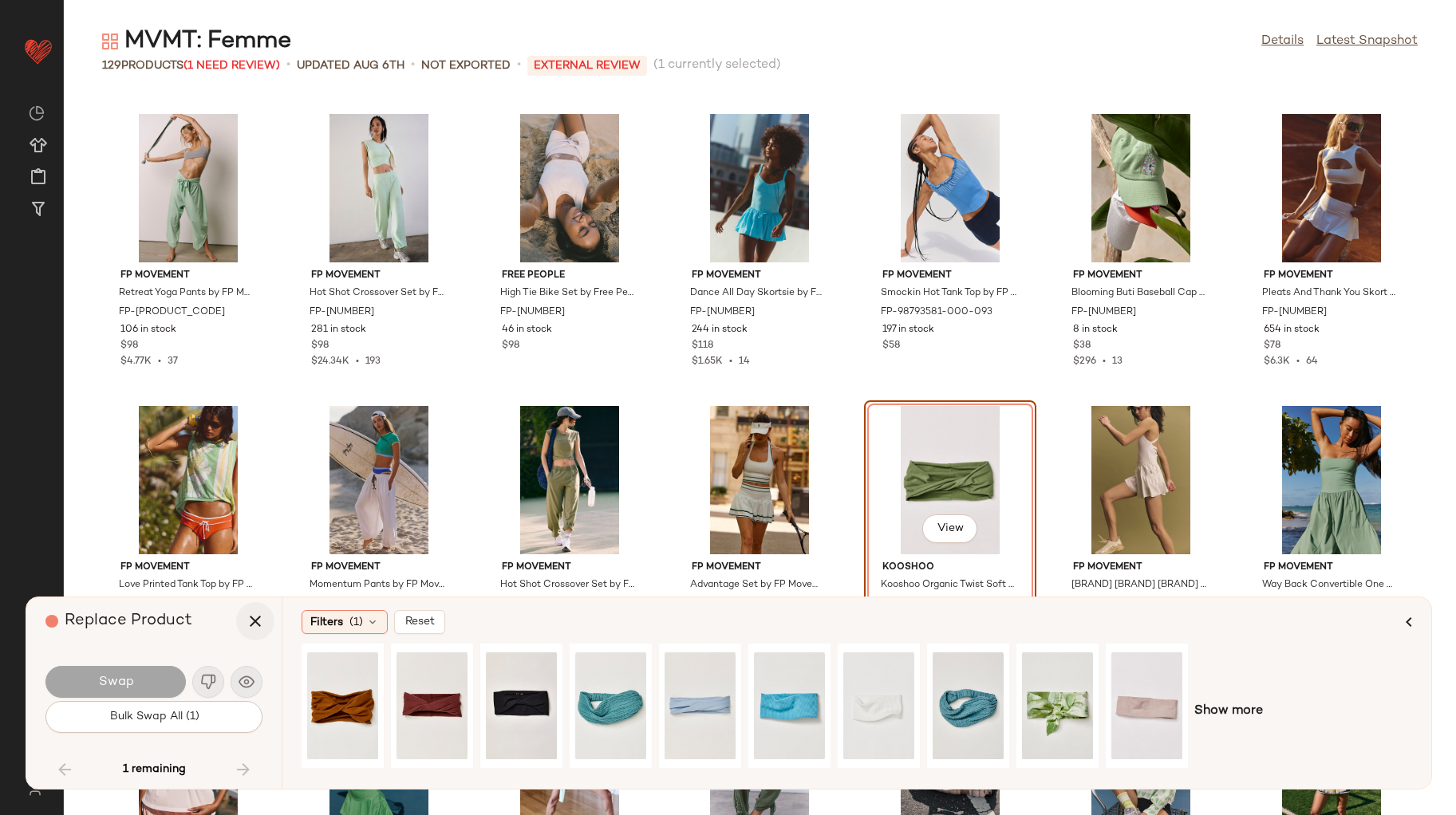 click at bounding box center (255, 621) 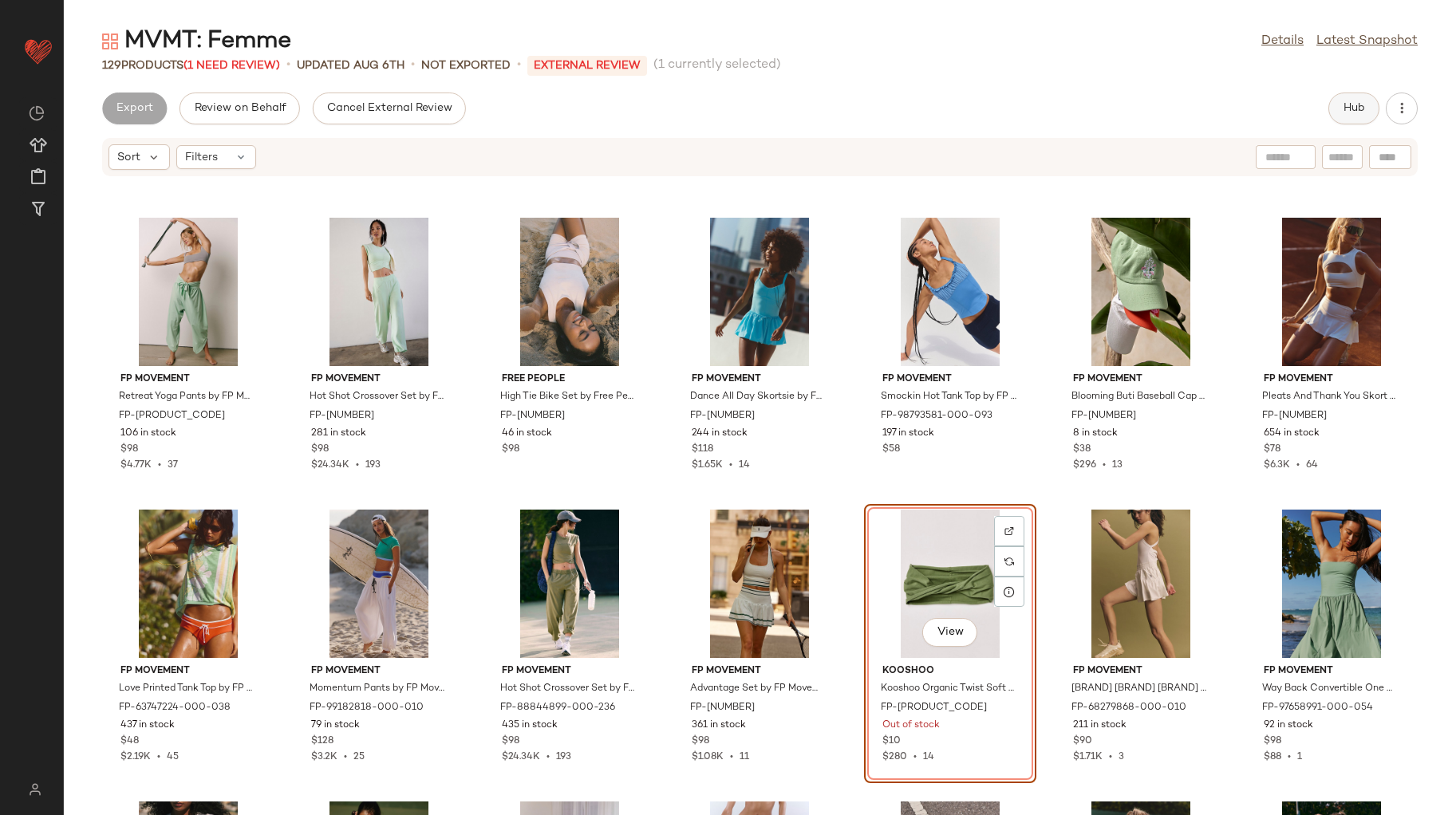 click on "Hub" at bounding box center (1354, 108) 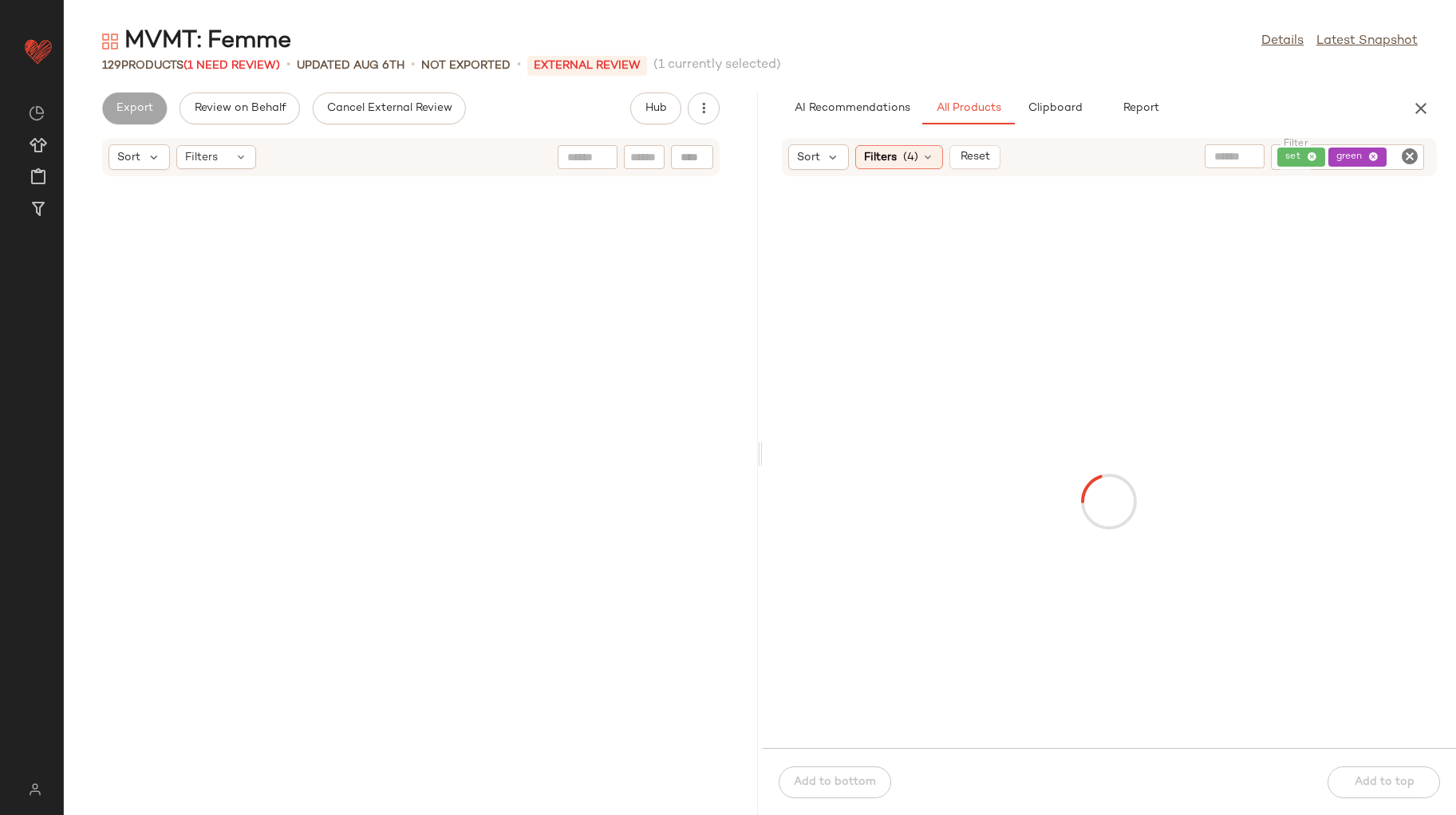 scroll, scrollTop: 9048, scrollLeft: 0, axis: vertical 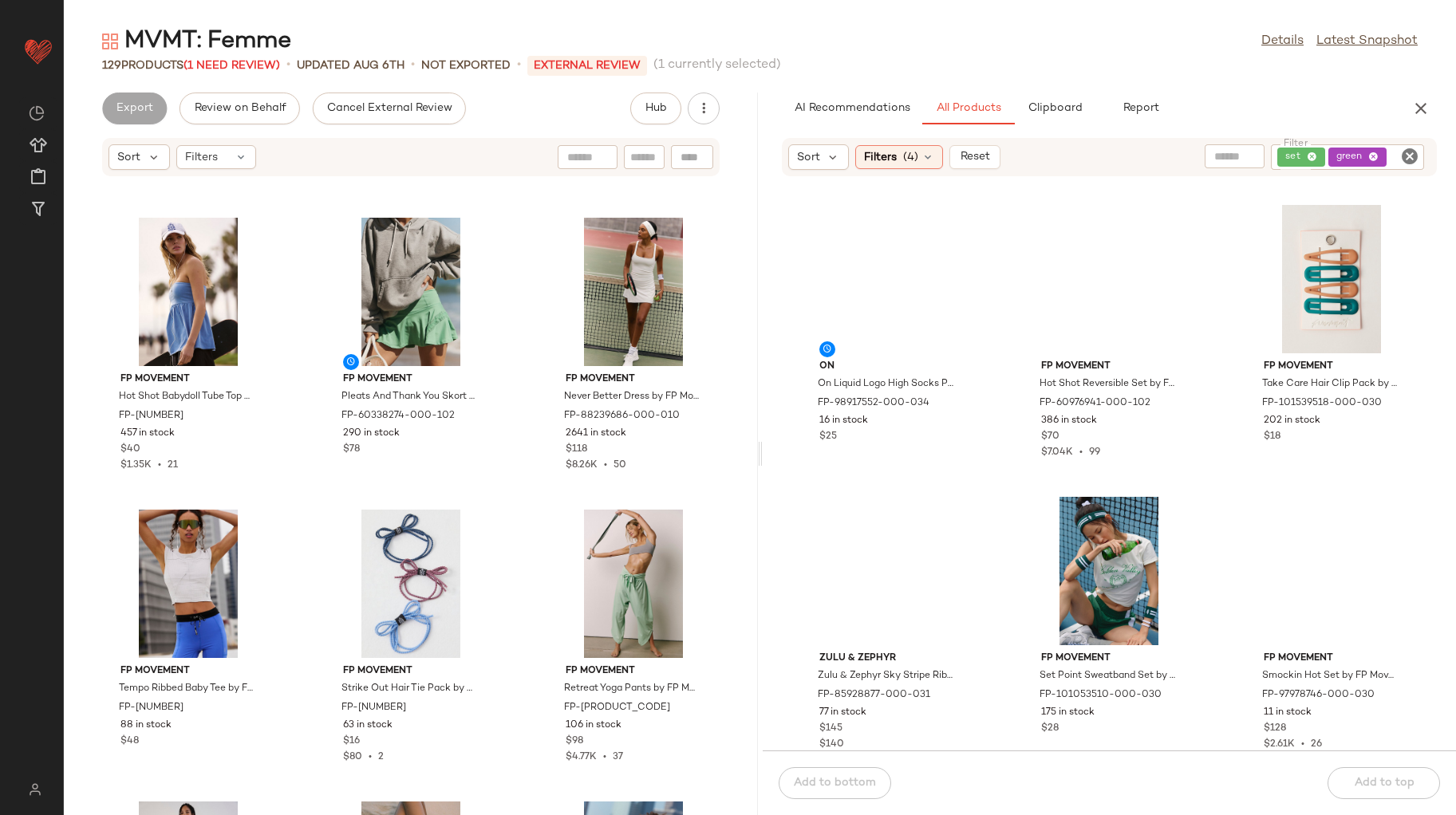 click 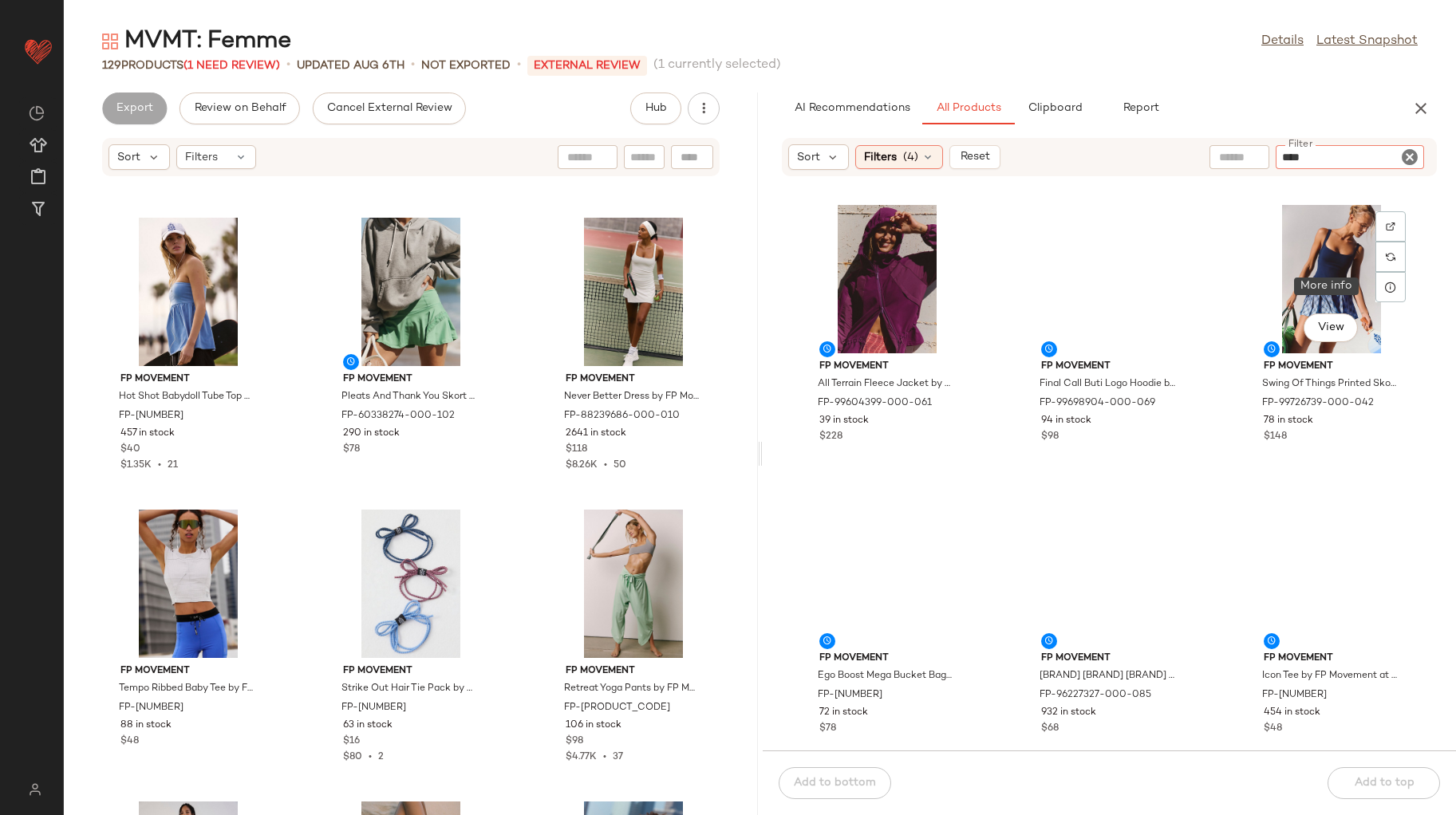 type on "*****" 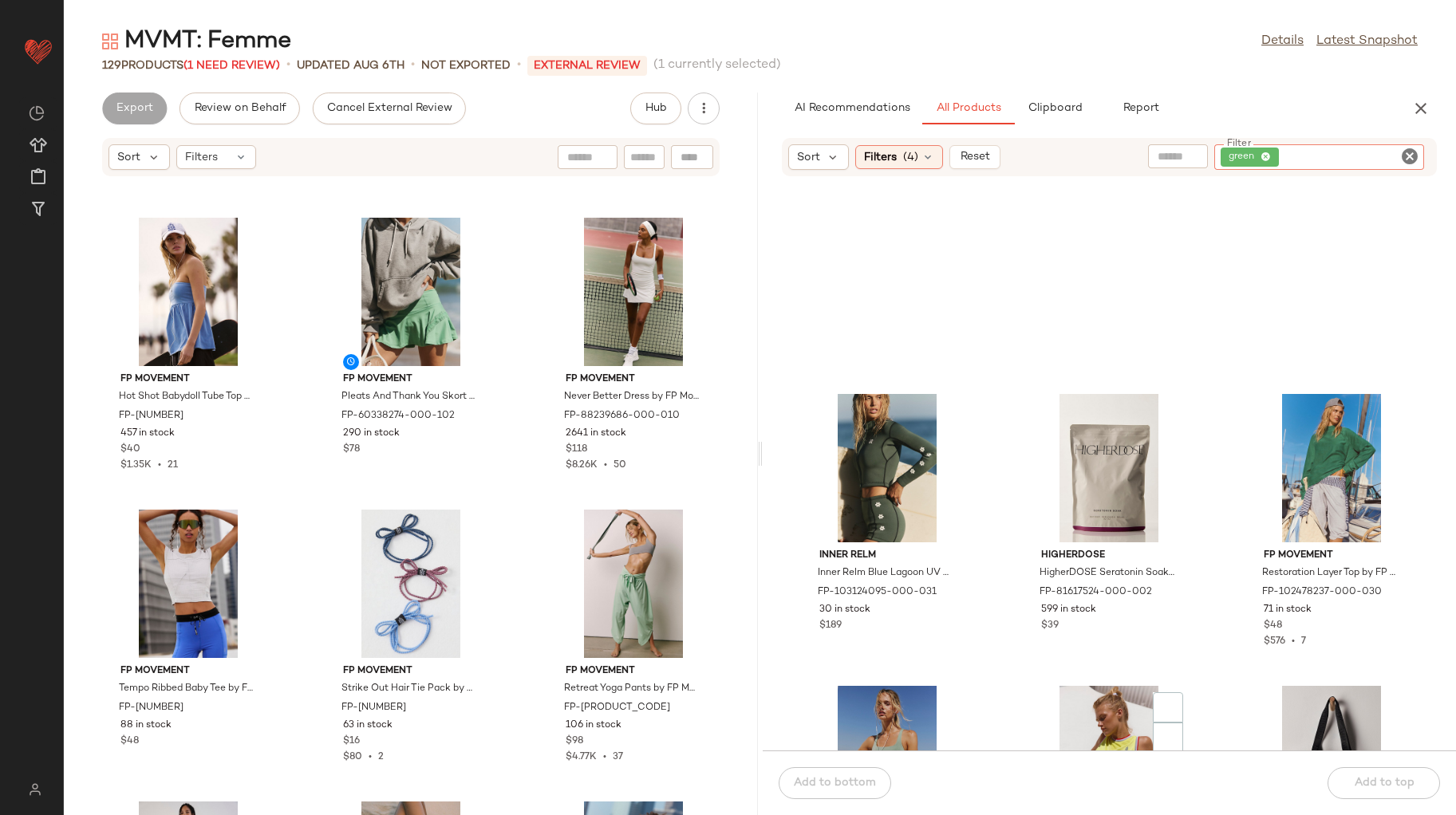 scroll, scrollTop: 2106, scrollLeft: 0, axis: vertical 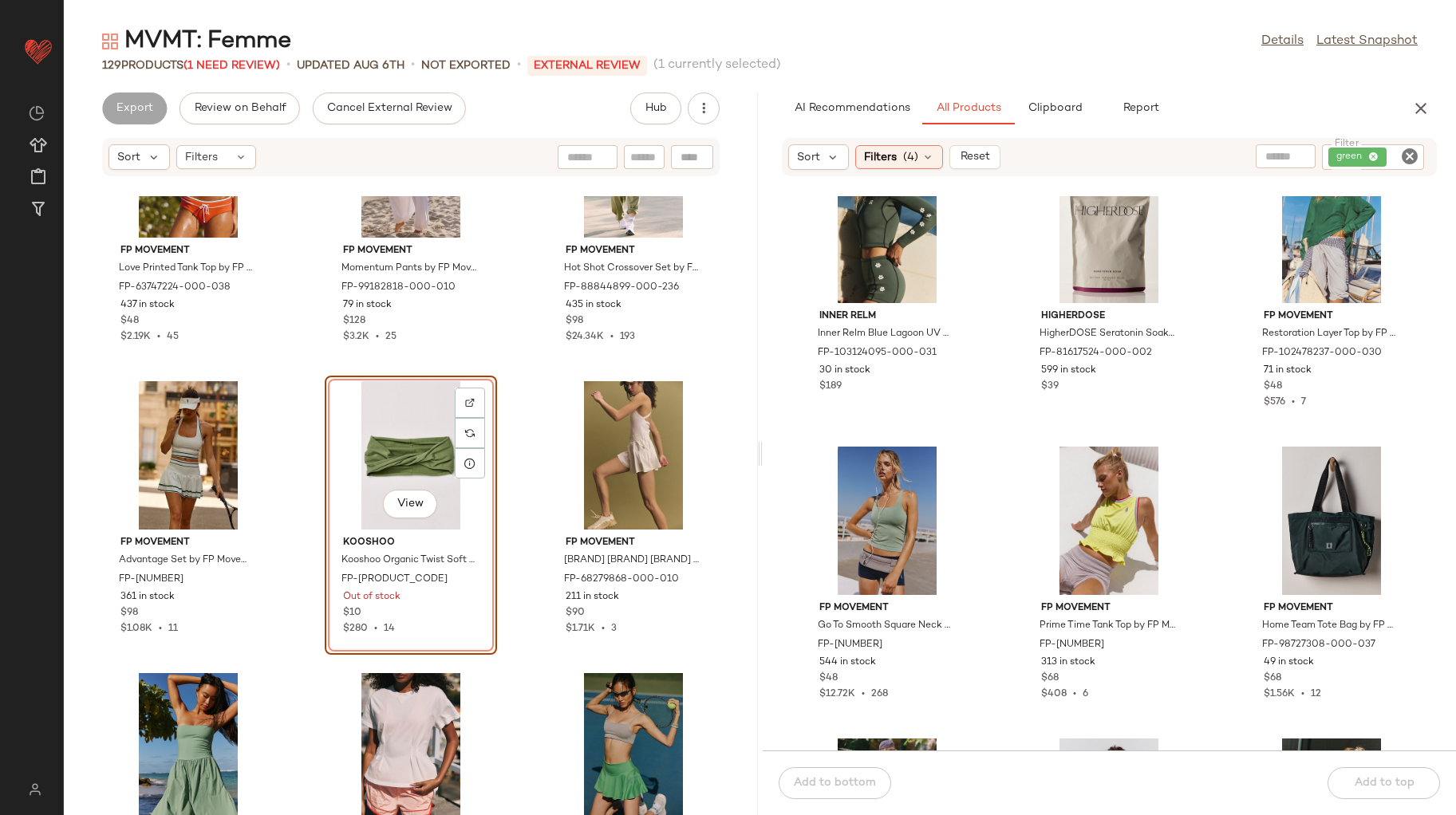 click on "Inner Relm Inner Relm Blue Lagoon UV Protection Rash Guard Top at Free People in Green, Size: S FP-103124095-000-031 30 in stock $189 HigherDOSE HigherDOSE Seratonin Soak Salts at Free People in Black FP-81617524-000-002 599 in stock $39 FP Movement Restoration Layer Top by FP Movement at Free People in Green, Size: S FP-102478237-000-030 71 in stock $48 $576  •  7 FP Movement Go To Smooth Square Neck Cami Top by FP Movement at Free People in Green, Size: M/L FP-90649294-000-033 544 in stock $48 $12.72K  •  268 FP Movement Prime Time Tank Top by FP Movement at Free People in Green, Size: XS FP-101803641-000-034 313 in stock $68 $408  •  6 FP Movement Home Team Tote Bag by FP Movement at Free People in Green FP-98727308-000-037 49 in stock $68 $1.56K  •  12 FP Movement Cascade Printed Flares by FP Movement at Free People in Green, Size: L FP-82044488-000-037 364 in stock $148 $2.37K  •  16 FP Movement Breathe Deeper Crop Tank Top by FP Movement at Free People in Green, Size: XL FP-64431646-000-031 67" 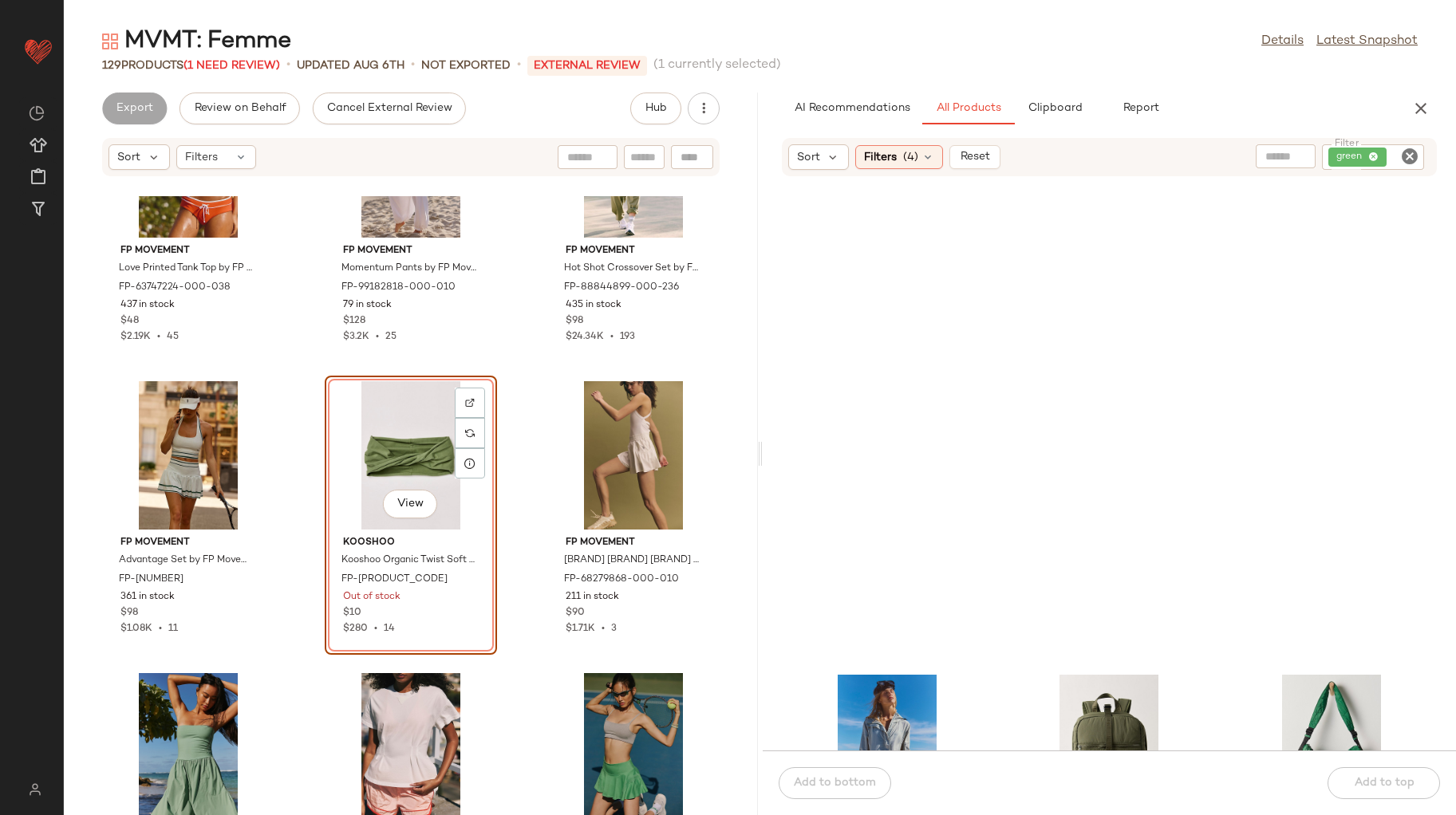 scroll, scrollTop: 5695, scrollLeft: 0, axis: vertical 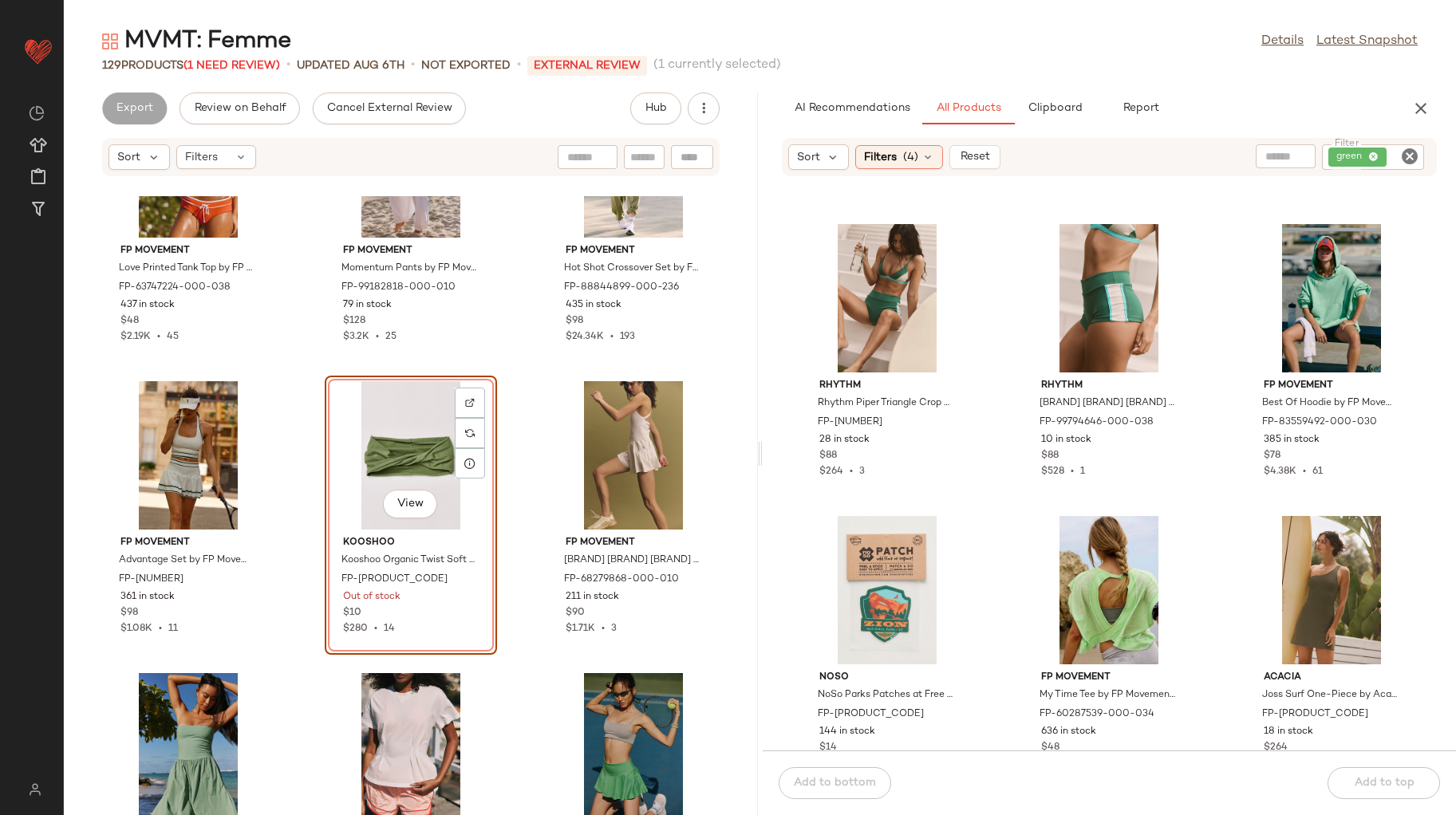 click on "Filter" 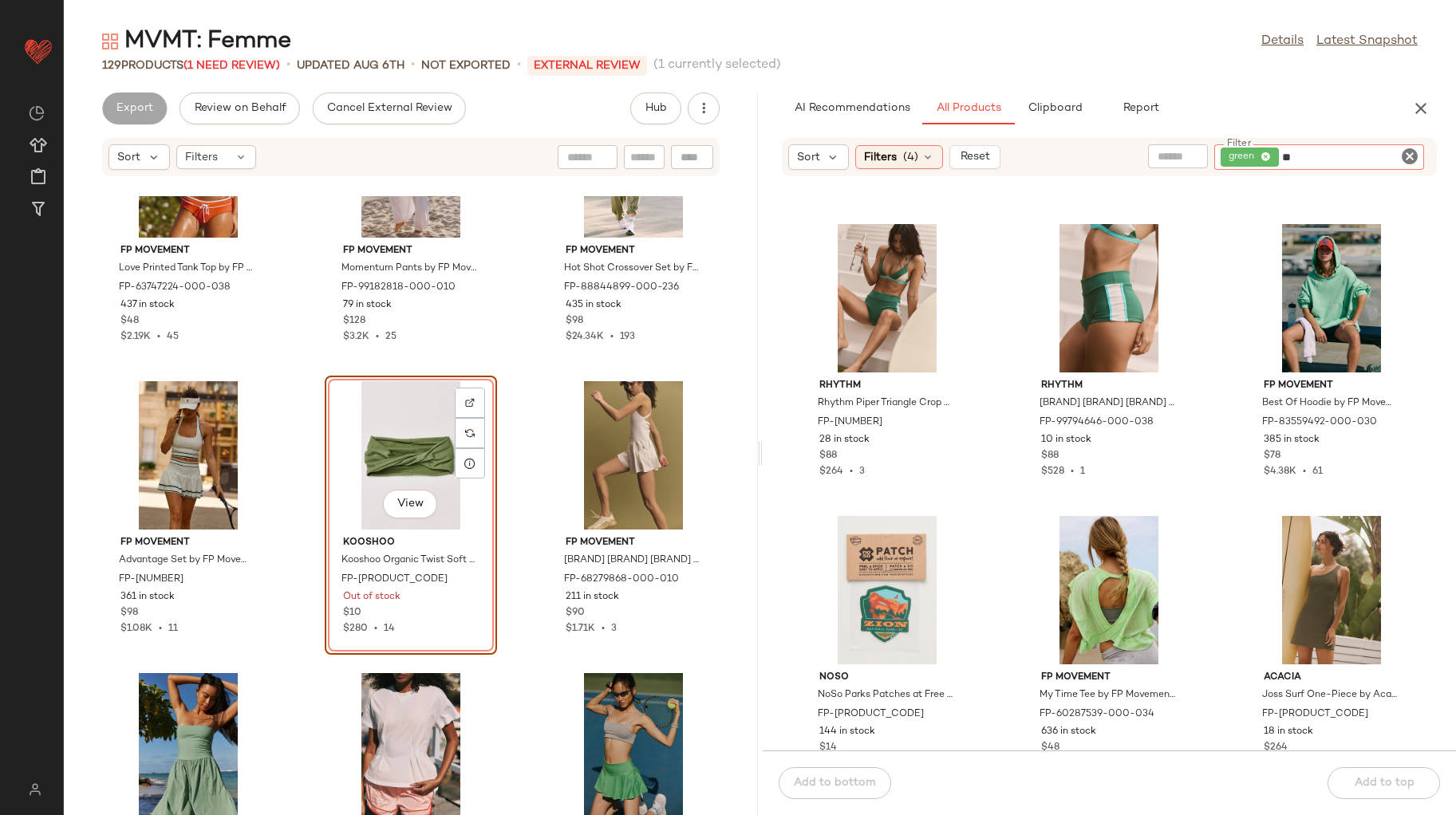 type on "***" 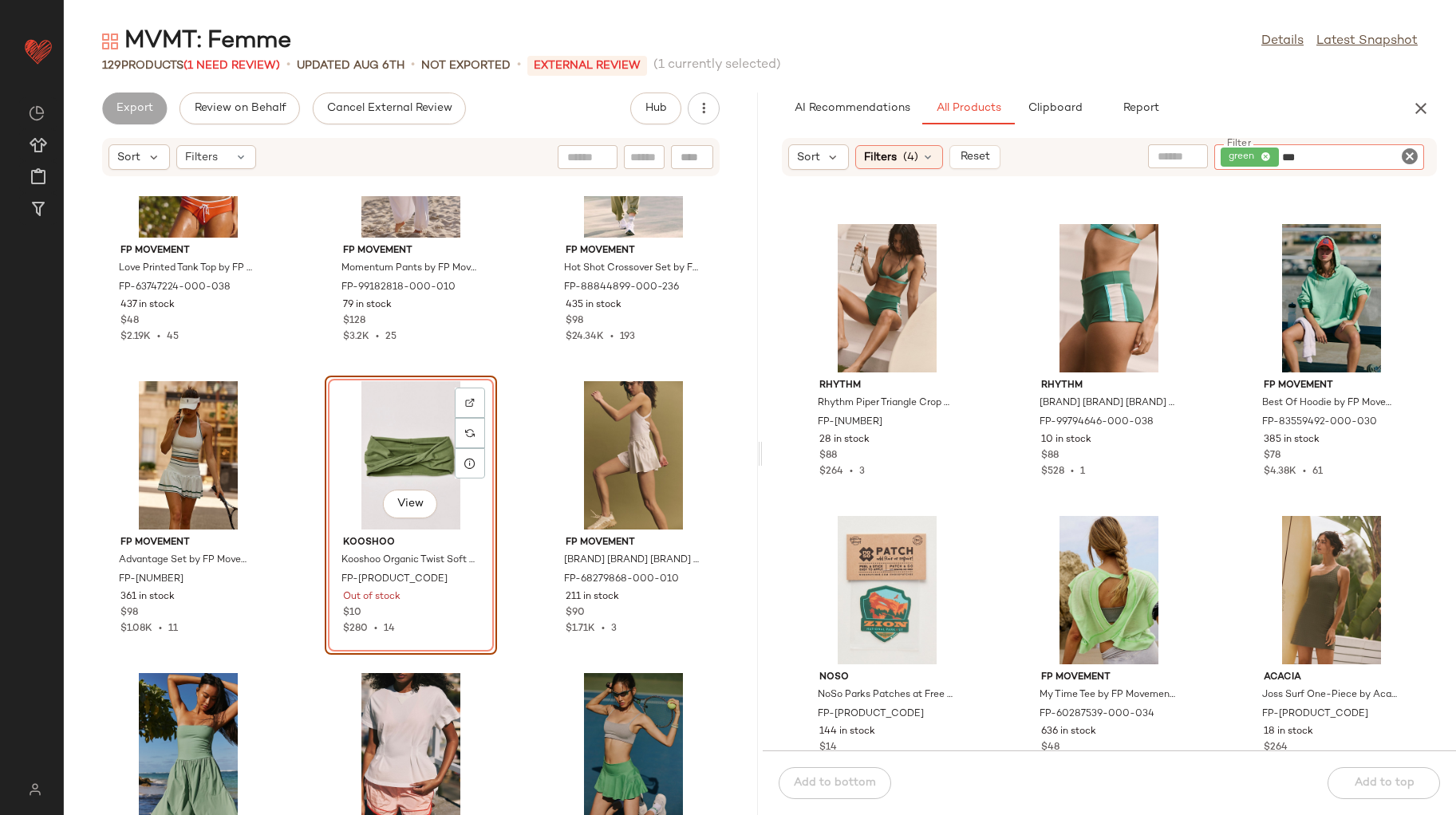 type 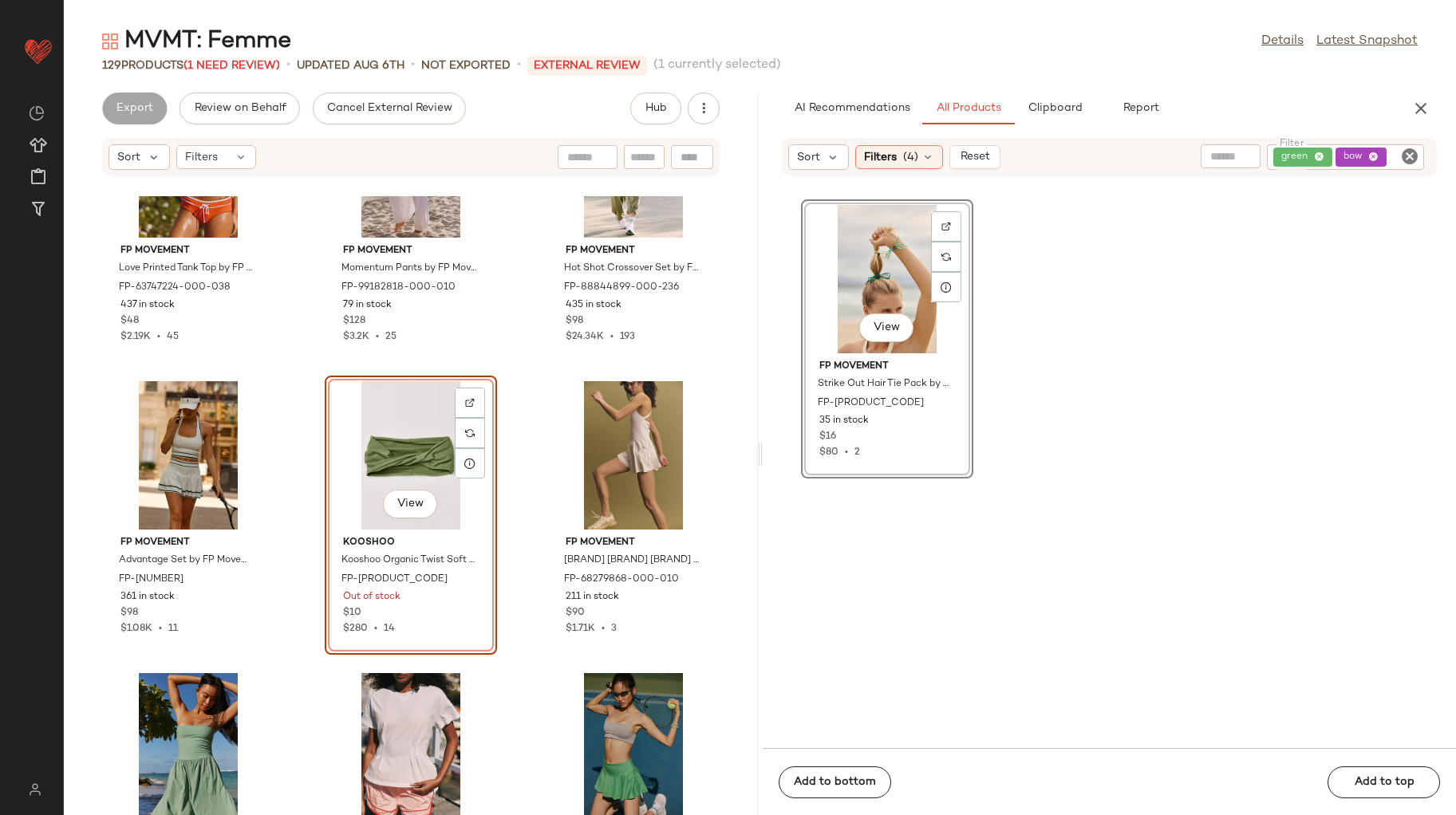 click on "View" 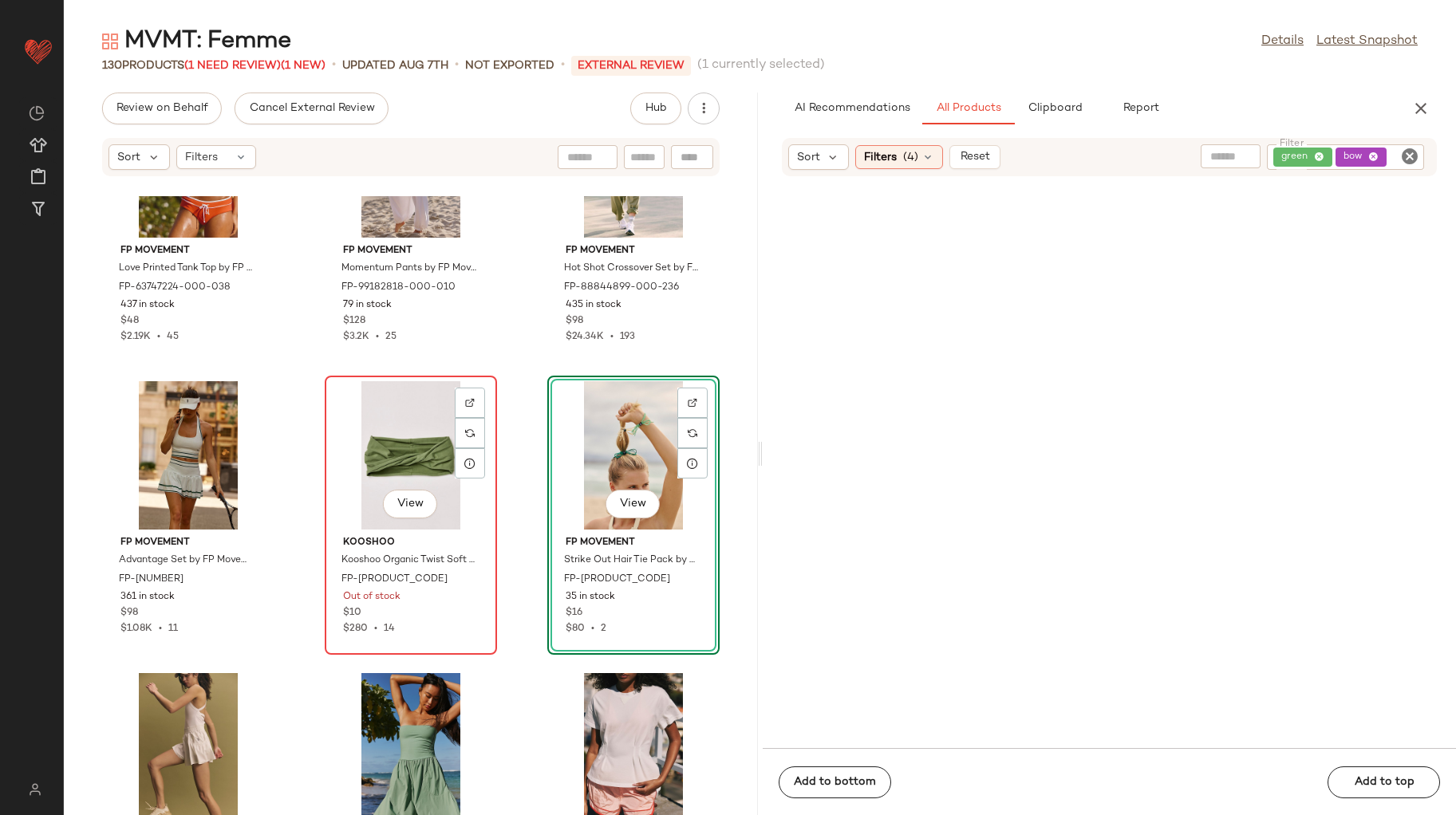 click on "View" 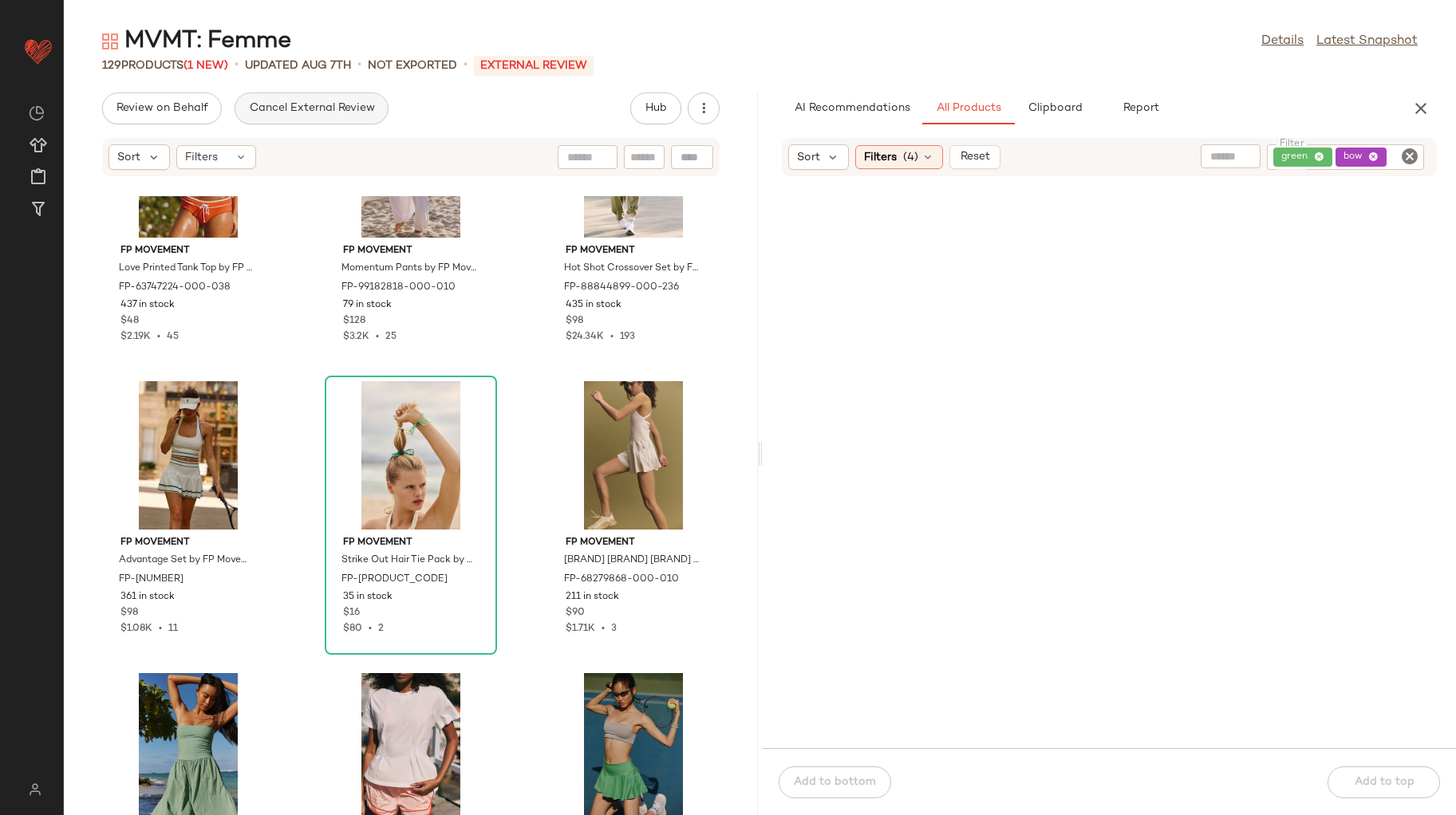 click on "Cancel External Review" at bounding box center (311, 108) 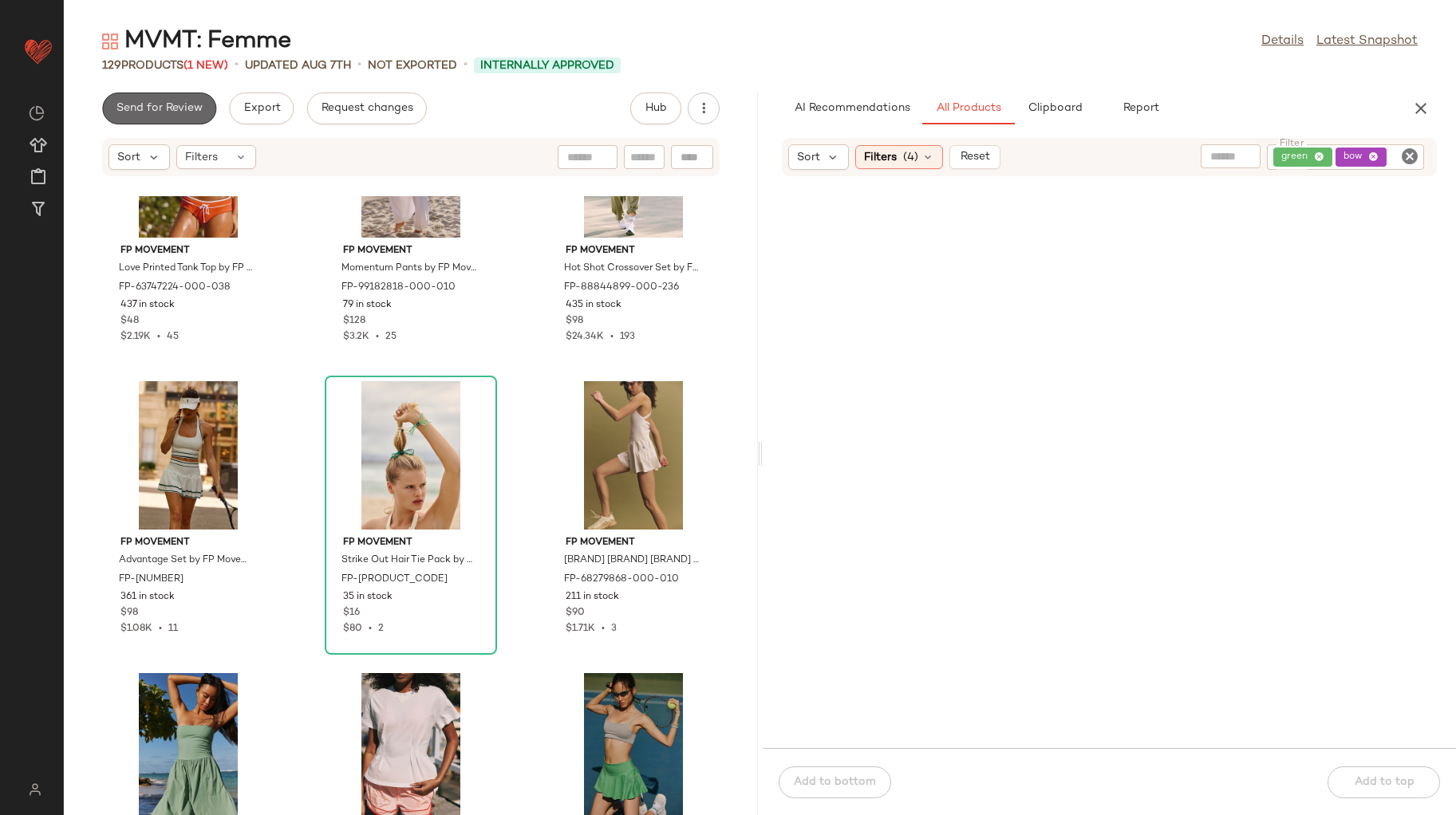 click on "Send for Review" 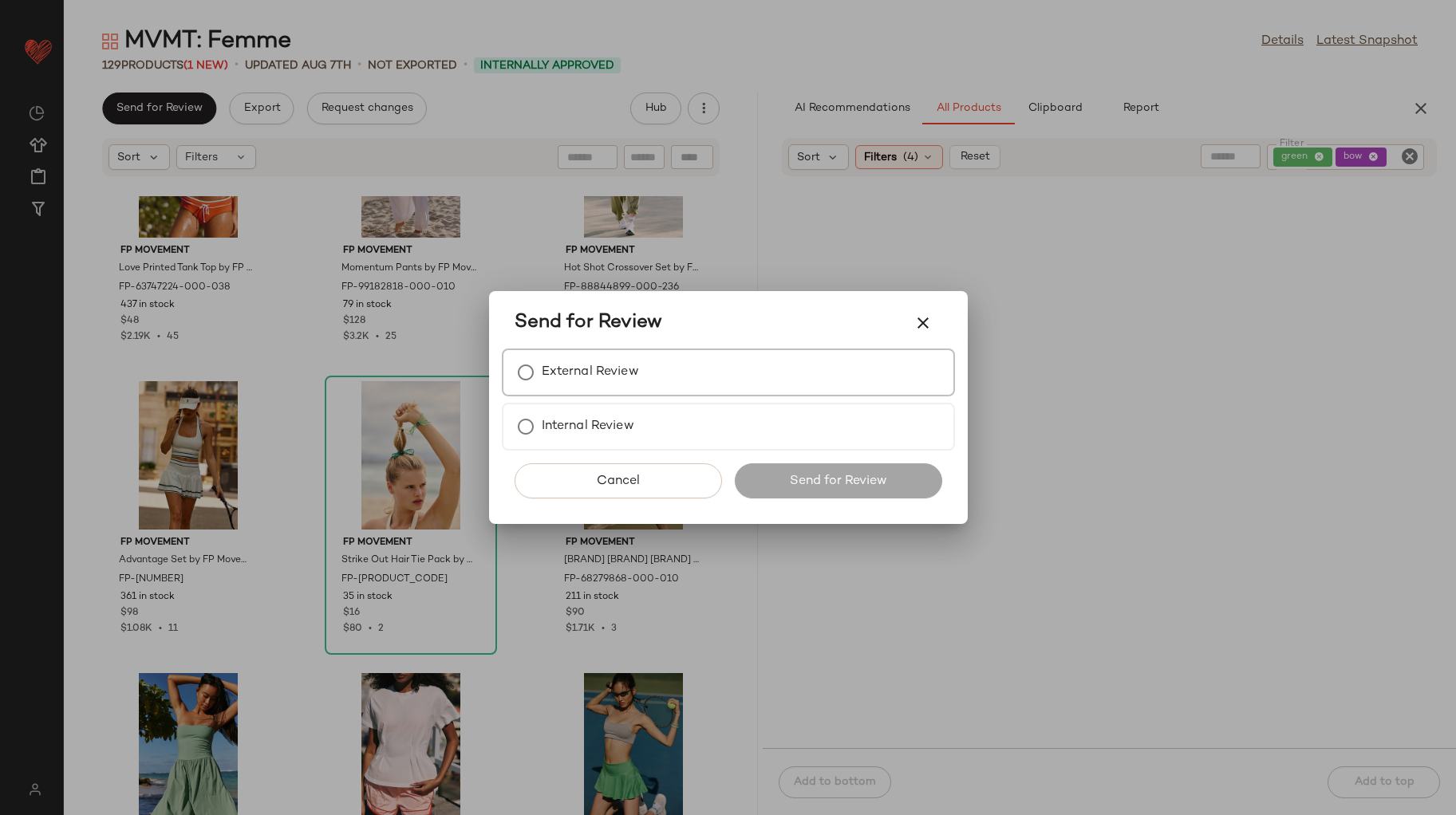 click on "External Review" at bounding box center (590, 372) 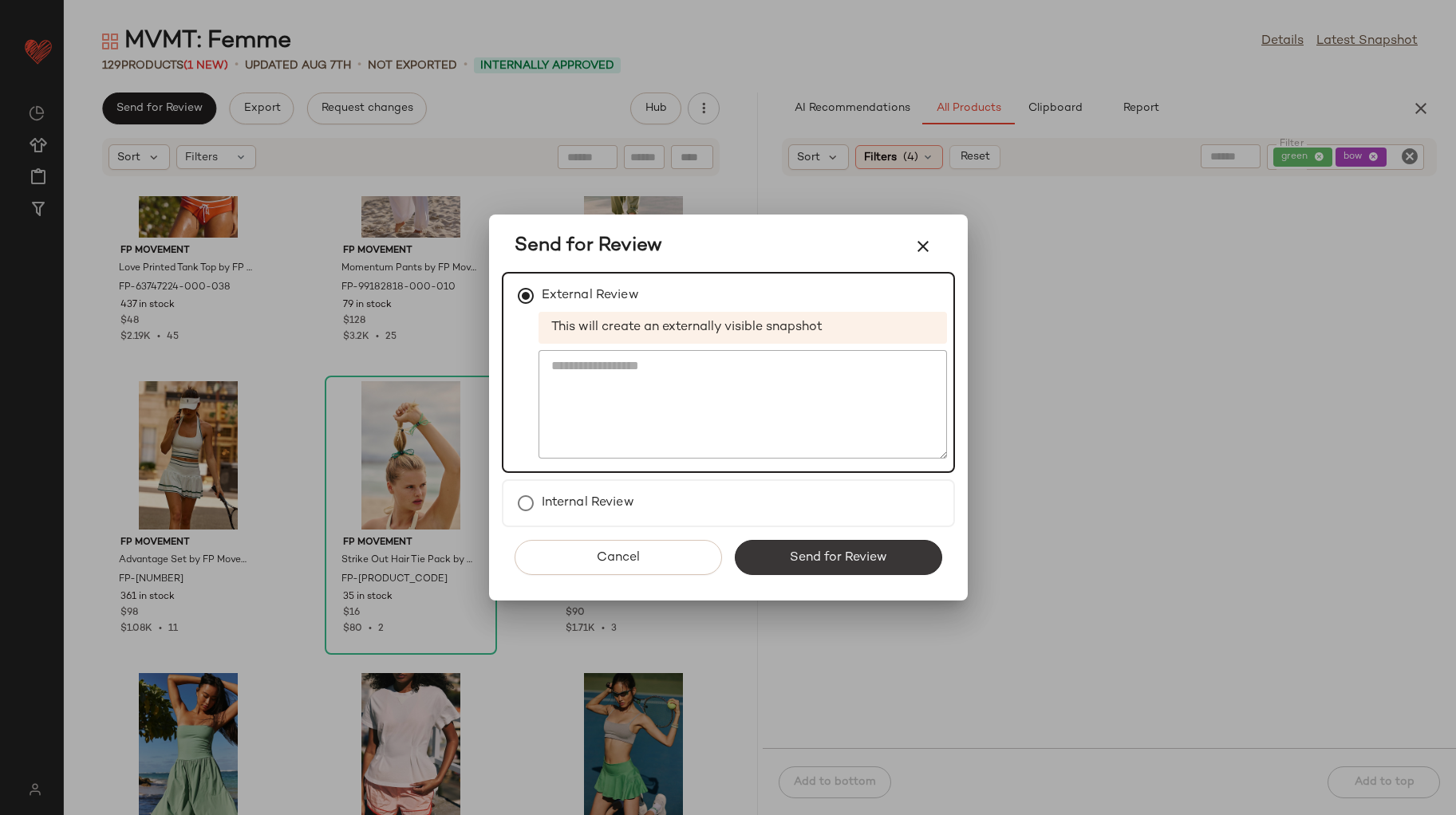click on "Send for Review" 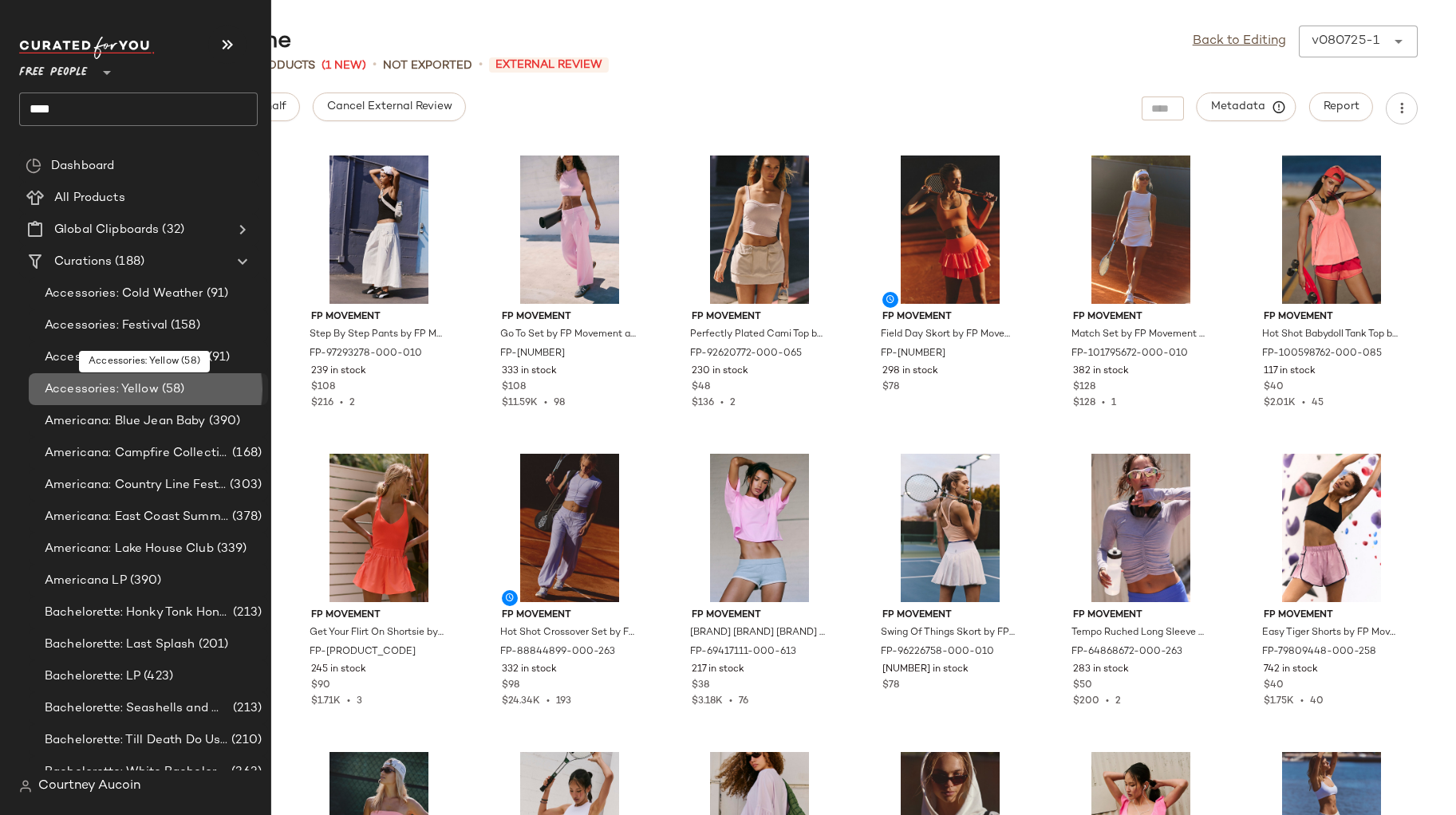 click on "Accessories: Yellow" at bounding box center [101, 389] 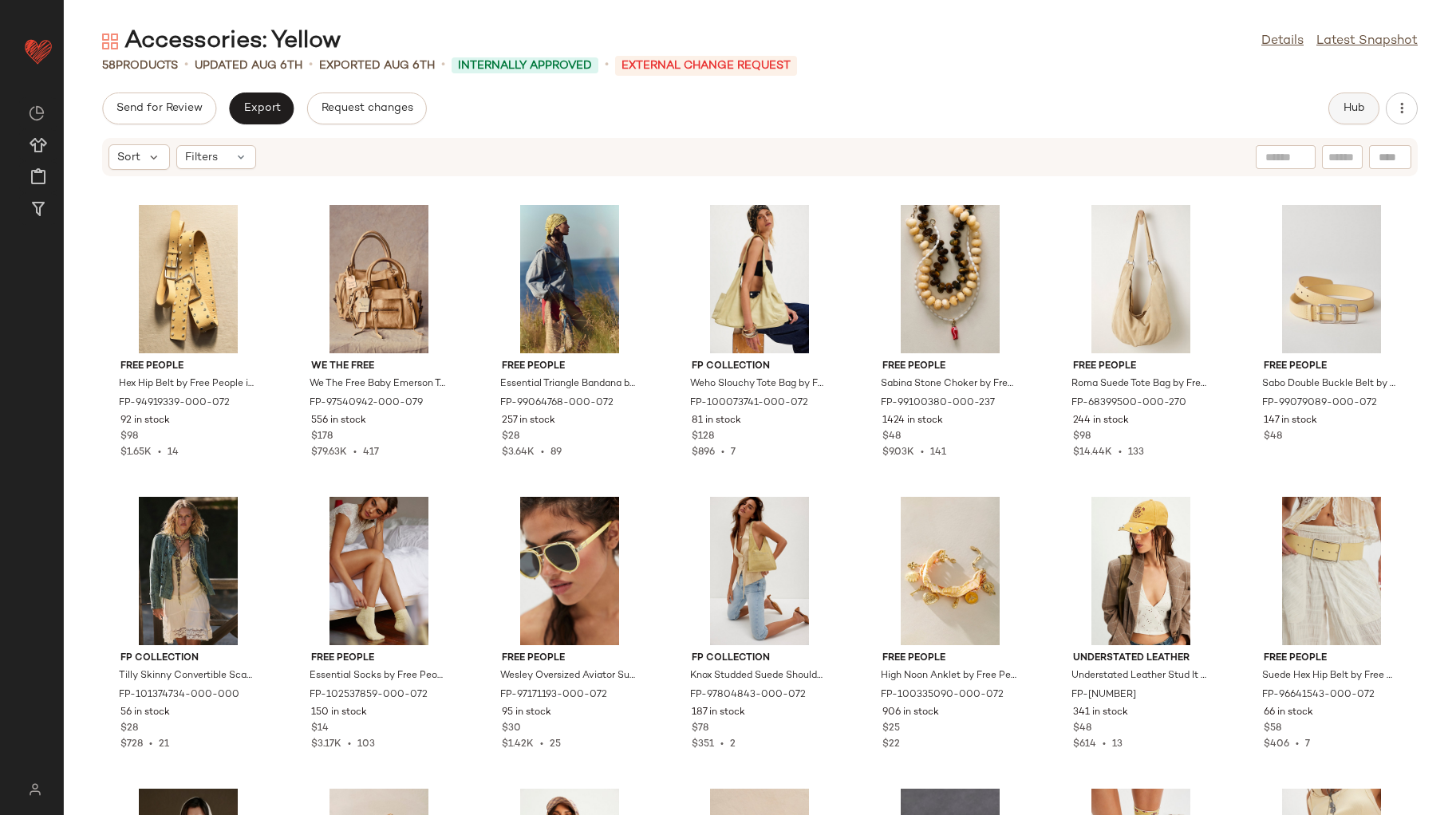 click on "Hub" at bounding box center [1354, 108] 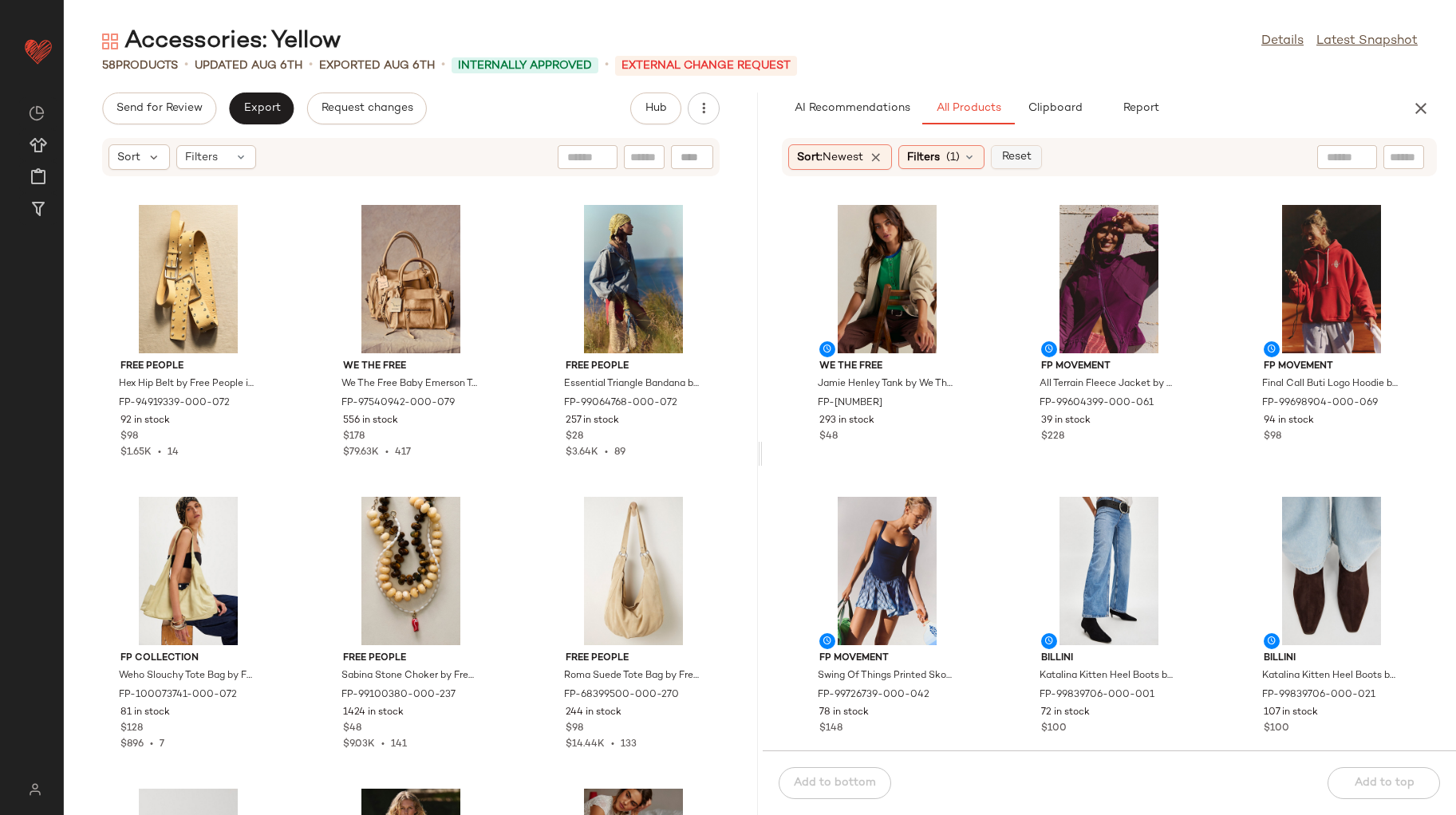 click on "Reset" 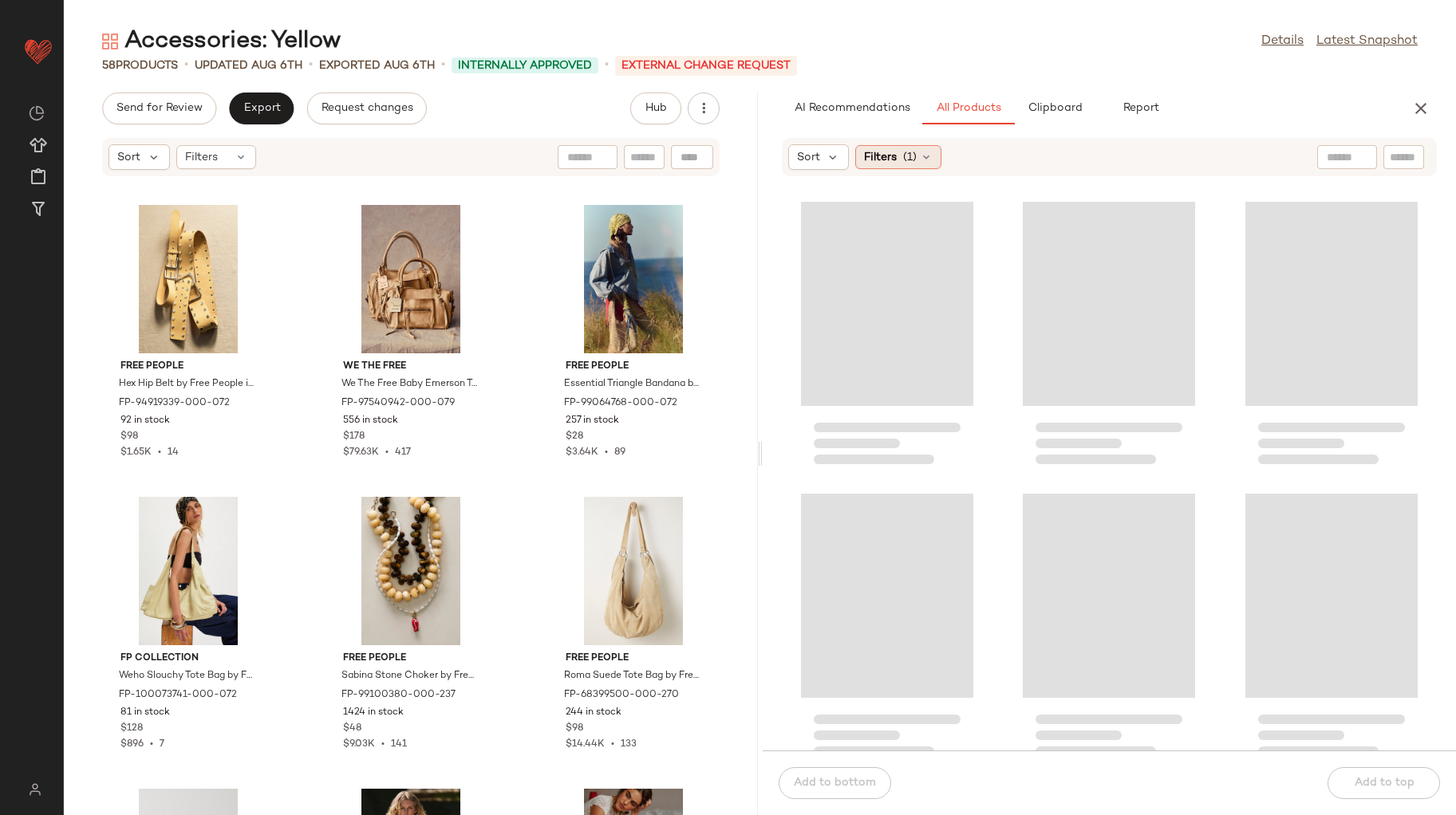 click on "Filters  (1)" 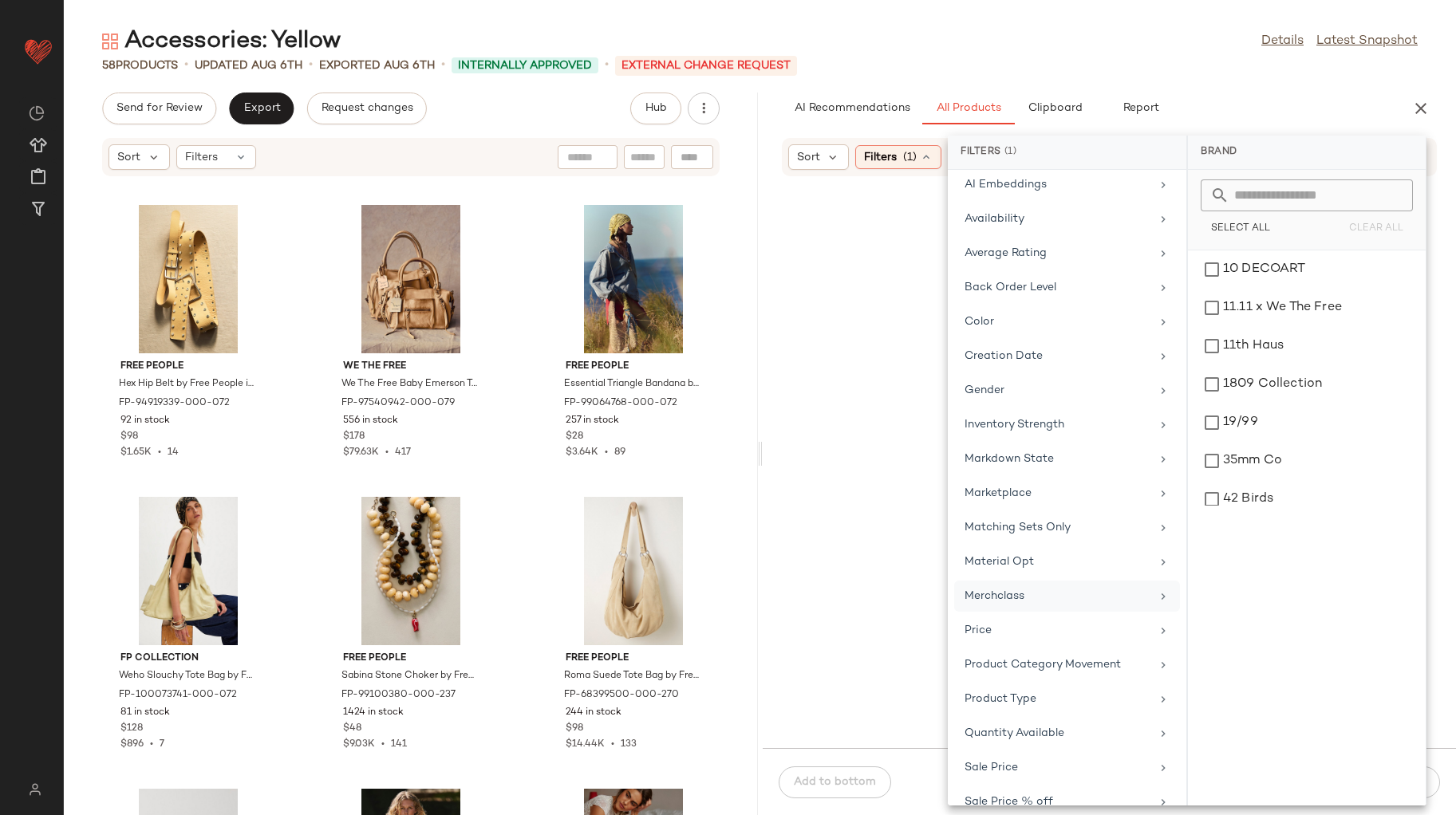 scroll, scrollTop: 352, scrollLeft: 0, axis: vertical 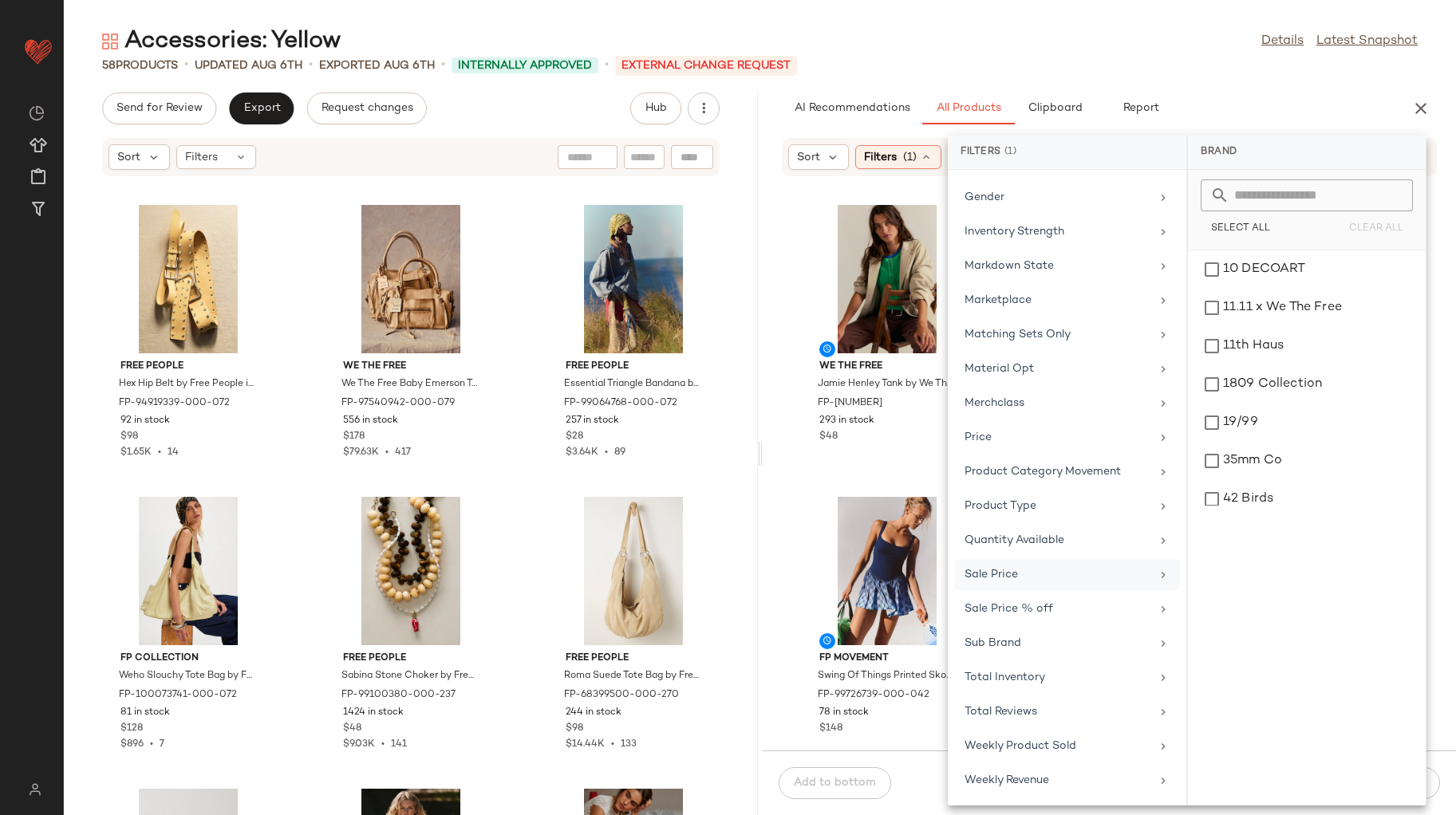 click on "Sale Price" at bounding box center (1057, 574) 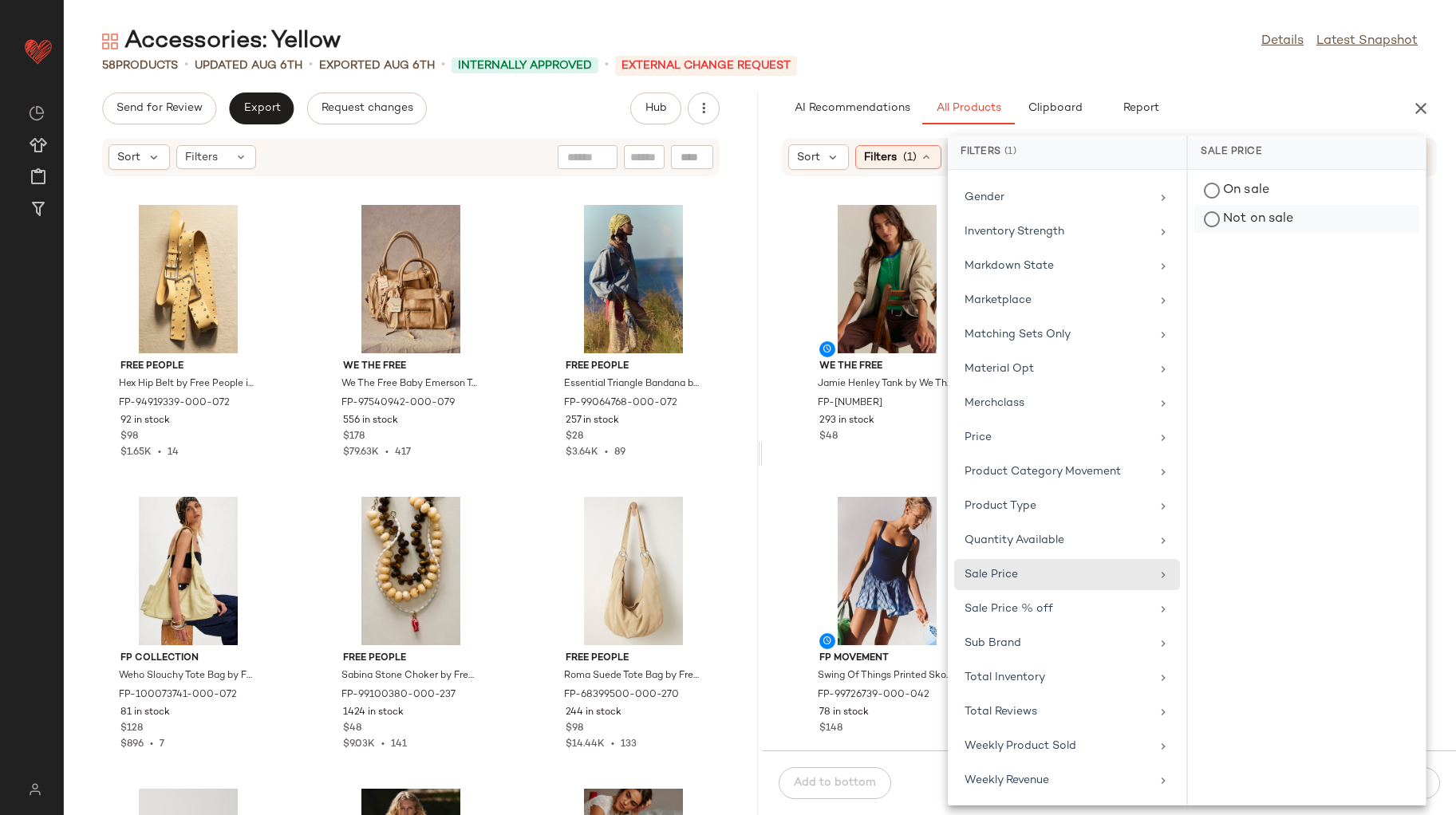 click on "Not on sale" 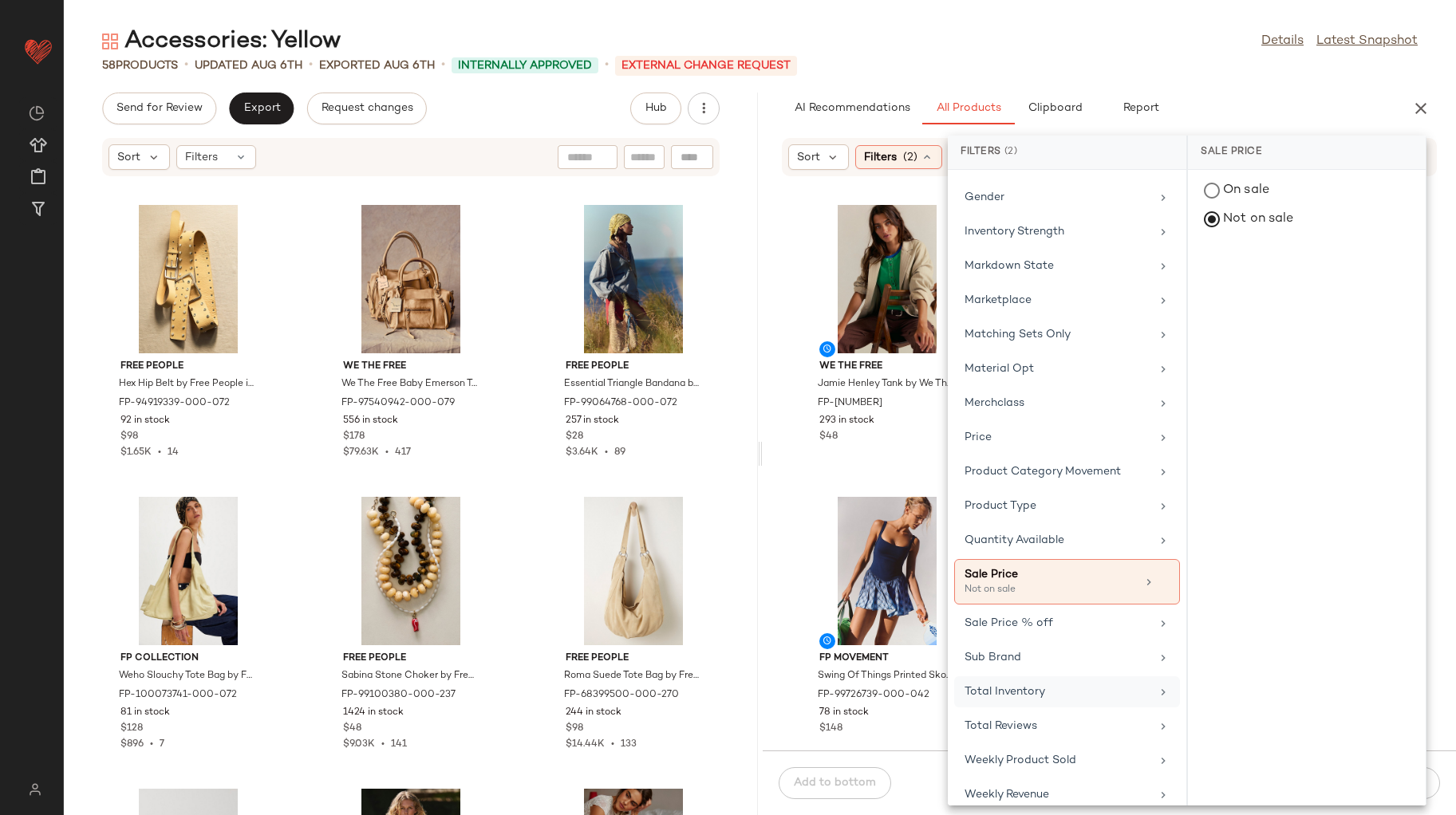click on "Total Inventory" at bounding box center [1057, 691] 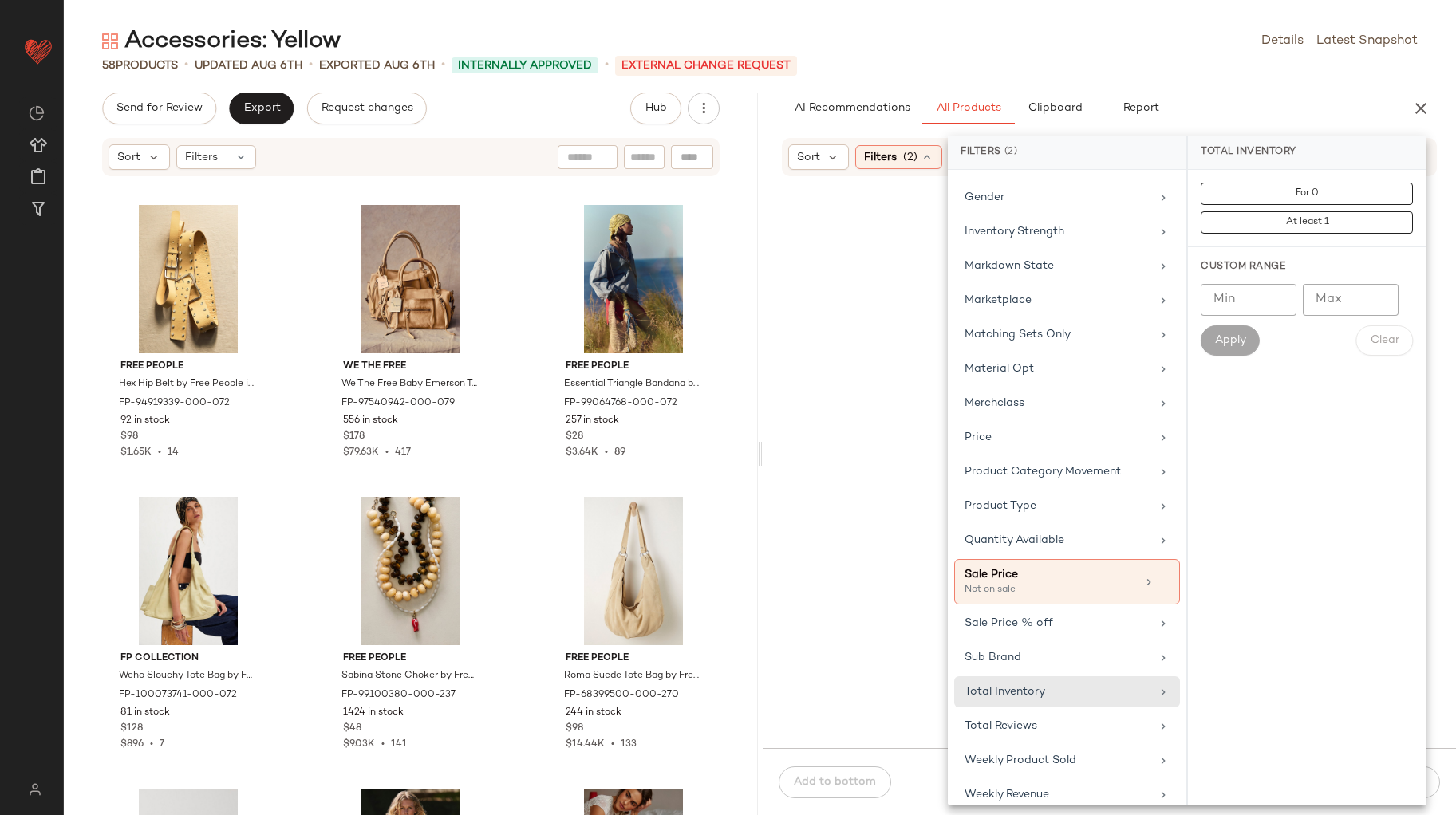 click on "Min" 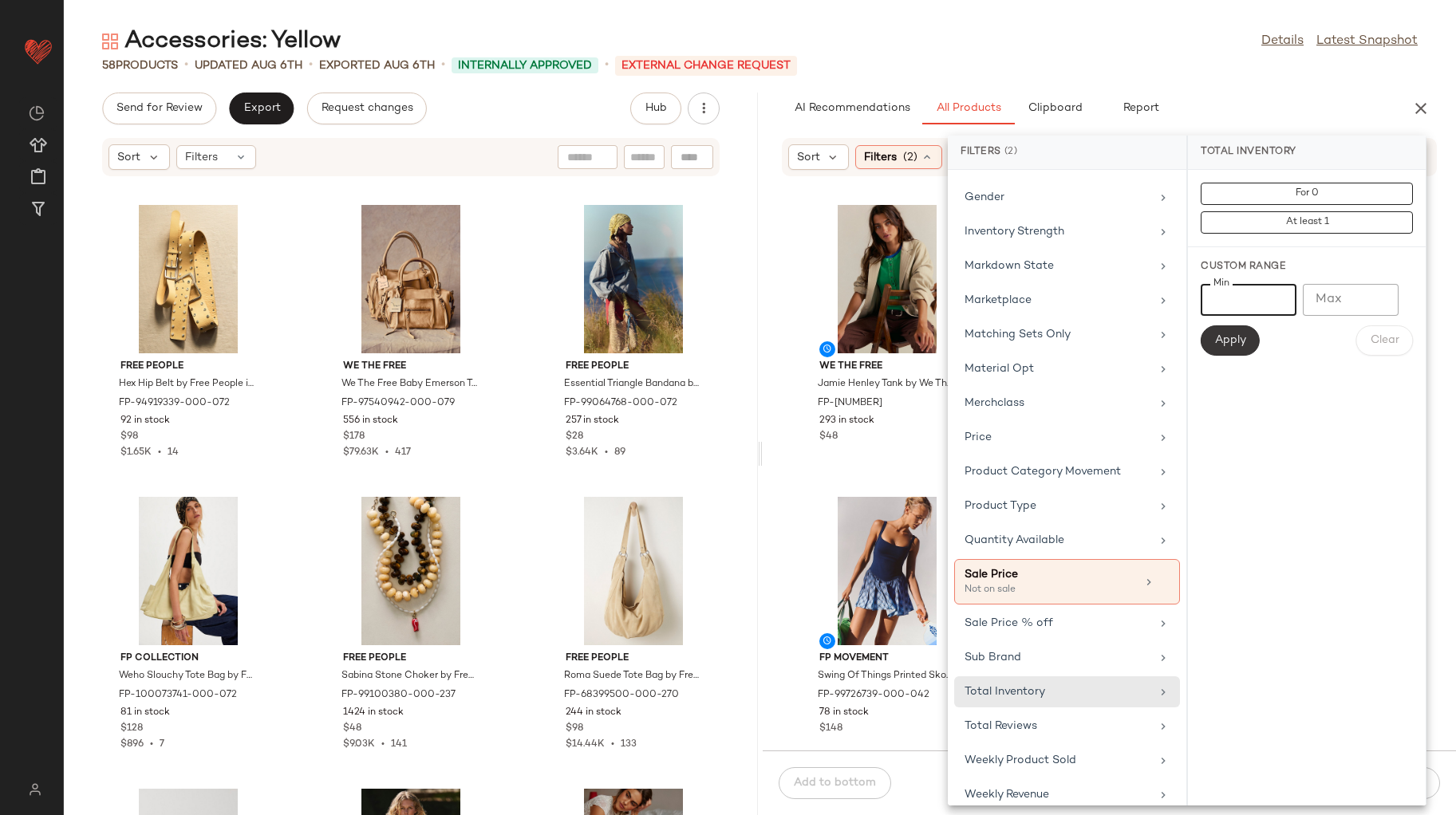 type on "*" 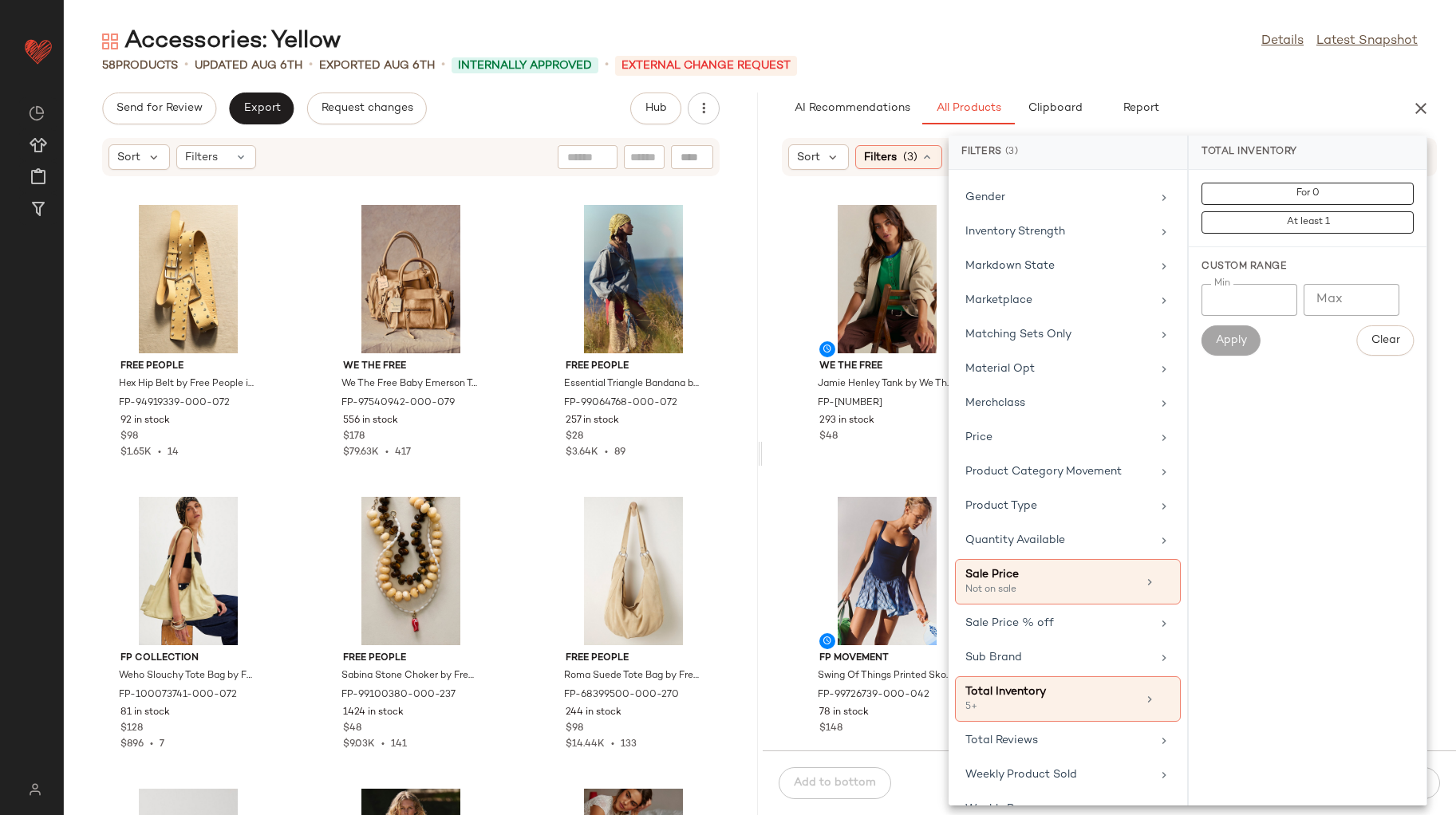 click on "Accessories: Yellow  Details   Latest Snapshot  58   Products   •   updated Aug 6th  •  Exported Aug 6th  •   Internally Approved   •  External Change Request  Send for Review   Export   Request changes   Hub  Sort  Filters Free People Hex Hip Belt by Free People in Yellow, Size: S-M/P-M FP-94919339-000-072 92 in stock $98 $1.65K  •  14 We The Free We The Free Baby Emerson Tote Bag at Free People in Yellow FP-97540942-000-079 556 in stock $178 $79.63K  •  417 Free People Essential Triangle Bandana by Free People in Yellow FP-99064768-000-072 257 in stock $28 $3.64K  •  89 FP Collection Weho Slouchy Tote Bag by Free People in Yellow FP-100073741-000-072 81 in stock $128 $896  •  7 Free People Sabina Stone Choker by Free People in Yellow FP-99100380-000-237 1424 in stock $48 $9.03K  •  141 Free People Roma Suede Tote Bag by Free People in Yellow FP-68399500-000-270 244 in stock $98 $14.44K  •  133 Free People Sabo Double Buckle Belt by Free People in Yellow, Size: XS/S FP-99079089-000-072" at bounding box center (760, 420) 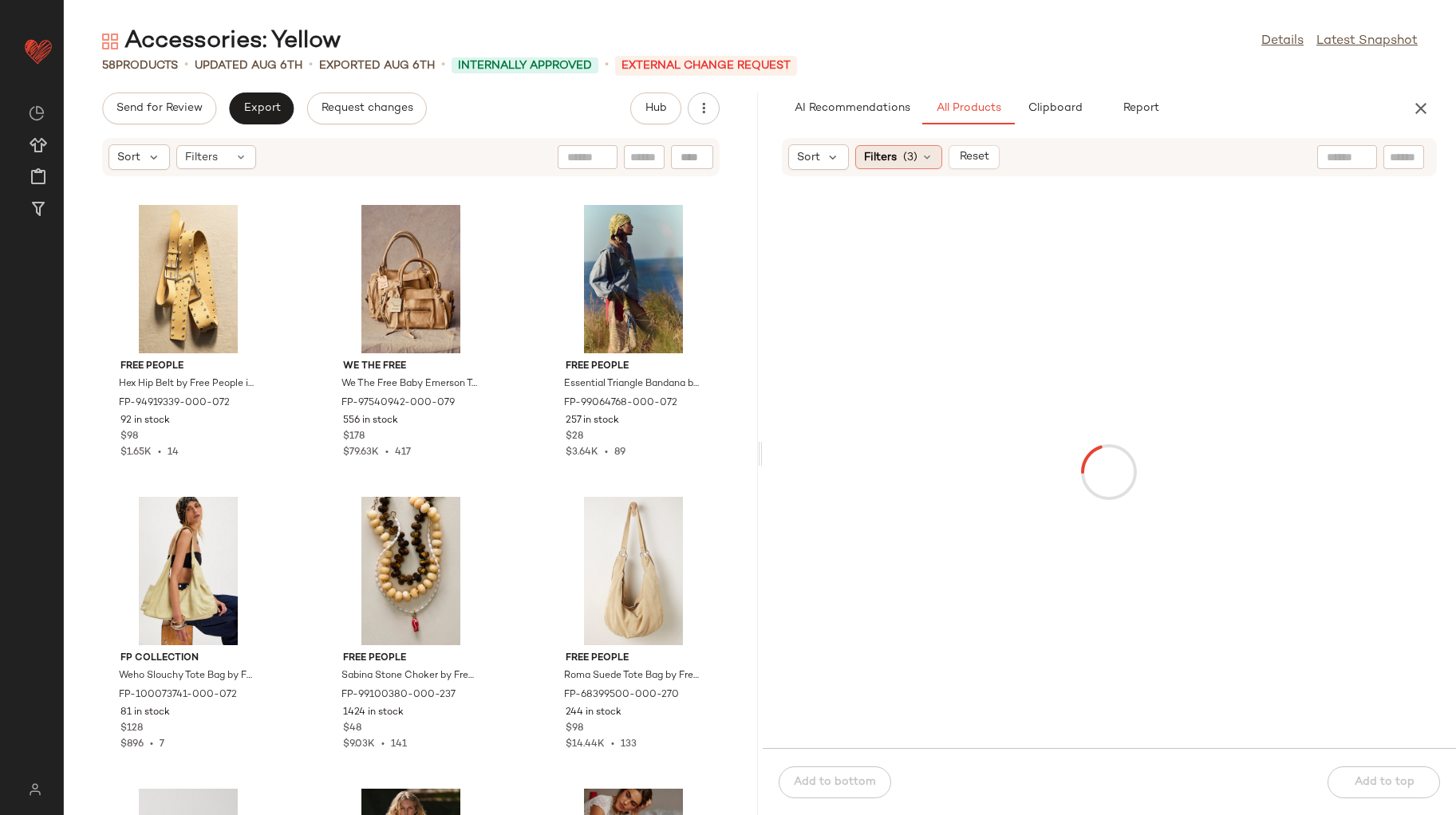 click on "Filters  (3)" 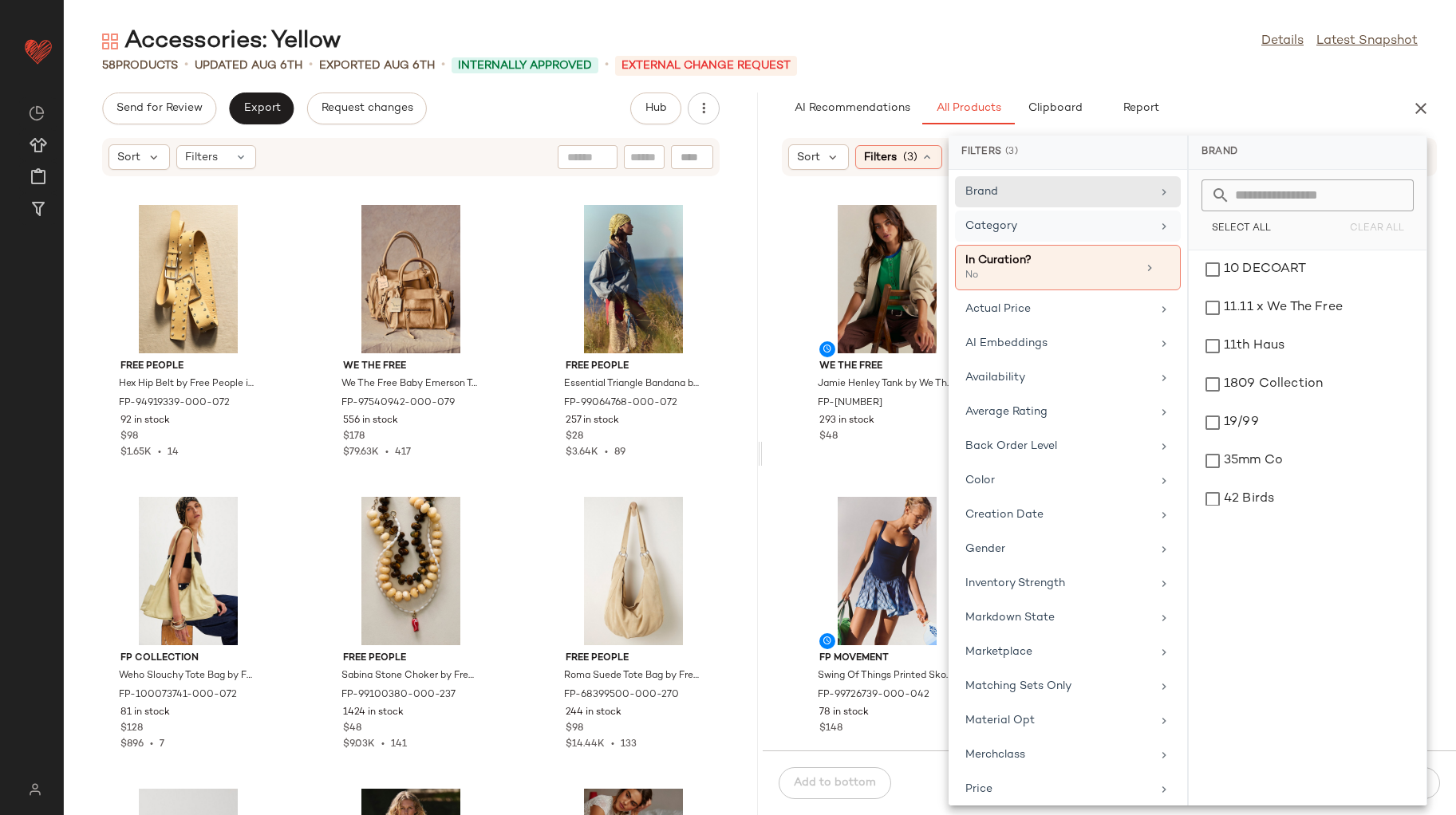 click on "Category" at bounding box center [1058, 226] 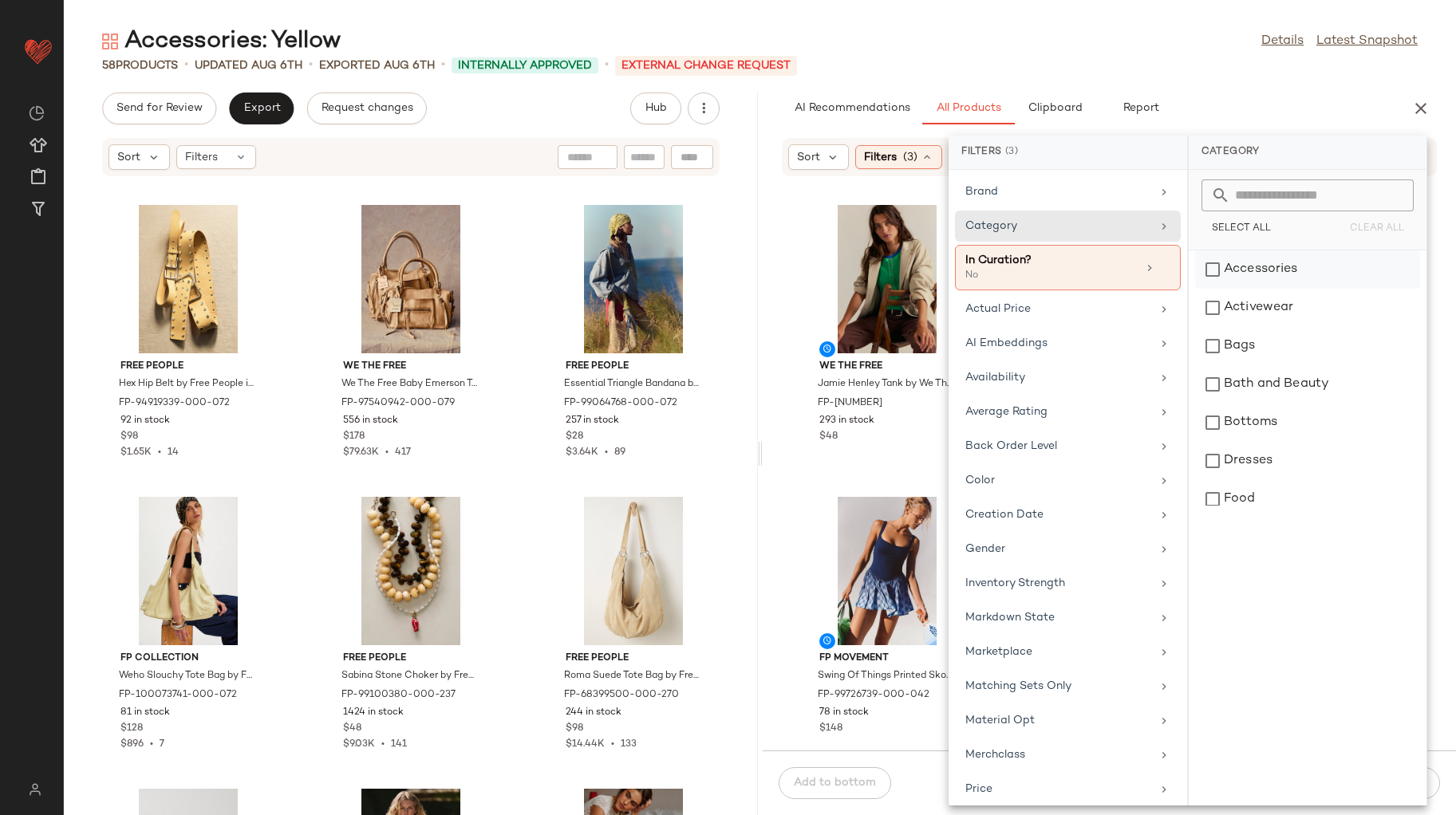 click on "Accessories" 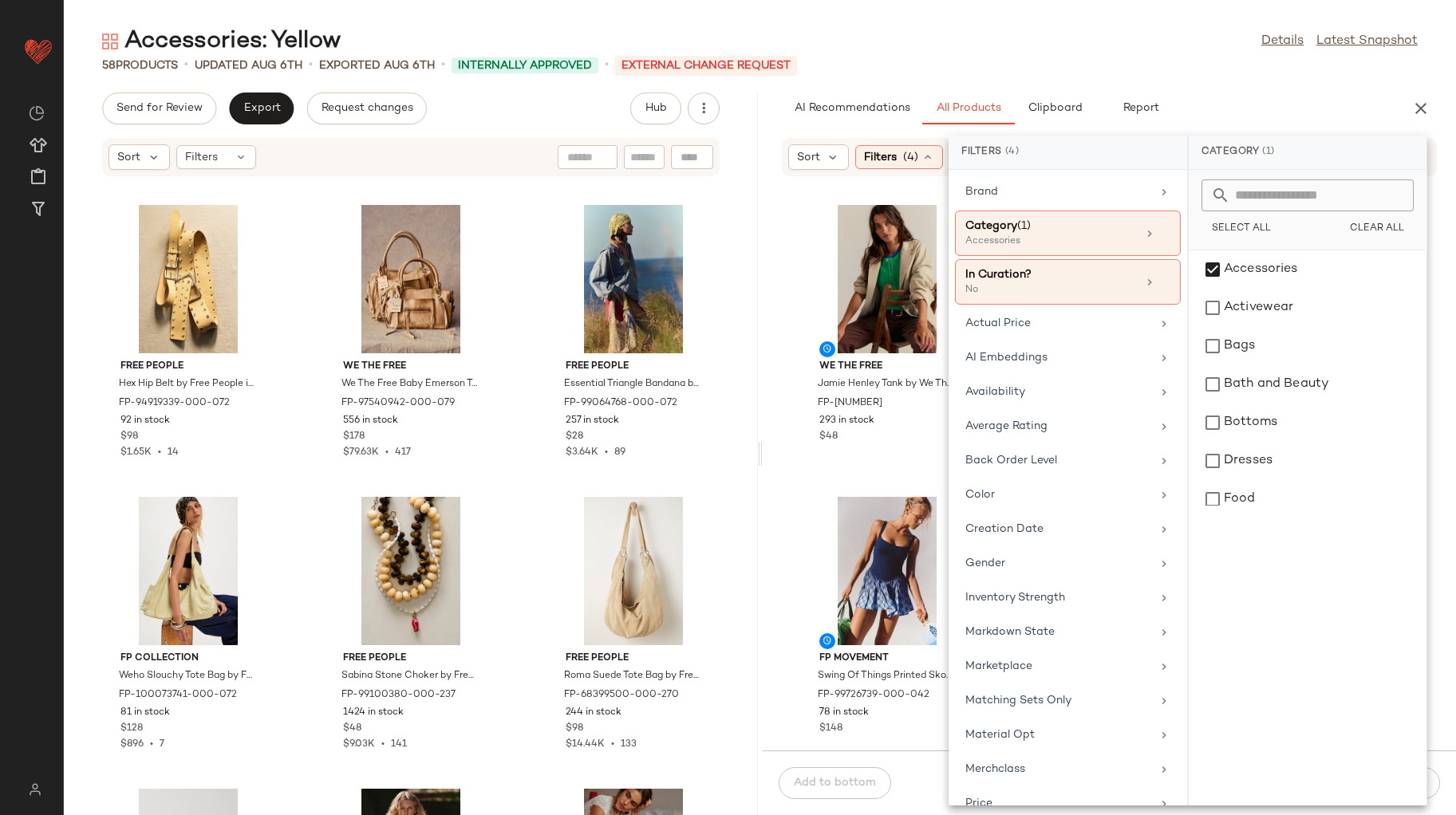 click on "AI Recommendations   All Products   Clipboard   Report" at bounding box center (1084, 108) 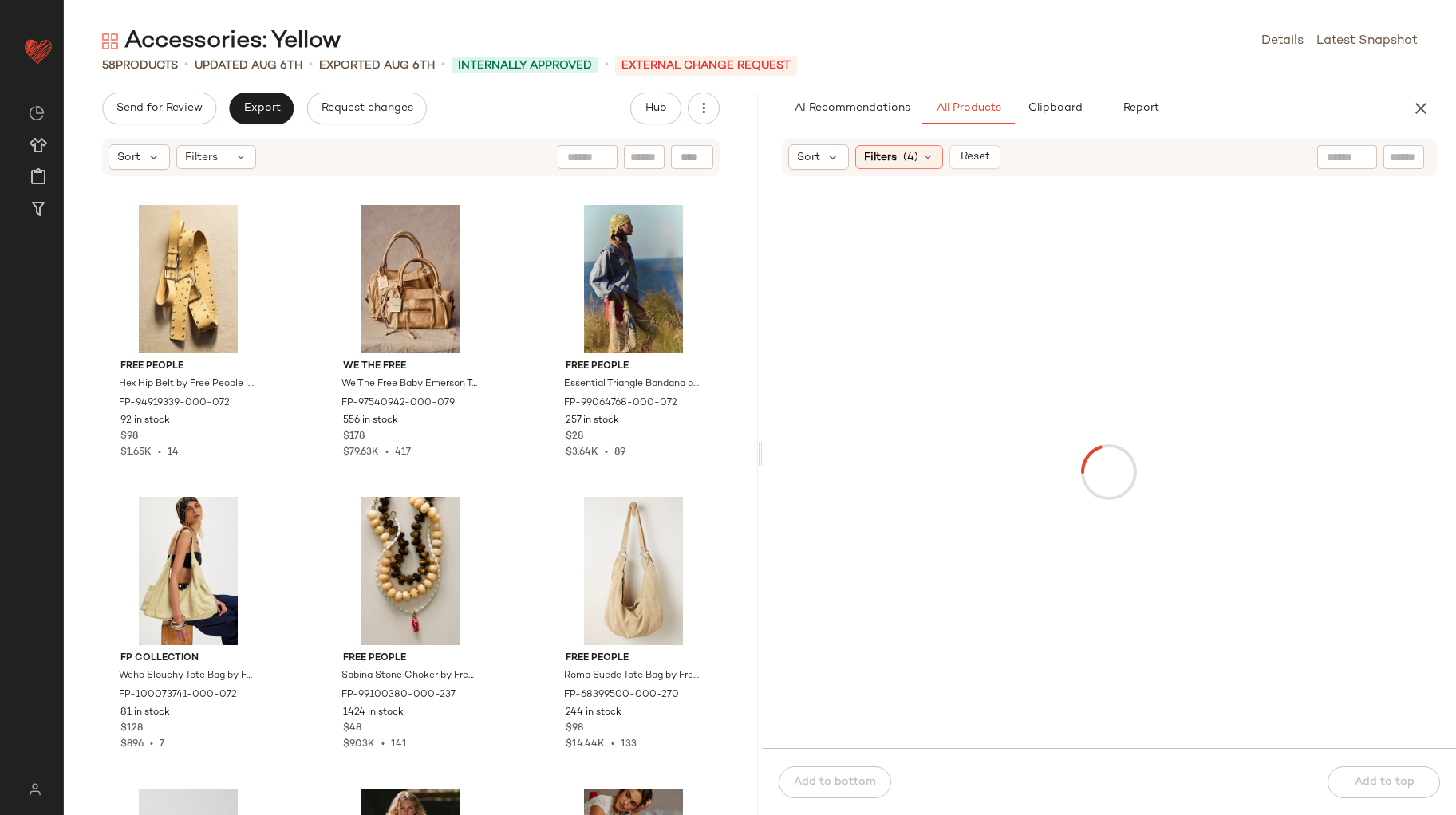click 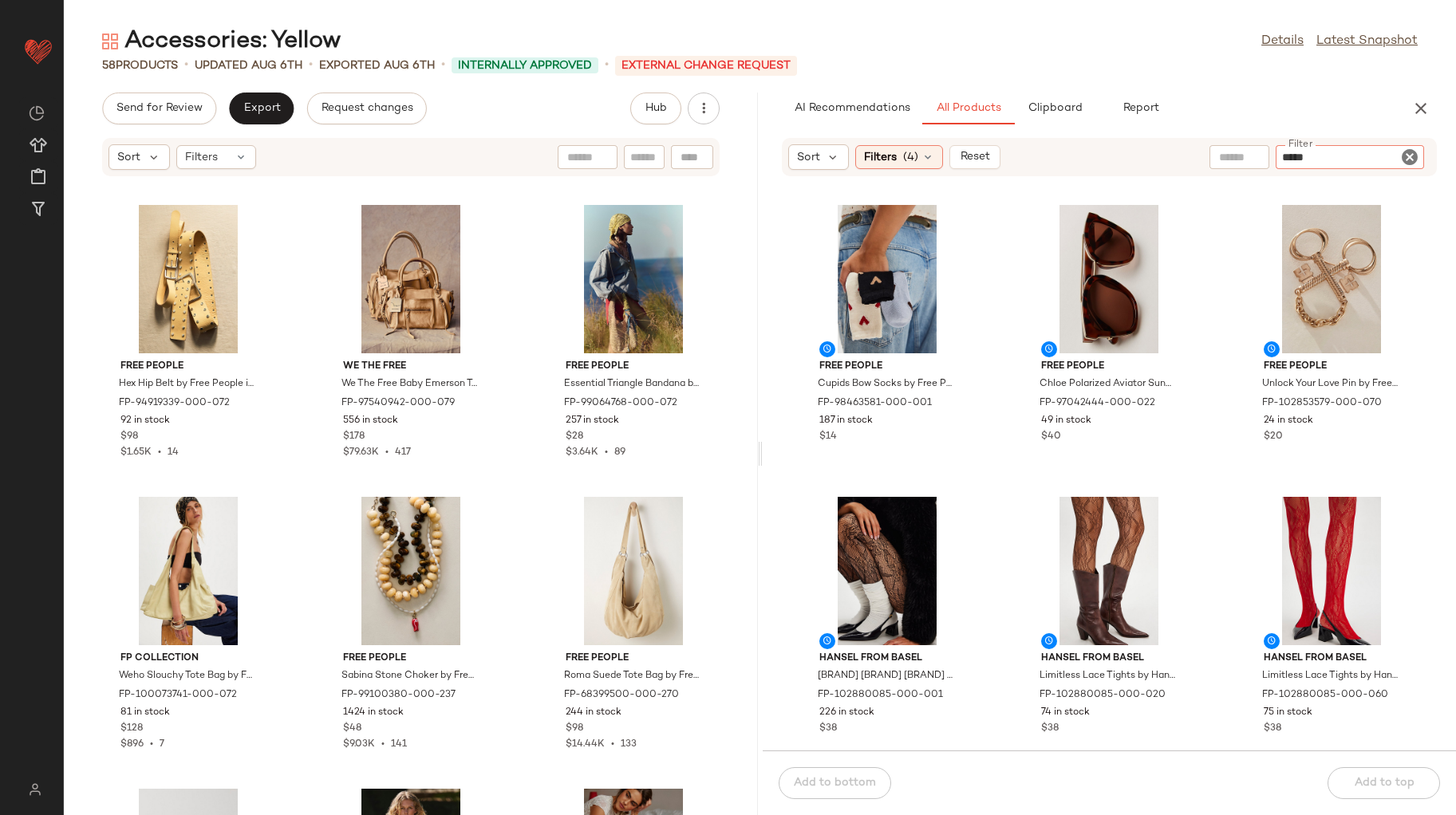 type on "******" 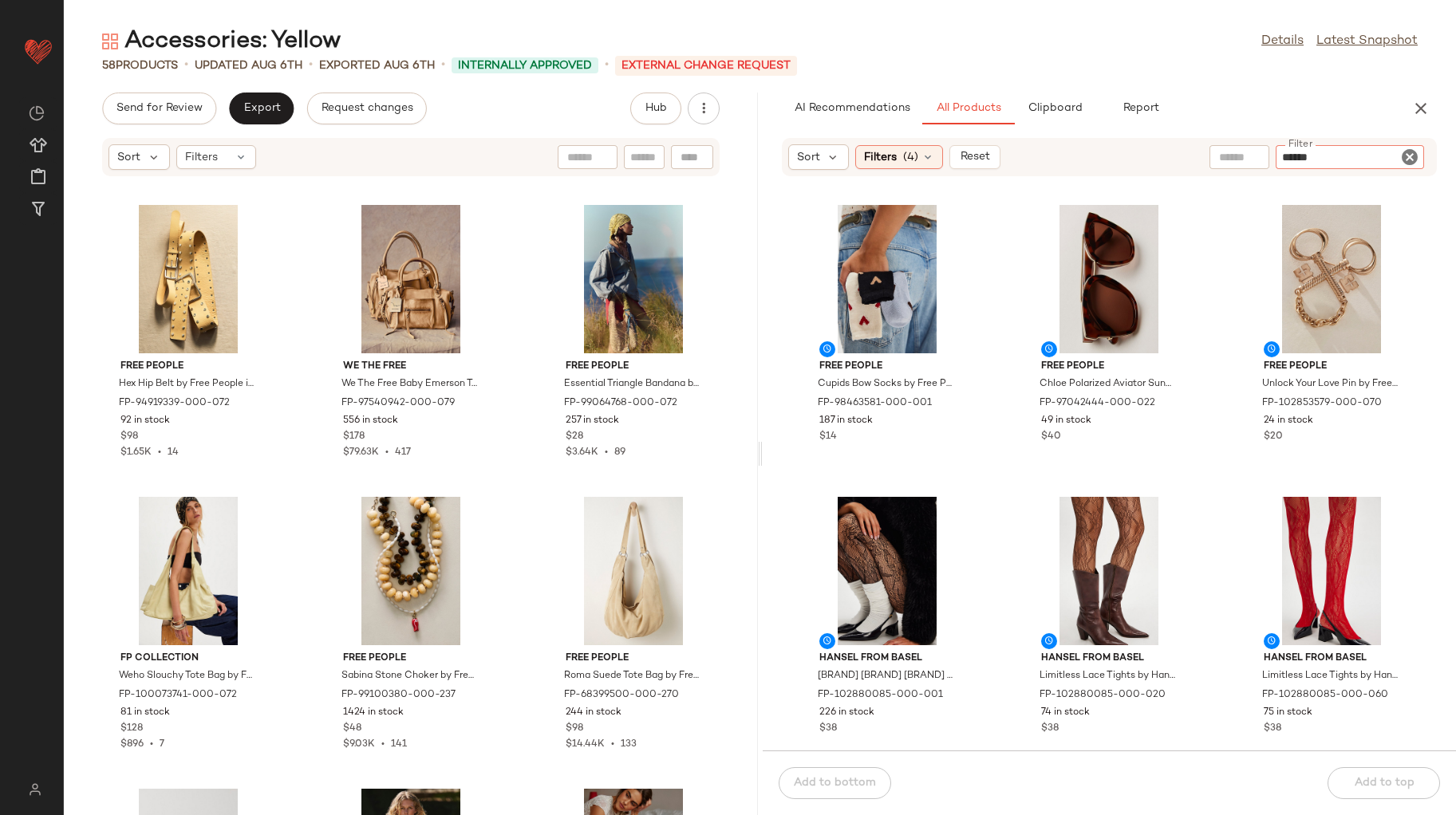 type 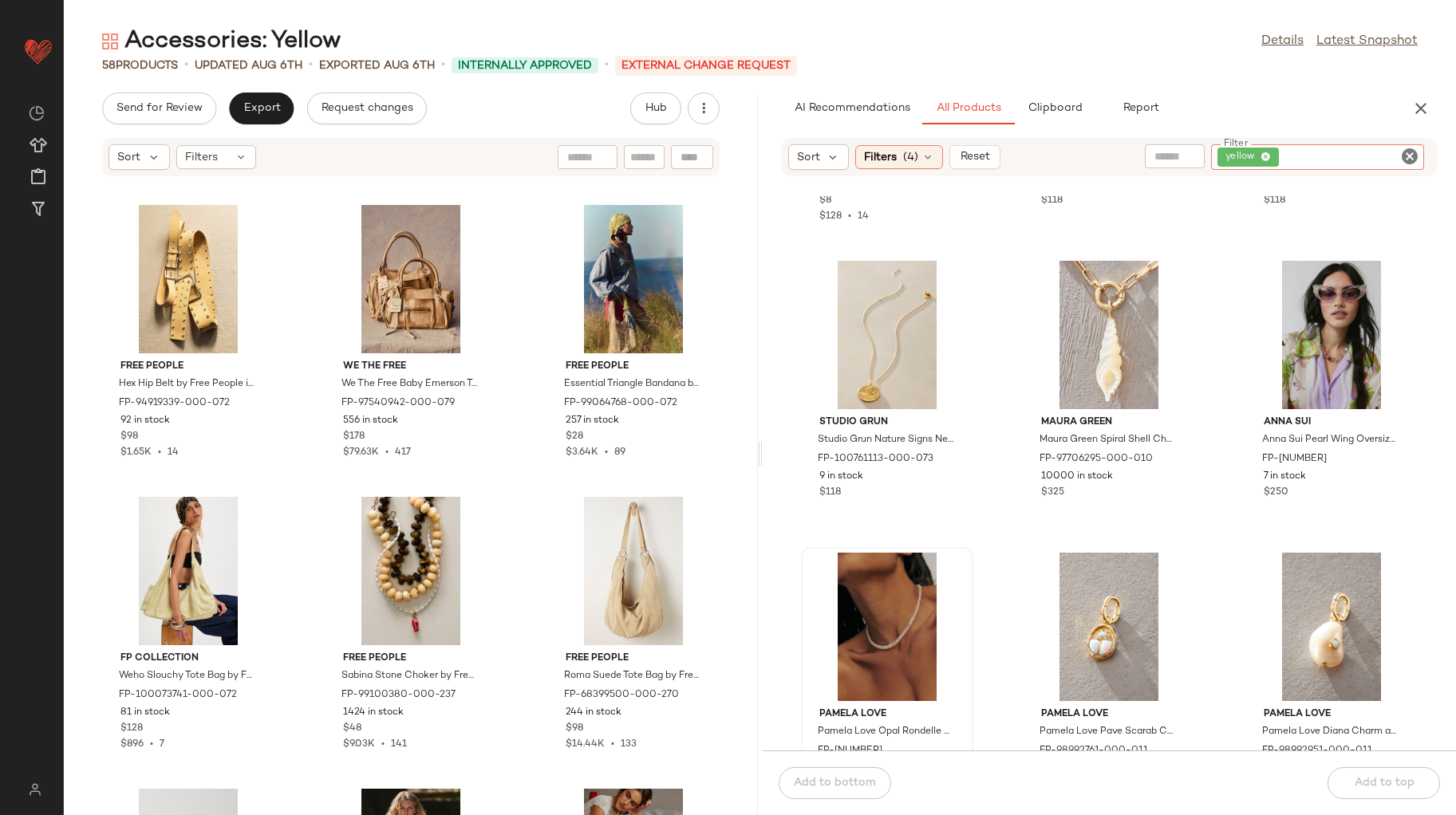 scroll, scrollTop: 1508, scrollLeft: 0, axis: vertical 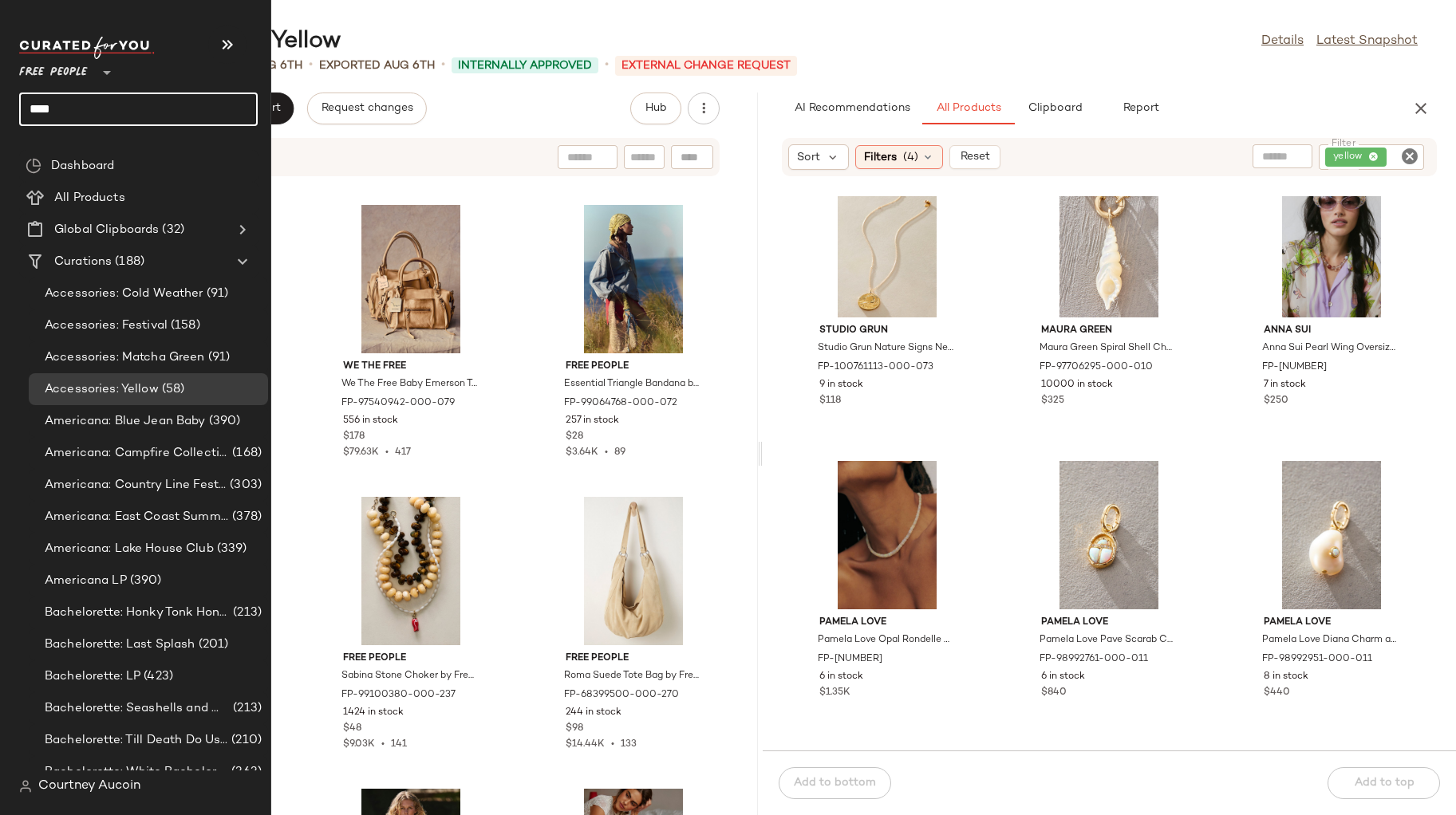 click on "****" 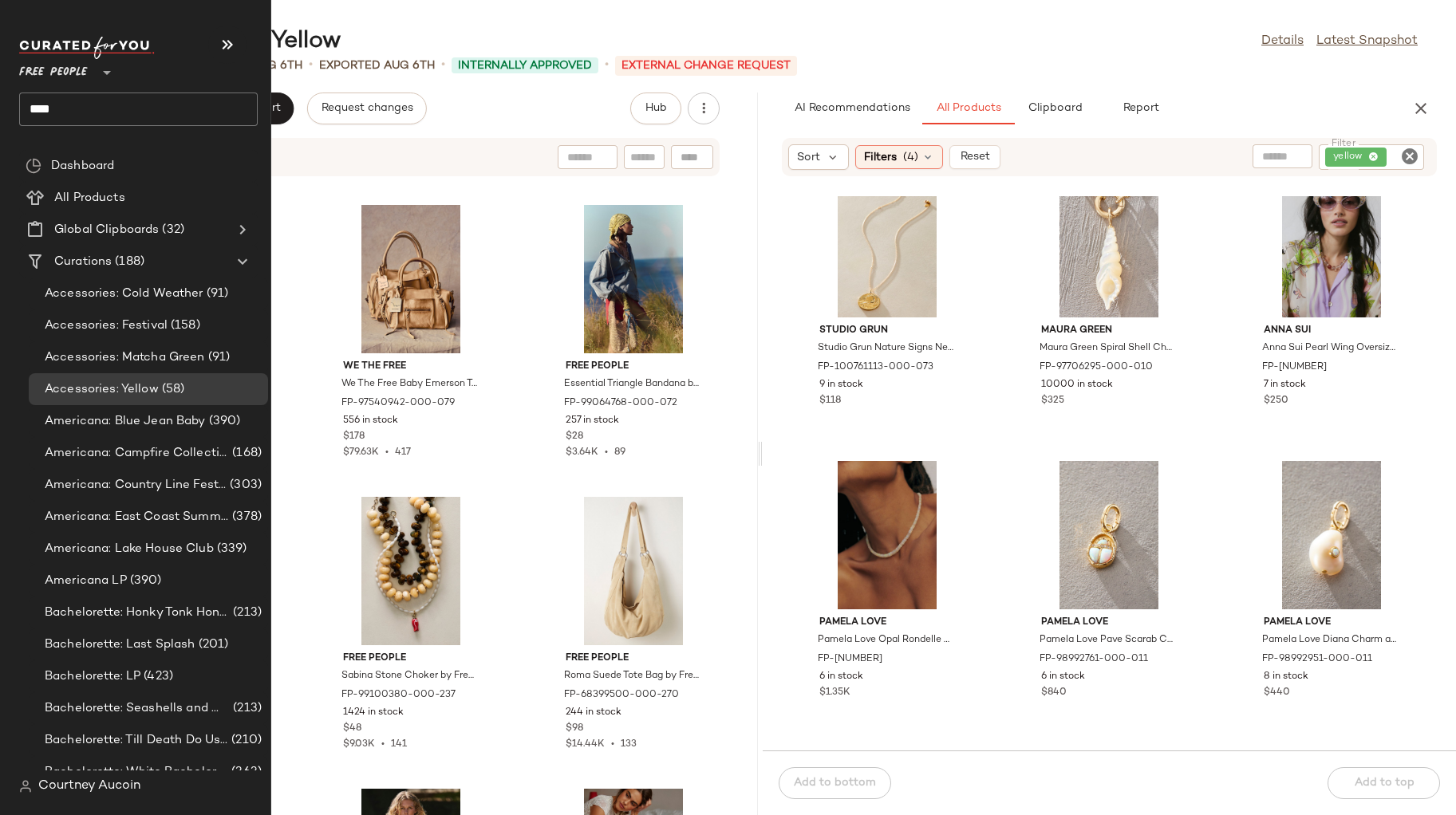 click on "****" 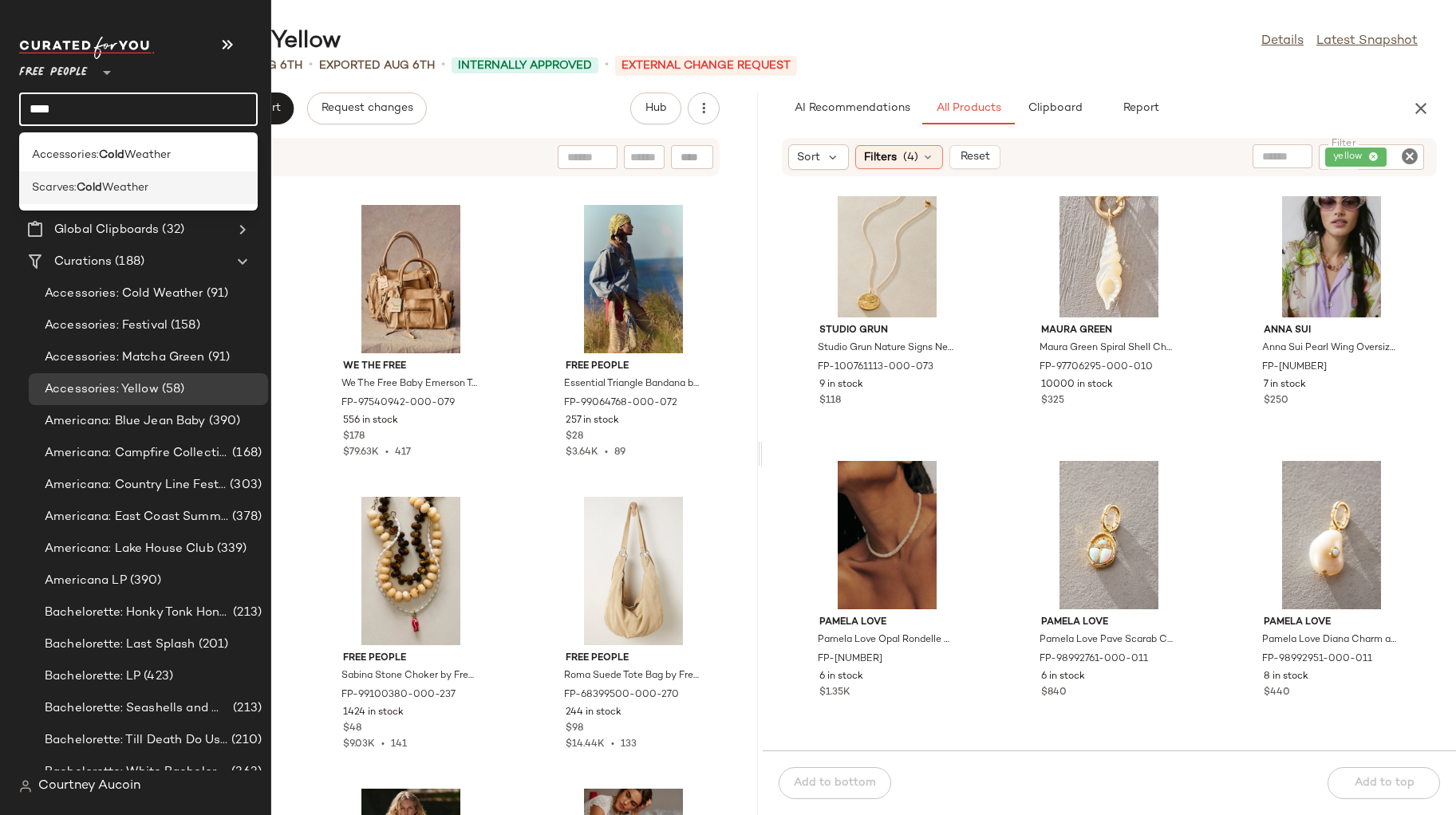 click on "Scarves:  Cold  Weather" 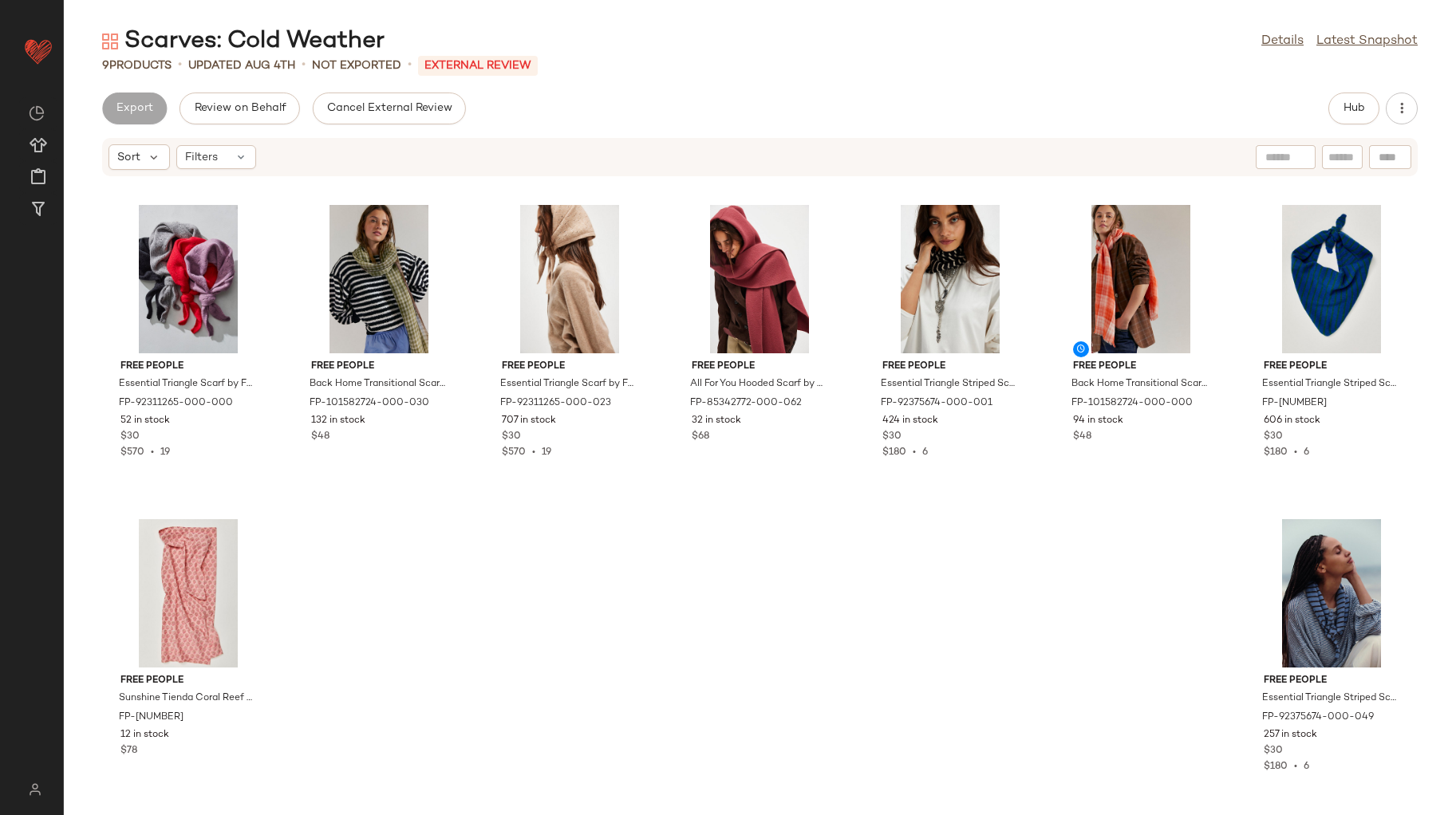 click on "Export   Review on Behalf   Cancel External Review   Hub  Sort  Filters Free People Essential Triangle Scarf by Free People FP-92311265-000-000 52 in stock $30 $570  •  19 Free People Back Home Transitional Scarf by Free People in Green FP-101582724-000-030 132 in stock $48 Free People Essential Triangle Scarf by Free People in Tan FP-92311265-000-023 707 in stock $30 $570  •  19 Free People All For You Hooded Scarf by Free People in Red FP-85342772-000-062 32 in stock $68 Free People Essential Triangle Striped Scarf by Free People in Black FP-92375674-000-001 424 in stock $30 $180  •  6 Free People Back Home Transitional Scarf by Free People in Orange FP-101582724-000-000 94 in stock $48 Free People Essential Triangle Striped Scarf by Free People in Green FP-92375674-000-038 606 in stock $30 $180  •  6 Free People Sunshine Tienda Coral Reef Scarf by Free People in Pink FP-97975742-000-066 12 in stock $78 Free People Essential Triangle Striped Scarf by Free People in Blue FP-92375674-000-049 $30 $180" at bounding box center (760, 454) 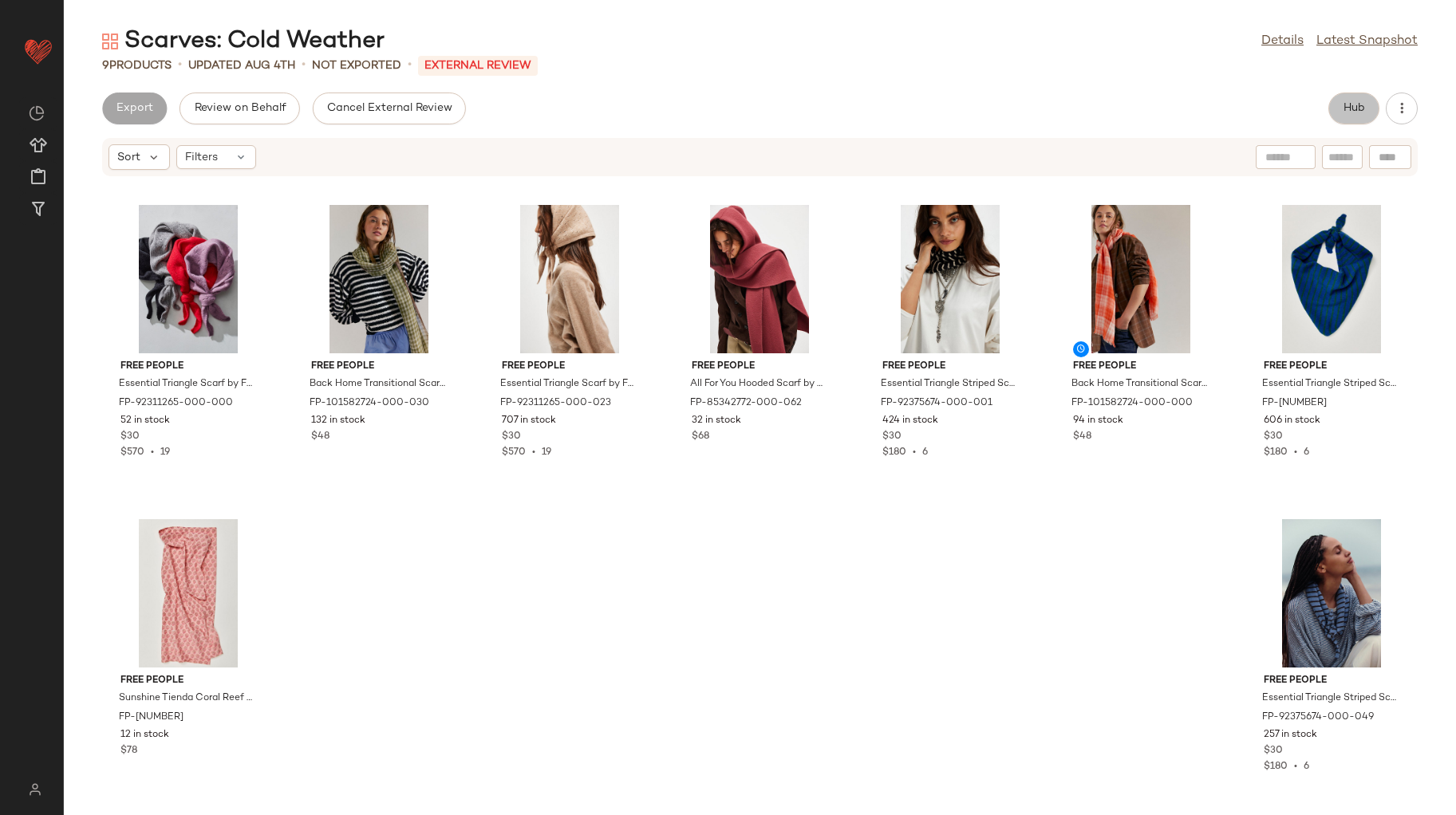 click on "Hub" at bounding box center (1354, 108) 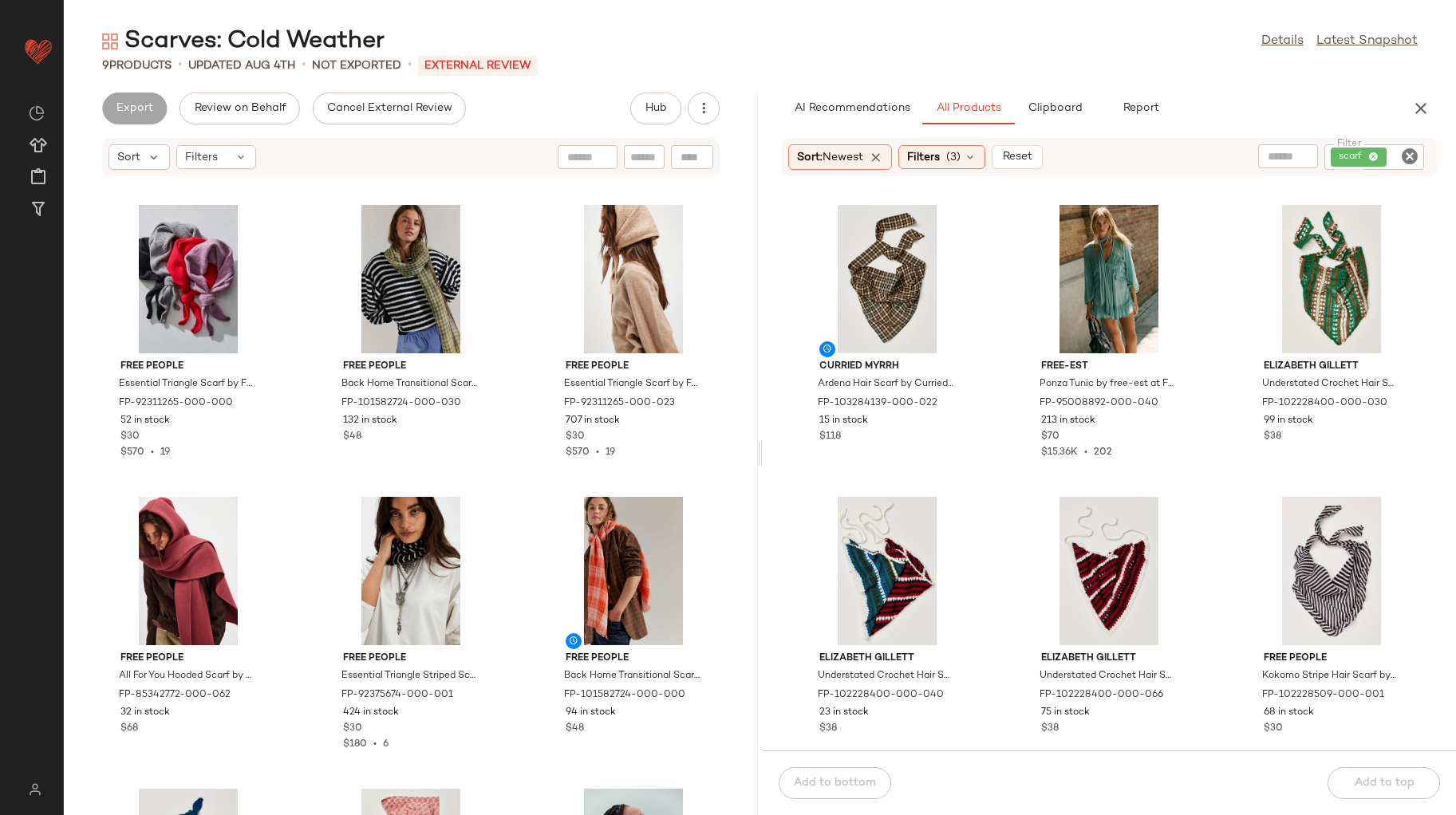 click on "Scarves: Cold Weather  Details   Latest Snapshot" 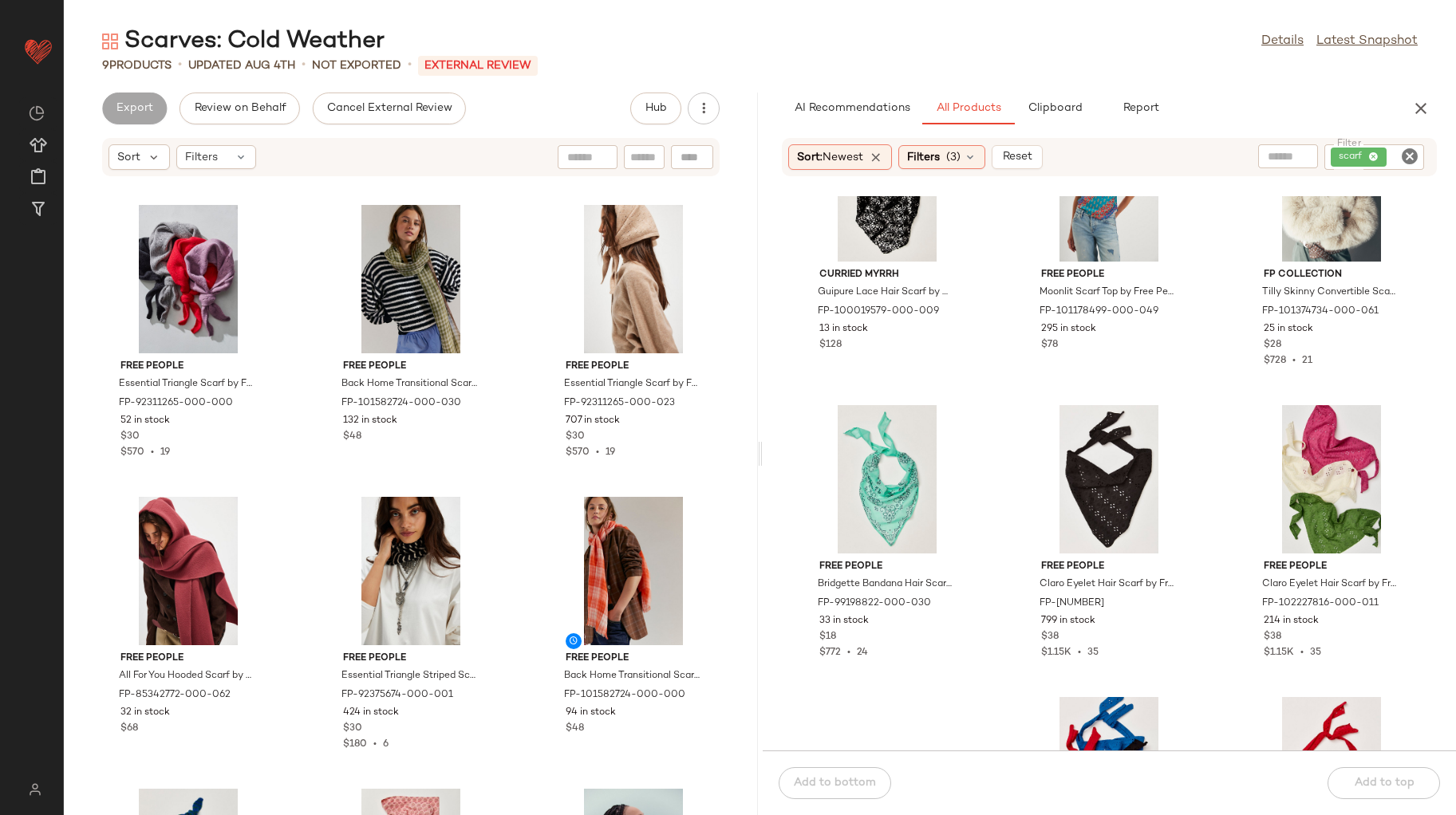 scroll, scrollTop: 1707, scrollLeft: 0, axis: vertical 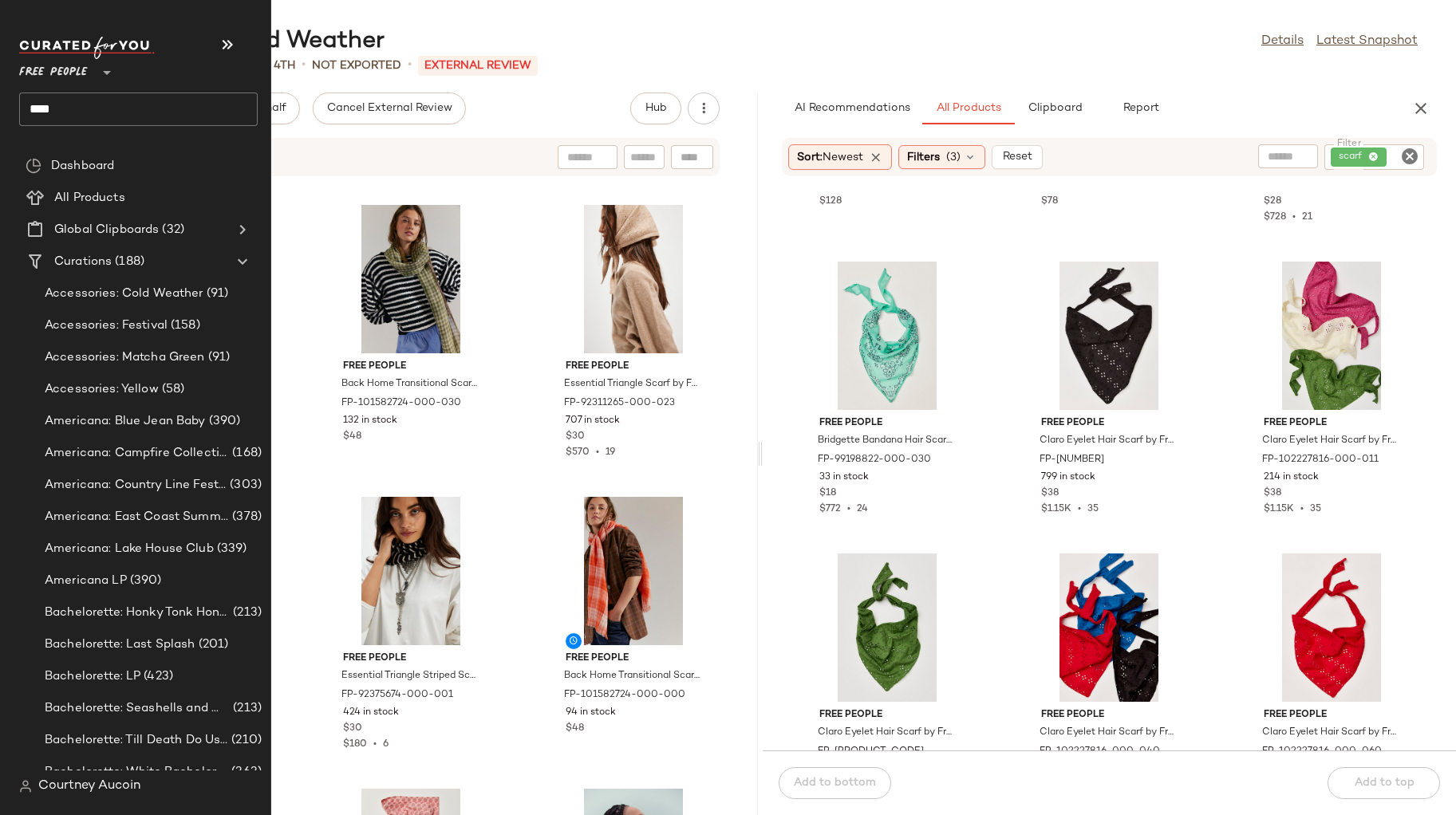 click on "****" 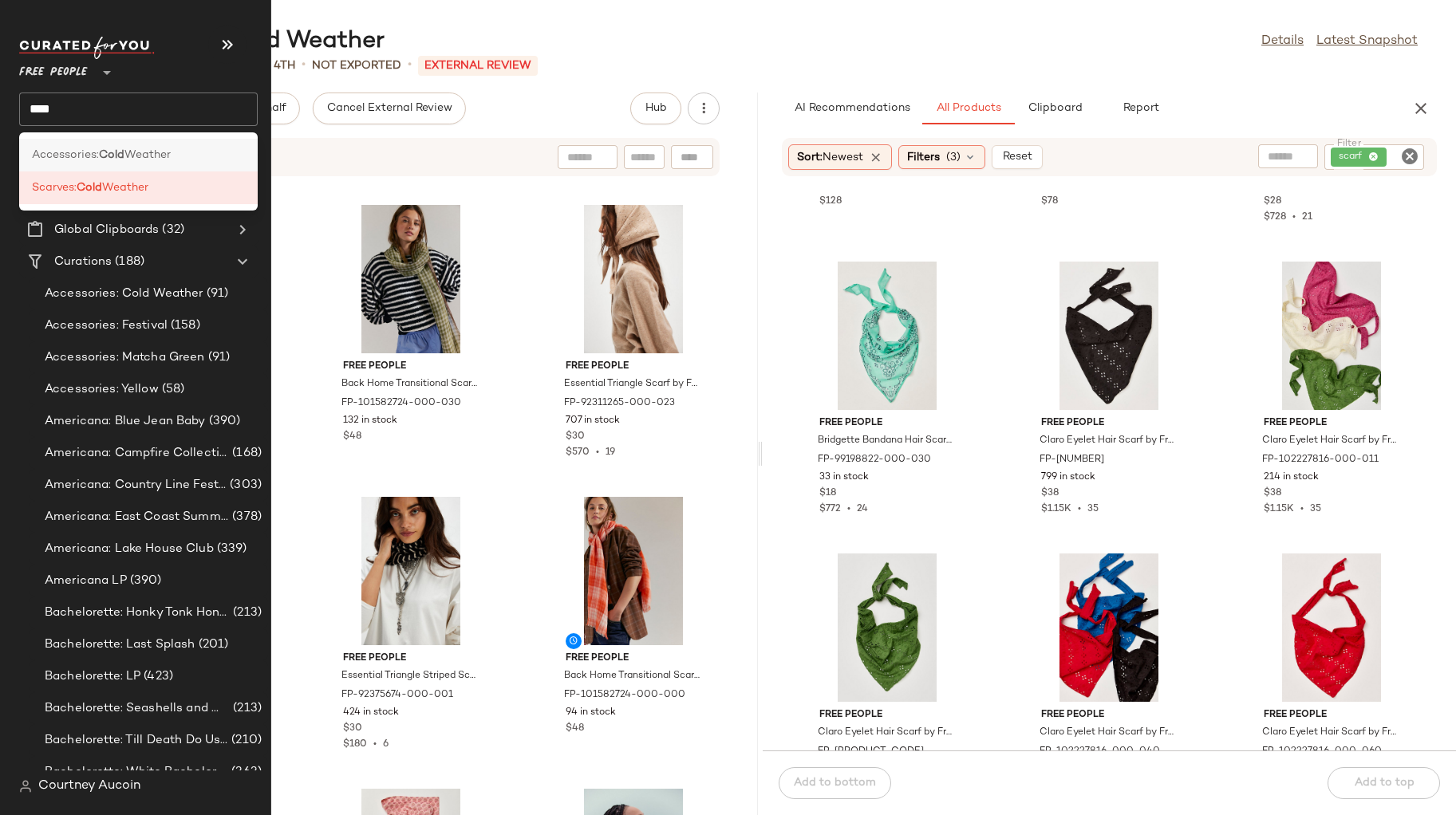 click on "Accessories:" at bounding box center [65, 155] 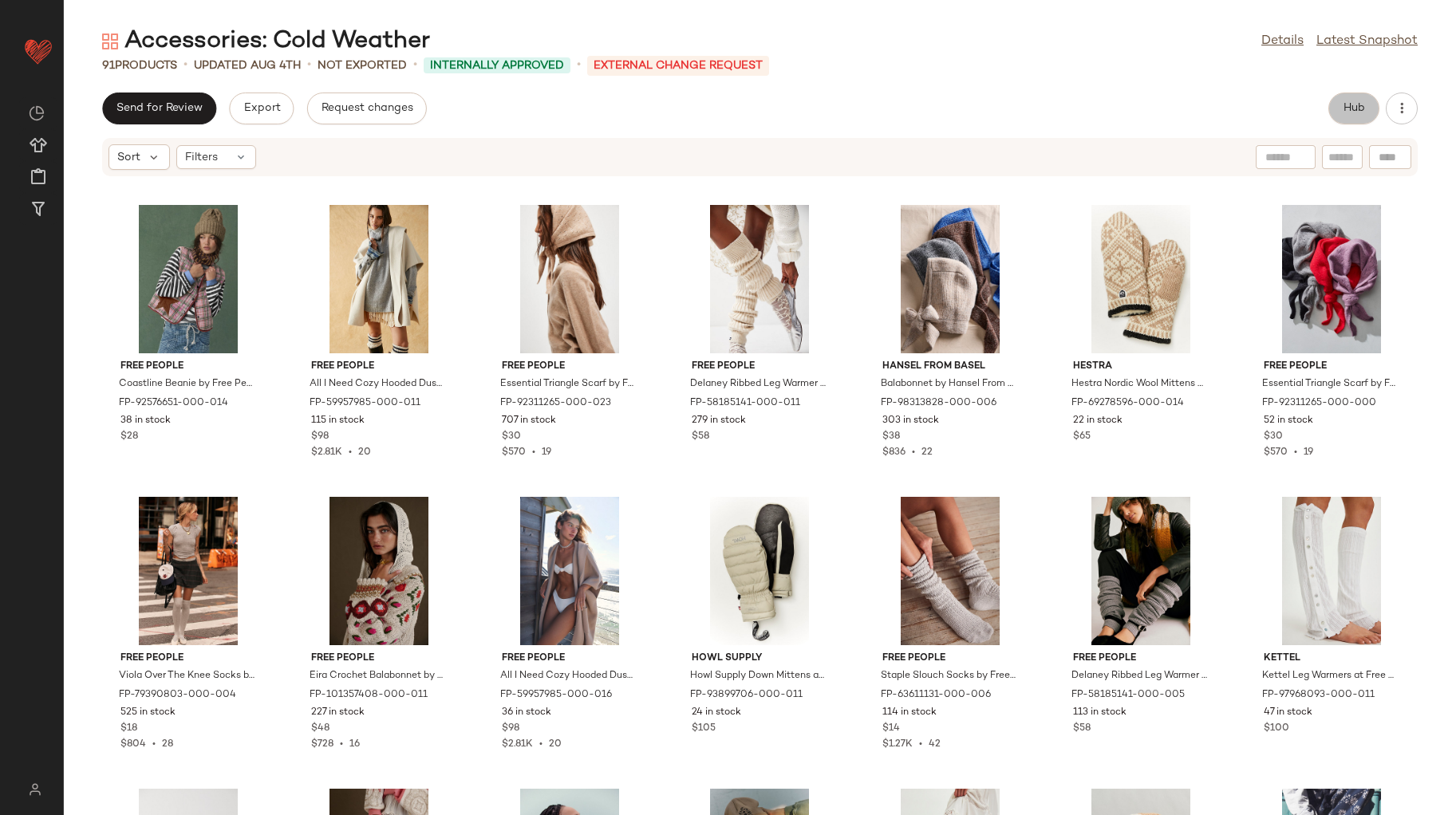 click on "Hub" 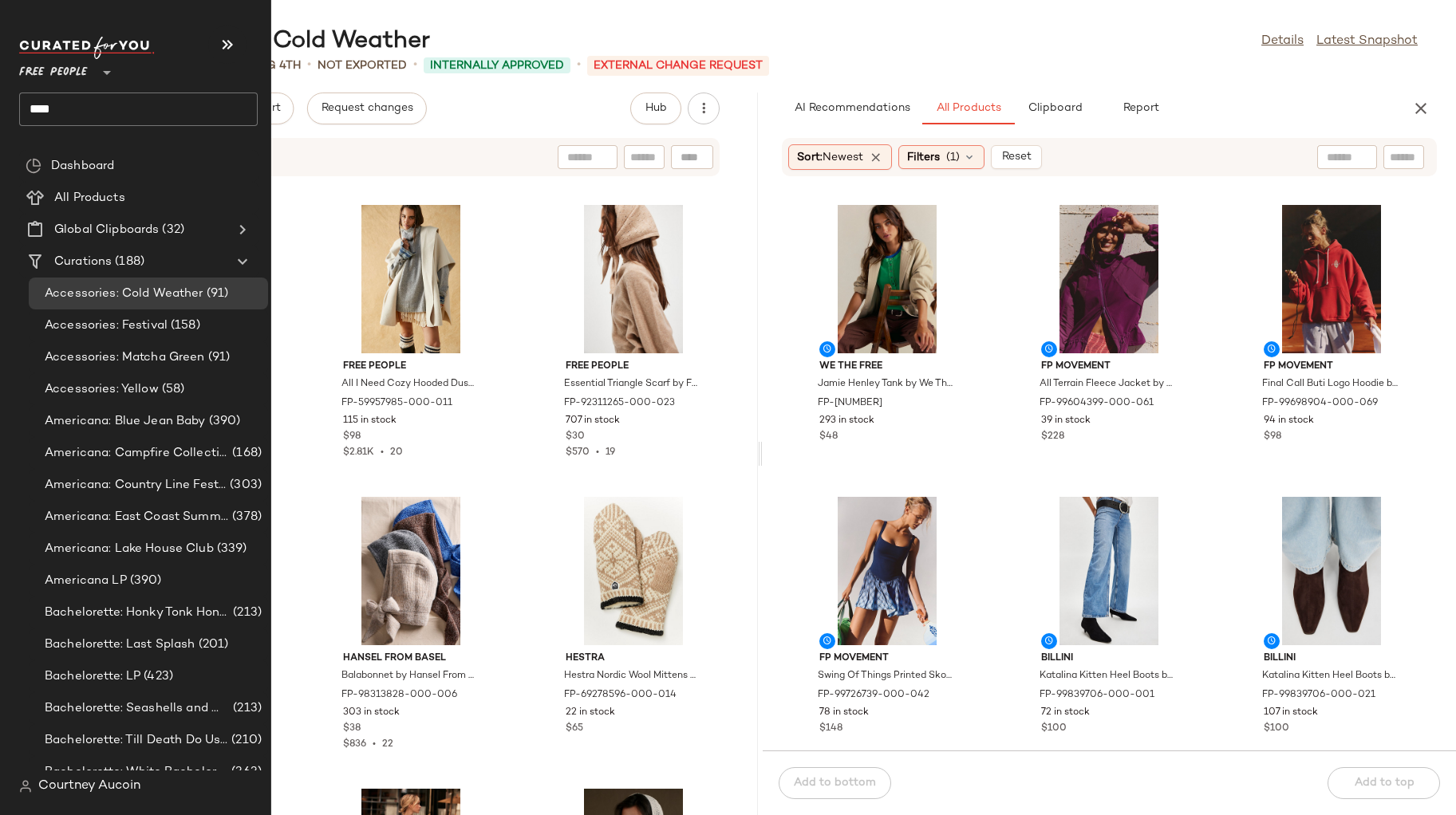 click on "****" 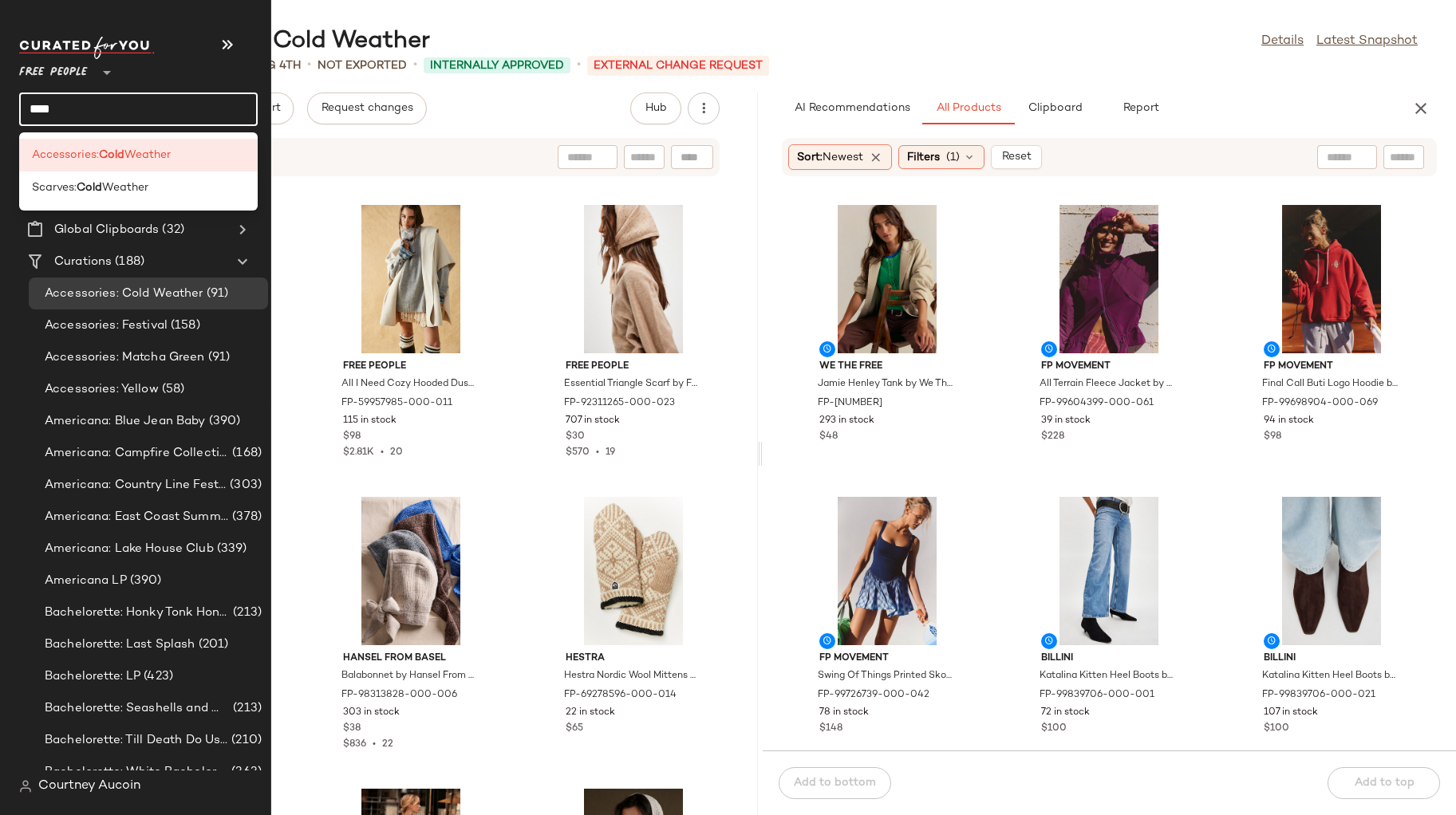 click on "****" 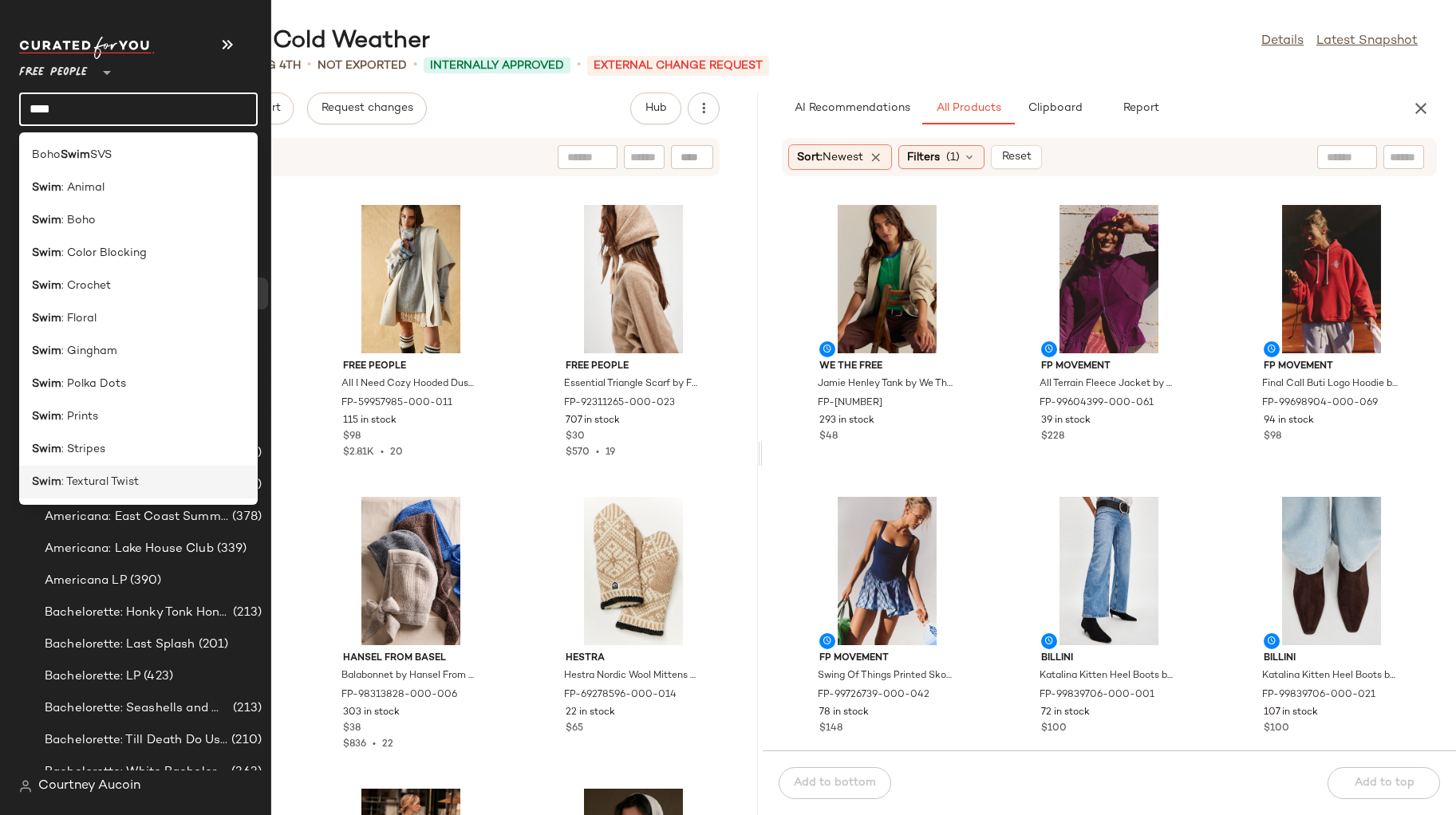 type on "****" 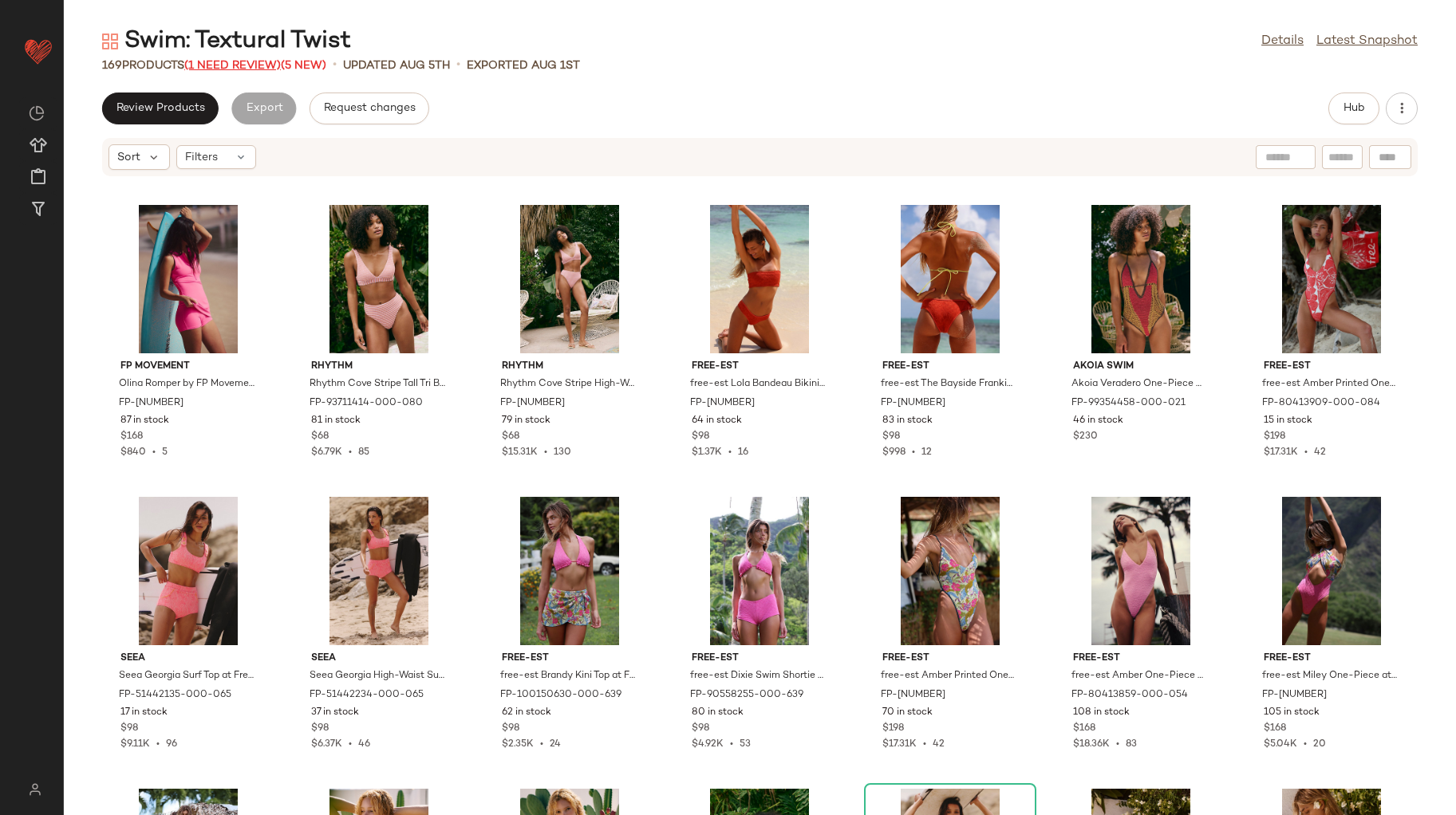 click on "(1 Need Review)" at bounding box center (232, 65) 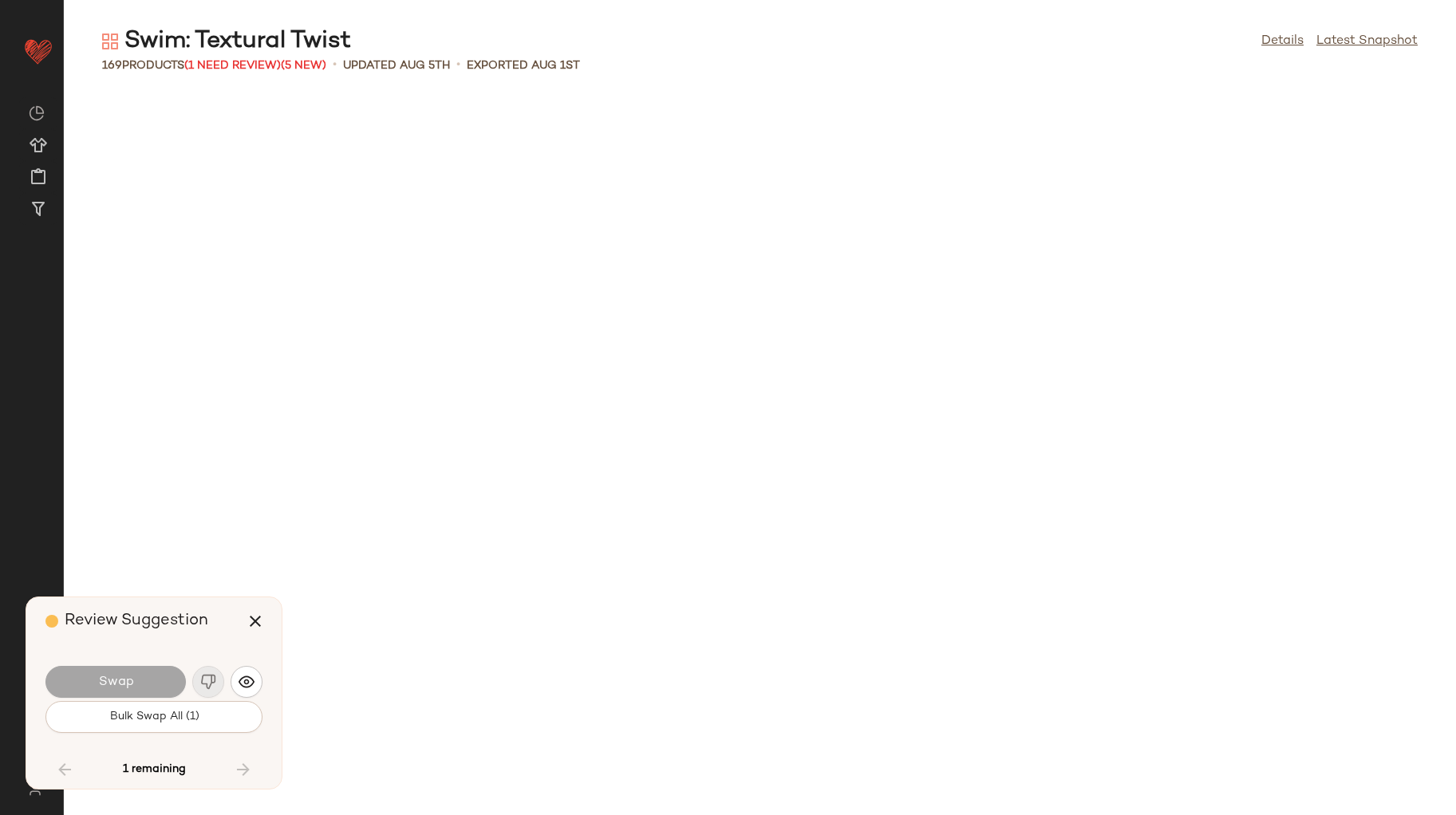 scroll, scrollTop: 5546, scrollLeft: 0, axis: vertical 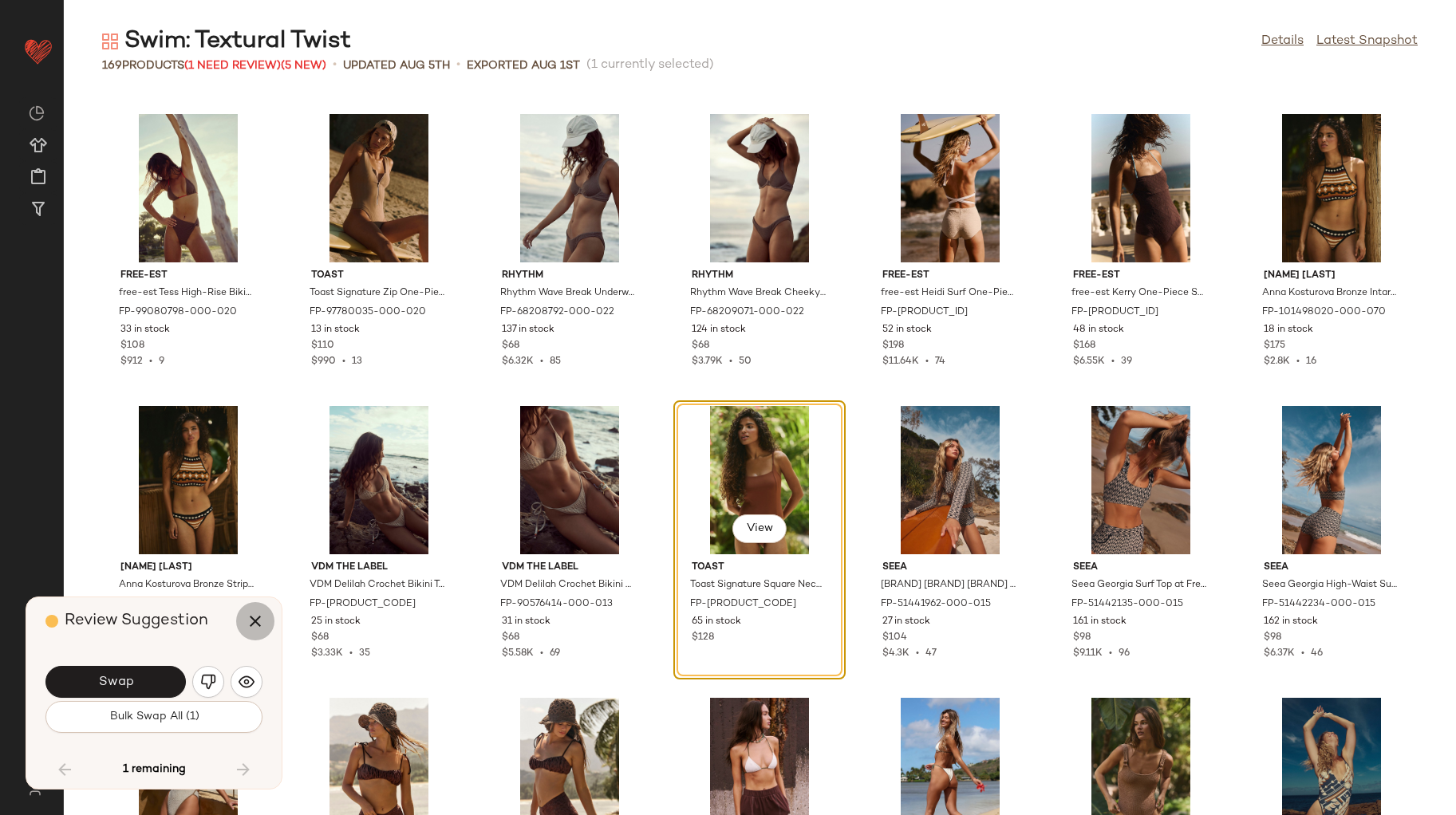 click at bounding box center (255, 621) 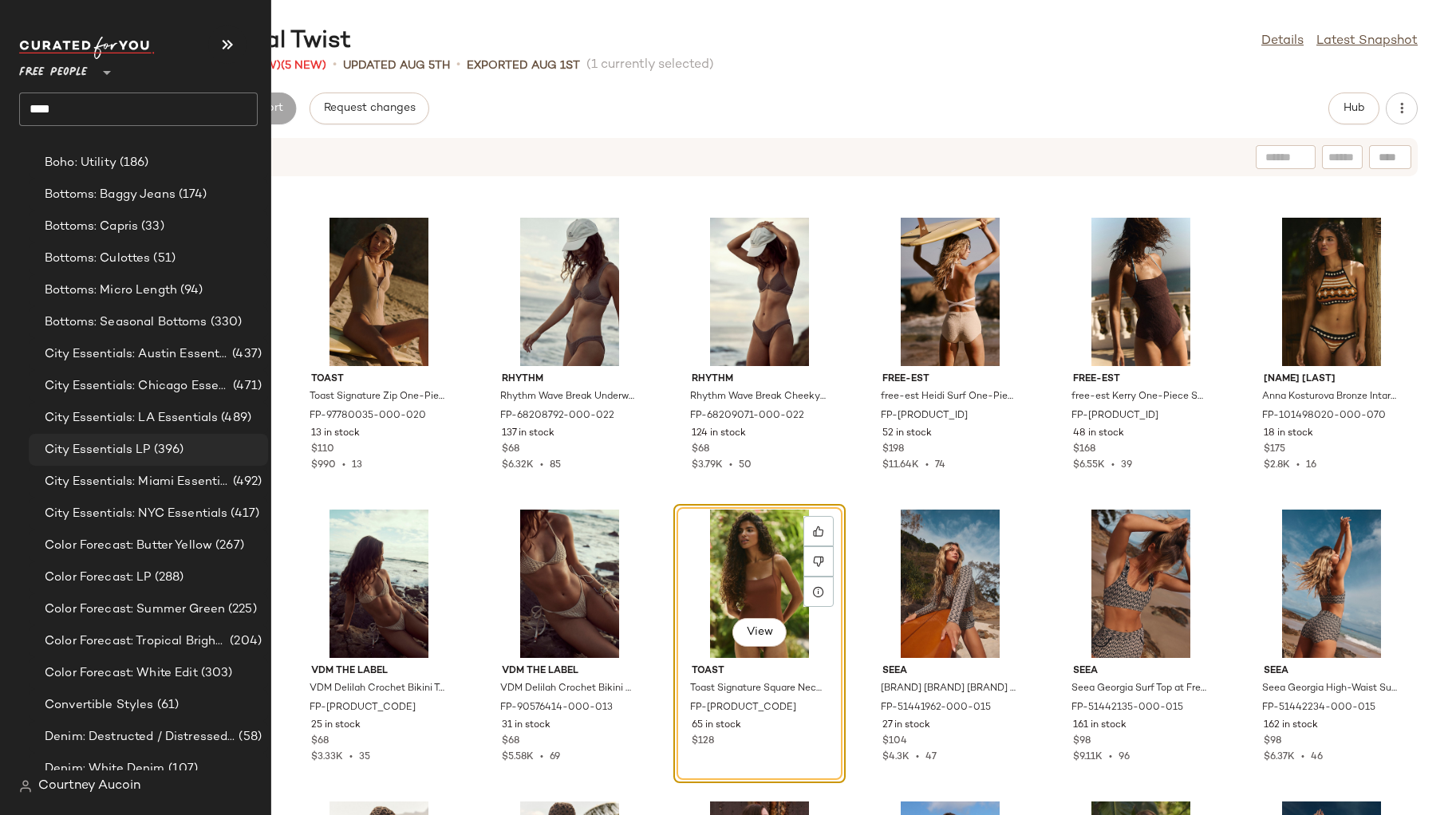 scroll, scrollTop: 797, scrollLeft: 0, axis: vertical 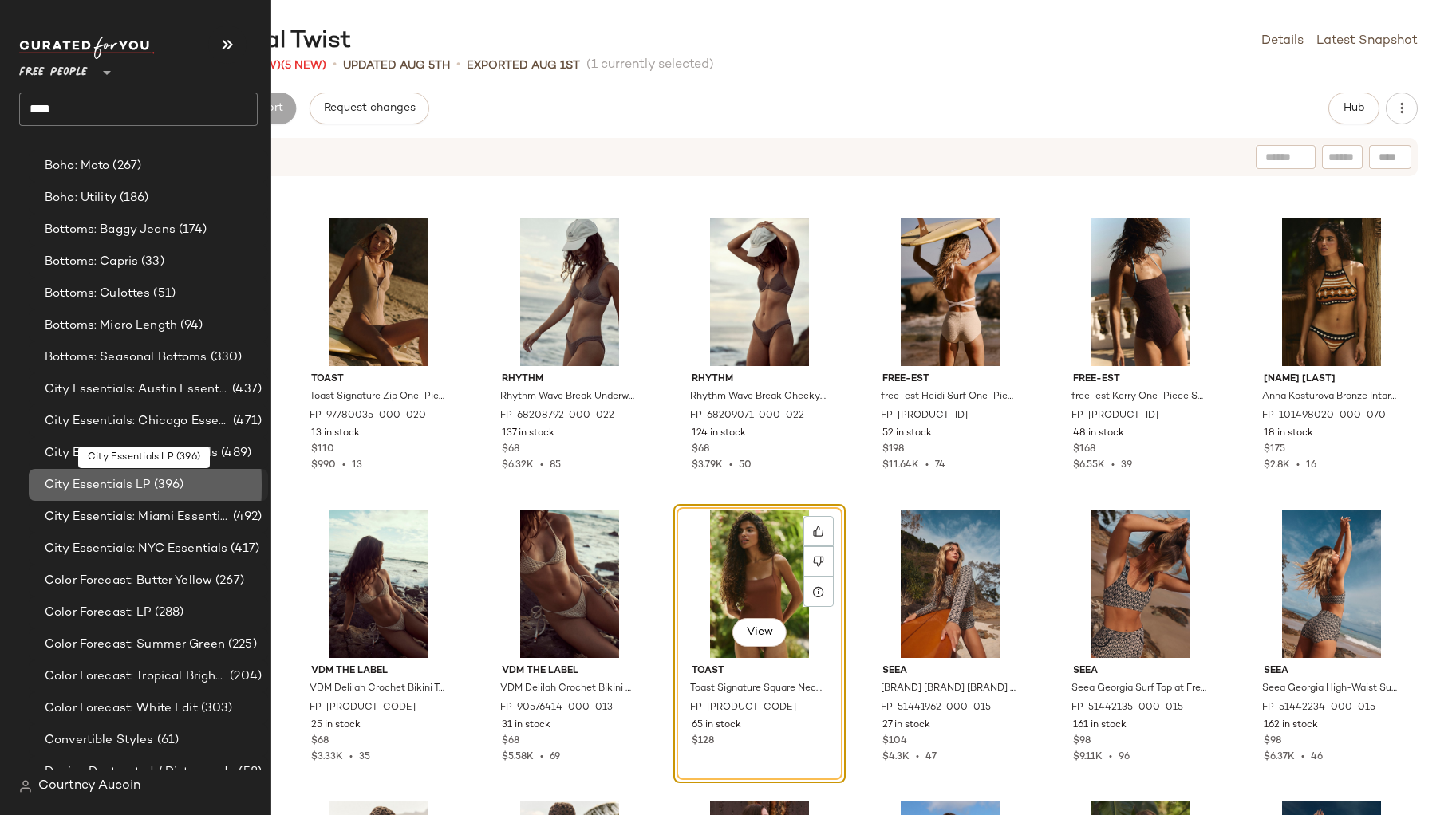 click on "(396)" at bounding box center [168, 485] 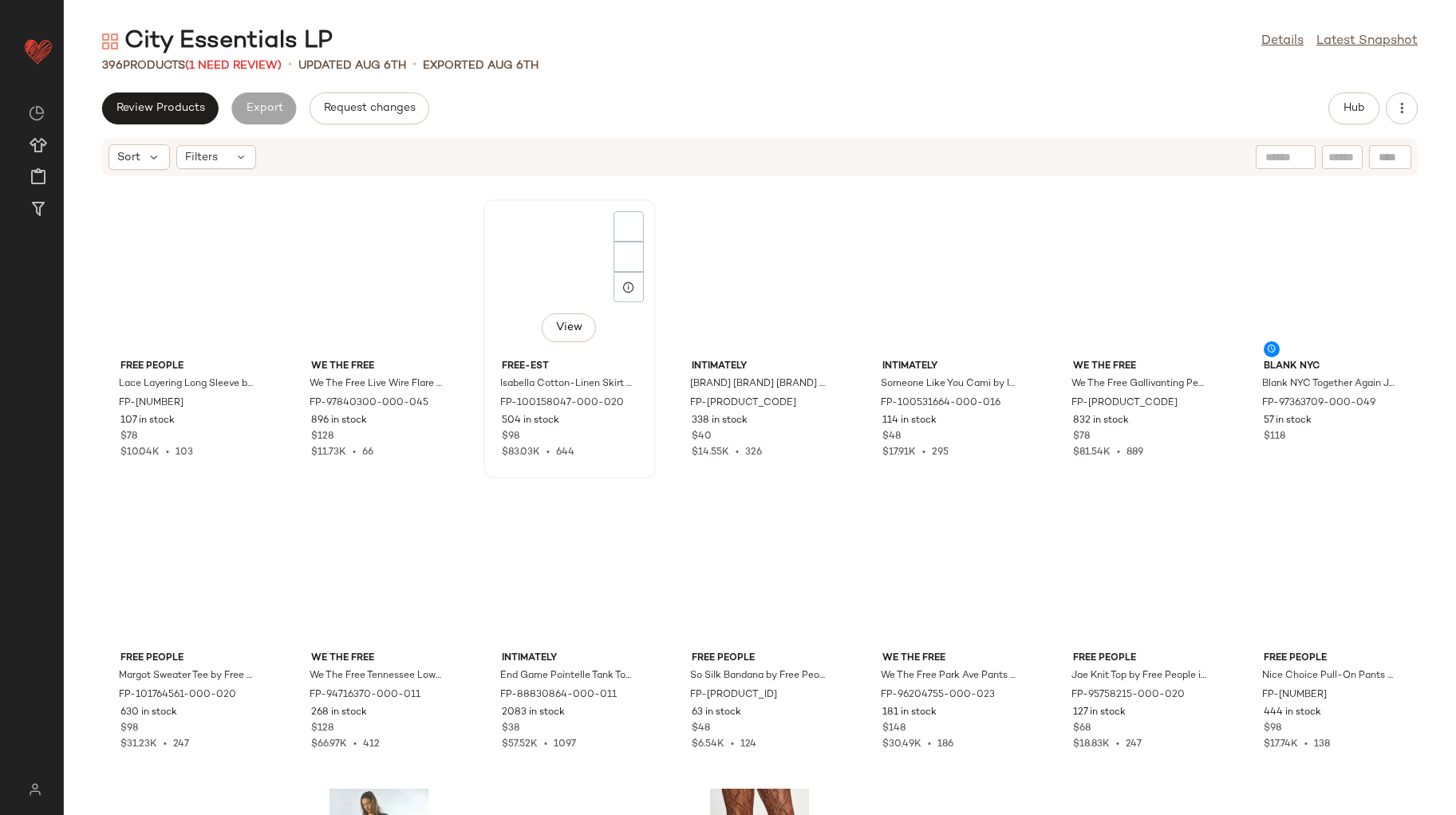 scroll, scrollTop: 0, scrollLeft: 0, axis: both 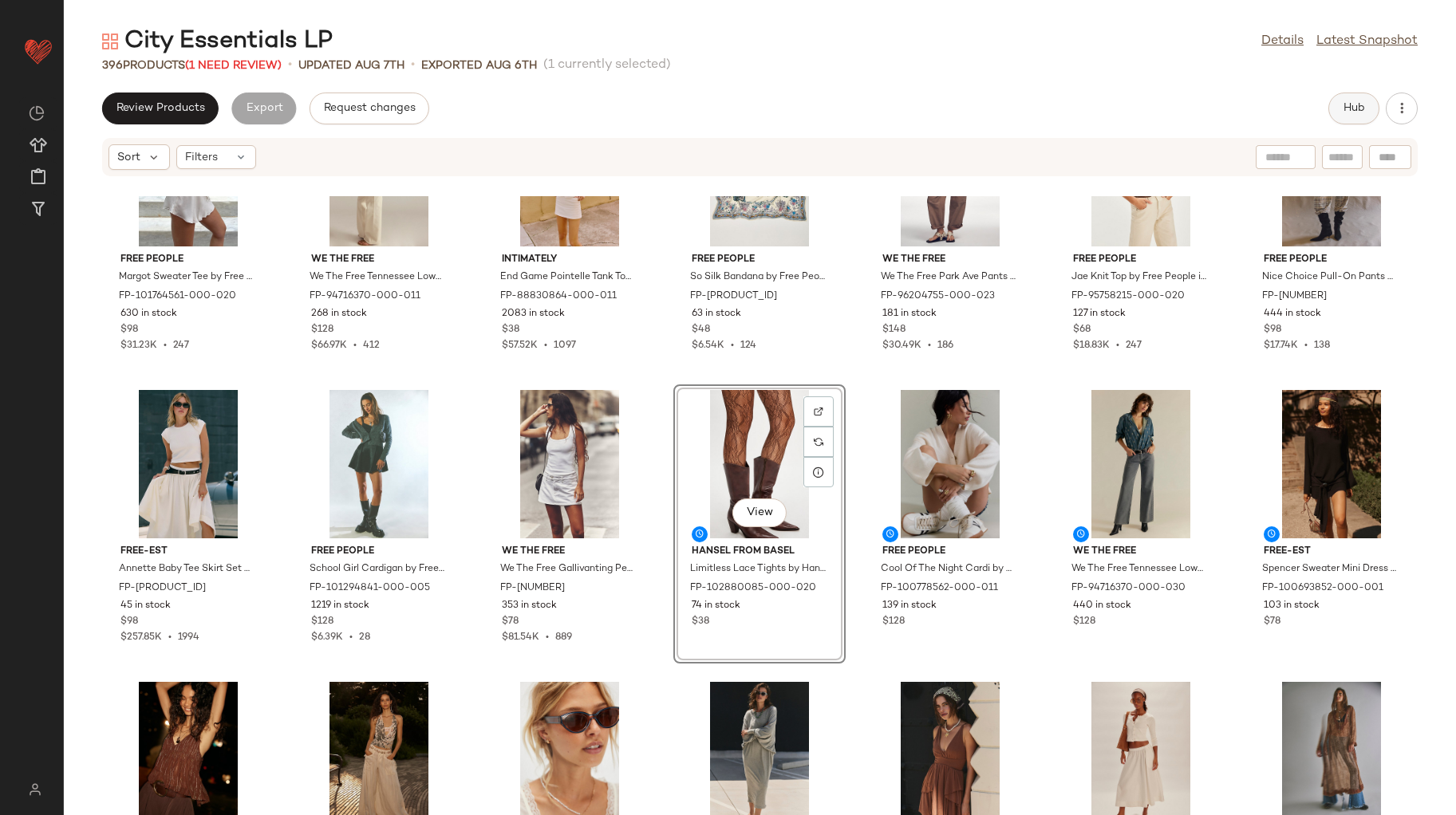 click on "Hub" at bounding box center (1354, 108) 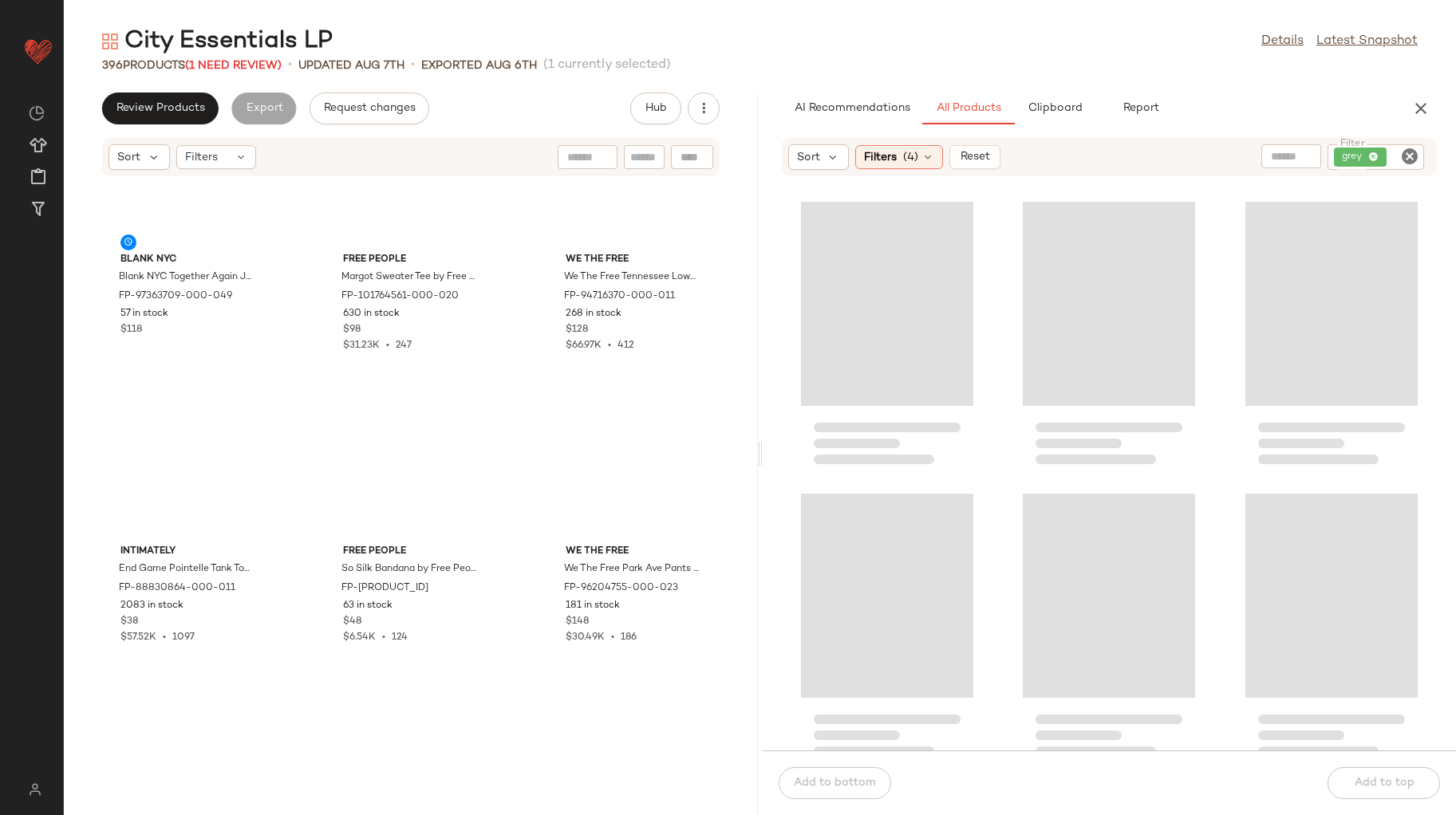 scroll, scrollTop: 305, scrollLeft: 0, axis: vertical 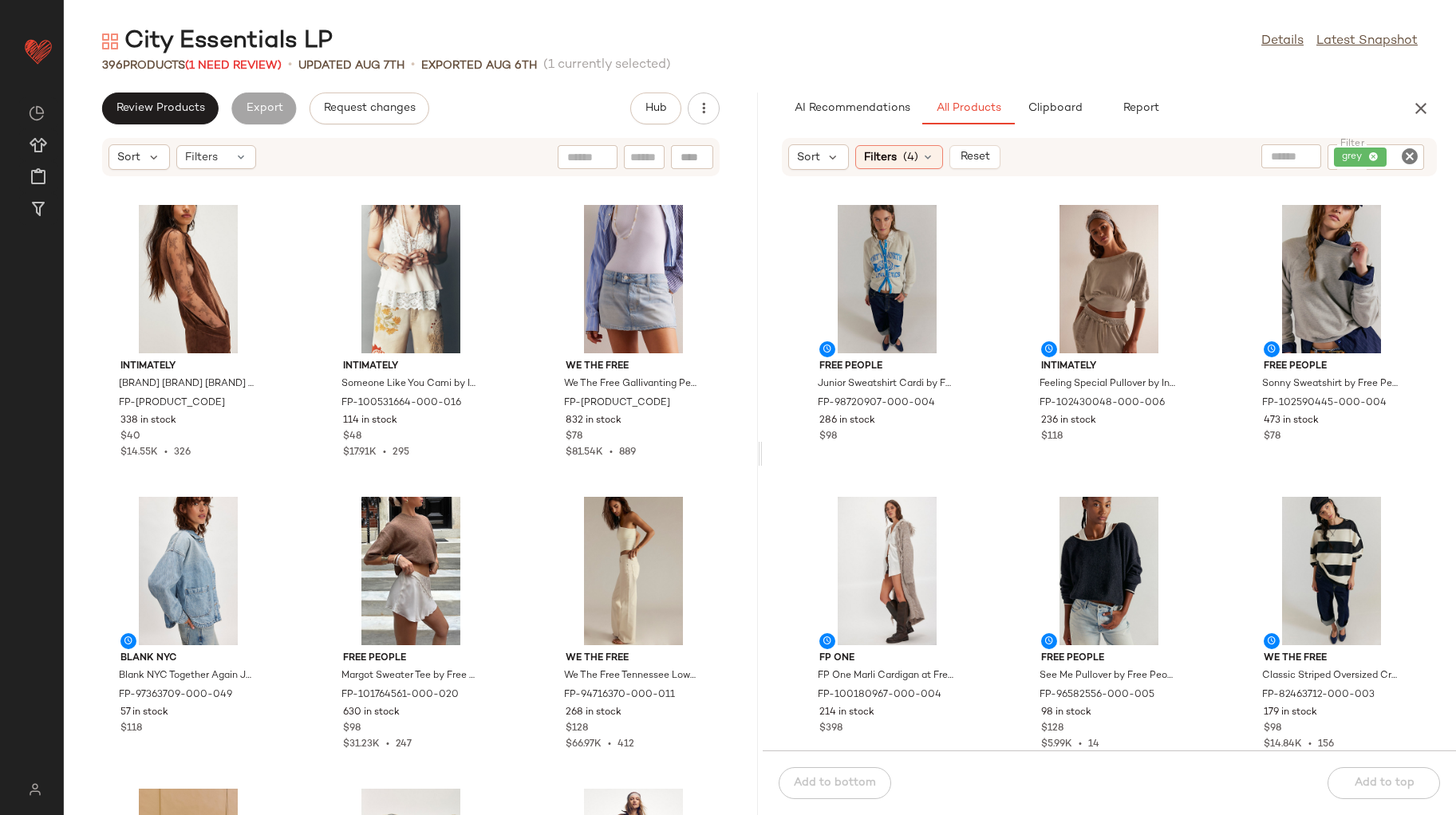 click on "City Essentials LP  Details   Latest Snapshot" 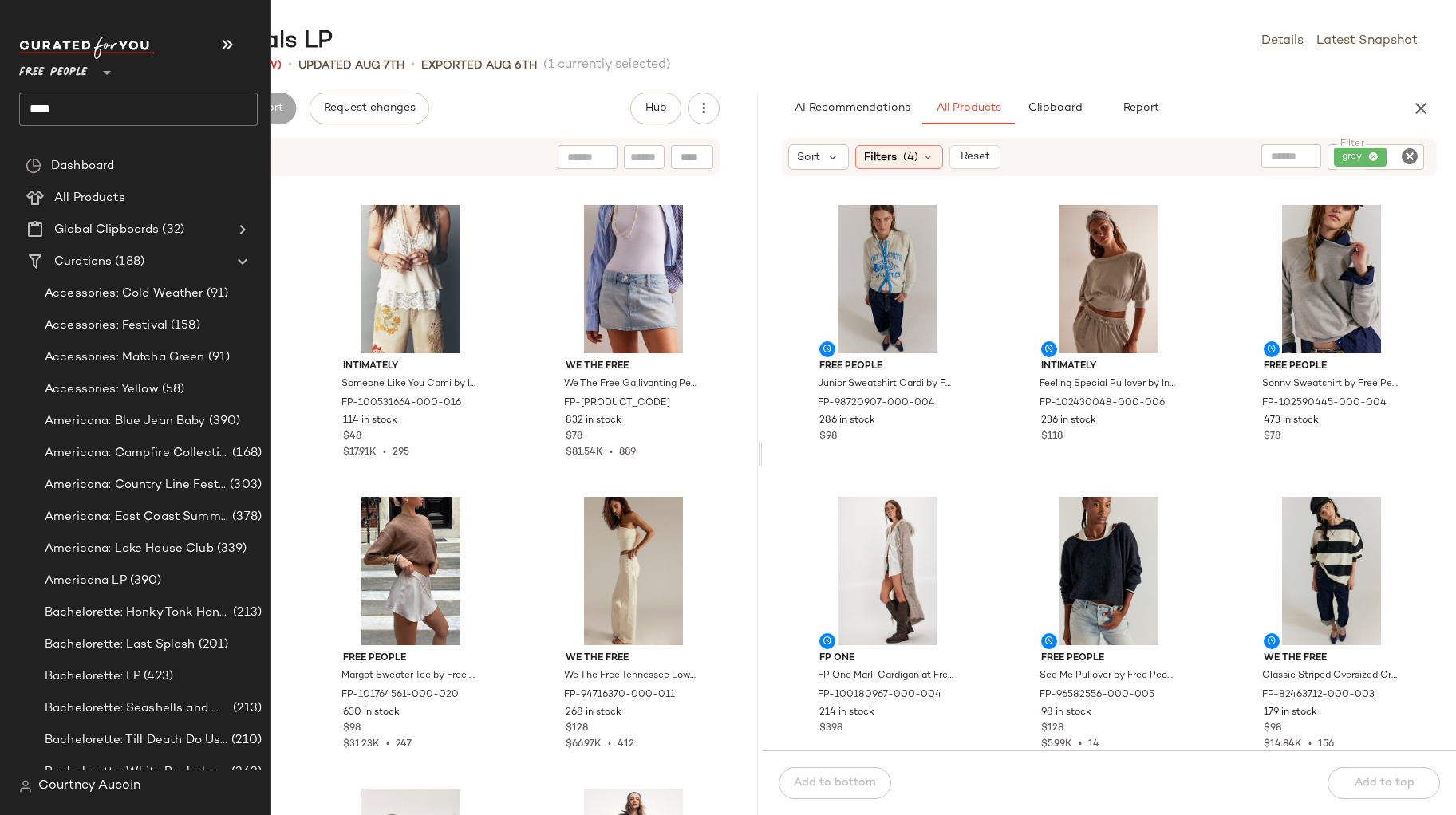click on "****" 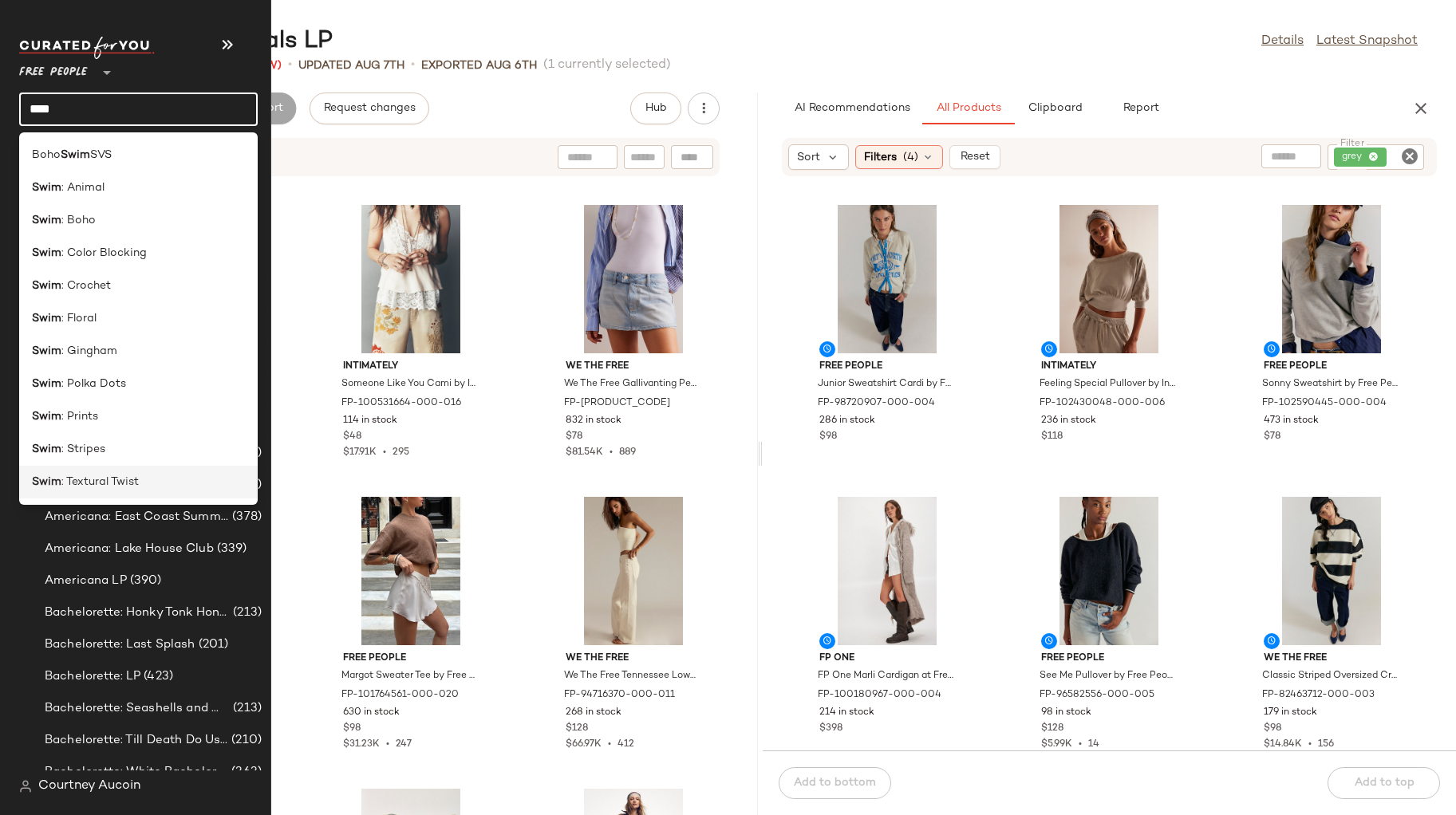 click on ": Textural Twist" at bounding box center (100, 482) 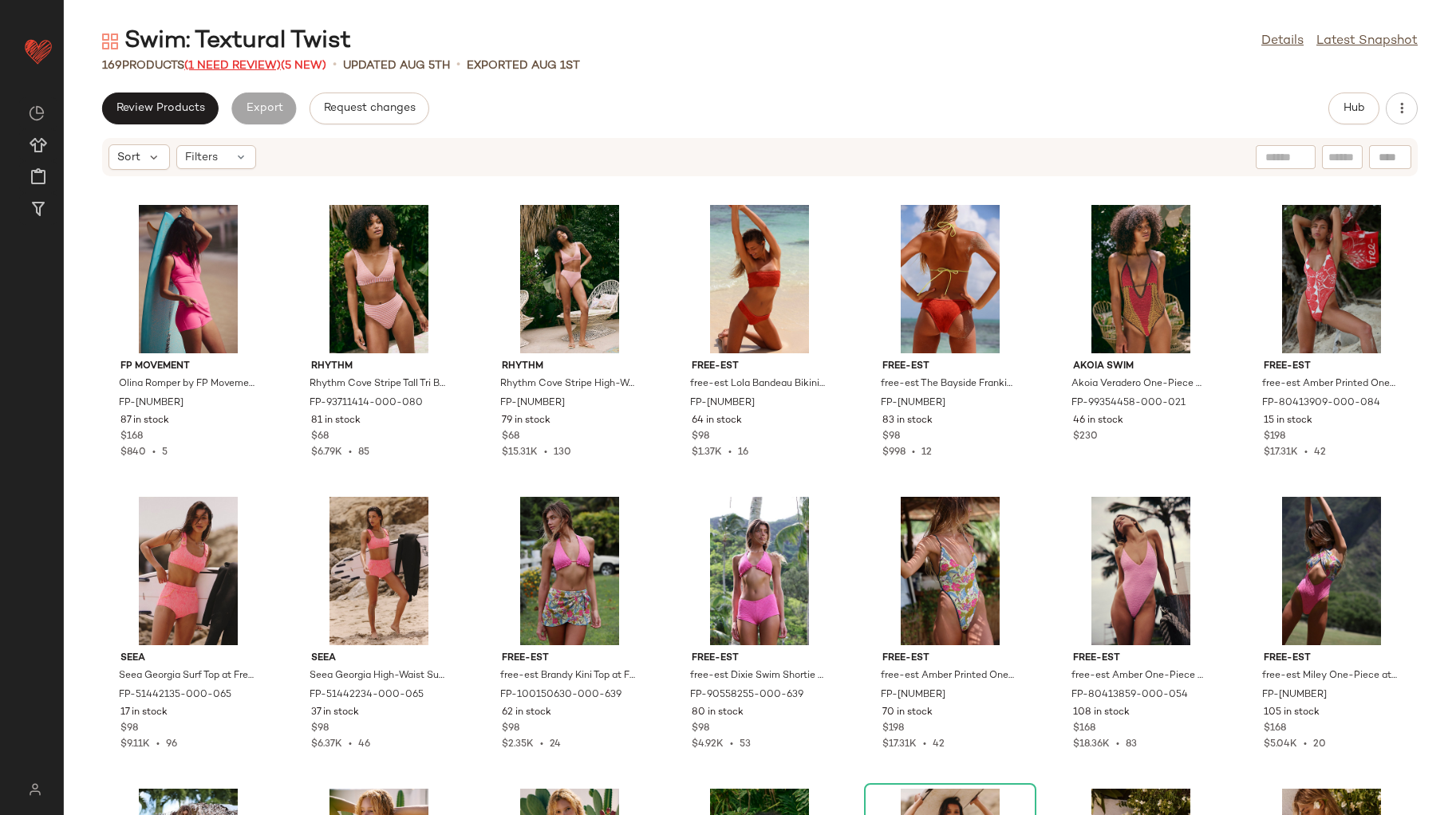 click on "(1 Need Review)" at bounding box center [232, 65] 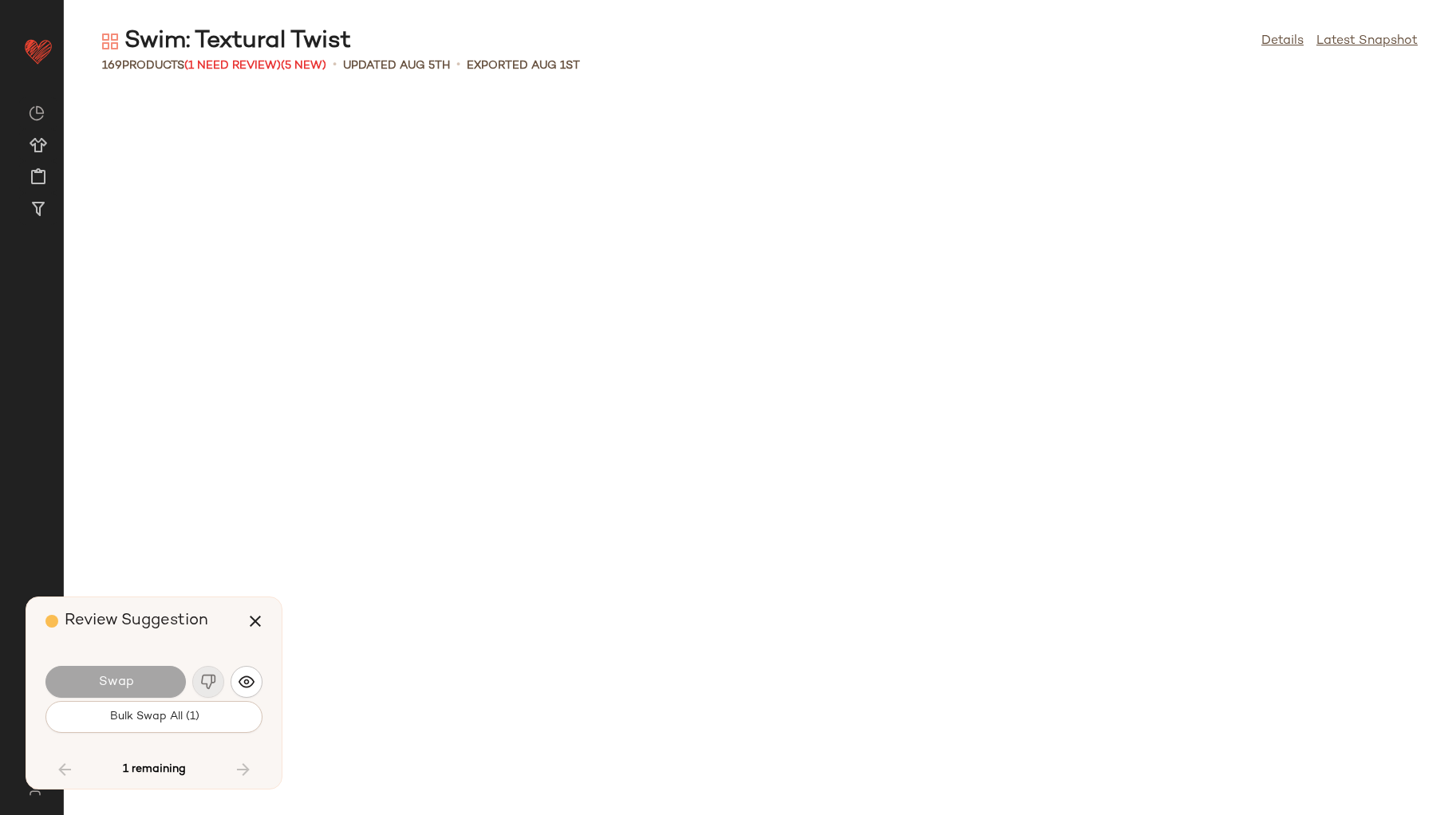 scroll, scrollTop: 5546, scrollLeft: 0, axis: vertical 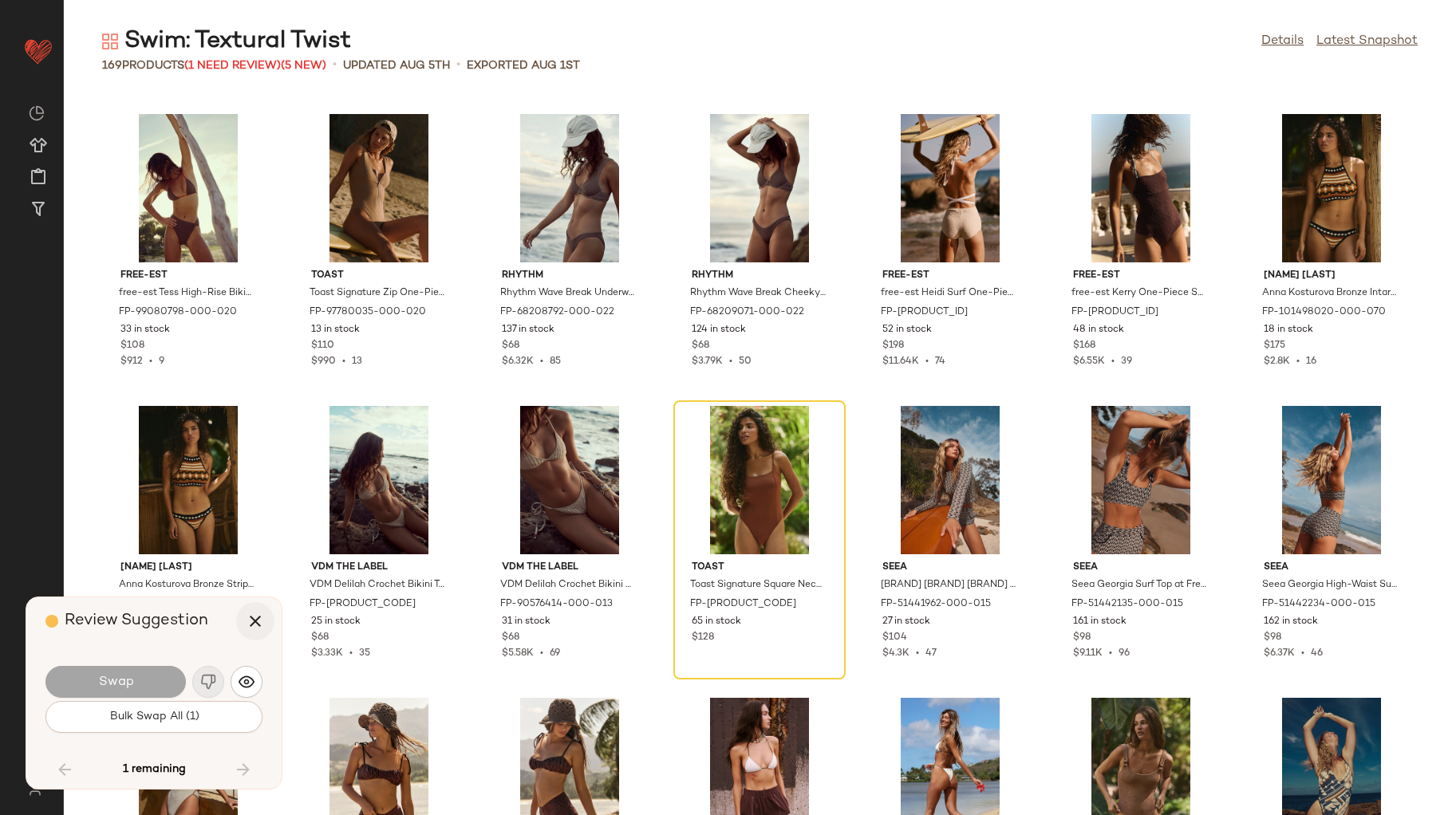 click at bounding box center [255, 621] 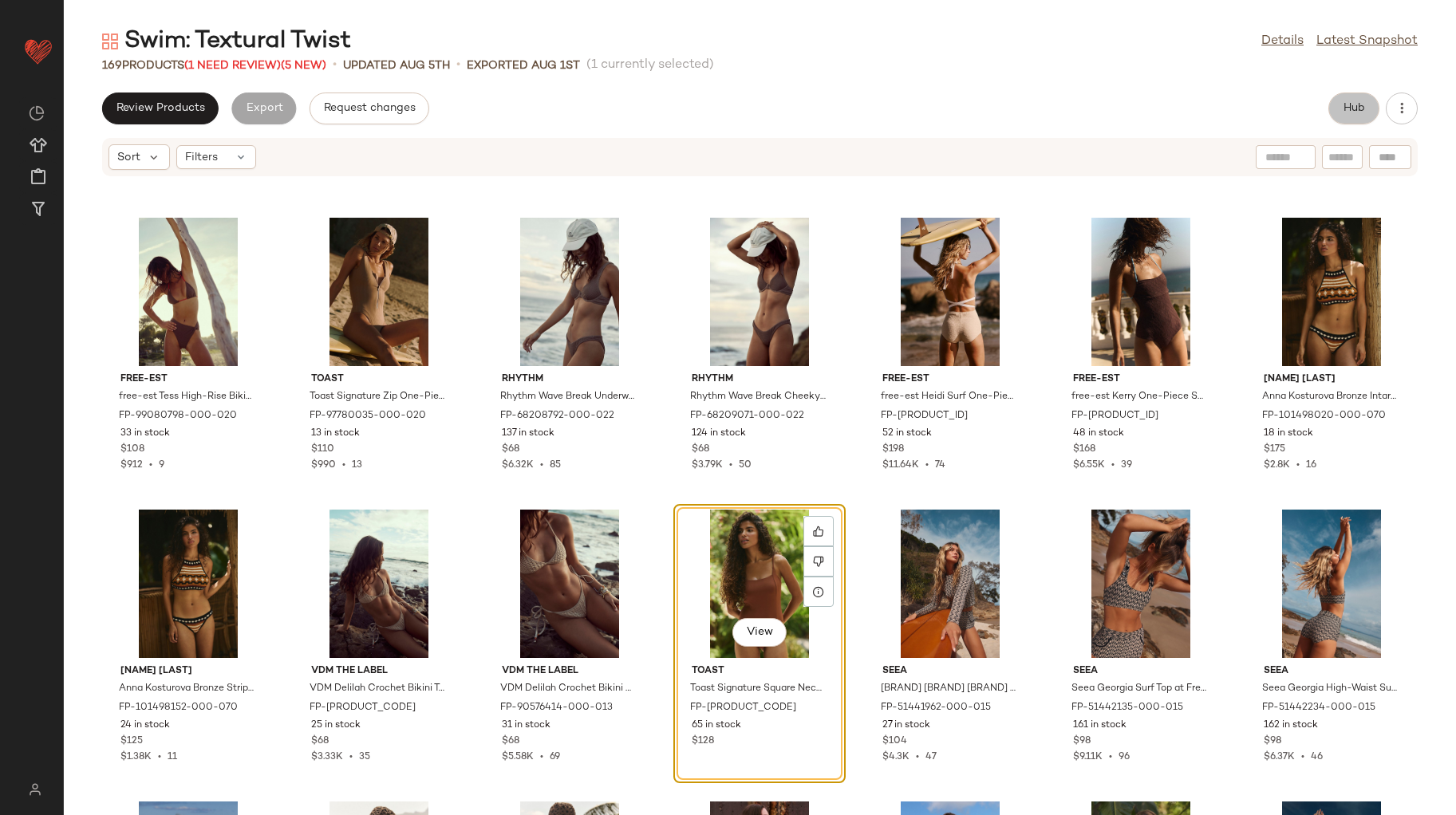 click on "Hub" at bounding box center (1354, 108) 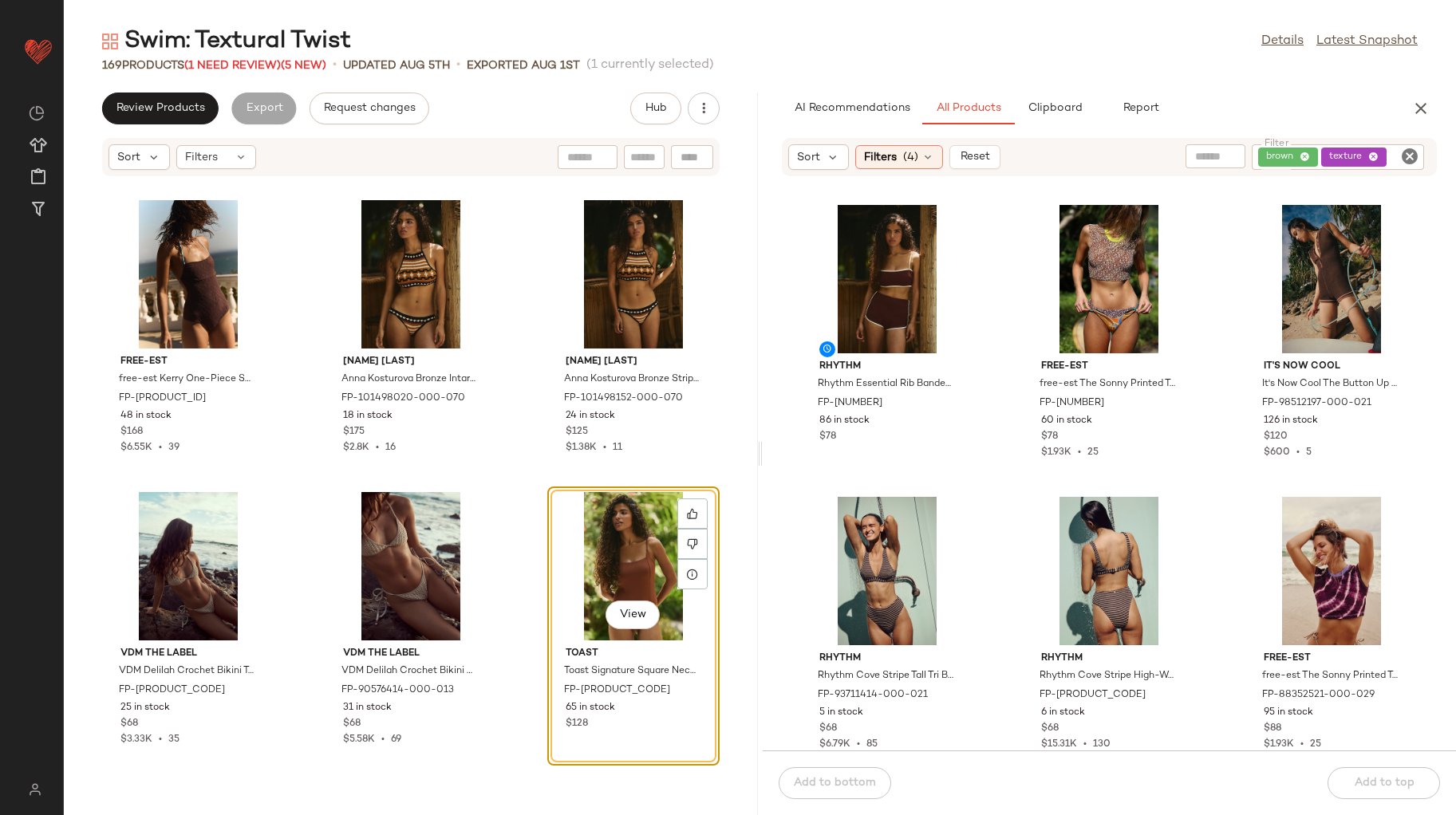 scroll, scrollTop: 13547, scrollLeft: 0, axis: vertical 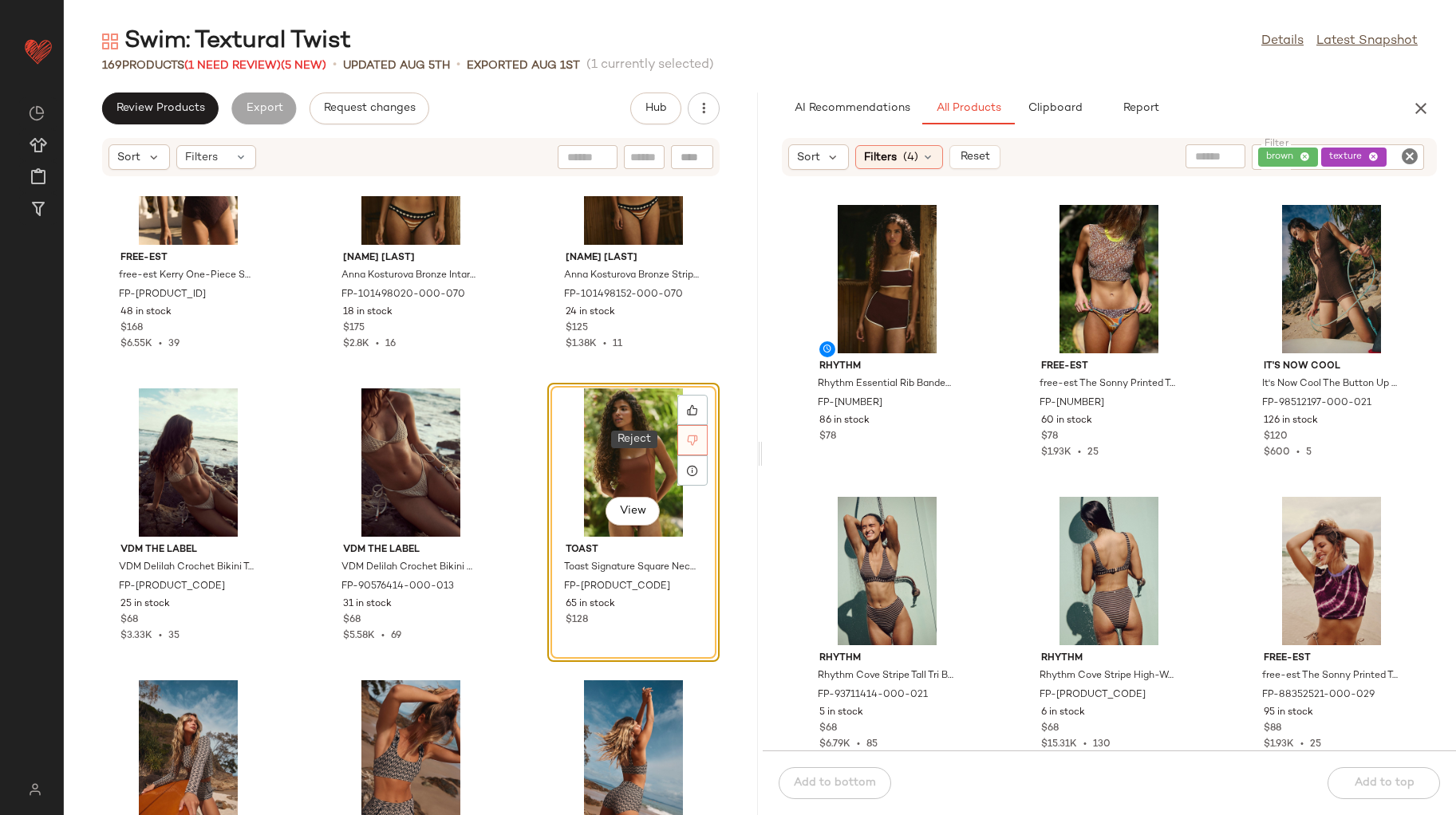 click 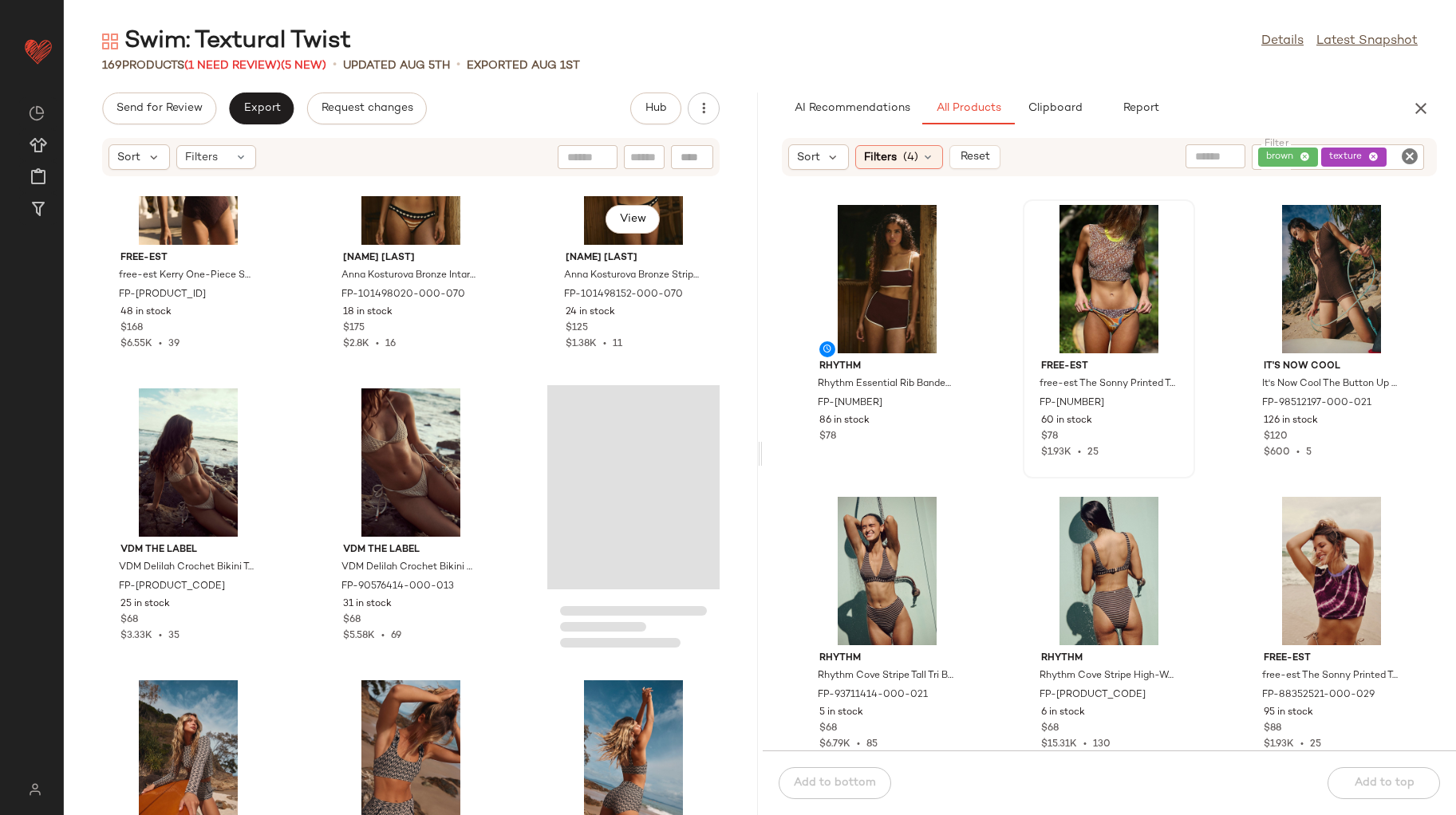 scroll, scrollTop: 13426, scrollLeft: 0, axis: vertical 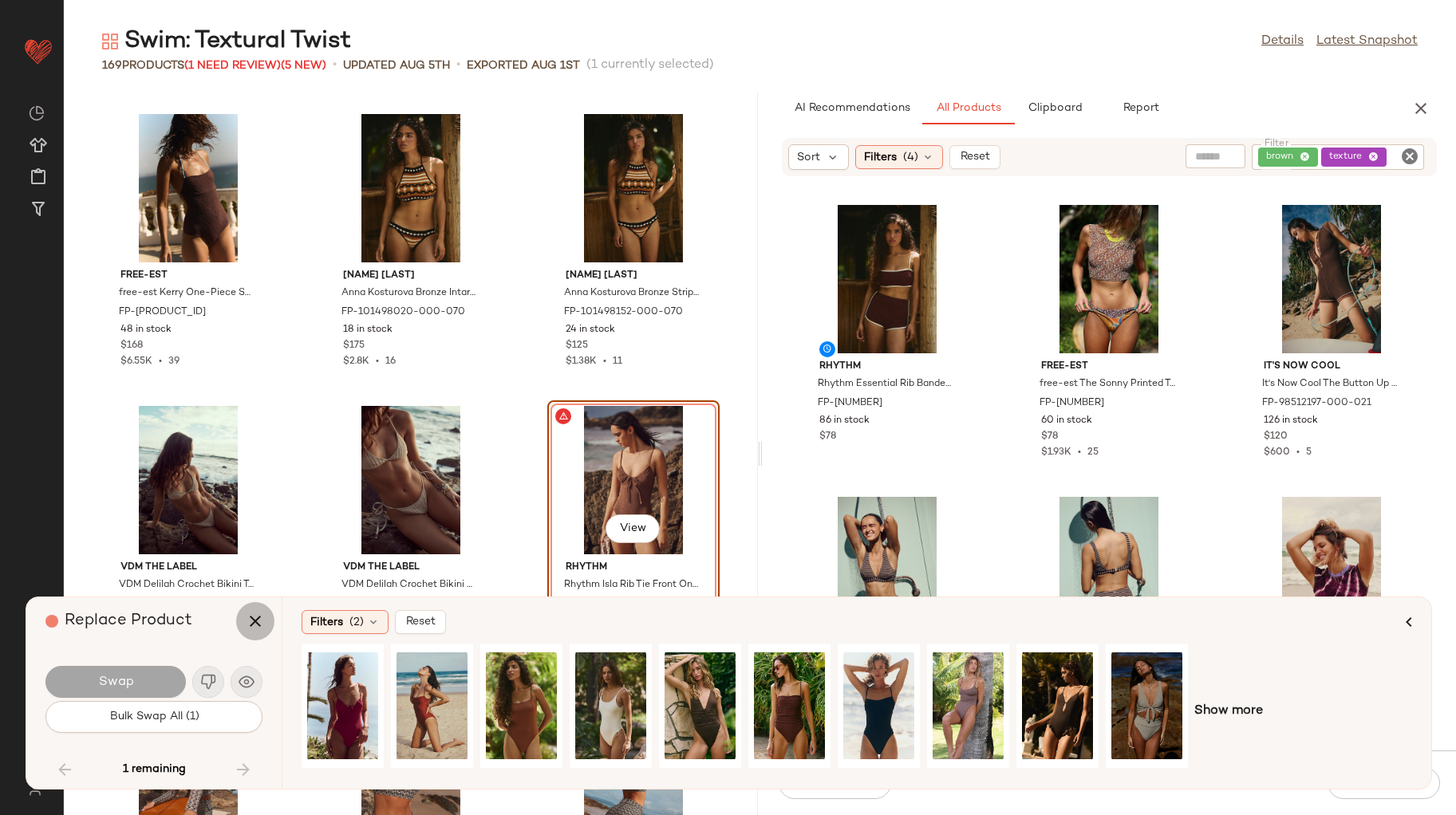 click at bounding box center (255, 621) 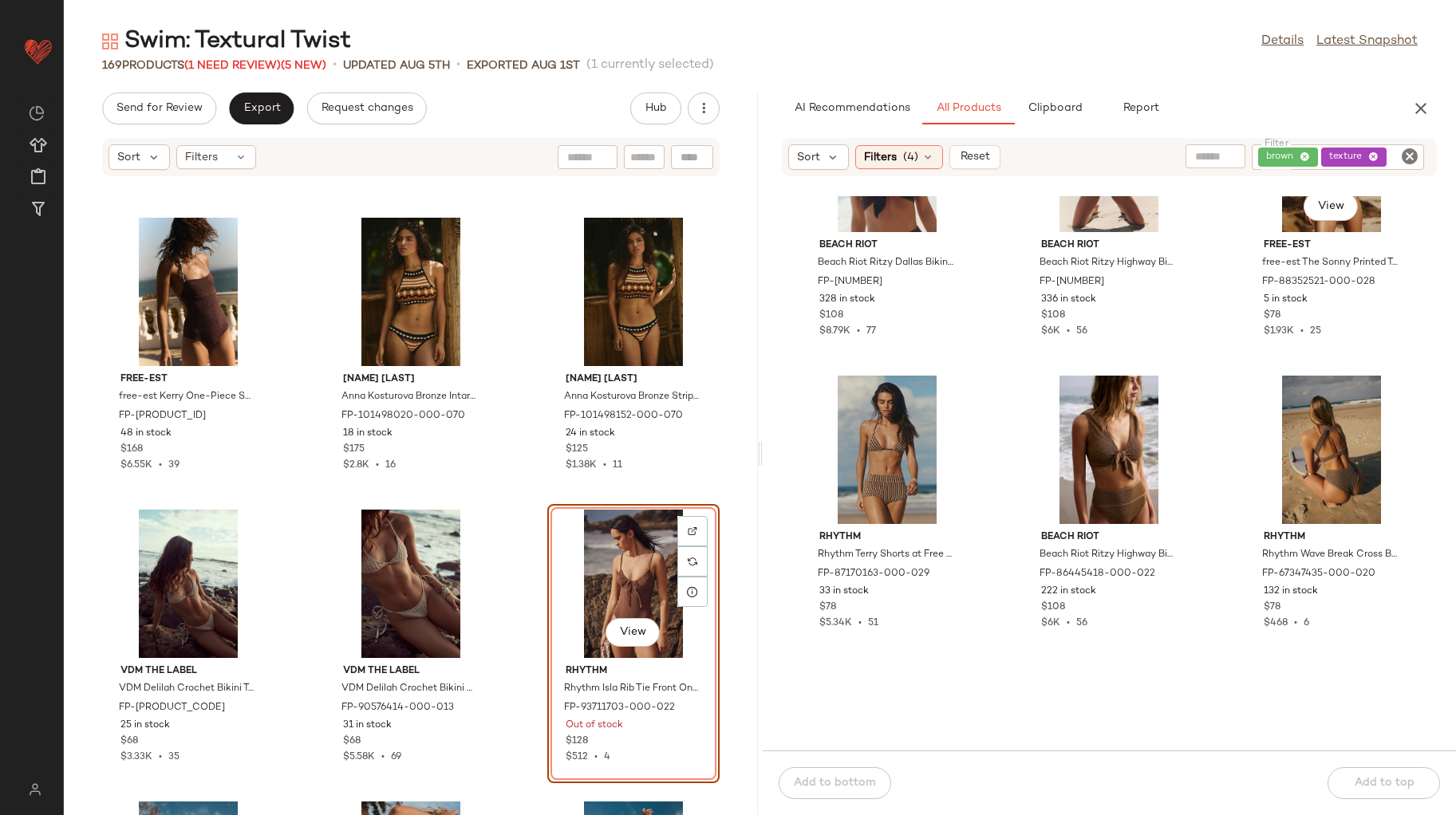 scroll, scrollTop: 1707, scrollLeft: 0, axis: vertical 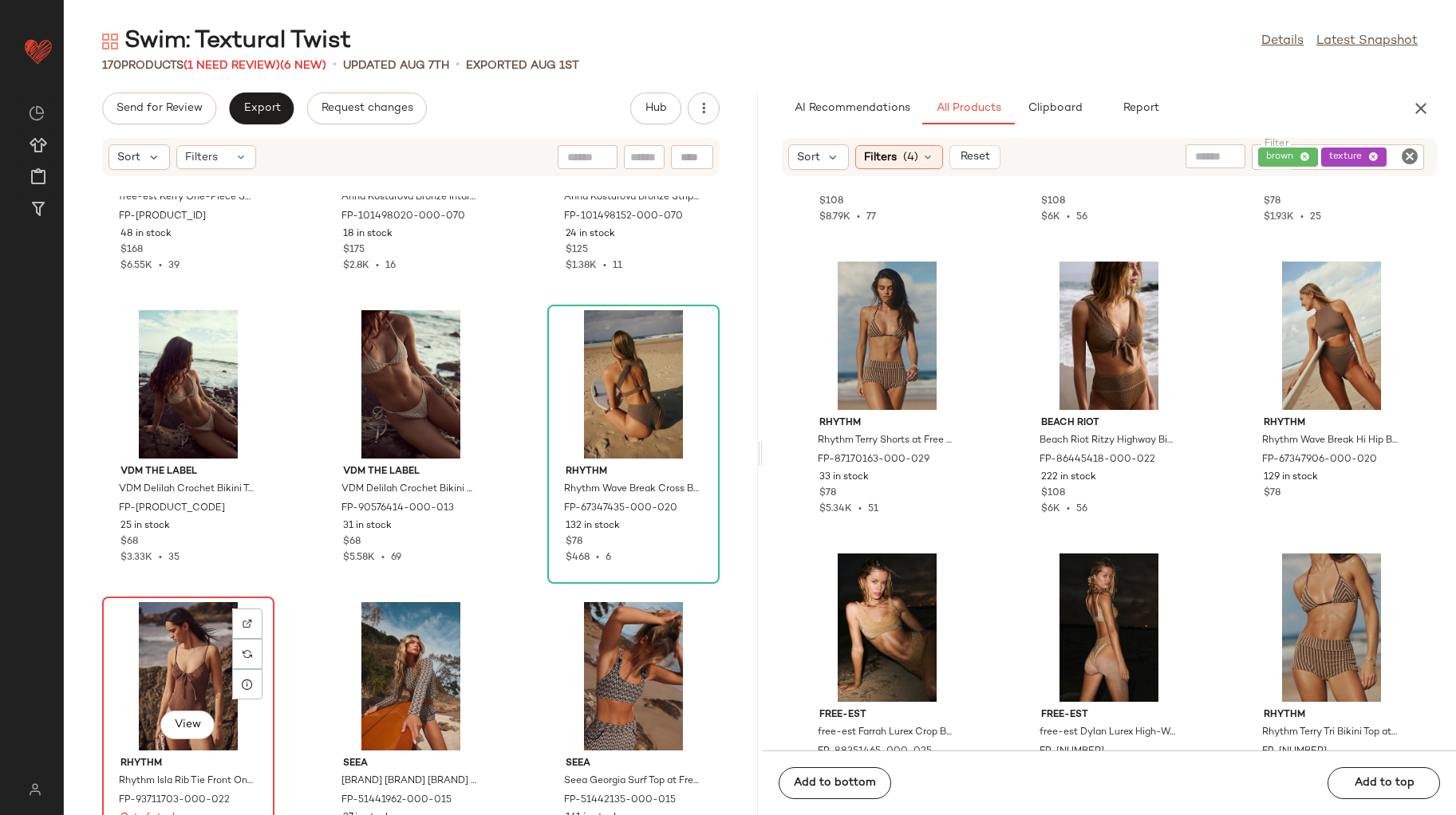 click on "View" 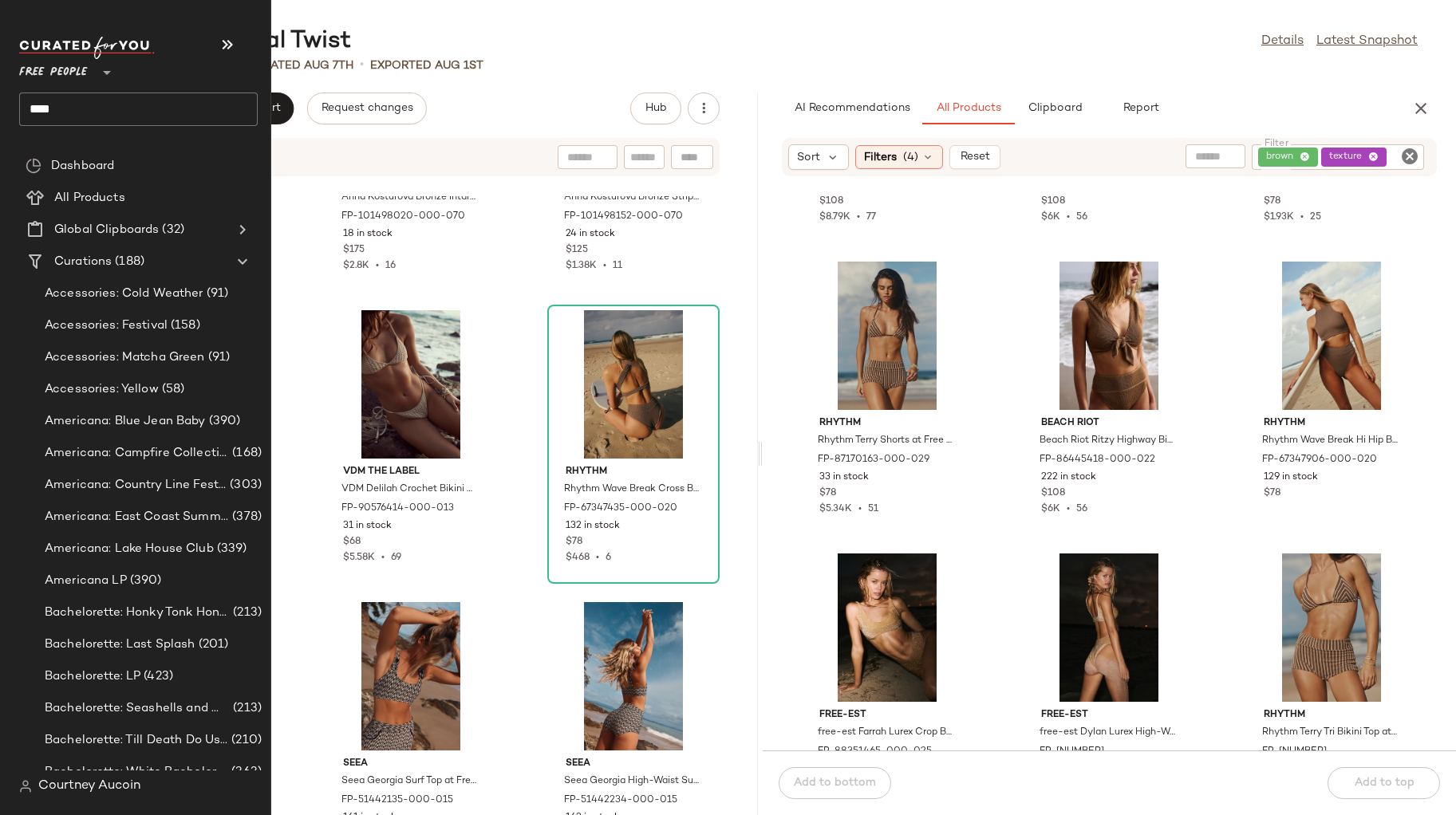 click on "****" 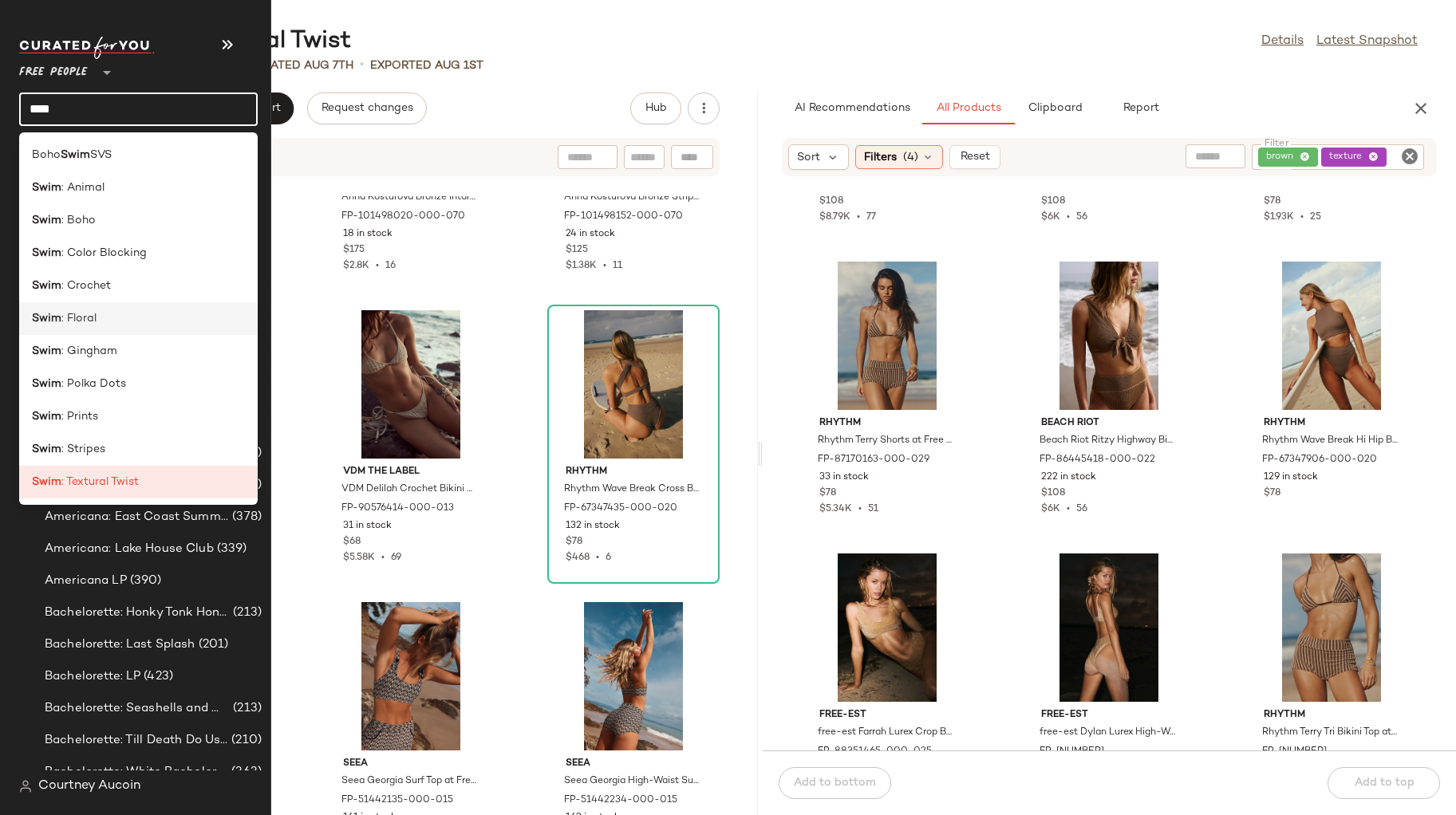 click on "Swim : Floral" 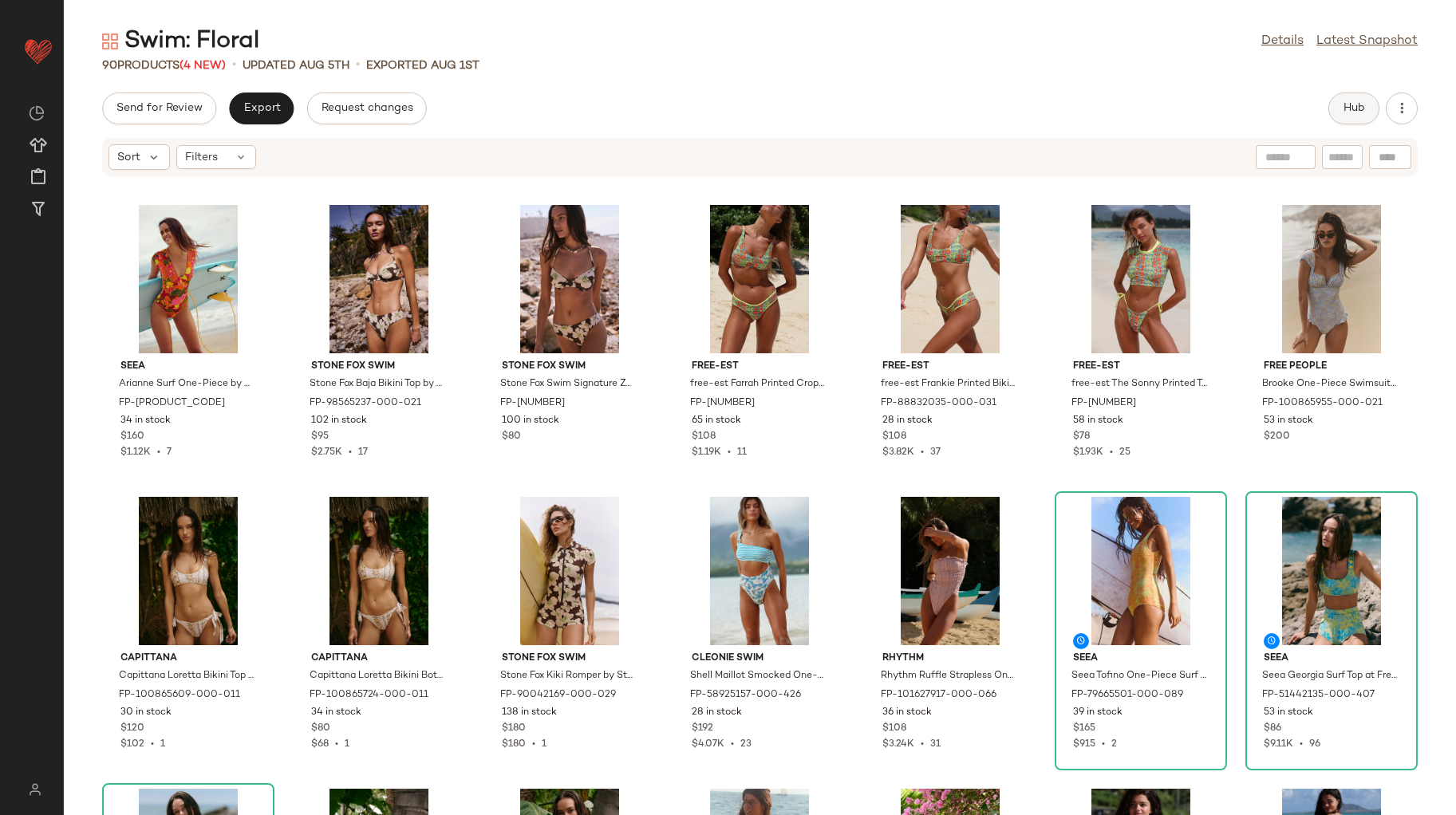 click on "Hub" at bounding box center [1354, 108] 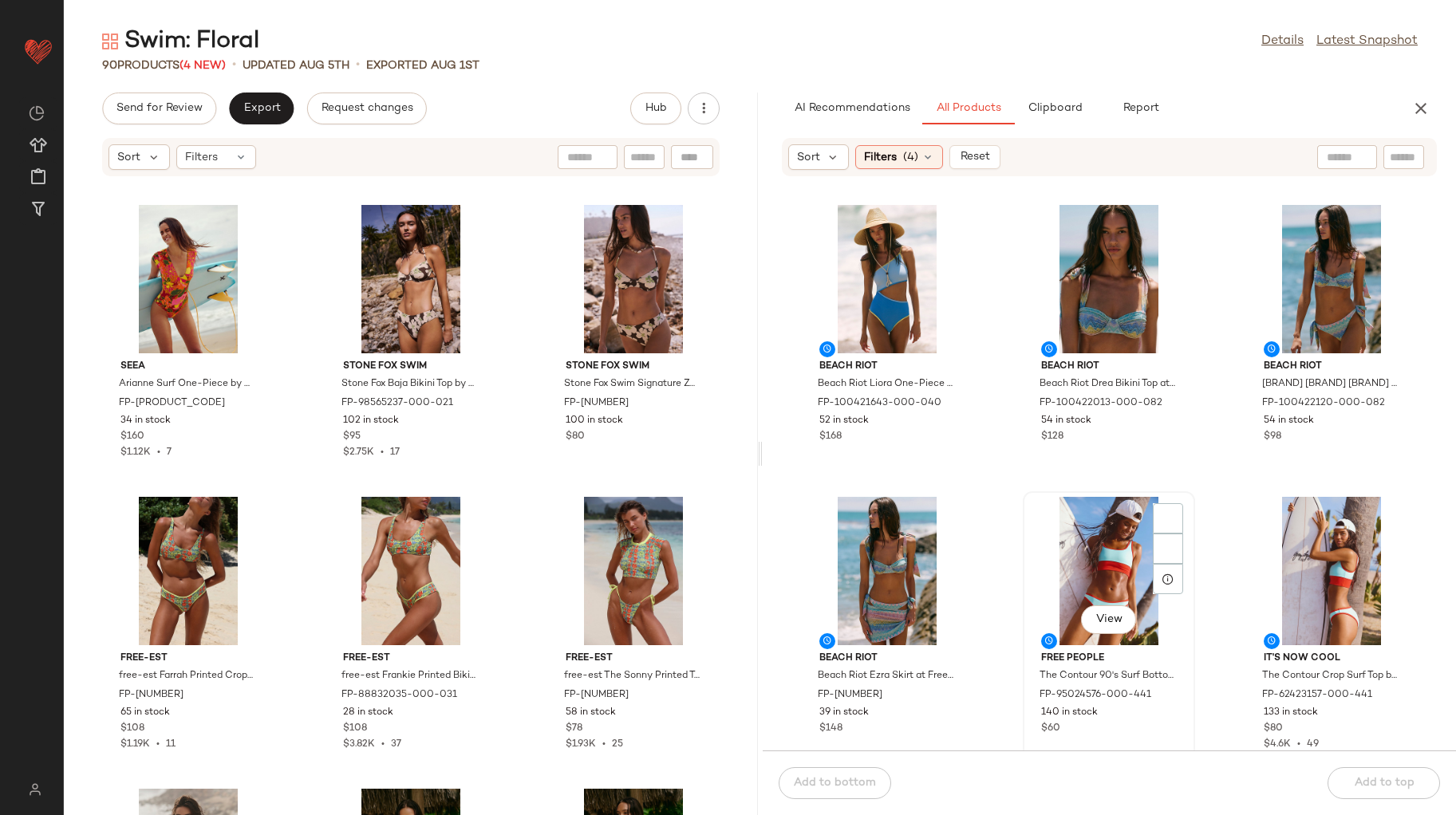 scroll, scrollTop: 299, scrollLeft: 0, axis: vertical 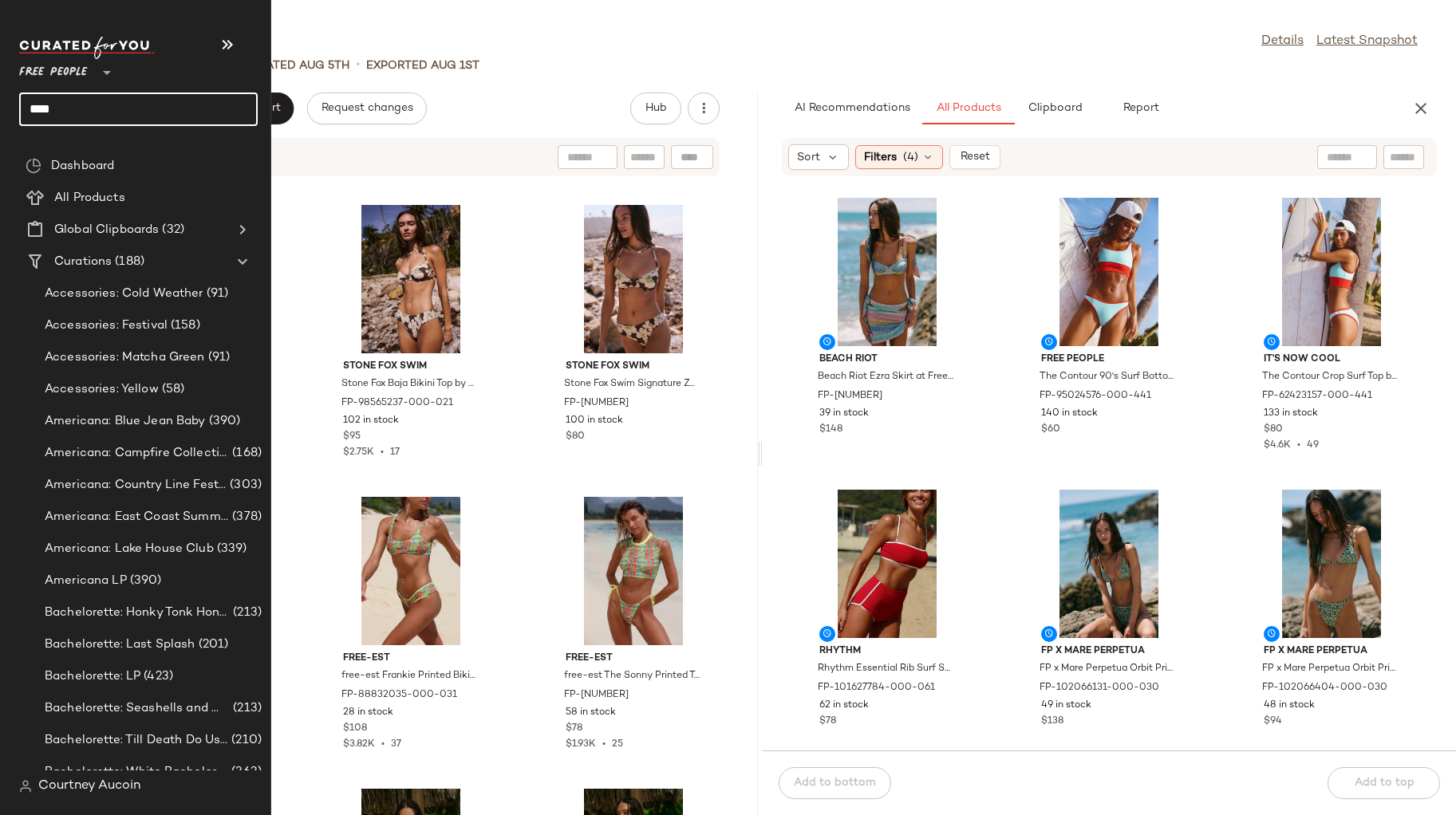 click on "****" 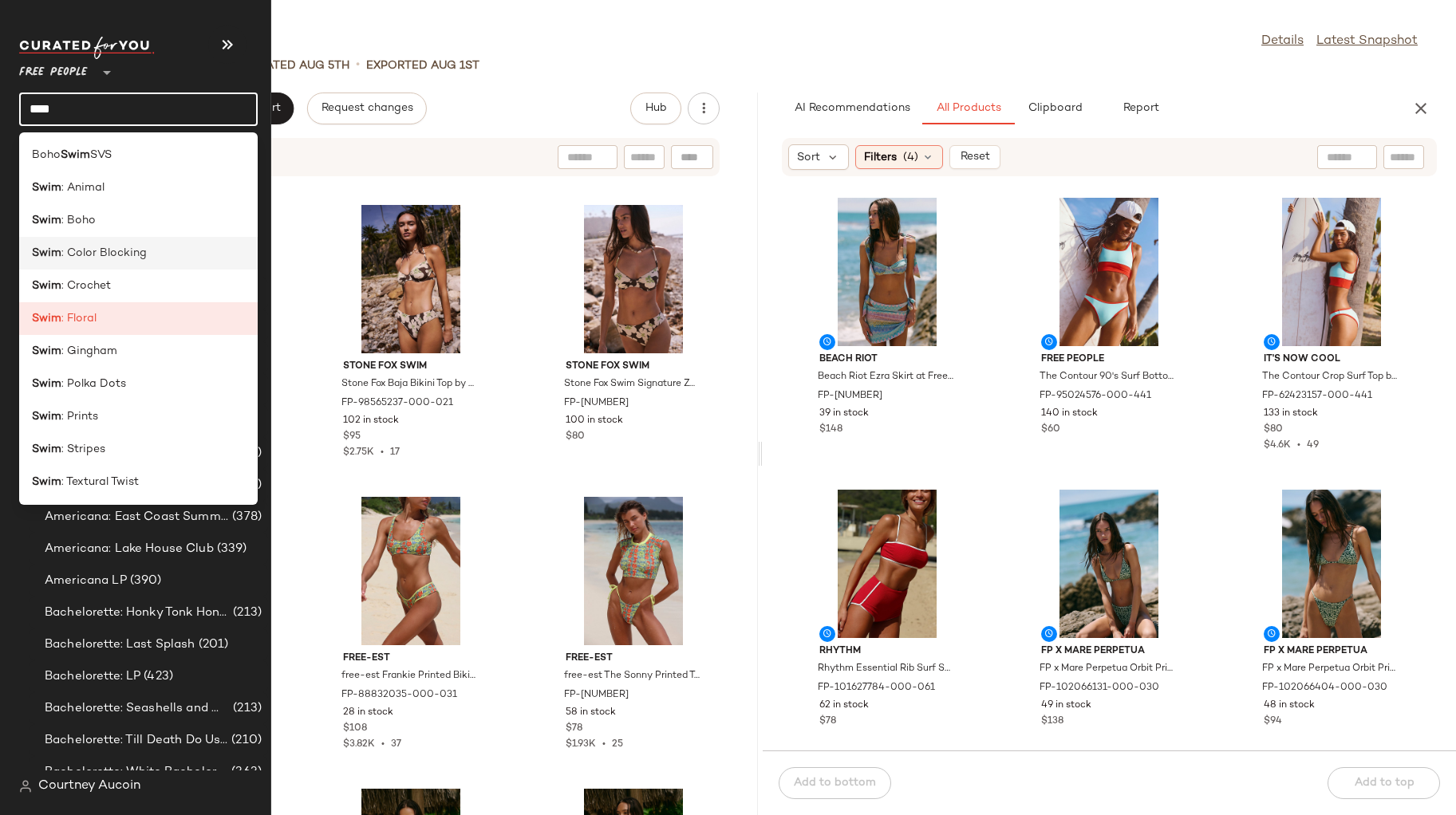 click on ": Color Blocking" at bounding box center (104, 253) 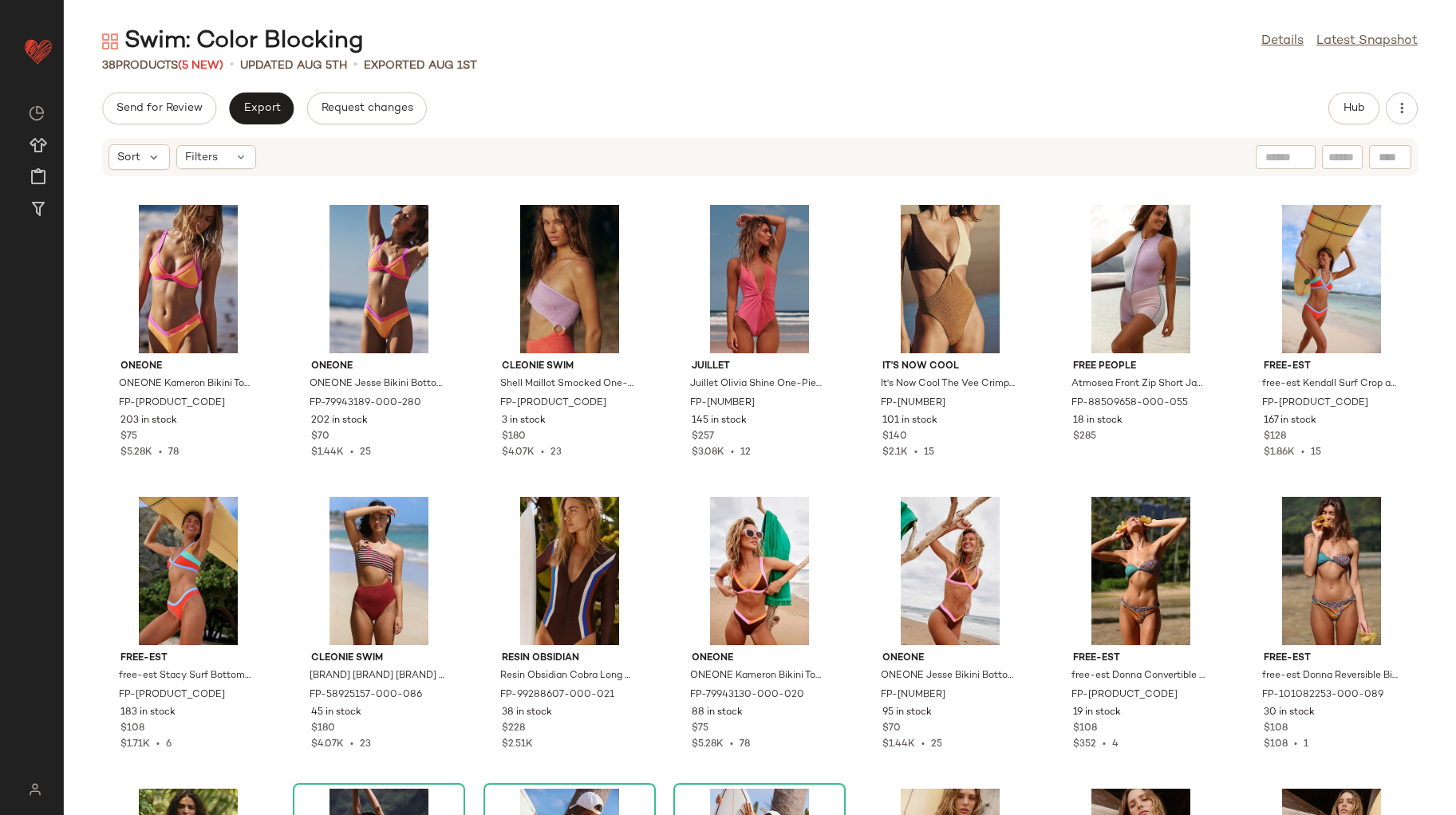 click on "Swim: Color Blocking  Details   Latest Snapshot  38   Products  (5 New)  •   updated Aug 5th  •  Exported Aug 1st  Send for Review   Export   Request changes   Hub  Sort  Filters ONEONE ONEONE Kameron Bikini Top at Free People in Orange, Size: L FP-79943130-000-280 203 in stock $75 $5.28K  •  78 ONEONE ONEONE Jesse Bikini Bottoms at Free People in Orange, Size: M FP-79943189-000-280 202 in stock $70 $1.44K  •  25 Cleonie Swim Shell Maillot Smocked One-Piece Swimsuit by Cleonie Swim at Free People in Orange FP-58925157-000-055 3 in stock $180 $4.07K  •  23 Juillet Juillet Olivia Shine One-Piece Swimsuit at Free People in Pink, Size: XL FP-80159759-000-266 145 in stock $257 $3.08K  •  12 It's Now Cool It's Now Cool The Vee Crimp One Piece Swimsuit at Free People in Brown, Size: S FP-95021986-000-029 101 in stock $140 $2.1K  •  15 Free People Atmosea Front Zip Short Jane by Free People in Pink, Size: XS FP-88509658-000-055 18 in stock $285 free-est FP-96379706-000-069 167 in stock $128 $1.86K 15" at bounding box center [760, 420] 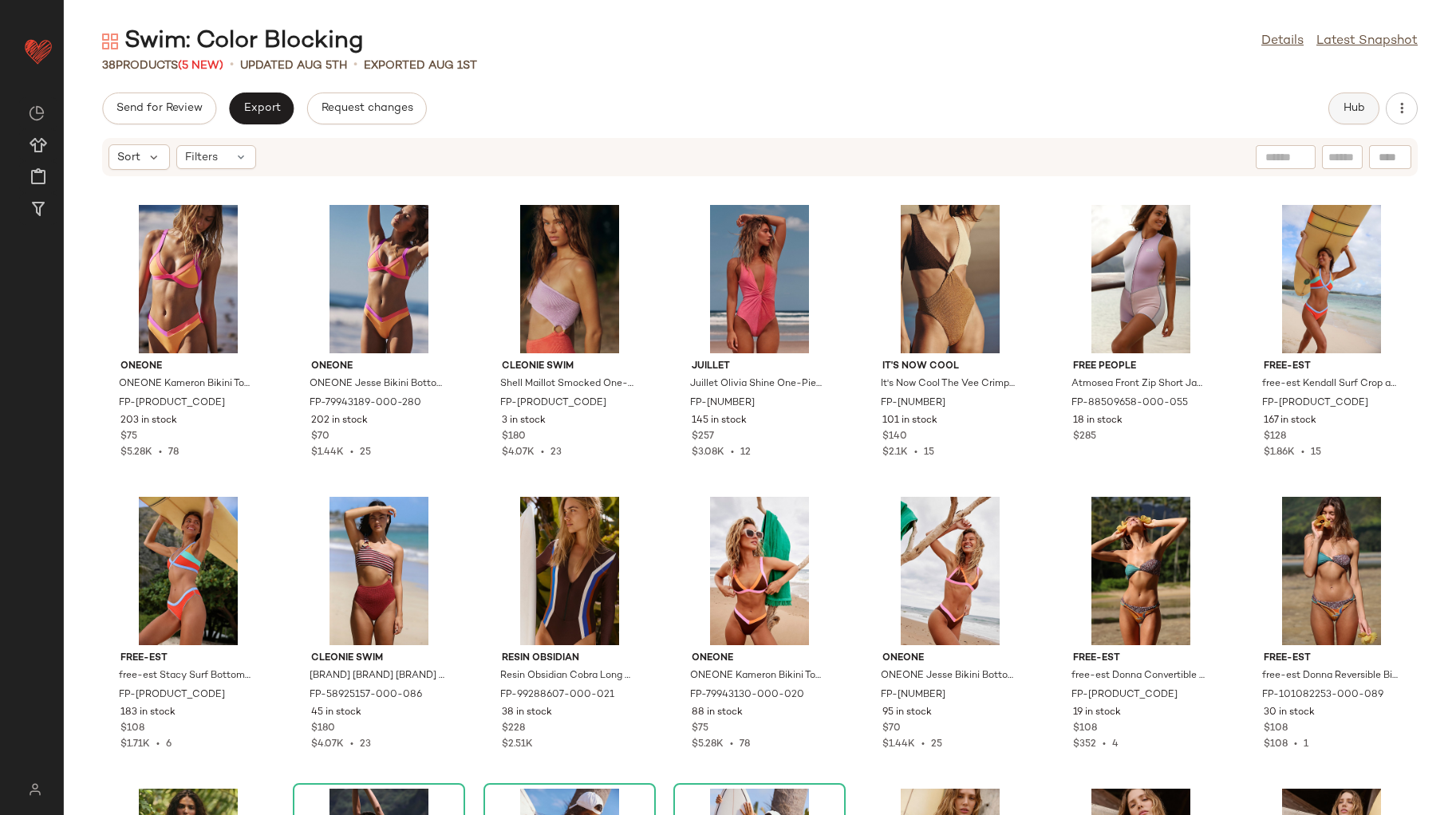 click on "Hub" at bounding box center (1354, 108) 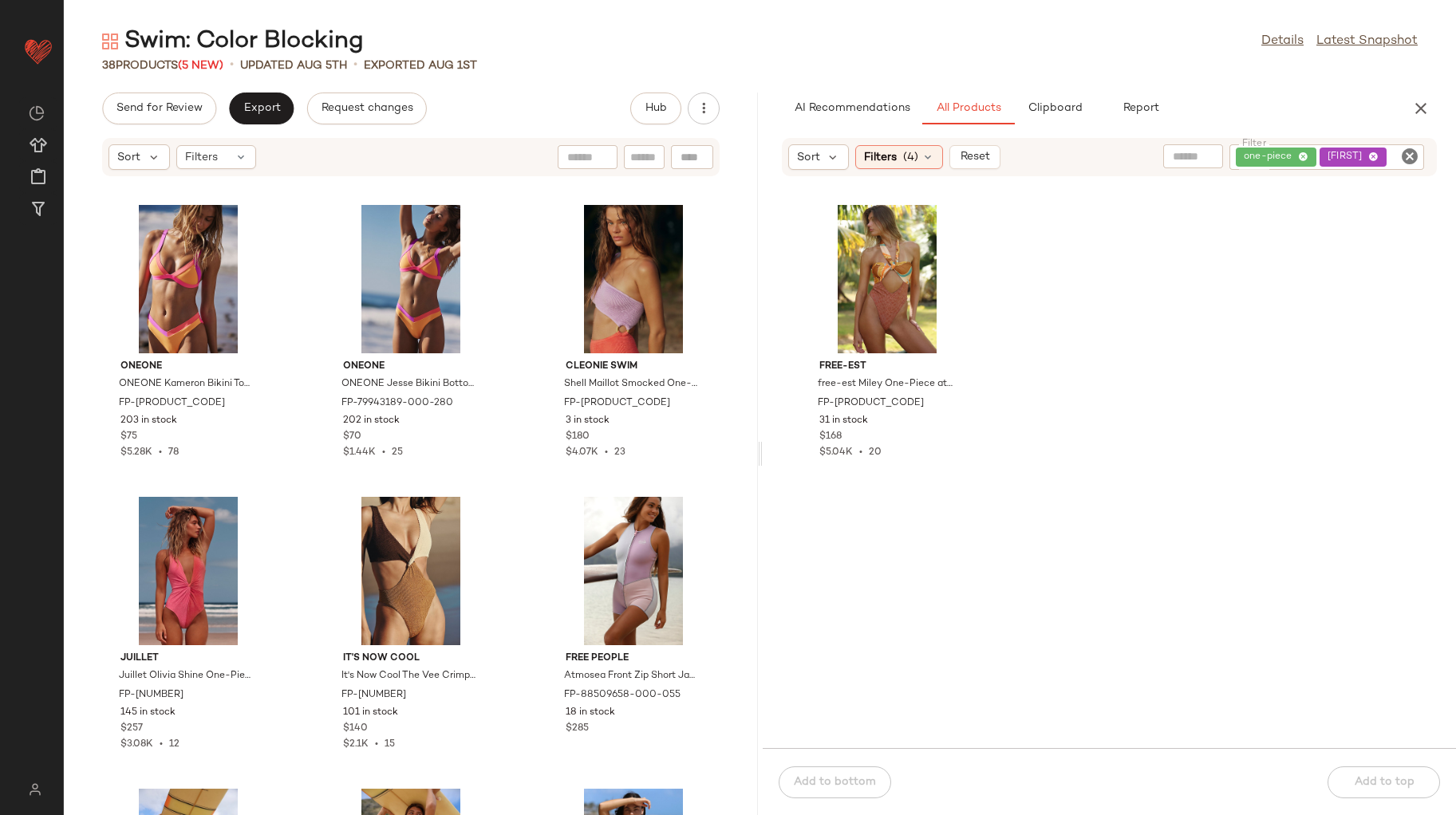 click on "one-piece miley" 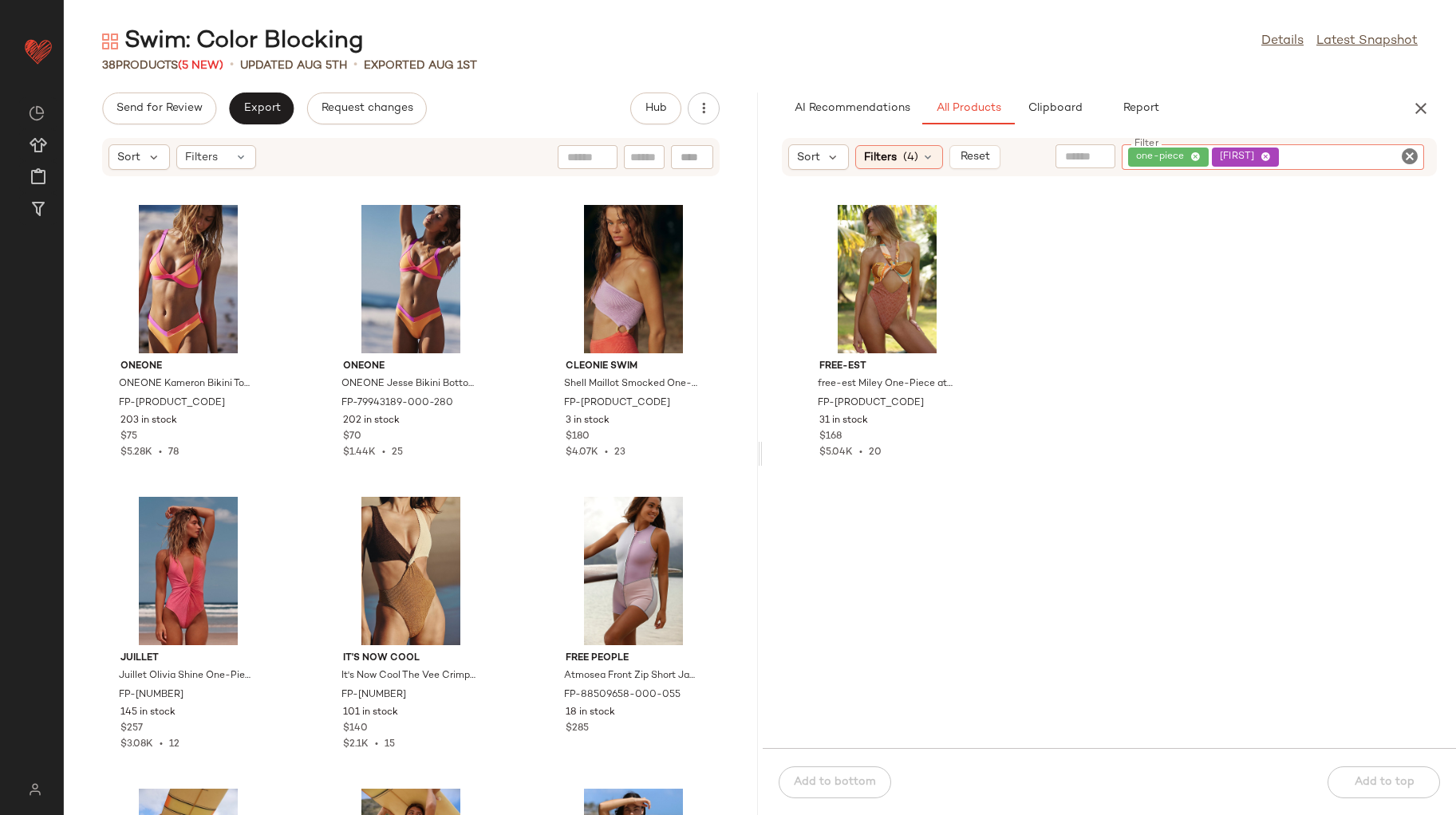click 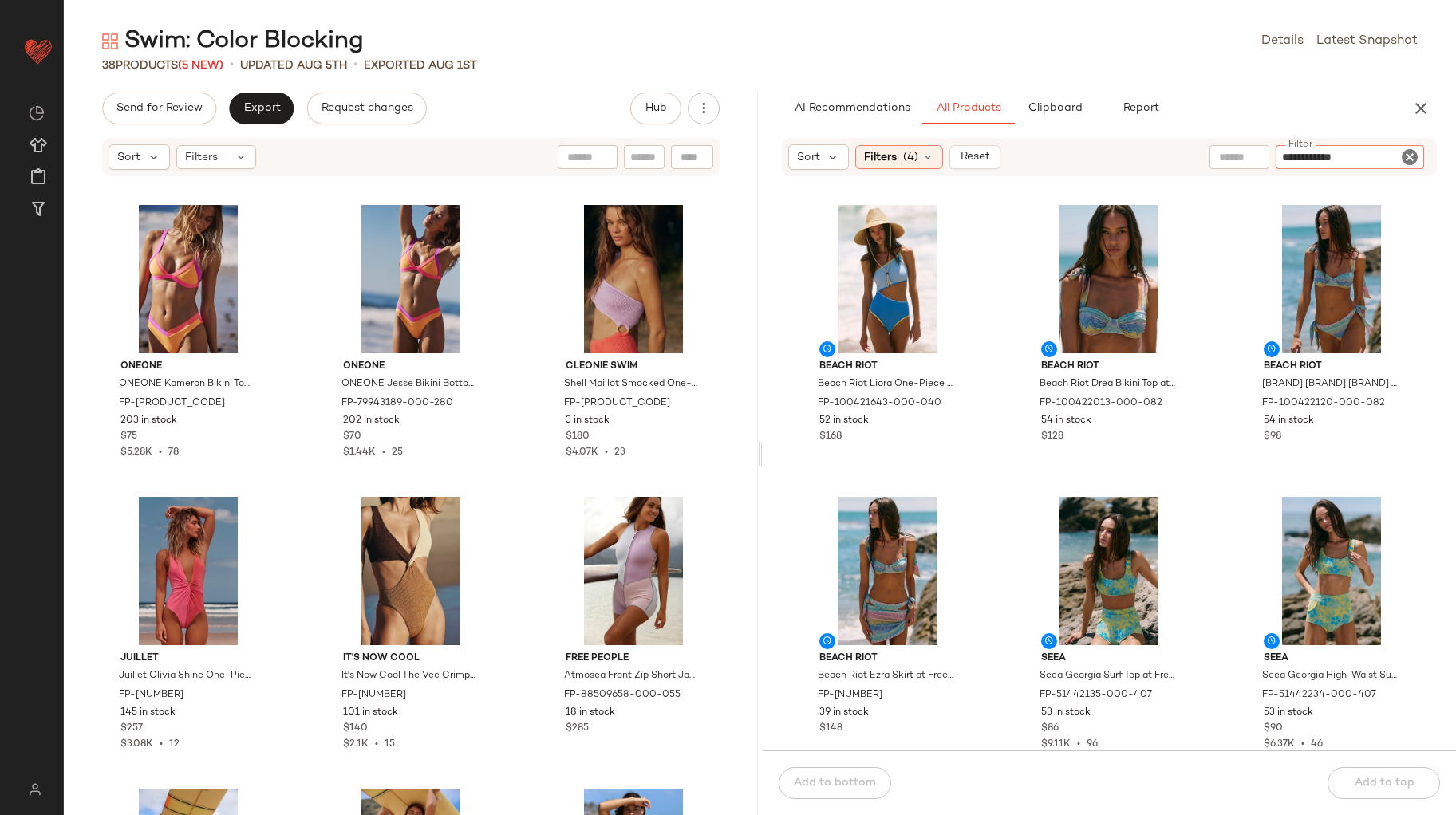 type on "**********" 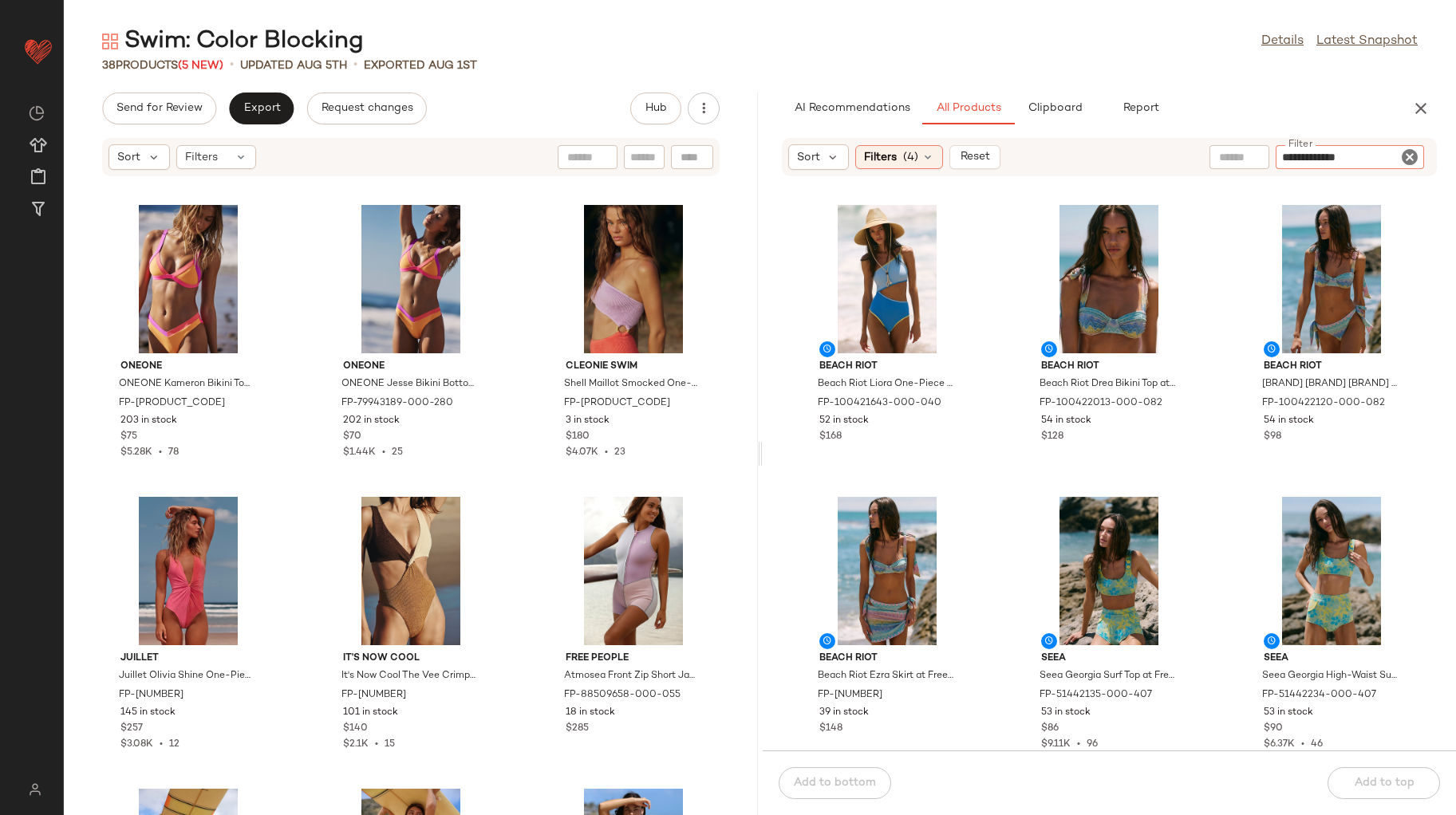 type 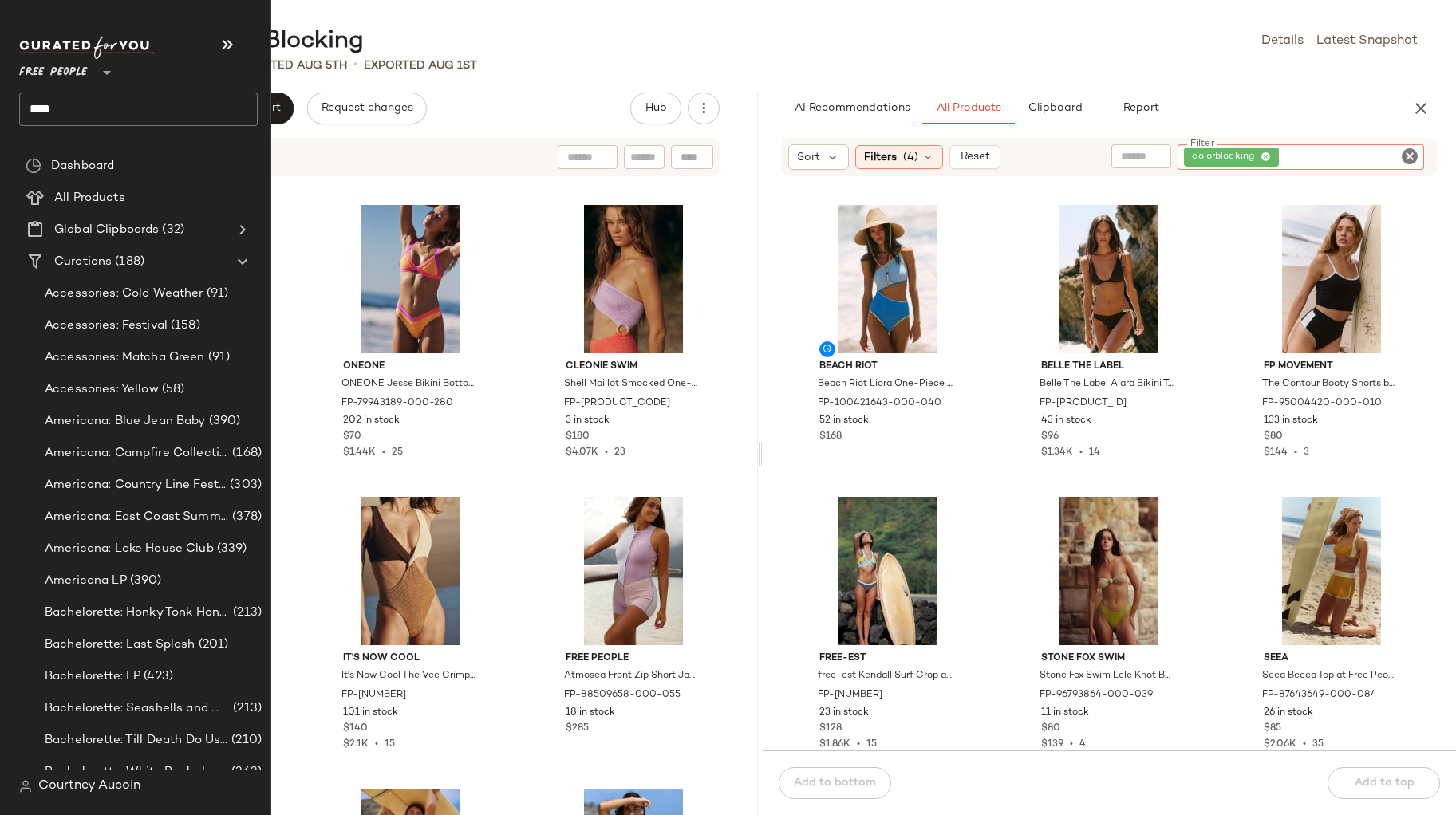 click on "****" 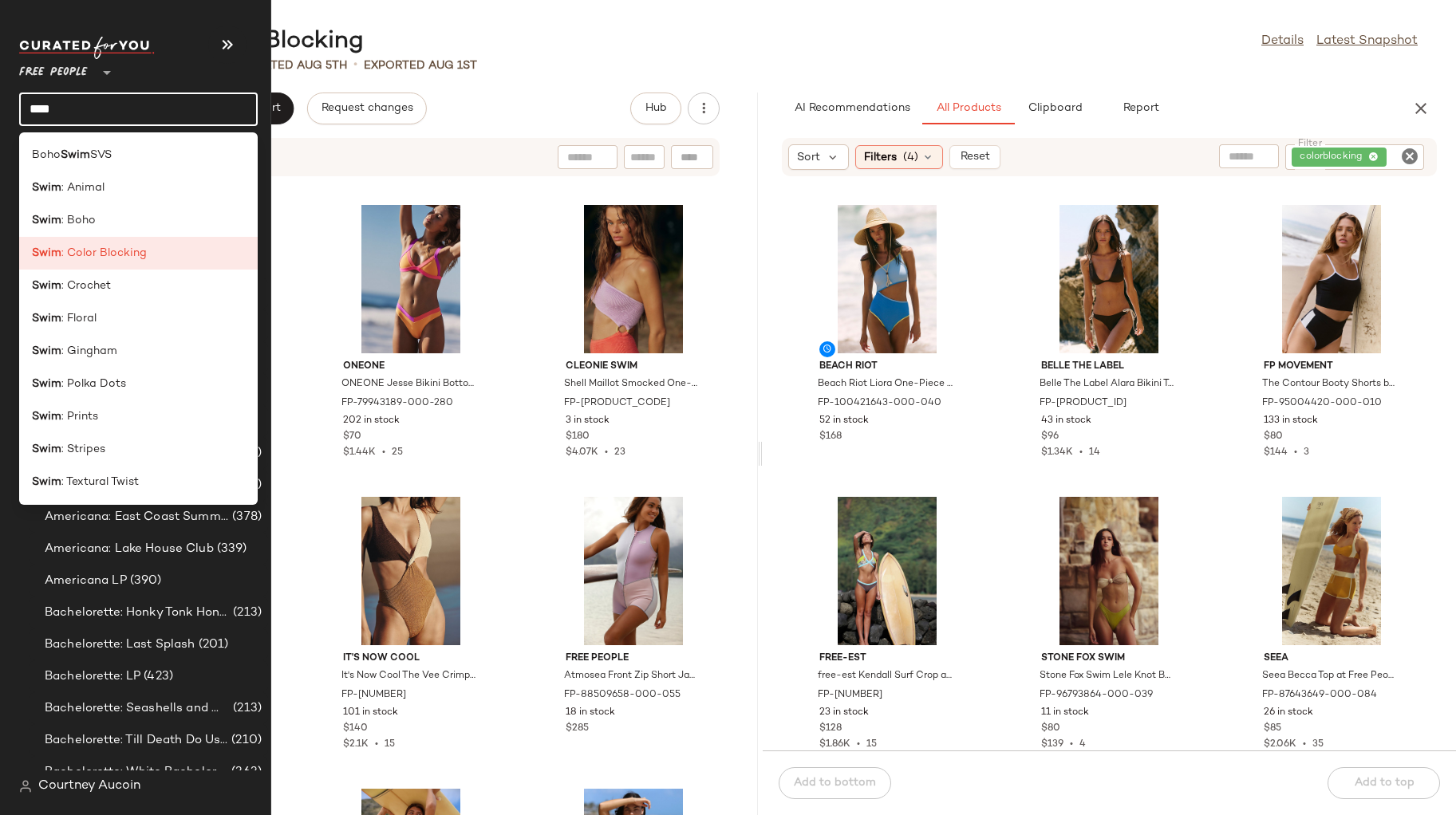 click on "****" 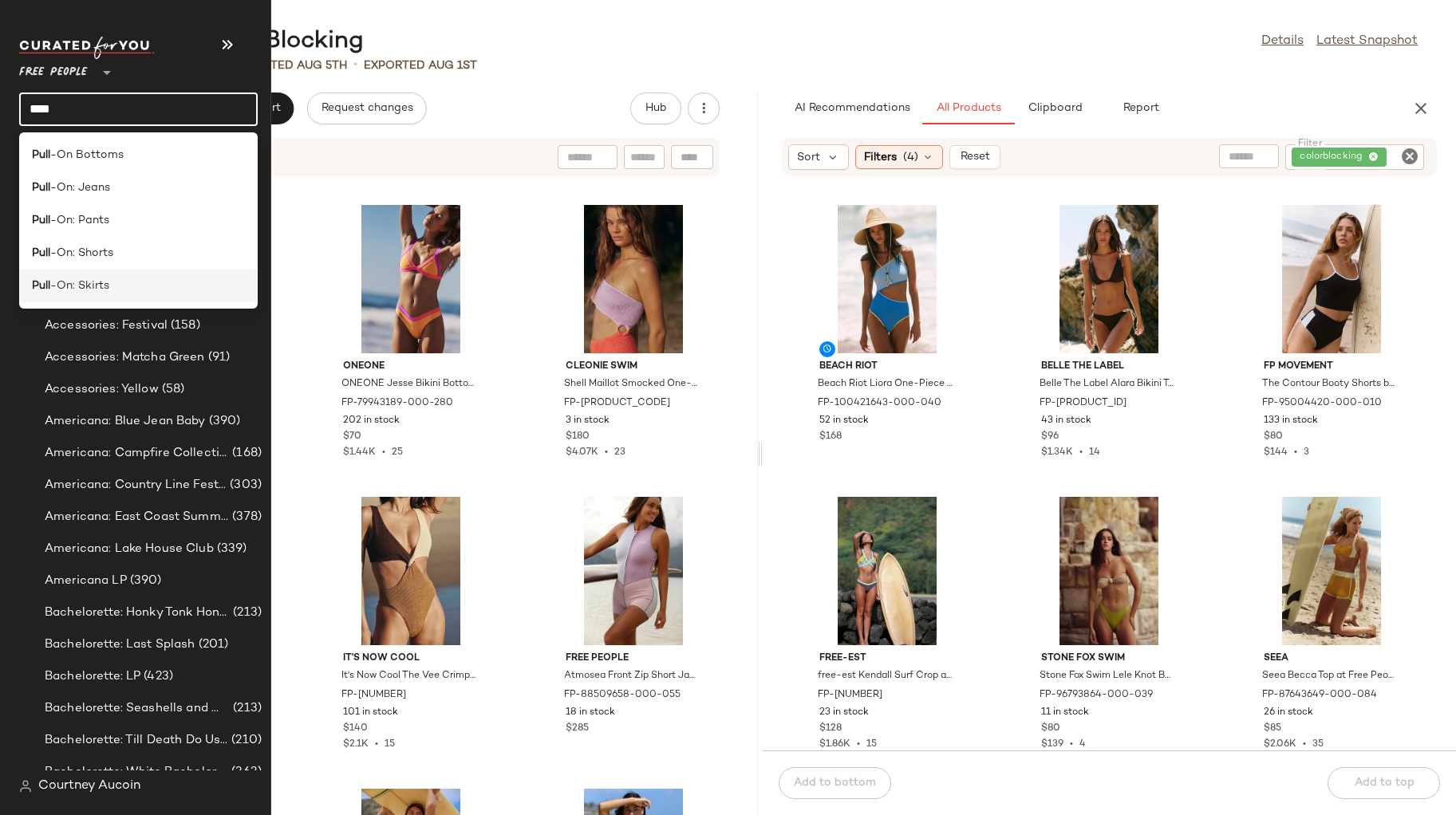 click on "Pull -On: Skirts" 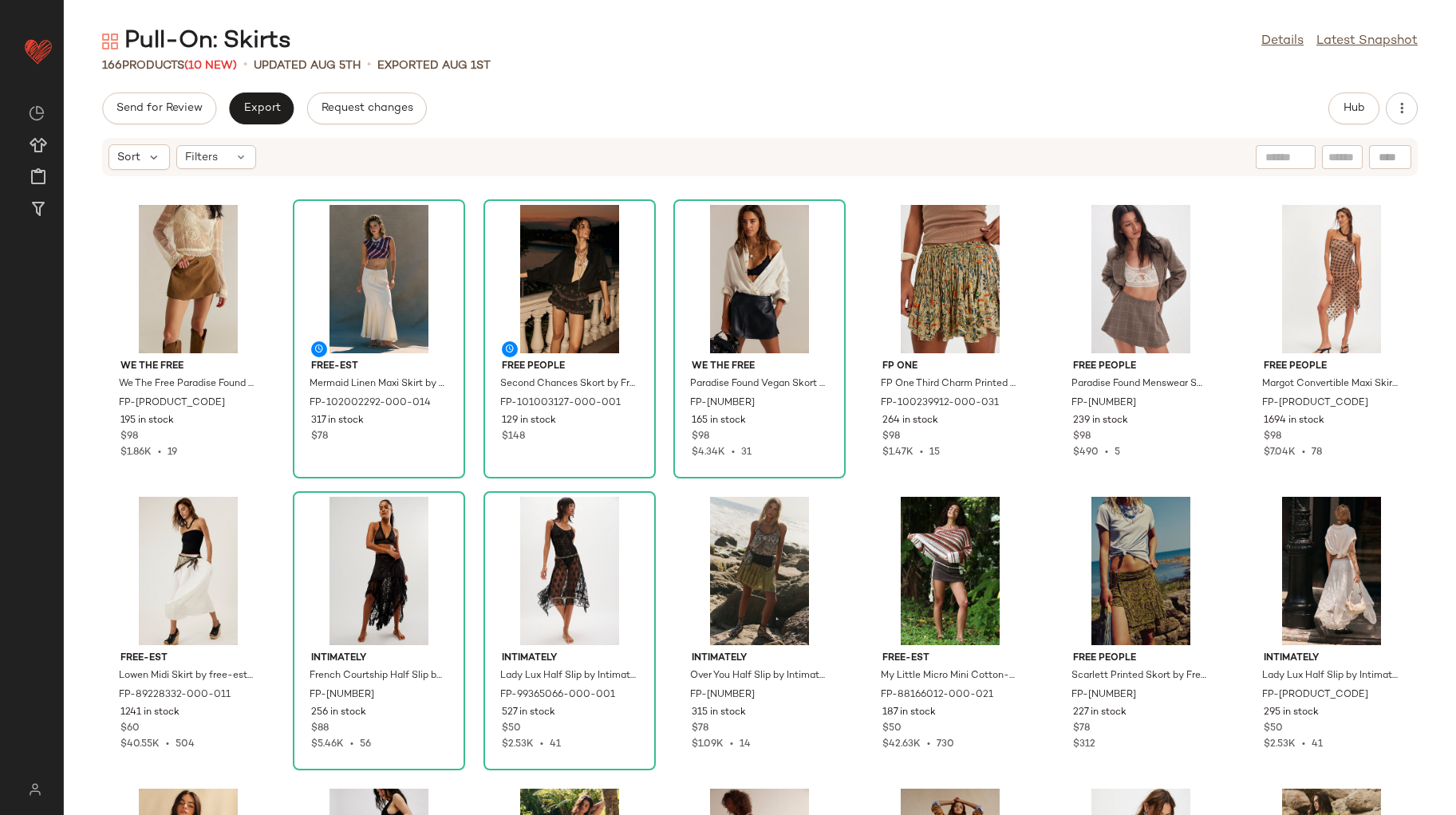 click on "Send for Review   Export   Request changes   Hub  Sort  Filters We The Free We The Free Paradise Found Suede Skort at Free People in Brown, Size: XL FP-101705424-000-020 195 in stock $98 $1.86K  •  19 free-est Mermaid Linen Maxi Skirt by free-est at Free People in Tan, Size: XS FP-102002292-000-014 317 in stock $78 Free People Second Chances Skort by Free People in Black, Size: M FP-101003127-000-001 129 in stock $148 We The Free Paradise Found Vegan Skort by We The Free at Free People in Black, Size: XS FP-100779560-000-001 165 in stock $98 $4.34K  •  31 FP One FP One Third Charm Printed Mini Skirt at Free People in Green, Size: M FP-100239912-000-031 264 in stock $98 $1.47K  •  15 Free People Paradise Found Menswear Skort by Free People in Brown, Size: XS FP-100474675-000-020 239 in stock $98 $490  •  5 Free People Margot Convertible Maxi Skirt by Free People in Brown, Size: M FP-93167070-000-020 1694 in stock $98 $7.04K  •  78 free-est FP-89228332-000-011 1241 in stock $60 $40.55K  •  504 $88" at bounding box center (760, 454) 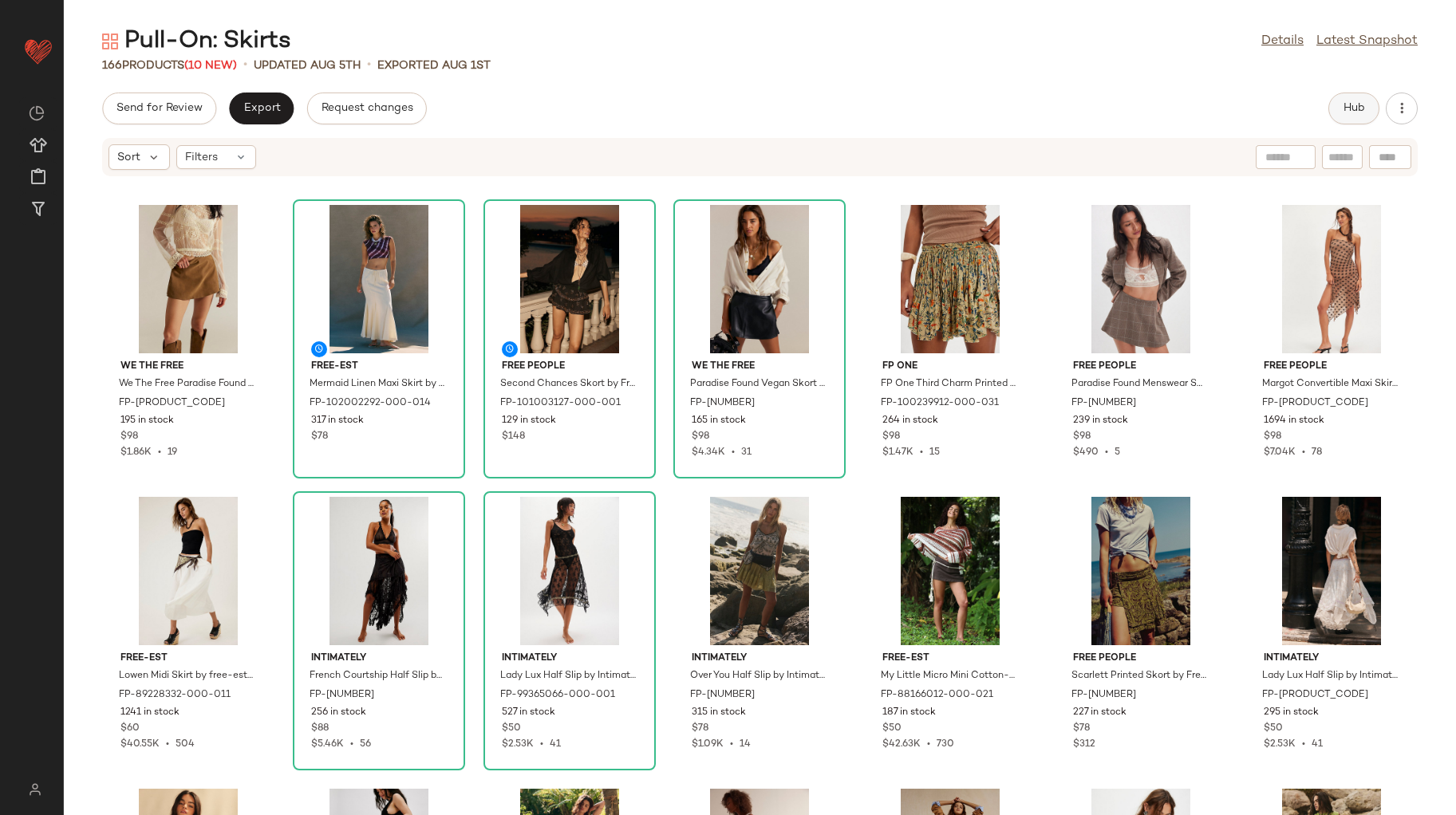 click on "Hub" 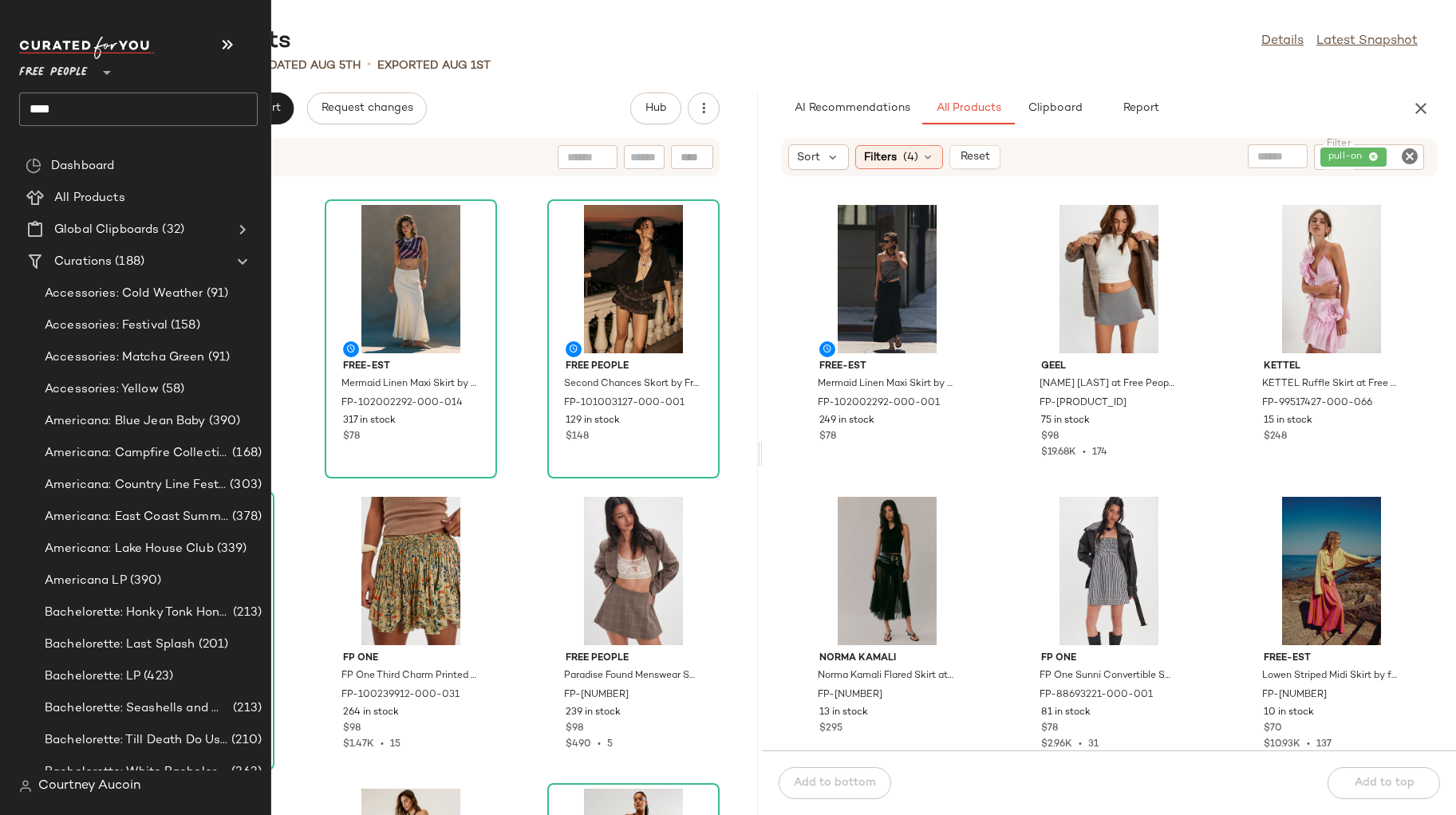 click on "****" 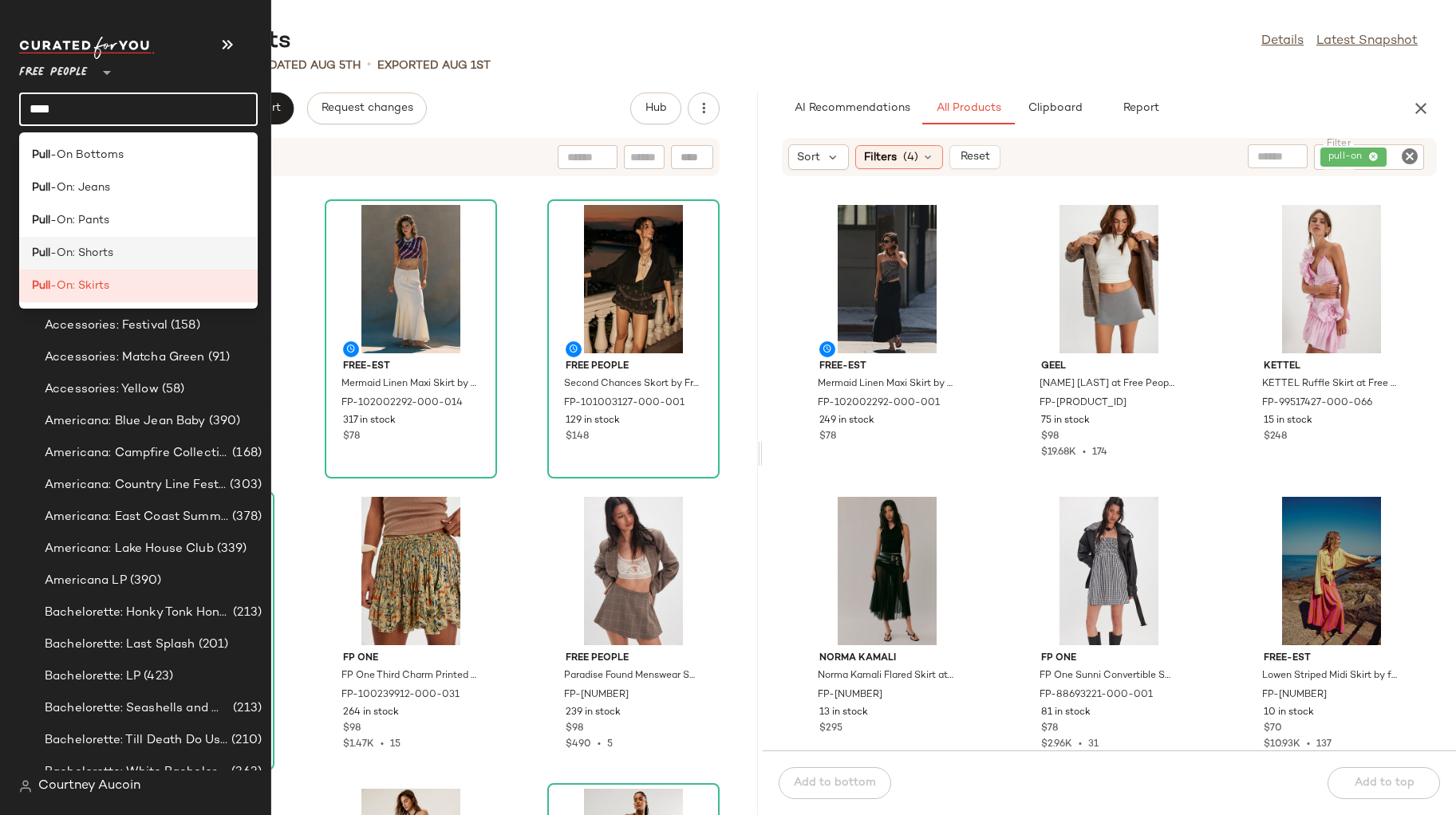 click on "Pull -On: Shorts" 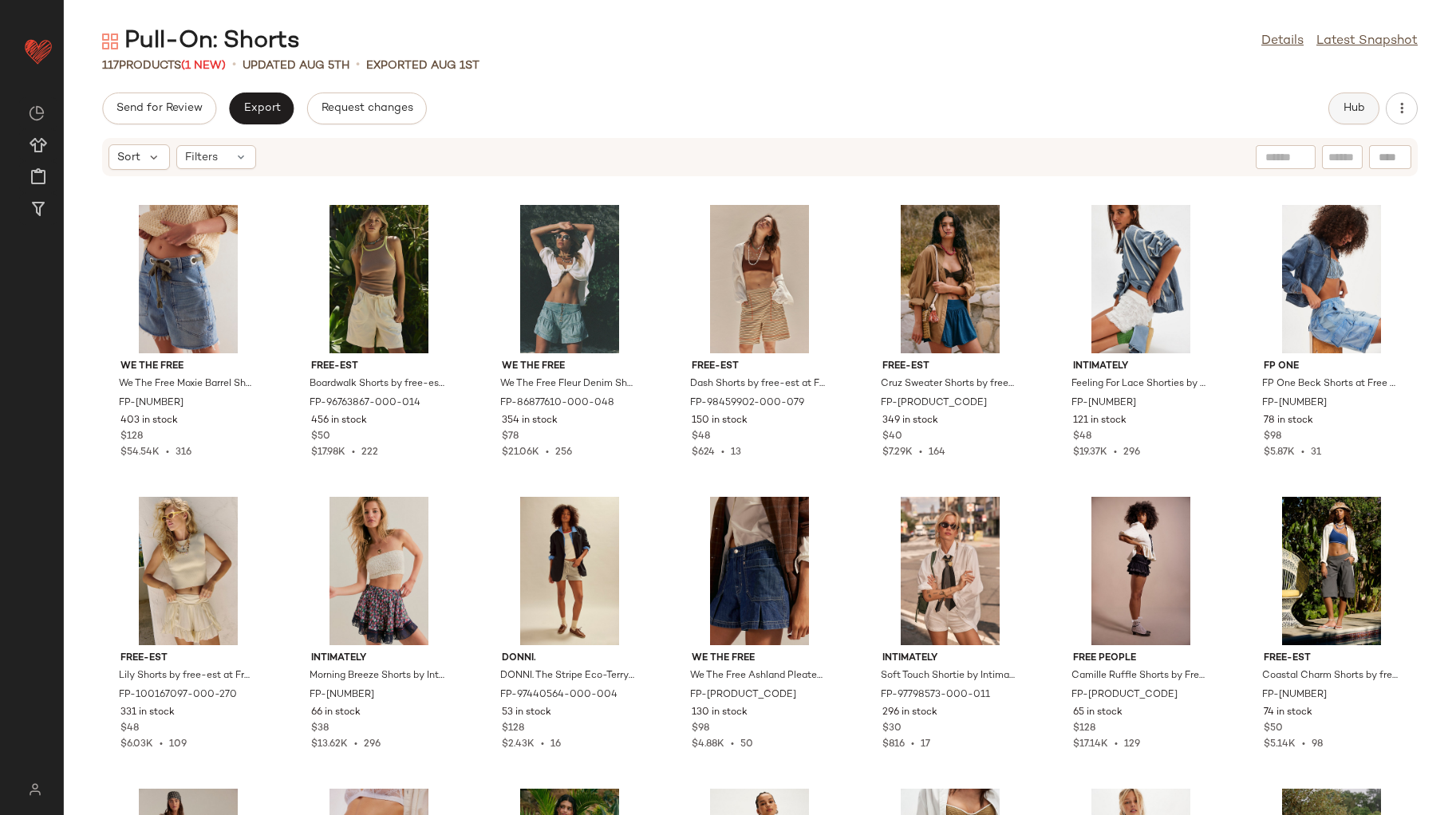 click on "Hub" at bounding box center (1354, 108) 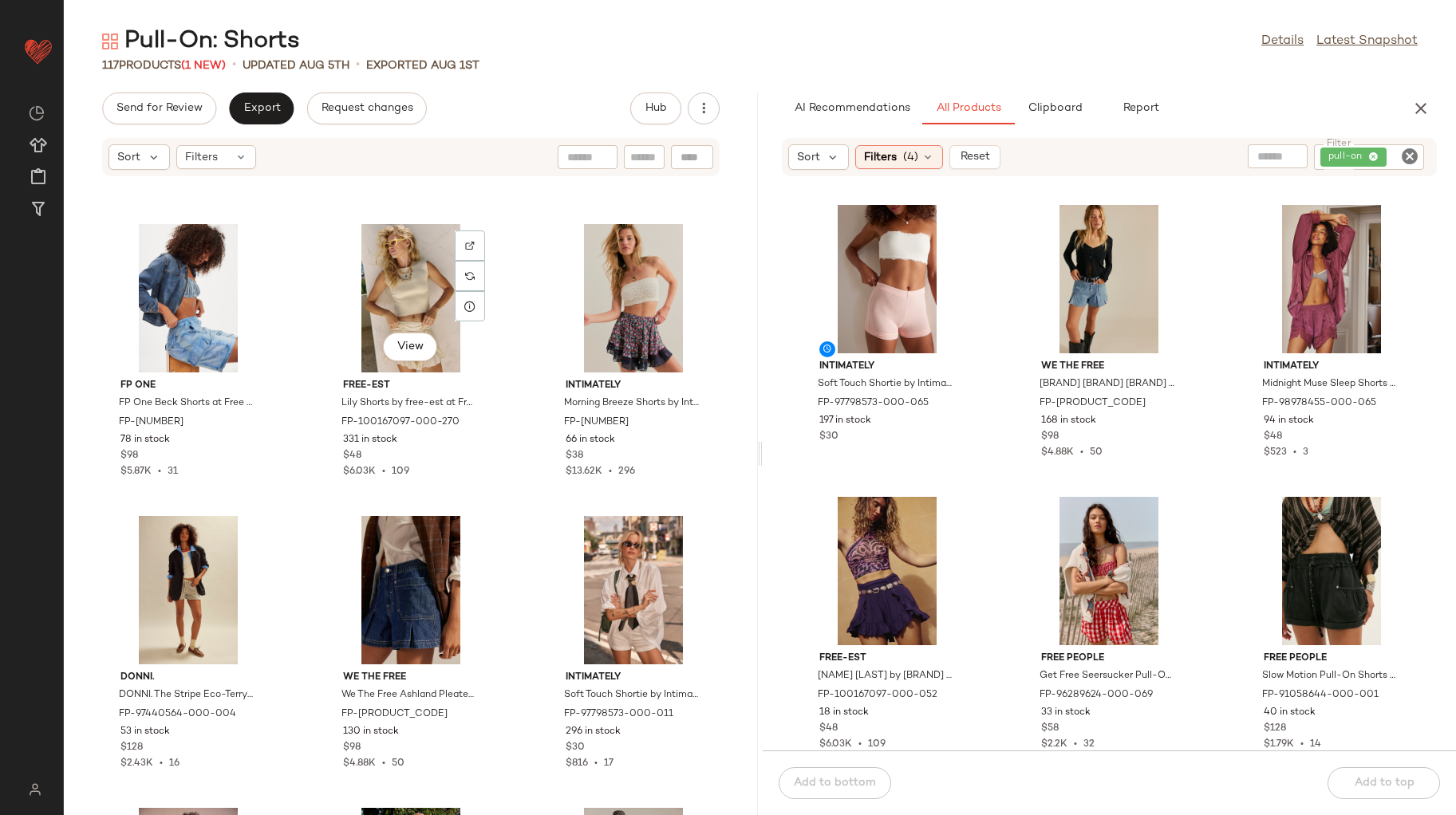 scroll, scrollTop: 611, scrollLeft: 0, axis: vertical 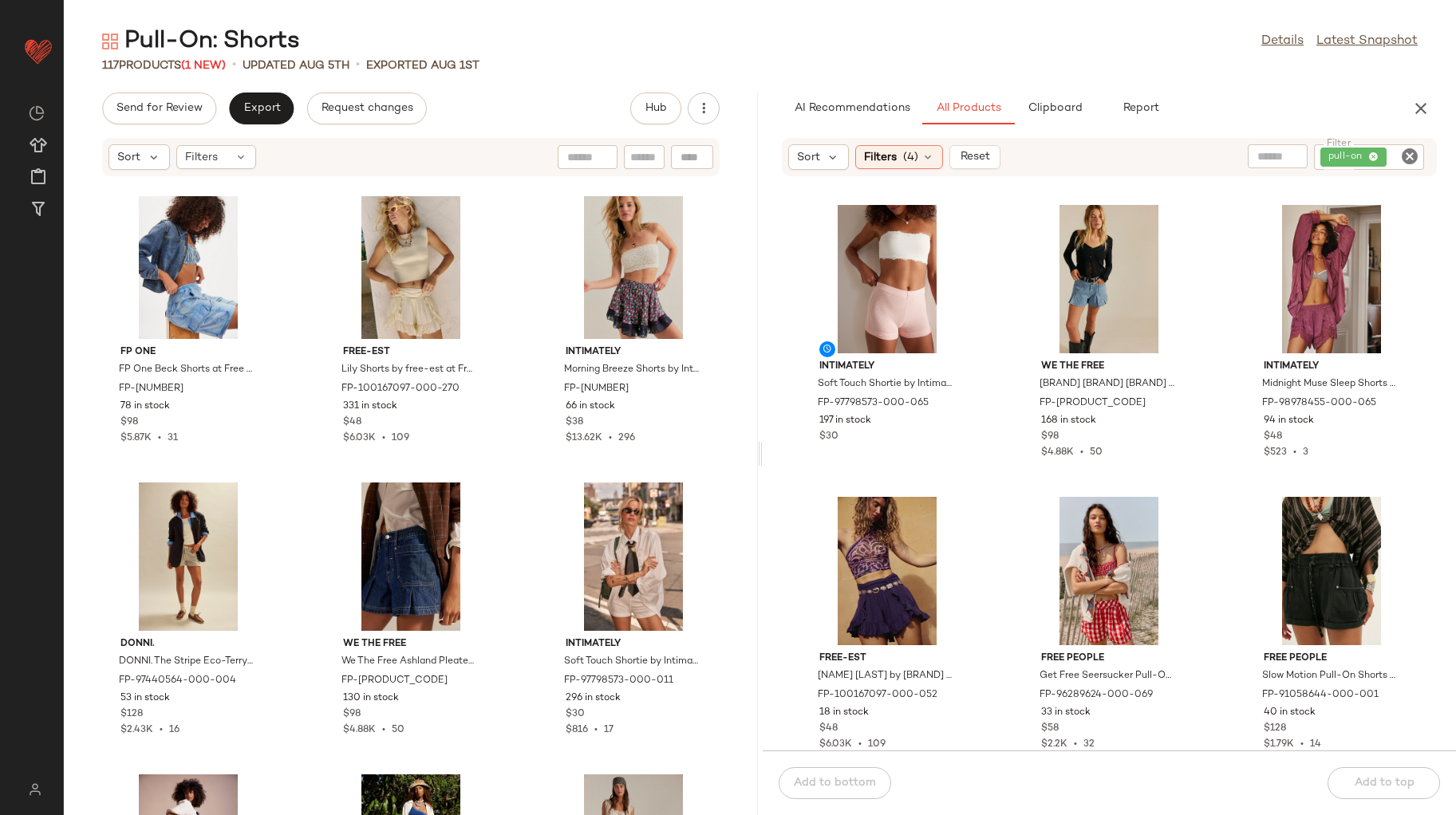 click on "Pull-On: Shorts  Details   Latest Snapshot  117   Products  (1 New)  •   updated Aug 5th  •  Exported Aug 1st  Send for Review   Export   Request changes   Hub  Sort  Filters free-est Dash Shorts by free-est at Free People in Tan, Size: M FP-98459902-000-079 150 in stock $48 $624  •  13 free-est Cruz Sweater Shorts by free-est at Free People in Blue, Size: M FP-99528432-000-041 349 in stock $40 $7.29K  •  164 Intimately Feeling For Lace Shorties by Intimately at Free People in White, Size: L FP-88382551-000-010 121 in stock $48 $19.37K  •  296 FP One FP One Beck Shorts at Free People in Blue, Size: S FP-96162854-000-045 78 in stock $98 $5.87K  •  31 free-est Lily Shorts by free-est at Free People in Yellow, Size: L FP-100167097-000-270 331 in stock $48 $6.03K  •  109 Intimately Morning Breeze Shorts by Intimately at Free People in Blue, Size: XS FP-98224090-000-042 66 in stock $38 $13.62K  •  296 DONNI. DONNI. The Stripe Eco-Terry Shorts at Free People in Grey, Size: XS FP-97440564-000-004 3" at bounding box center (760, 420) 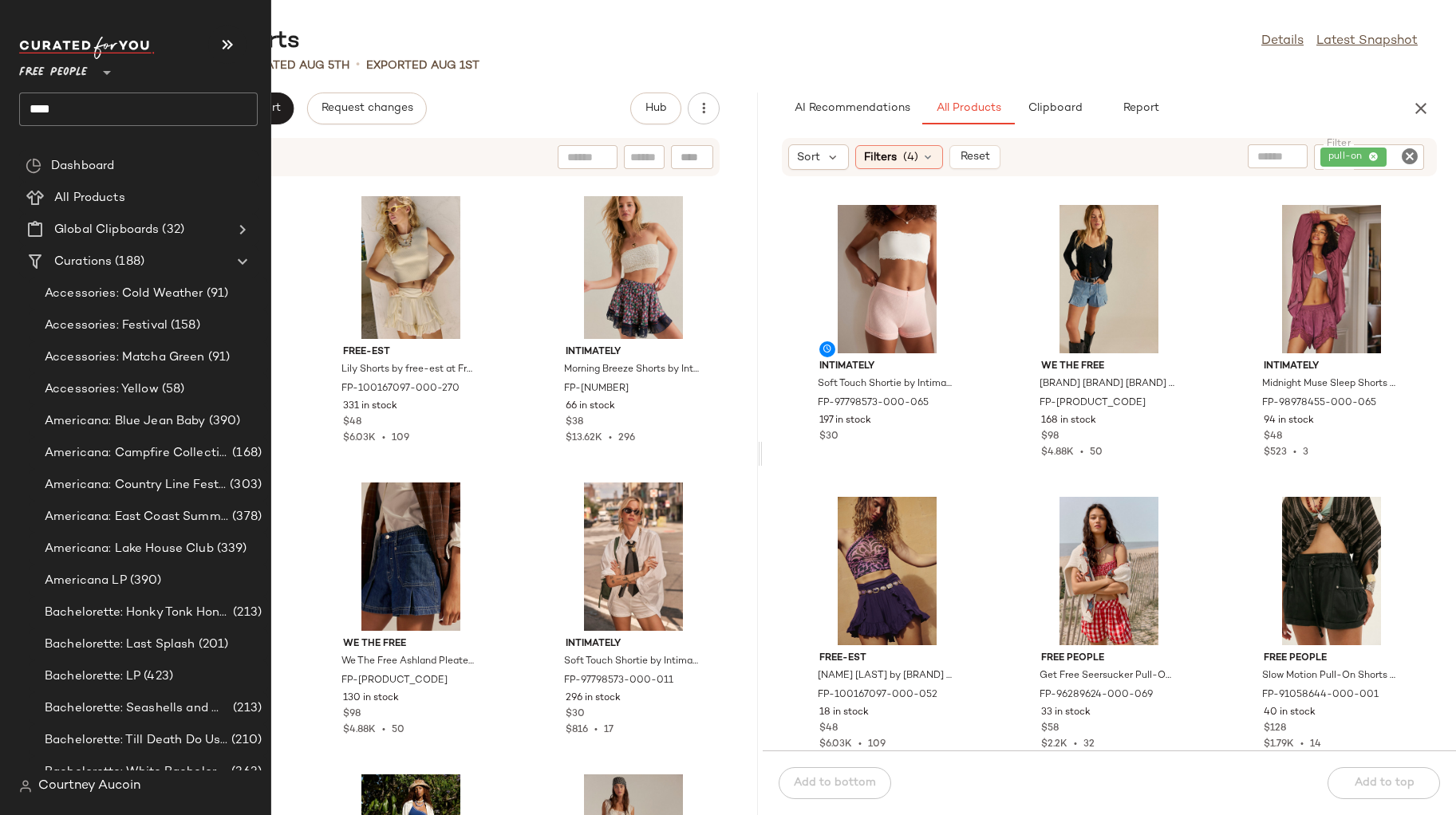 click on "****" 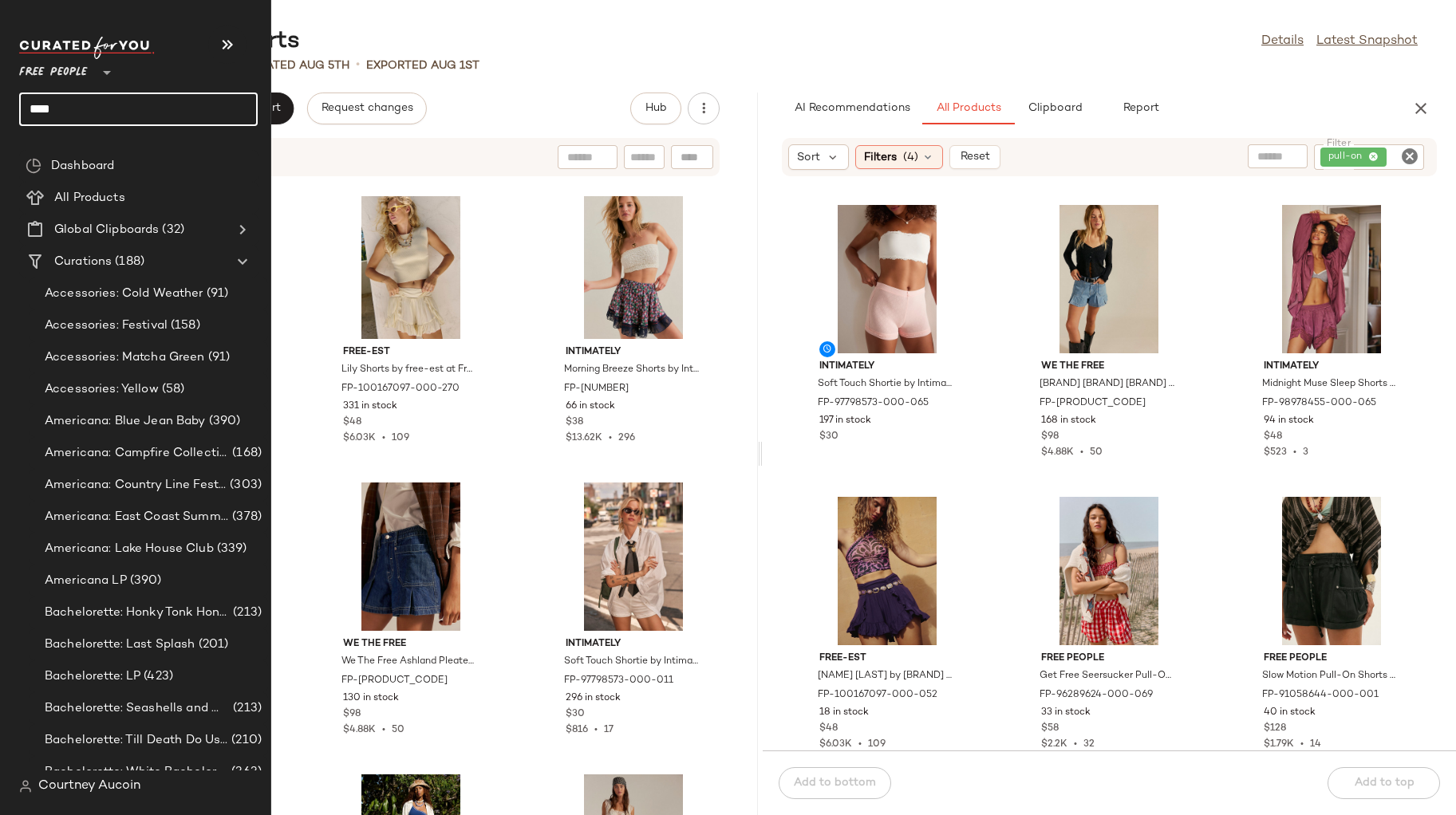 click on "****" 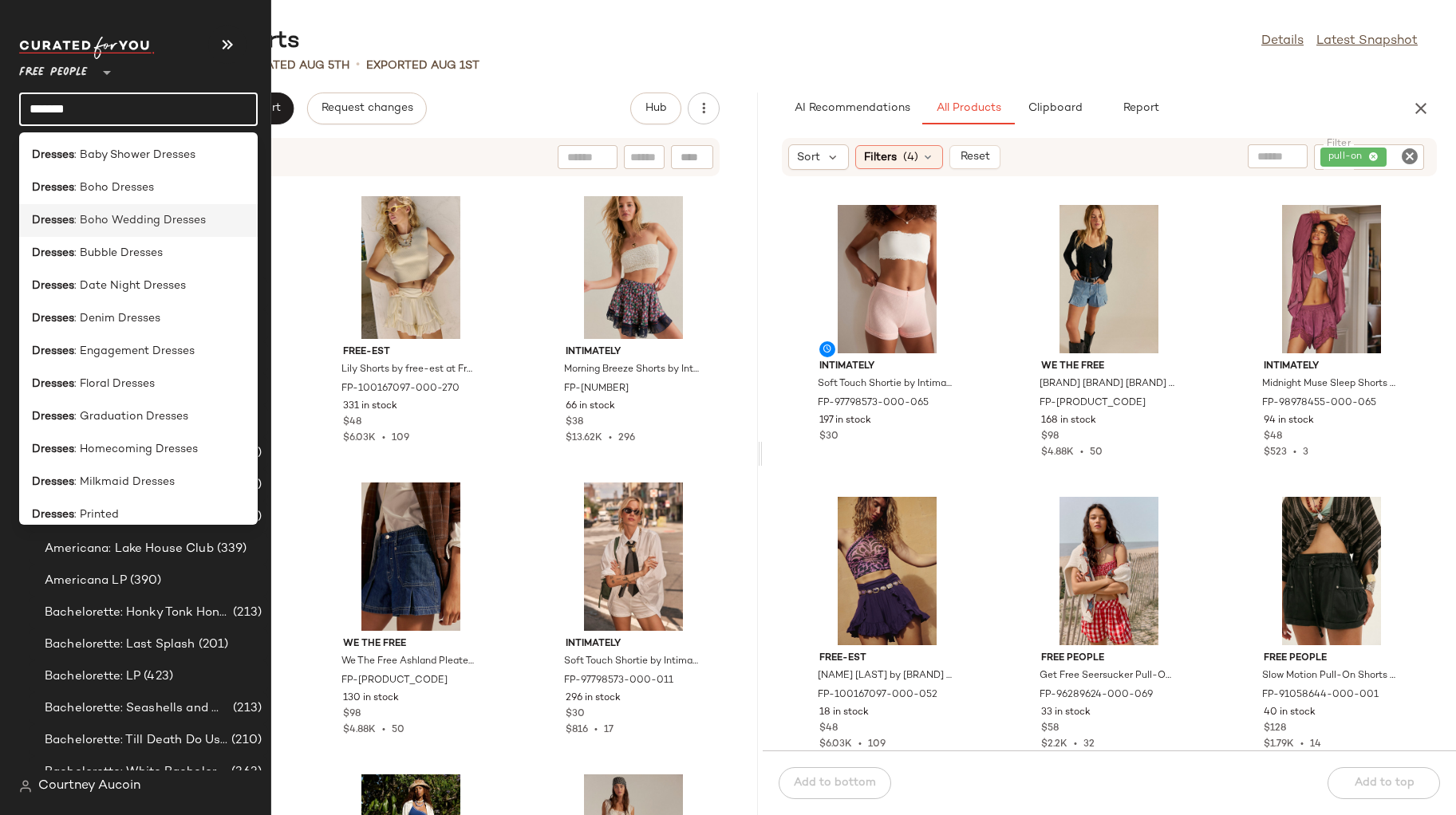 click on ": Boho Wedding Dresses" at bounding box center [140, 220] 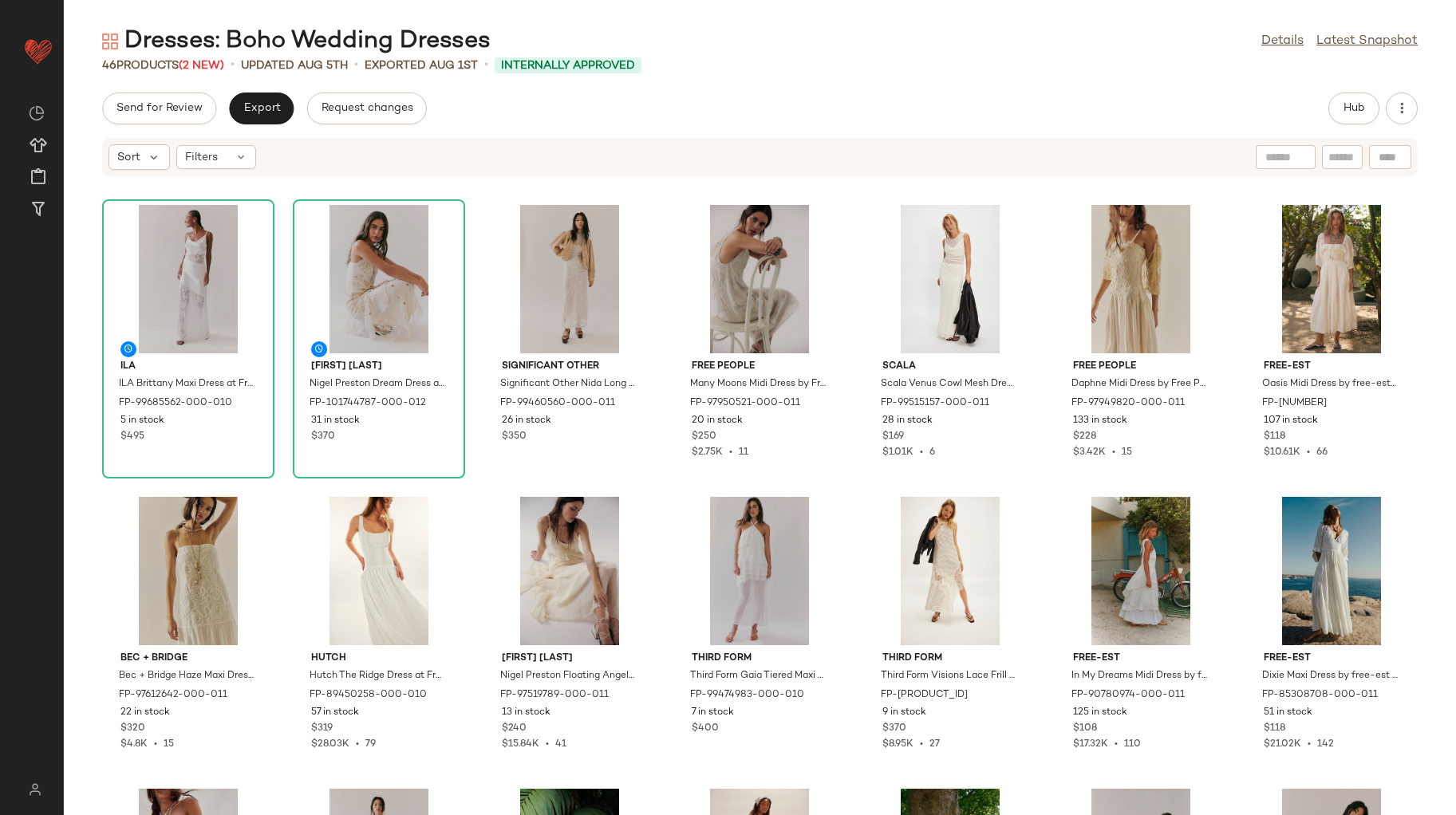 click on "Send for Review   Export   Request changes   Hub" 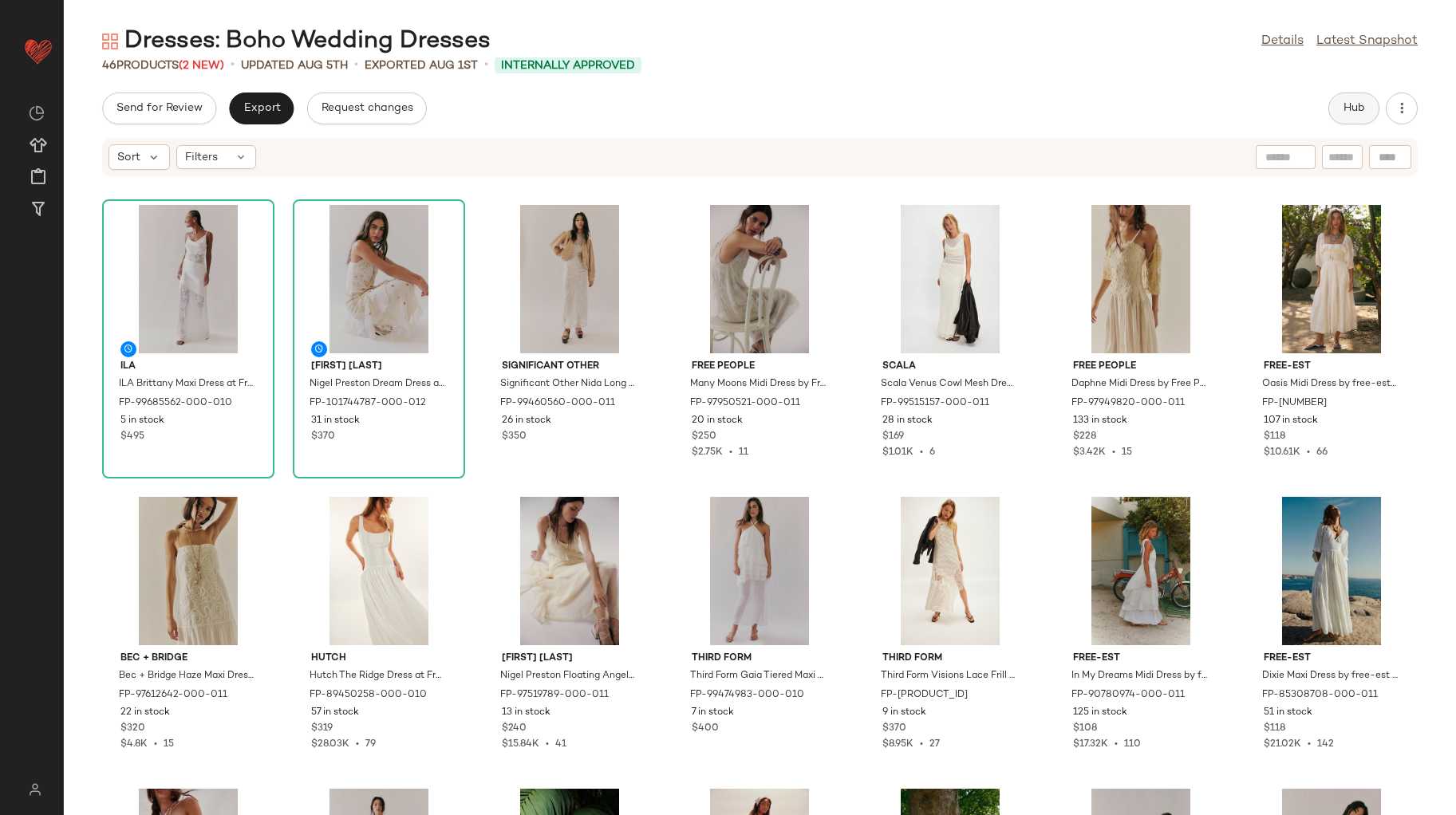 click on "Hub" 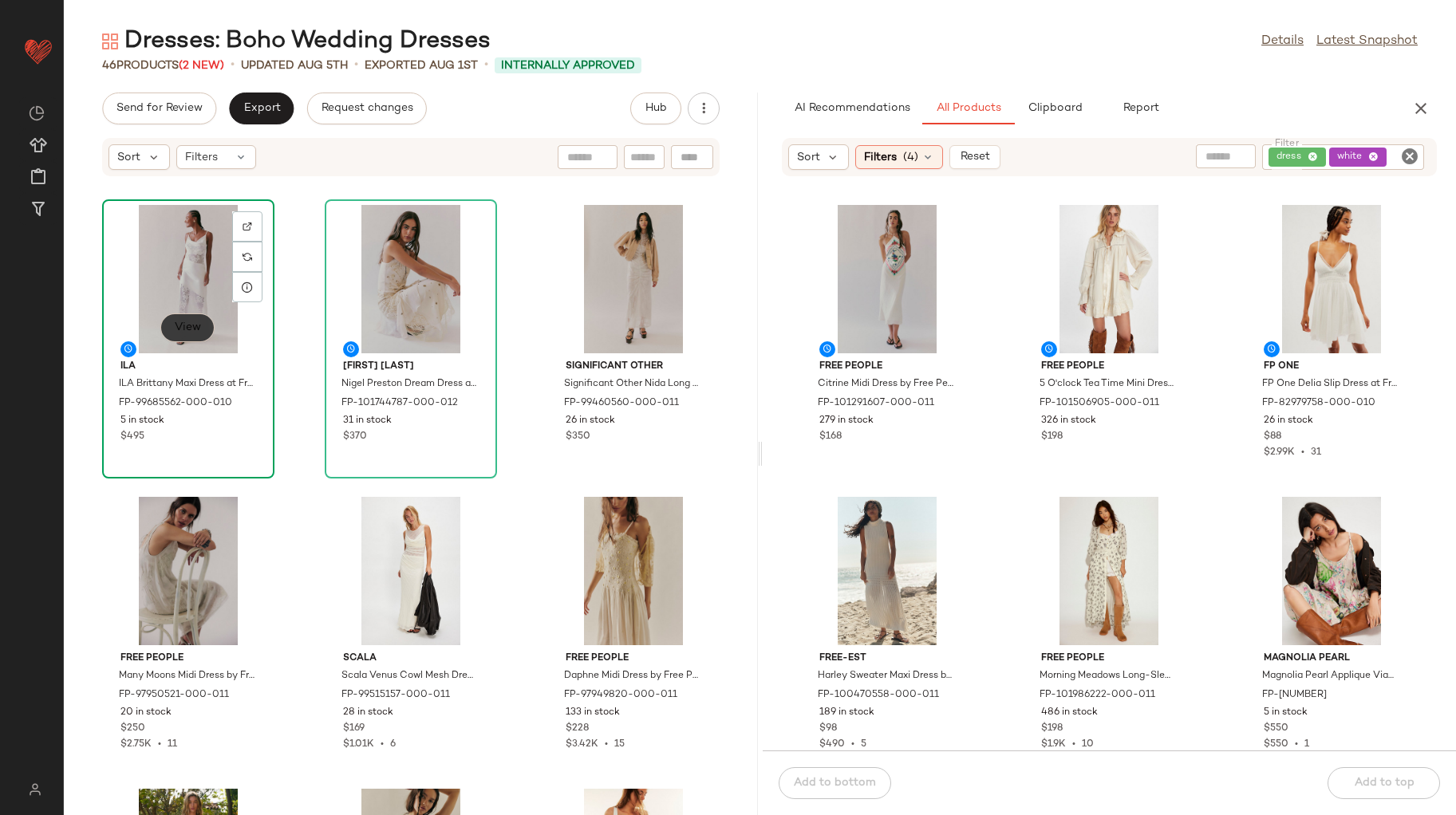 click on "View" 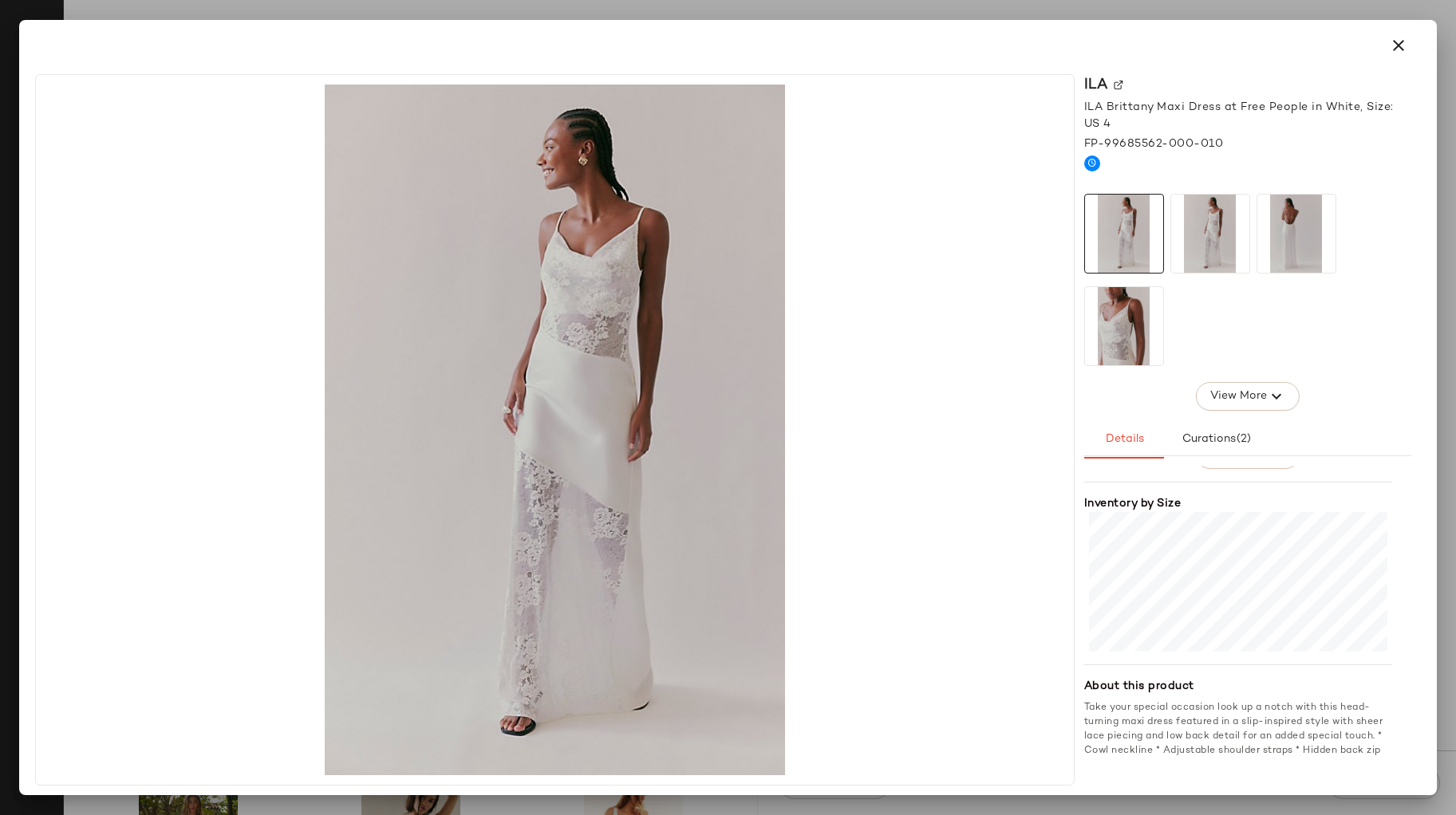scroll, scrollTop: 180, scrollLeft: 0, axis: vertical 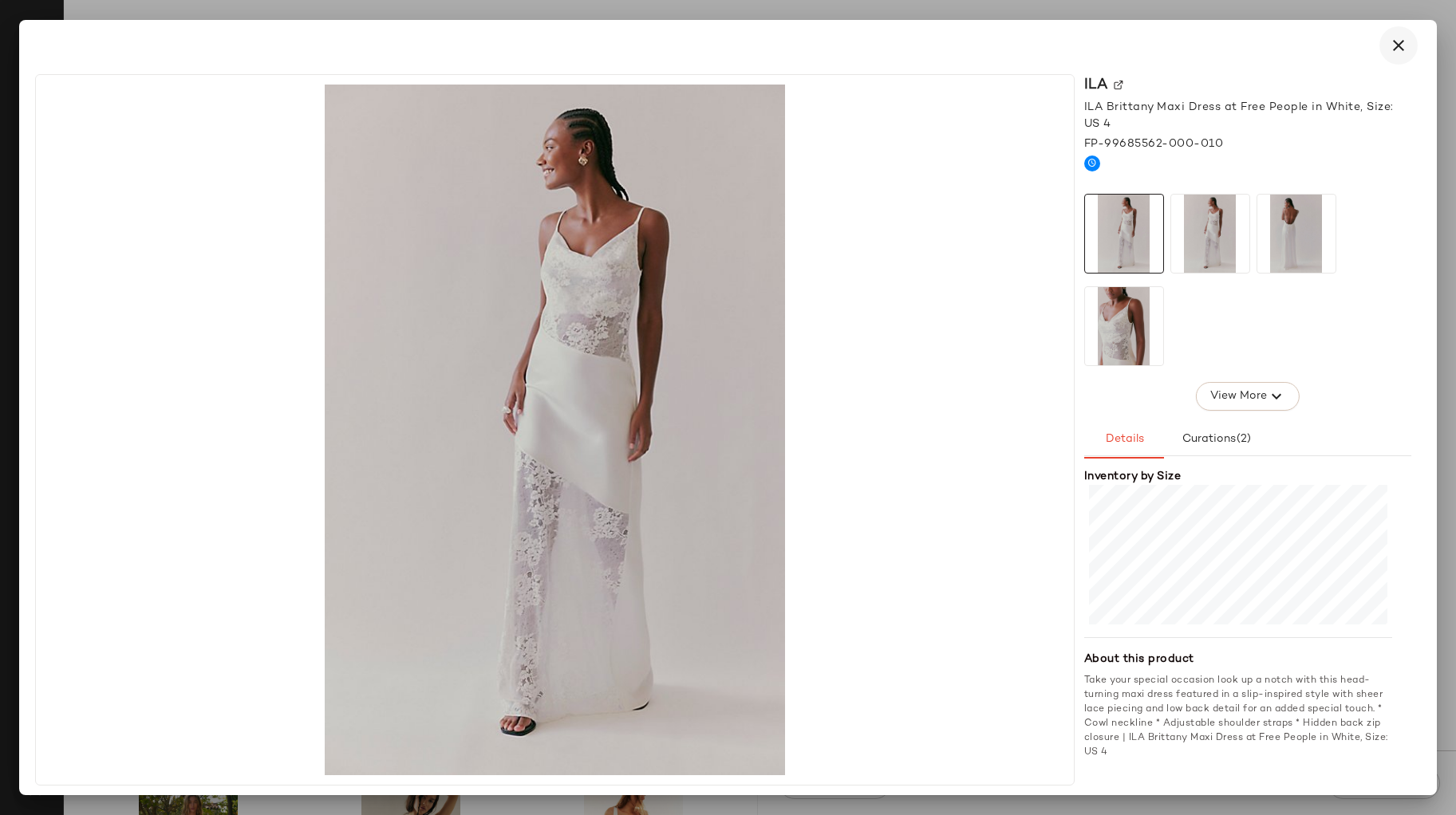 click at bounding box center [1399, 45] 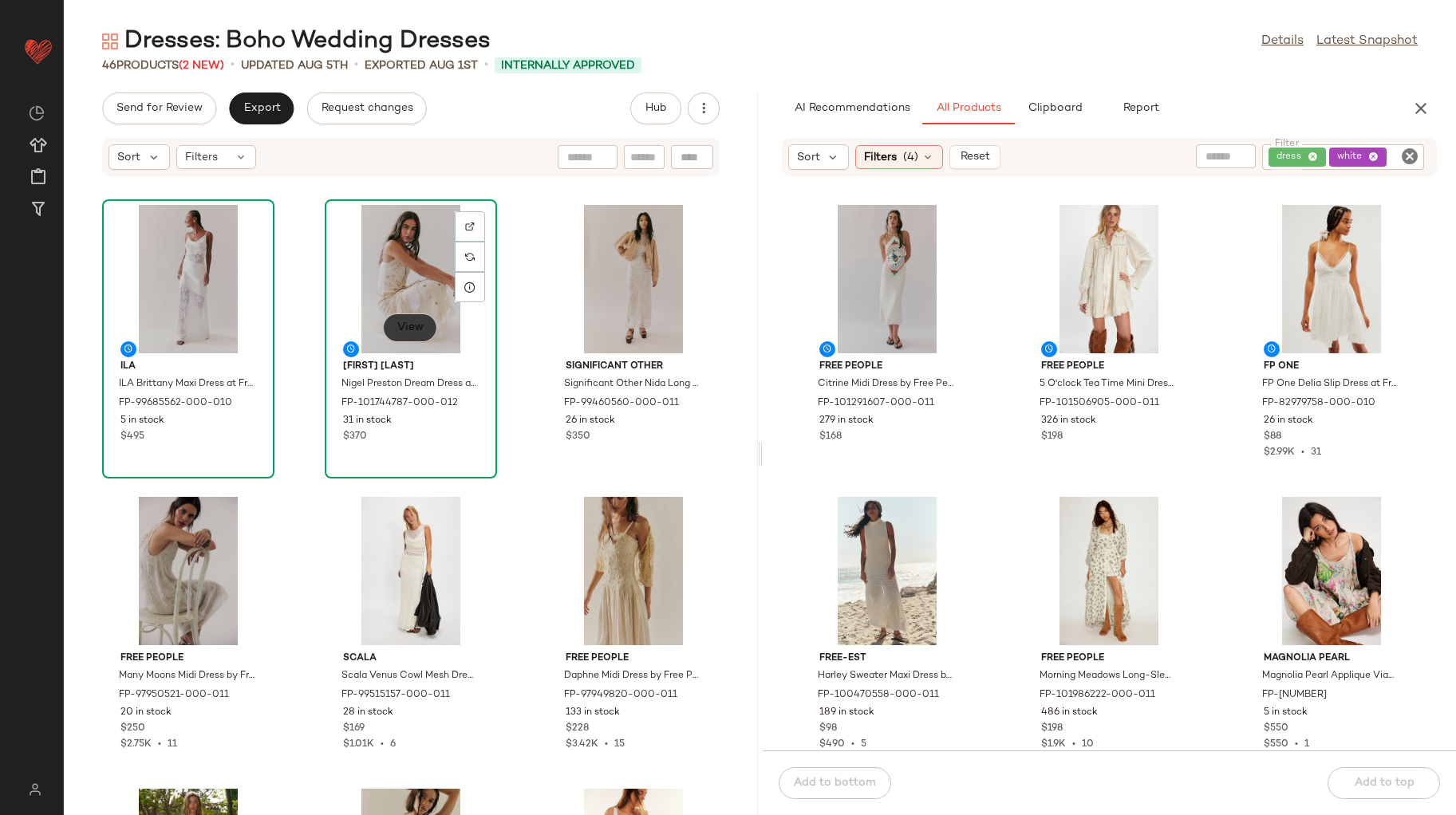 click on "View" 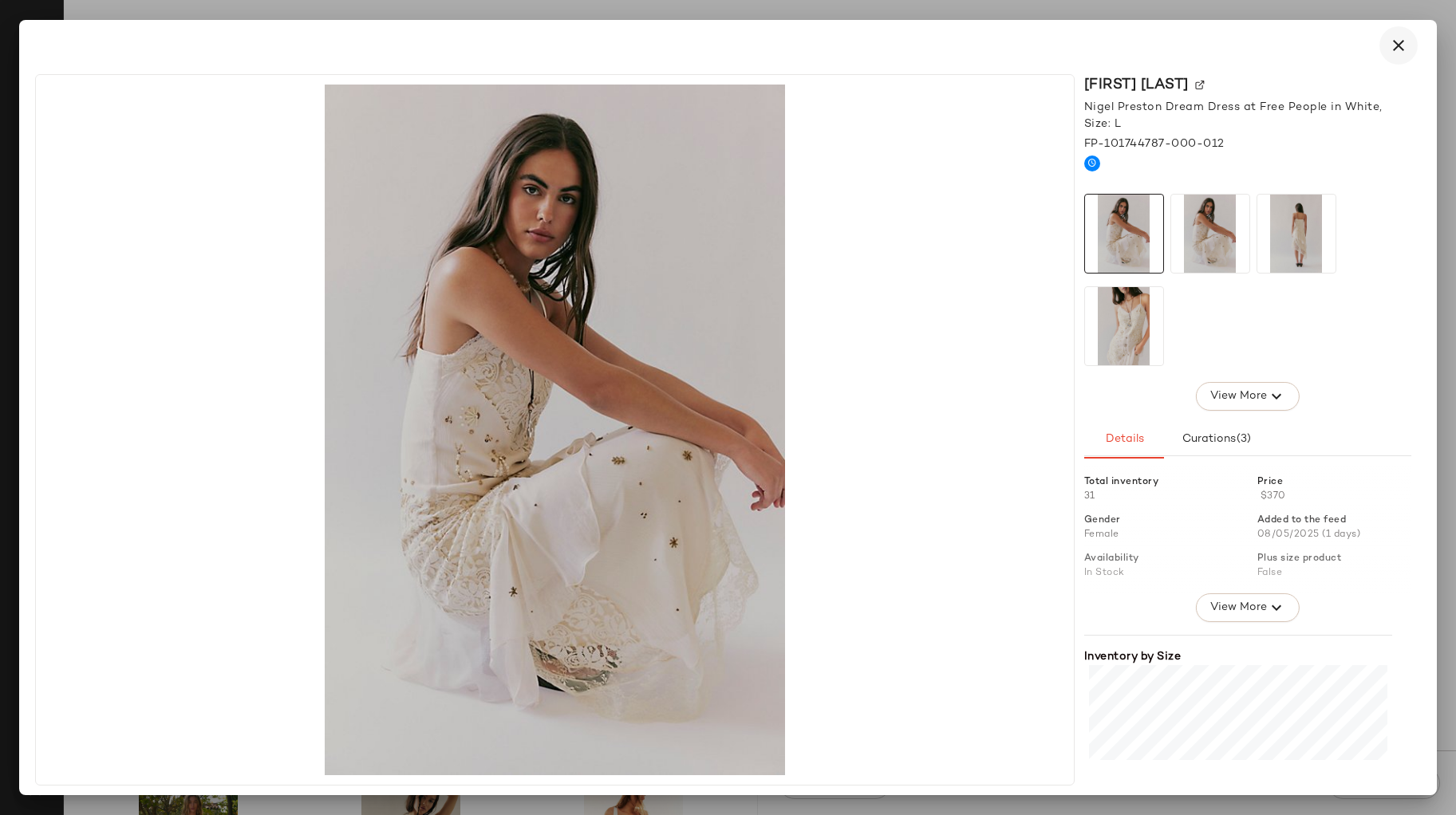 click at bounding box center [1399, 45] 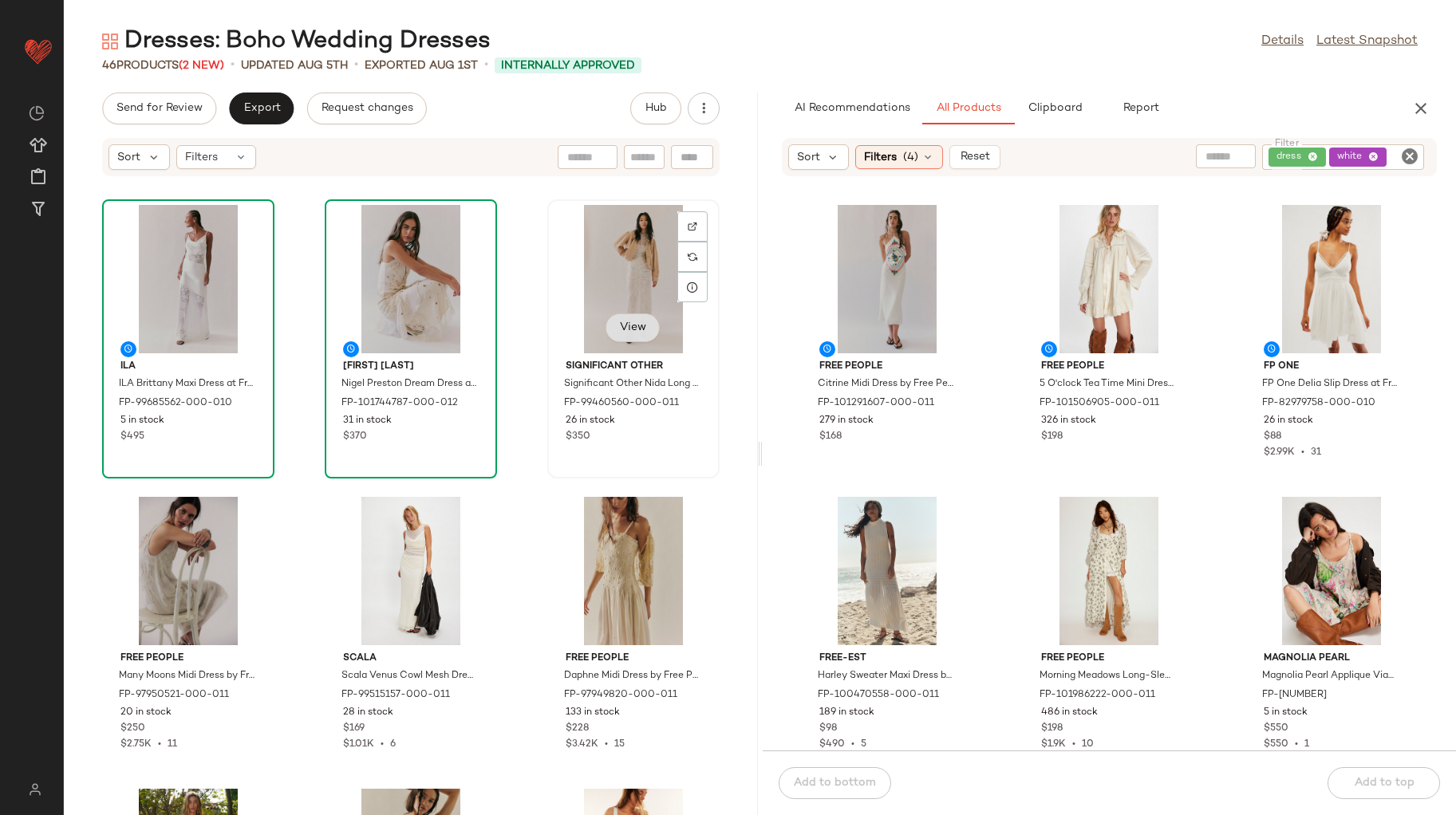 click on "View" at bounding box center (633, 328) 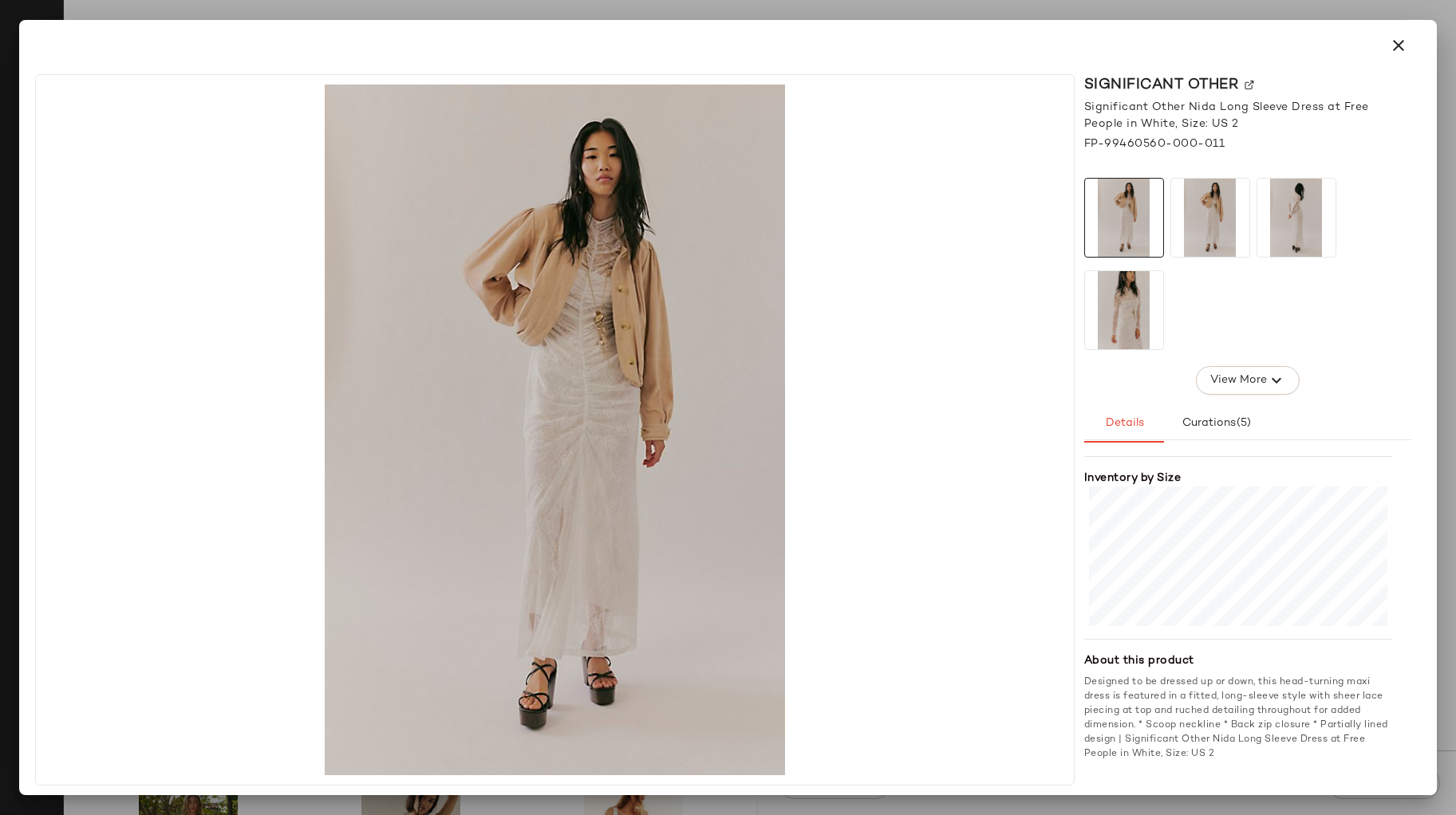 scroll, scrollTop: 164, scrollLeft: 0, axis: vertical 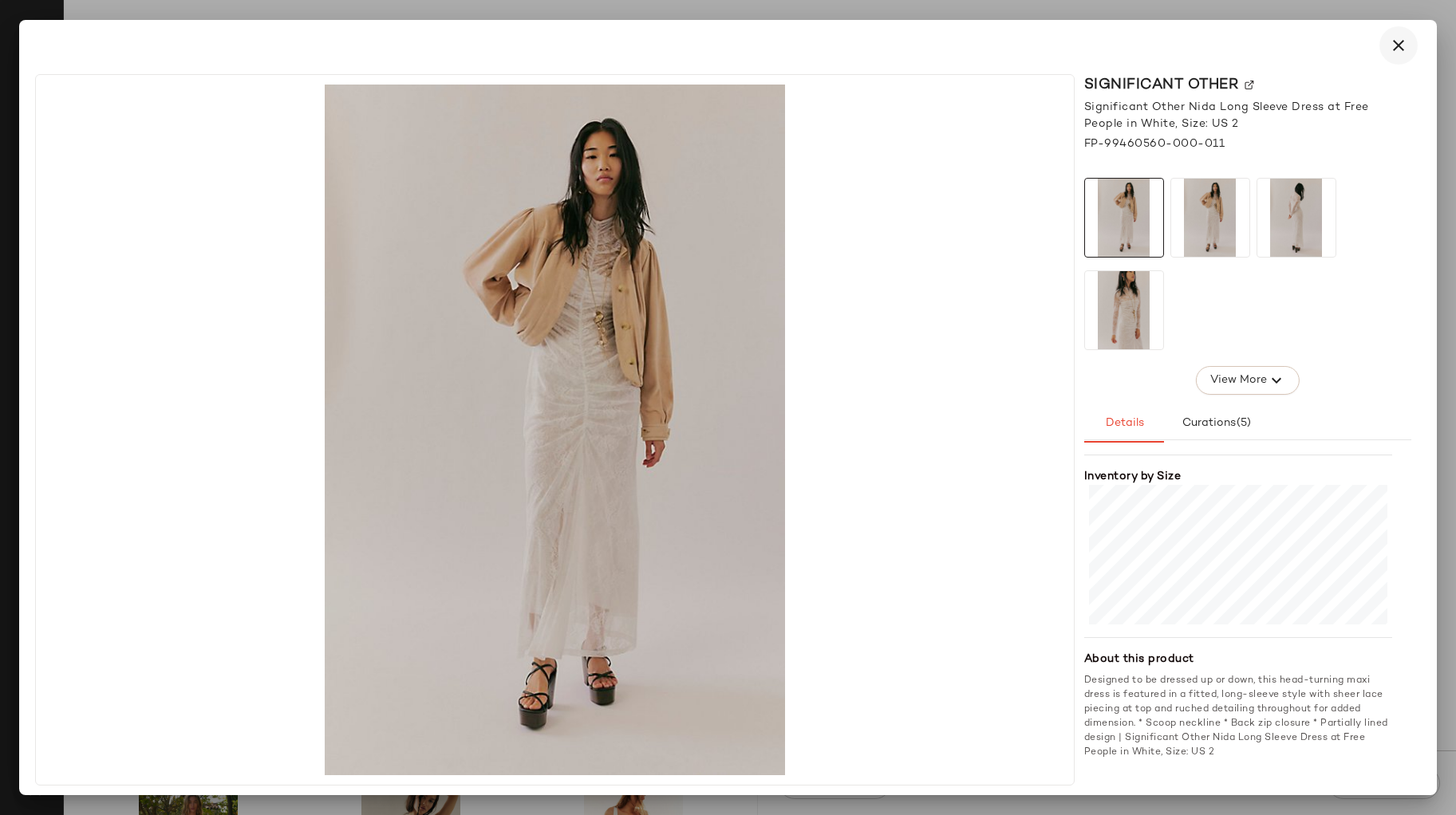 click at bounding box center [1399, 45] 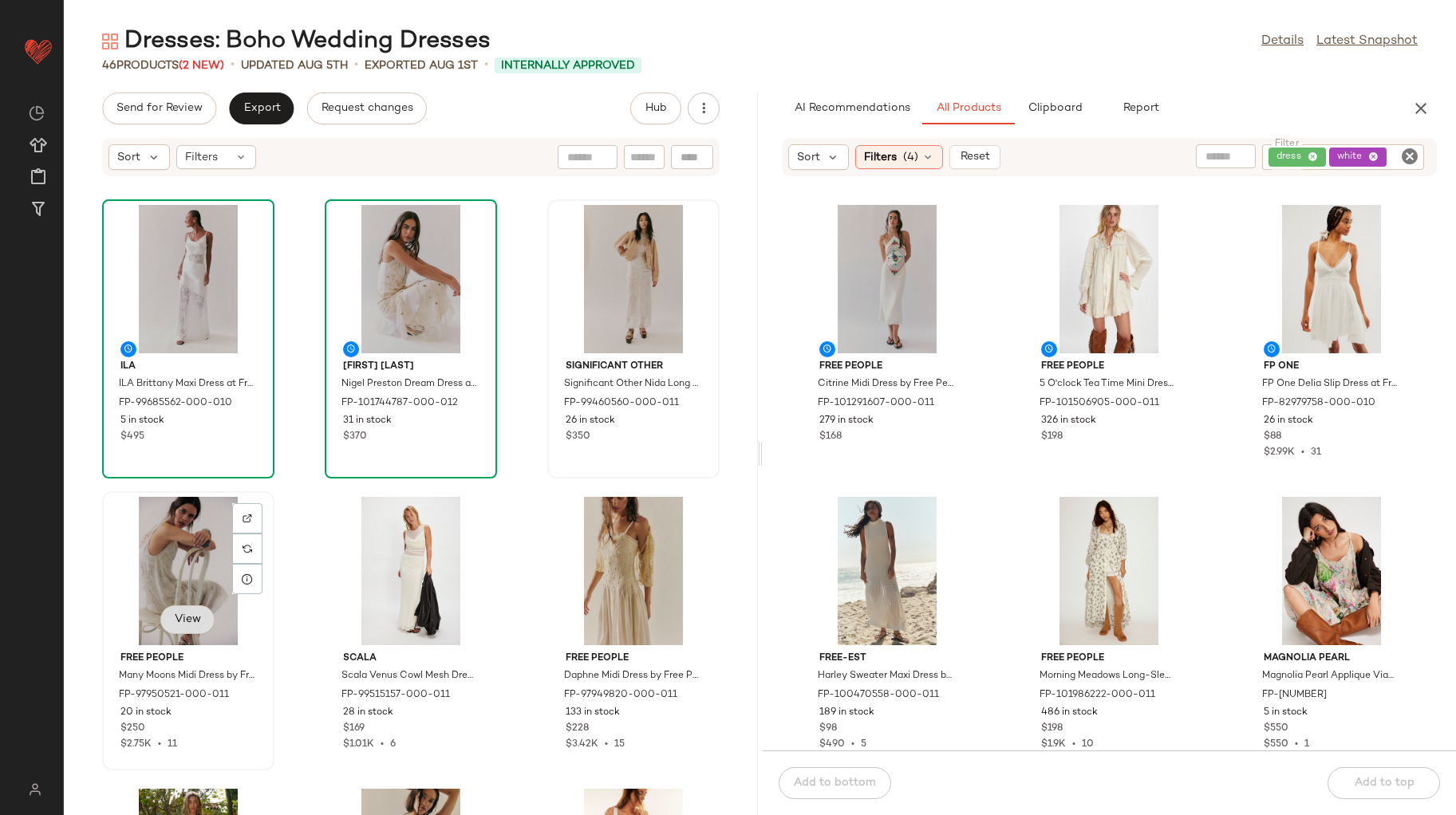 click on "View" 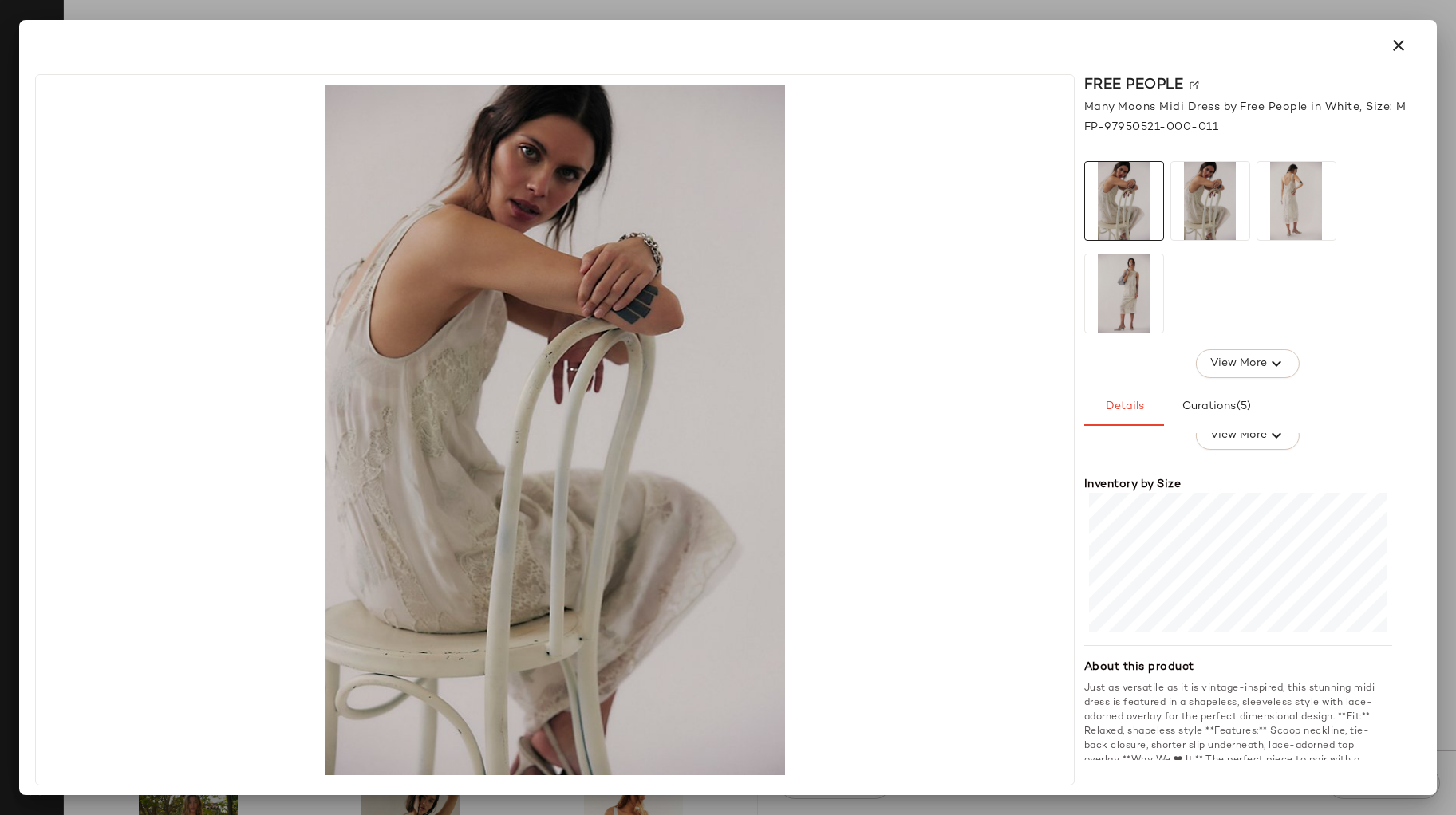 scroll, scrollTop: 294, scrollLeft: 0, axis: vertical 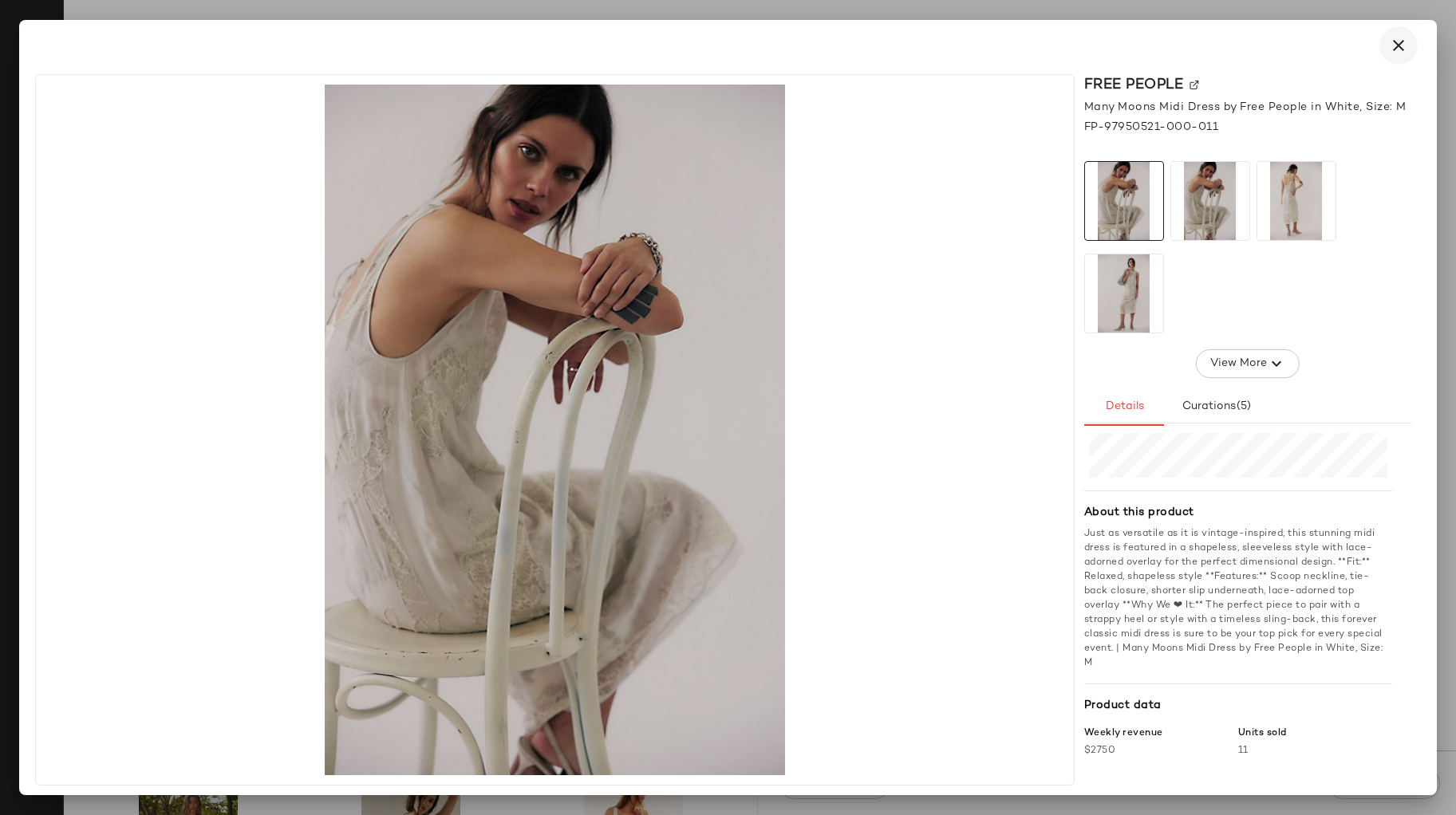 click at bounding box center [1399, 45] 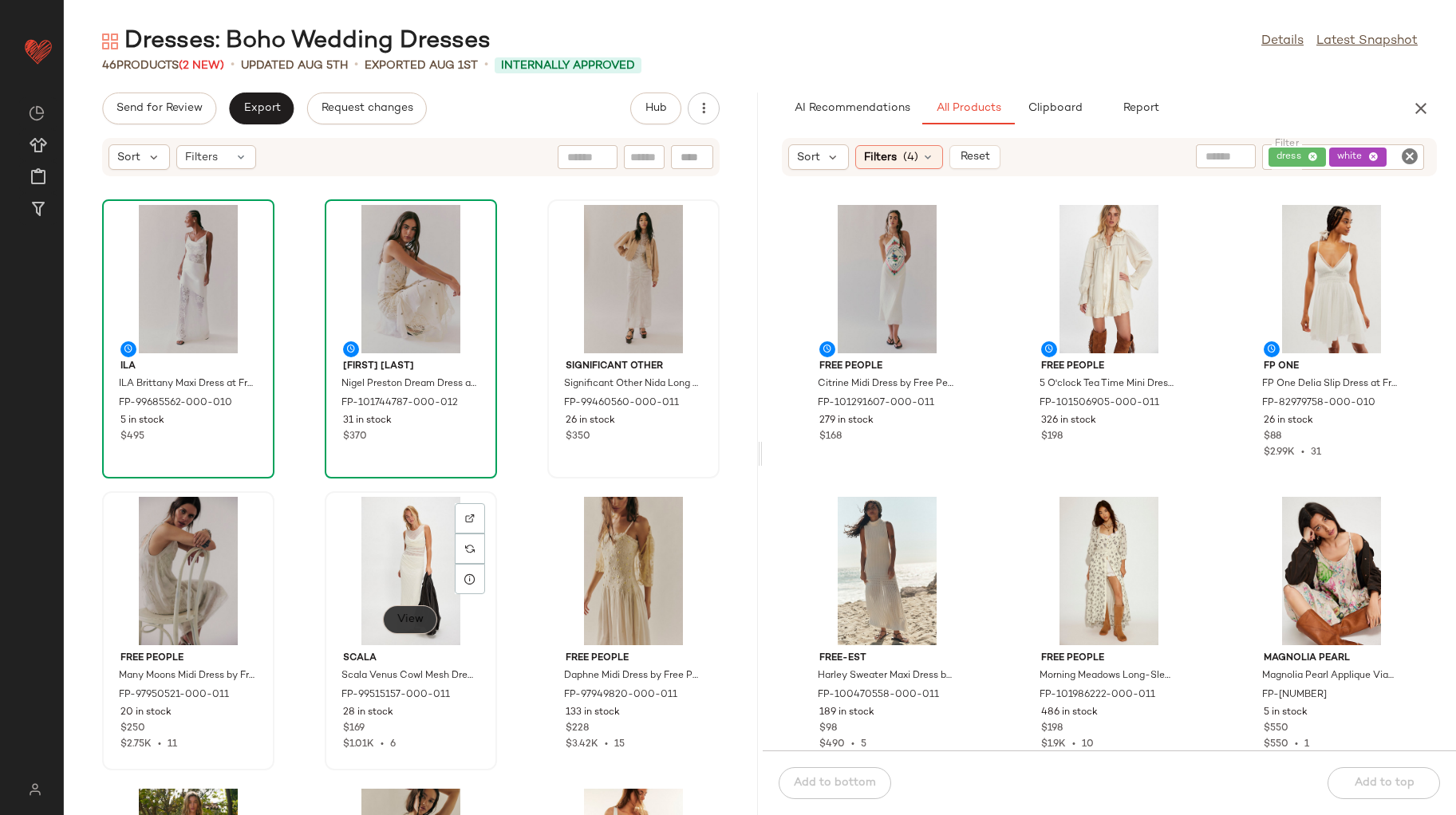 click on "View" at bounding box center [410, 620] 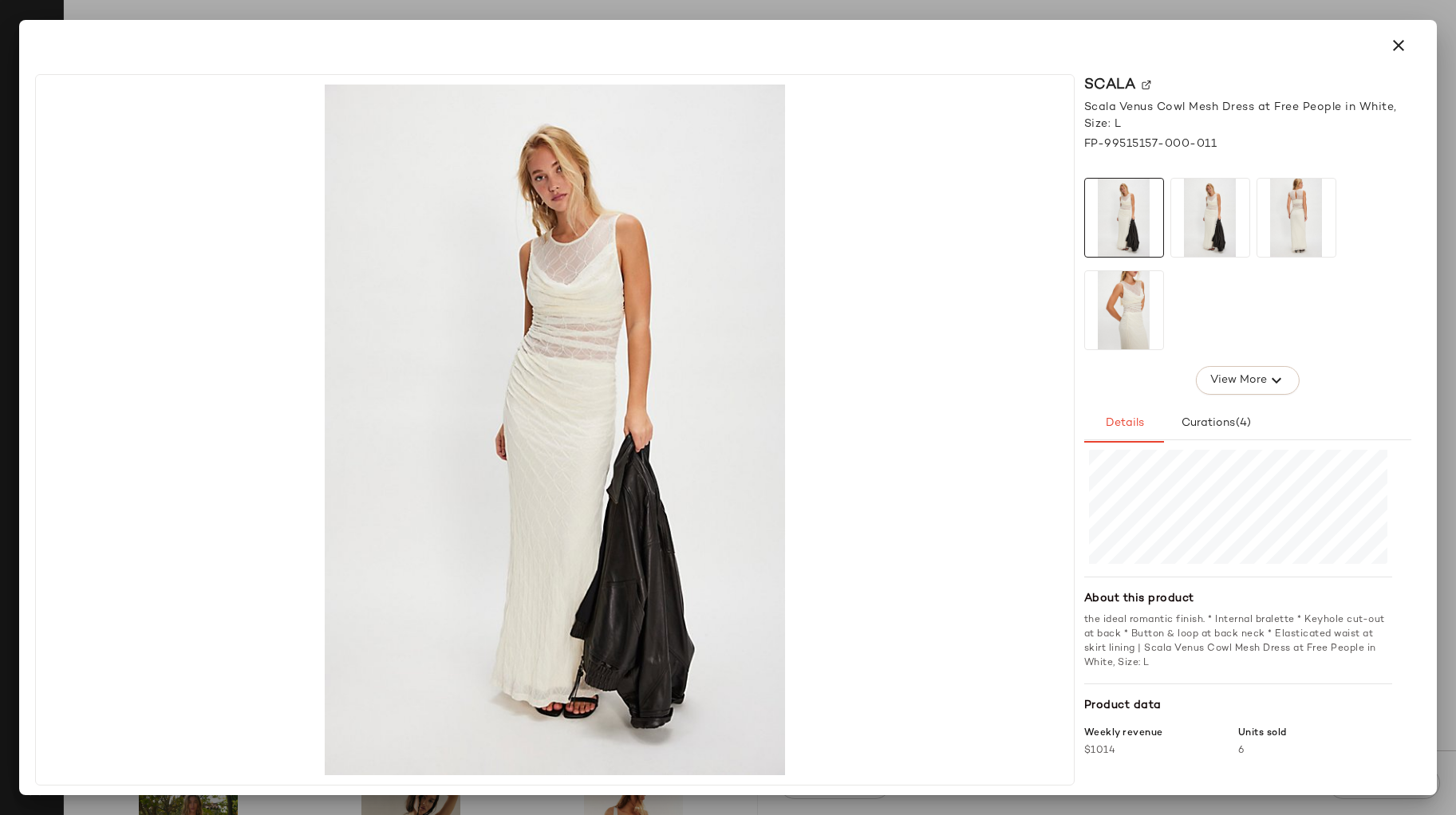 scroll, scrollTop: 268, scrollLeft: 0, axis: vertical 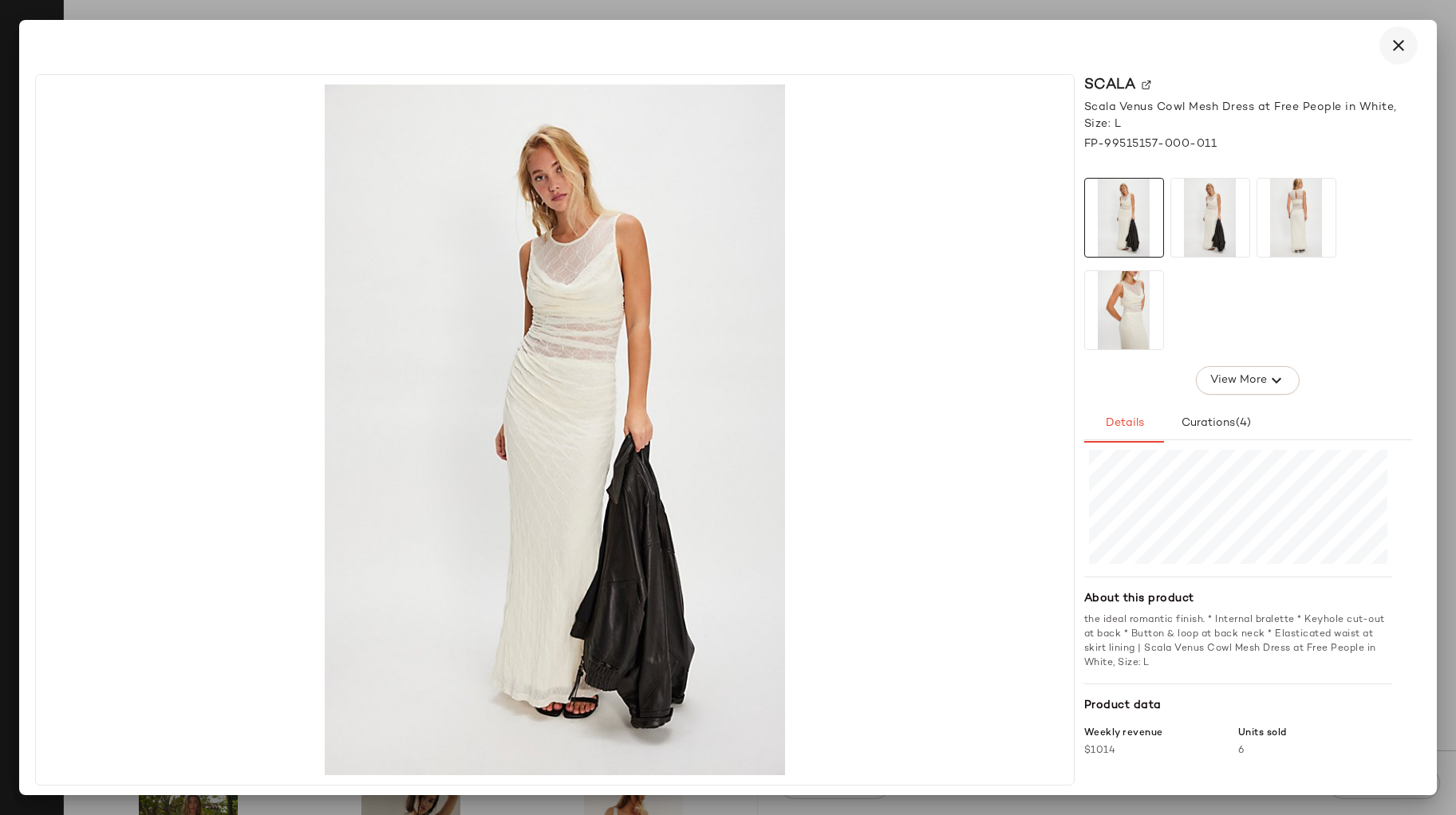 click at bounding box center (1399, 45) 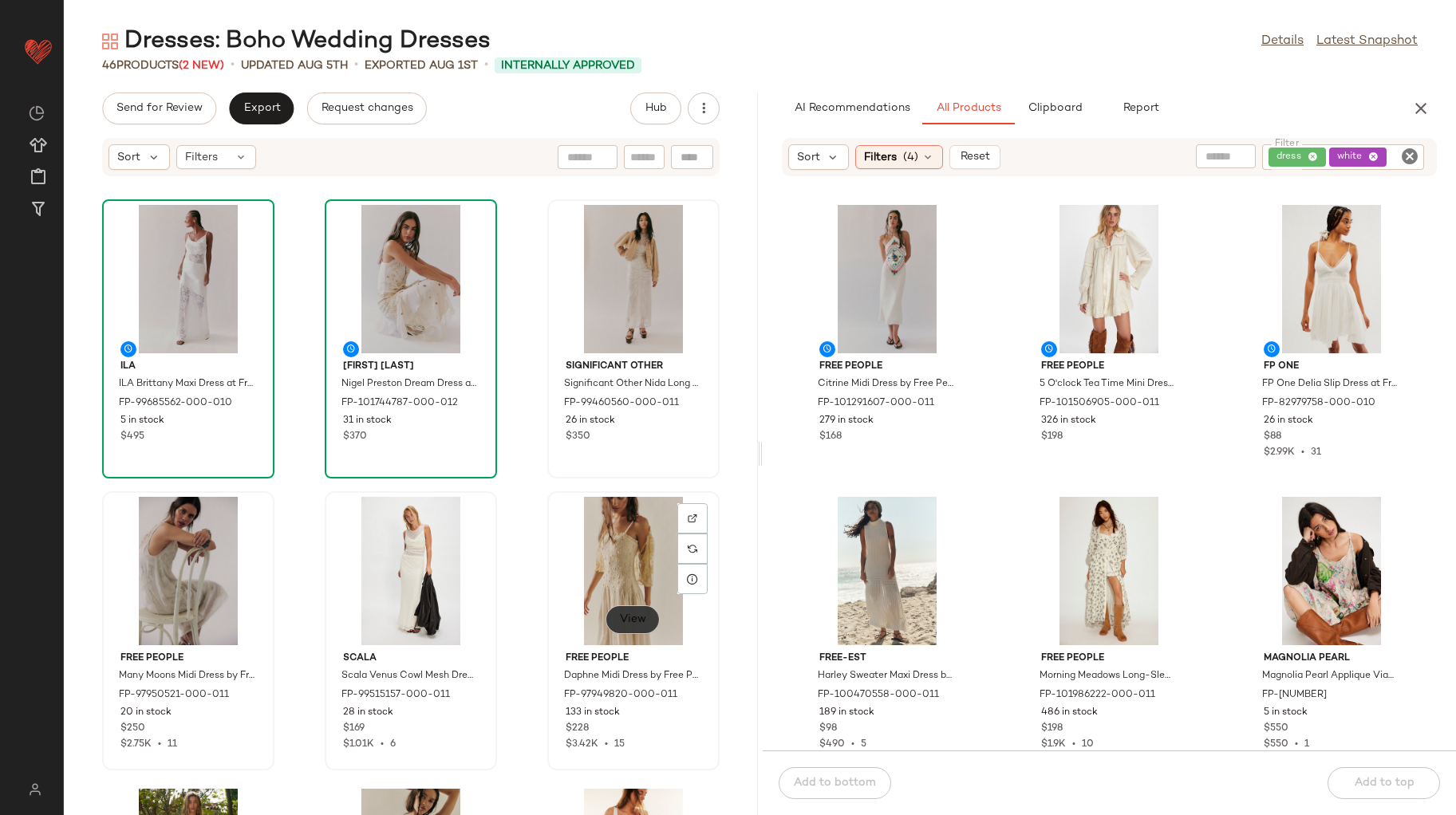 click on "View" at bounding box center (633, 620) 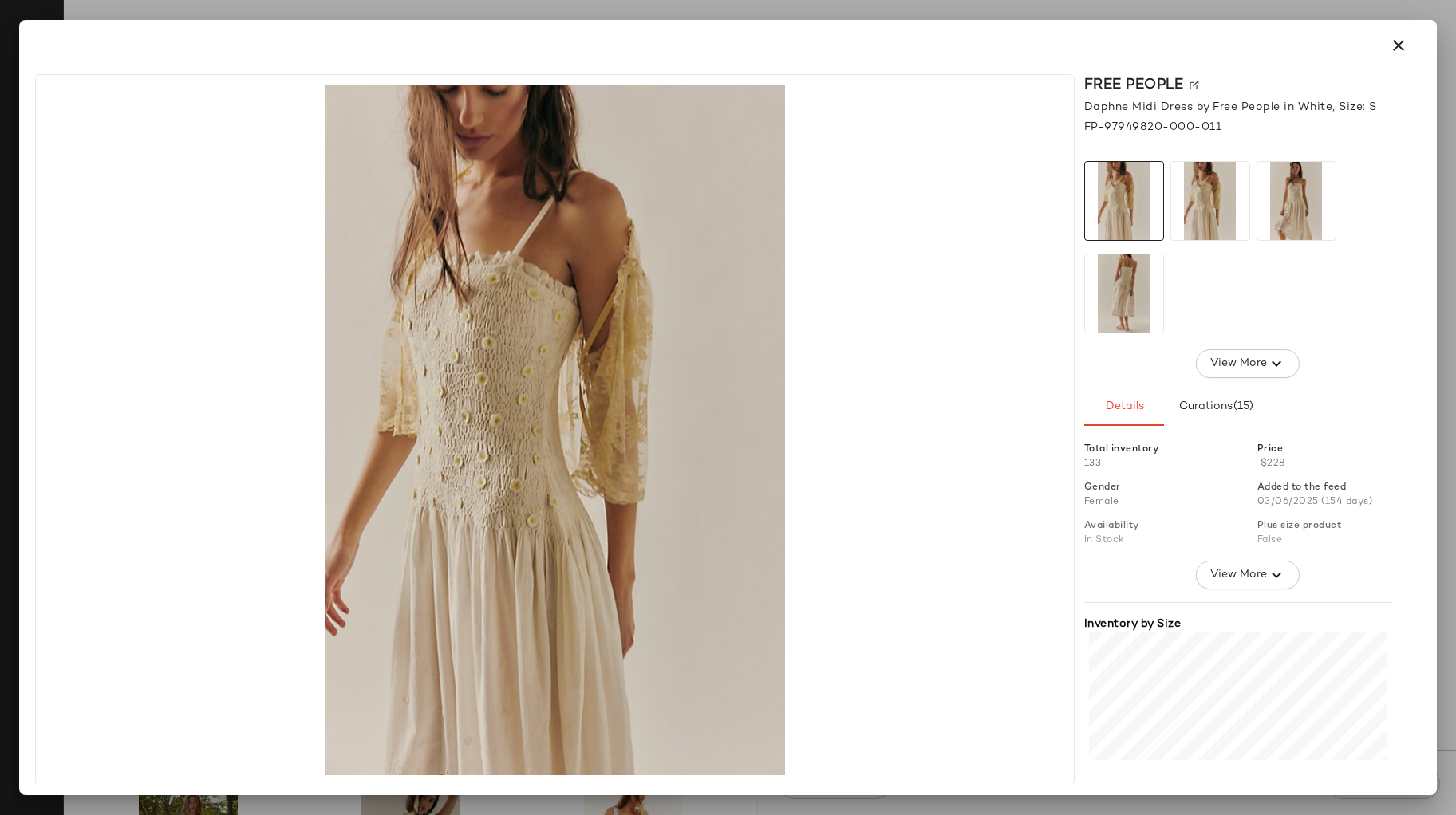 scroll, scrollTop: 323, scrollLeft: 0, axis: vertical 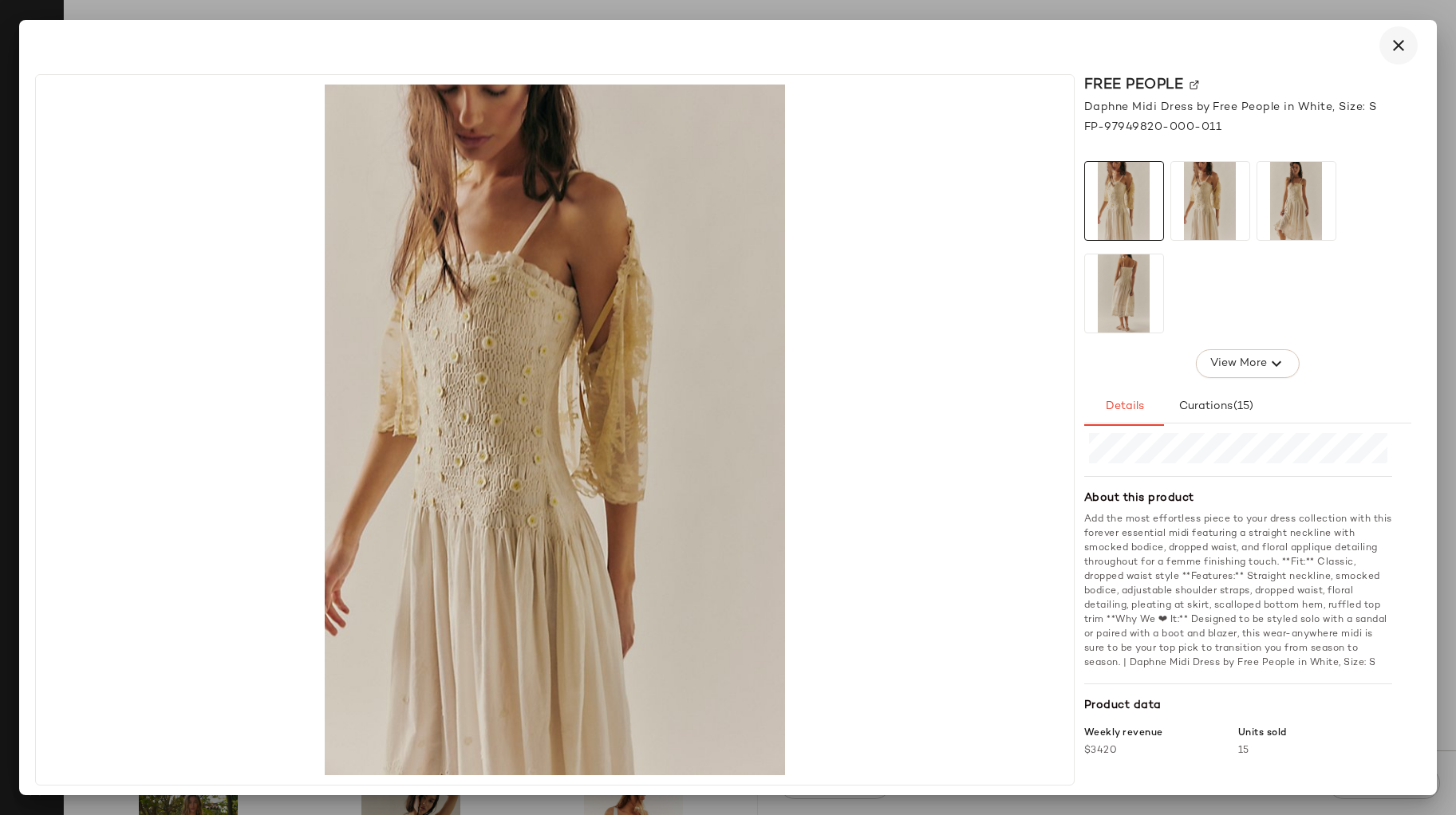 click at bounding box center (1399, 45) 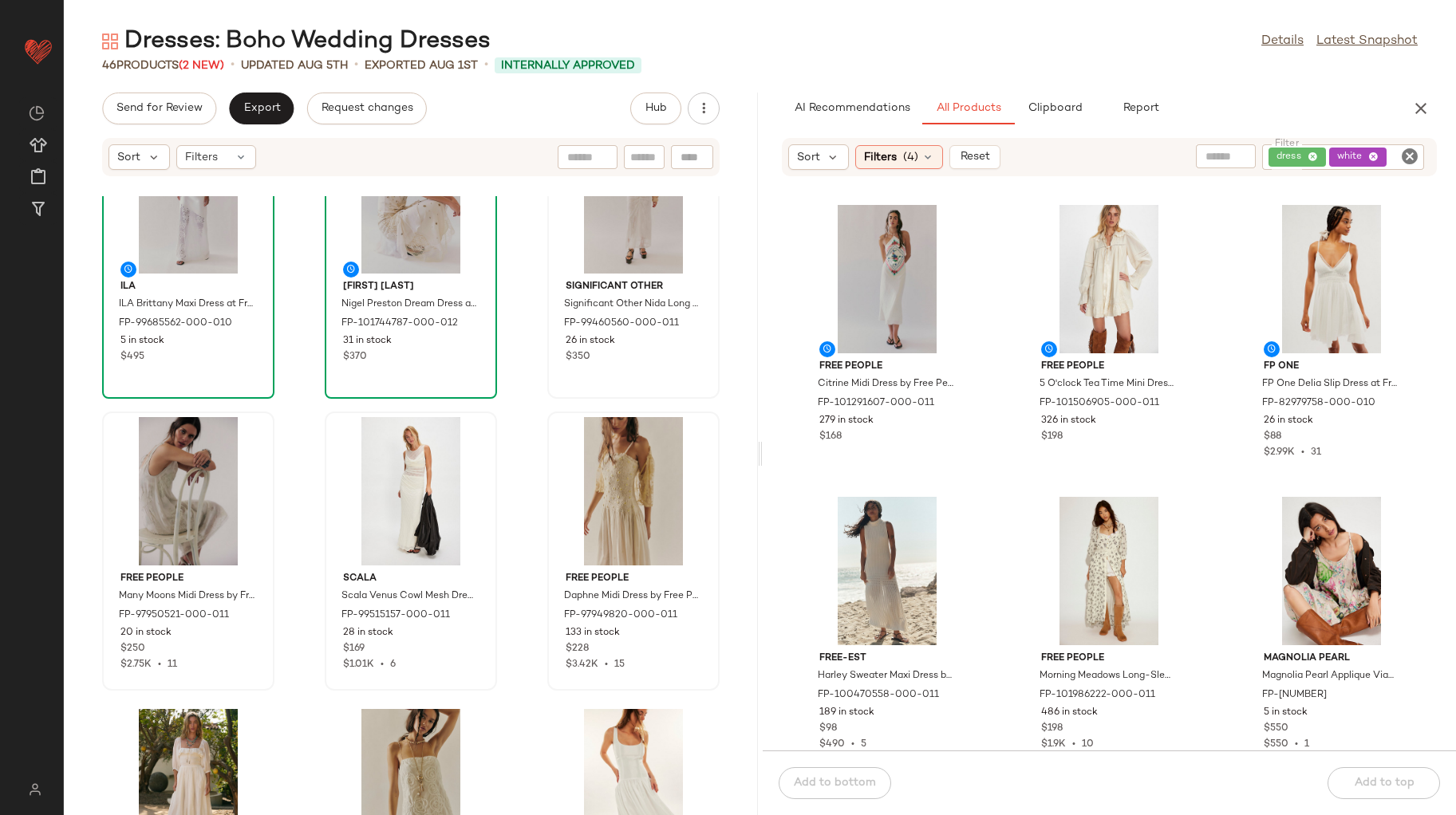 scroll, scrollTop: 411, scrollLeft: 0, axis: vertical 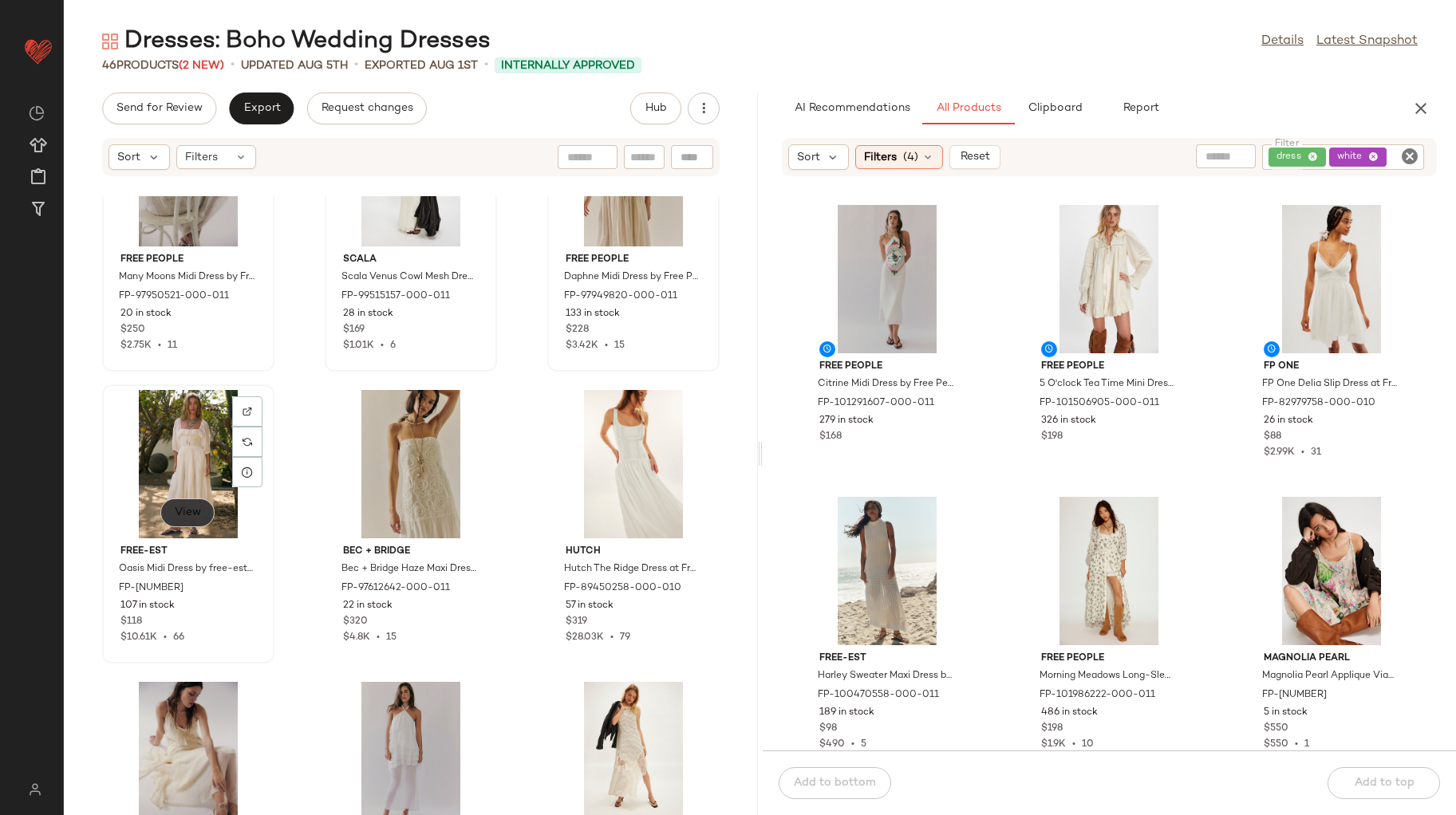 click on "View" 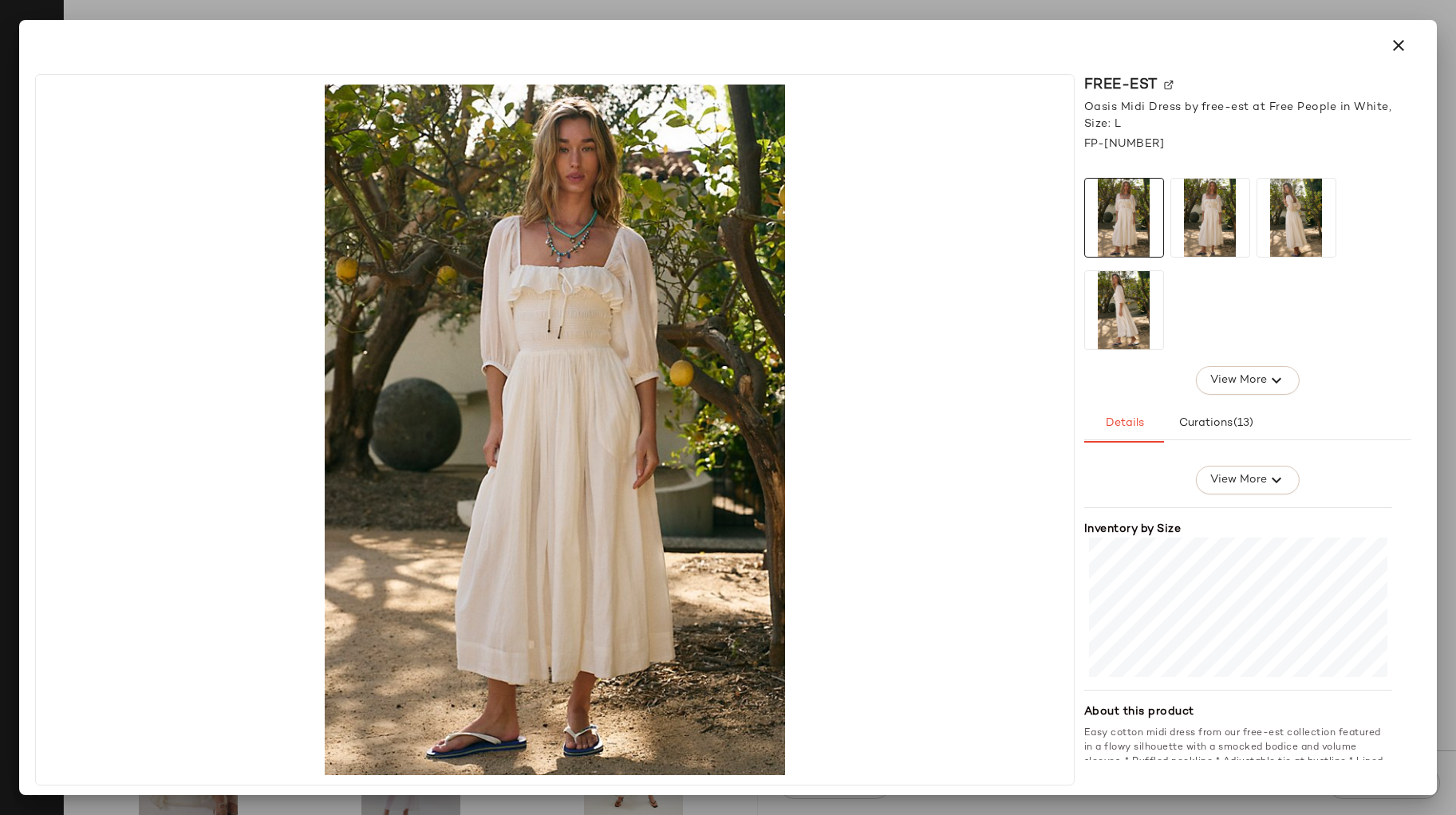 scroll, scrollTop: 239, scrollLeft: 0, axis: vertical 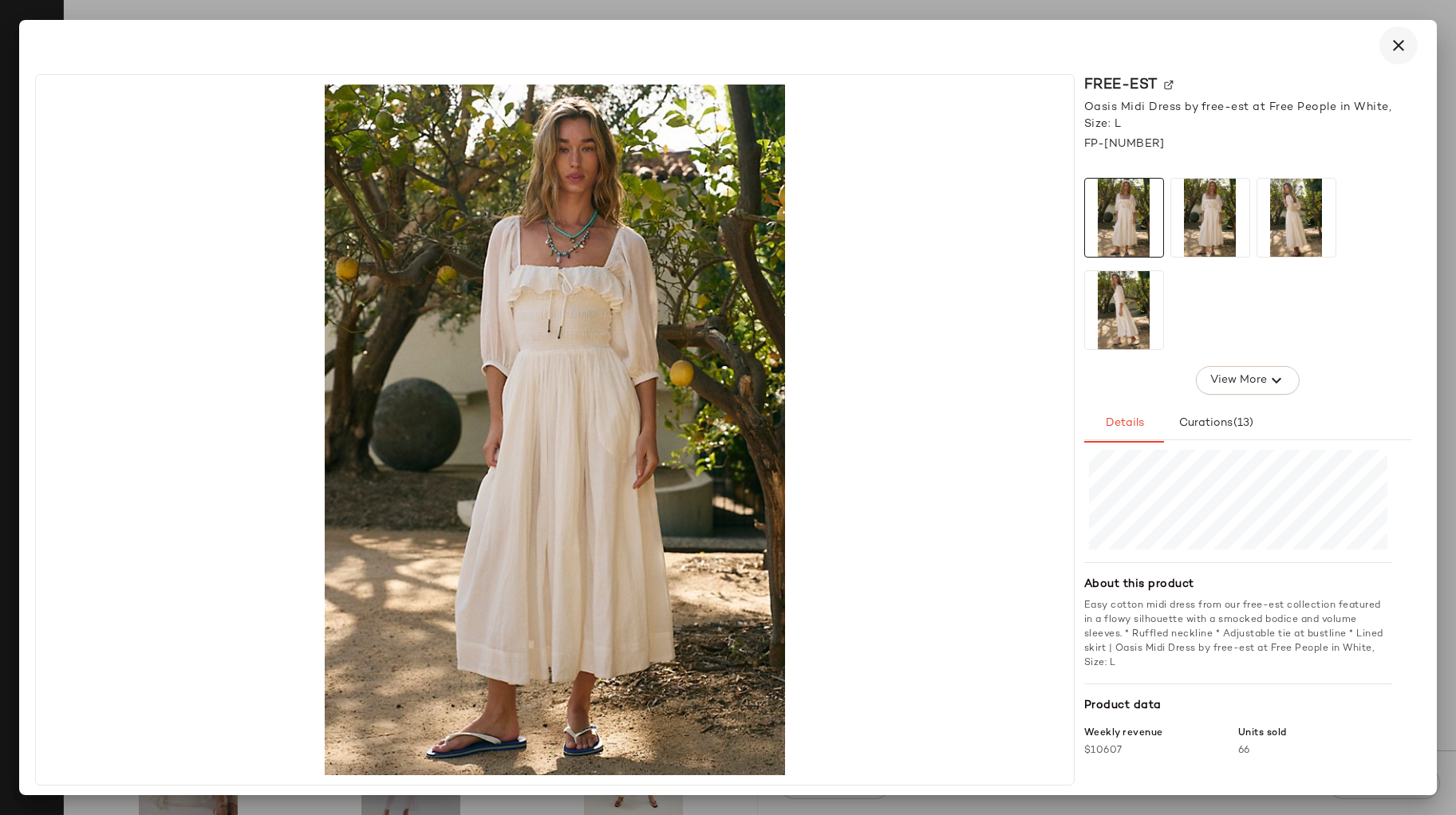 click at bounding box center [1399, 45] 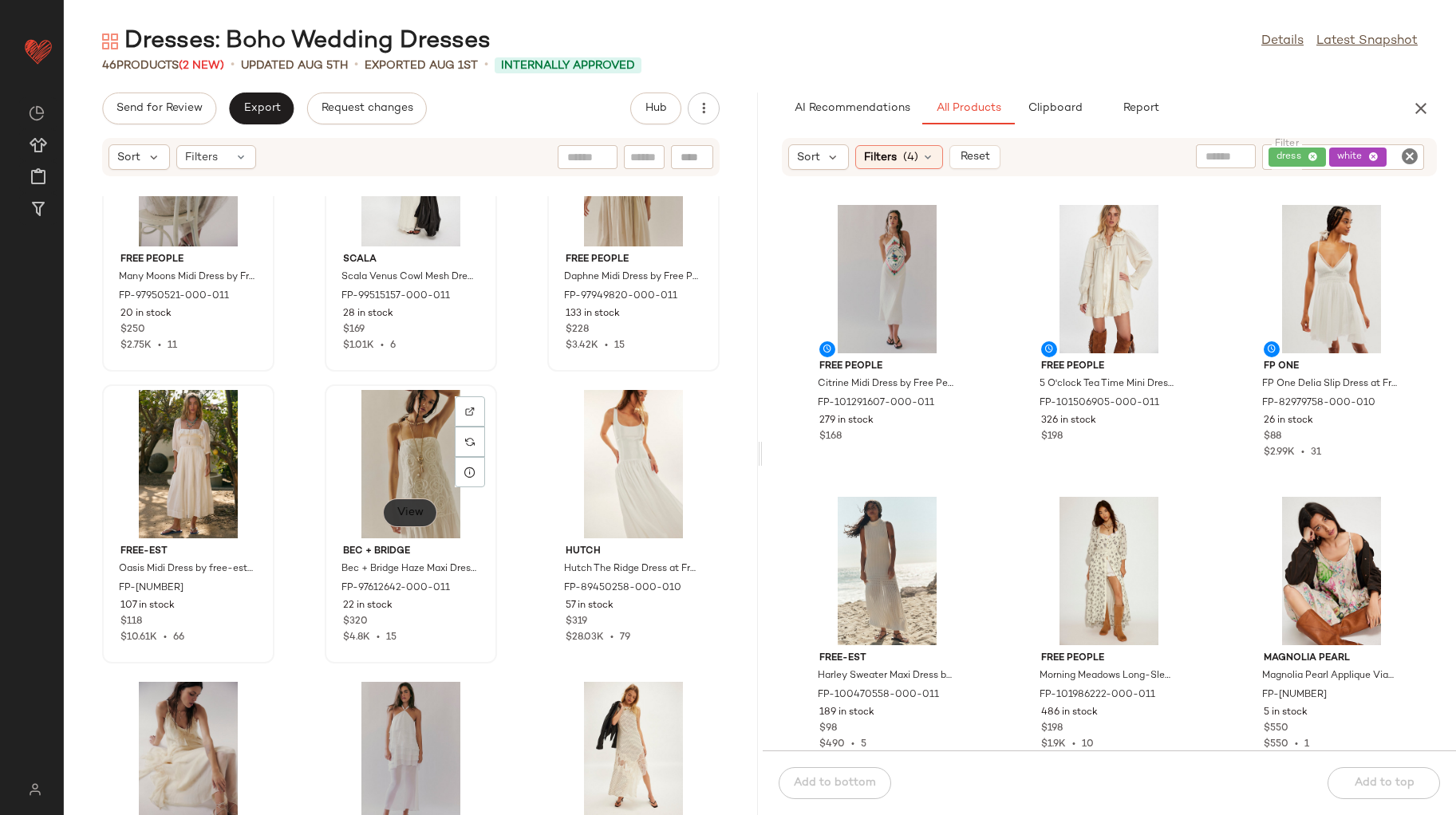 click on "View" 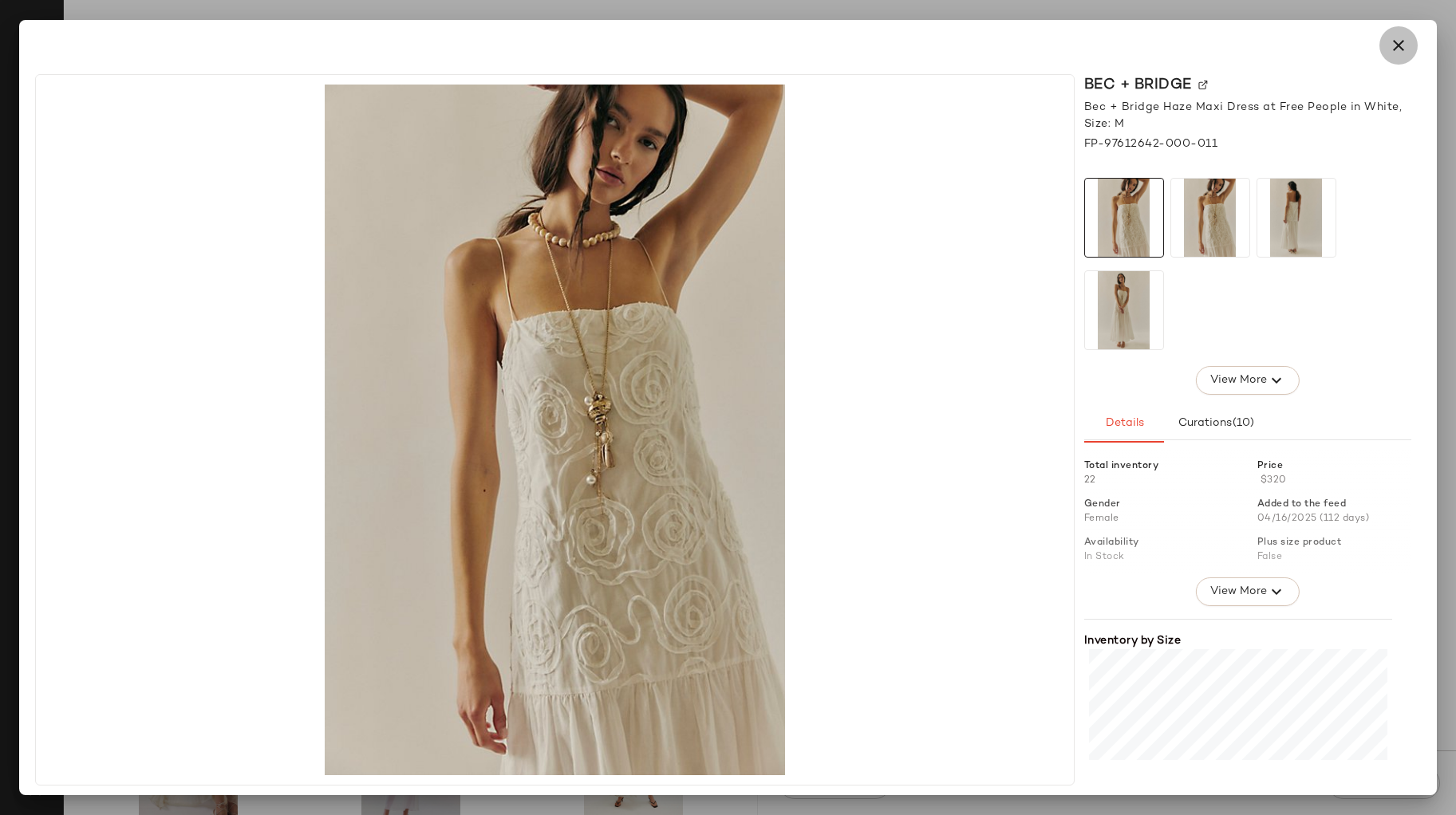 click at bounding box center [1399, 45] 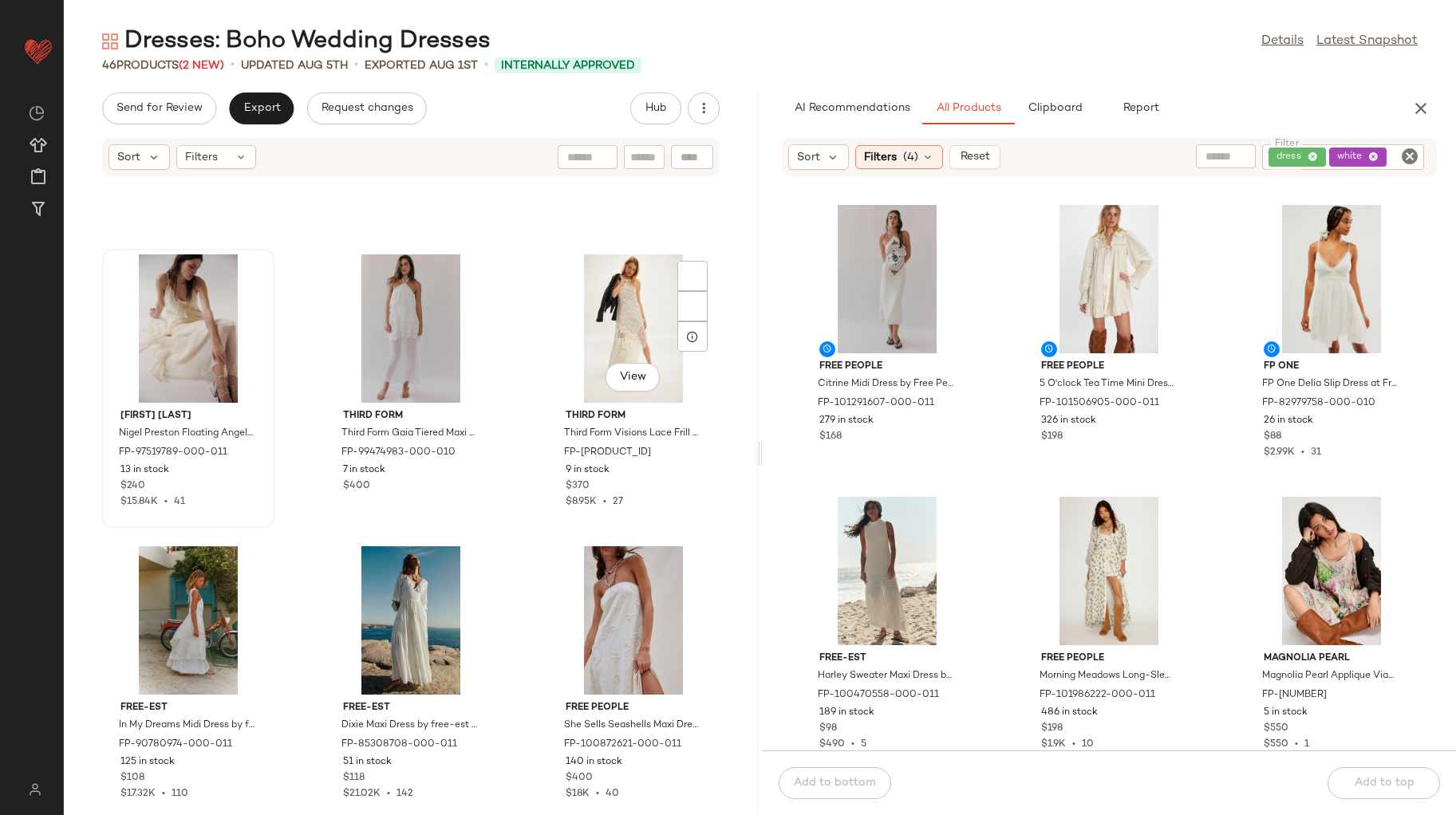scroll, scrollTop: 810, scrollLeft: 0, axis: vertical 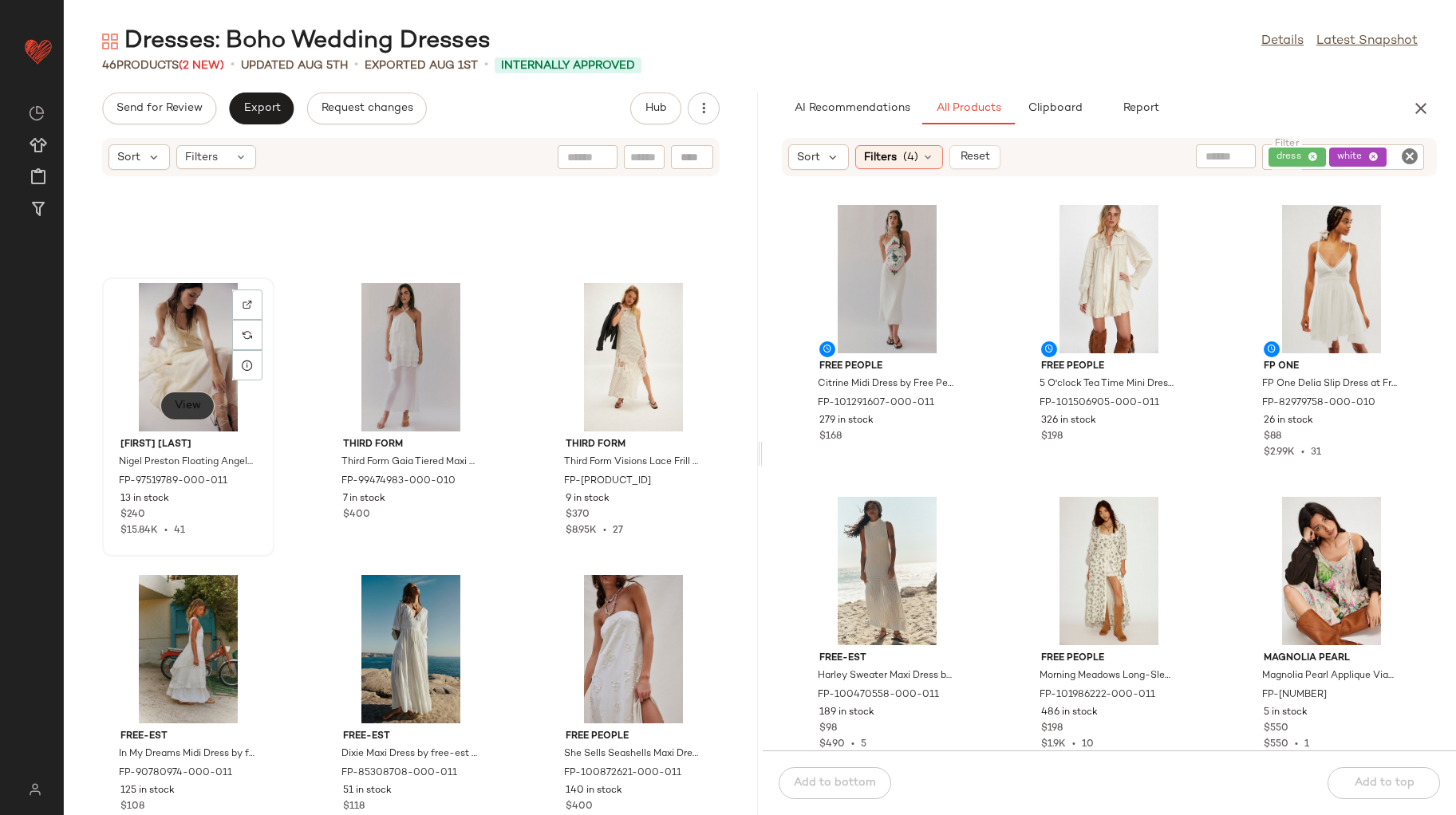 click on "View" 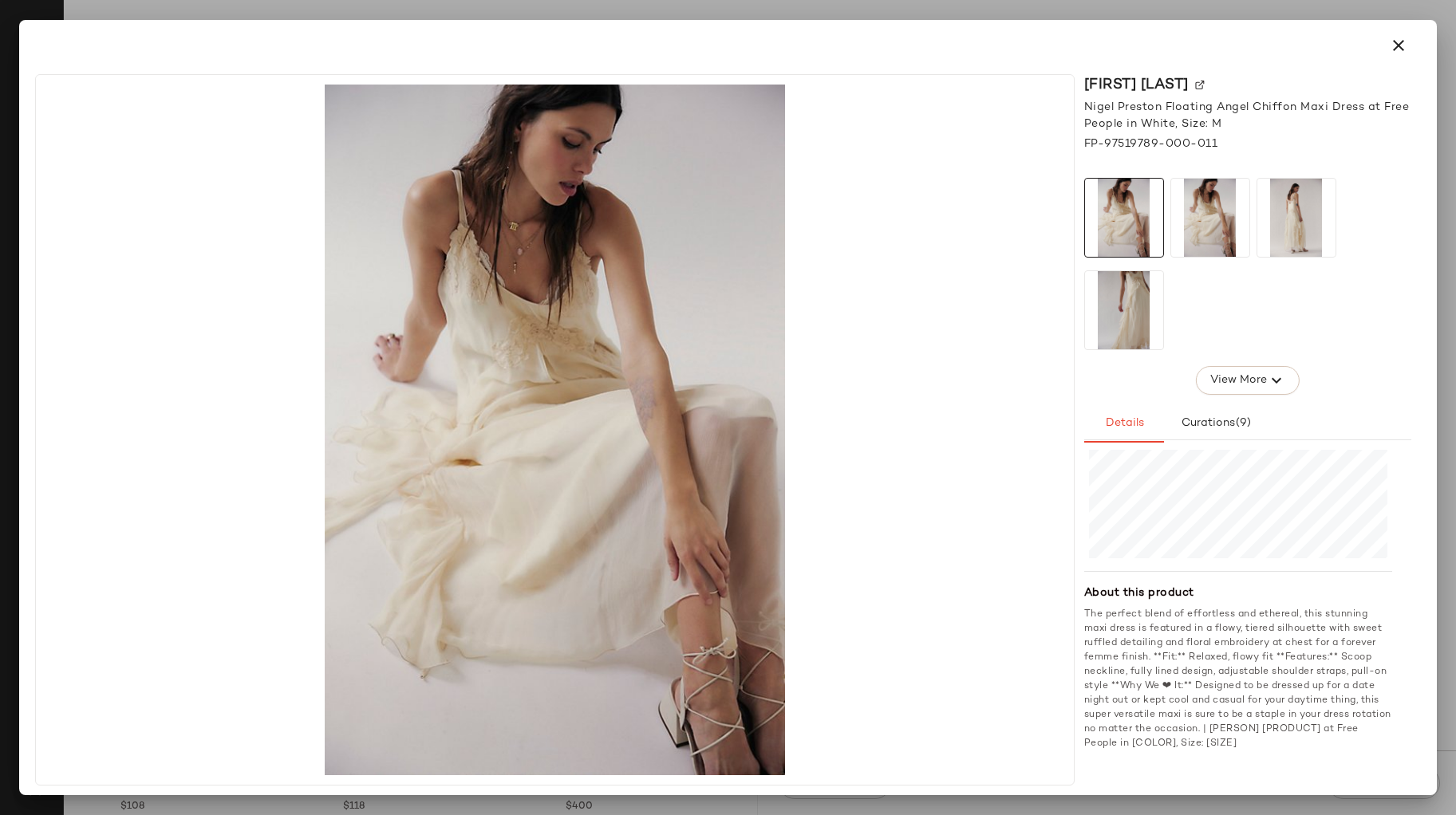 scroll, scrollTop: 126, scrollLeft: 0, axis: vertical 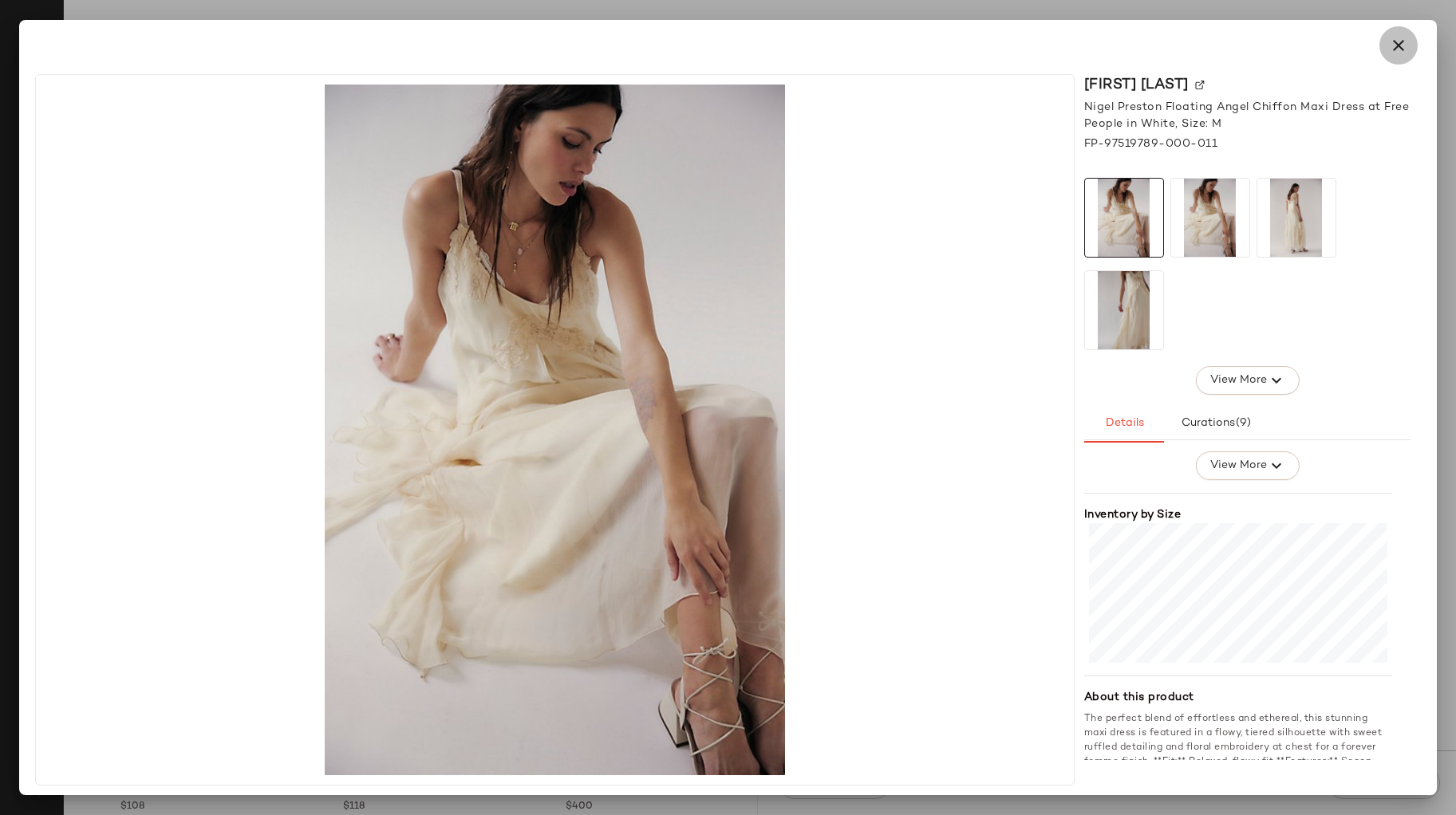 click at bounding box center (1399, 45) 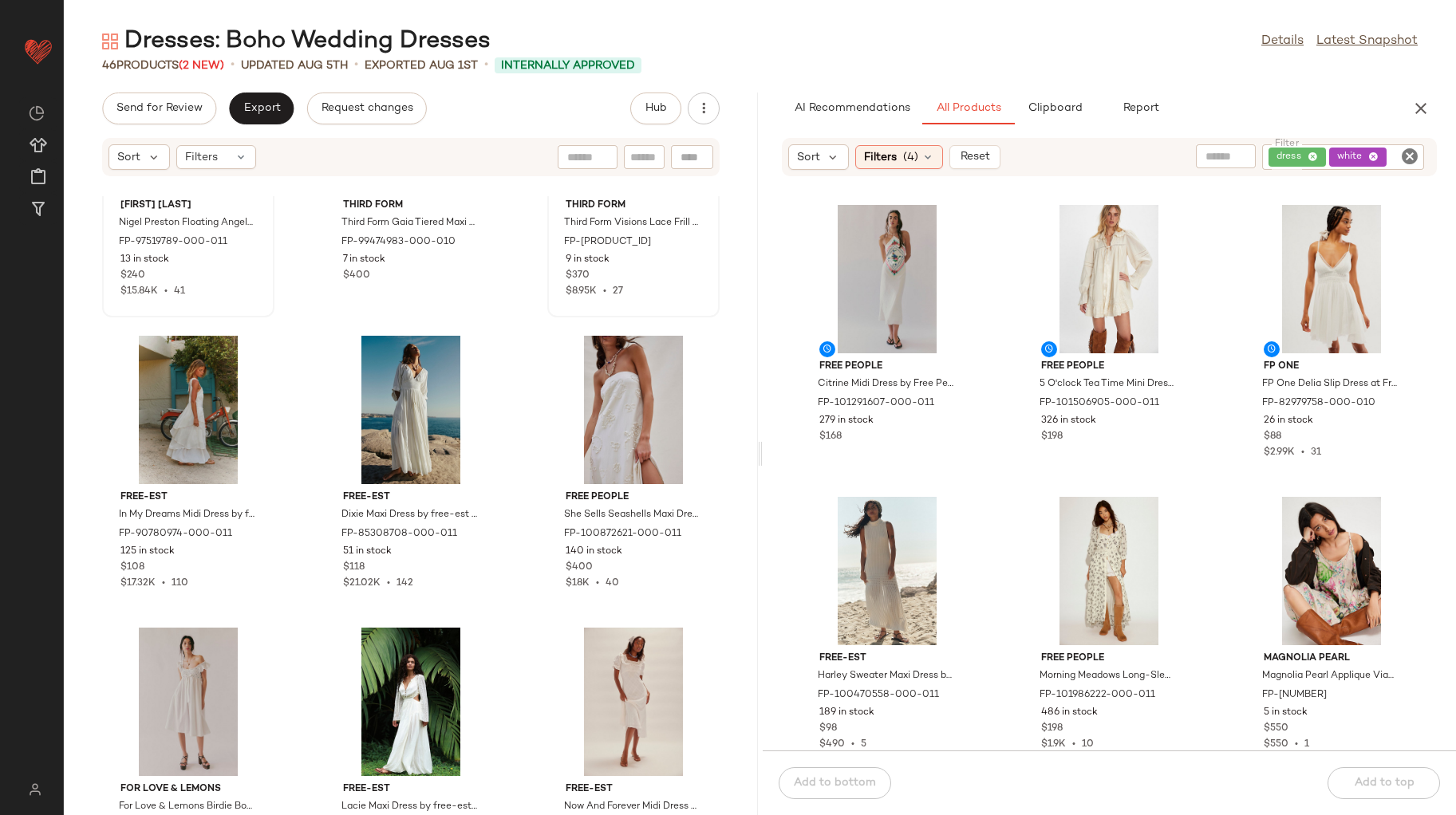 scroll, scrollTop: 1209, scrollLeft: 0, axis: vertical 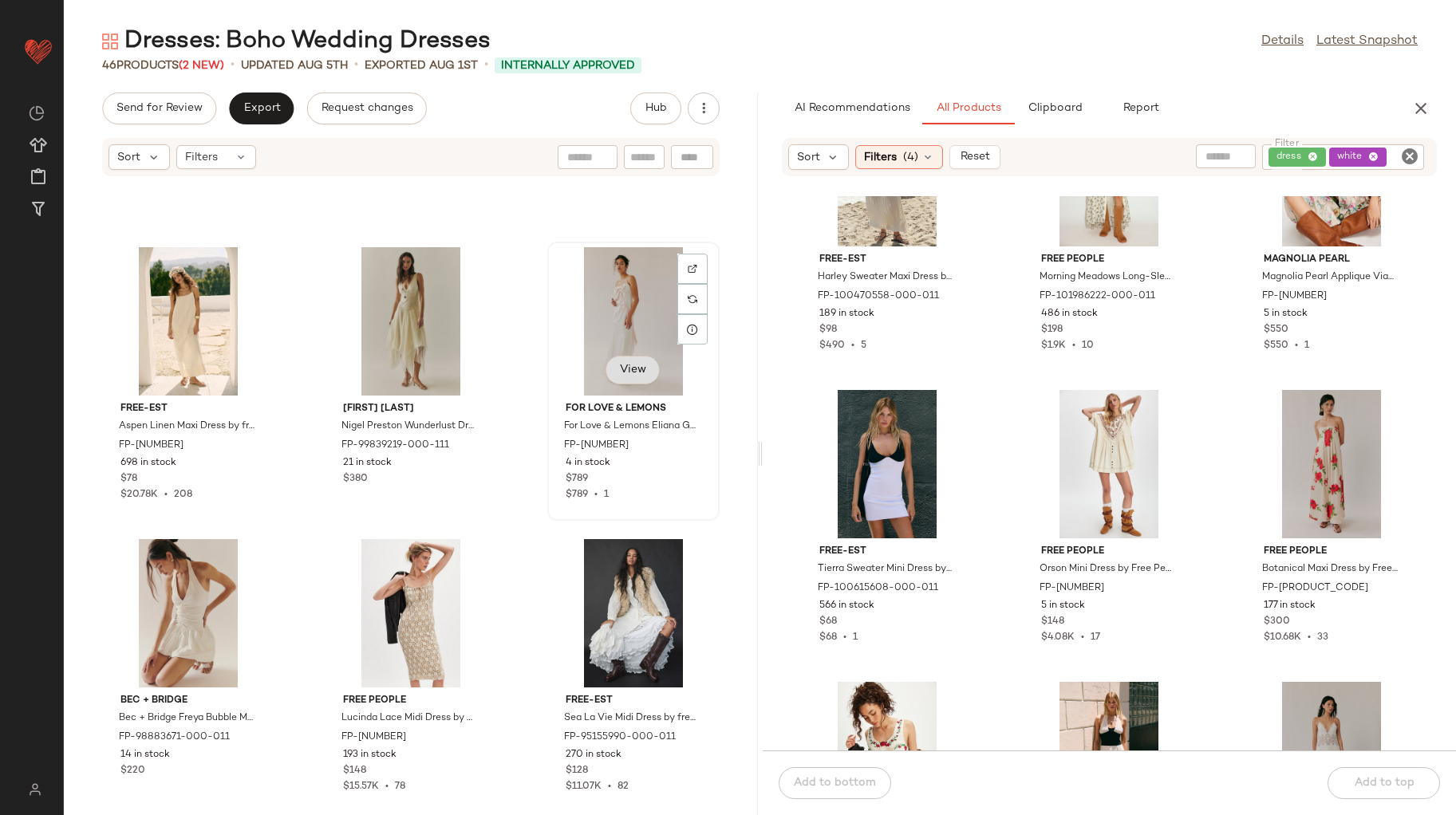 click on "View" 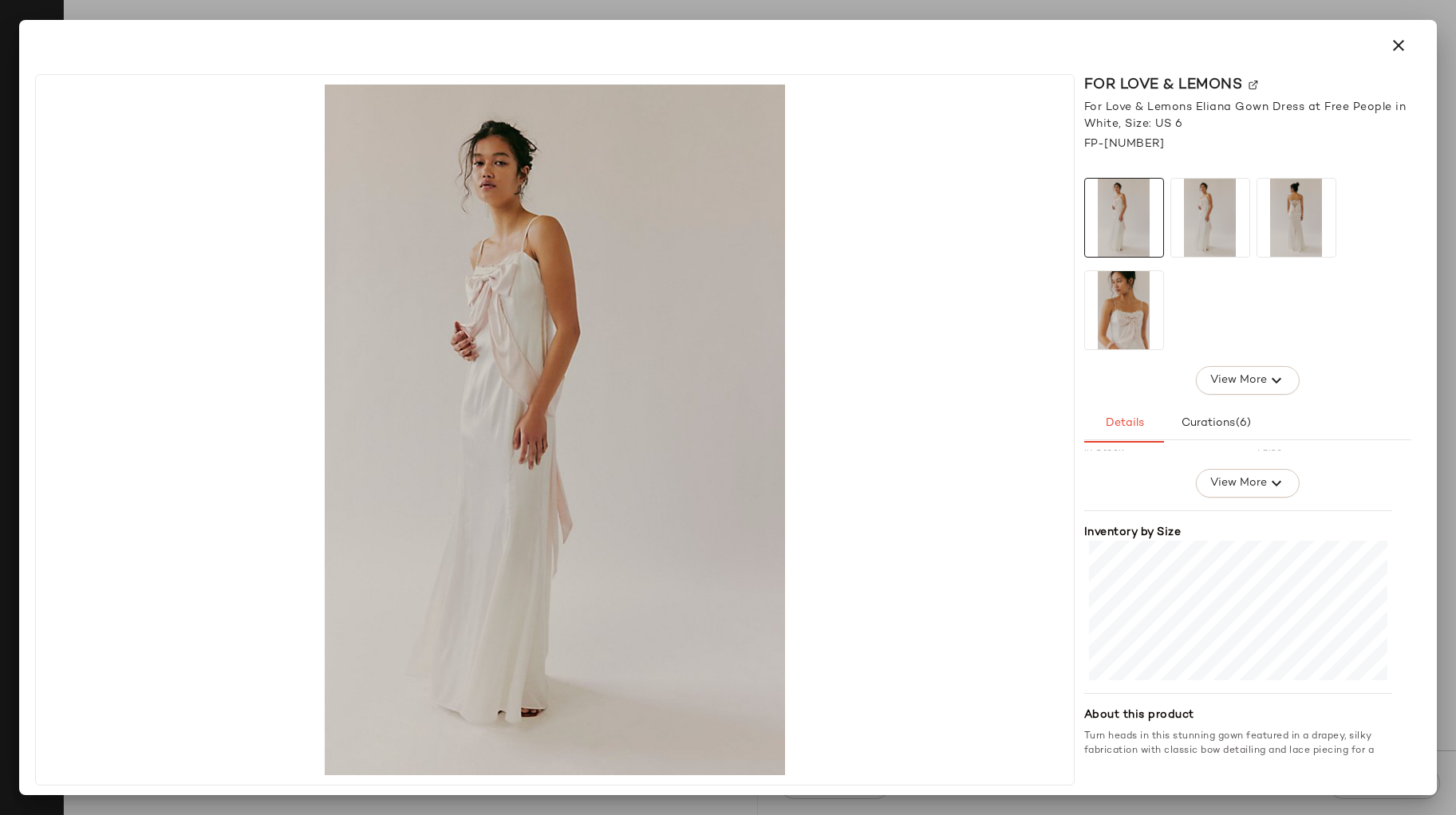 scroll, scrollTop: 254, scrollLeft: 0, axis: vertical 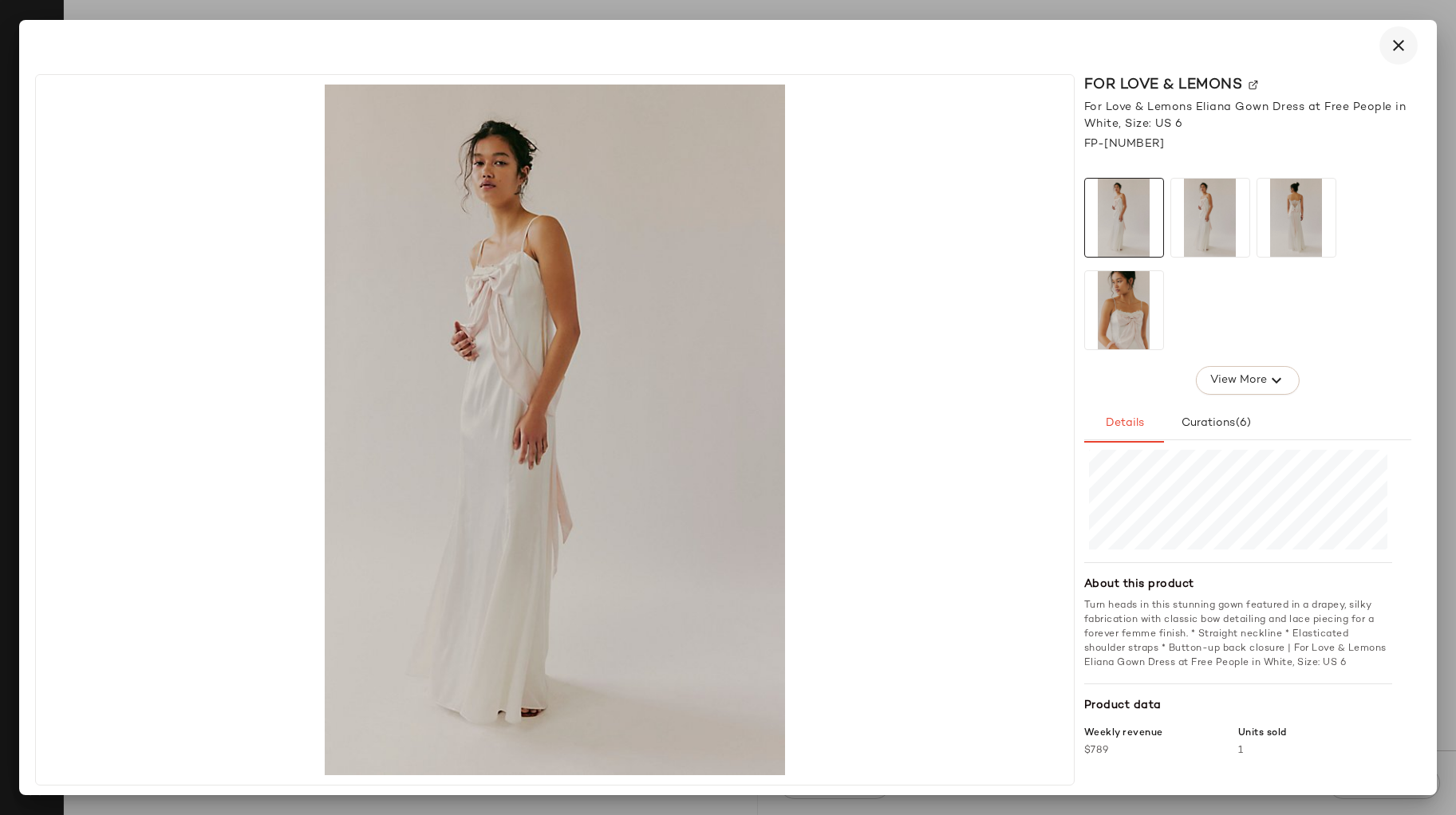 click at bounding box center (1399, 45) 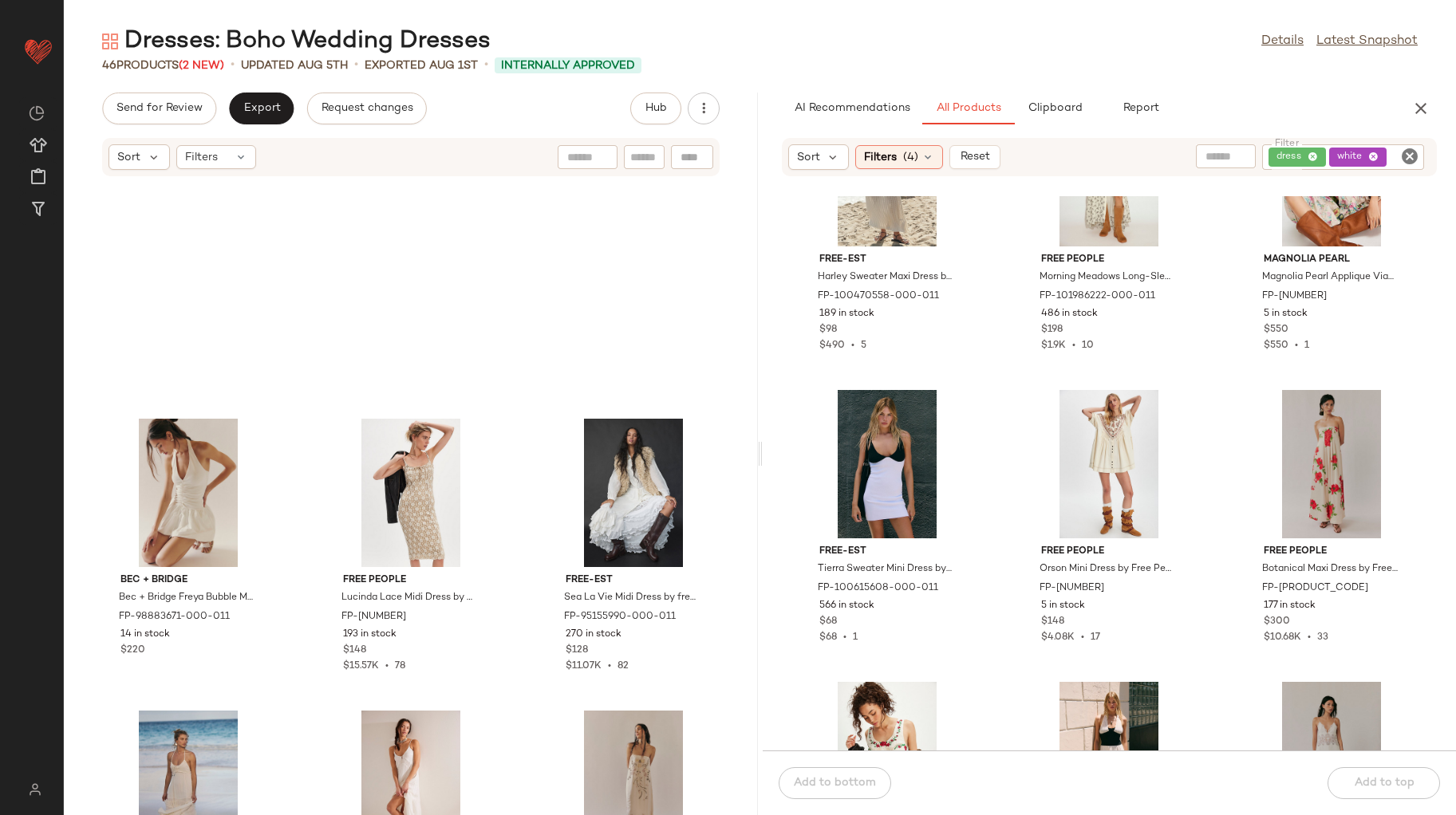scroll, scrollTop: 2804, scrollLeft: 0, axis: vertical 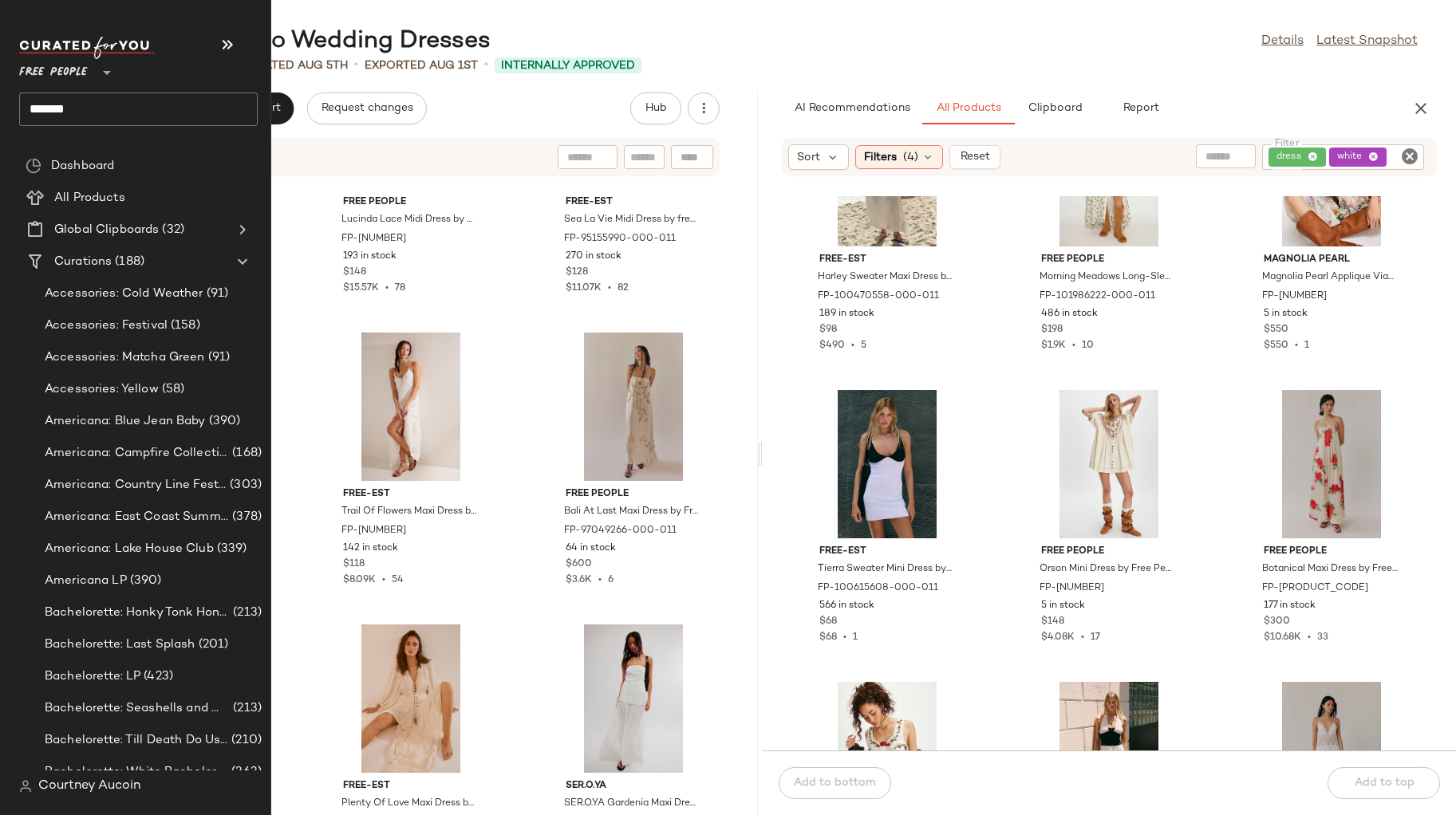 click on "*******" 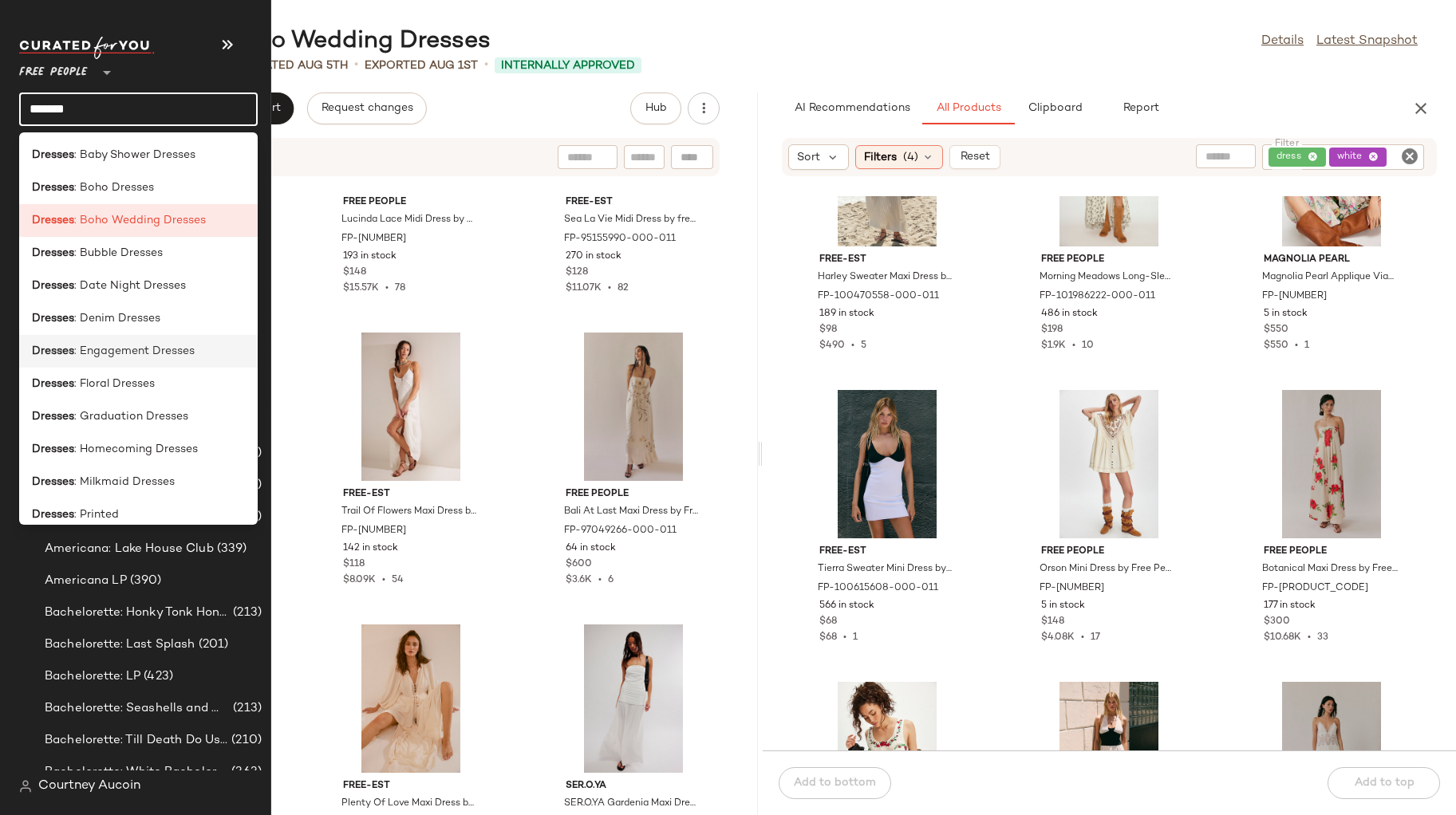 click on ": Engagement Dresses" at bounding box center [134, 351] 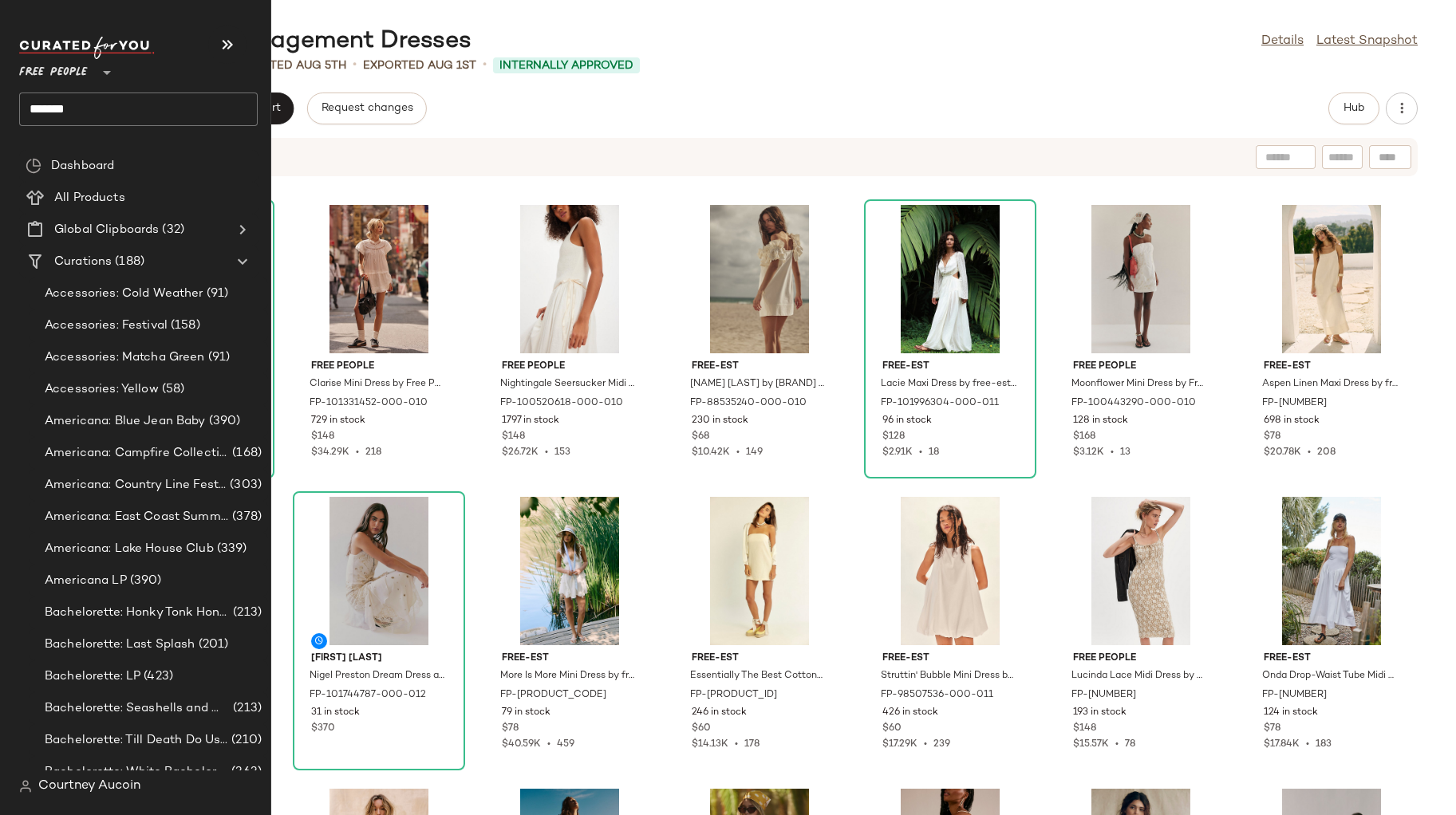 click on "*******" 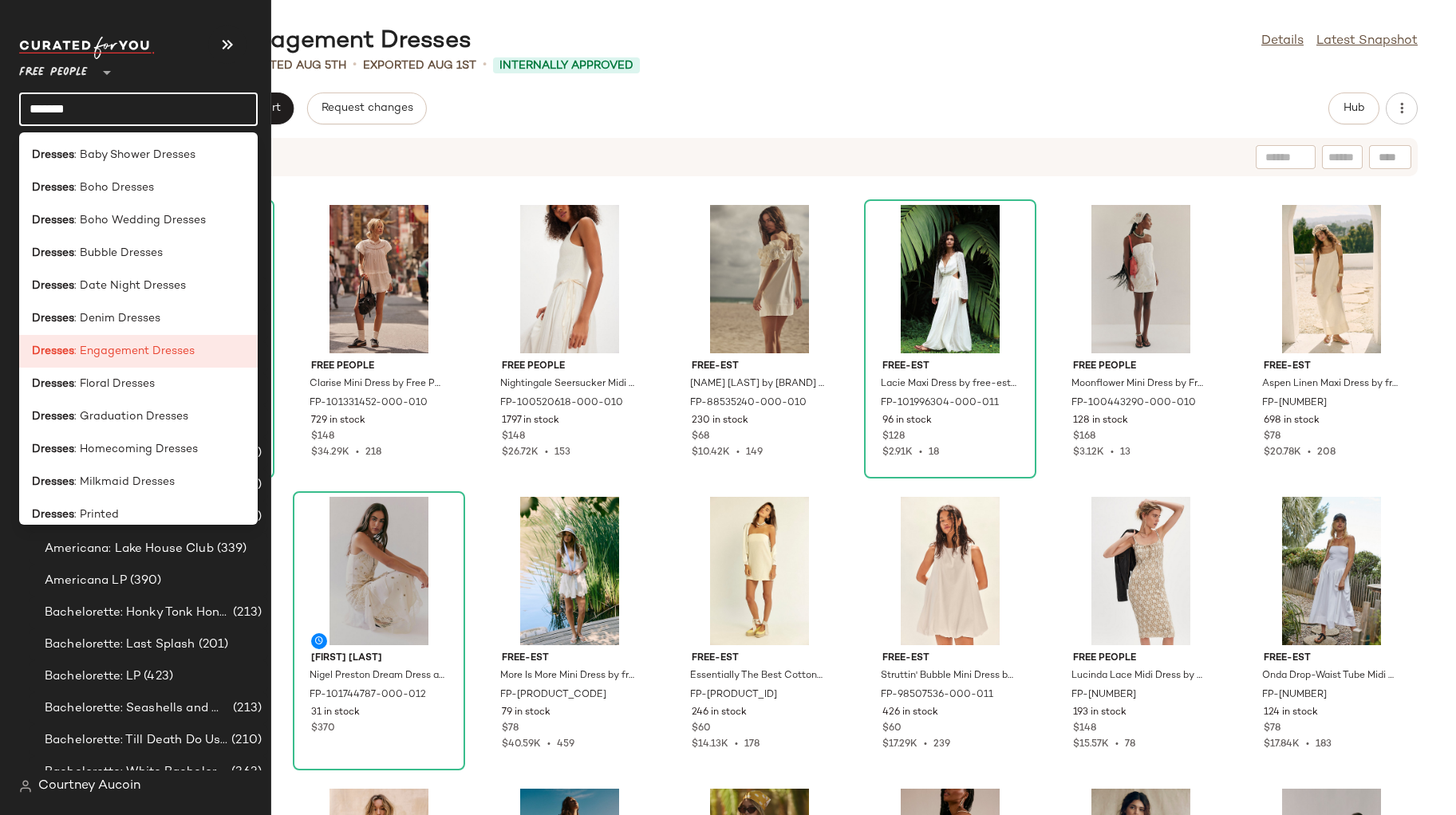 click on "*******" 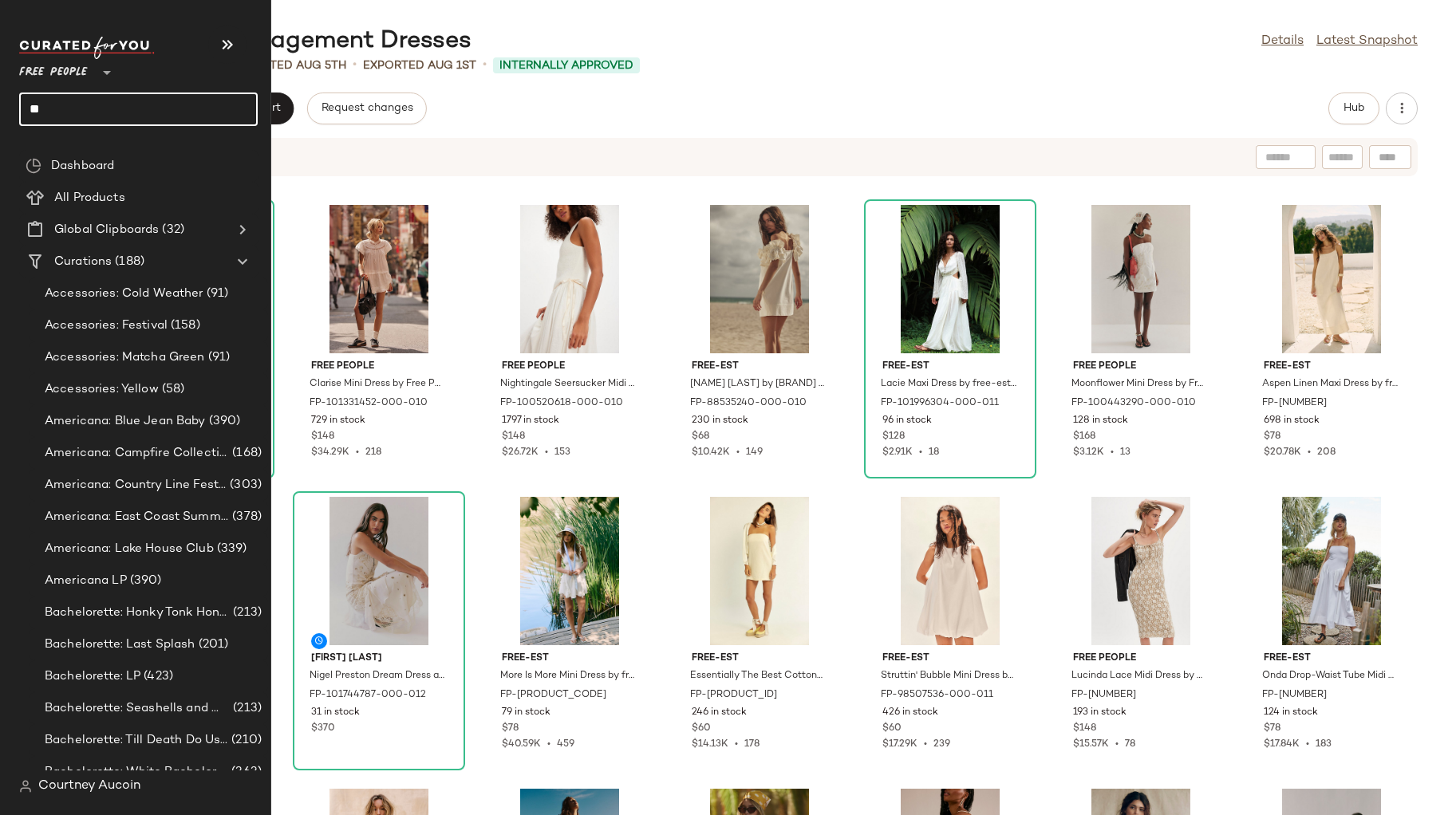 type on "***" 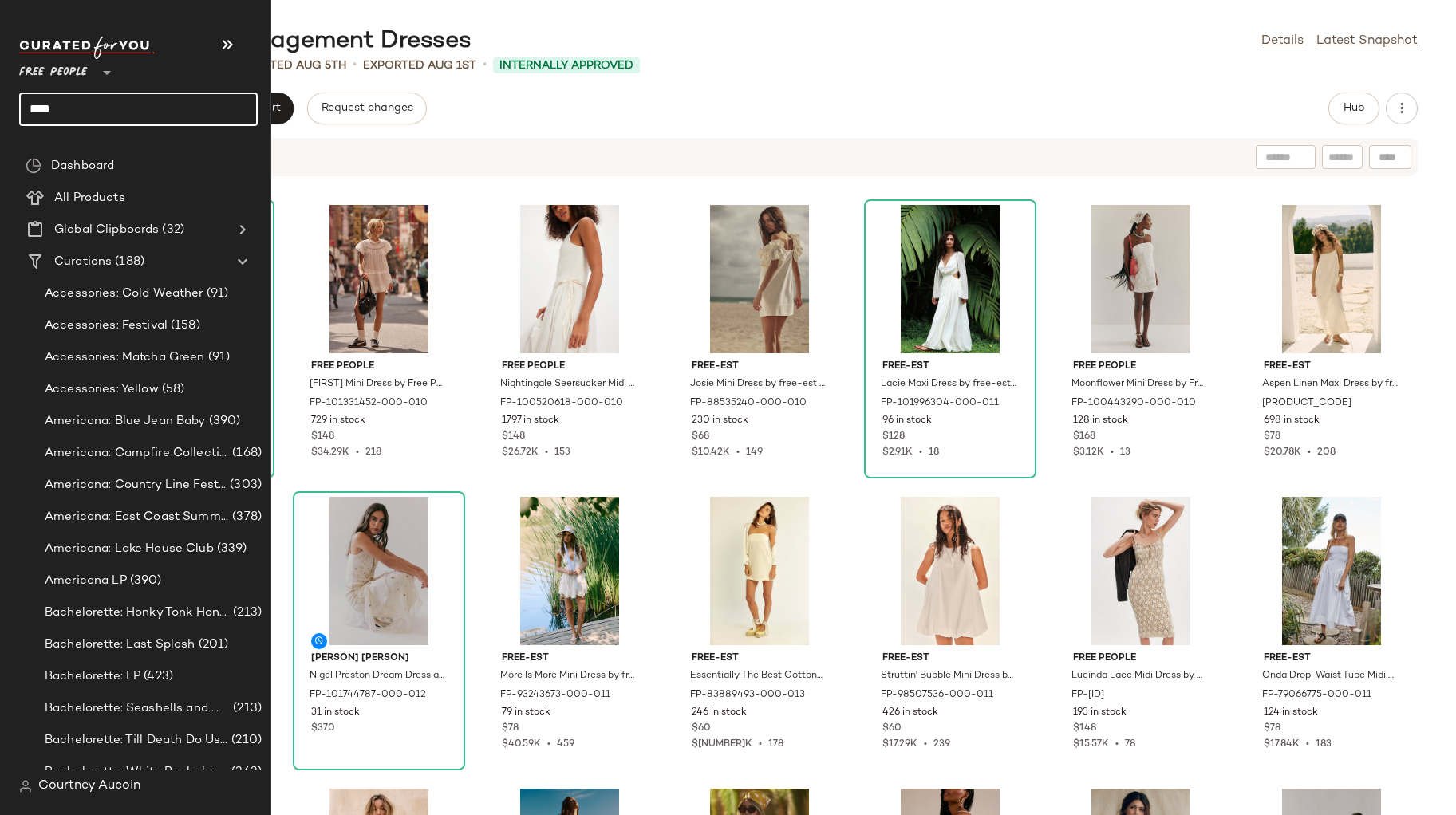 scroll, scrollTop: 0, scrollLeft: 0, axis: both 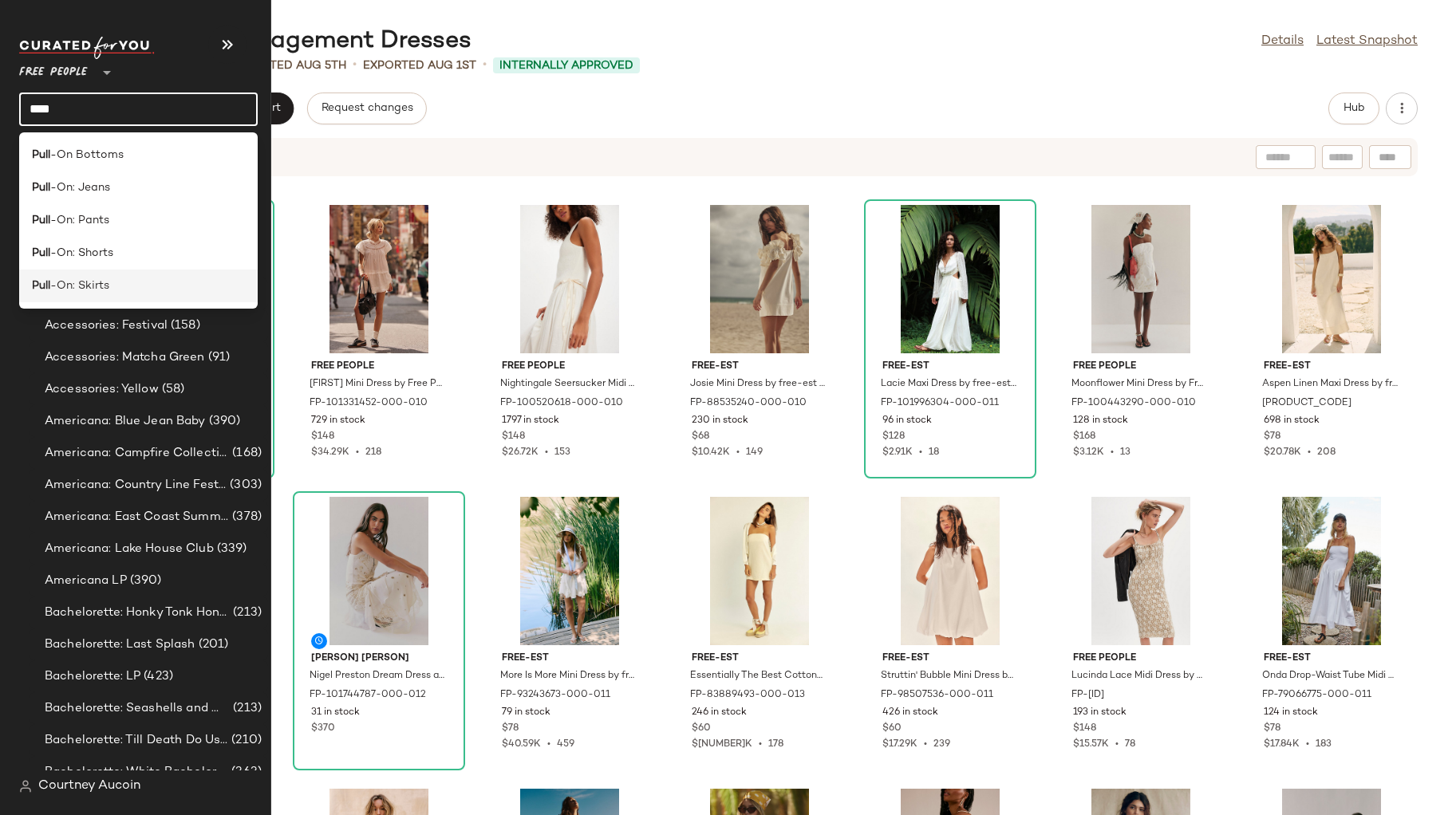 click on "Pull -On: Skirts" 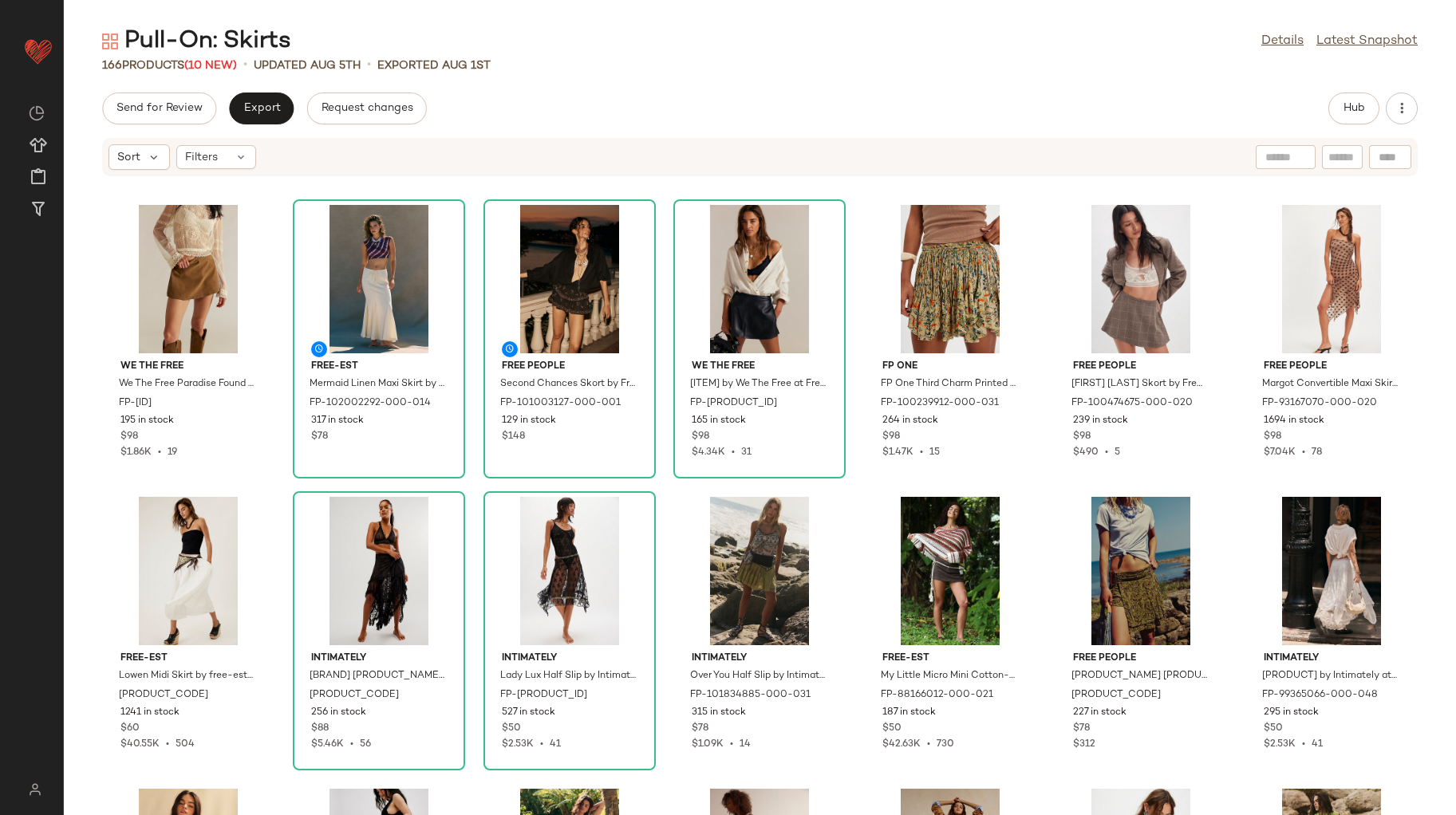 drag, startPoint x: 987, startPoint y: 73, endPoint x: 1052, endPoint y: 190, distance: 133.84319 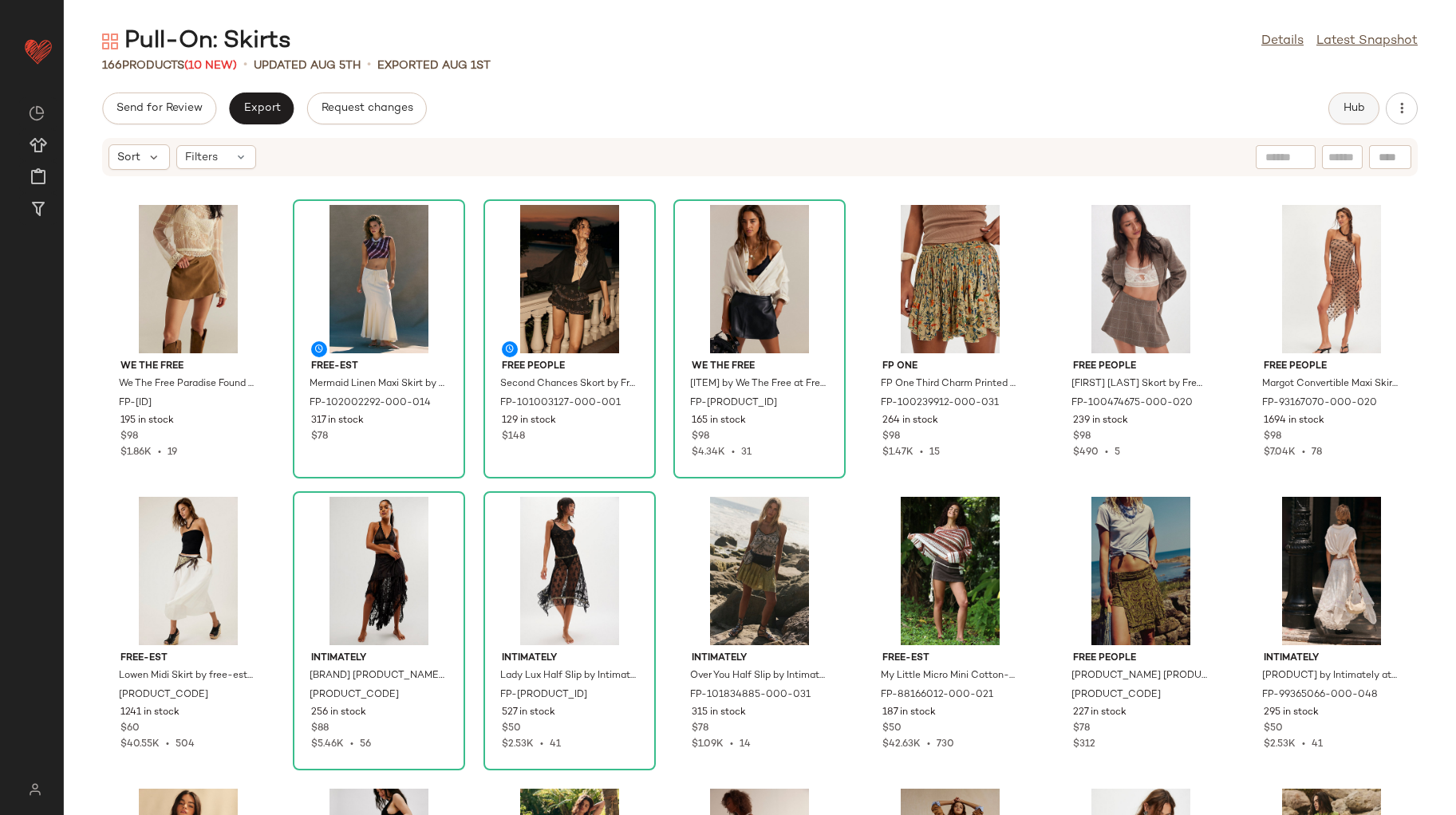 click on "Hub" 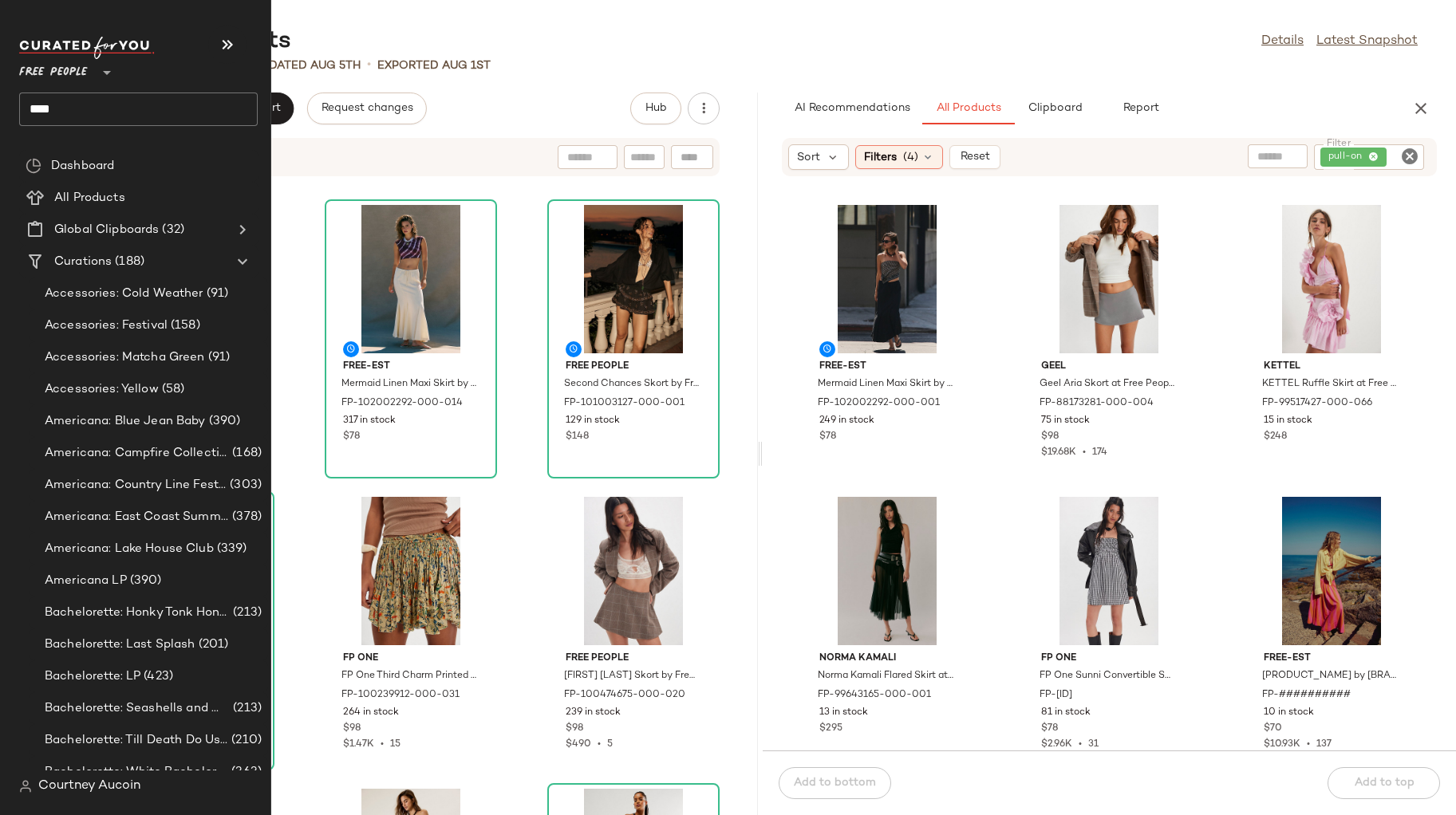 click on "****" 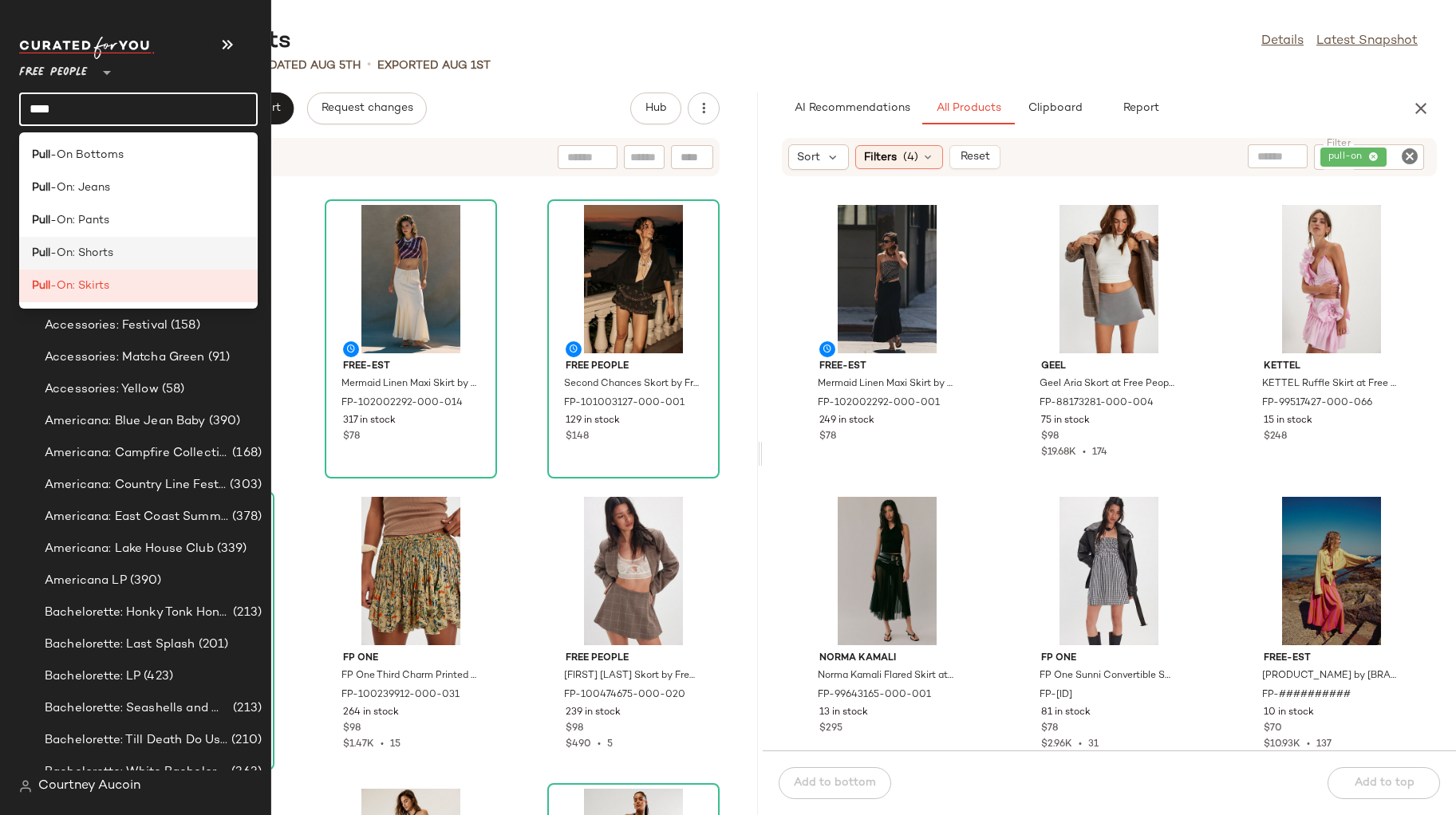 click on "-On: Shorts" at bounding box center [81, 253] 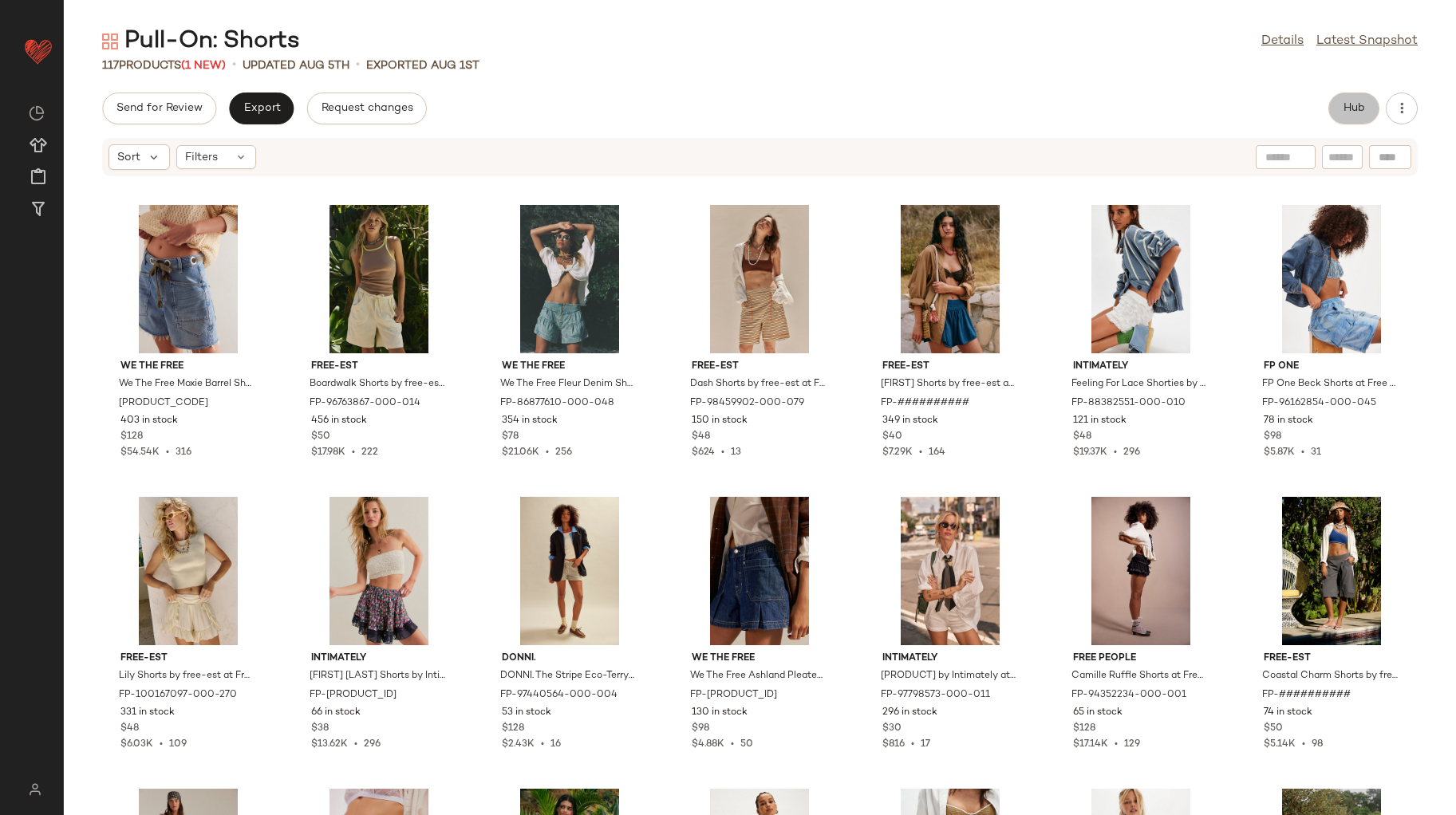 click on "Hub" 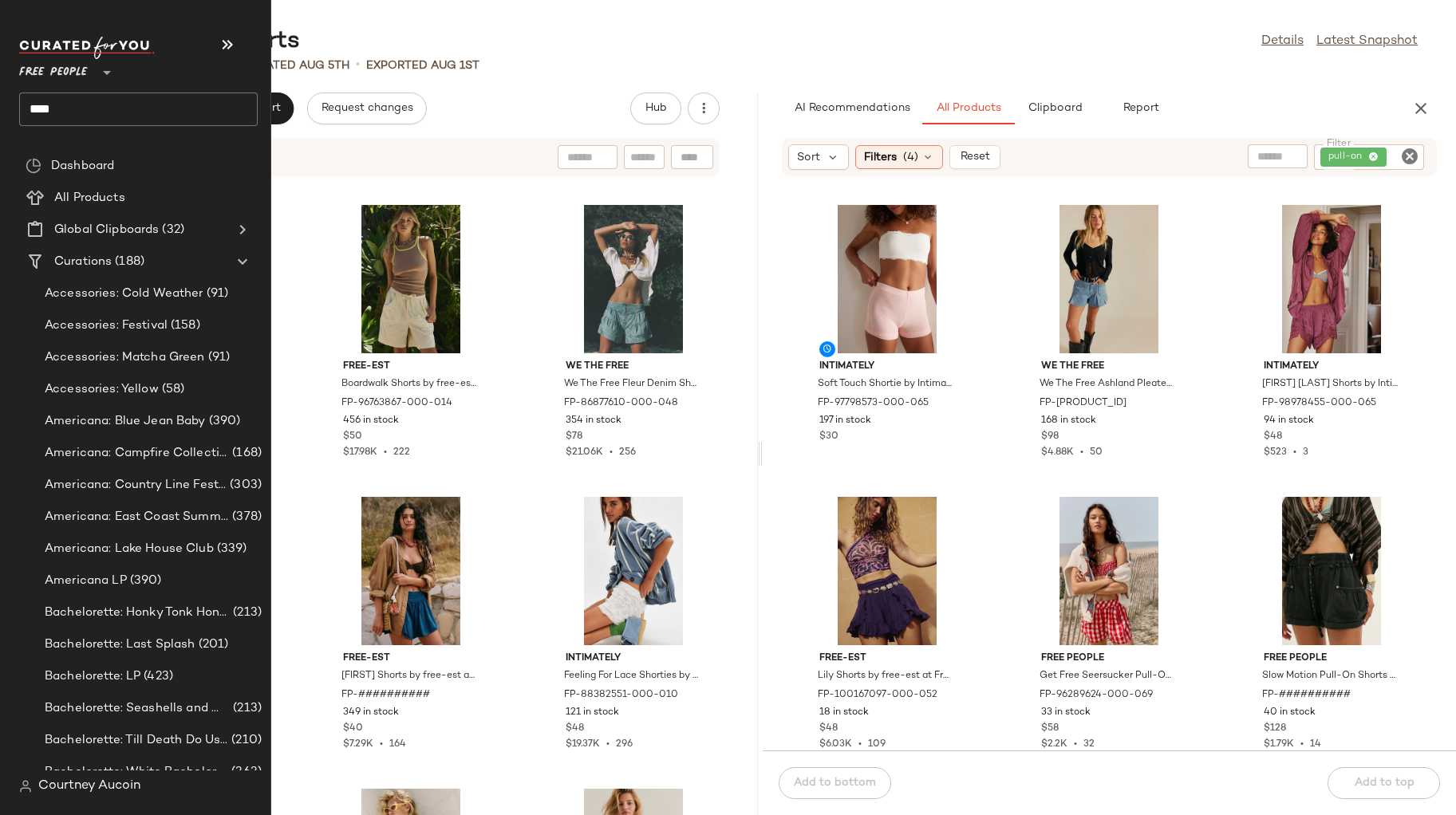 click on "****" 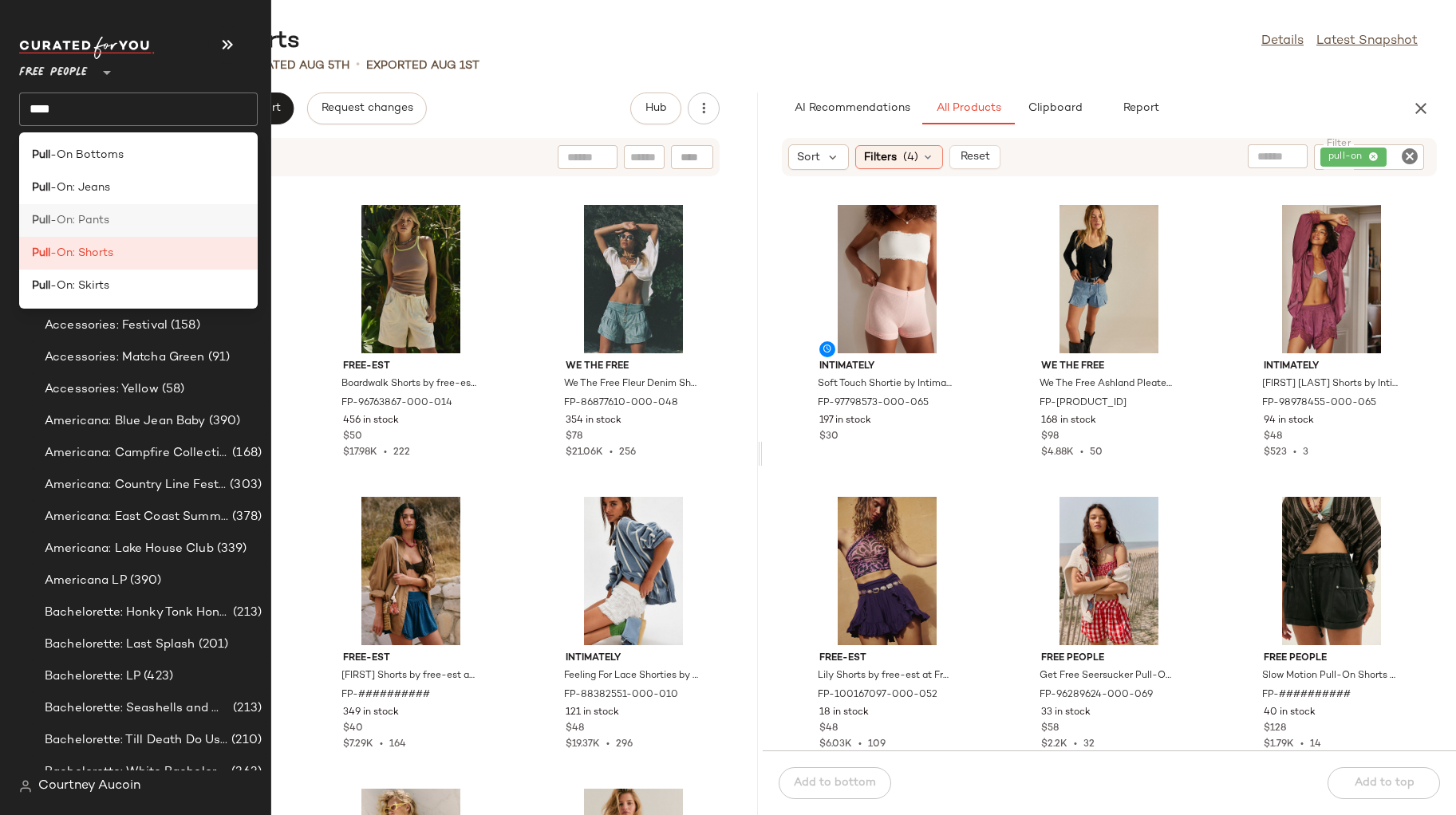 click on "Pull -On: Pants" 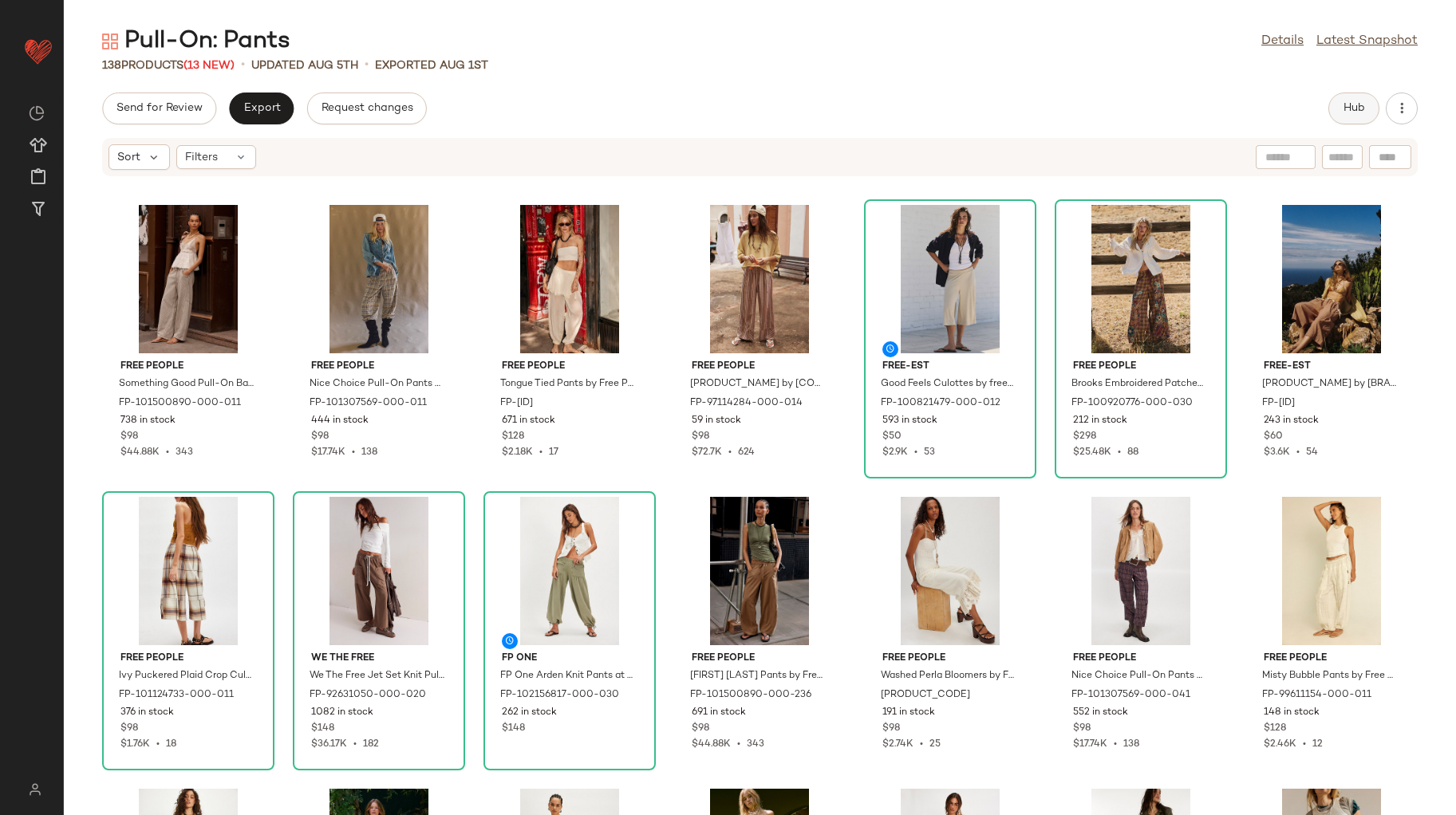 click on "Hub" 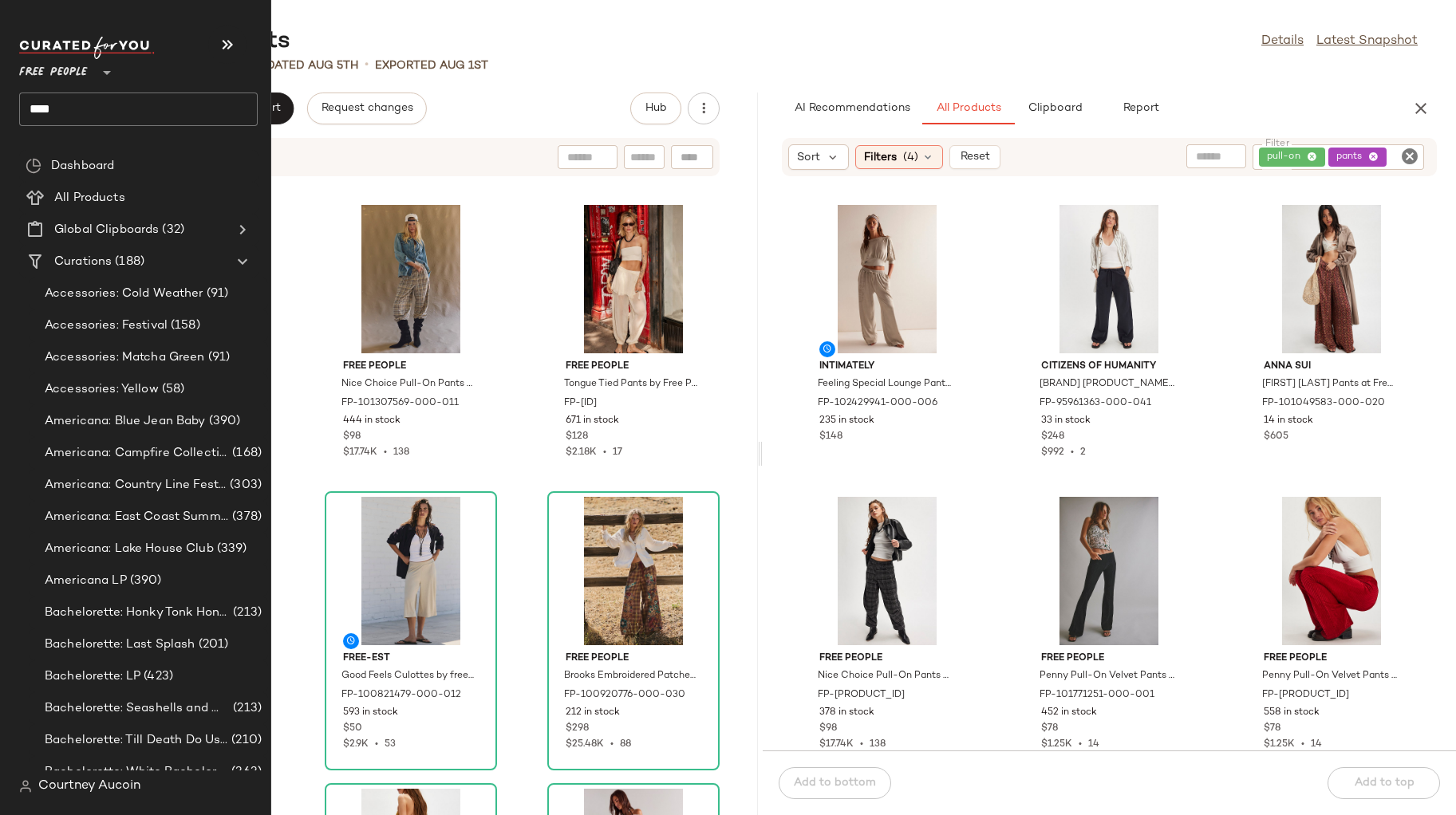 click on "****" 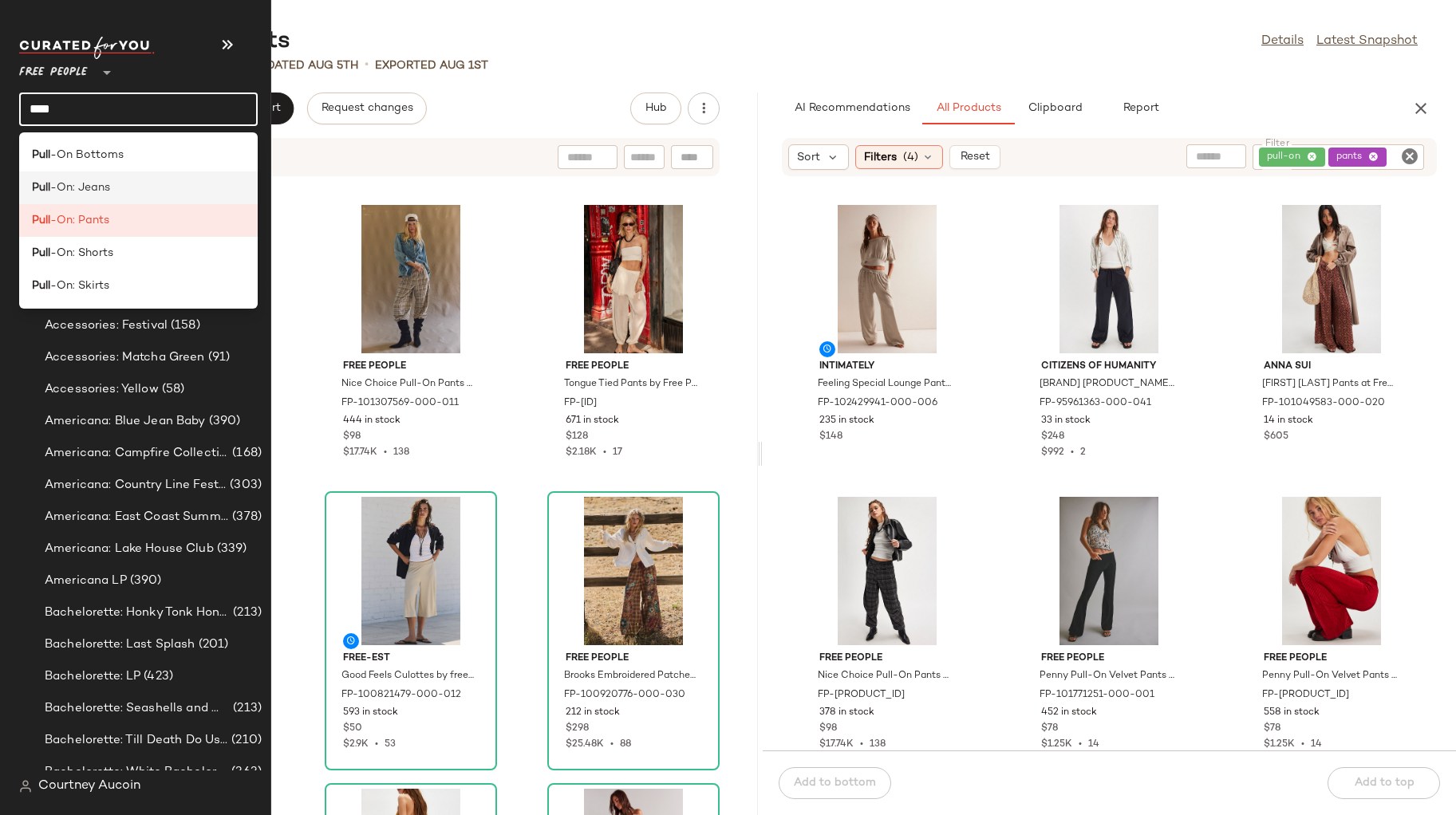 click on "Pull -On: Jeans" 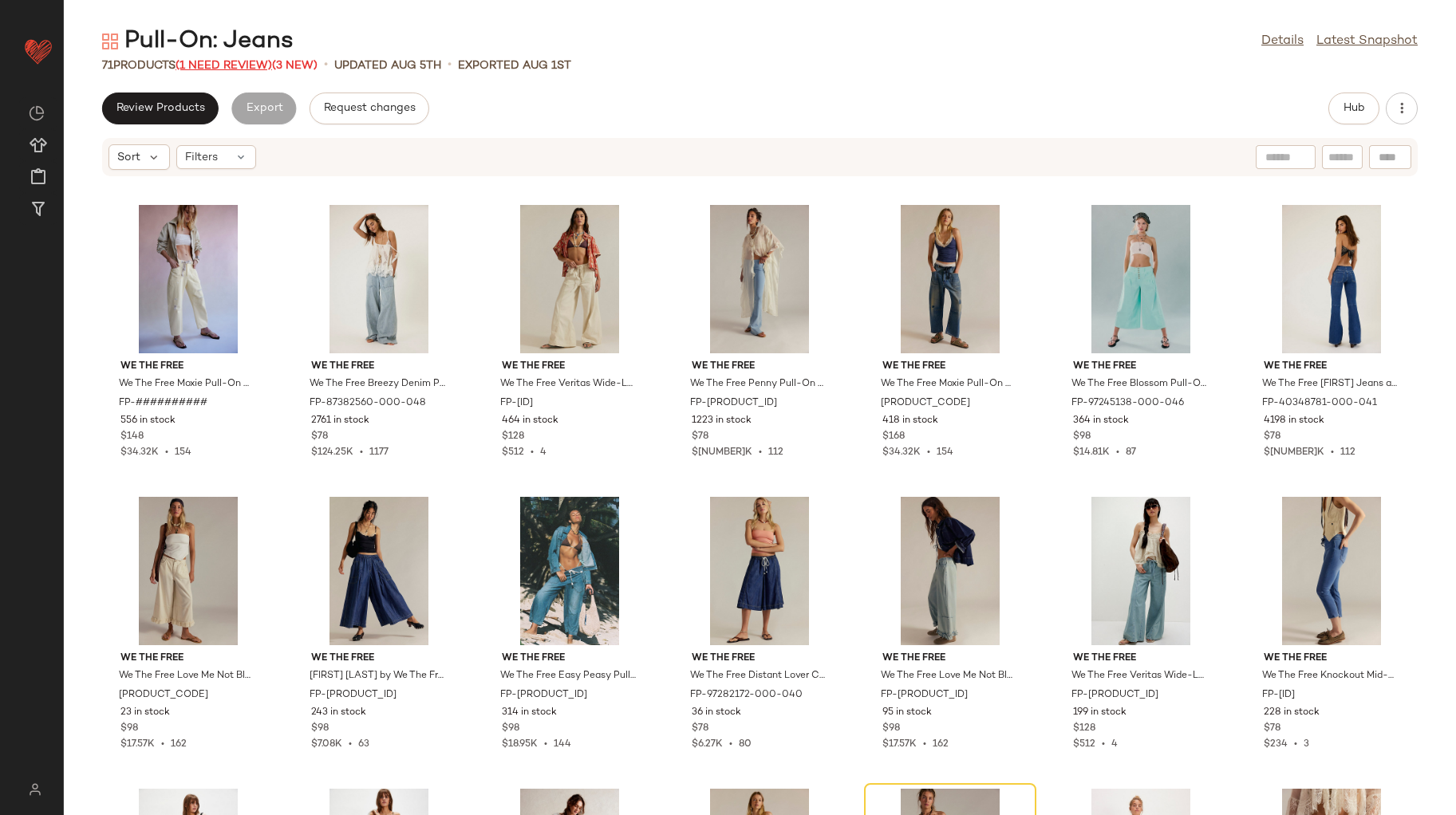 click on "(1 Need Review)" at bounding box center (223, 65) 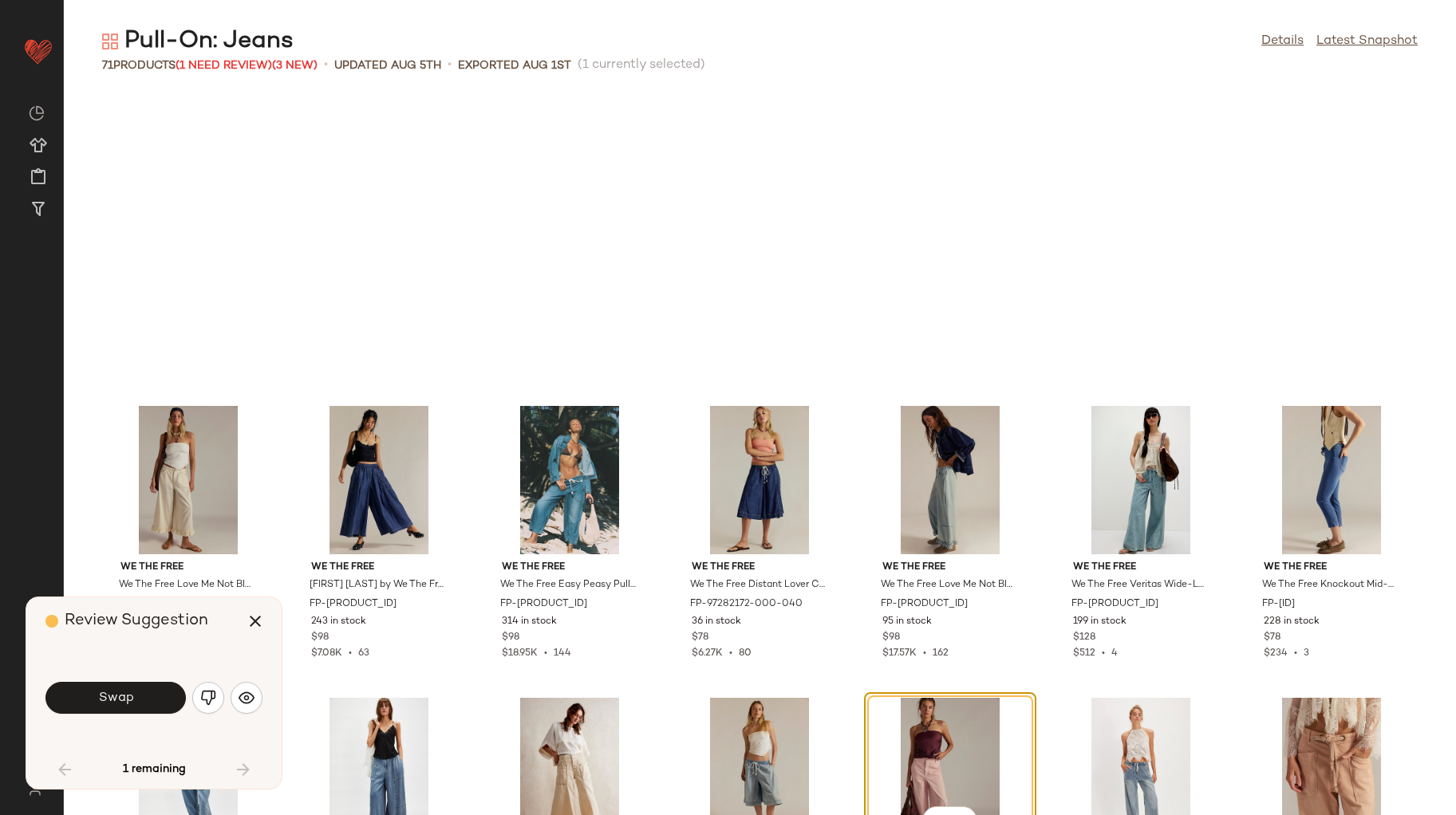 scroll, scrollTop: 305, scrollLeft: 0, axis: vertical 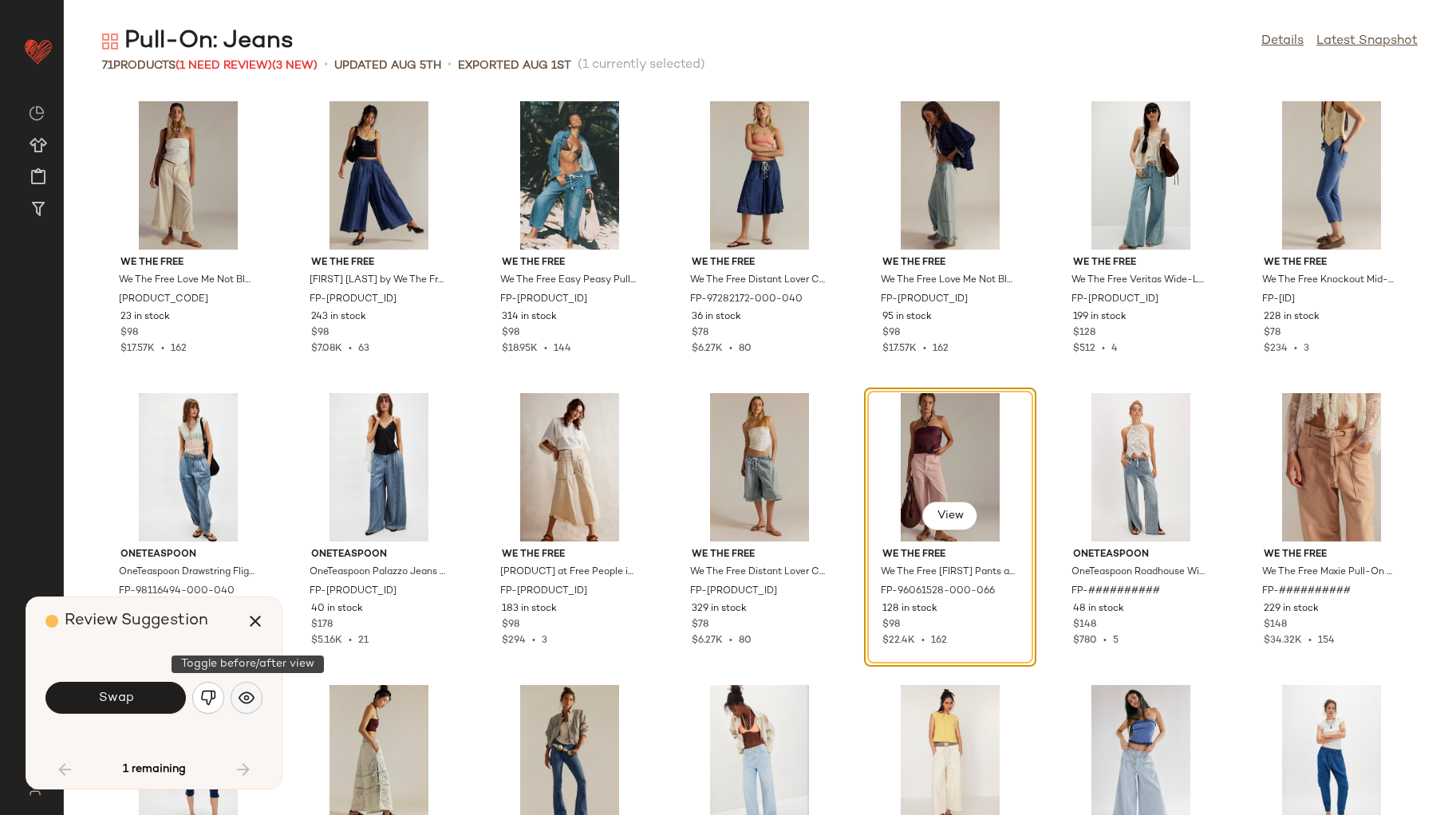 click at bounding box center (247, 698) 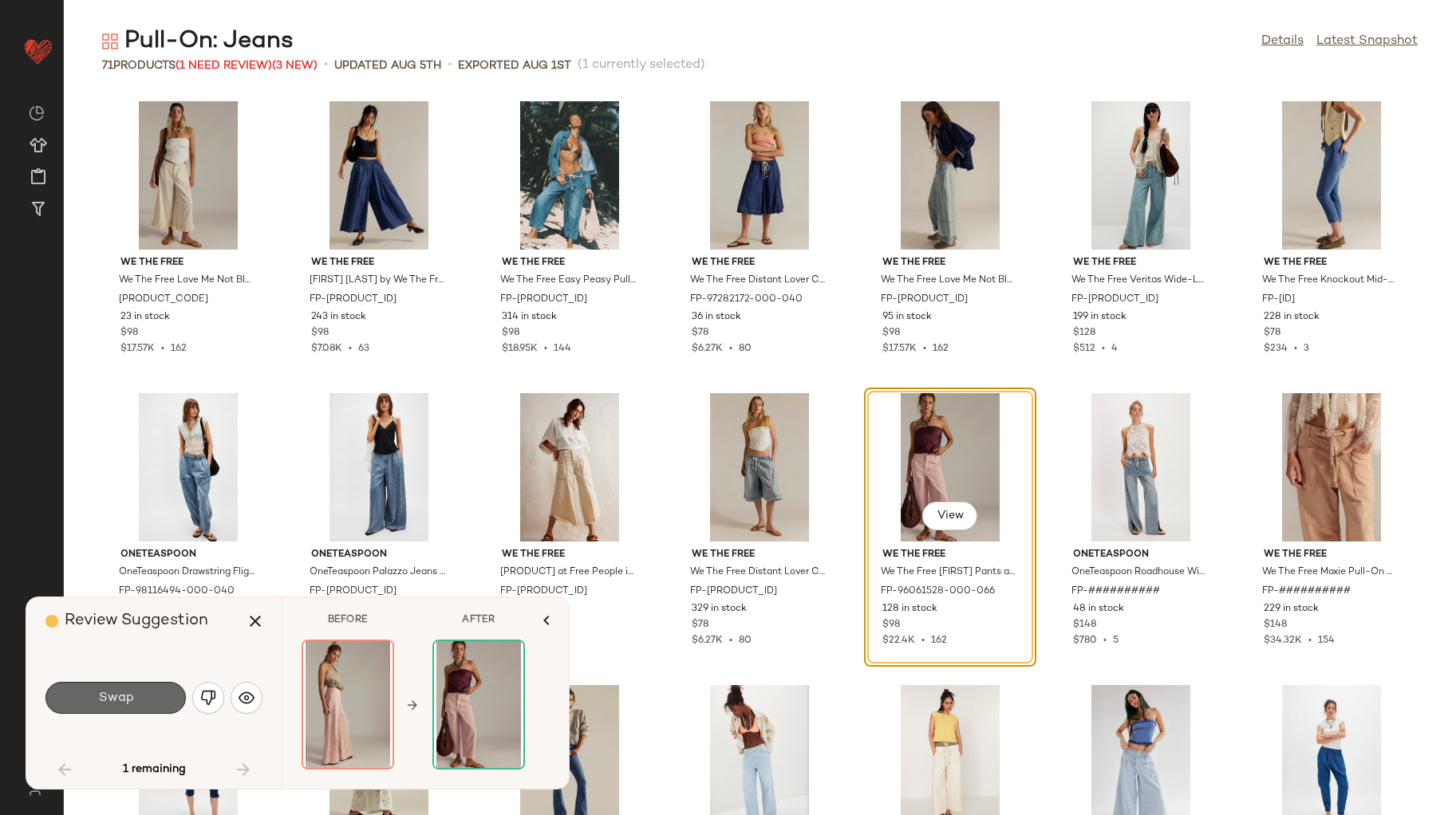 click on "Swap" at bounding box center (116, 698) 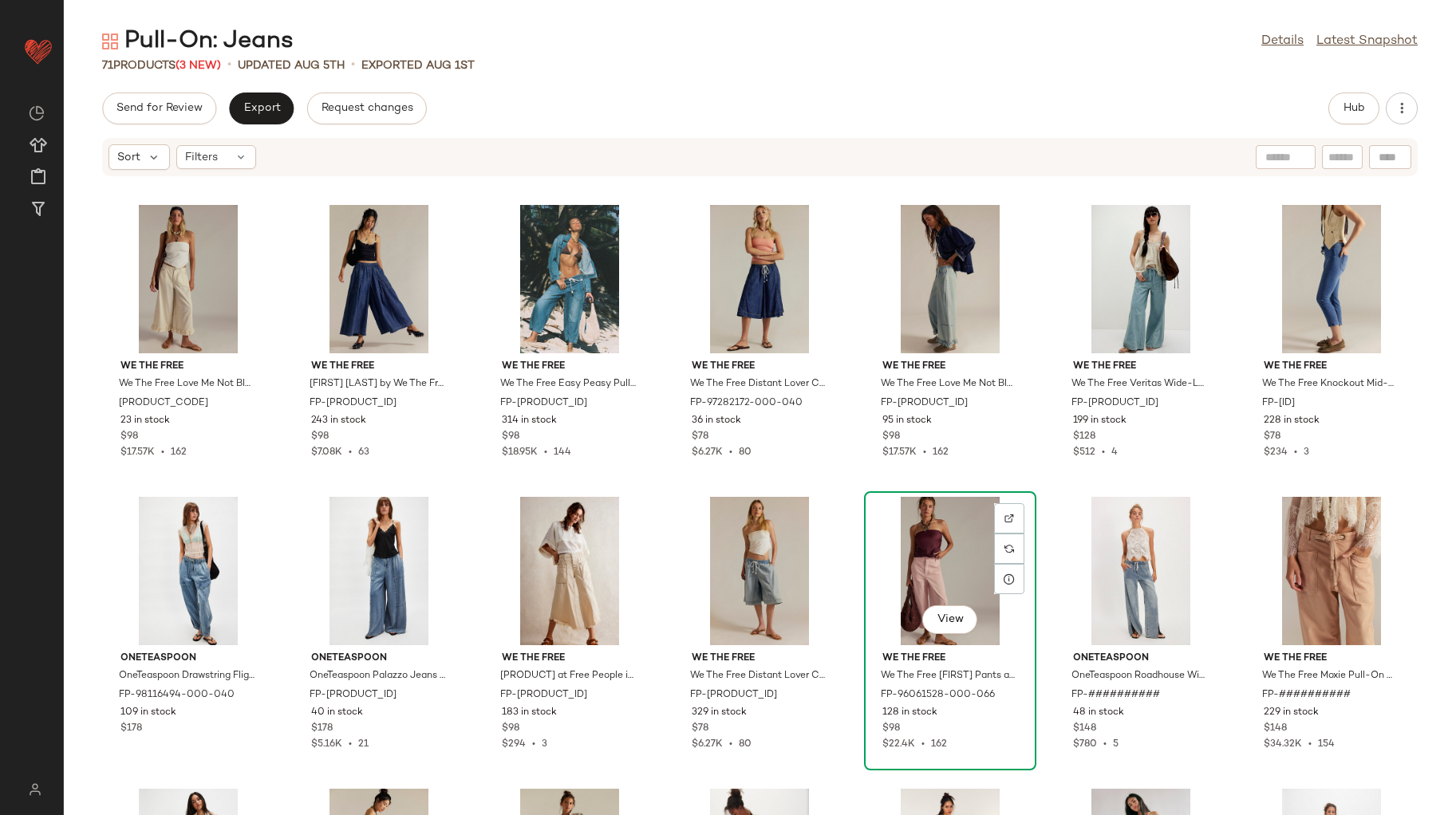 click on "View" 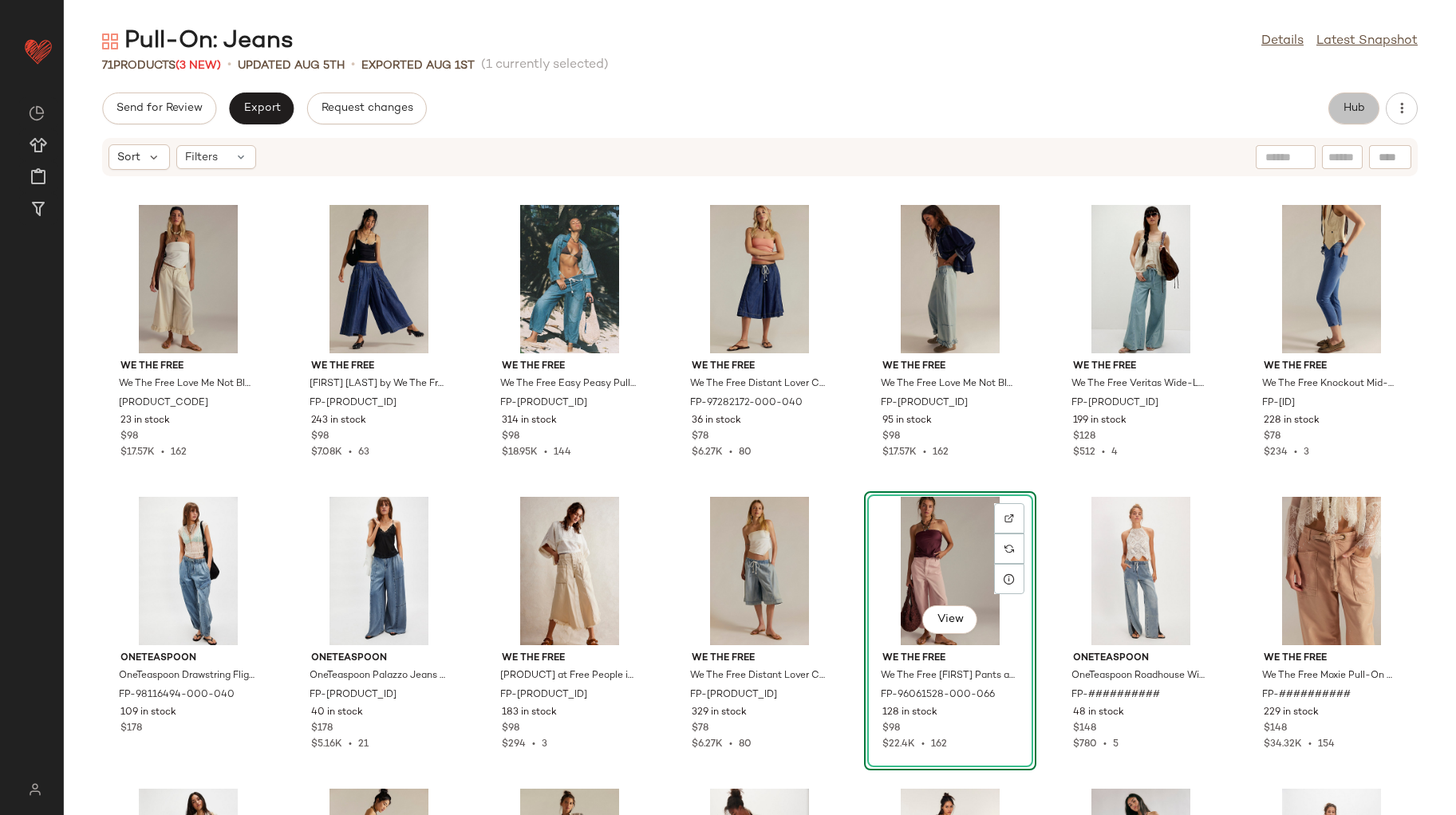 click on "Hub" at bounding box center (1354, 108) 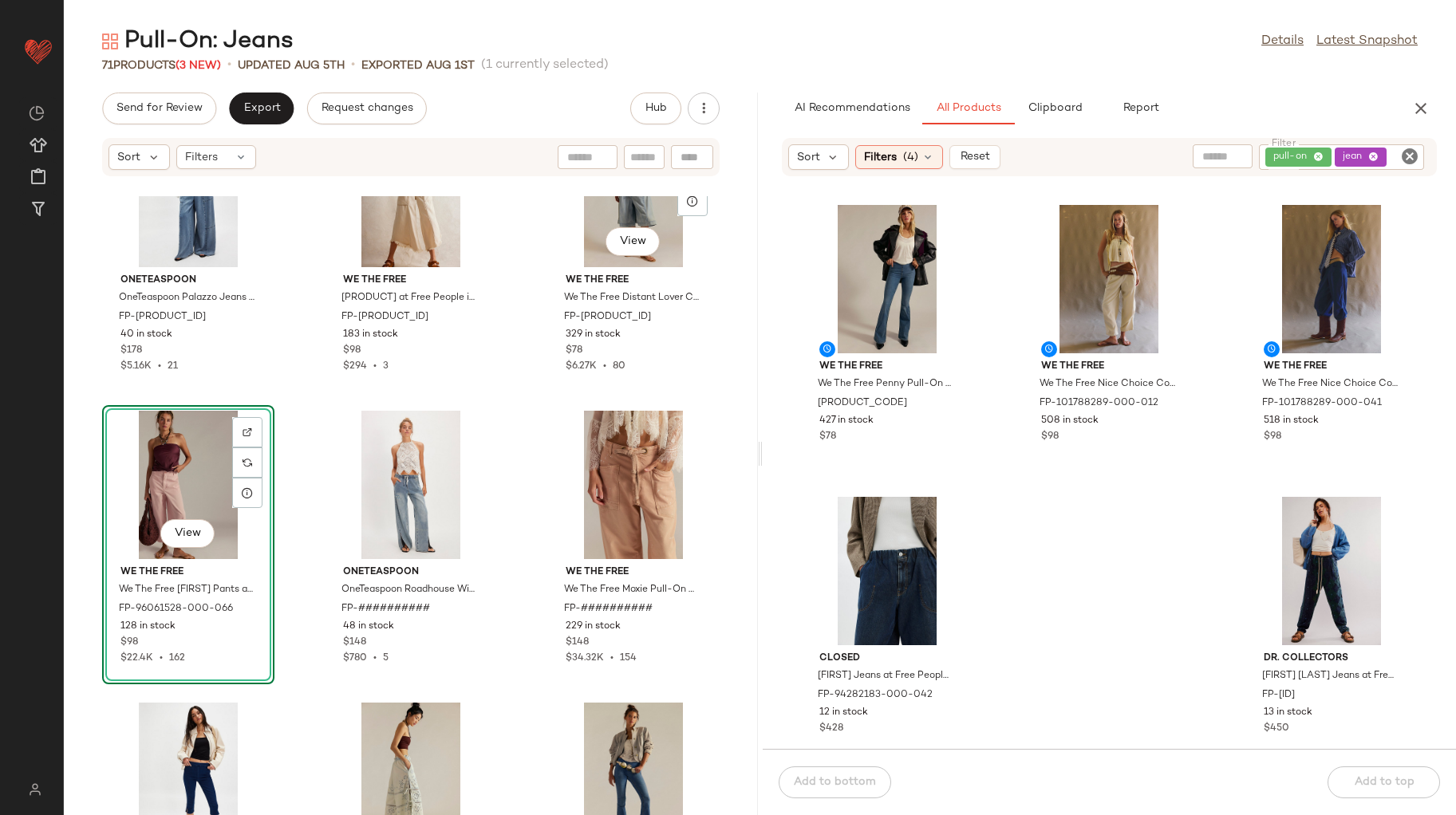 scroll, scrollTop: 1559, scrollLeft: 0, axis: vertical 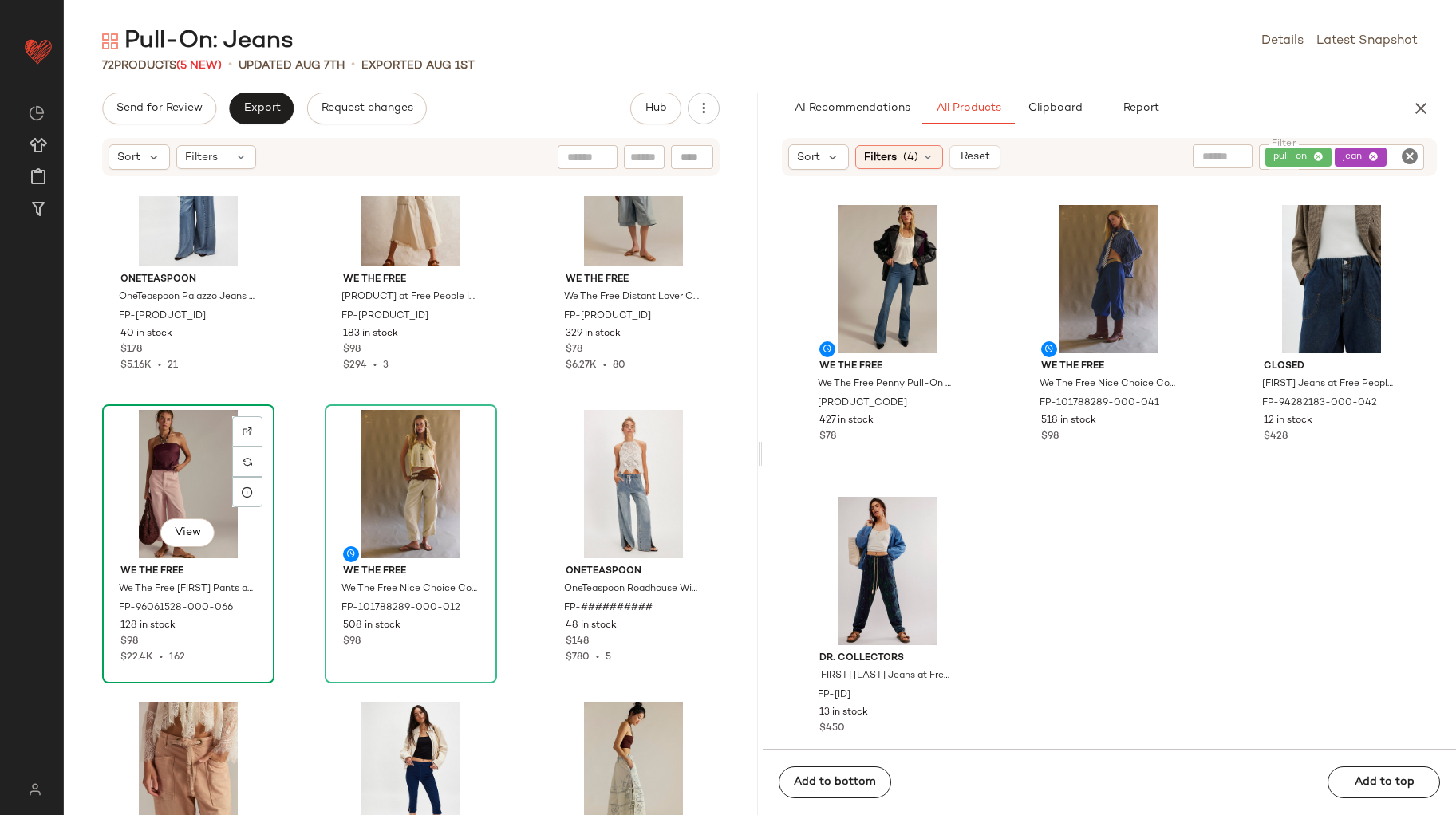 click on "View" 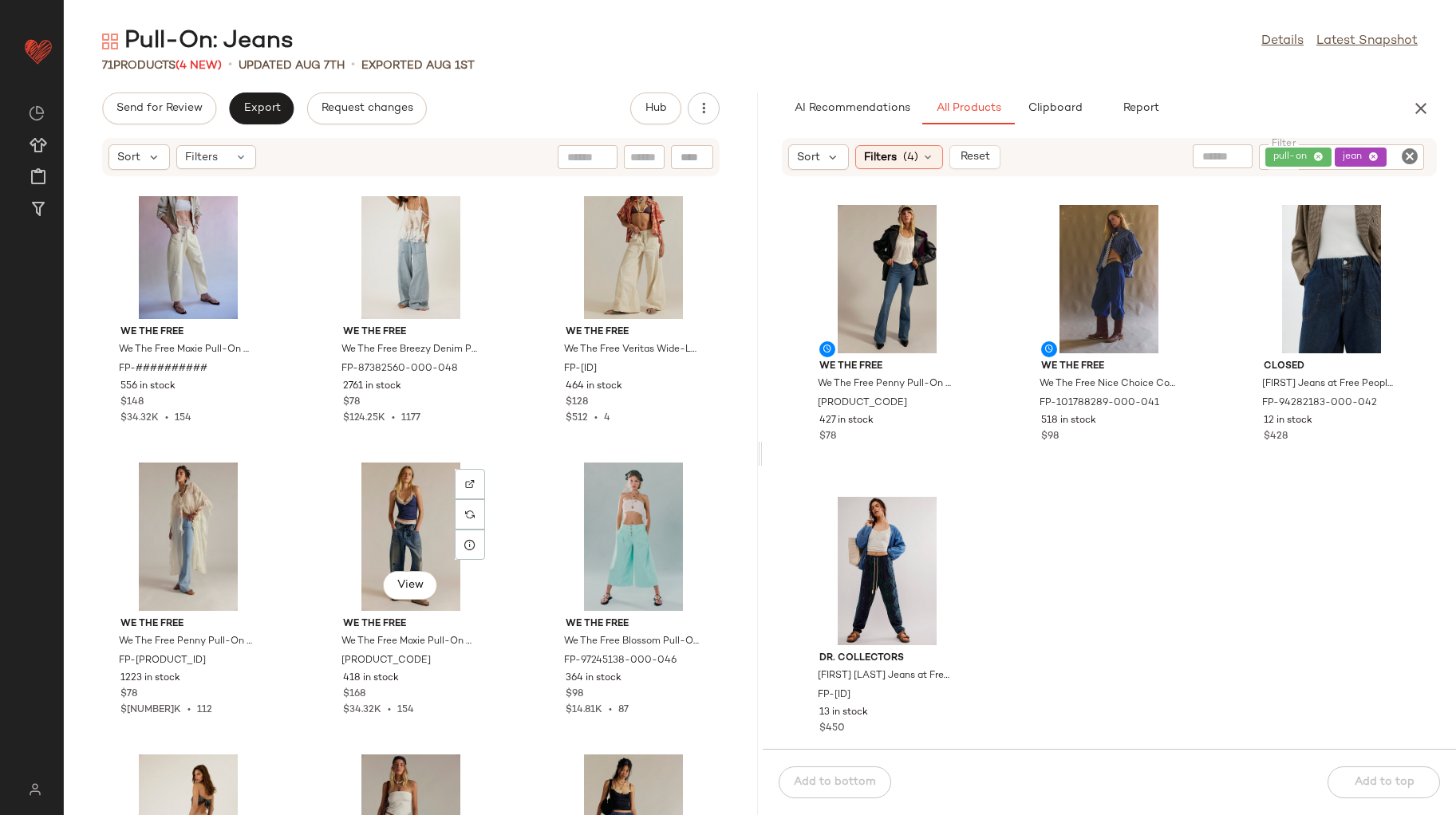 scroll, scrollTop: 0, scrollLeft: 0, axis: both 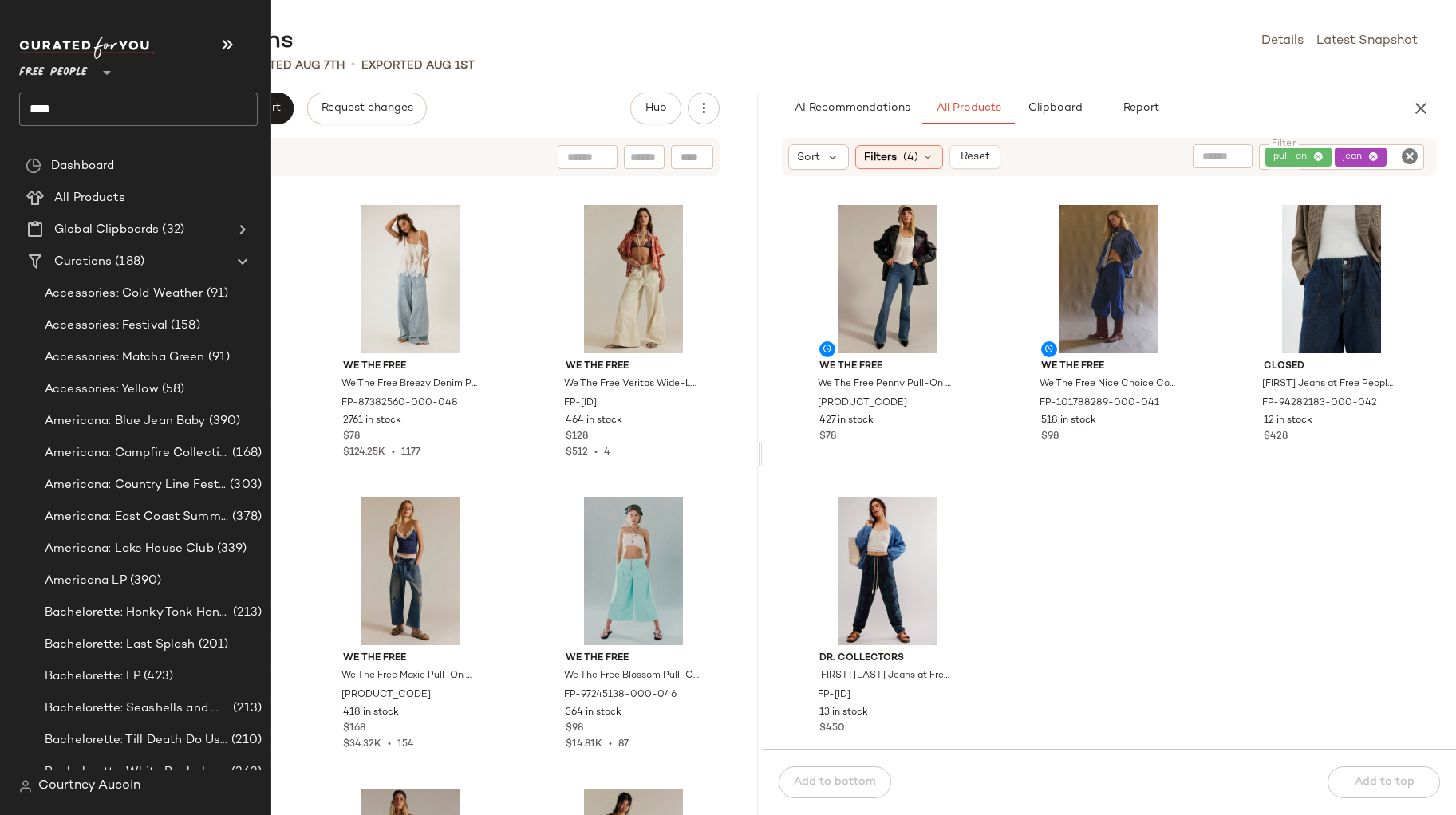 click on "****" 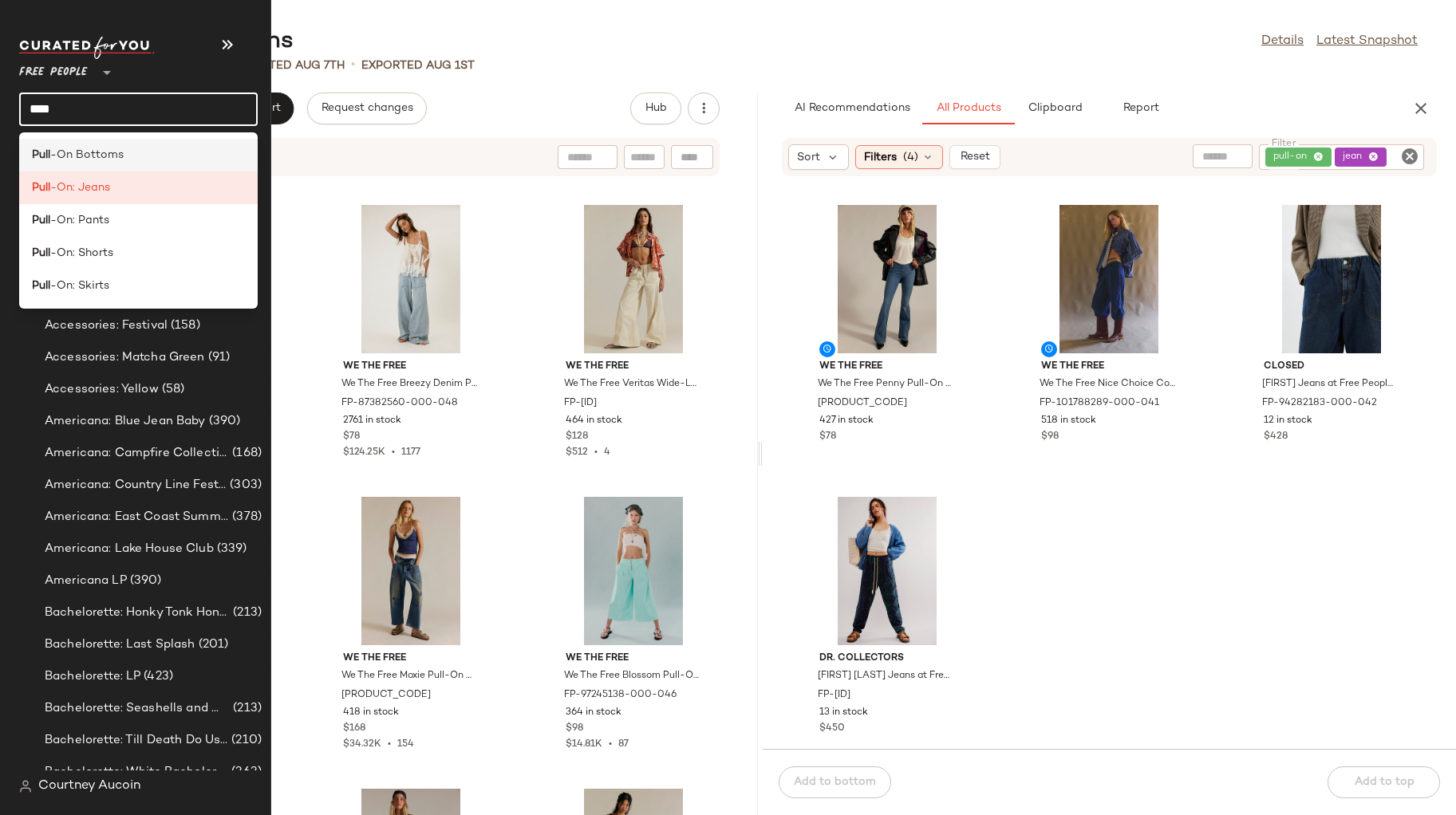 click on "-On Bottoms" at bounding box center [87, 155] 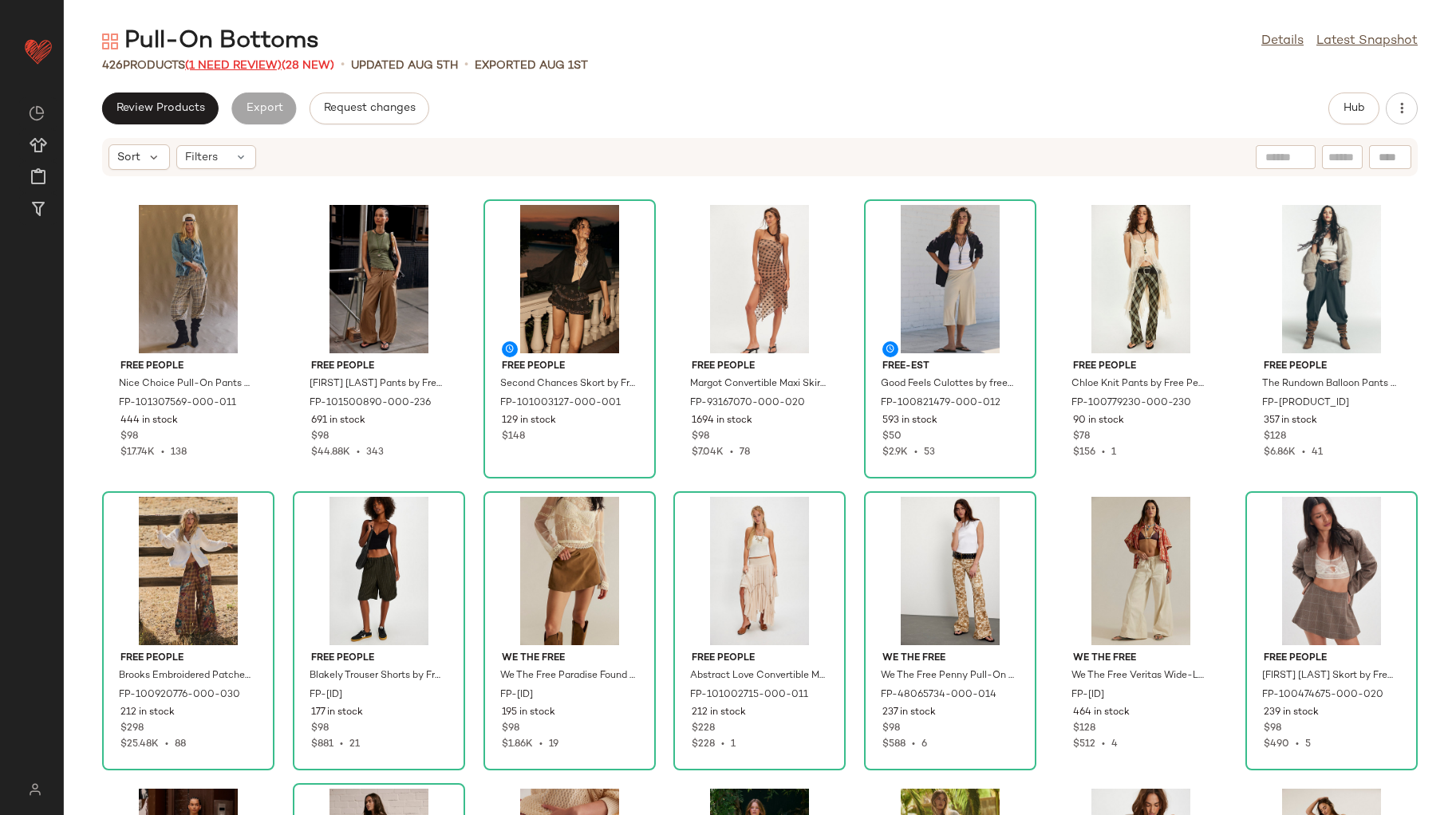 click on "(1 Need Review)" at bounding box center (233, 65) 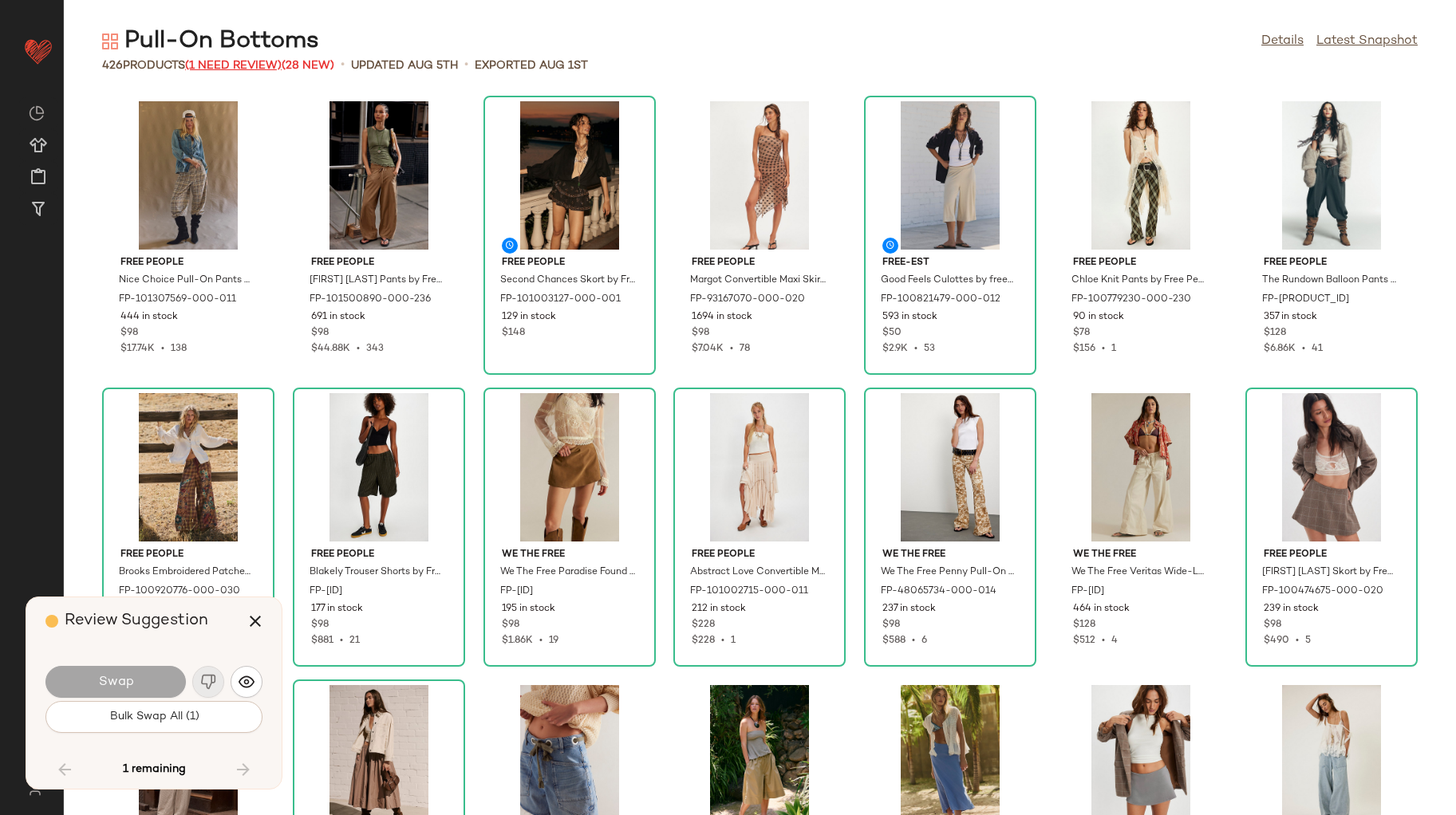 scroll, scrollTop: 3211, scrollLeft: 0, axis: vertical 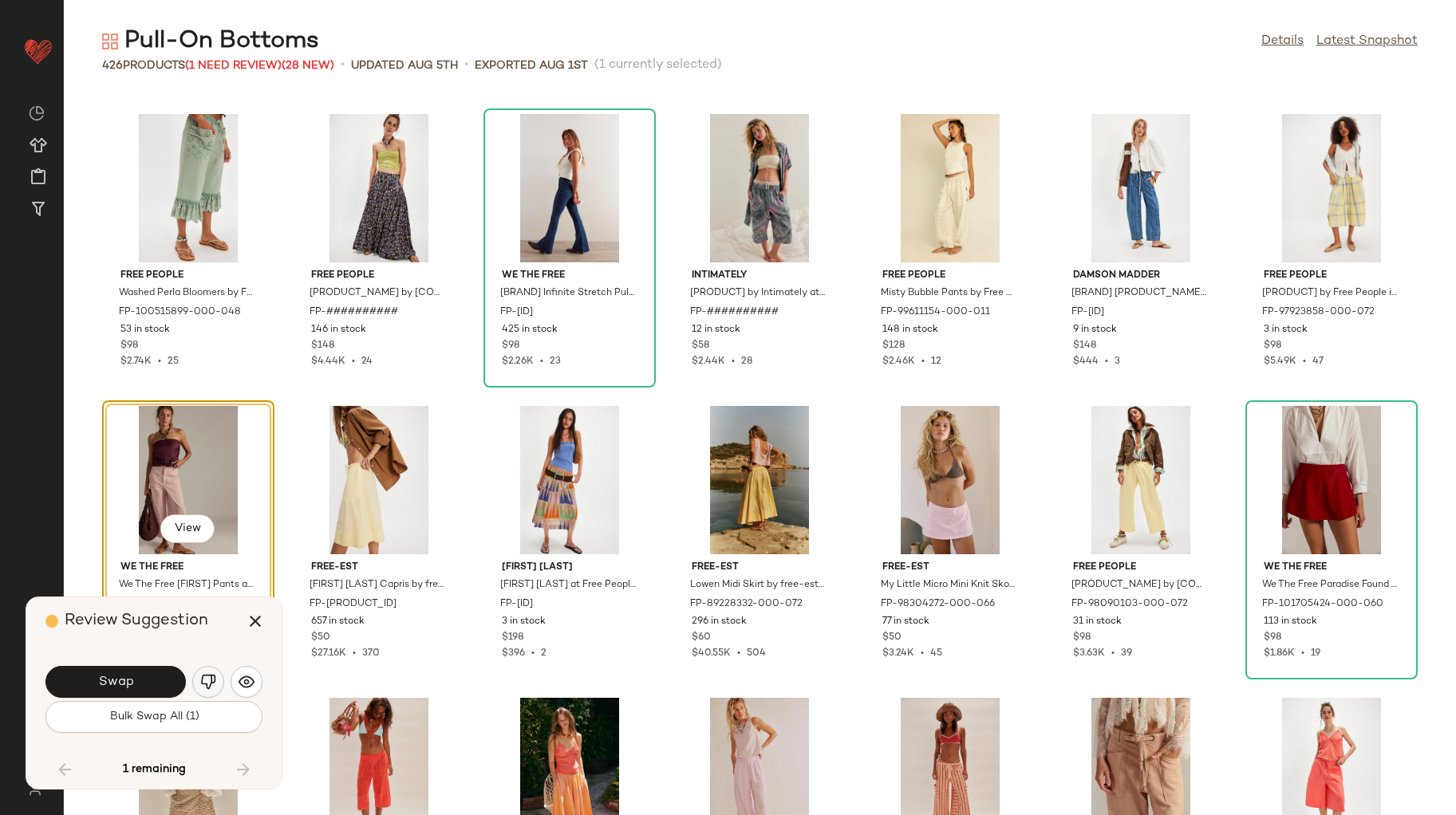 click 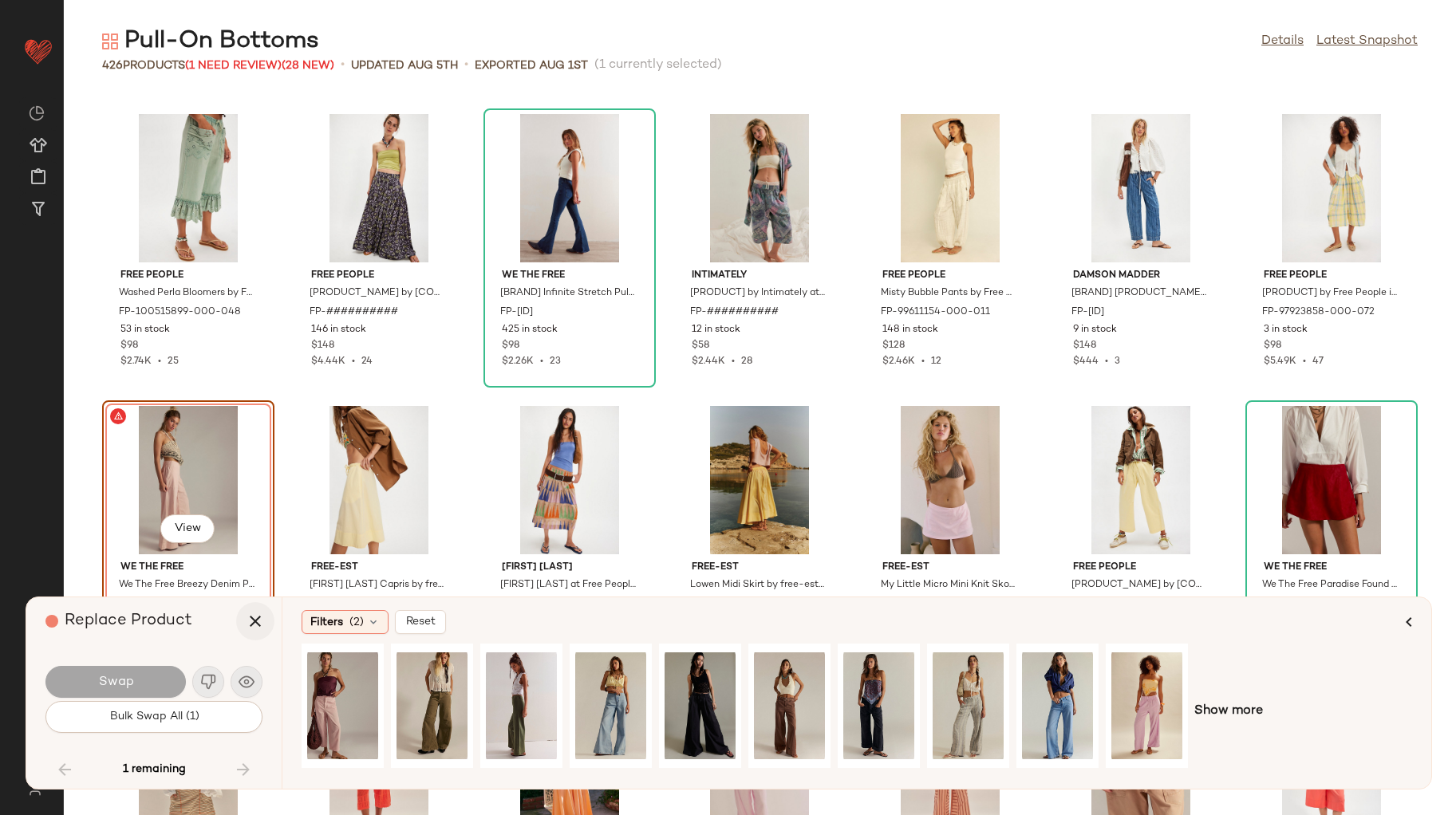 click at bounding box center [255, 621] 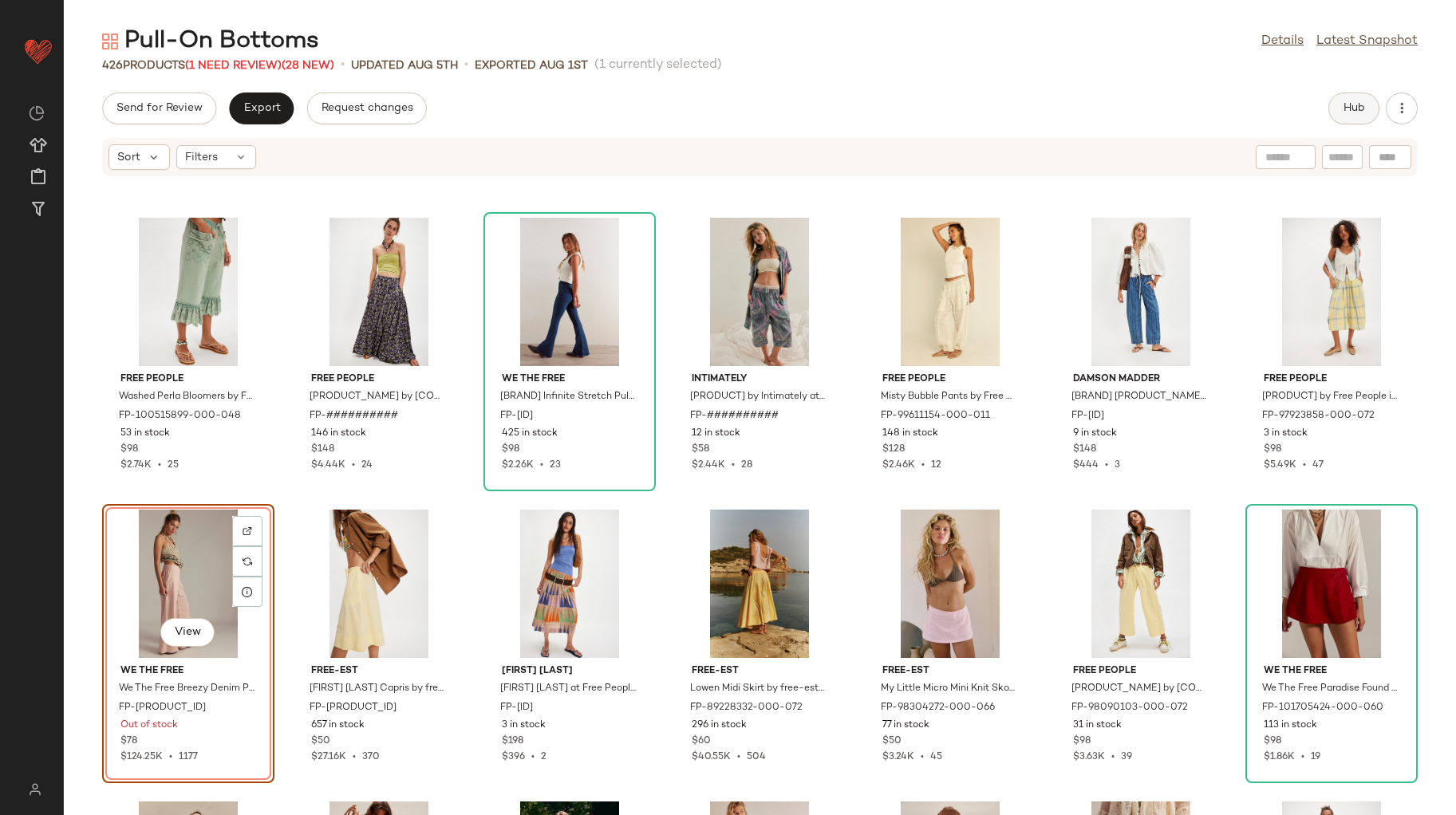 click on "Hub" at bounding box center [1354, 108] 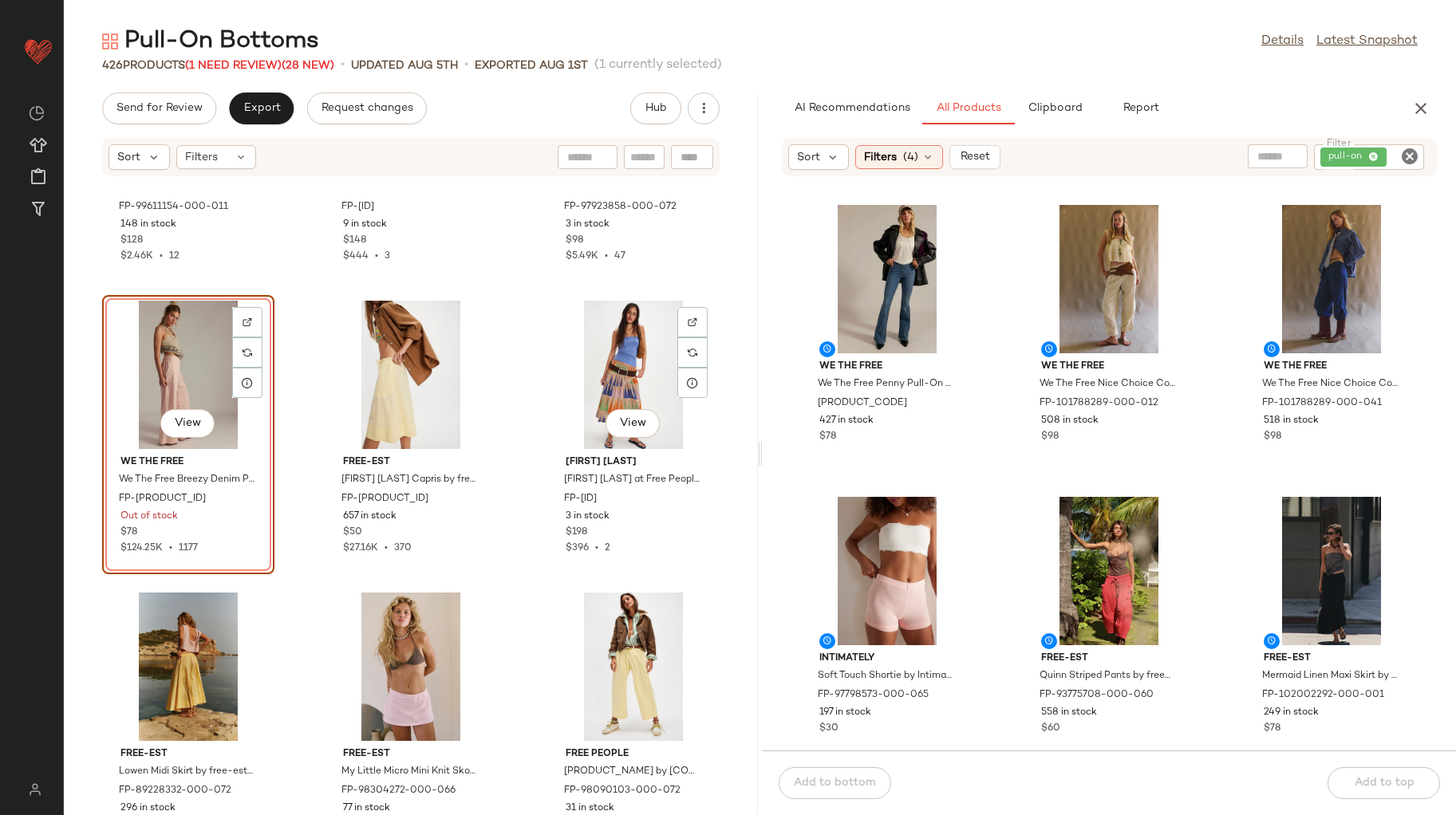 scroll, scrollTop: 8101, scrollLeft: 0, axis: vertical 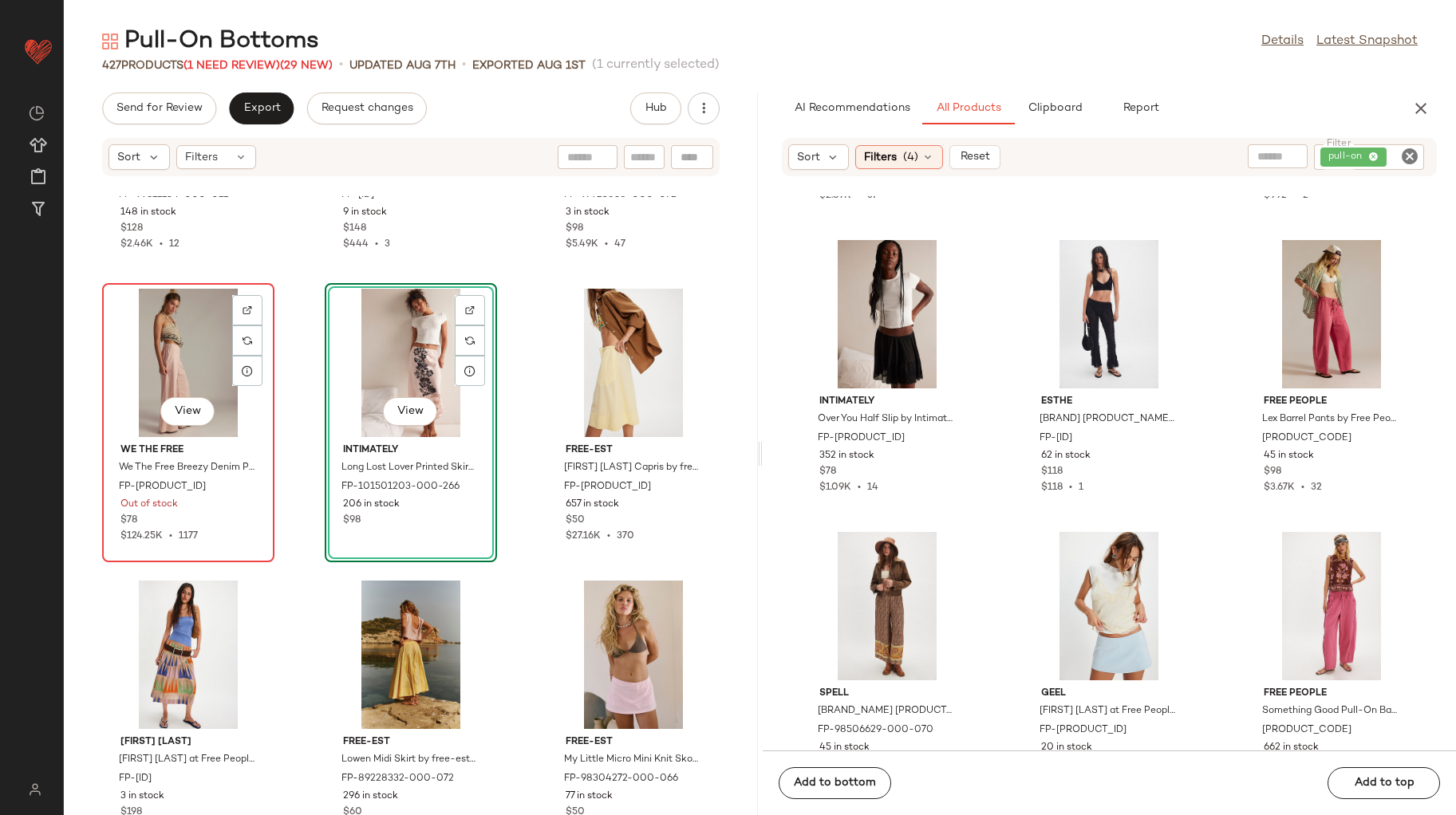 click on "View" 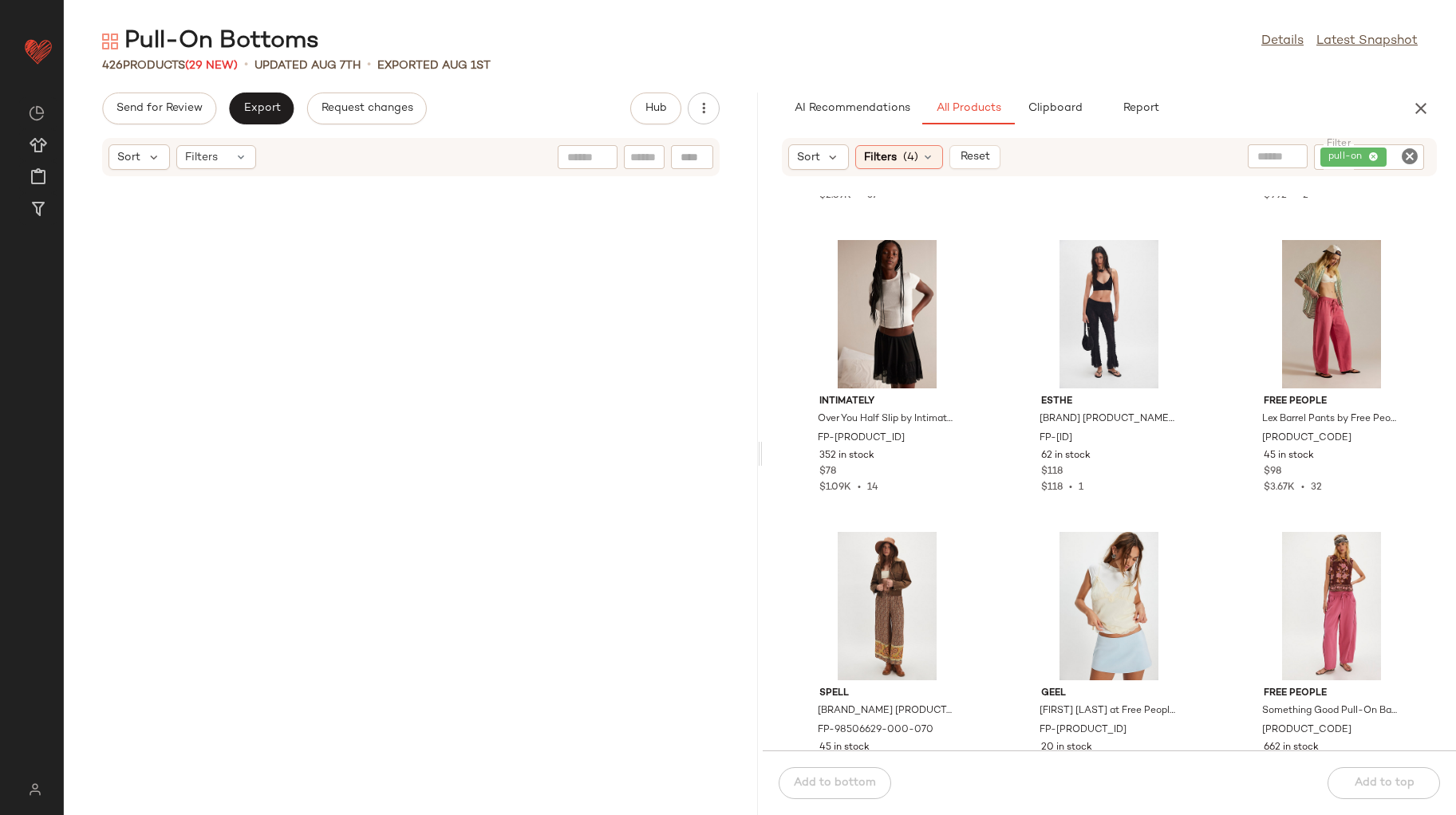scroll, scrollTop: 0, scrollLeft: 0, axis: both 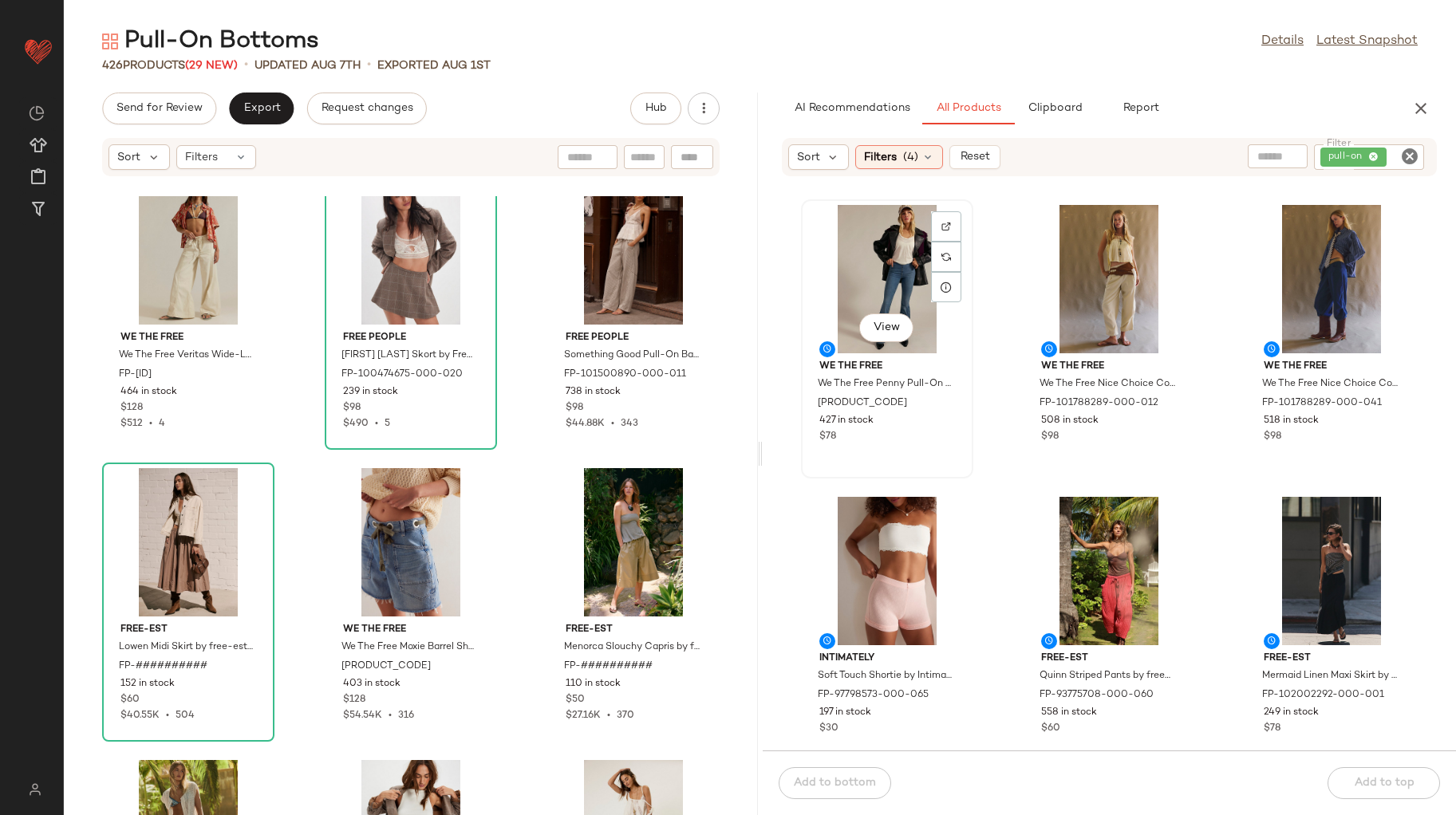 click on "View" 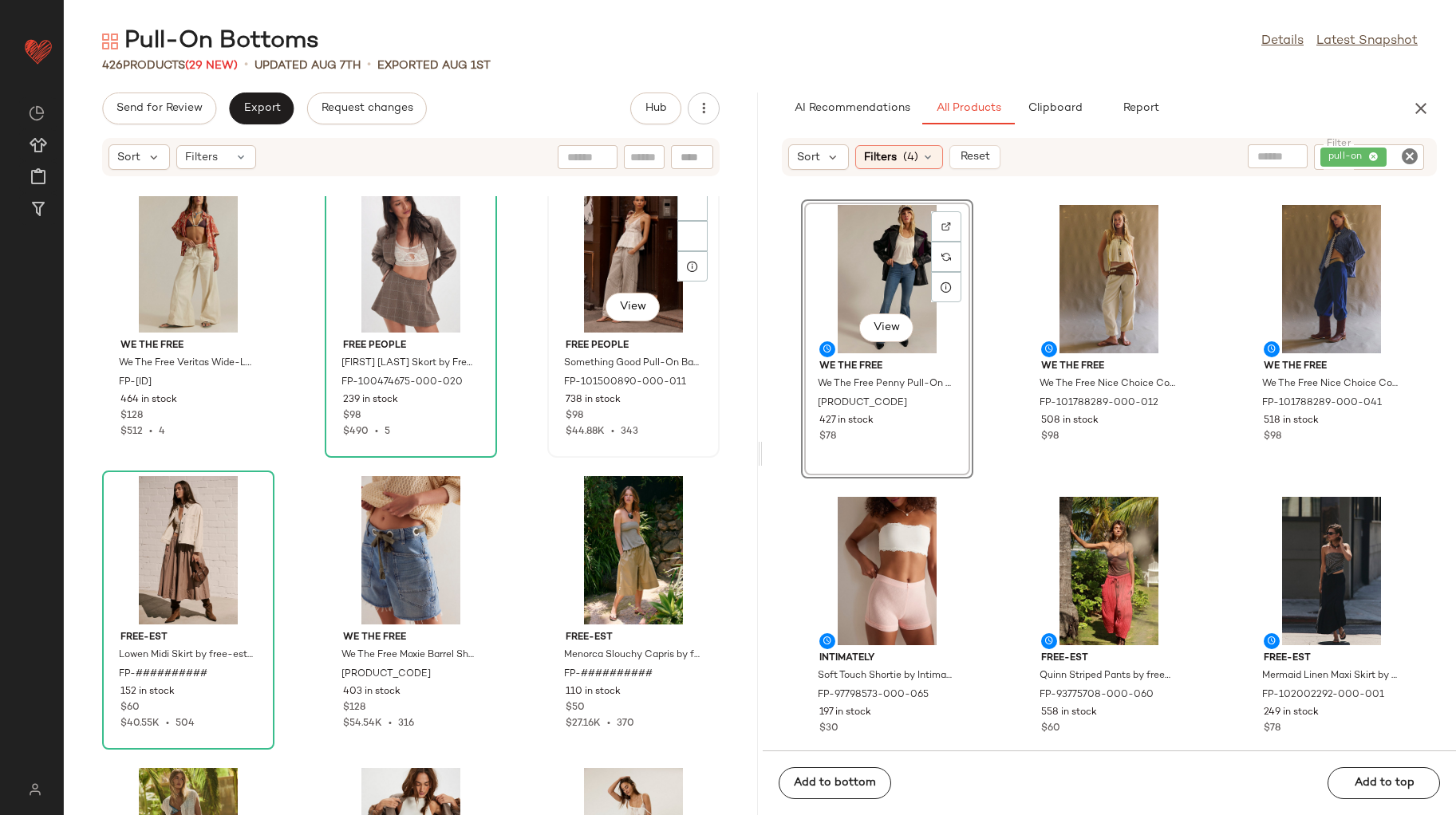 scroll, scrollTop: 1010, scrollLeft: 0, axis: vertical 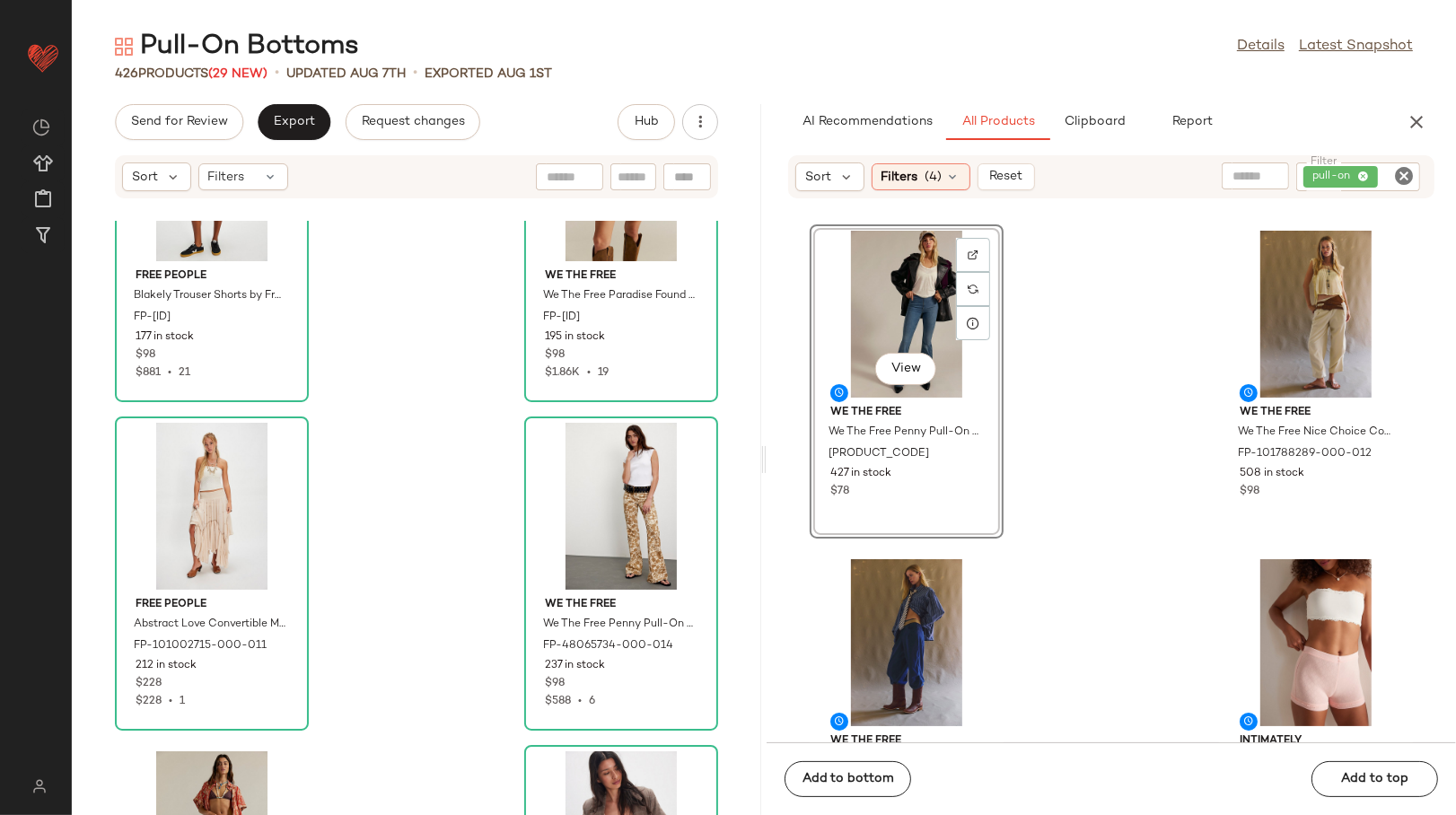 drag, startPoint x: 1457, startPoint y: 1, endPoint x: 957, endPoint y: 61, distance: 503.58713 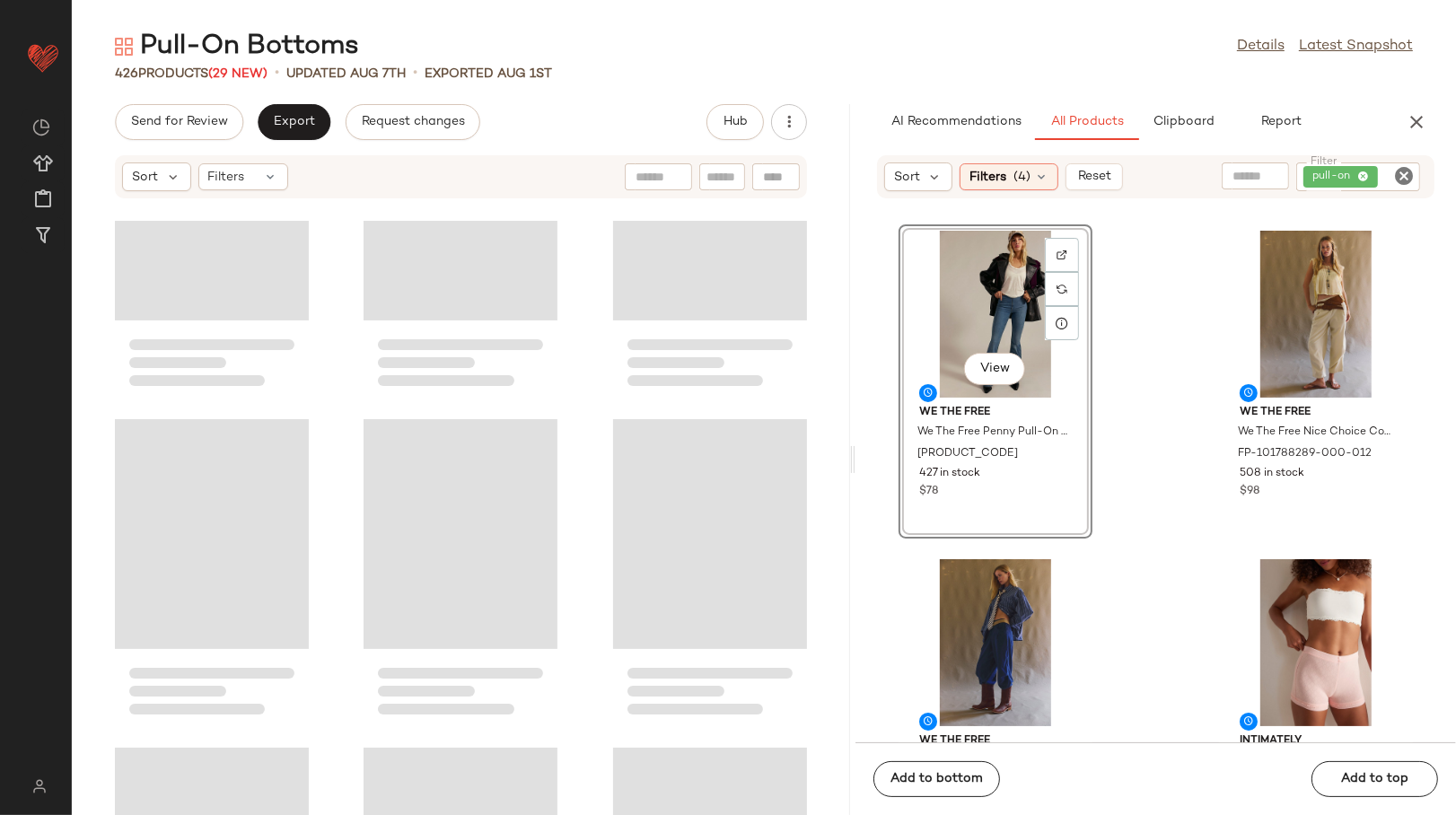scroll, scrollTop: 1135, scrollLeft: 0, axis: vertical 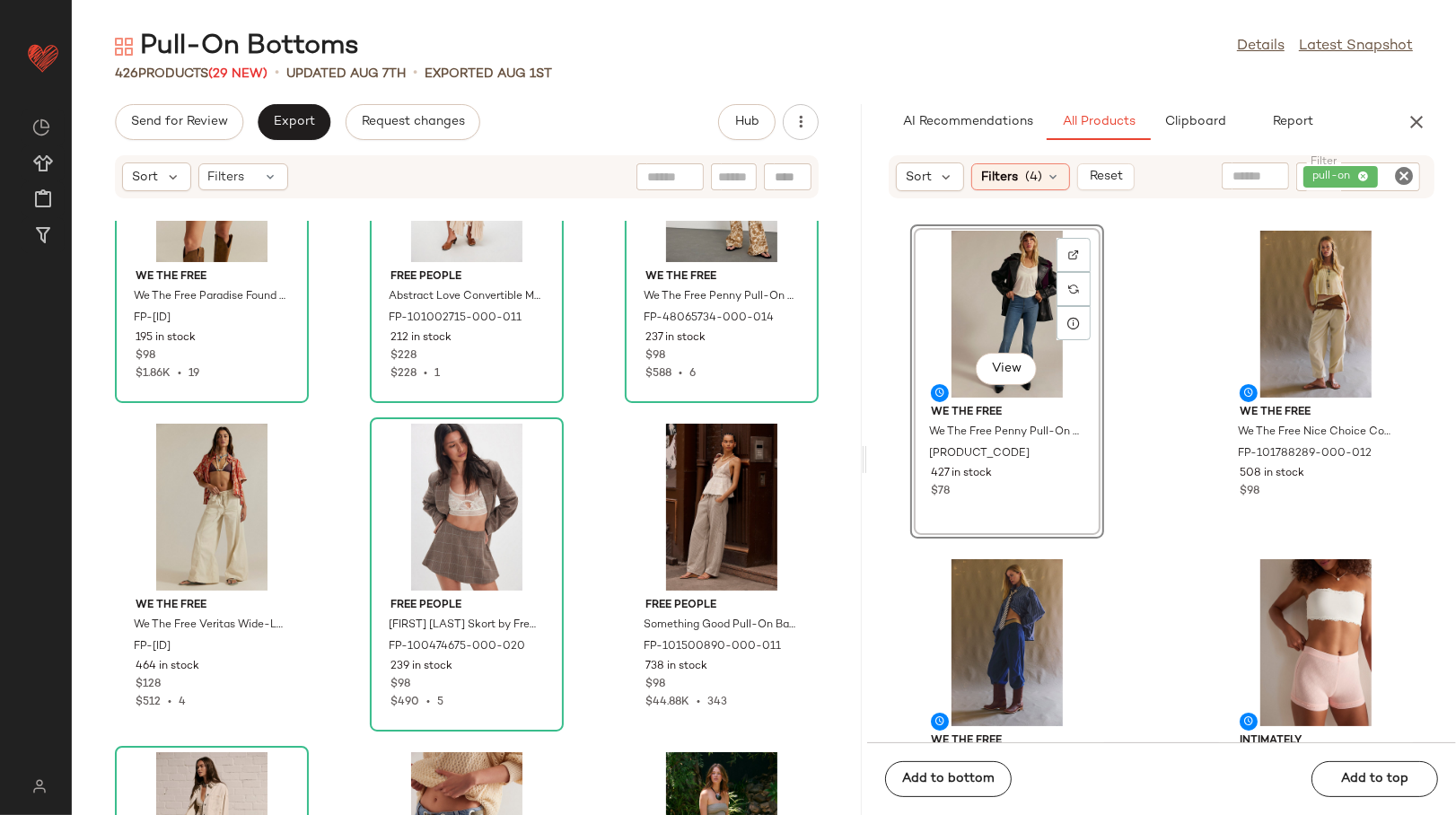 drag, startPoint x: 765, startPoint y: 458, endPoint x: 869, endPoint y: 454, distance: 104.07689 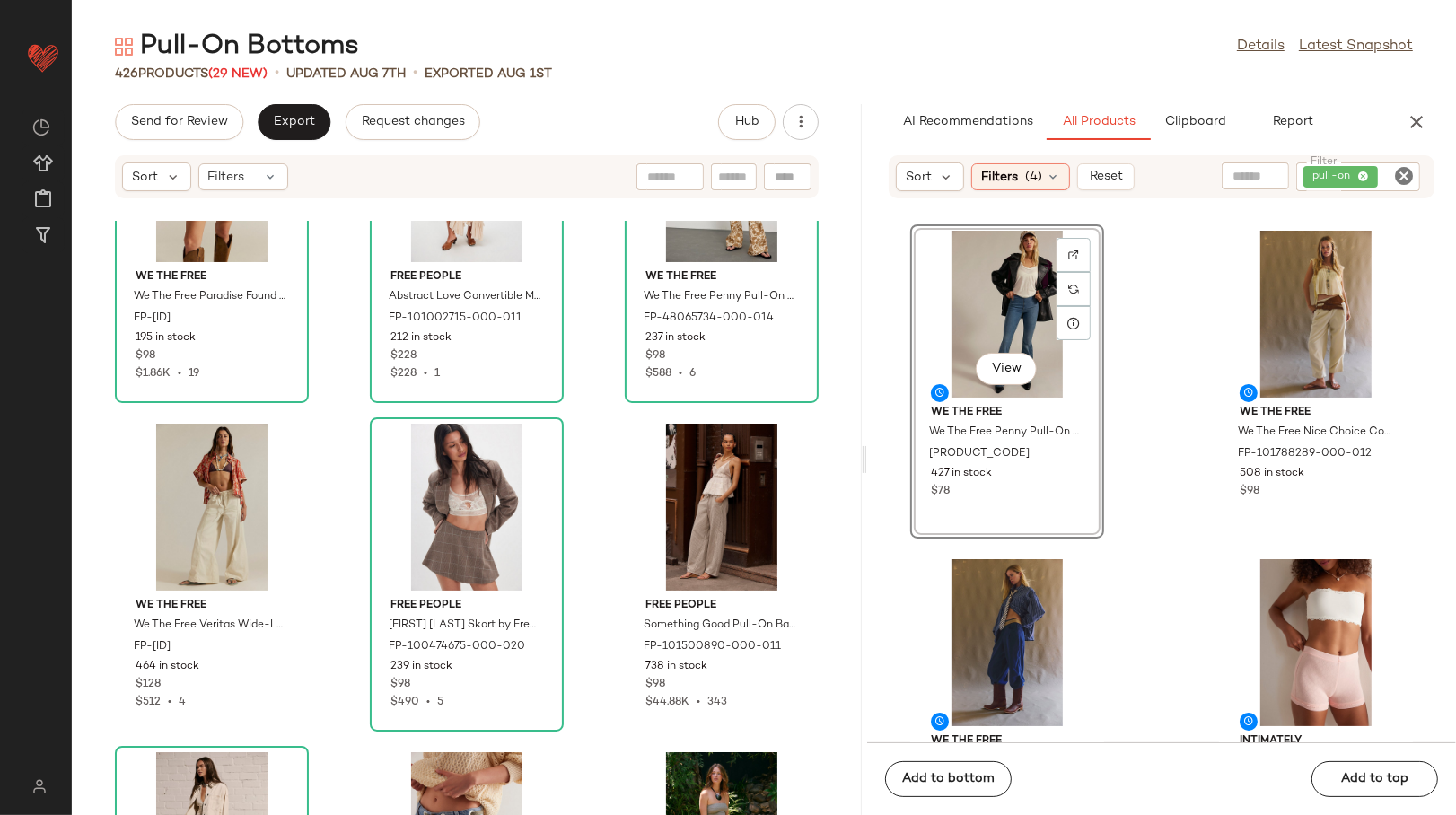 click on "Pull-On Bottoms  Details   Latest Snapshot  426   Products  (29 New)  •   updated Aug 7th  •  Exported Aug 1st  Send for Review   Export   Request changes   Hub  Sort  Filters We The Free We The Free Paradise Found Suede Skort at Free People in Brown, Size: XL FP-101705424-000-020 195 in stock $98 $1.86K  •  19 Free People Abstract Love Convertible Midi Skirt by Free People in White, Size: S FP-101002715-000-011 212 in stock $228 $228  •  1 We The Free We The Free Penny Pull-On Printed Flare Jeans at Free People, Size: 31 FP-48065734-000-014 237 in stock $98 $588  •  6 We The Free We The Free Veritas Wide-Leg Jeans at Free People in White, Size: S FP-97645972-000-012 464 in stock $128 $512  •  4 Free People Paradise Found Menswear Skort by Free People in Brown, Size: XS FP-100474675-000-020 239 in stock $98 $490  •  5 Free People Something Good Pull-On Barrel Pants by Free People in White, Size: M FP-101500890-000-011 738 in stock $98 $44.88K  •  343 free-est FP-89228332-000-022 152 in stock" at bounding box center [764, 422] 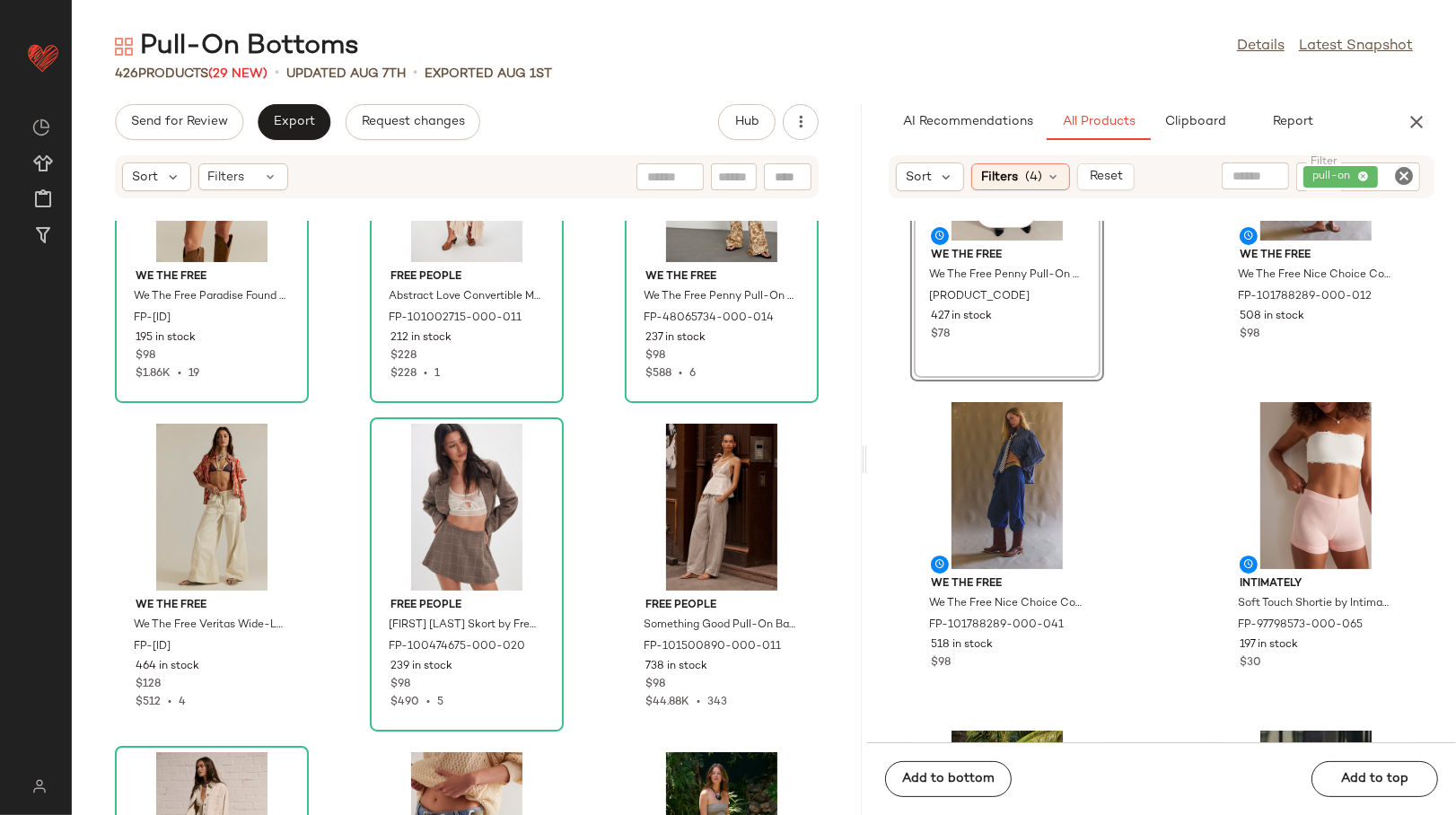 scroll, scrollTop: 0, scrollLeft: 0, axis: both 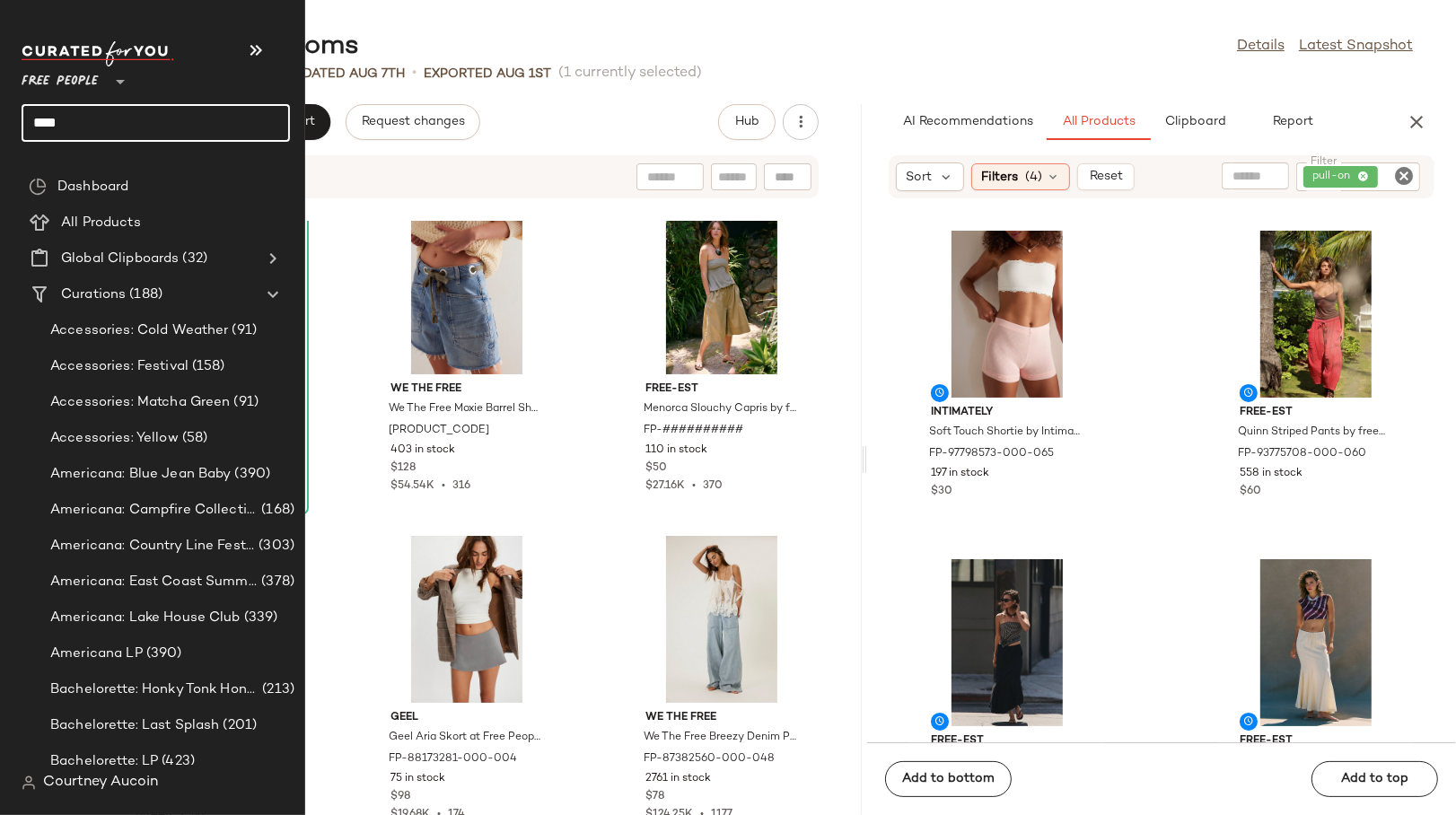 click on "****" 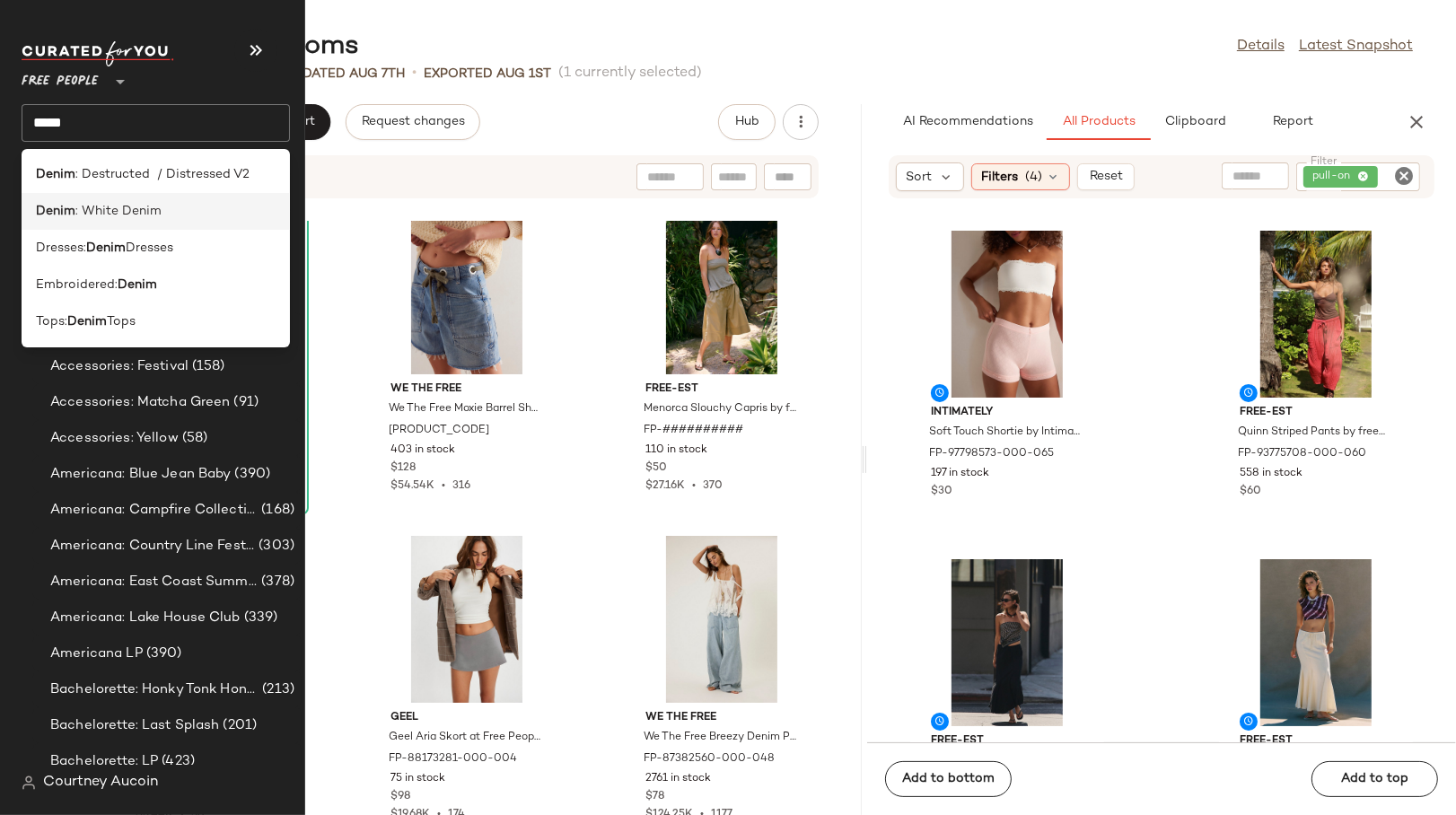 click on "Denim : White Denim" 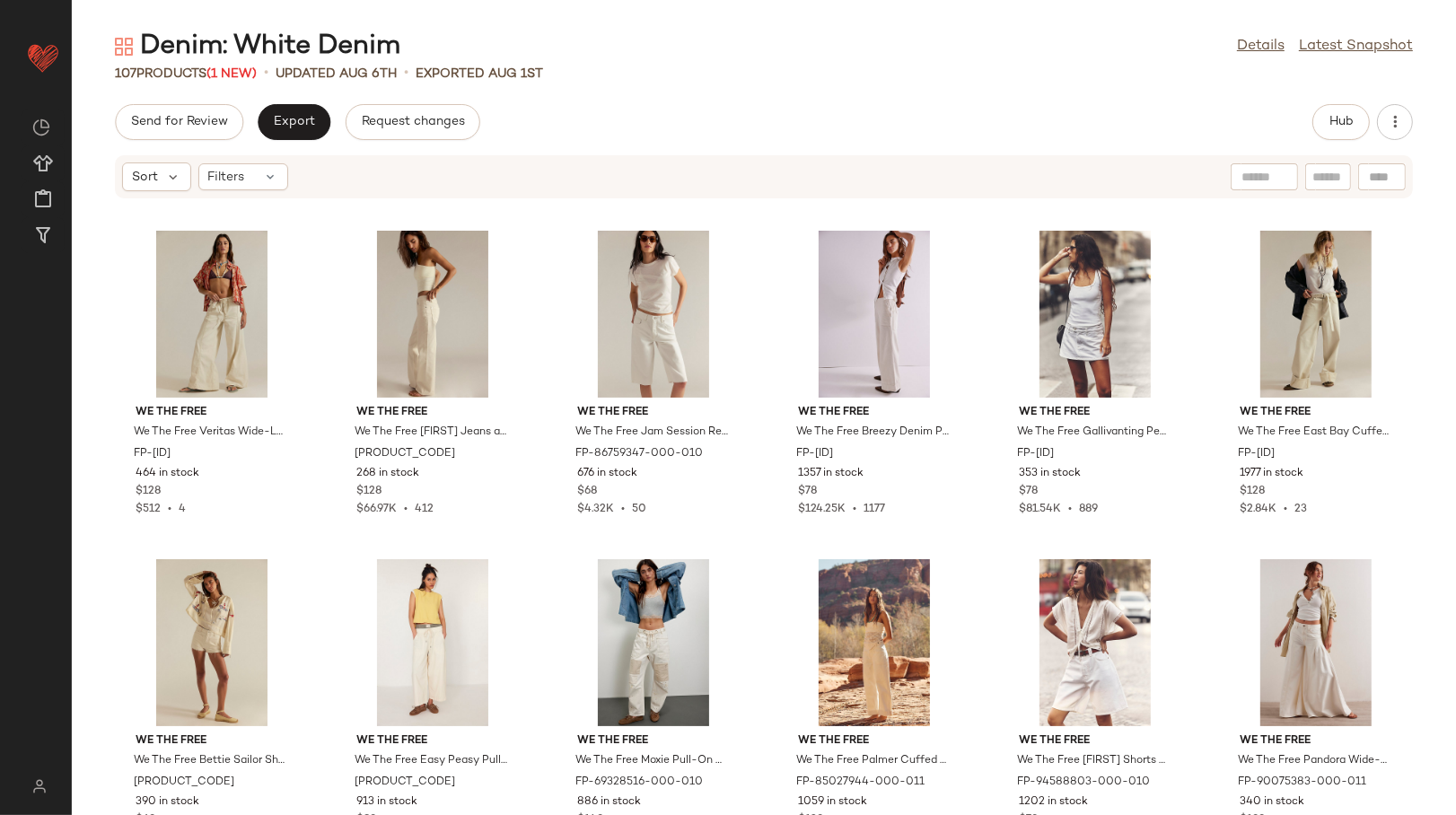 click on "Send for Review   Export   Request changes   Hub" 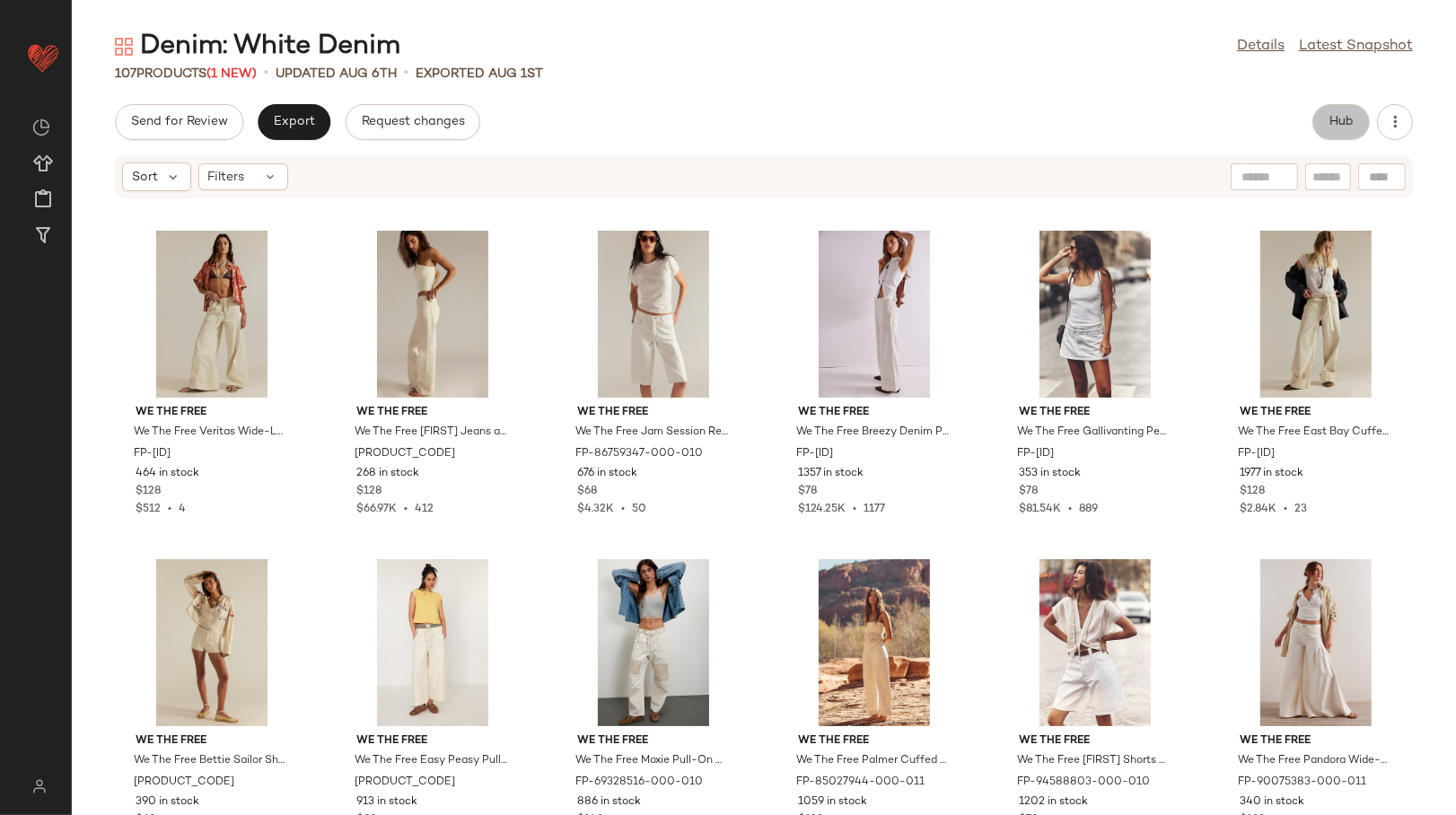 click on "Hub" at bounding box center (1341, 122) 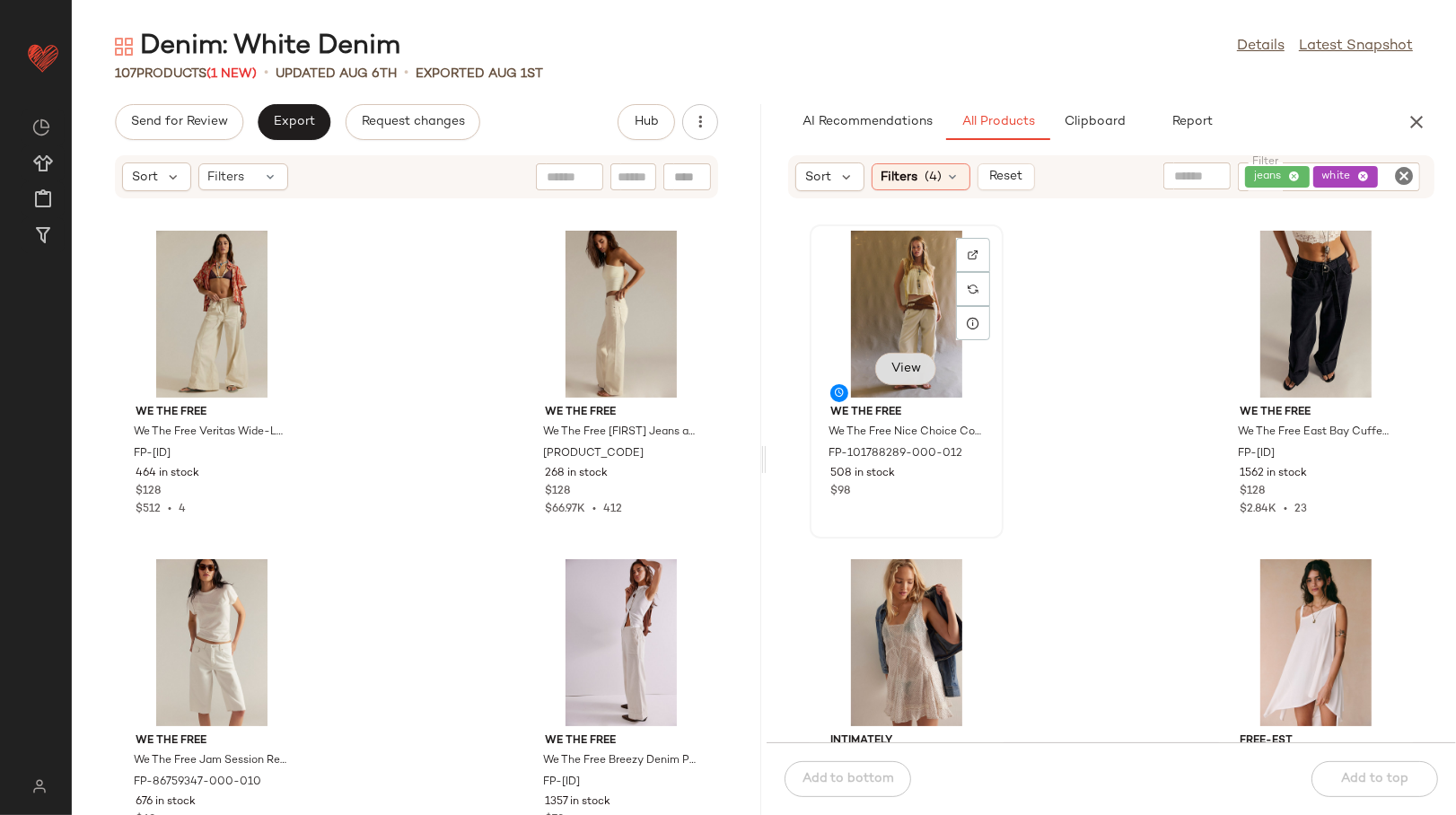 click on "View" 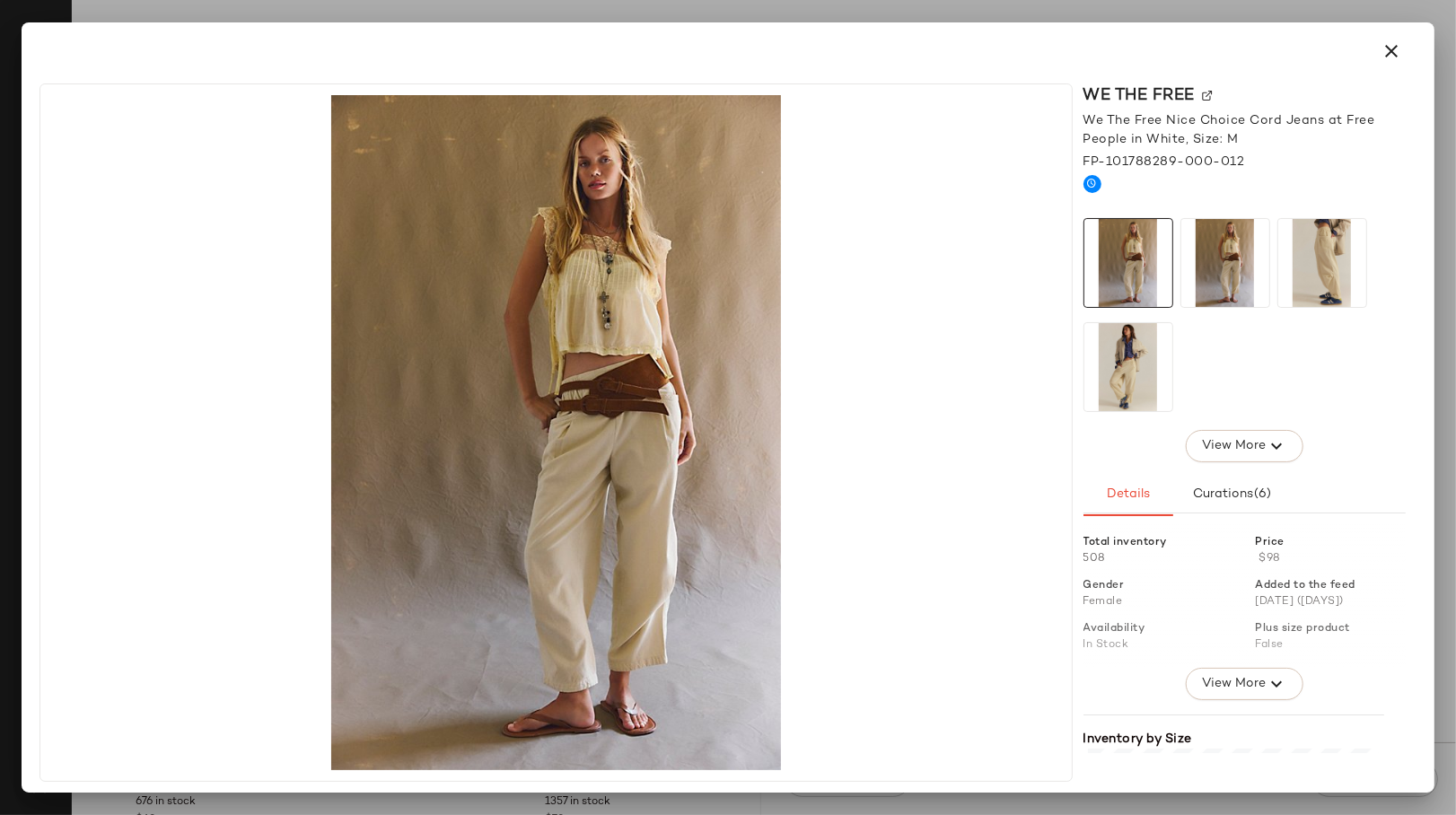click 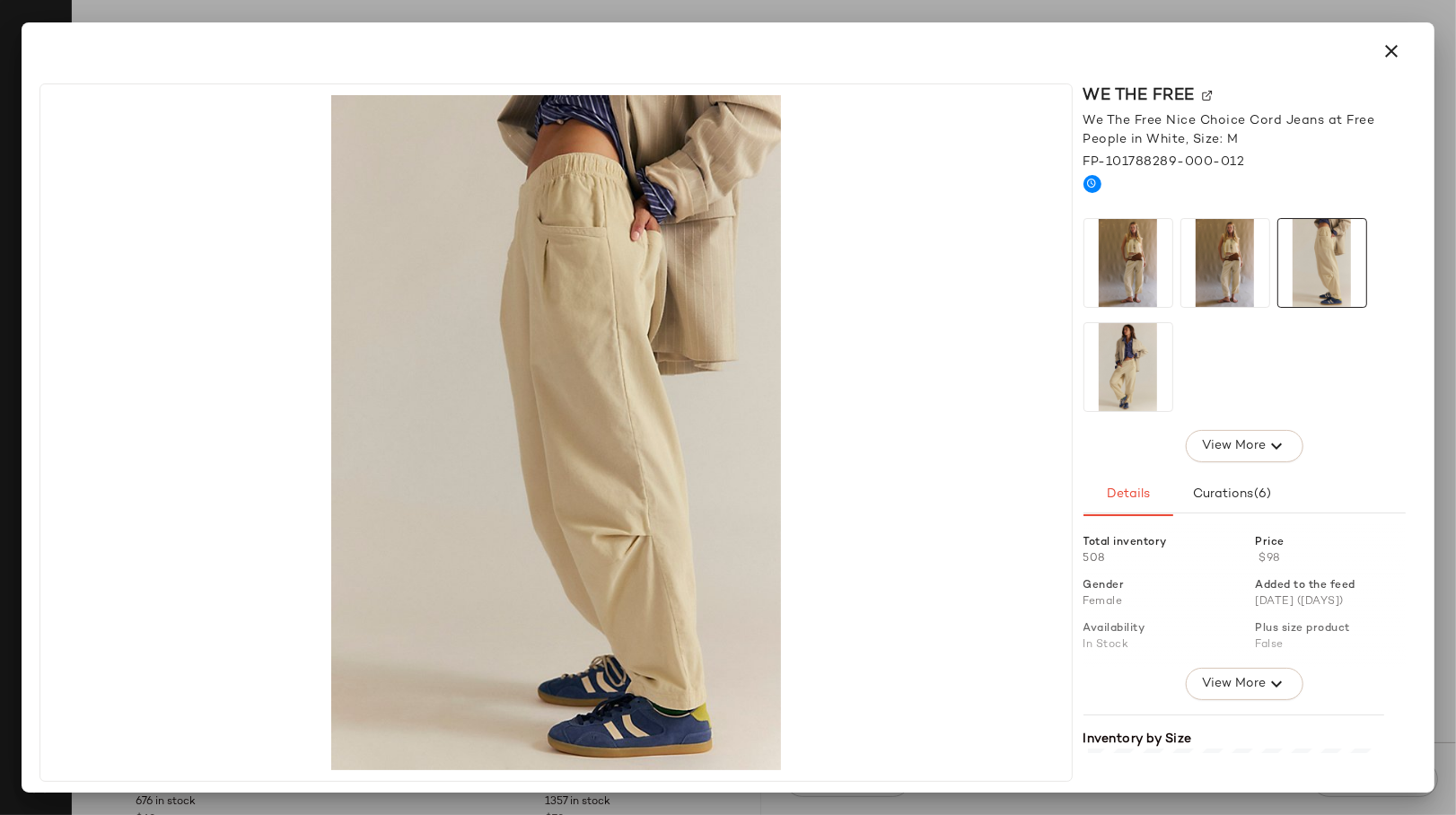 click 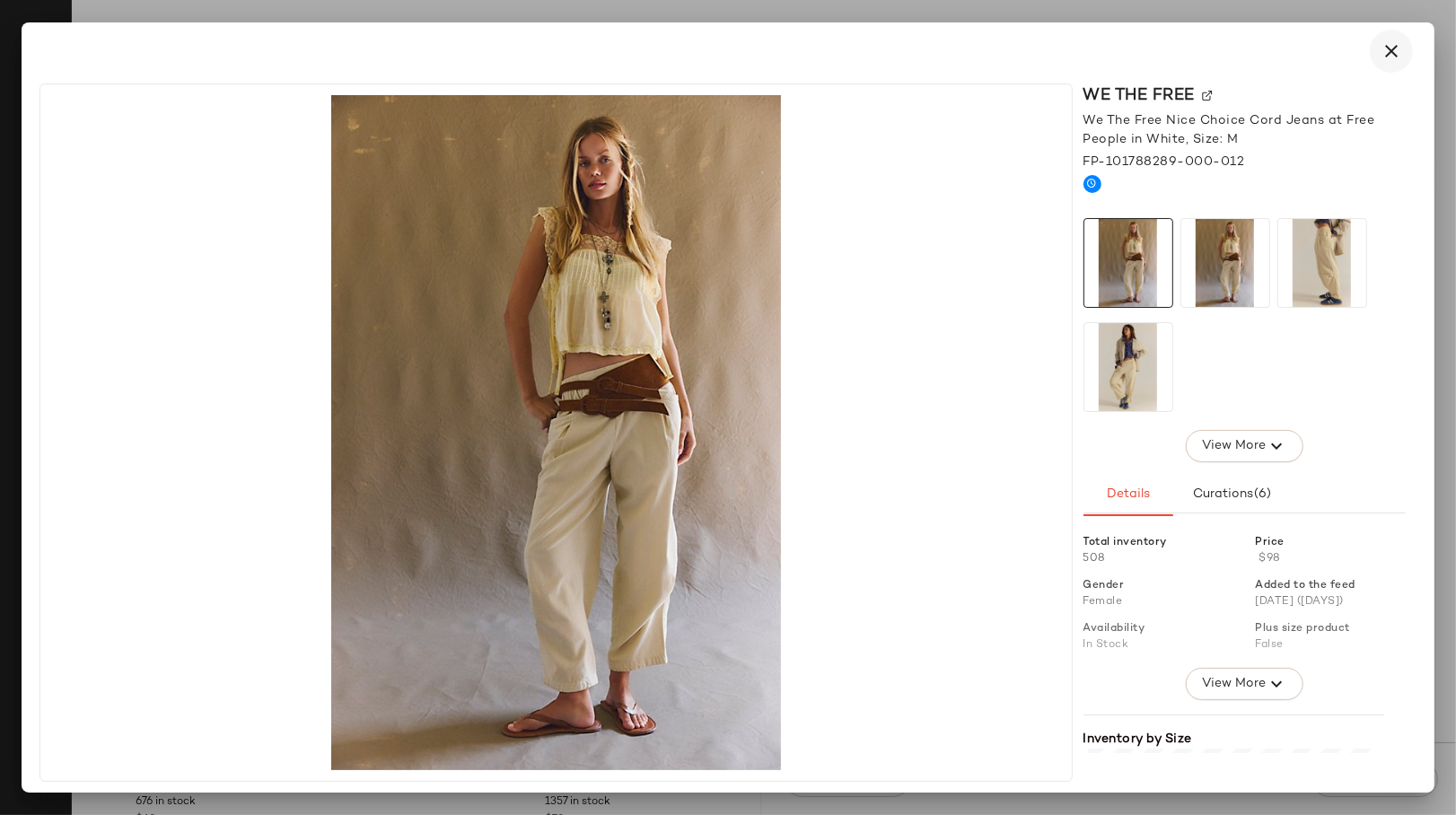 click at bounding box center (1391, 51) 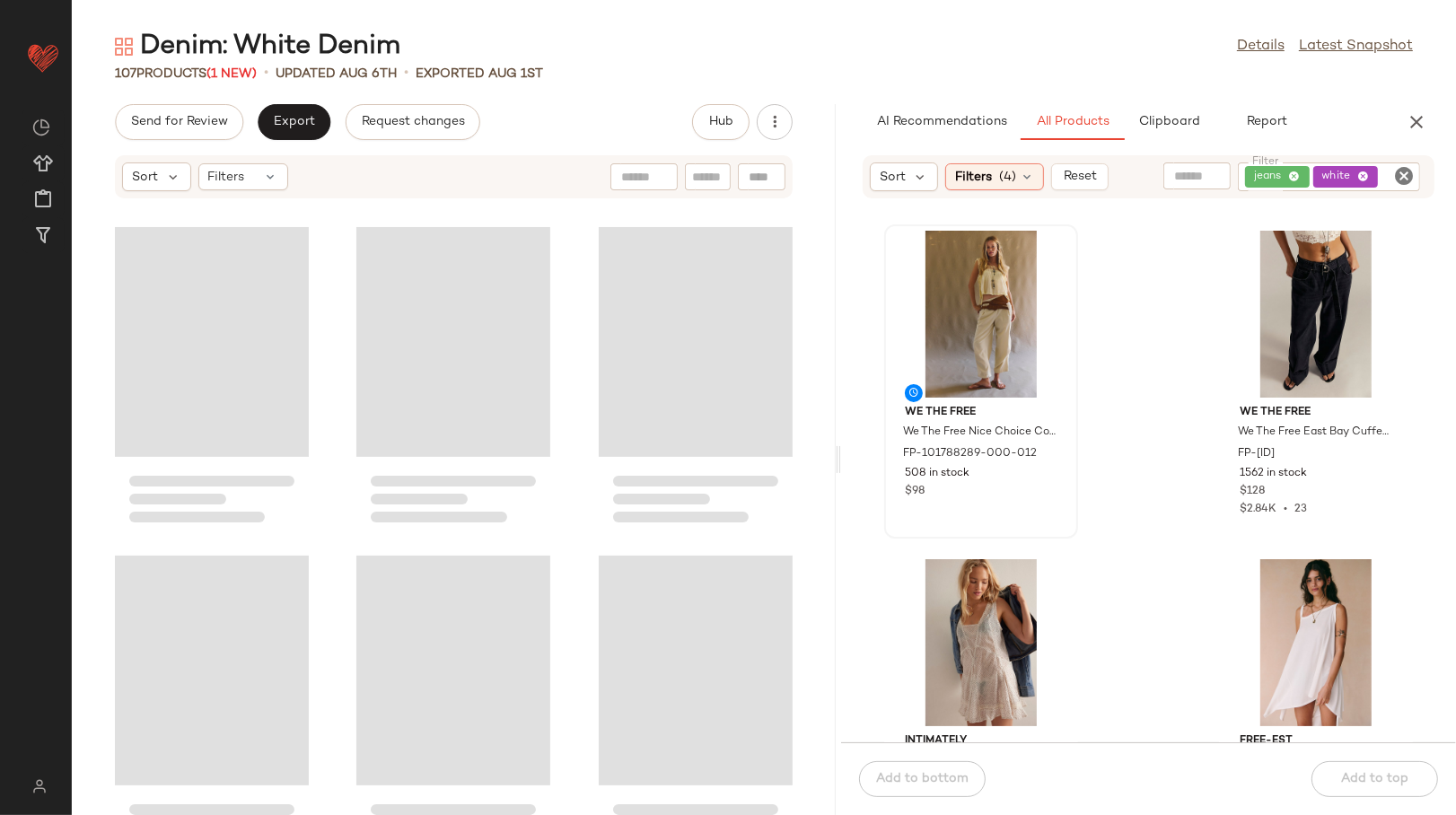 drag, startPoint x: 762, startPoint y: 457, endPoint x: 840, endPoint y: 453, distance: 78.1025 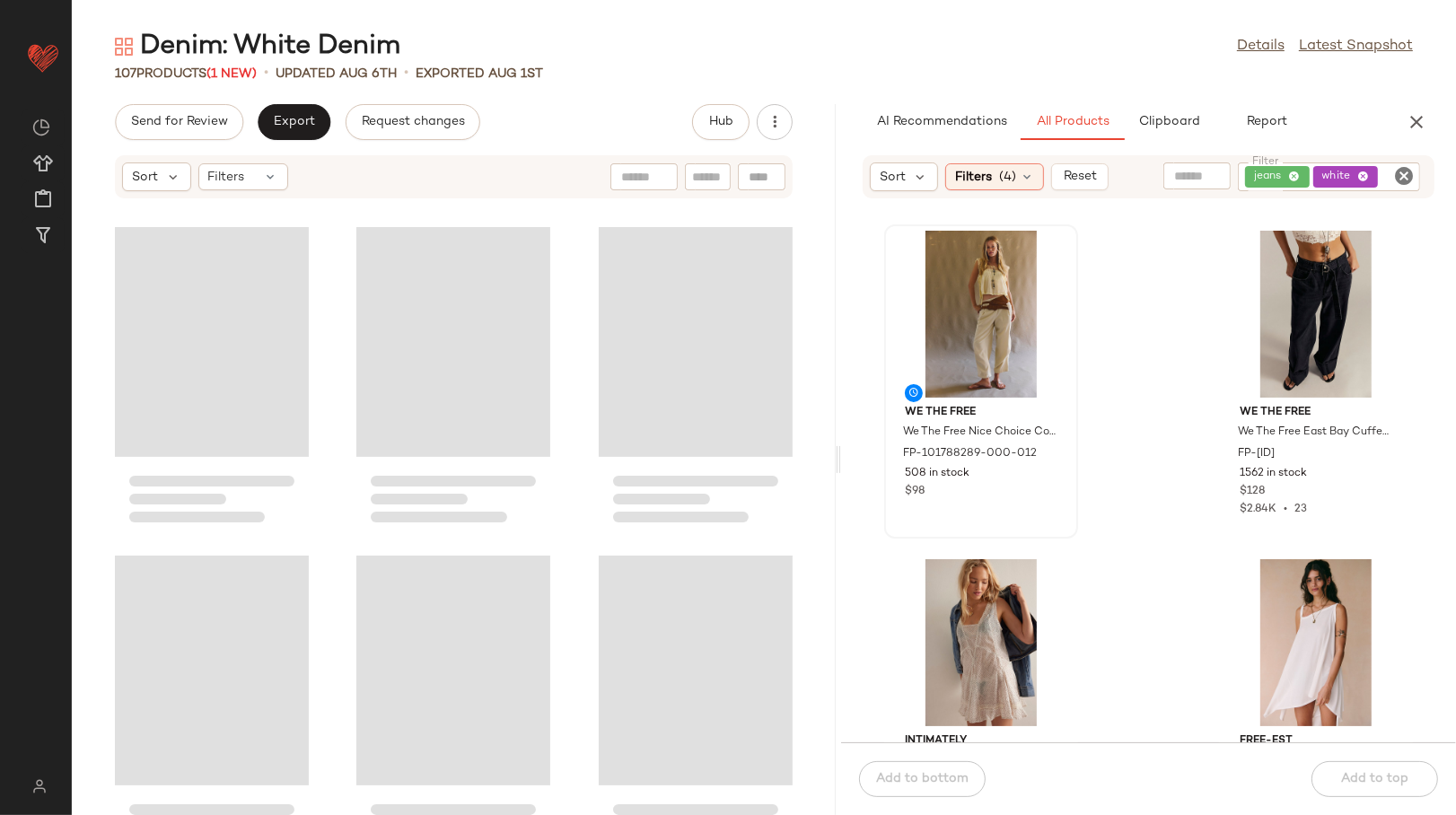 click on "Denim: White Denim  Details   Latest Snapshot  107   Products  (1 New)  •   updated Aug 6th  •  Exported Aug 1st  Send for Review   Export   Request changes   Hub  Sort  Filters  AI Recommendations   All Products   Clipboard   Report  Sort  Filters  (4)   Reset  Filter jeans white Filter We The Free We The Free Nice Choice Cord Jeans at Free People in White, Size: M FP-101788289-000-012 508 in stock $98 We The Free We The Free East Bay Cuffed Jeans at Free People in Black, Size: 31 FP-97642334-000-001 1562 in stock $128 $2.84K  •  23 Intimately Staying Local Printed Slip by Intimately at Free People in White, Size: L FP-99493439-000-011 453 in stock $78 $1.4K  •  6 free-est Alexandra Tunic by free-est at Free People in White, Size: L FP-98626880-000-011 498 in stock $50 $3.24K  •  44 We The Free We The Free East Bay Cuffed Jeans at Free People in Light Wash, Size: 33 FP-97642334-000-045 3172 in stock $128 $2.84K  •  23 We The Free FP-97642334-000-041 3016 in stock $128 $2.84K  •  23 $180 $228" at bounding box center (764, 422) 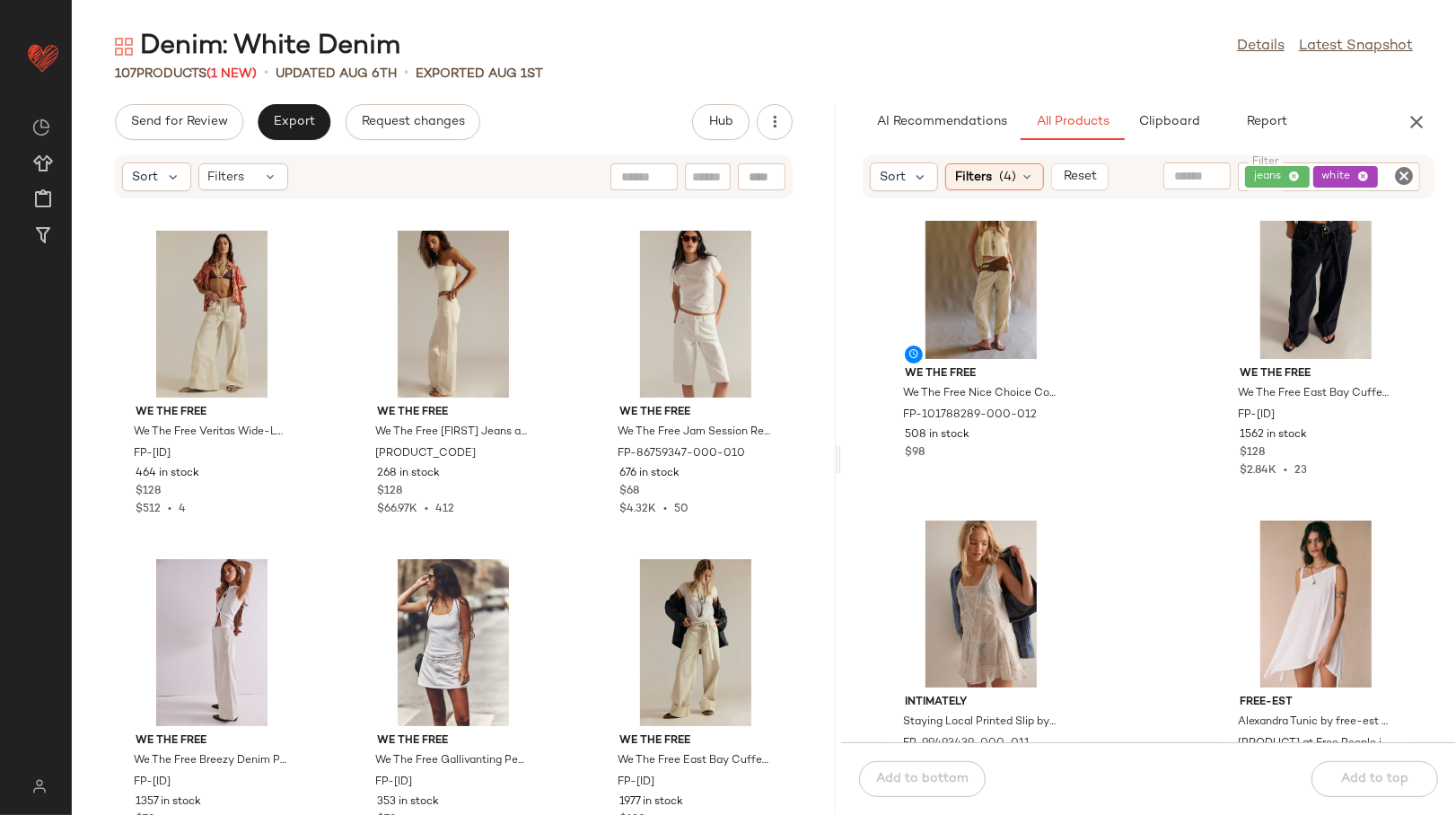 scroll, scrollTop: 0, scrollLeft: 0, axis: both 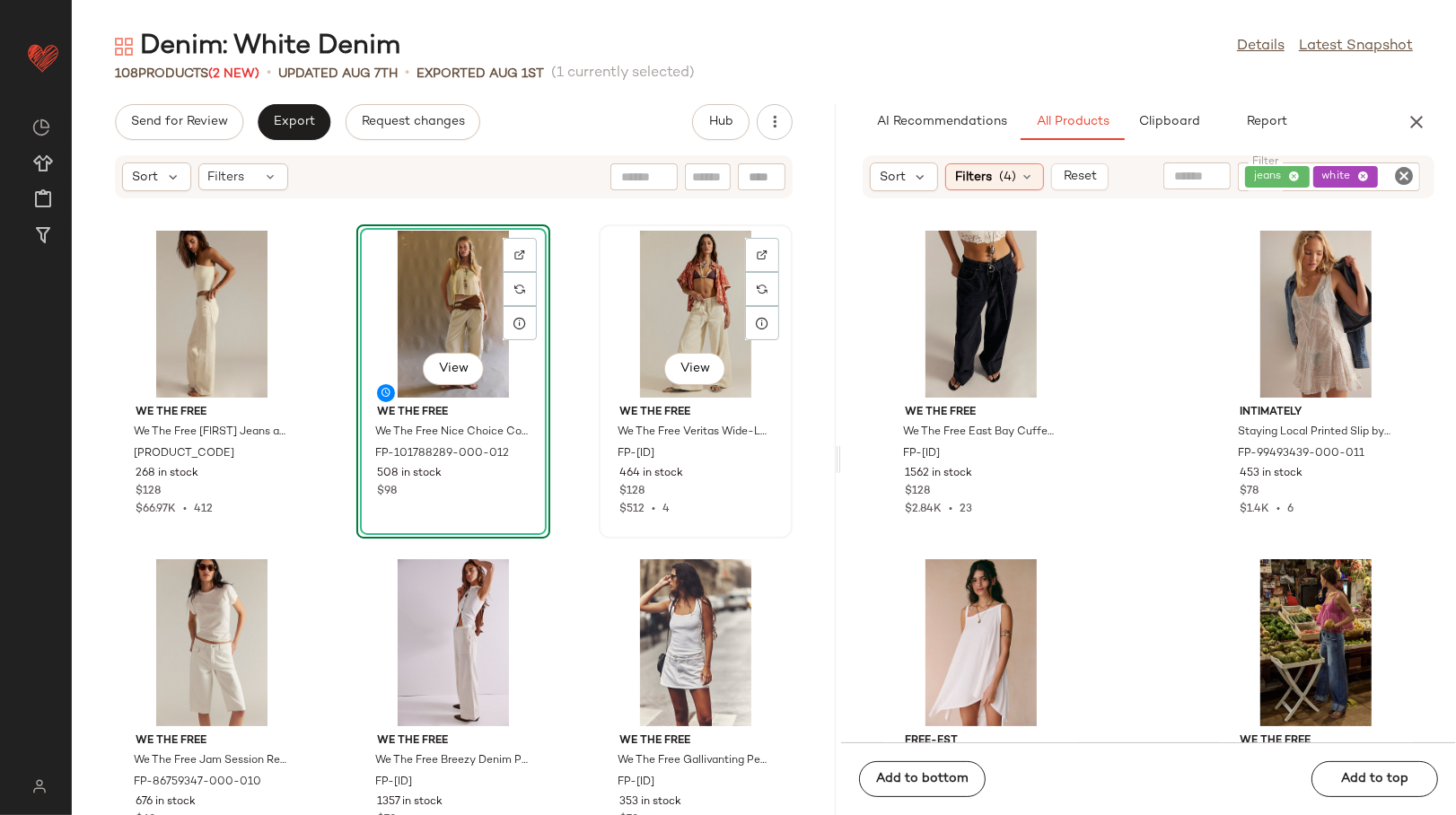 click on "View  We The Free We The Free Veritas Wide-Leg Jeans at Free People in White, Size: S FP-97645972-000-012 464 in stock $128 $512  •  4" at bounding box center [696, 381] 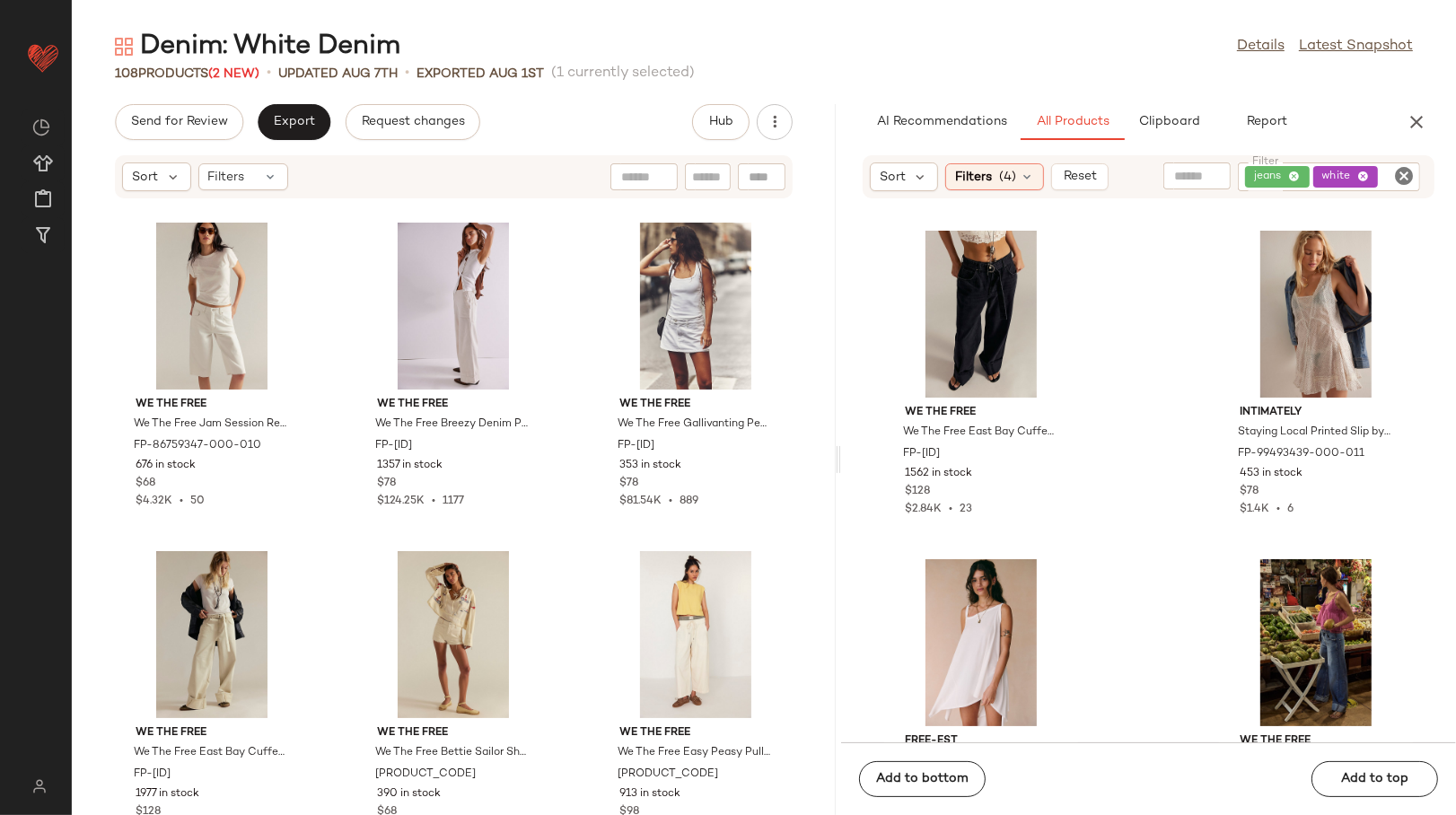 scroll, scrollTop: 513, scrollLeft: 0, axis: vertical 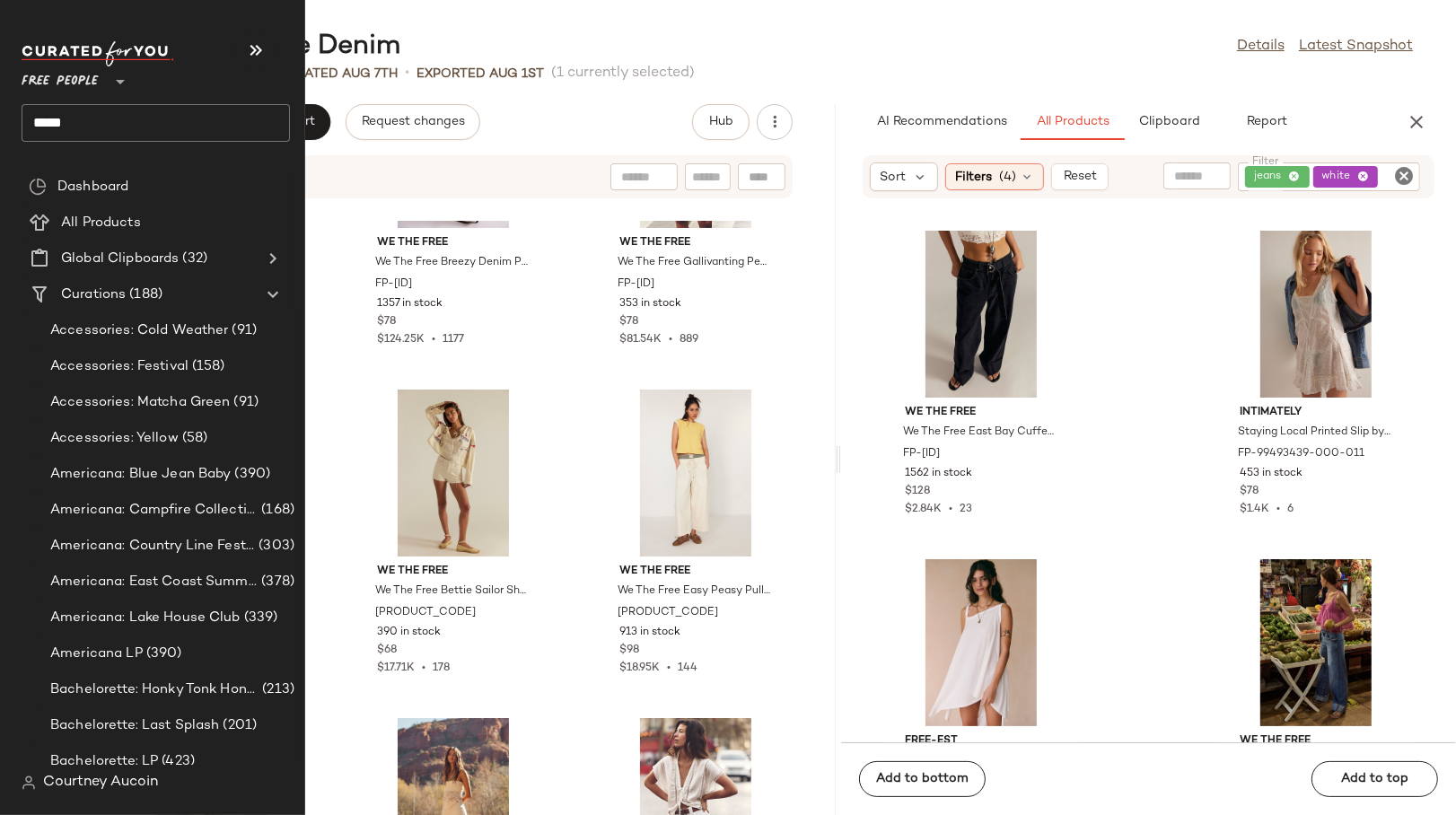 click on "*****" 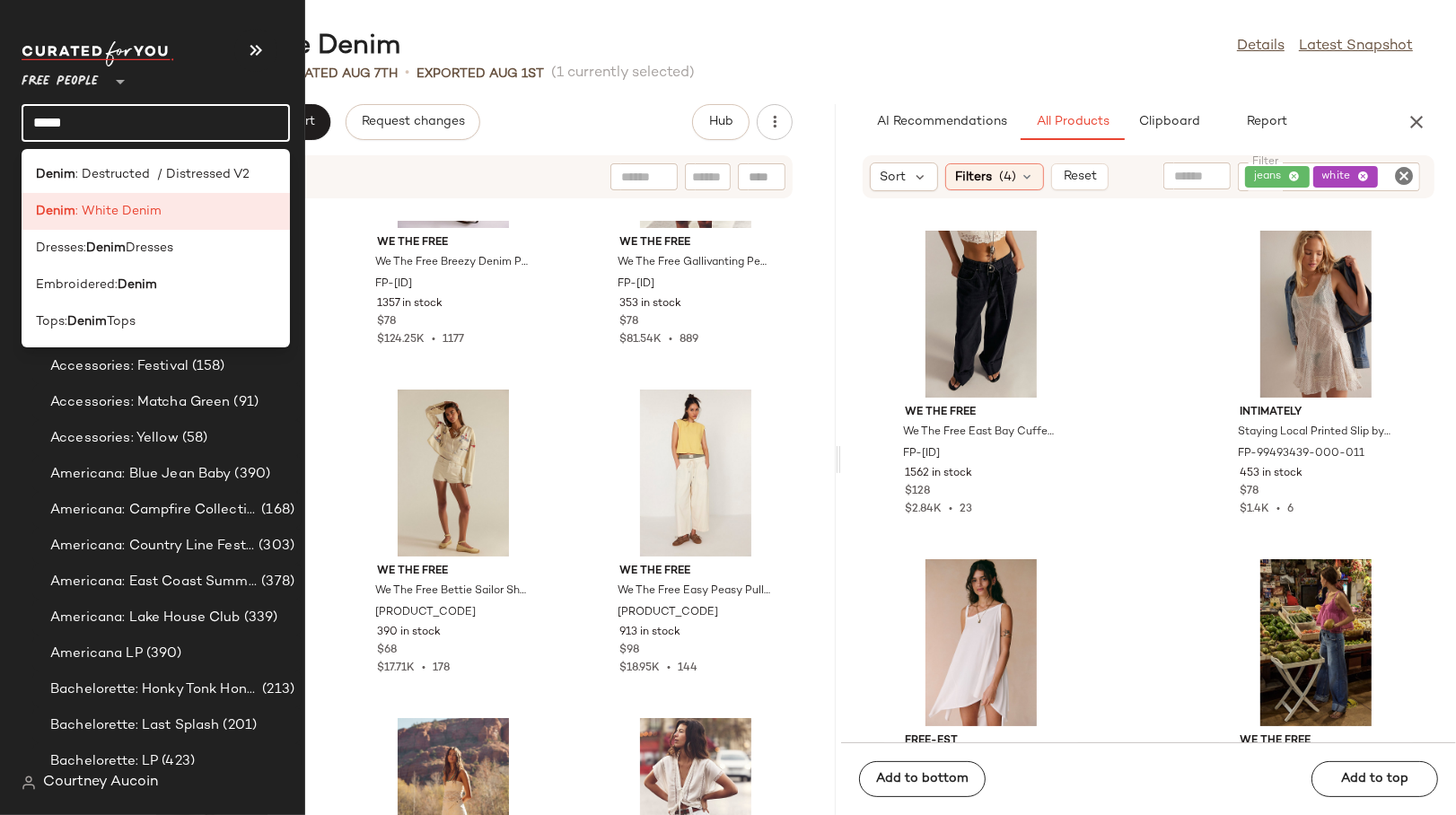 click on "*****" 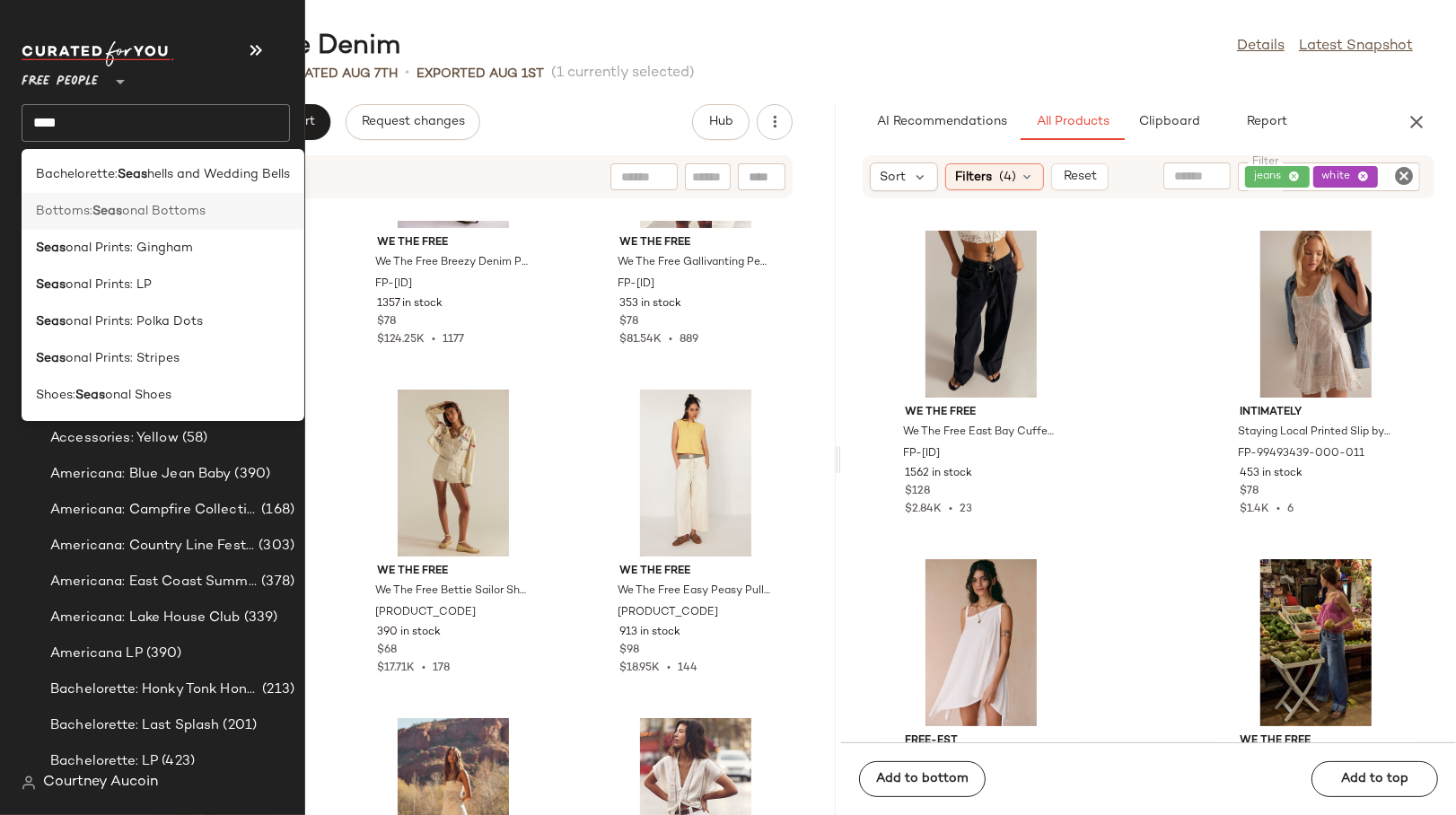 click on "onal Bottoms" at bounding box center (163, 211) 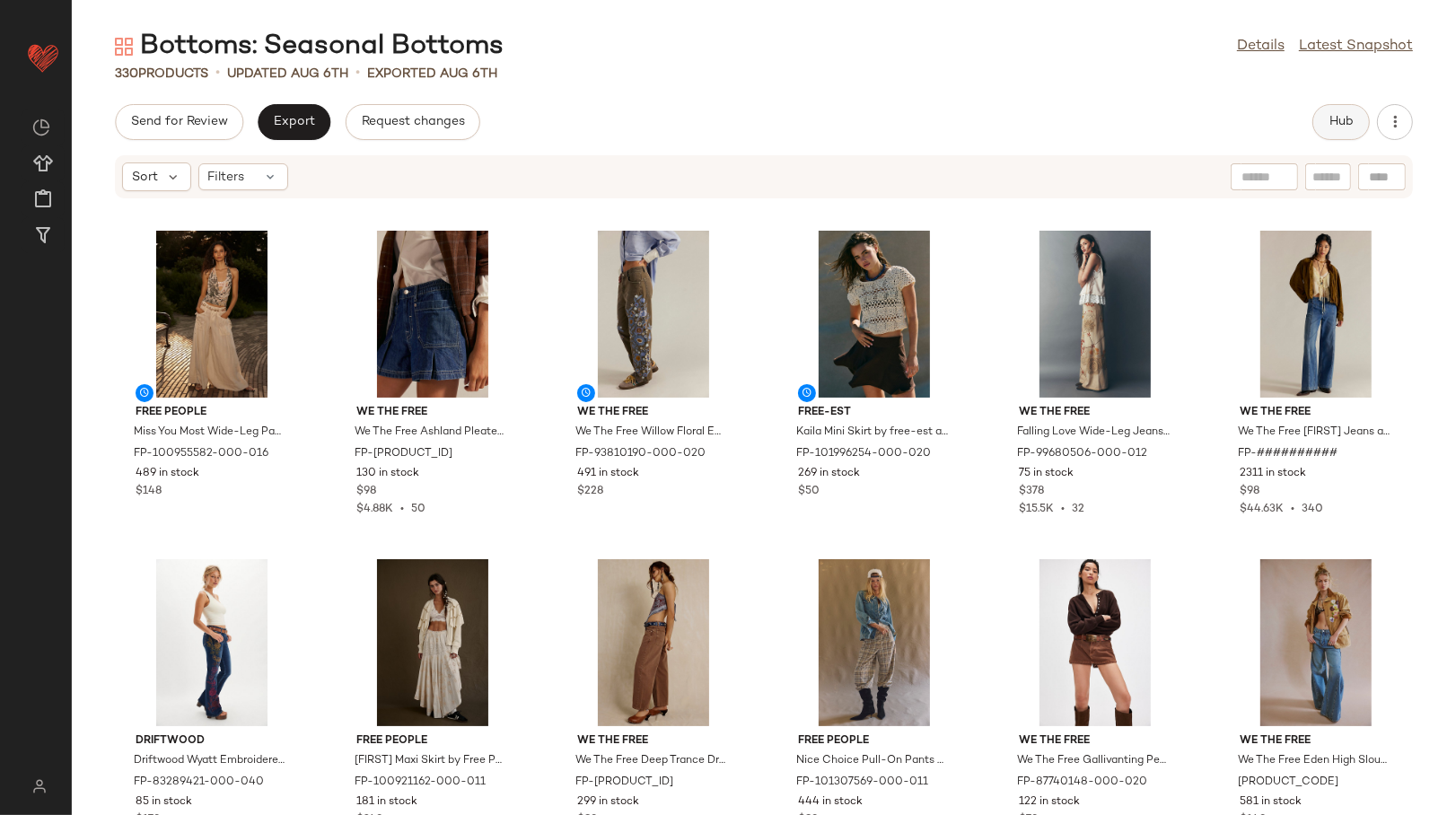 click on "Hub" 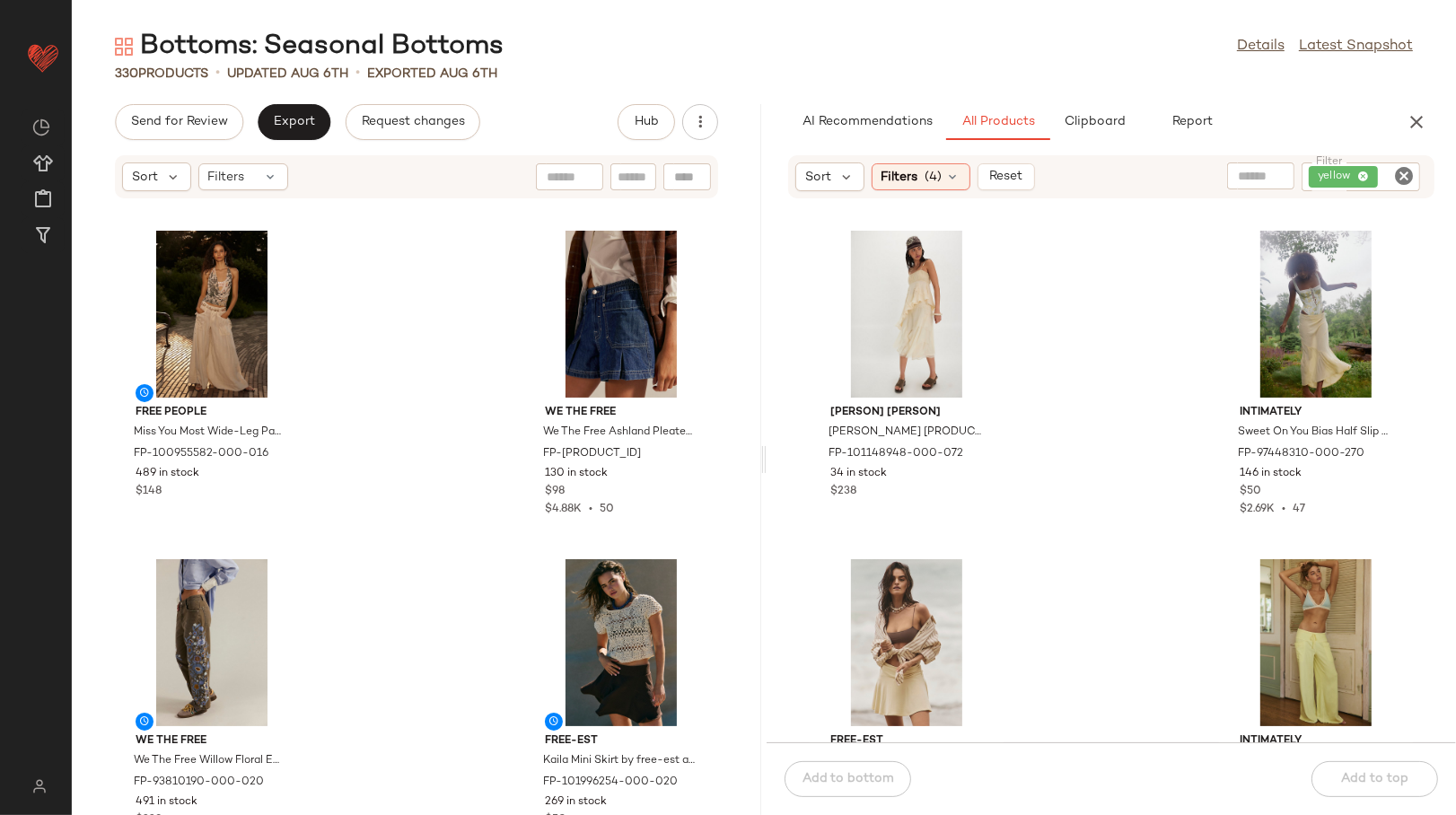 click 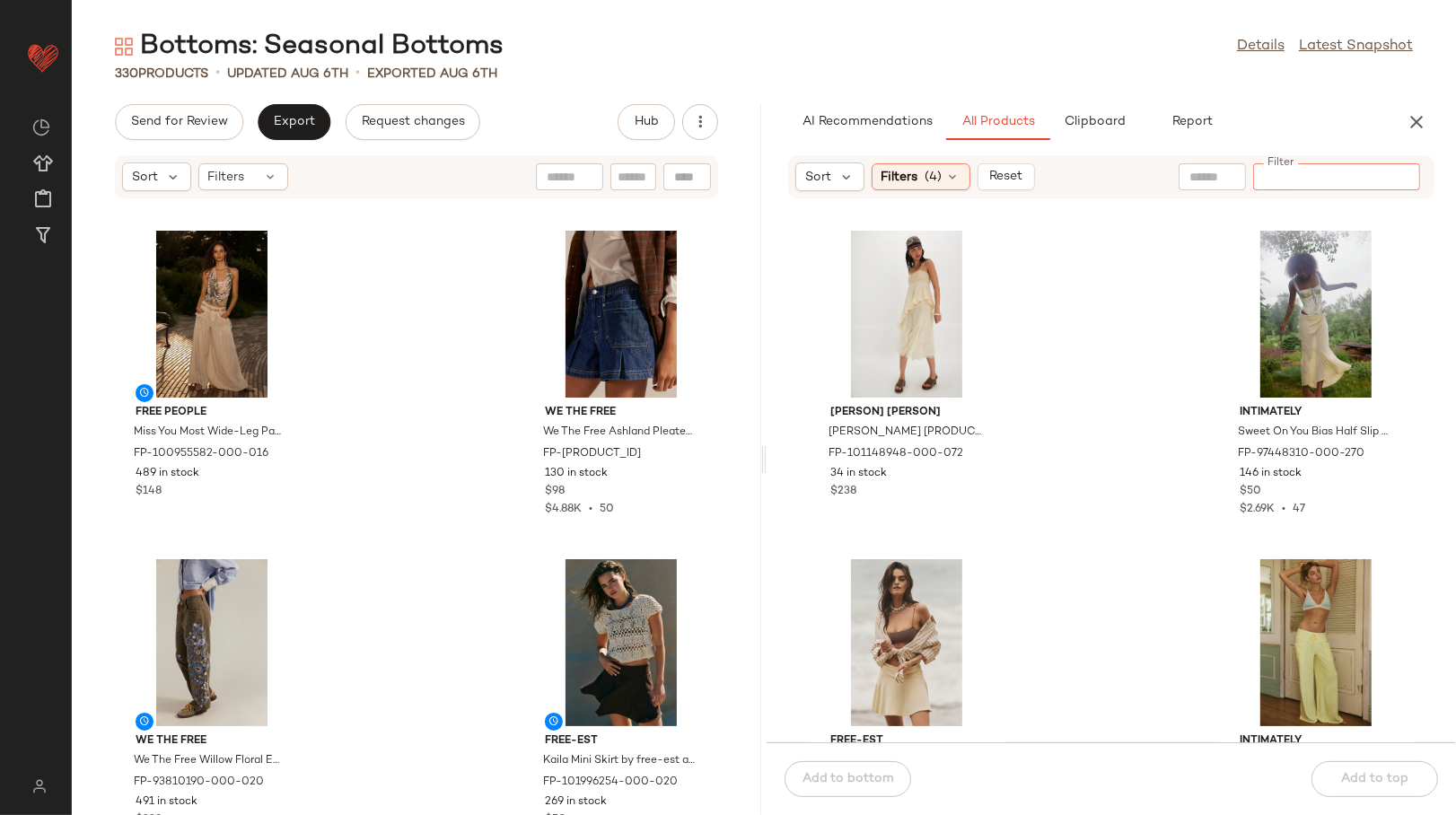 click on "AI Recommendations   All Products   Clipboard   Report  Sort  Filters  (4)   Reset  Filter Filter Nigel Preston Nigel Preston Fairy Chiffon Cropped Pants at Free People in Yellow, Size: S FP-101148948-000-072 34 in stock $238 Intimately Sweet On You Bias Half Slip by Intimately at Free People in Yellow, Size: XL FP-97448310-000-270 146 in stock $50 $2.69K  •  47 free-est Good Feels Skort by free-est at Free People in Yellow, Size: S FP-100824598-000-072 18 in stock $40 $9.15K  •  172 Intimately Staycation Lounge Pants by Intimately at Free People in Yellow, Size: M FP-99954505-000-271 251 in stock $68 $1.29K  •  18 free-est Hot Hot Hot Shorts by free-est at Free People in Yellow, Size: XS FP-90878760-000-079 108 in stock $40 $9.45K  •  148 Citizens of Humanity Citizens of Humanity Marcelle Low-Slung Cargo Pants at Free People in Yellow, Size: 31 FP-83648436-000-270 19 in stock $248 We The Free We The Free Park Ave Pants at Free People in Yellow, Size: L FP-96204755-000-072 57 in stock $148 $30.49K 39" 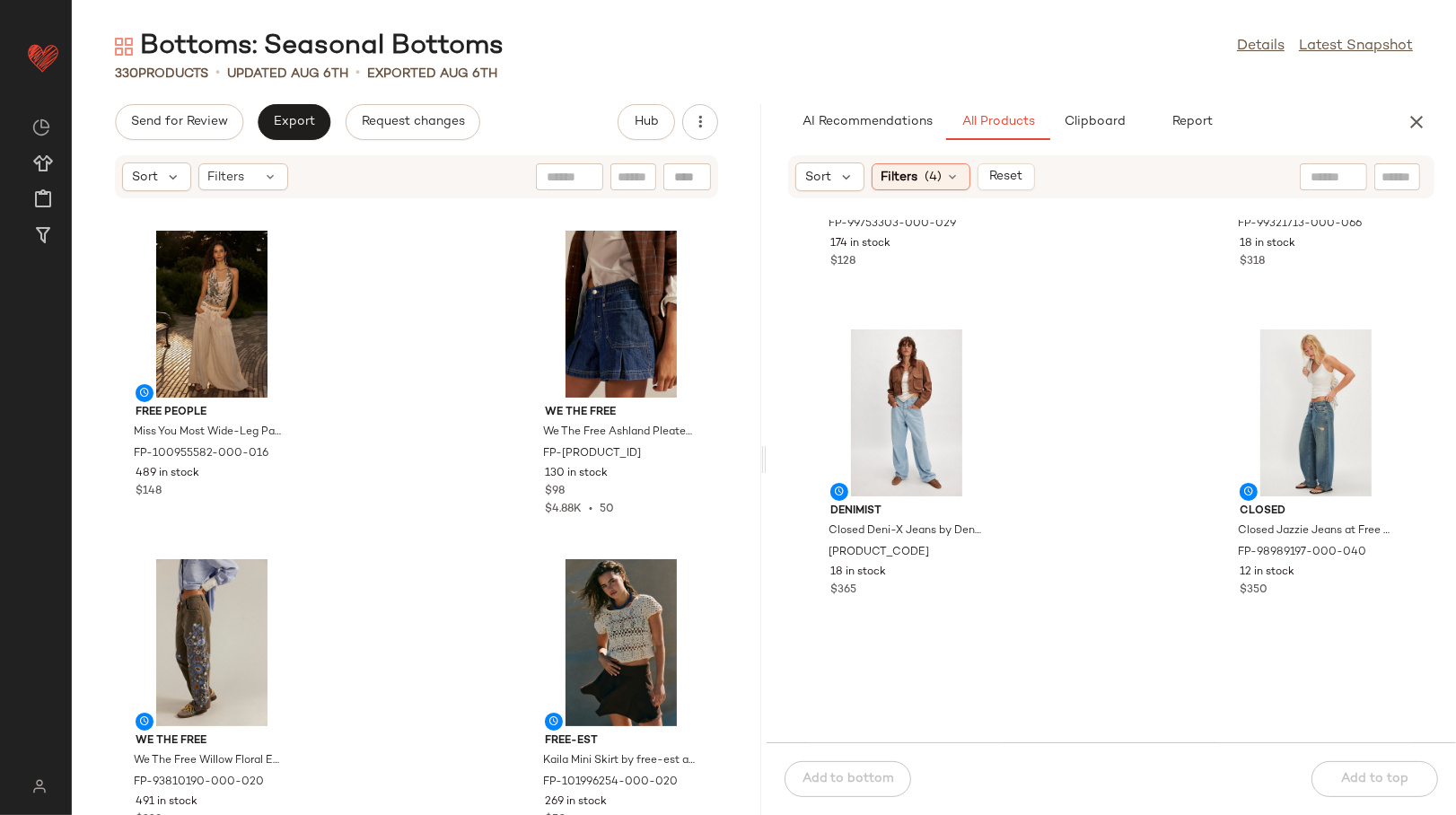 scroll, scrollTop: 811, scrollLeft: 0, axis: vertical 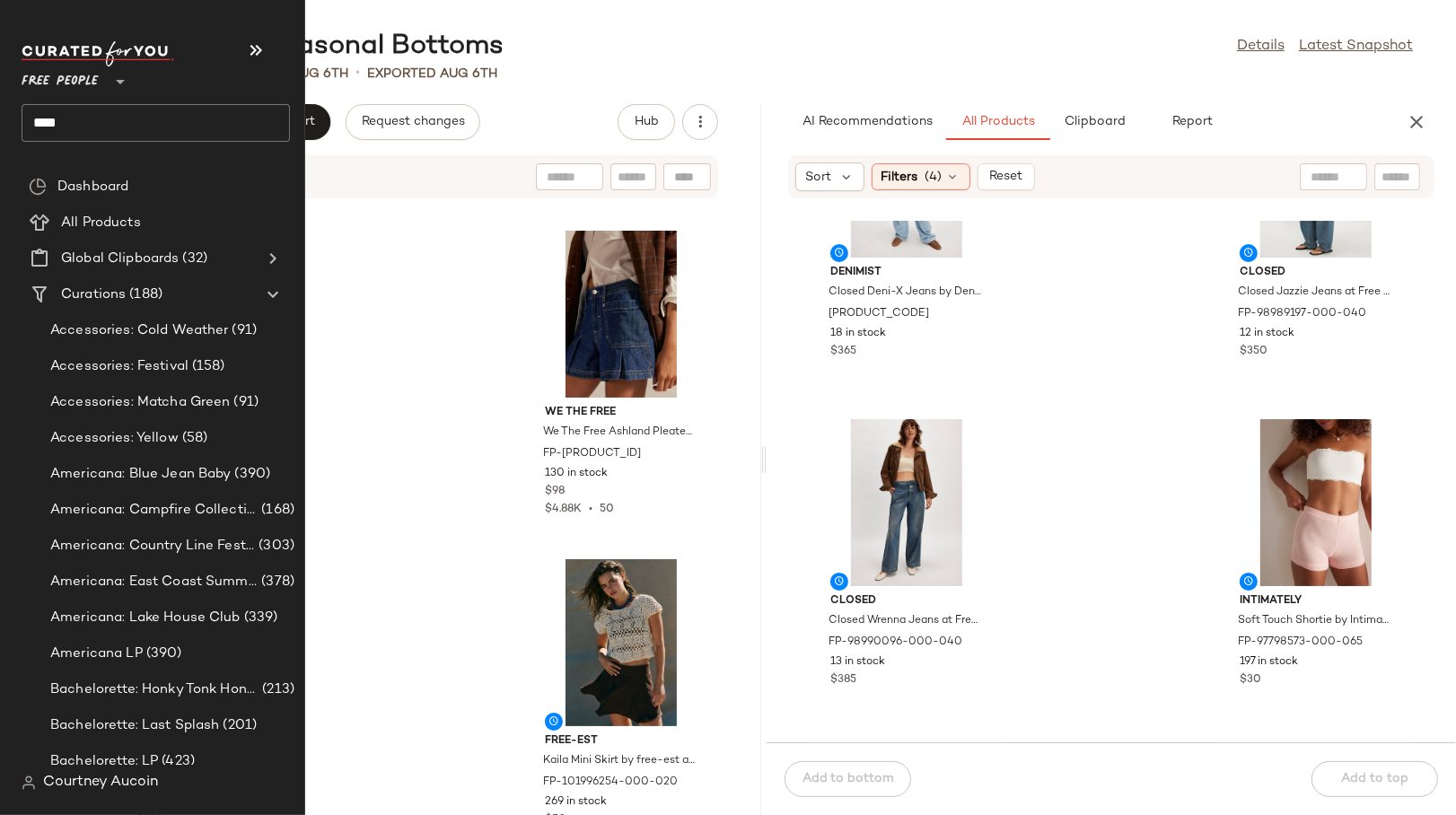 click on "****" 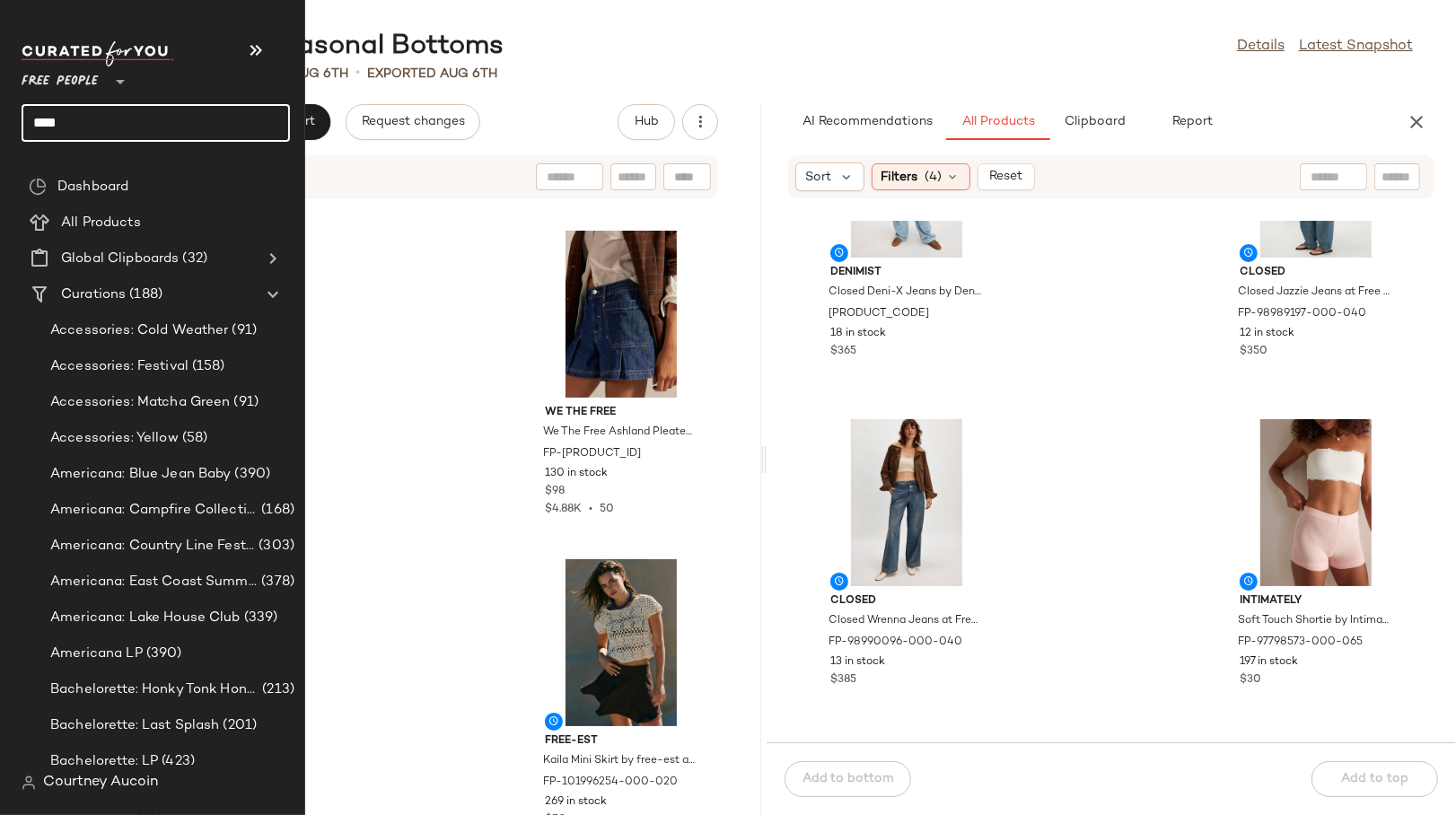 click on "****" 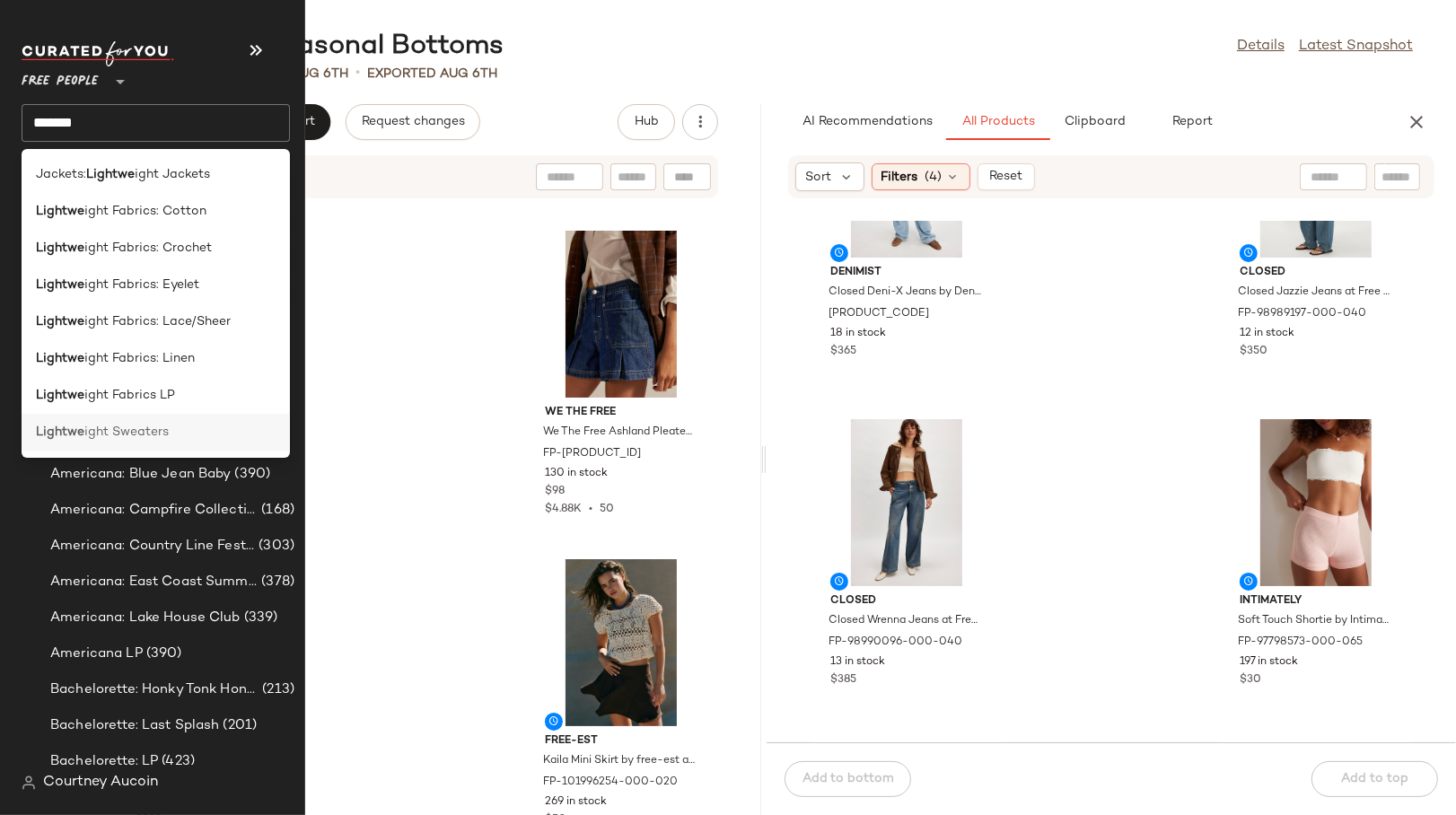 click on "ight Sweaters" at bounding box center [127, 432] 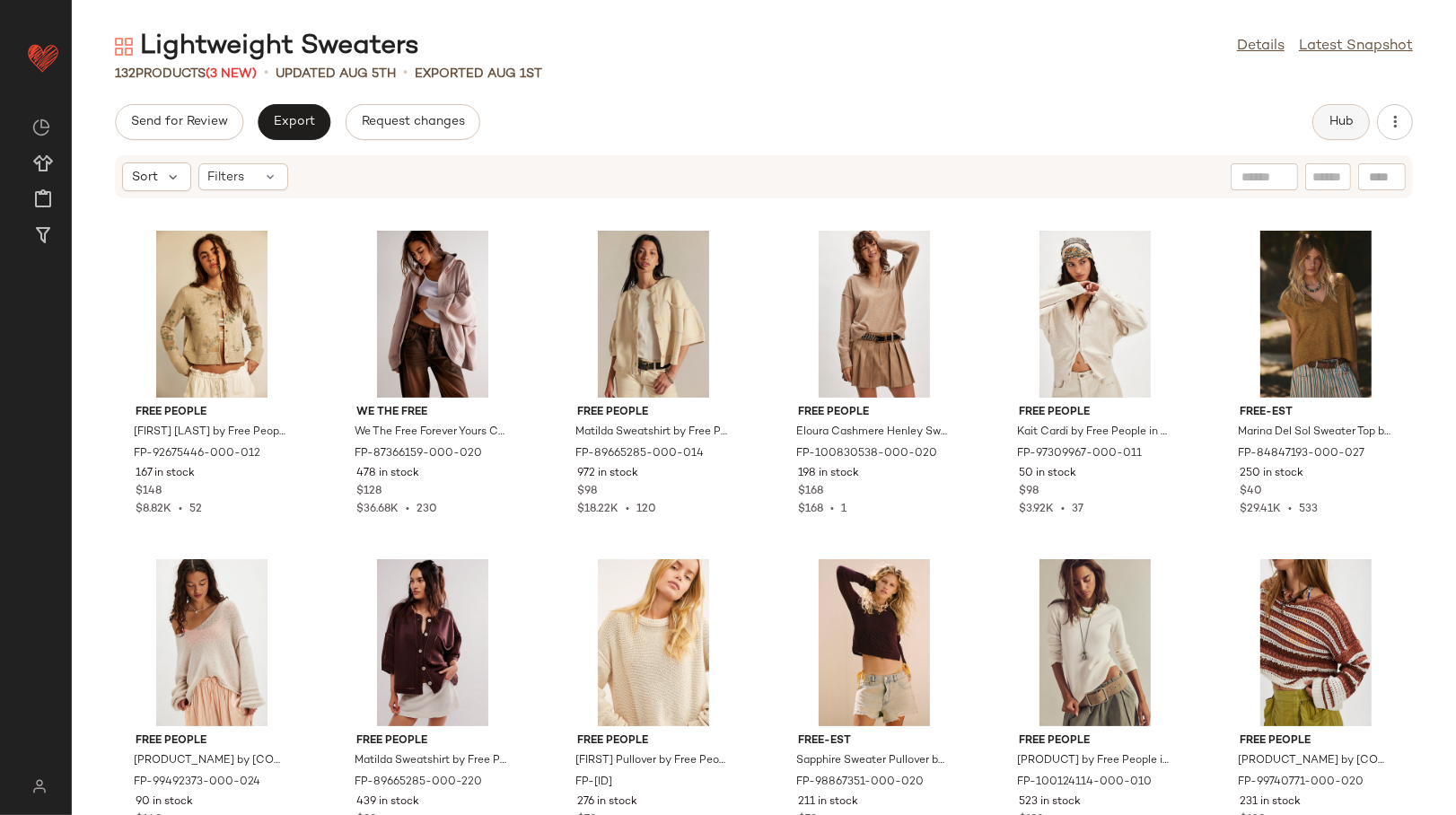 click on "Hub" 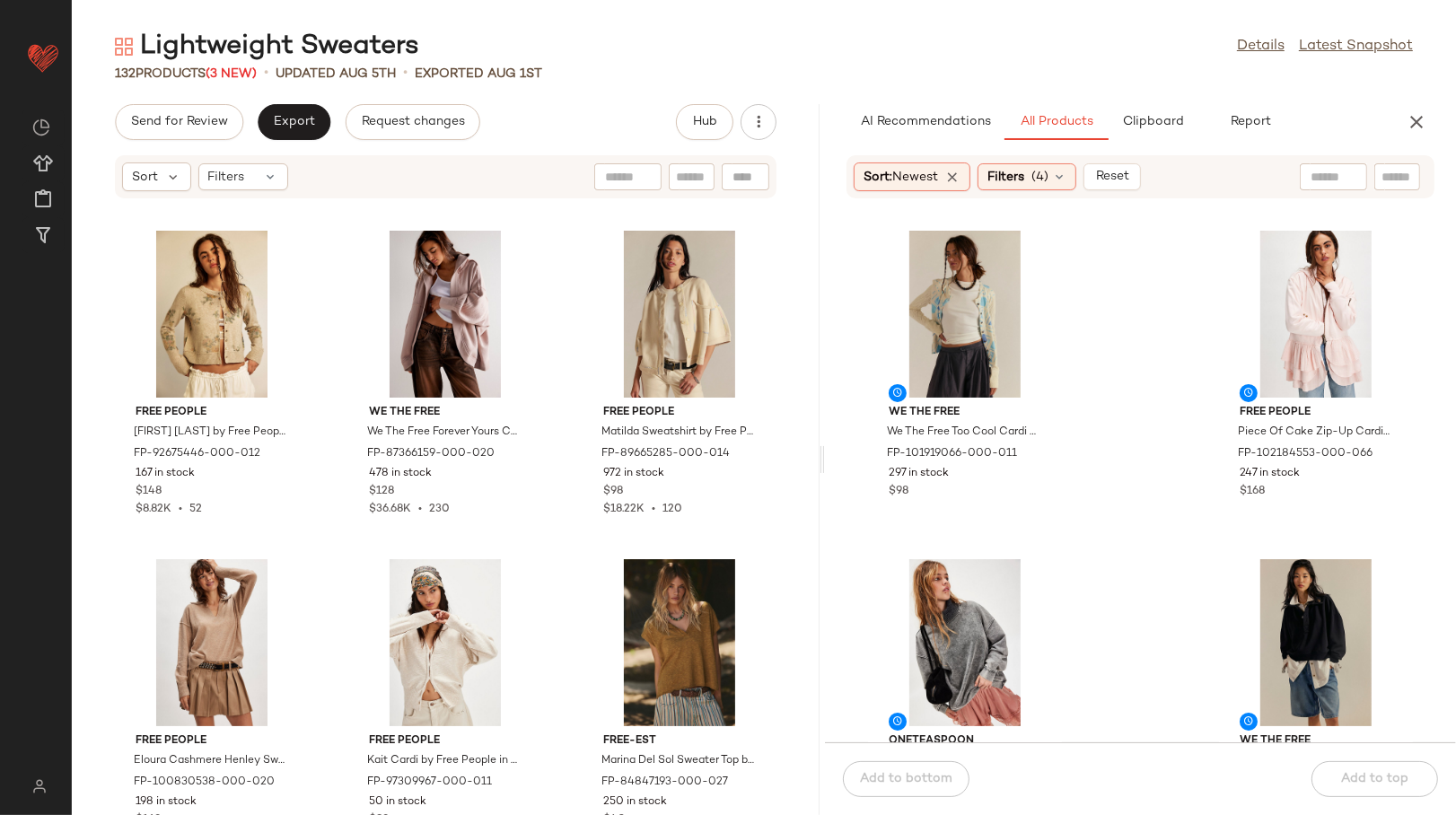 drag, startPoint x: 761, startPoint y: 457, endPoint x: 823, endPoint y: 443, distance: 63.56099 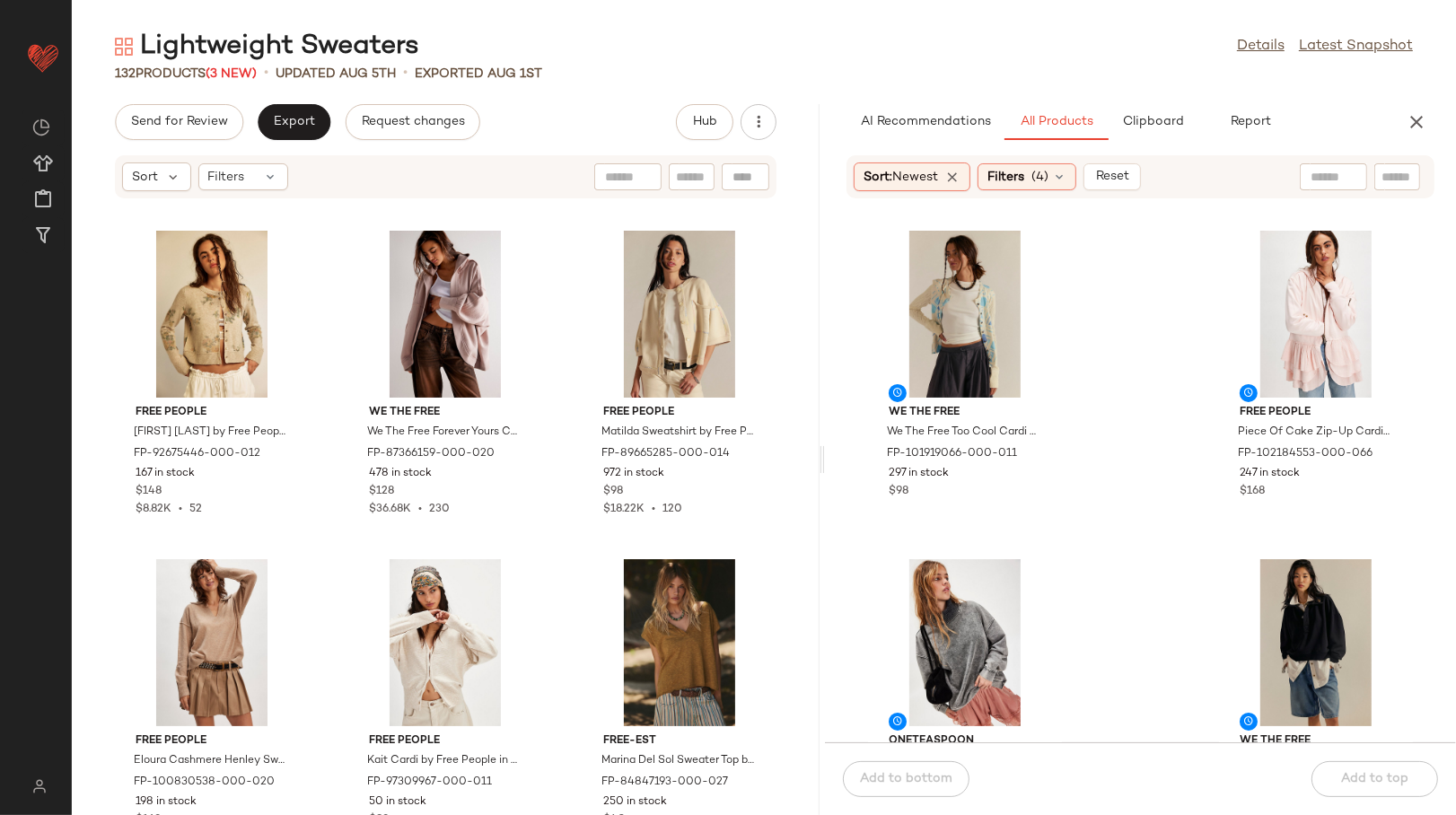 click on "Lightweight Sweaters  Details   Latest Snapshot  132   Products  (3 New)  •   updated Aug 5th  •  Exported Aug 1st  Send for Review   Export   Request changes   Hub  Sort  Filters Free People Nocturnal Patterned Cardi by Free People in White, Size: M FP-92675446-000-012 167 in stock $148 $8.82K  •  52 We The Free We The Free Forever Yours Cardi at Free People in Brown, Size: XL FP-87366159-000-020 478 in stock $128 $36.68K  •  230 Free People Matilda Sweatshirt by Free People in Tan, Size: L FP-89665285-000-014 972 in stock $98 $18.22K  •  120 Free People Eloura Cashmere Henley Sweater by Free People in Brown, Size: S FP-100830538-000-020 198 in stock $168 $168  •  1 Free People Kait Cardi by Free People in White, Size: XL FP-97309967-000-011 50 in stock $98 $3.92K  •  37 free-est Marina Del Sol Sweater Top by free-est at Free People in Brown, Size: S FP-84847193-000-027 250 in stock $40 $29.41K  •  533 Free People Marina Sweater by Free People in Tan, Size: M FP-99492373-000-024 90 in stock" at bounding box center [764, 422] 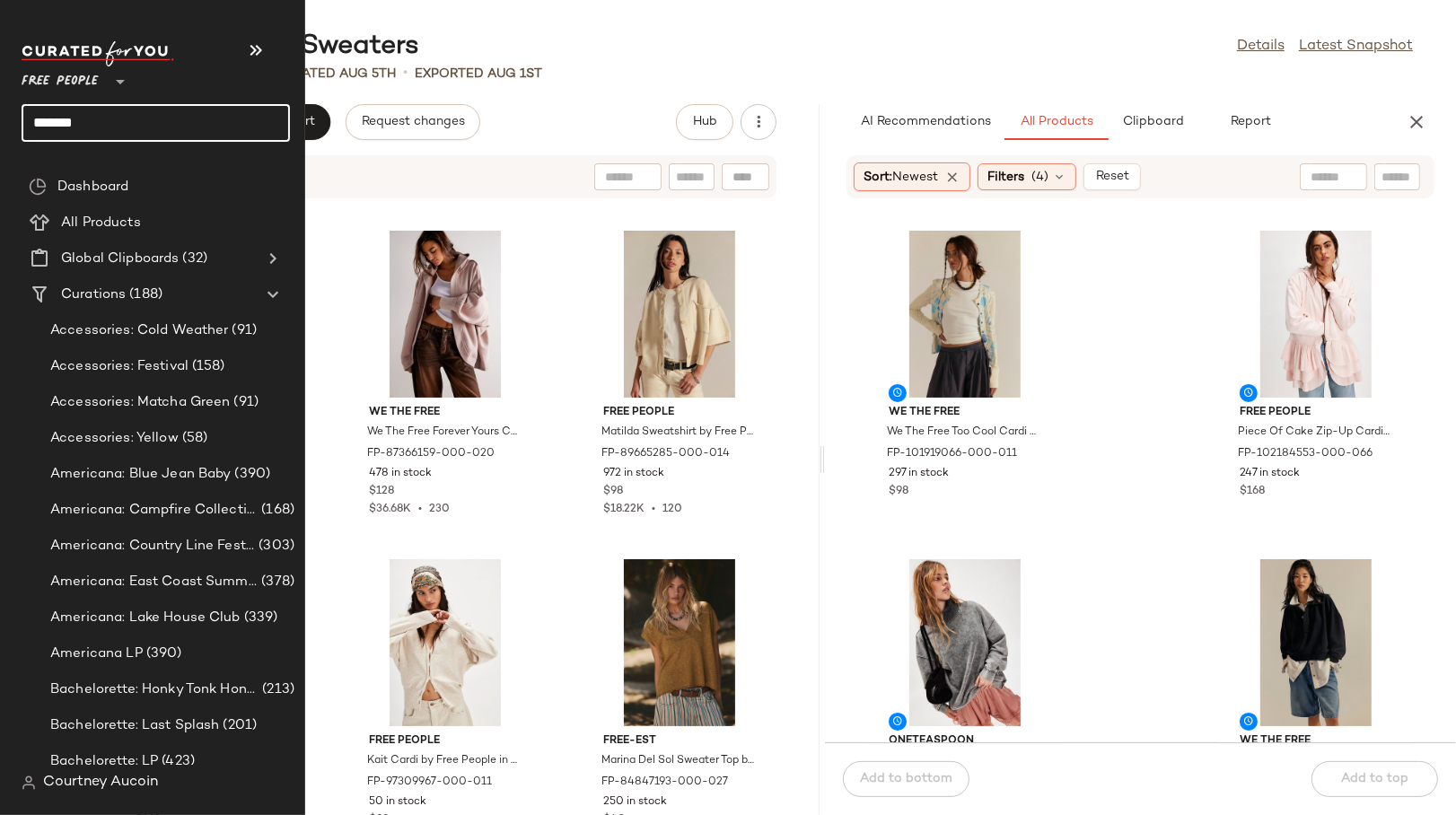 click on "*******" 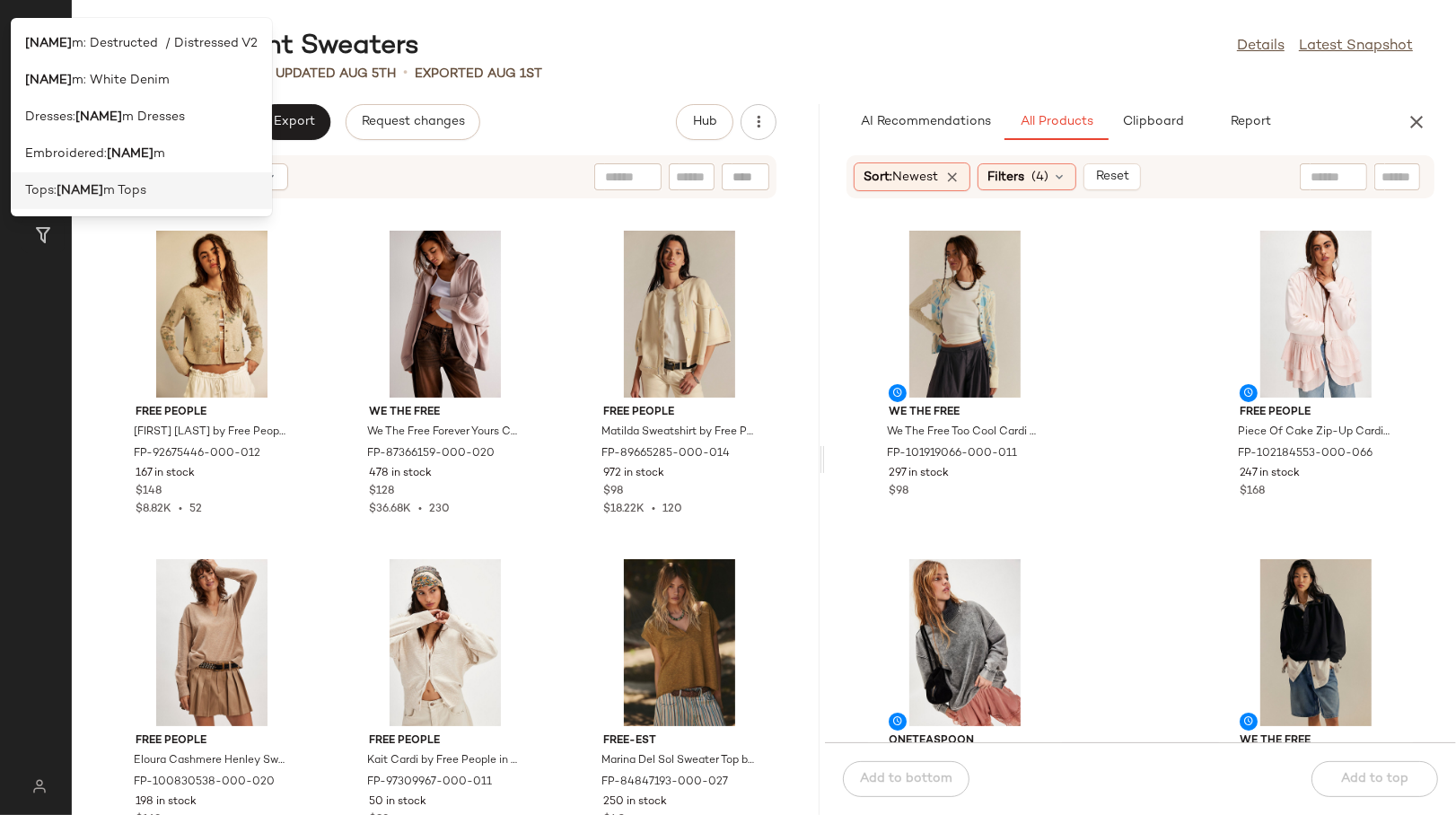 click on "Deni" at bounding box center (80, 190) 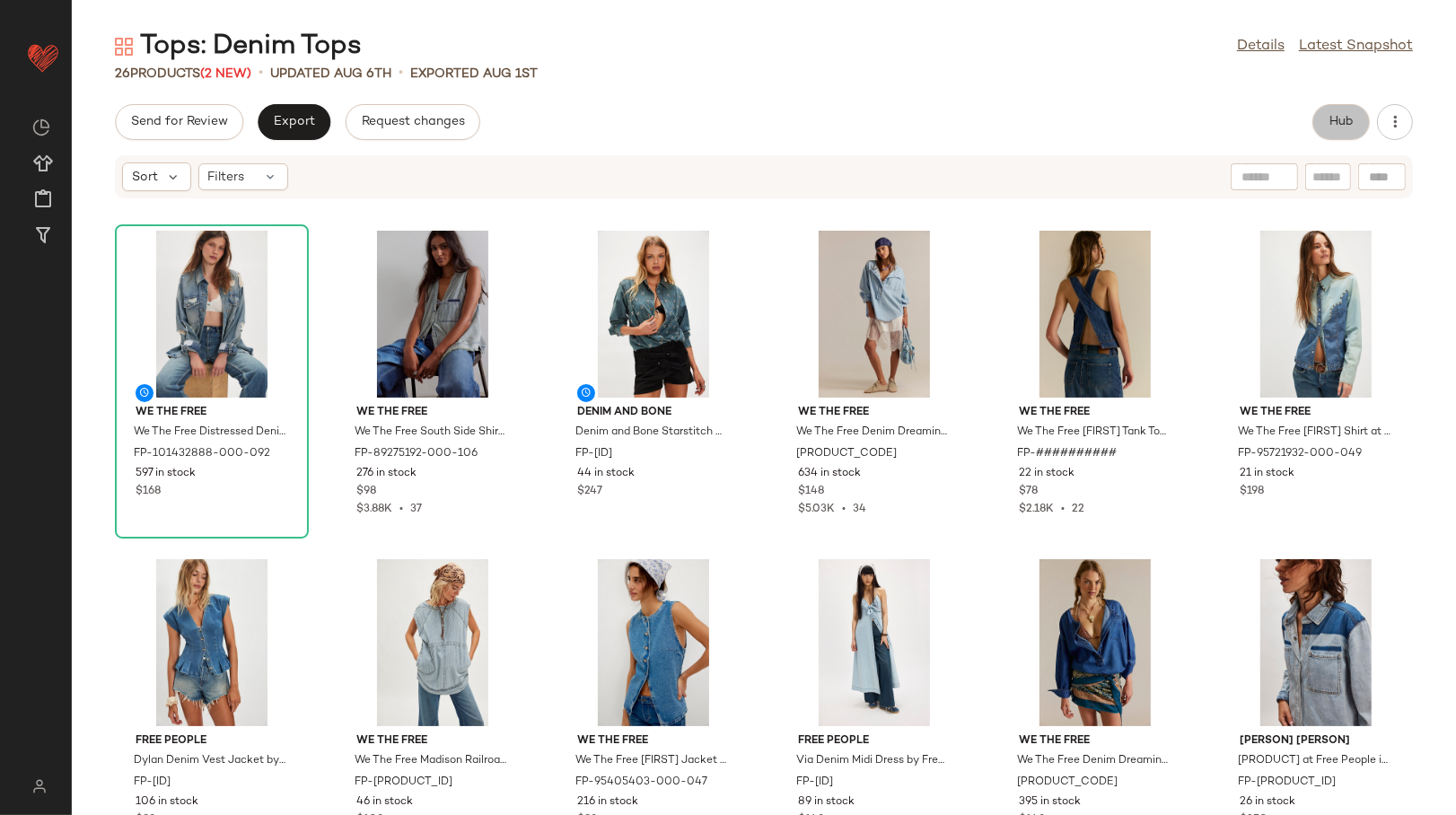 click on "Hub" at bounding box center (1341, 122) 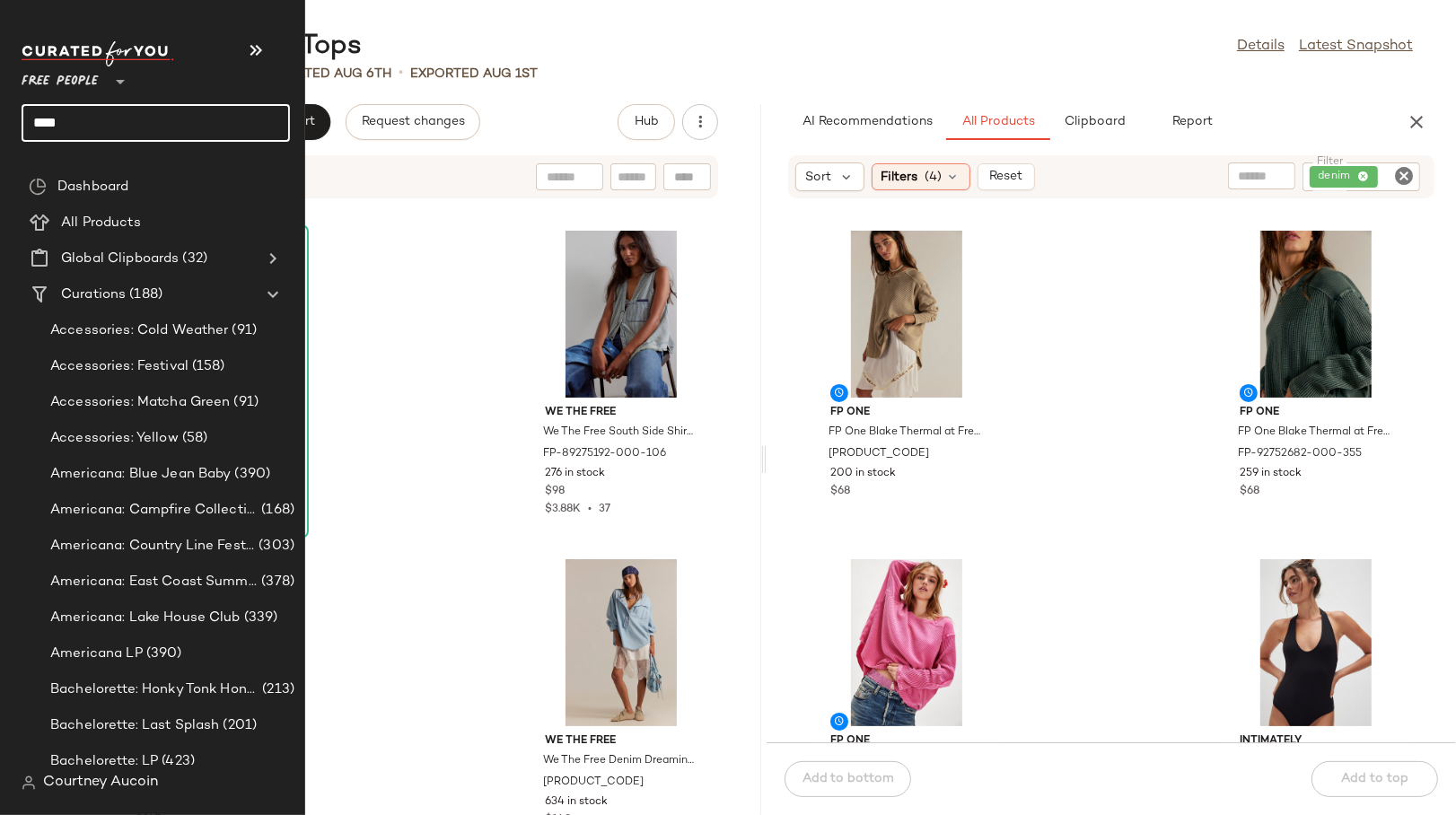 click on "****" 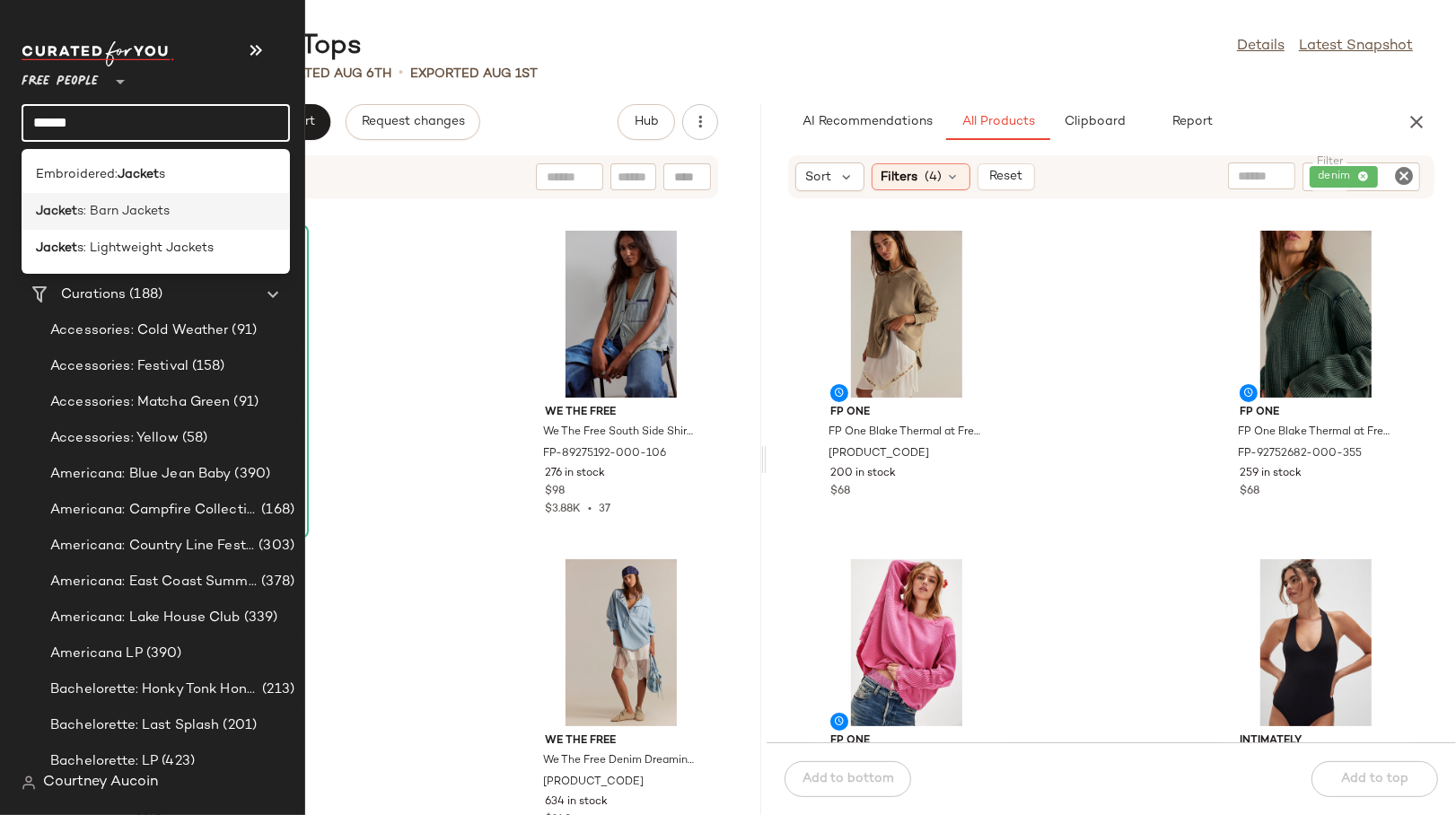 click on "Jacket" at bounding box center (57, 211) 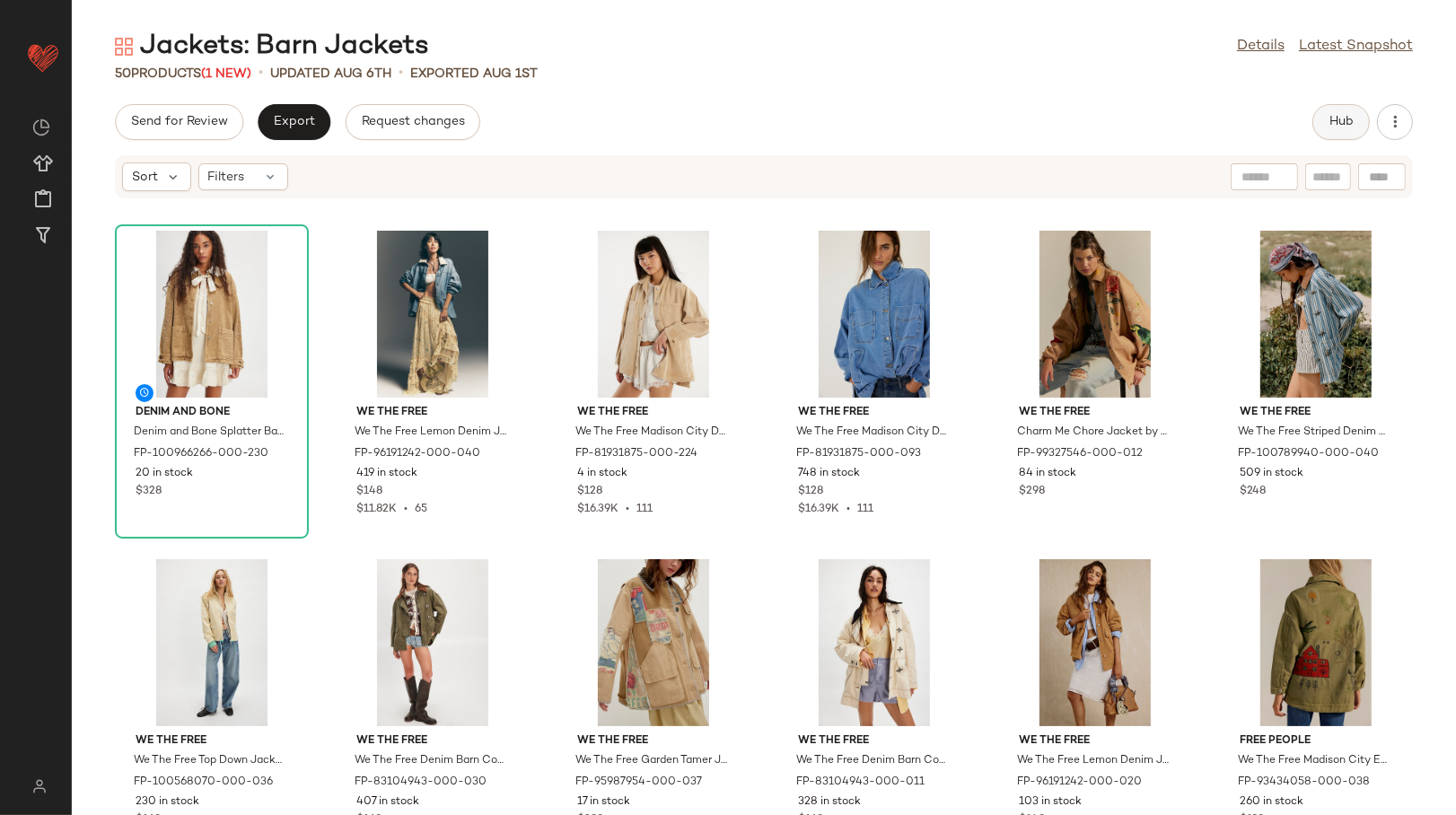 click on "Hub" at bounding box center [1341, 122] 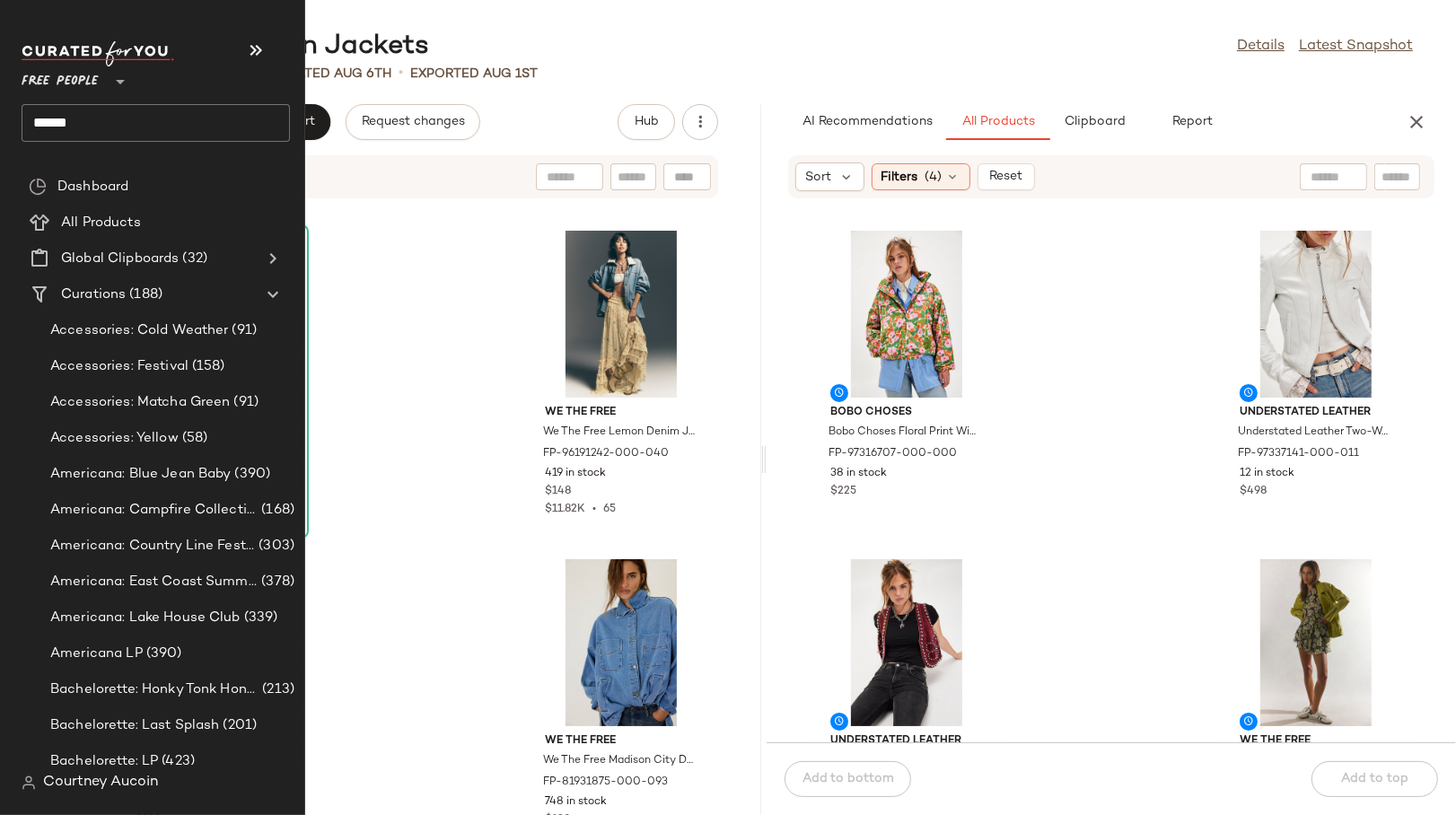 click on "******" 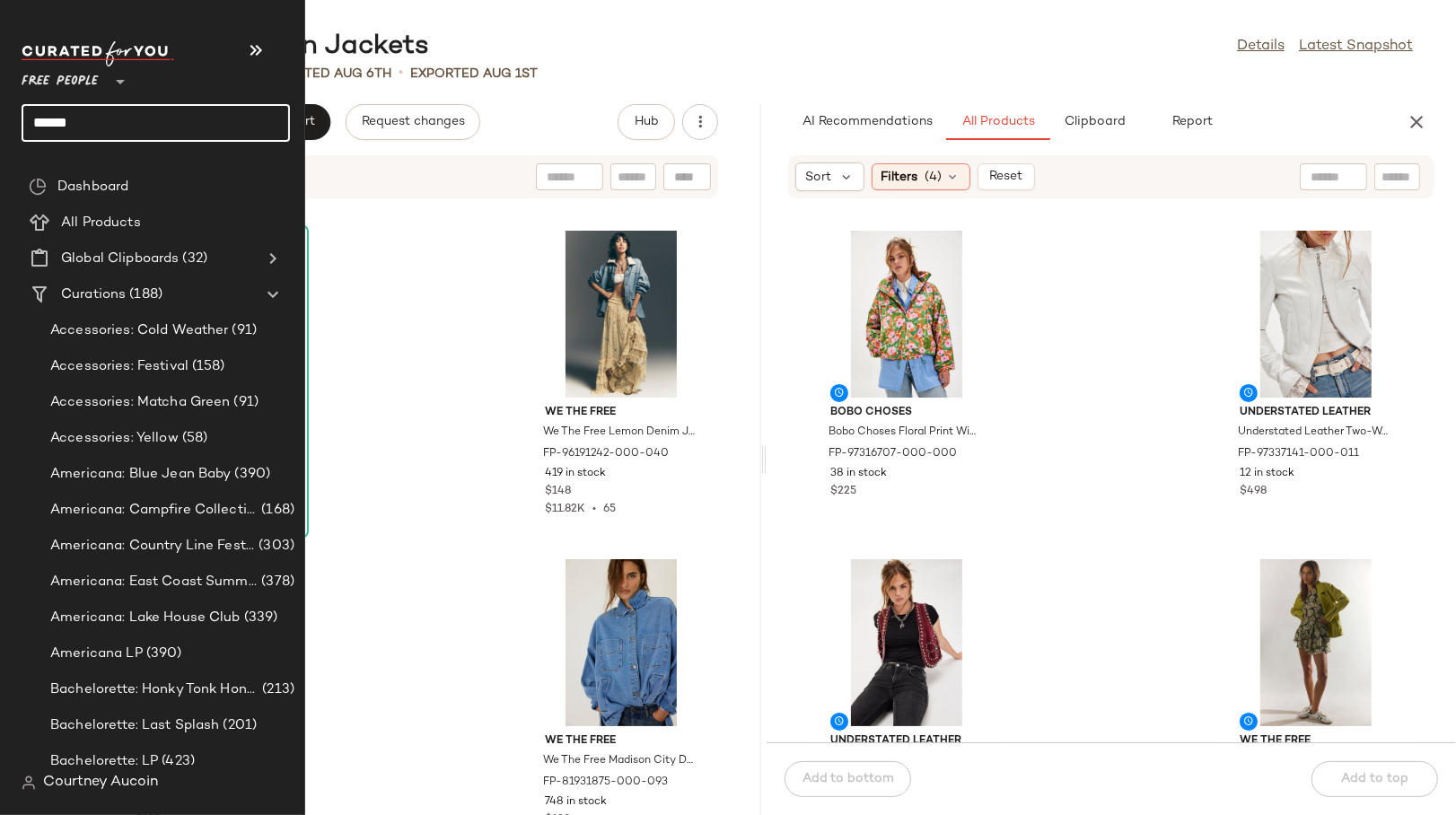click on "******" 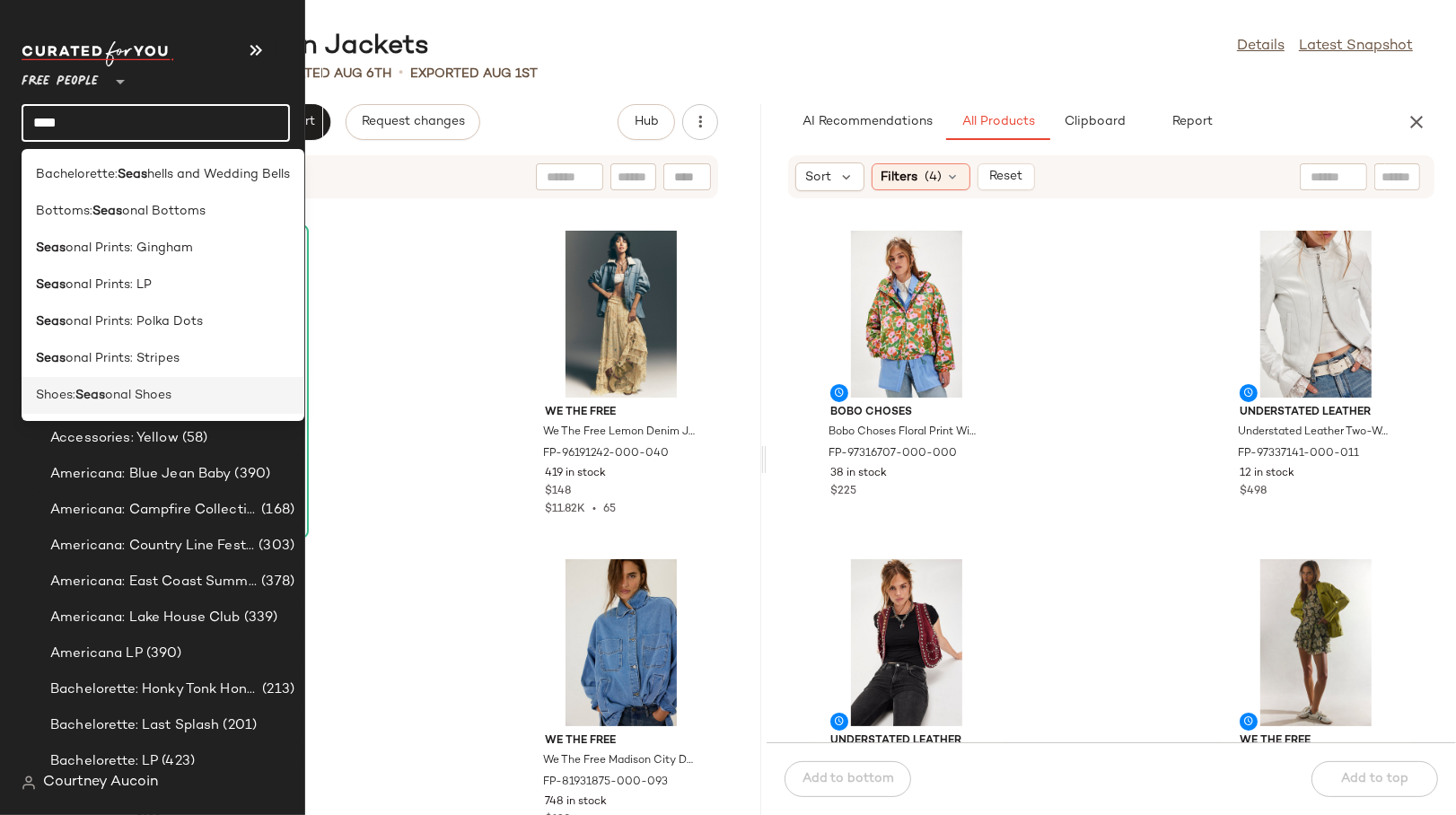 click on "Seas" at bounding box center (90, 395) 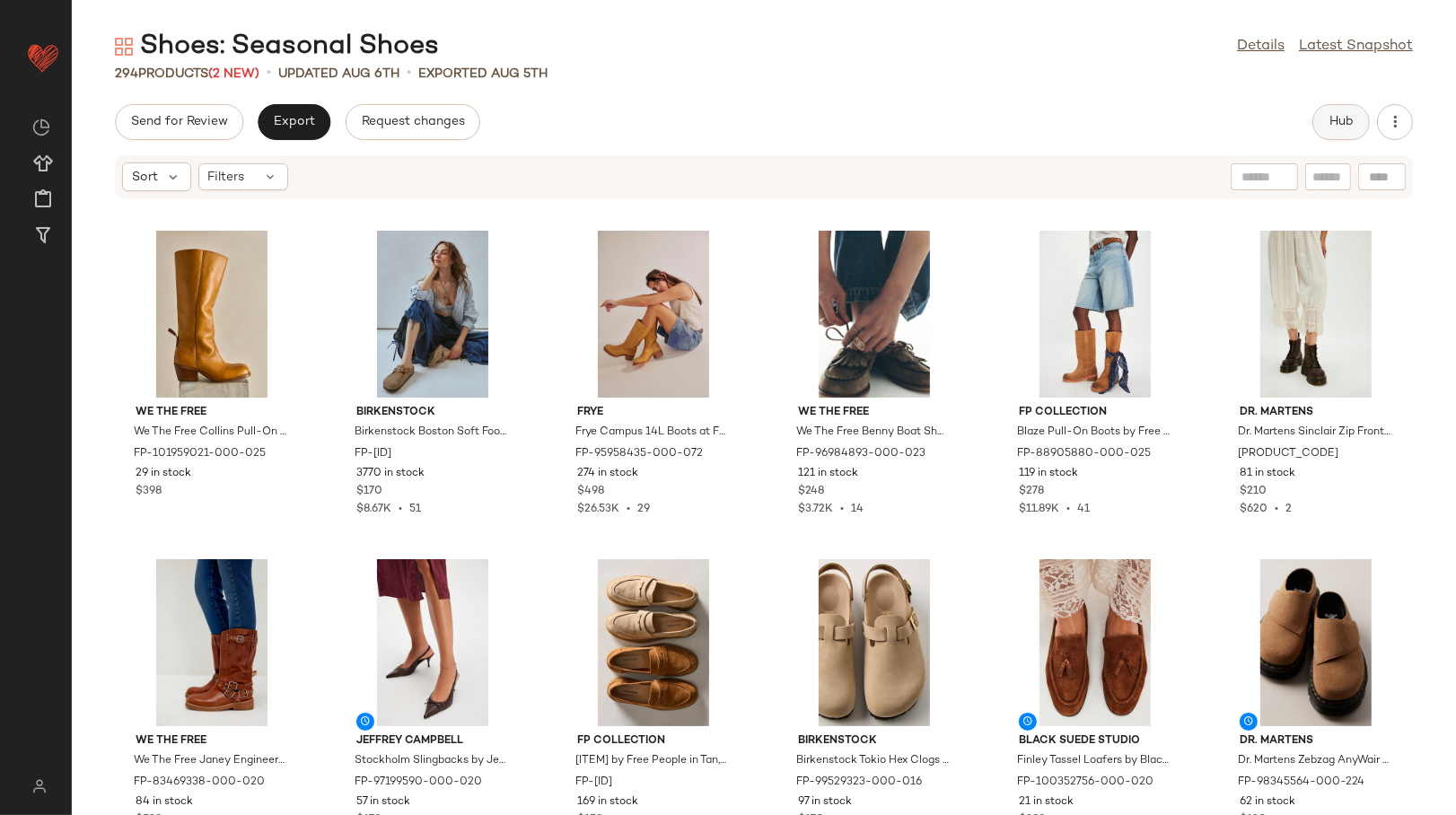 click on "Hub" at bounding box center [1341, 122] 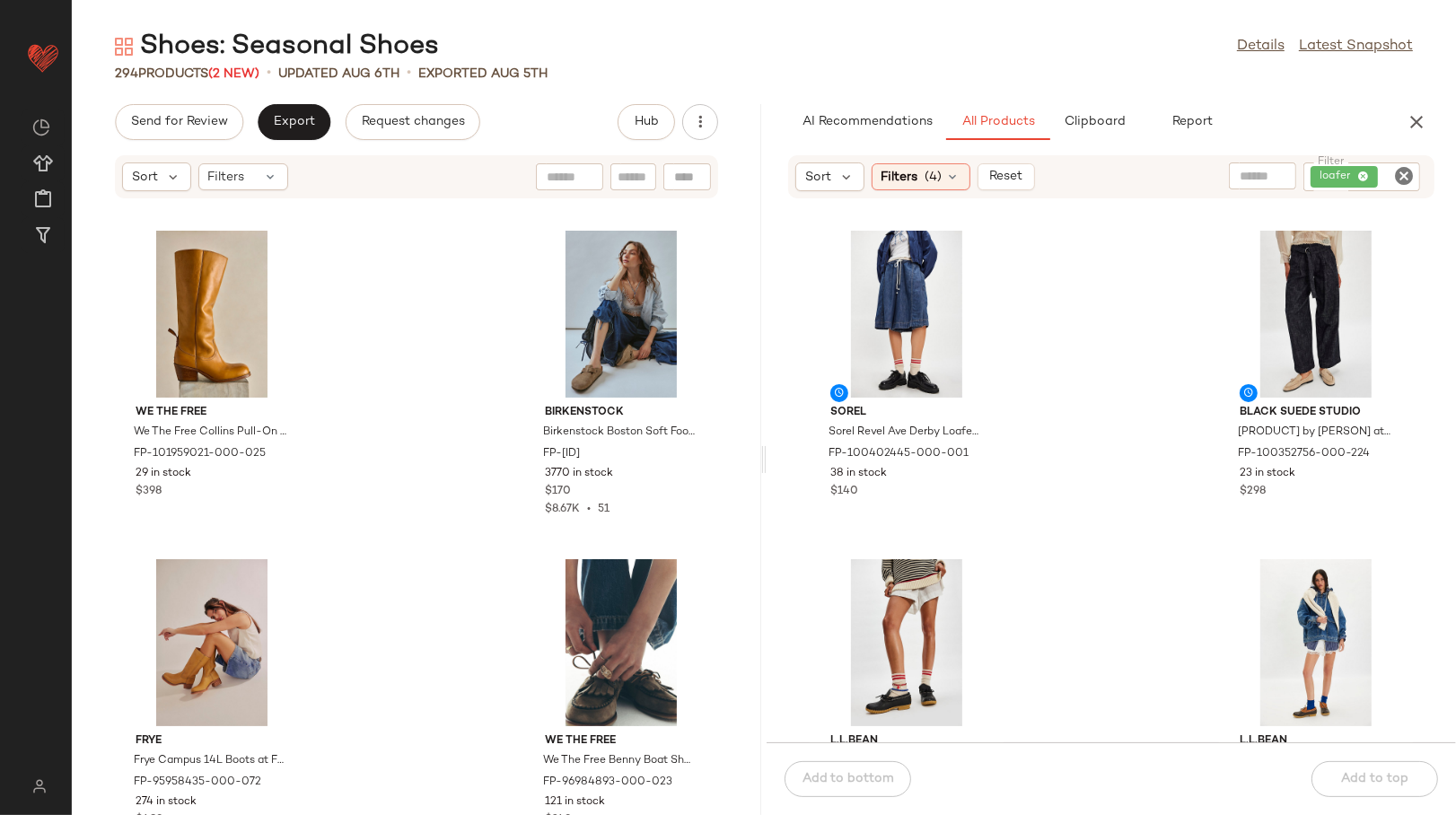 click 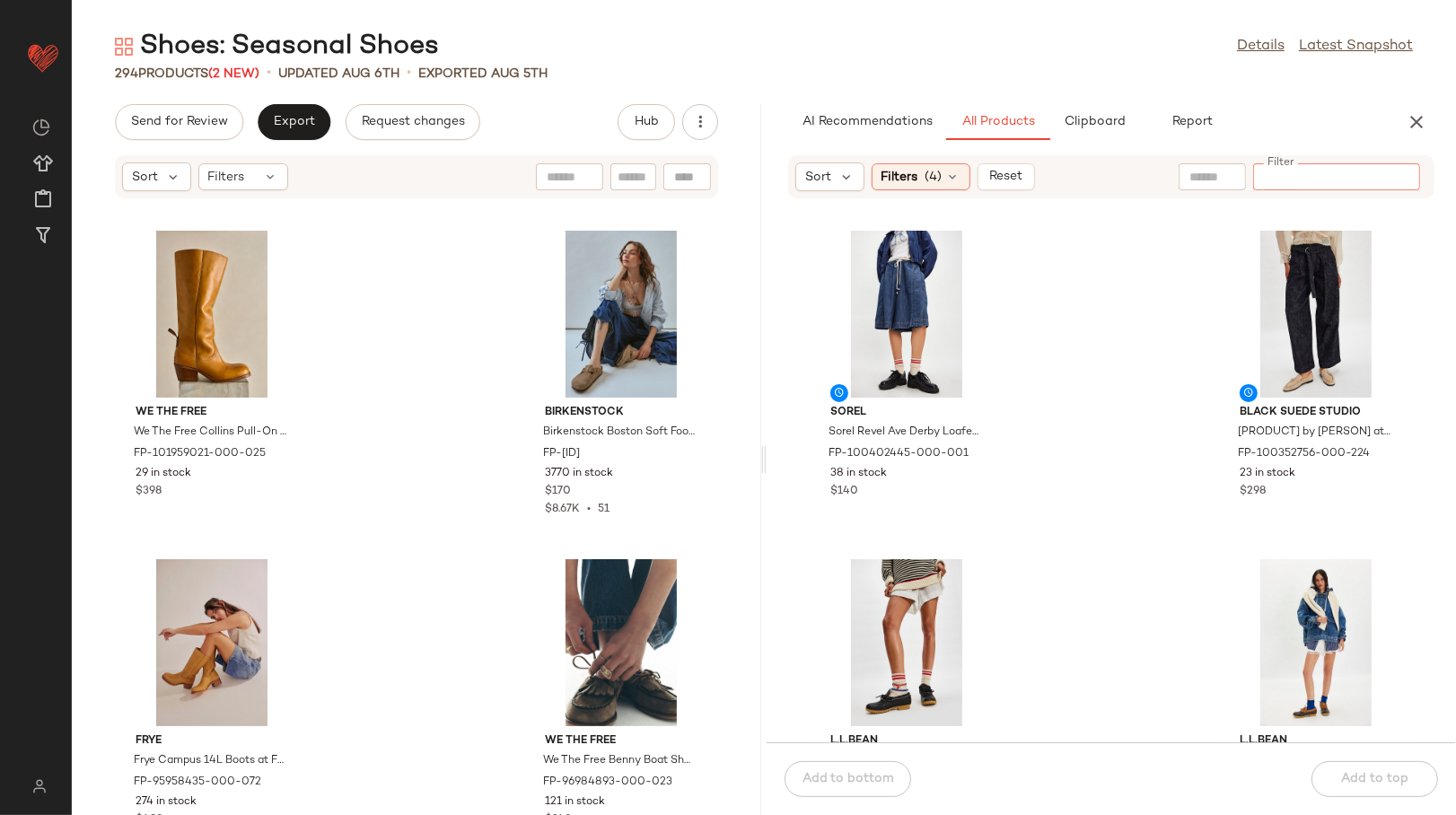 click on "AI Recommendations   All Products   Clipboard   Report  Sort  Filters  (4)   Reset  Filter Filter SOREL Sorel Revel Ave Derby Loafers at Free People in Black, Size: US 9 FP-100402445-000-001 38 in stock $140 Black Suede Studio Finley Tassel Loafers by Black Suede Studio at Free People in Tan, Size: EU 40 FP-100352756-000-224 23 in stock $298 L.L.Bean L.L.Bean Boots, Leather Rubber Moccs at Free People in Black, Size: US 7 FP-101180776-000-001 49 in stock $99 $198  •  2 L.L.Bean L.L.Bean Boots, Leather Rubber Moccs at Free People in Tan, Size: US 10 FP-101180776-000-224 106 in stock $99 $198  •  2 G.H. Bass G.H. Bass Whitney Easy Weejuns Loafers at Free People in Blue, Size: US 9.5 FP-87240487-000-045 10 in stock $175 Free People At Ease Embossed Loafers by Free People in Black, Size: US 6 FP-93139764-000-001 217 in stock $108 $561  •  2 Free People Dragonfly Mocc Toe Loafers by Free People in Black, Size: US 10 FP-95077707-000-001 89 in stock $128 G.H. Bass FP-87234985-000-224 41 in stock $175" 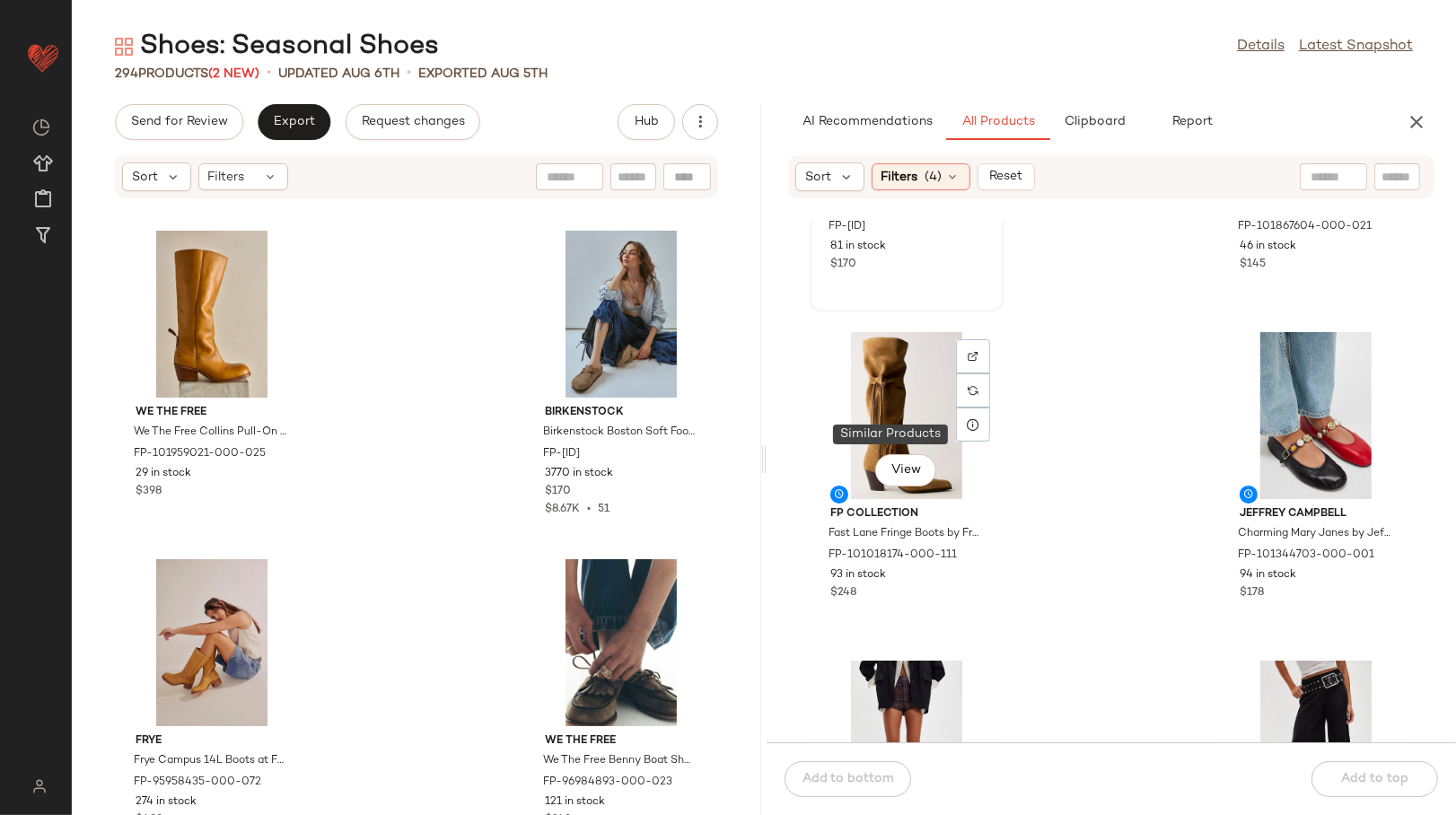 scroll, scrollTop: 1310, scrollLeft: 0, axis: vertical 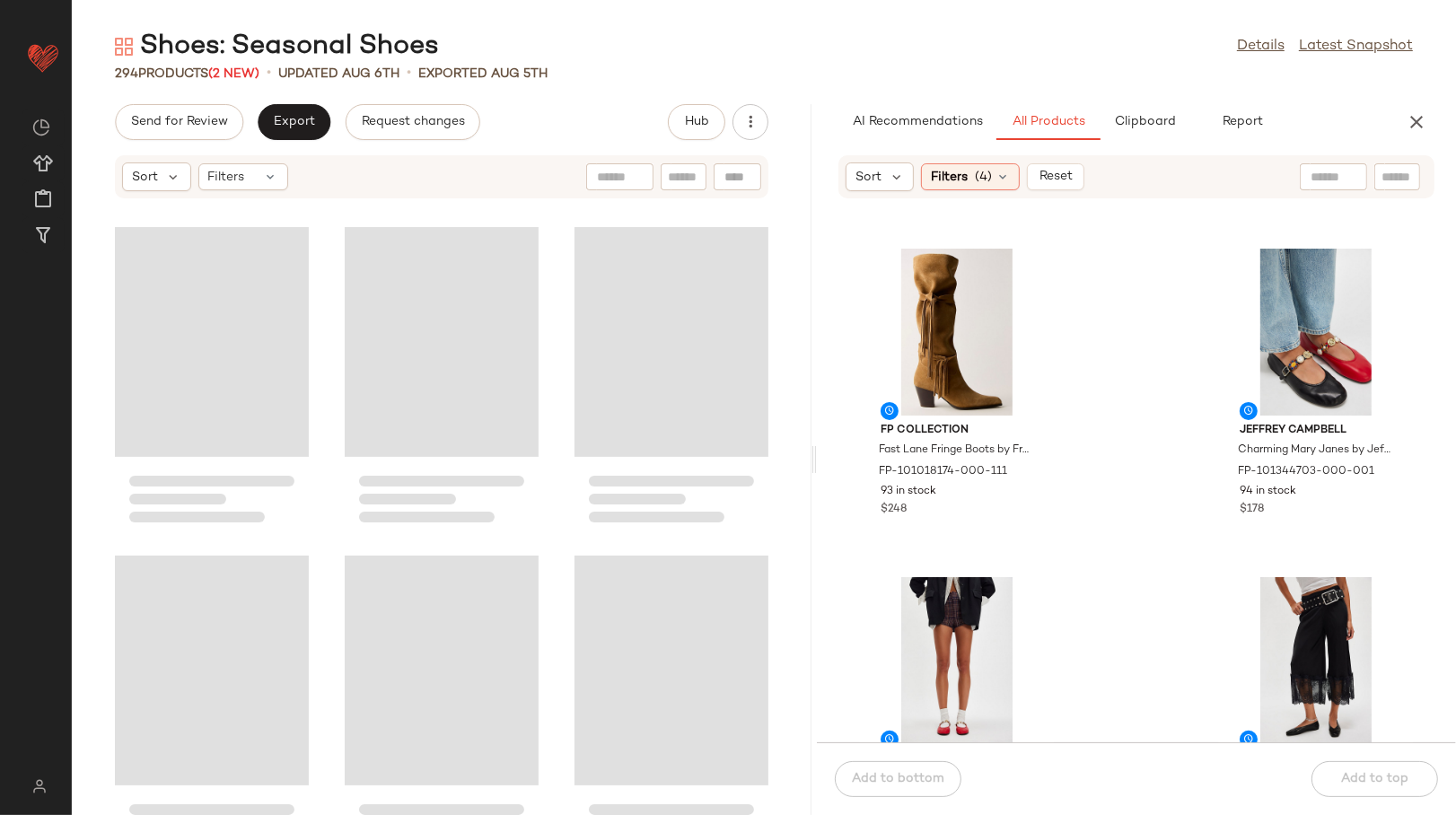drag, startPoint x: 761, startPoint y: 451, endPoint x: 816, endPoint y: 442, distance: 55.7315 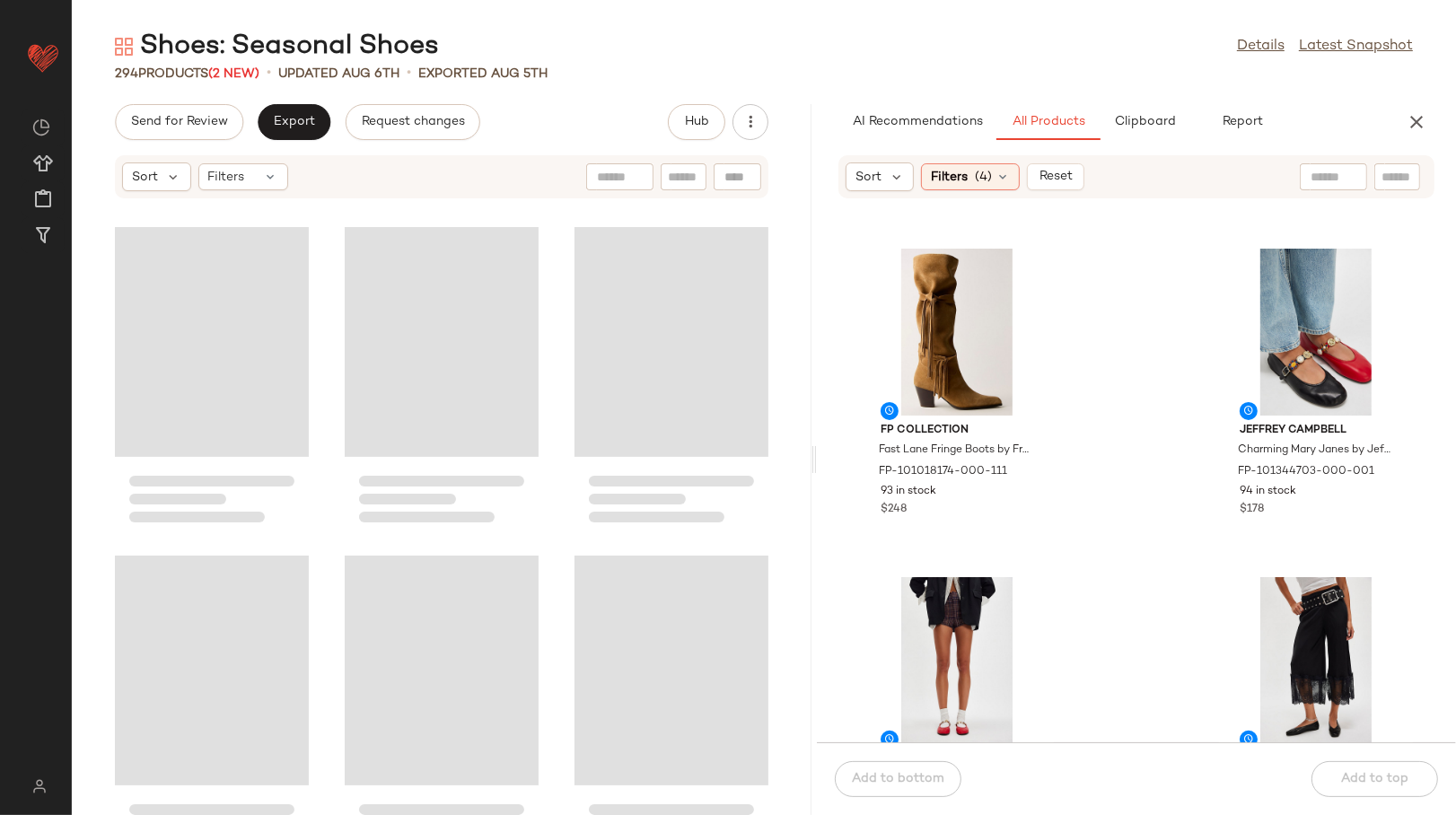 click on "Shoes: Seasonal Shoes  Details   Latest Snapshot  294   Products  (2 New)  •   updated Aug 6th  •  Exported Aug 5th  Send for Review   Export   Request changes   Hub  Sort  Filters  AI Recommendations   All Products   Clipboard   Report  Sort  Filters  (4)   Reset  Danner Danner Trail Trainer Hiking Boots at Free People in Tan, Size: US 7.5 FP-101526747-000-023 81 in stock $170 Xtratuf Xtratuf Legacy Deck Boots at Free People in Brown, Size: US 10 FP-101867604-000-021 46 in stock $145 FP Collection Fast Lane Fringe Boots by Free People in Tan, Size: US 6 FP-101018174-000-111 93 in stock $248 Jeffrey Campbell Charming Mary Janes by Jeffrey Campbell at Free People in Black, Size: US 7 FP-101344703-000-001 94 in stock $178 Jeffrey Campbell Charming Mary Janes by Jeffrey Campbell at Free People in Red, Size: US 10 FP-101344703-000-060 60 in stock $178 Jeffrey Campbell Everyday Flat by Jeffrey Campbell at Free People in Black, Size: US 7 FP-100677566-000-001 120 in stock $148 Jeffrey Campbell 45 in stock" at bounding box center (764, 422) 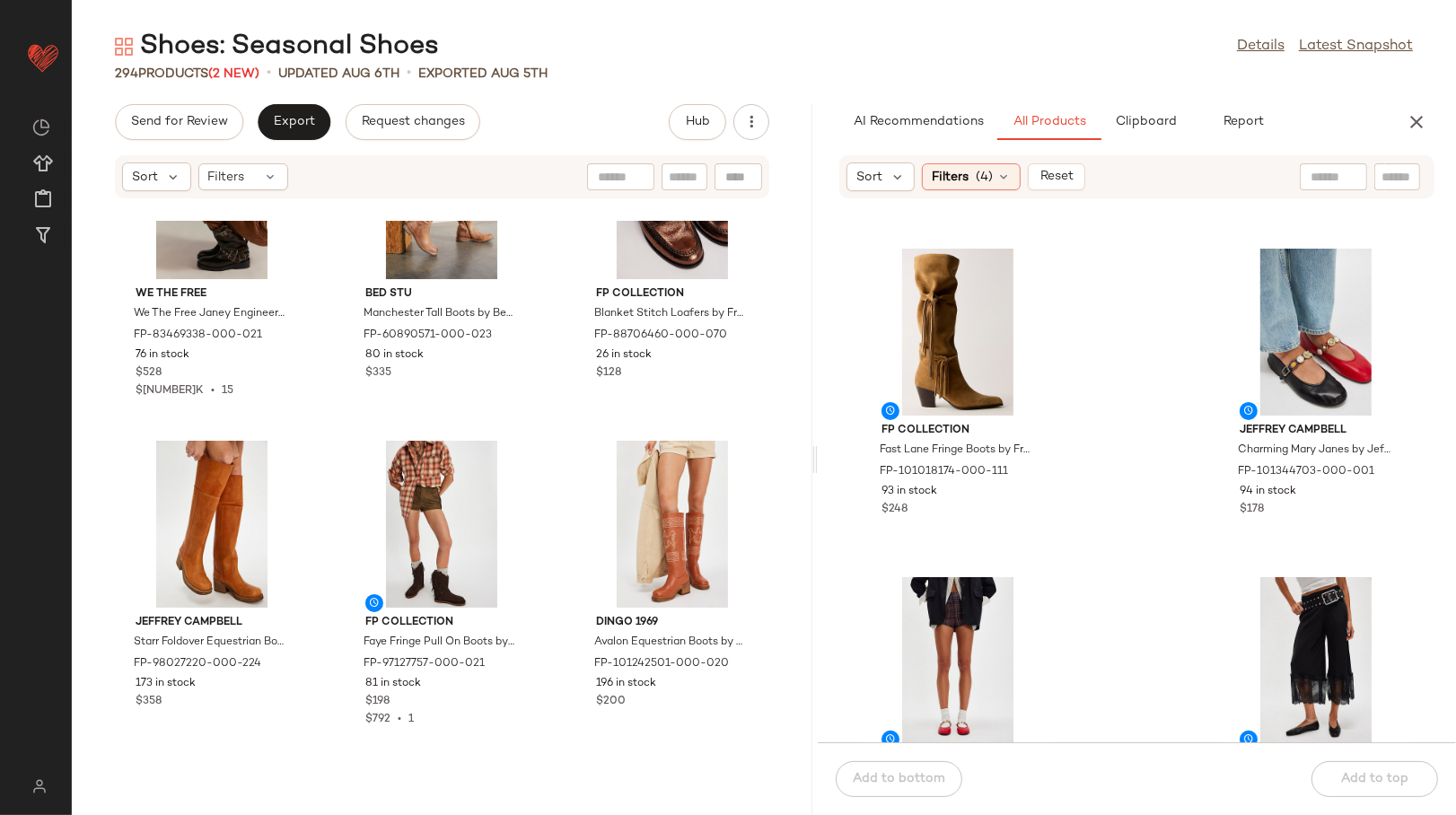 scroll, scrollTop: 1510, scrollLeft: 0, axis: vertical 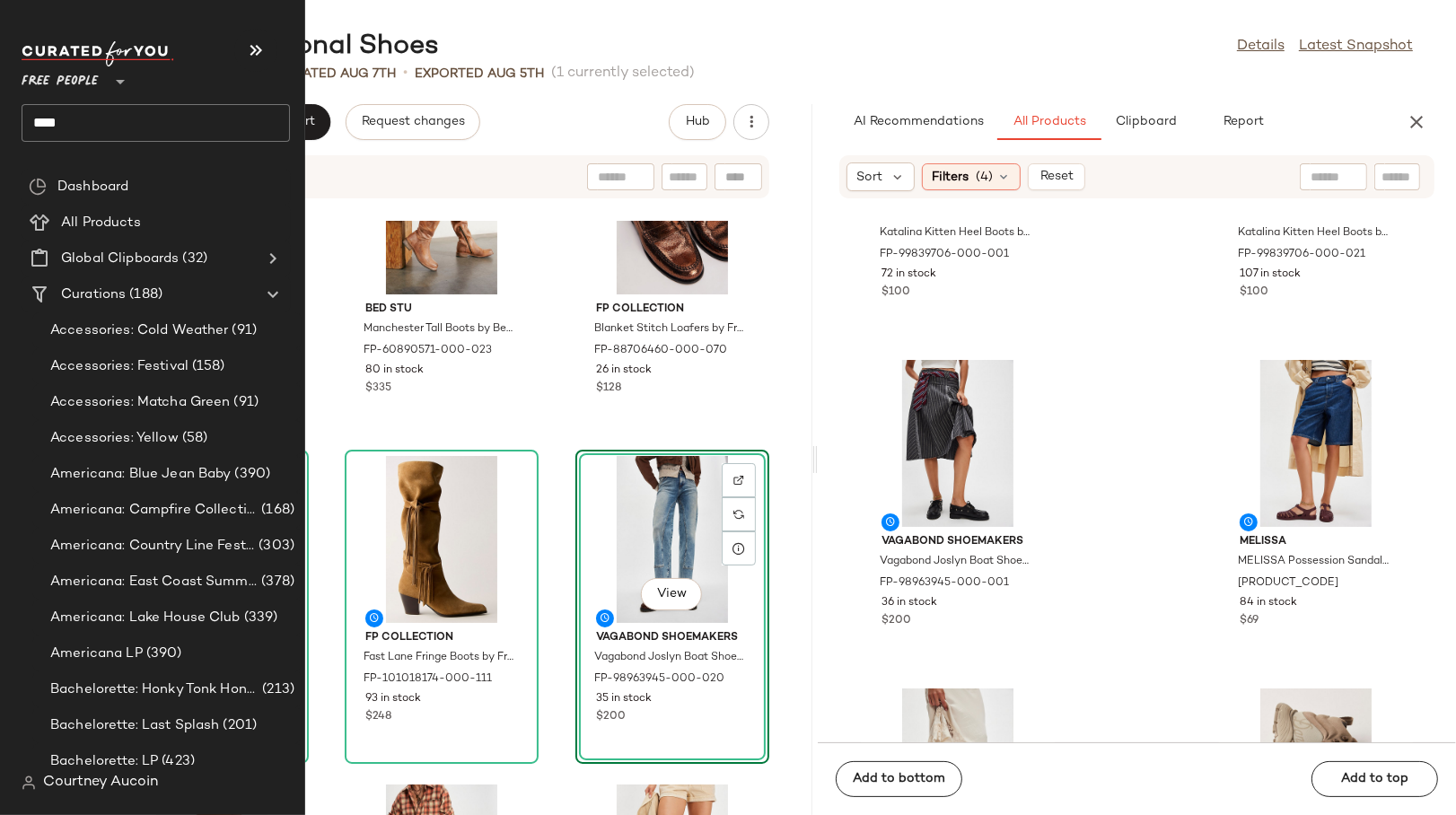 click on "****" 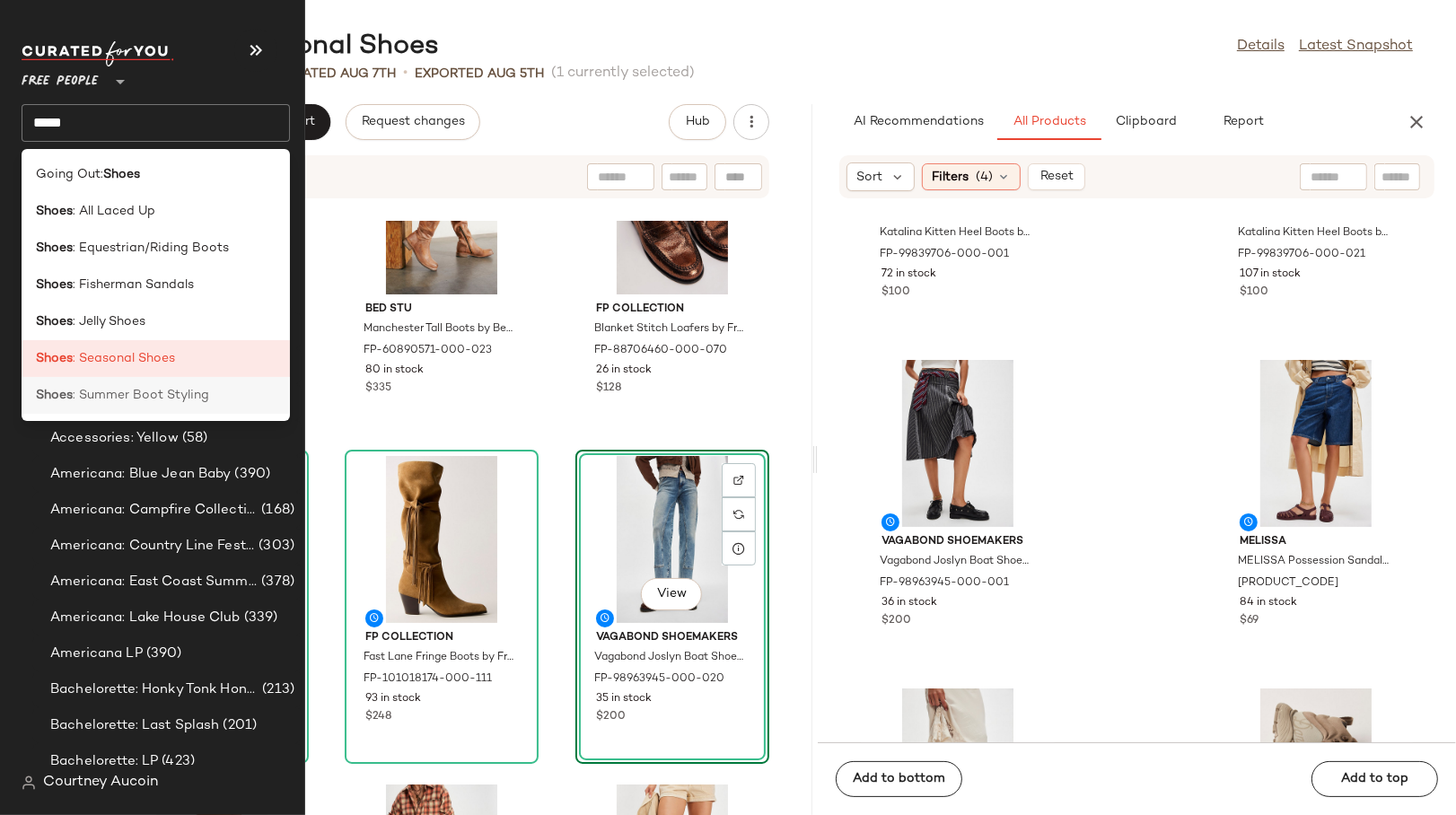 click on ": Summer Boot Styling" at bounding box center (141, 395) 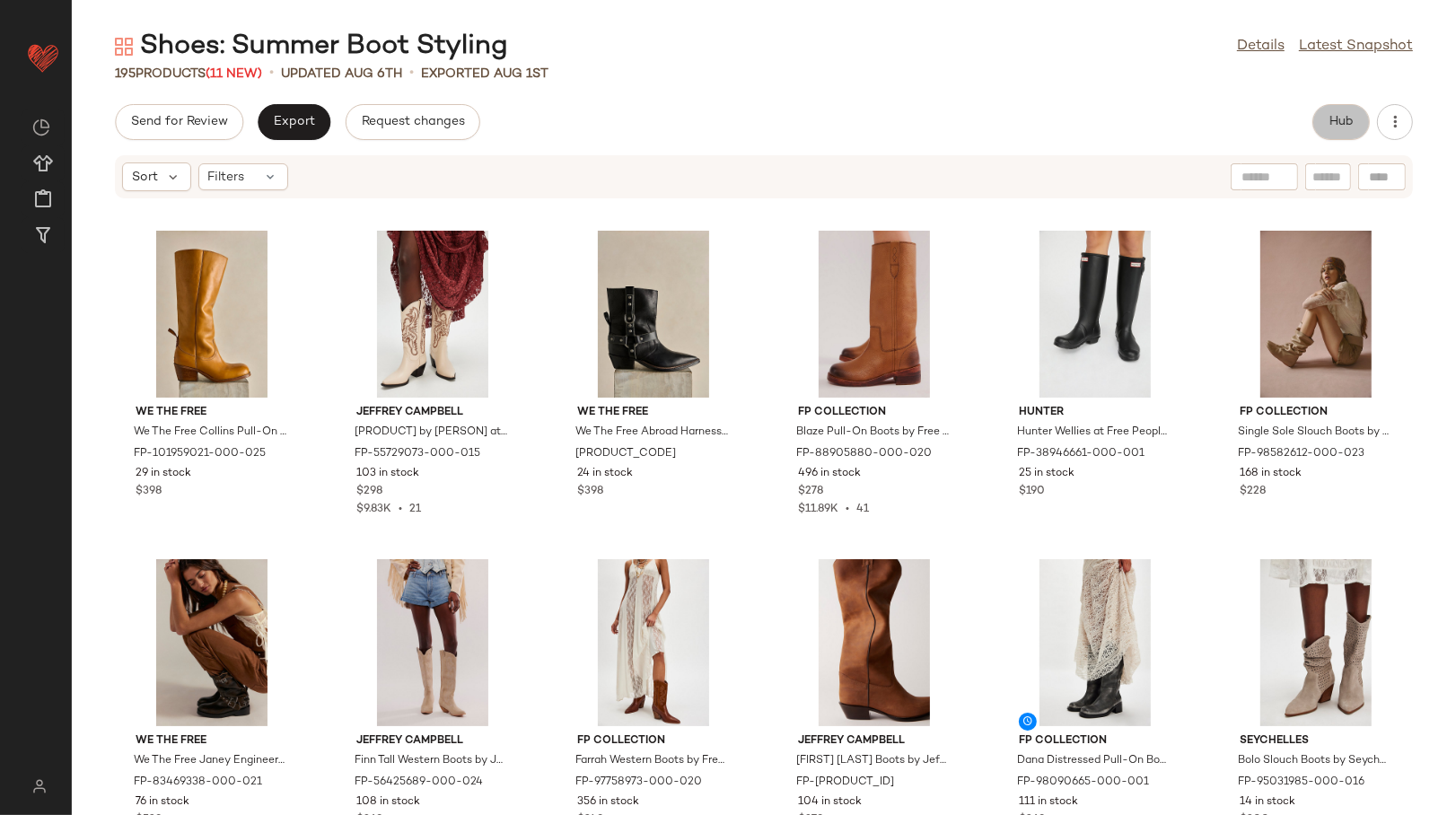 click on "Hub" 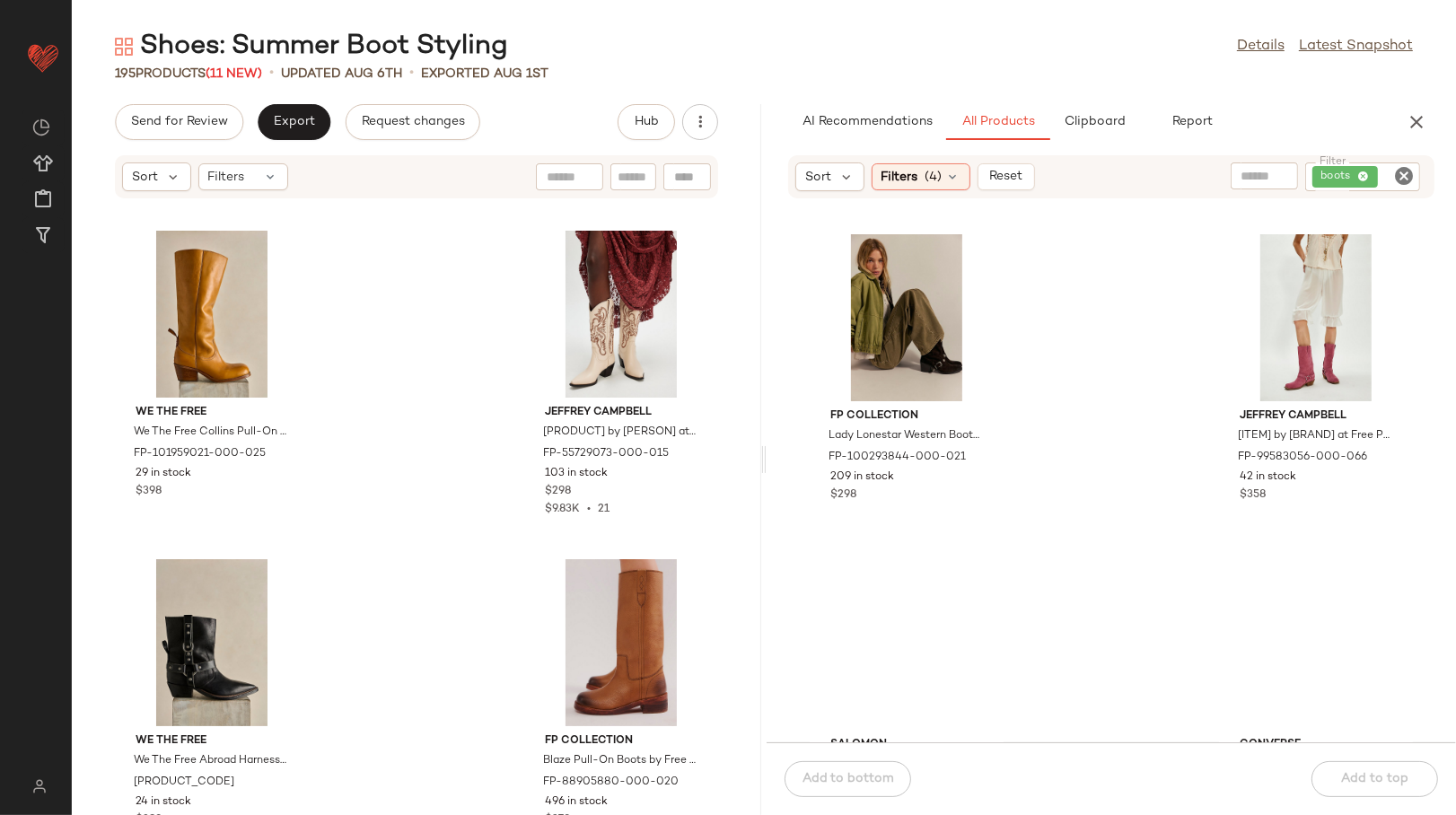 scroll, scrollTop: 3305, scrollLeft: 0, axis: vertical 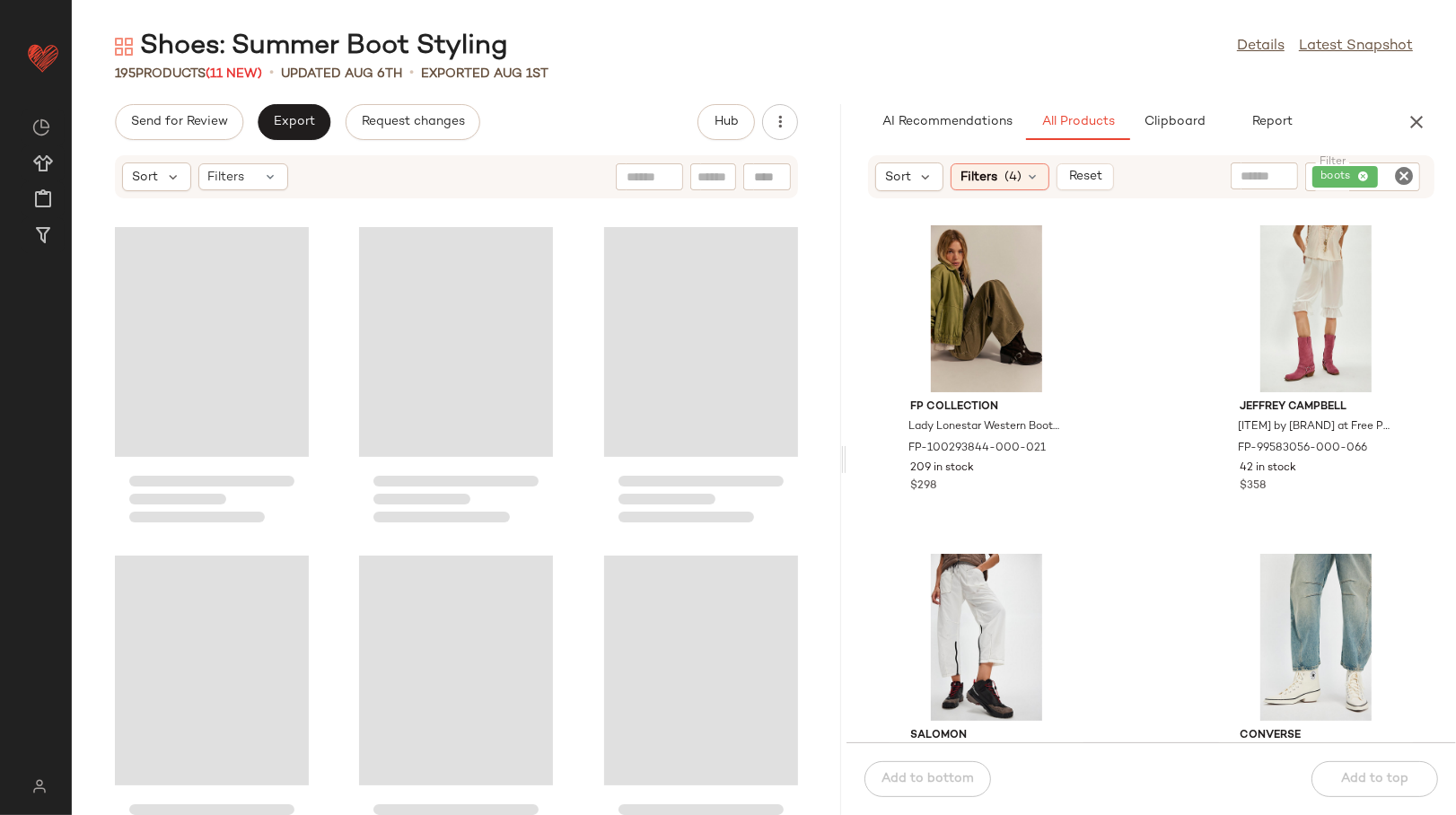 drag, startPoint x: 766, startPoint y: 451, endPoint x: 849, endPoint y: 476, distance: 86.68333 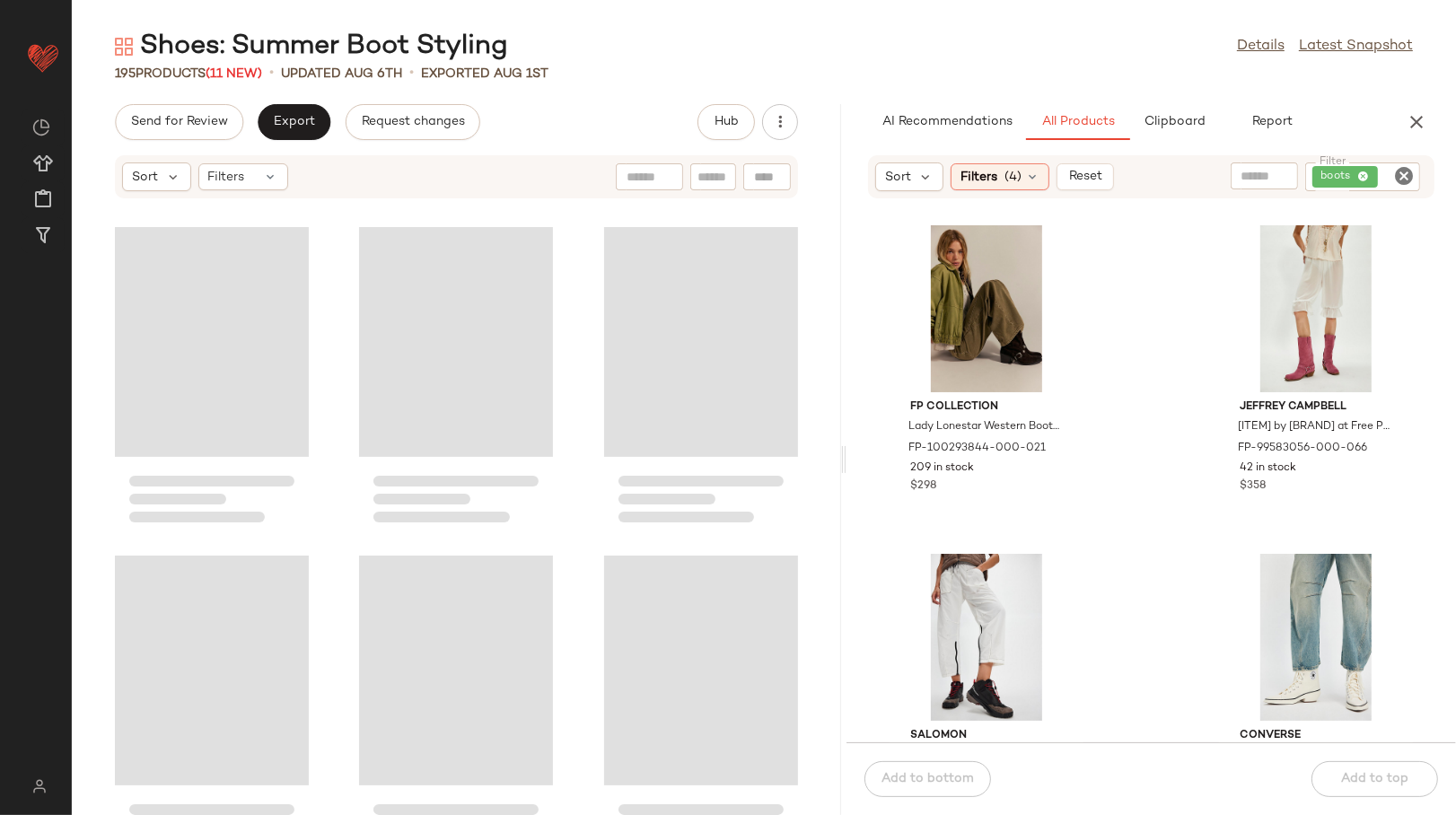 click on "Shoes: Summer Boot Styling  Details   Latest Snapshot  195   Products  (11 New)  •   updated Aug 6th  •  Exported Aug 1st  Send for Review   Export   Request changes   Hub  Sort  Filters  AI Recommendations   All Products   Clipboard   Report  Sort  Filters  (4)   Reset  Filter boots Filter FP Collection Lady Lonestar Western Boots by Free People in Brown, Size: US 6 FP-100293844-000-021 209 in stock $298 Jeffrey Campbell Coyote Country Harness Boots by Jeffrey Campbell at Free People in Pink, Size: US 8 FP-99583056-000-066 42 in stock $358 Salomon Salomon S/Lab Waterway Hiking Shoe Shoe at Free People in Black, Size: US 8.5 FP-95721767-000-001 63 in stock $180 Converse Converse Chuck 70 De Luxe Pointed Boots at Free People in White, Size: US 6 FP-98852551-000-010 24 in stock $120 $2.4K  •  20 L.L.Bean L.L.Bean Boots, Leather Rubber Moccs at Free People in Black, Size: US 7 FP-101180776-000-001 49 in stock $99 $198  •  2 L.L.Bean FP-101180776-000-224 106 in stock $99 $198  •  2 L.L.Bean $199 $109" at bounding box center [764, 422] 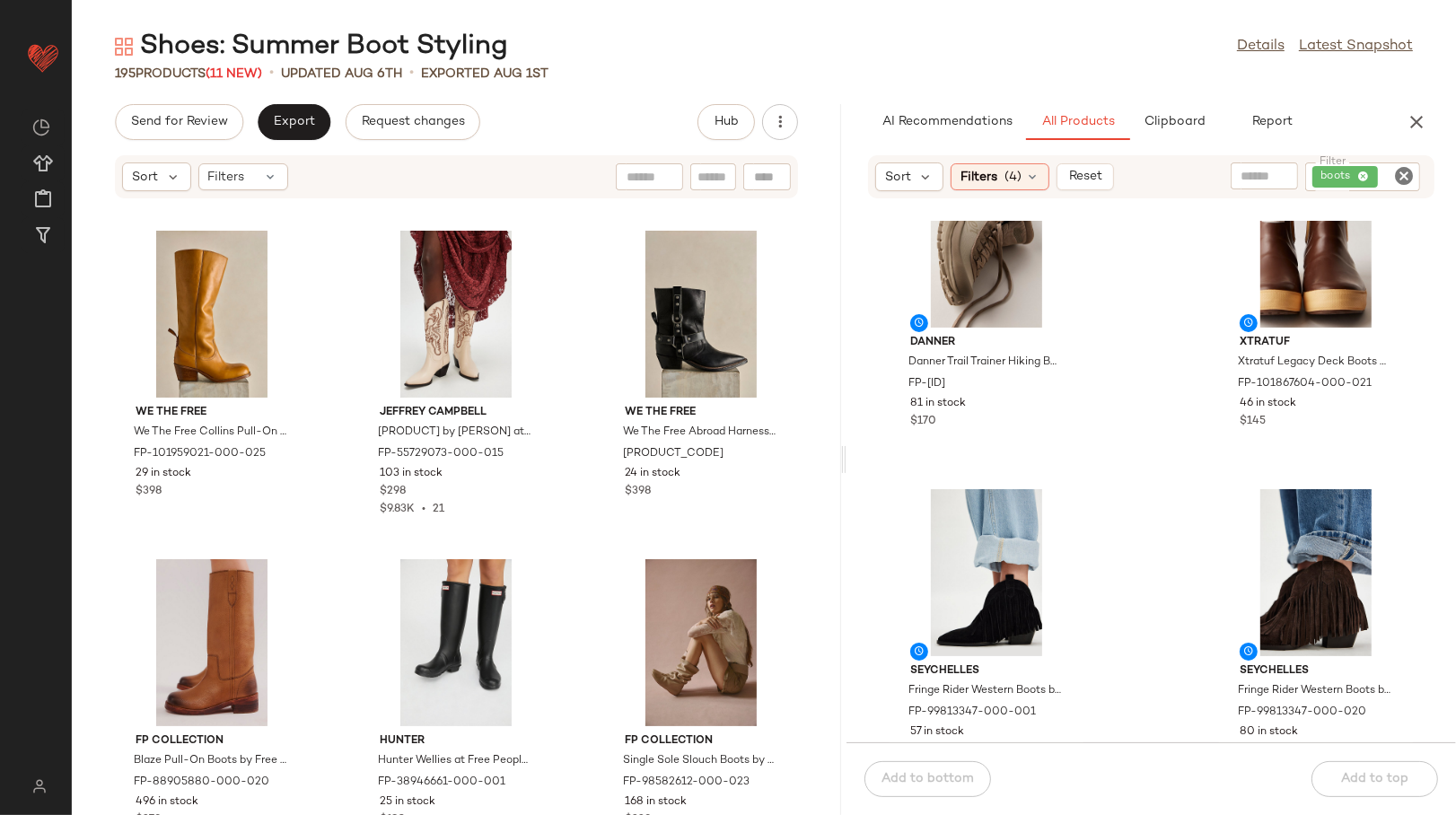 scroll, scrollTop: 0, scrollLeft: 0, axis: both 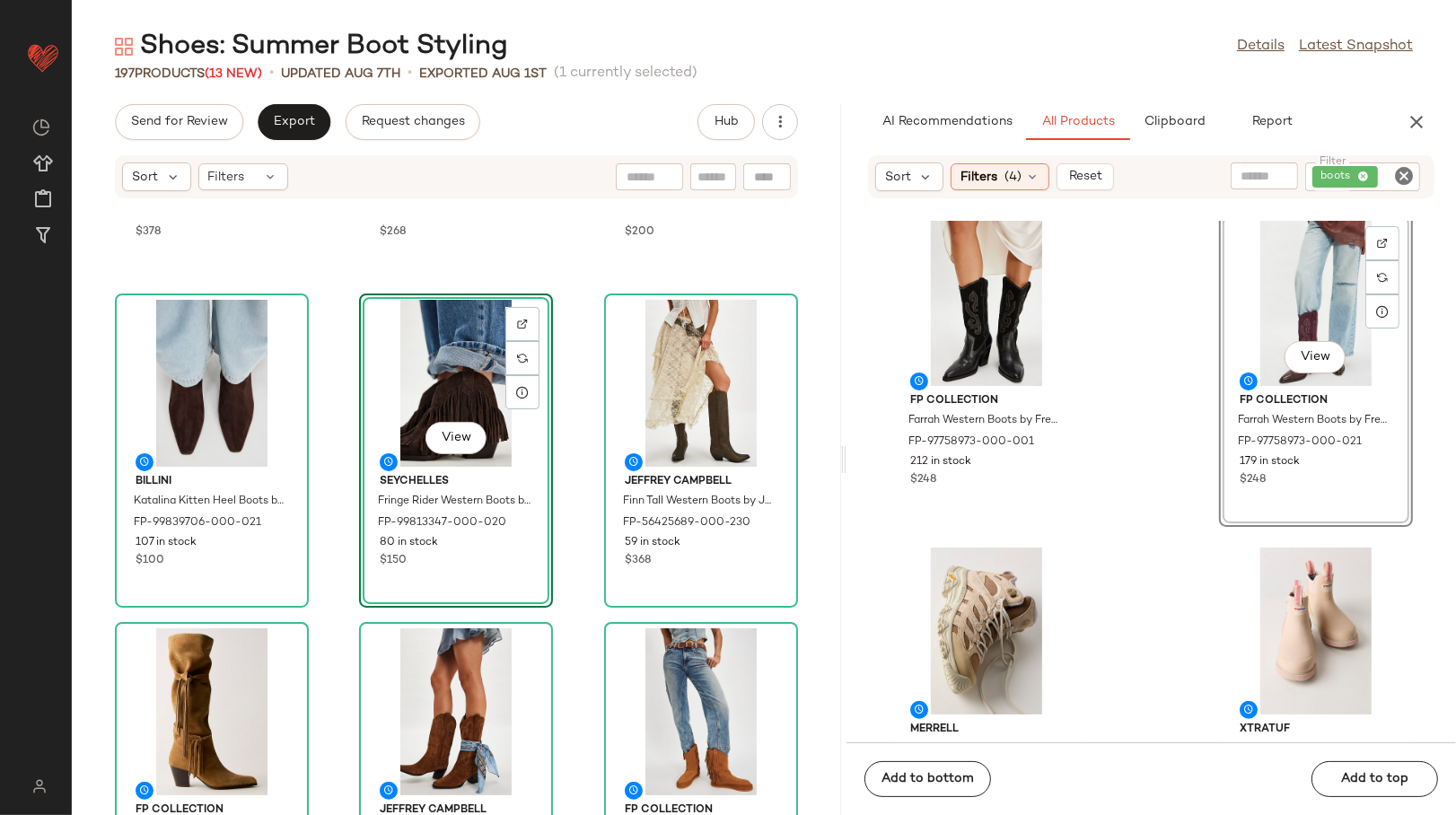 click 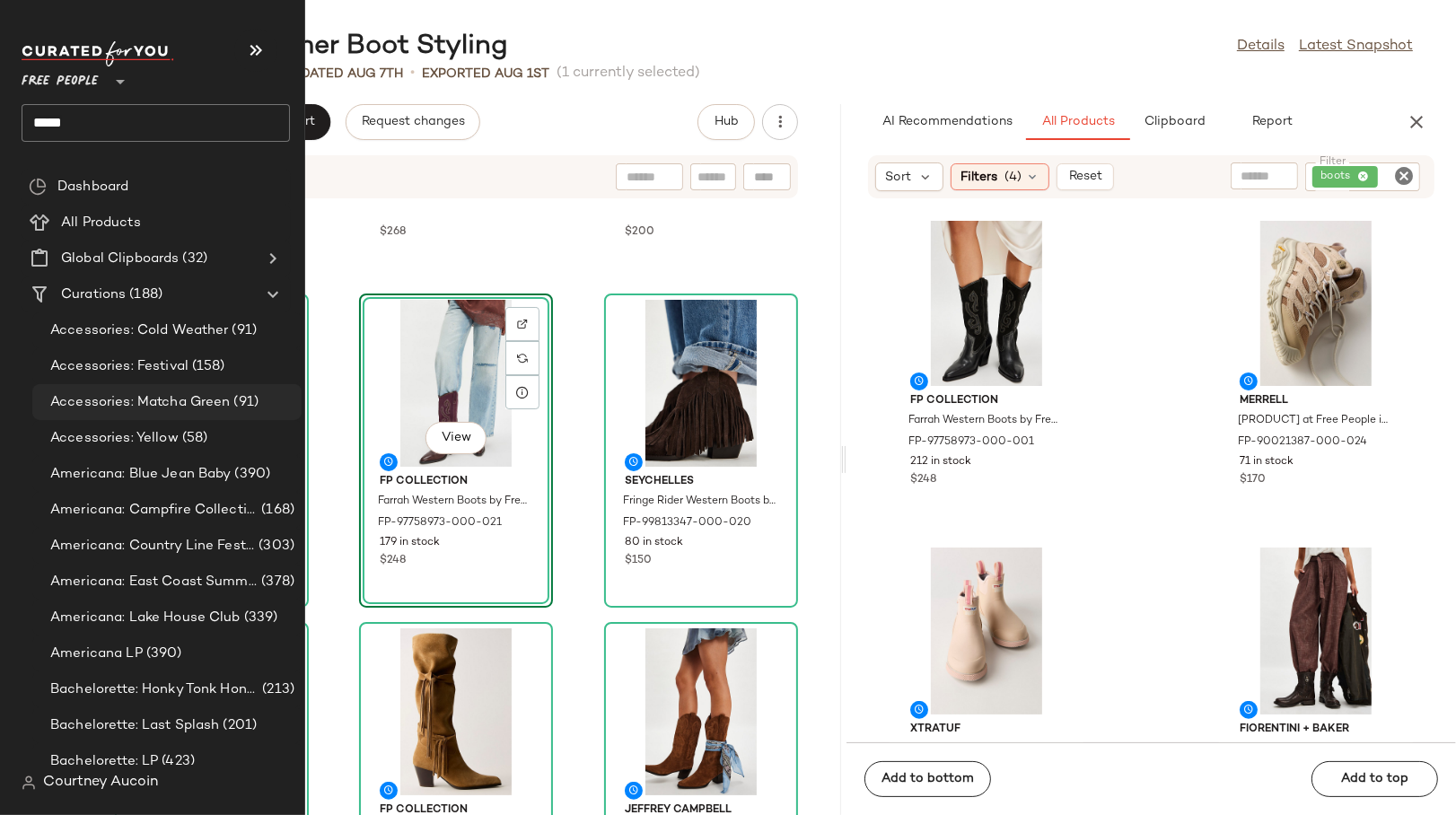 click on "Accessories: Matcha Green" at bounding box center [140, 402] 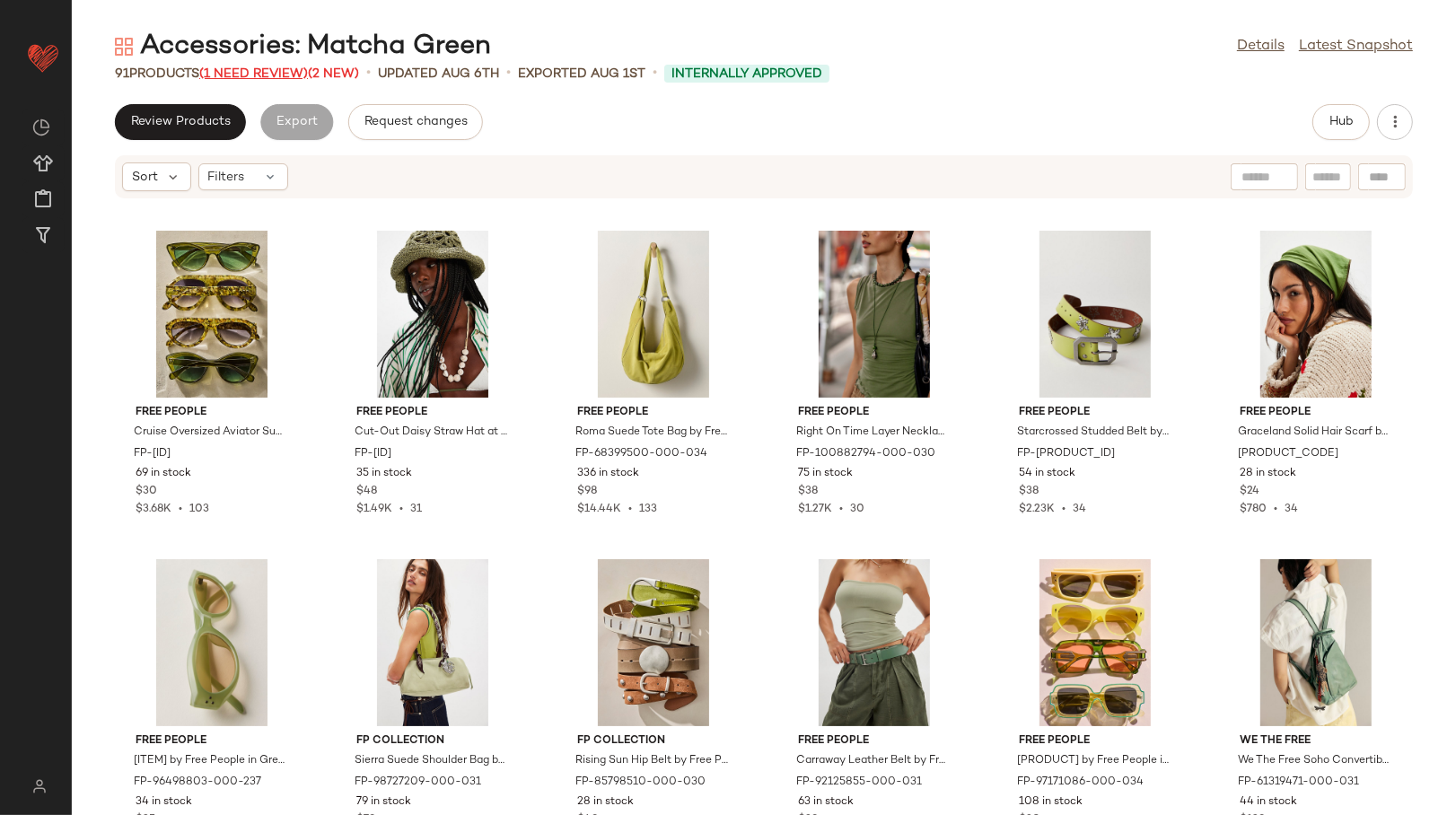 click on "(1 Need Review)" at bounding box center (253, 74) 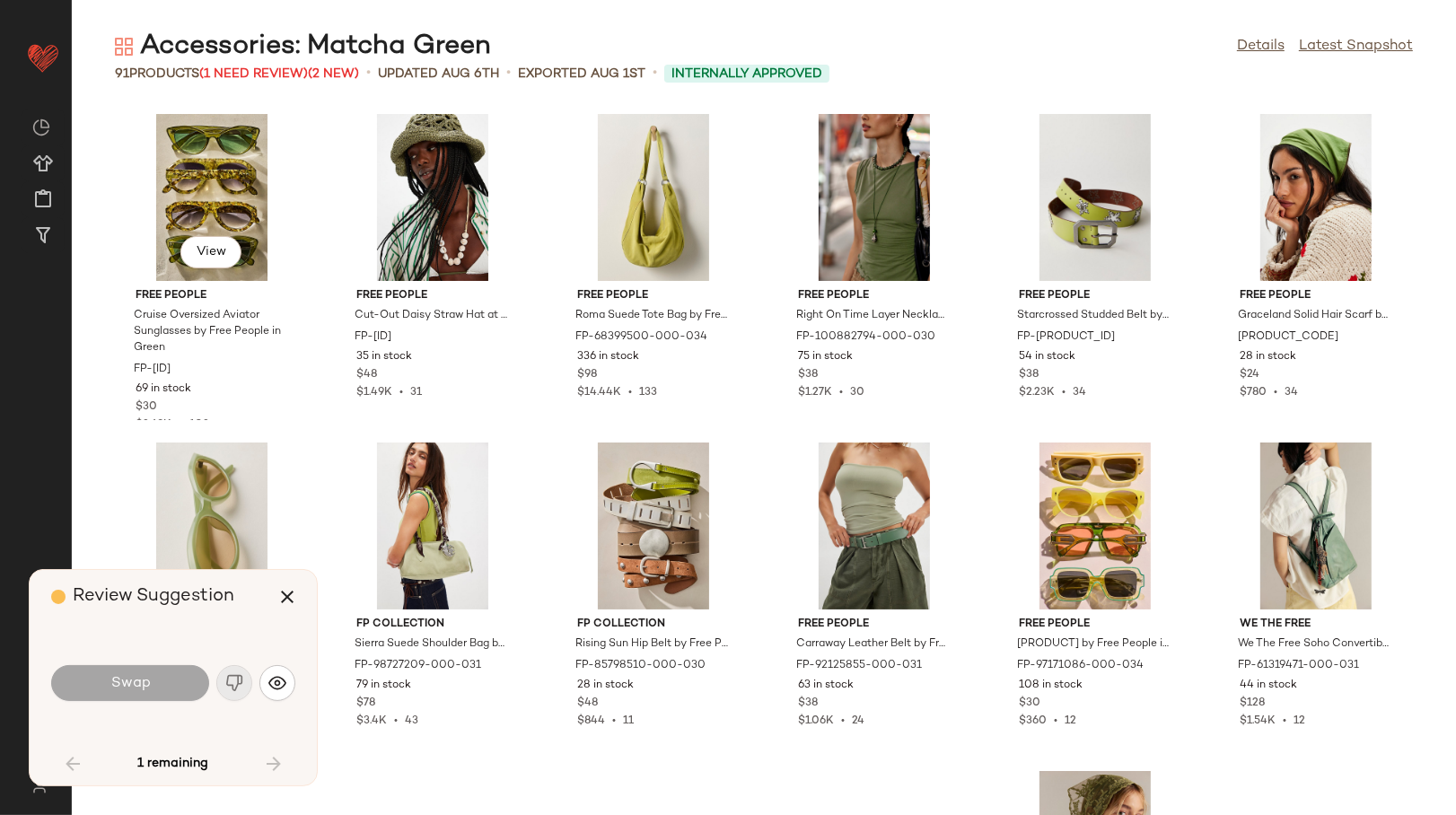 scroll, scrollTop: 2628, scrollLeft: 0, axis: vertical 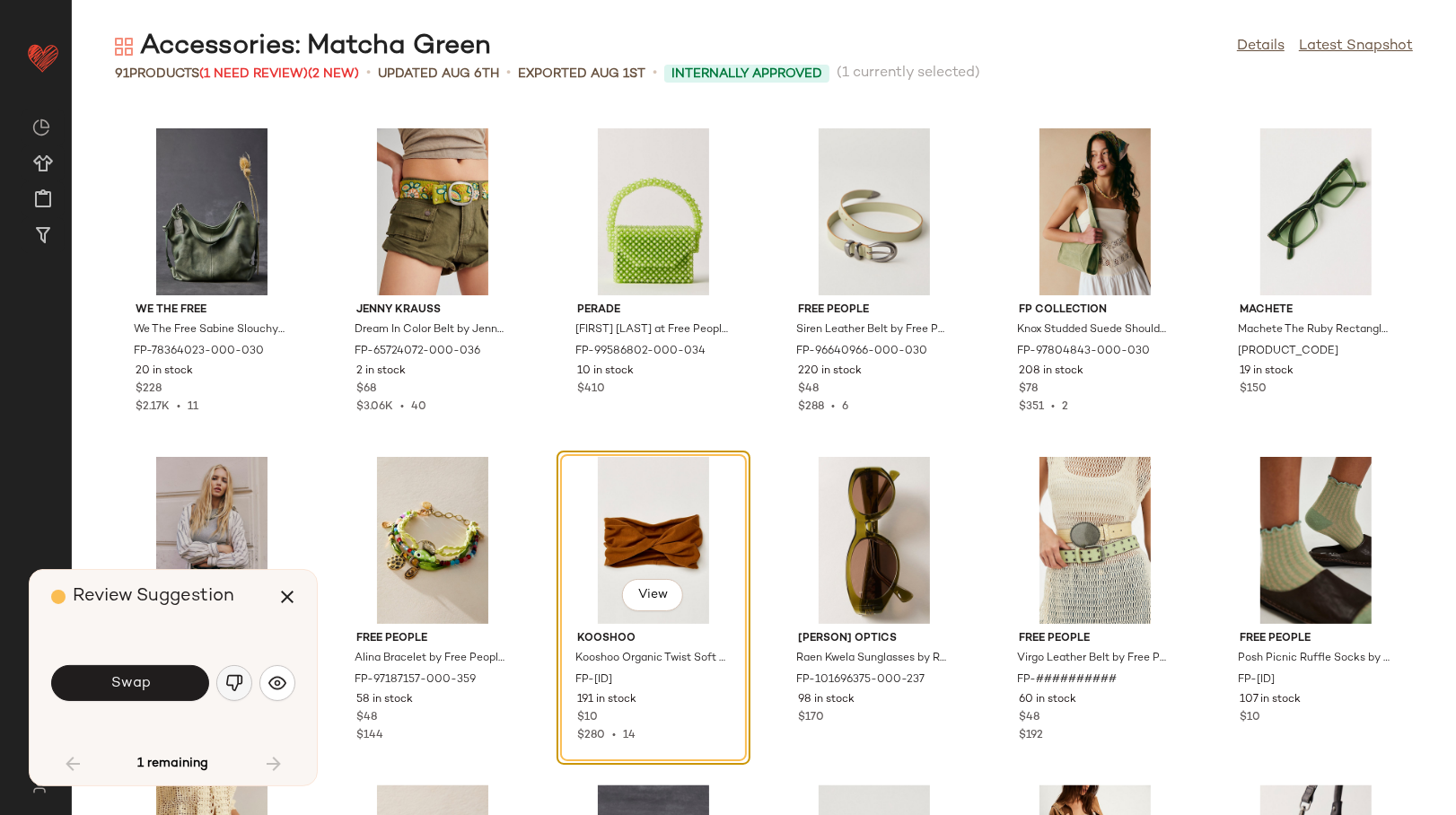click at bounding box center [234, 683] 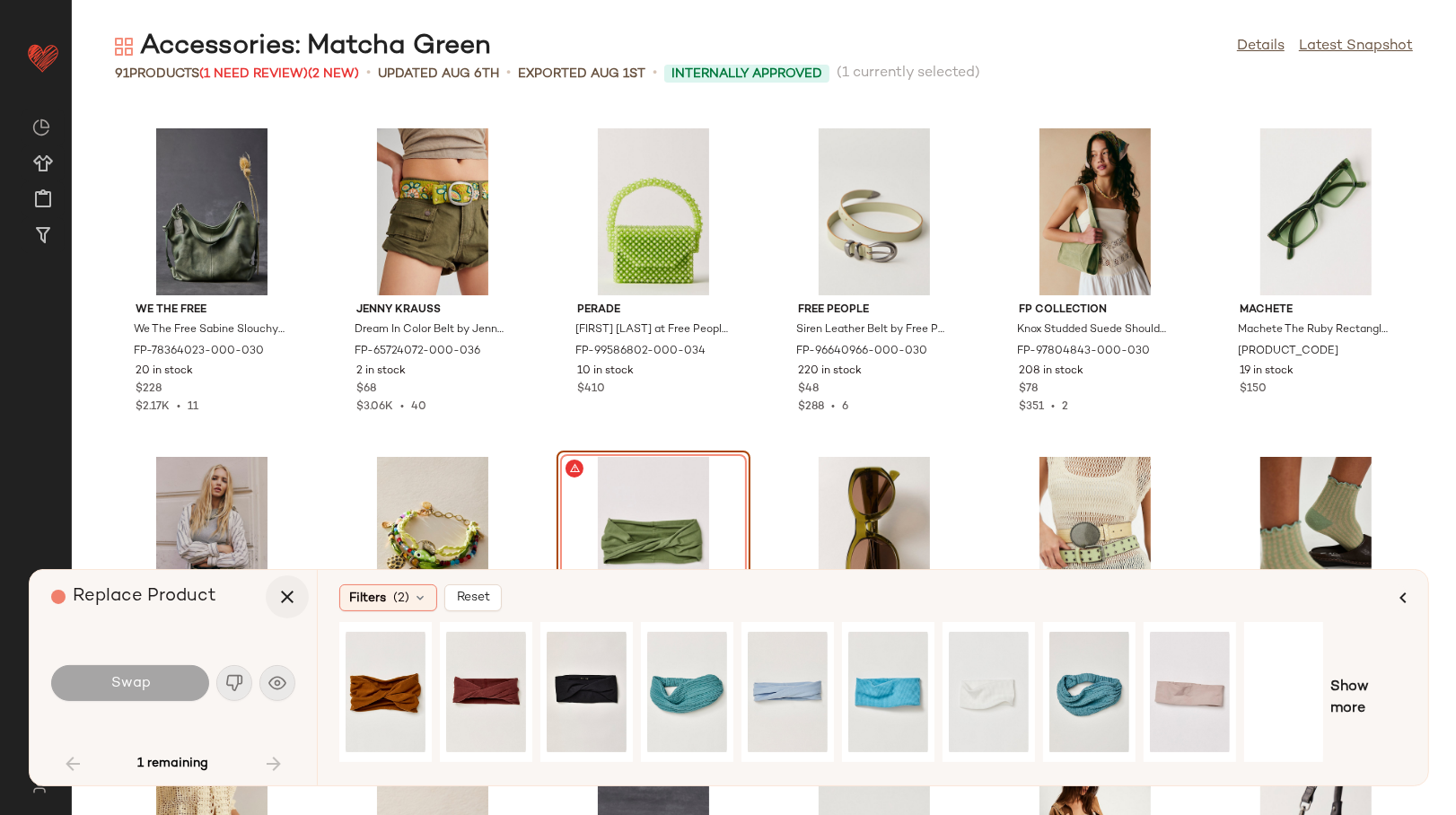 click at bounding box center (287, 597) 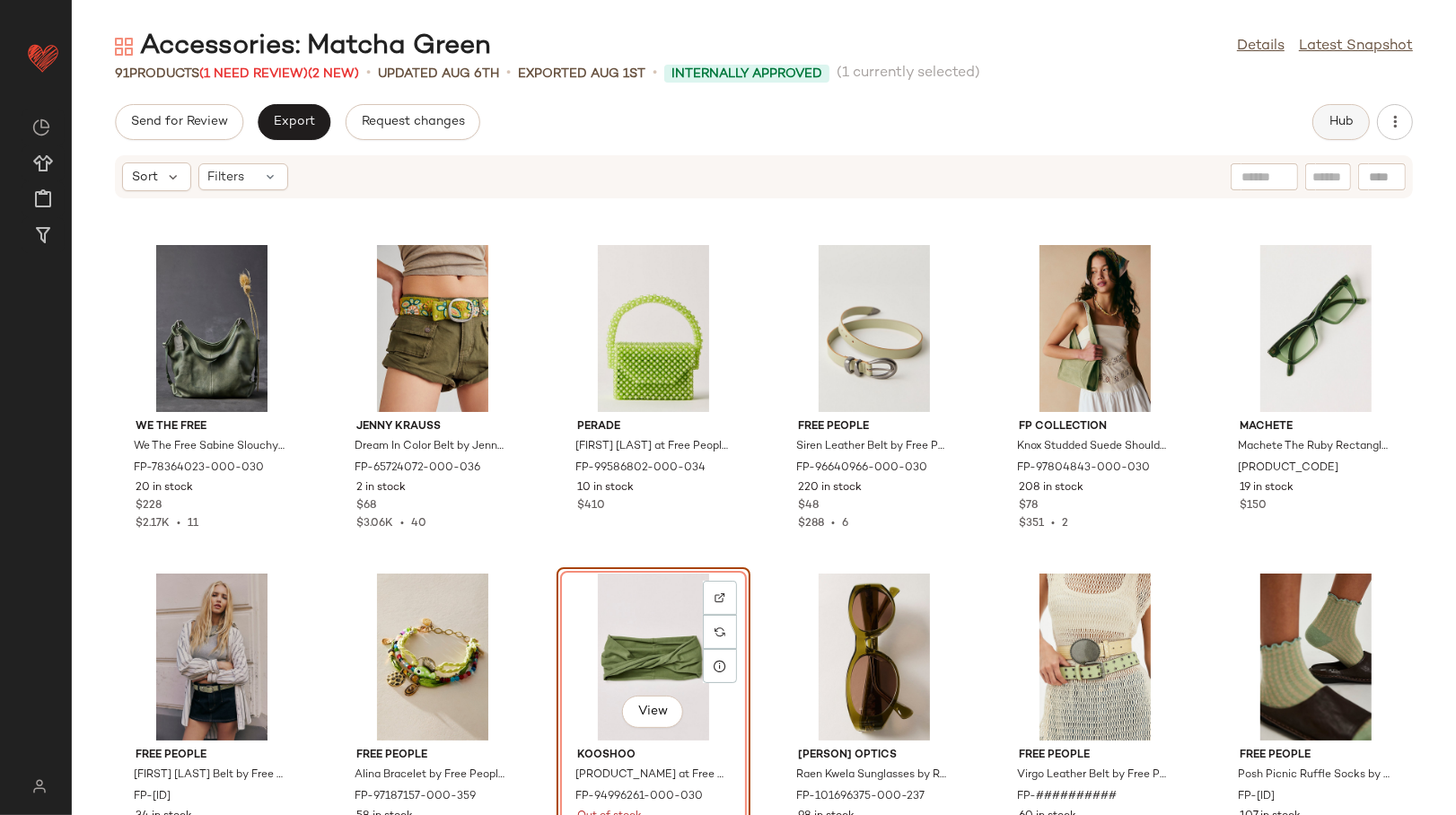 click on "Hub" at bounding box center [1341, 122] 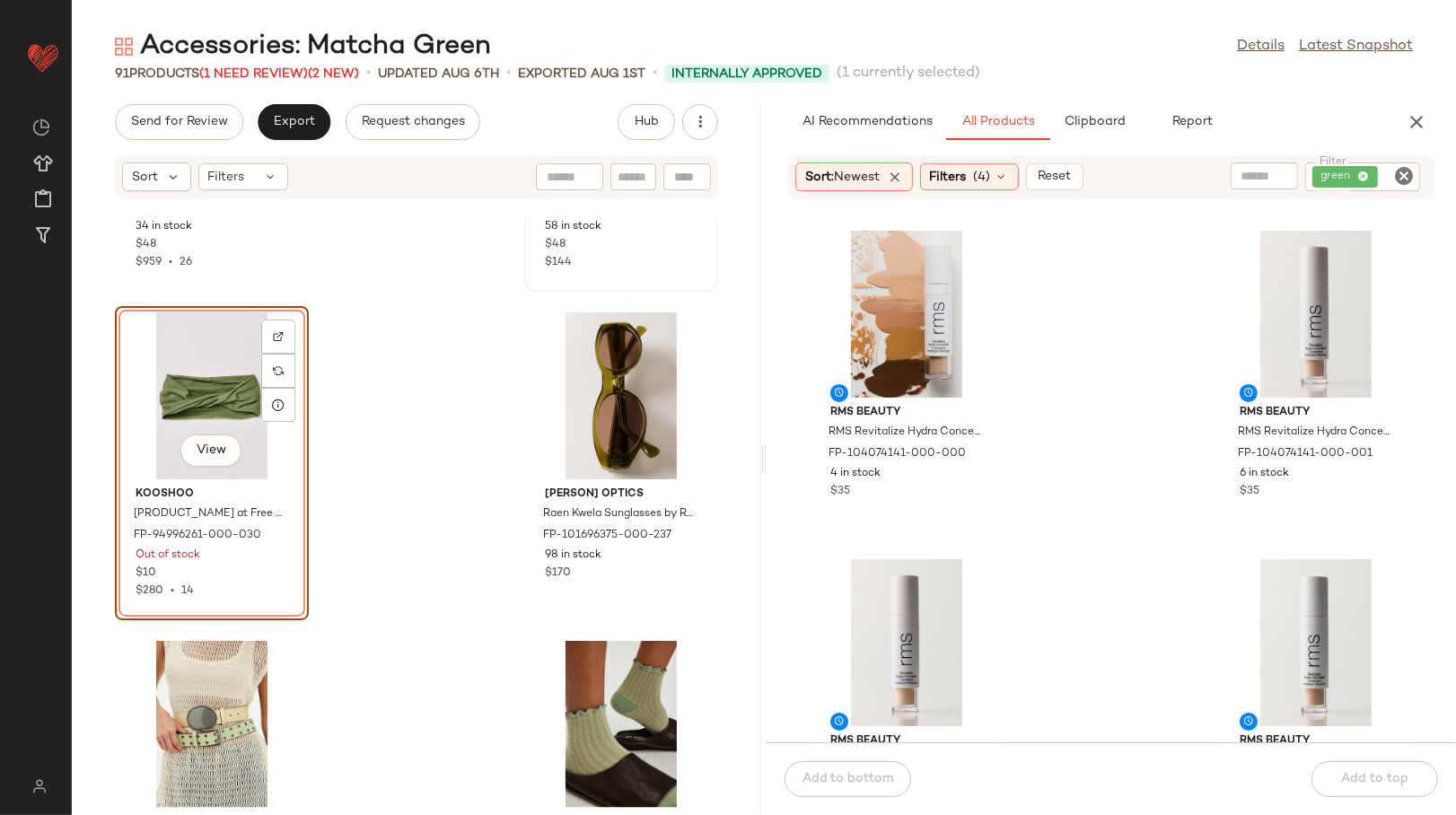 scroll, scrollTop: 9180, scrollLeft: 0, axis: vertical 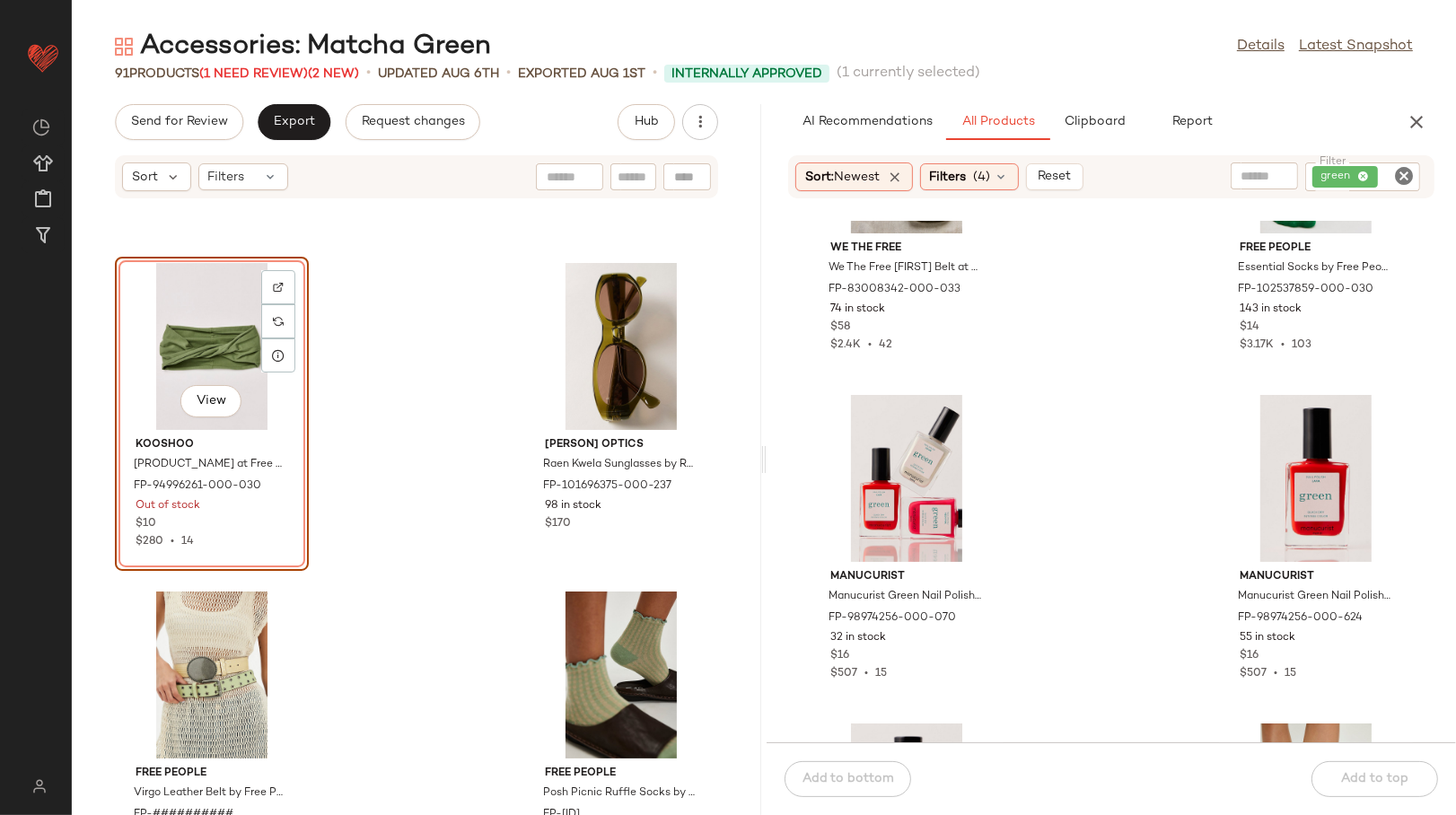 click on "91   Products   (1 Need Review)  (2 New)  •   updated Aug 6th  •  Exported Aug 1st  •   Internally Approved    (1 currently selected)" 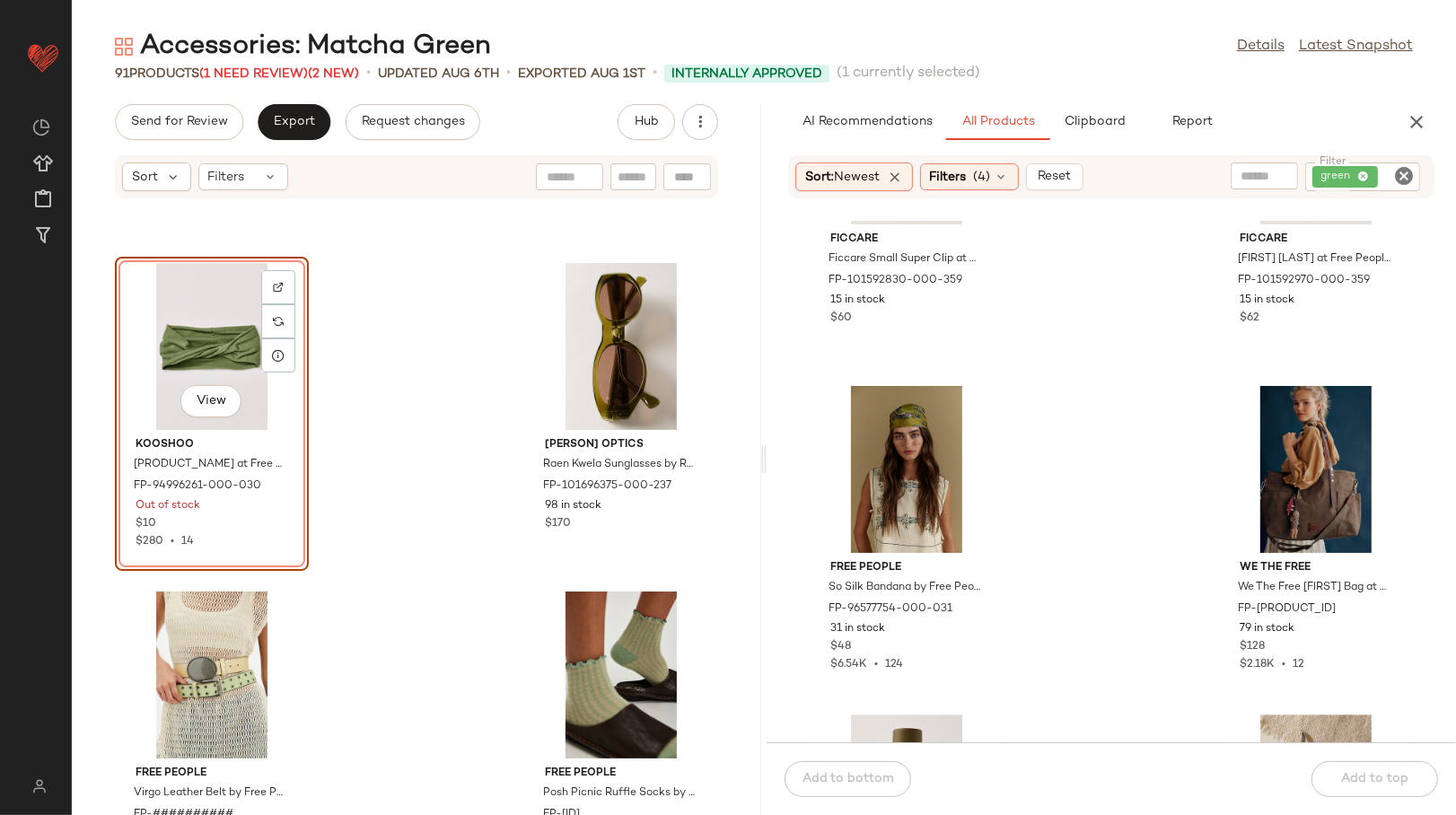 scroll, scrollTop: 11683, scrollLeft: 0, axis: vertical 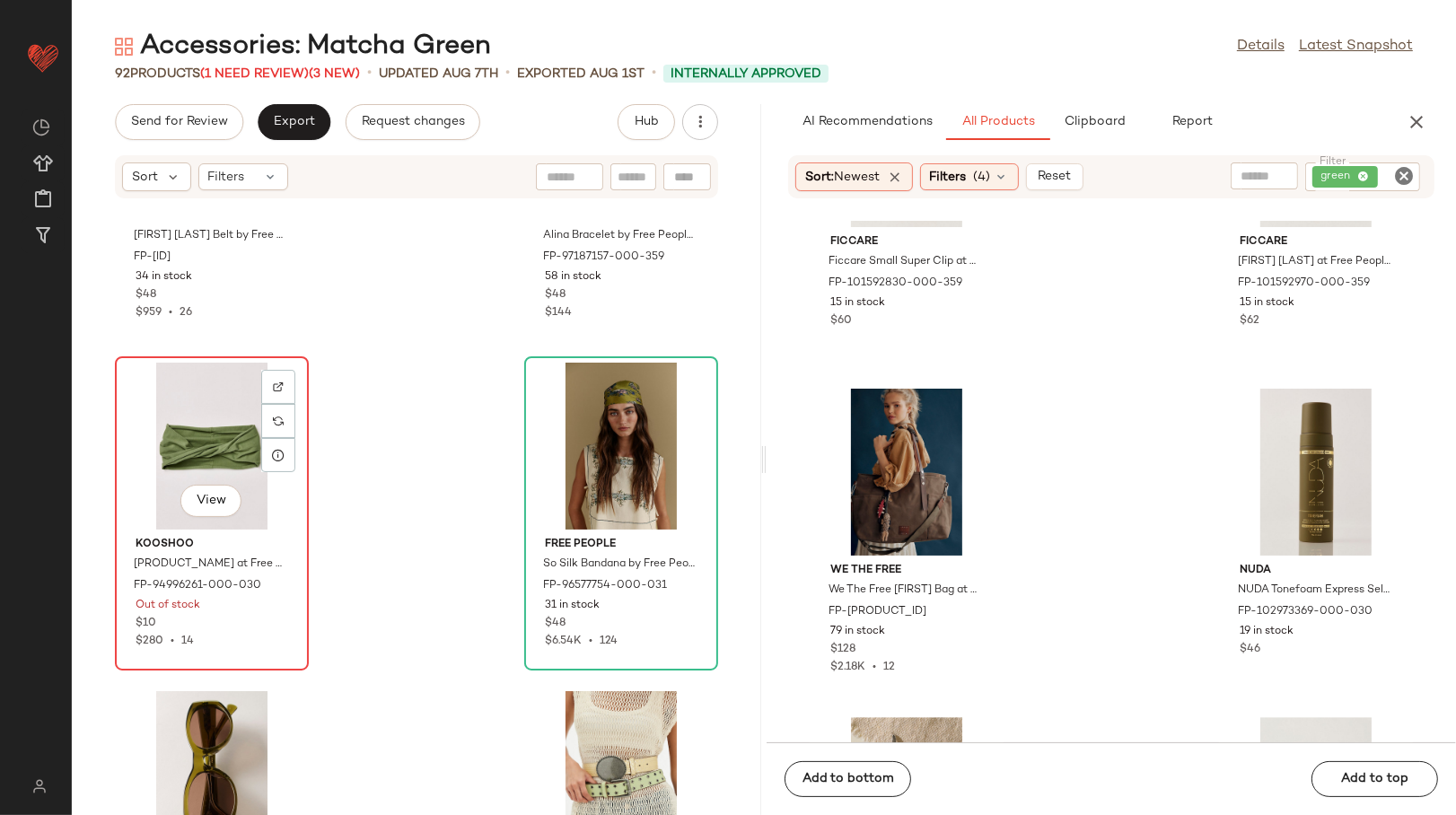click on "View" 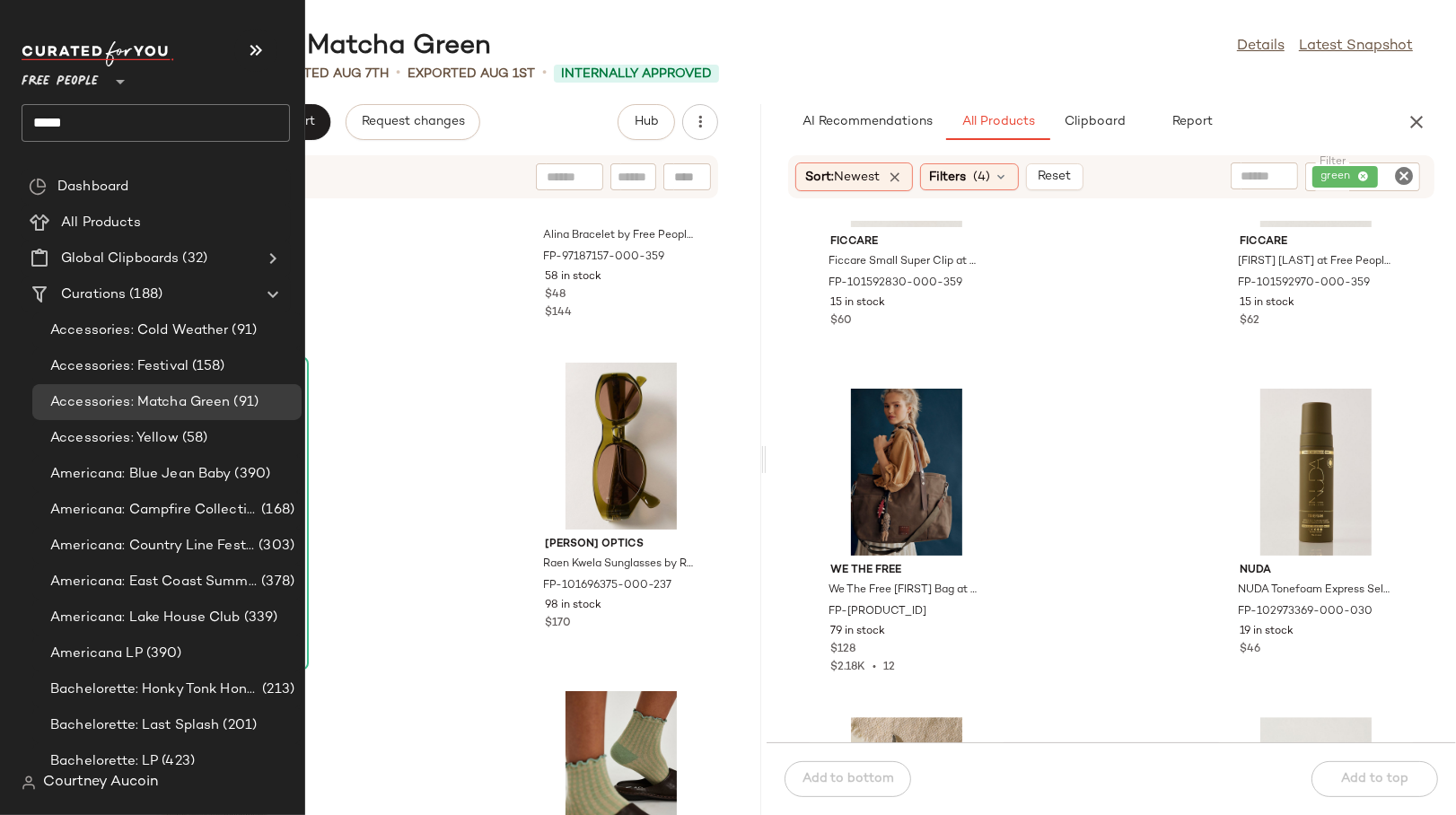 click on "*****" 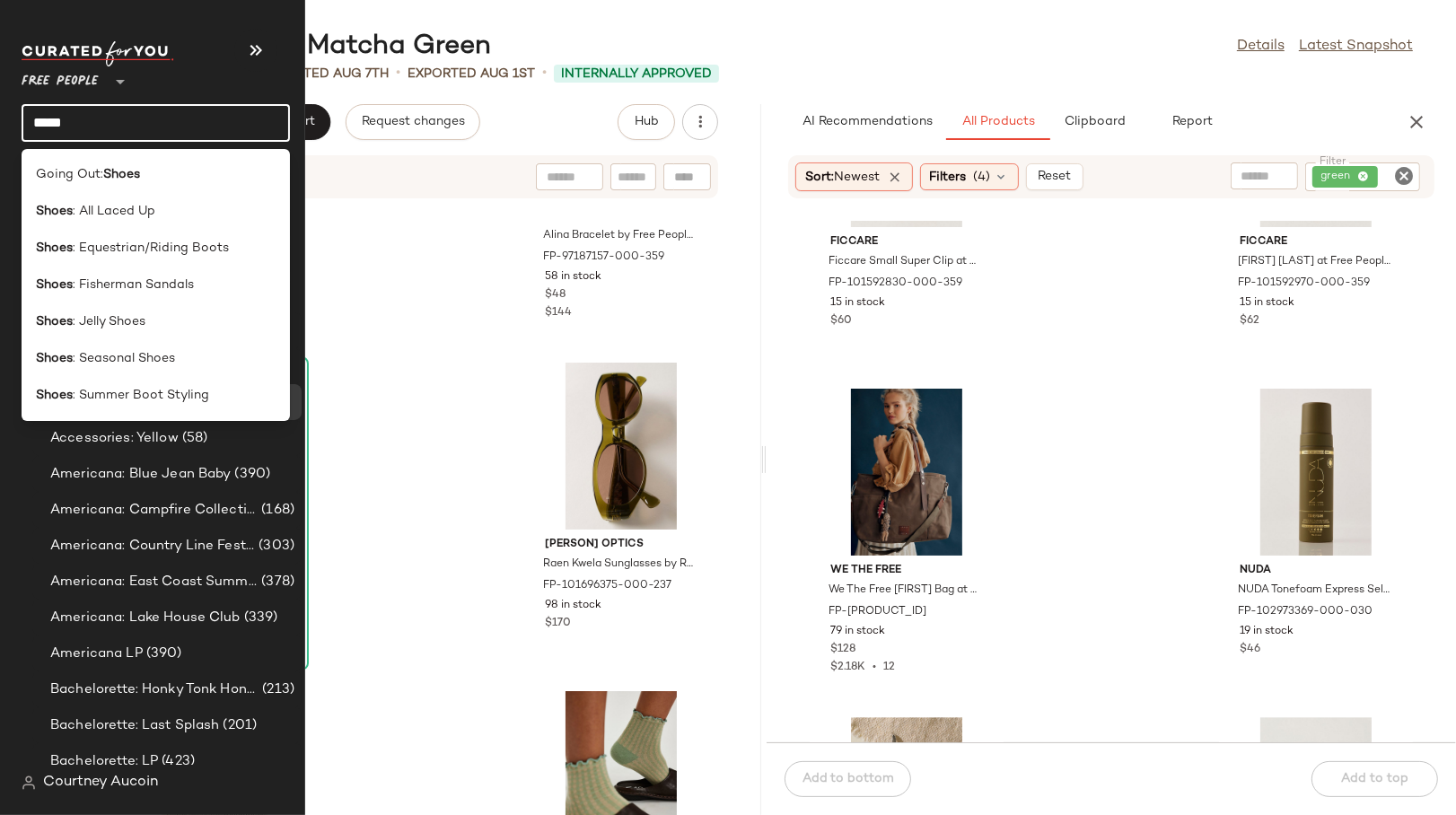 click on "*****" 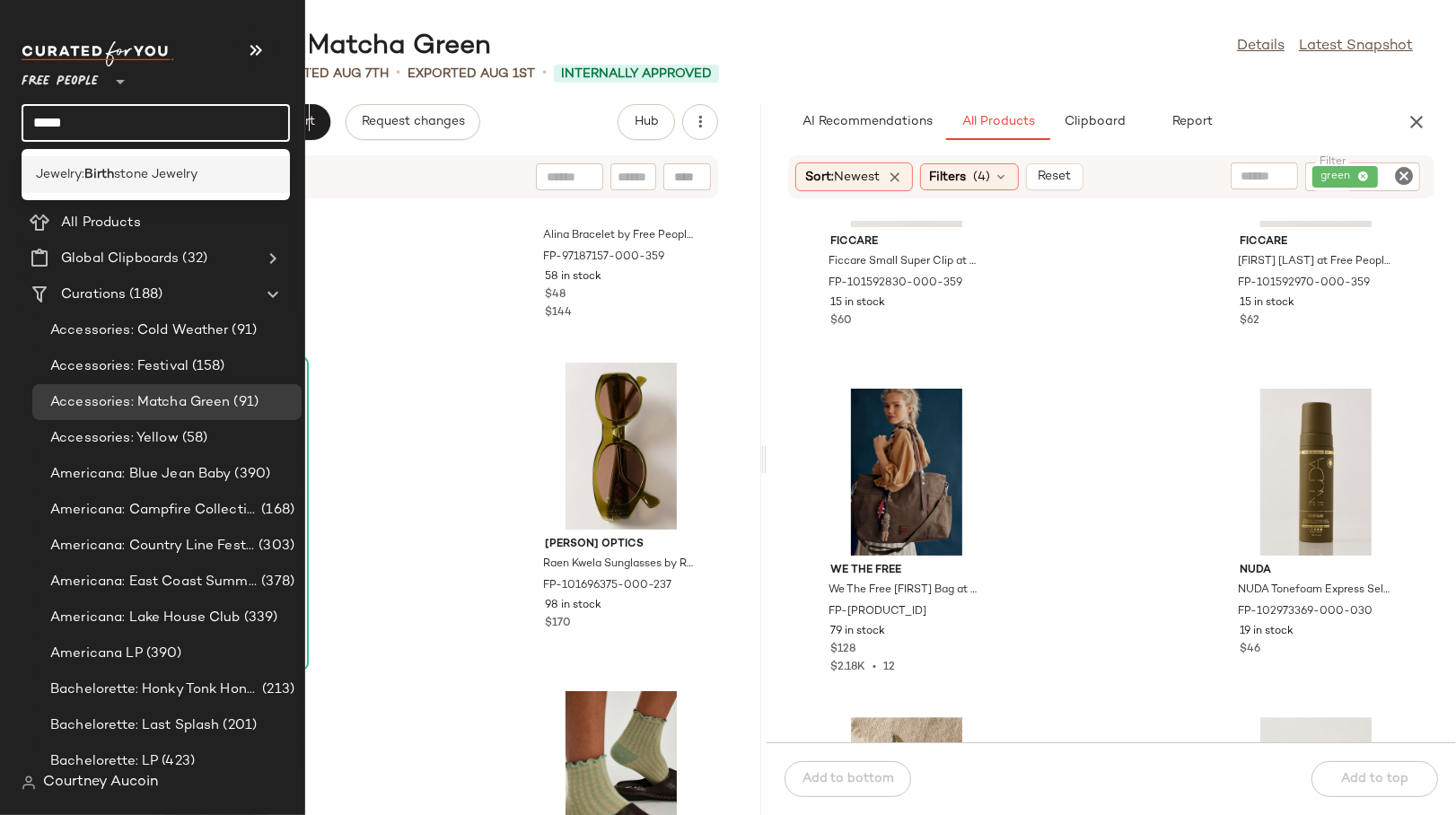 click on "Jewelry:" at bounding box center [60, 174] 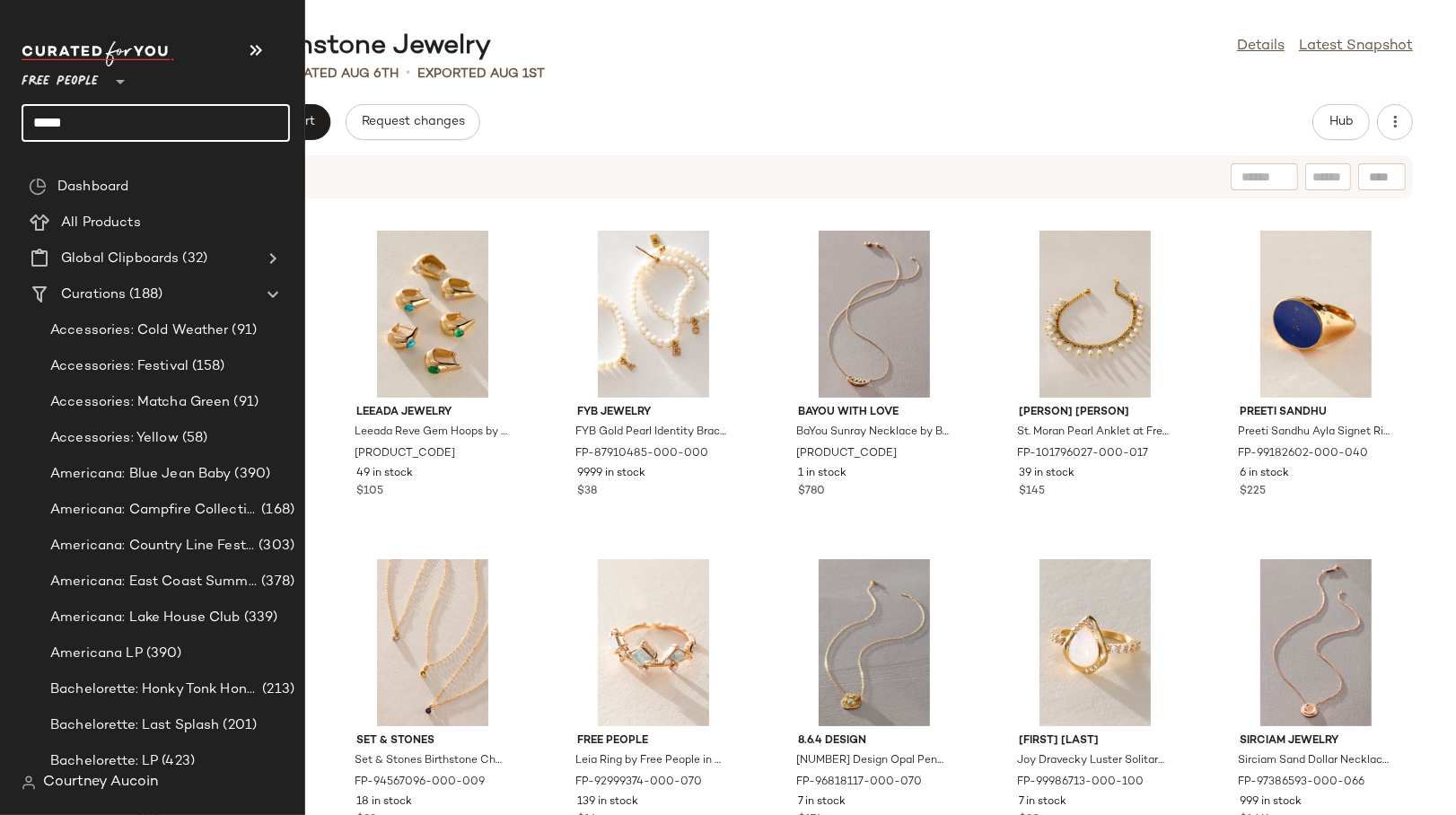 click on "*****" 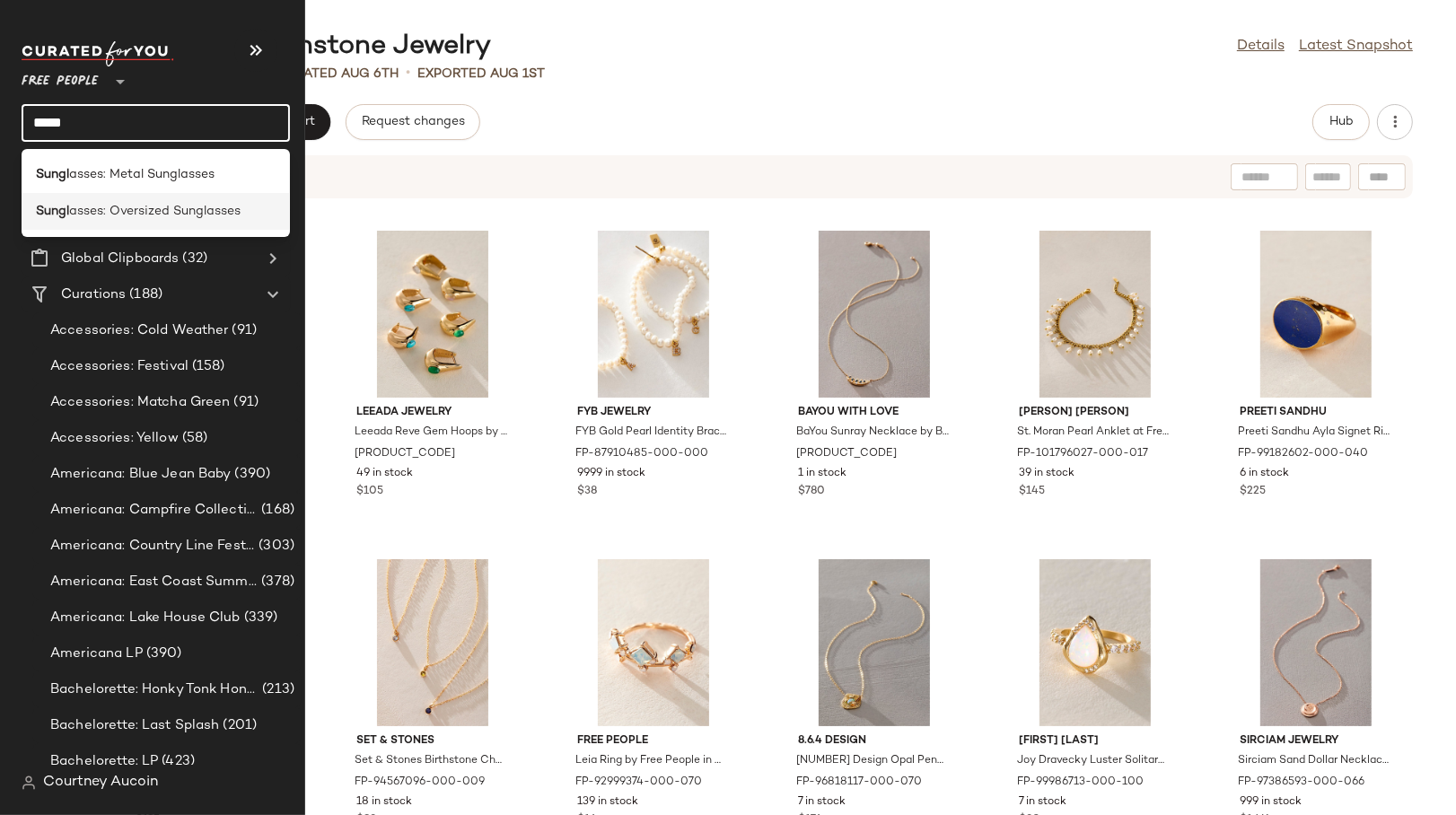 click on "asses: Oversized Sunglasses" at bounding box center [154, 211] 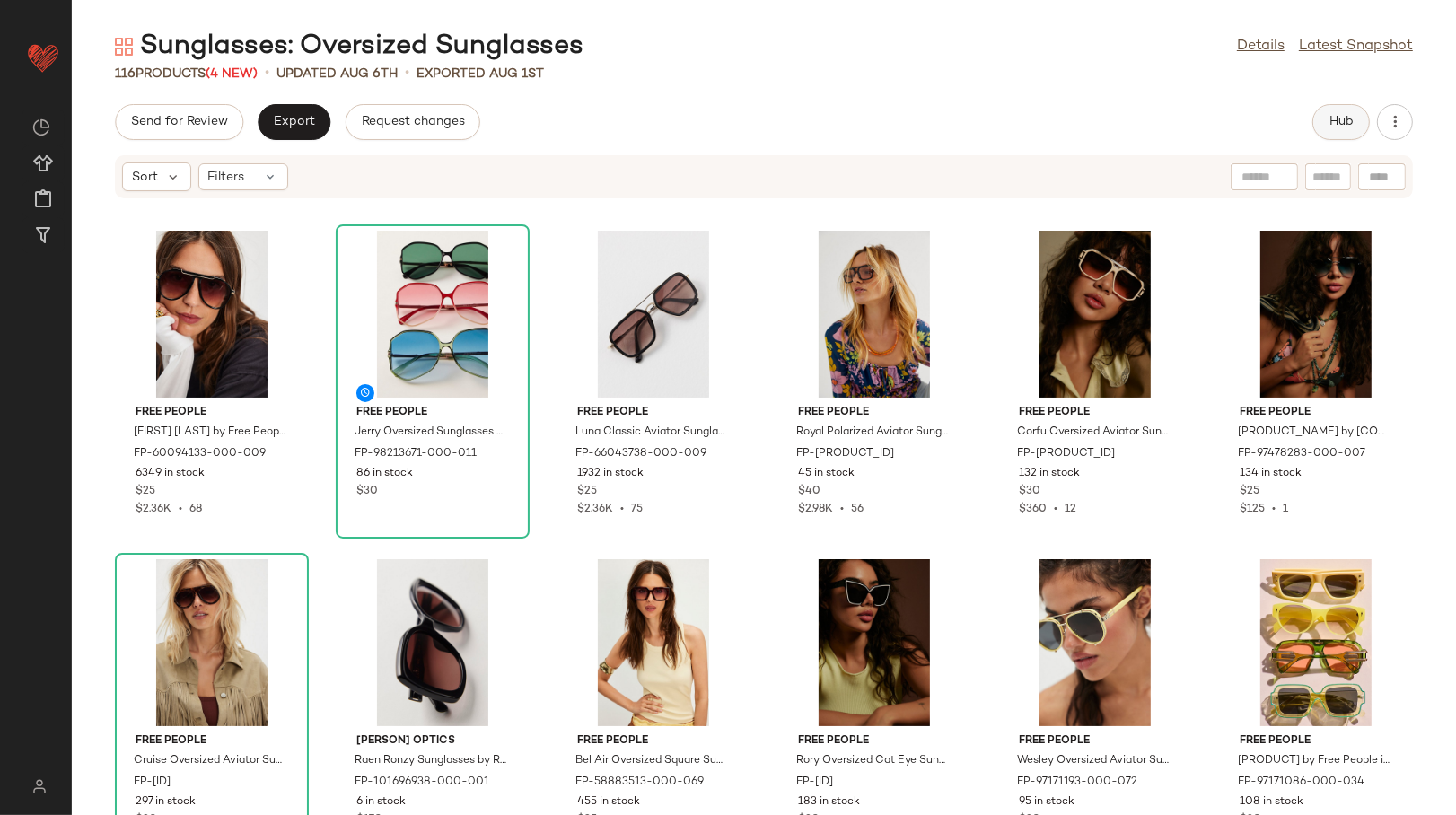 click on "Hub" at bounding box center (1341, 122) 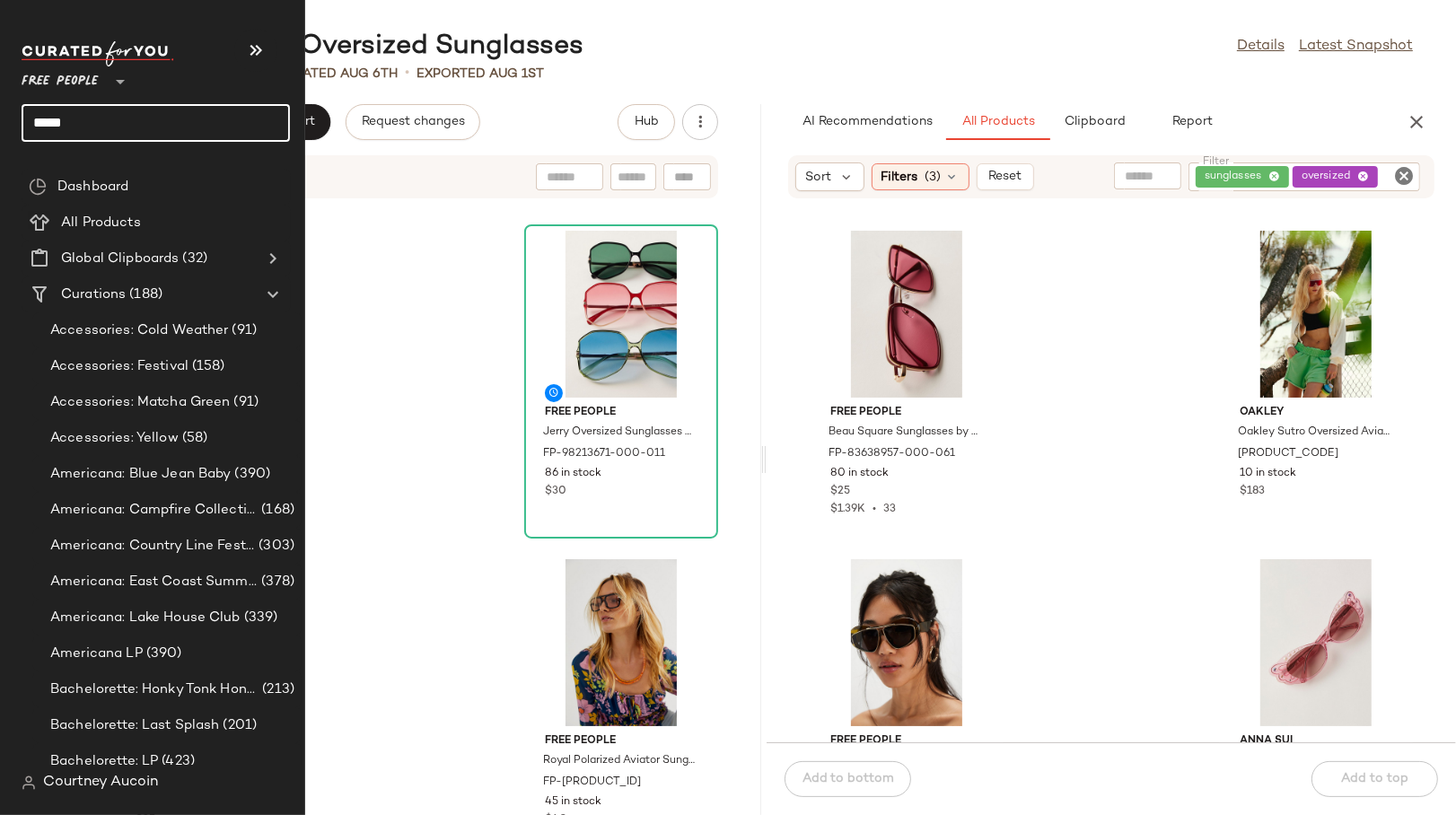 click on "*****" 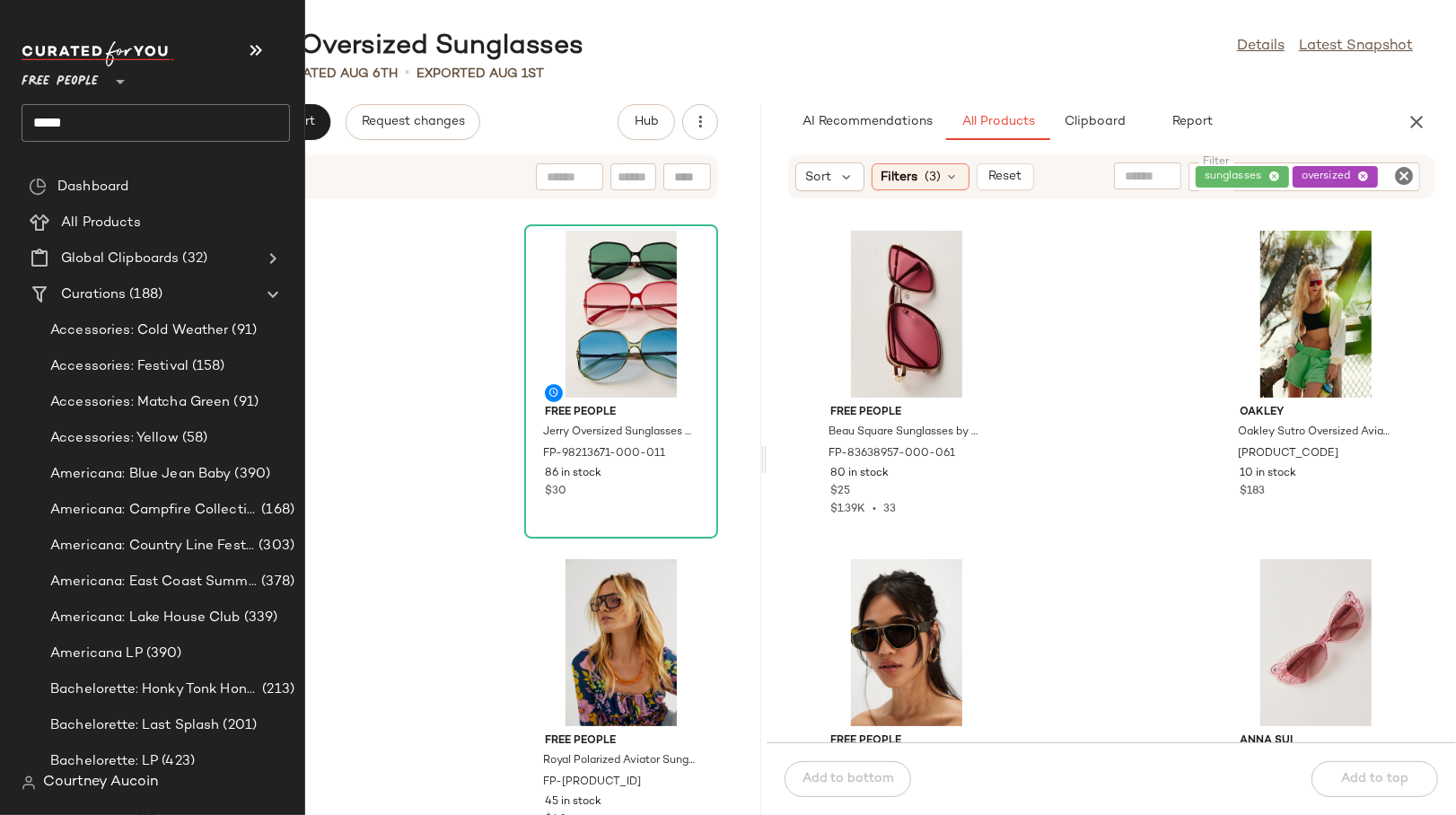 click on "*****" 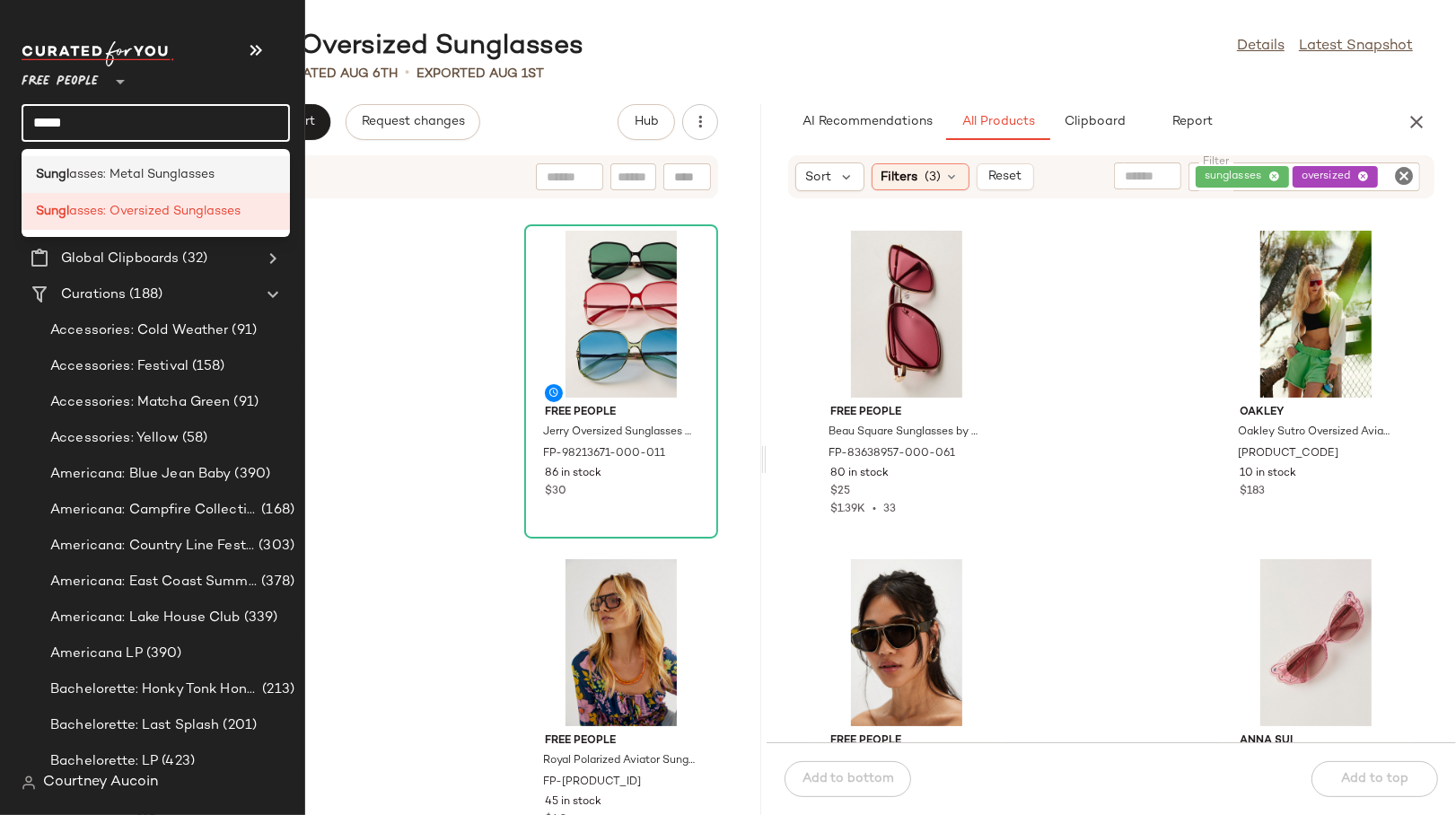 click on "Sungl" at bounding box center (52, 174) 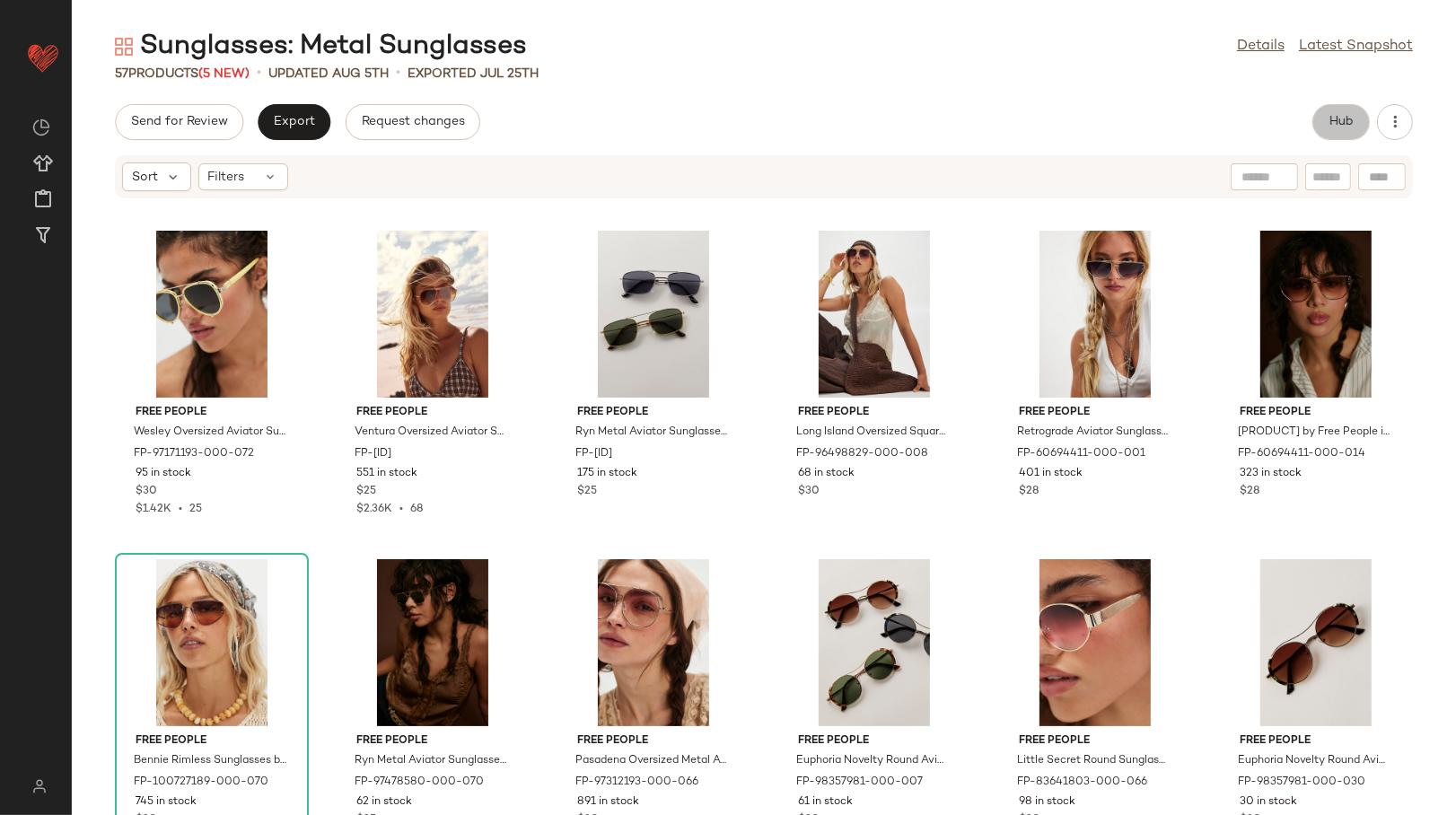 click on "Hub" at bounding box center (1341, 122) 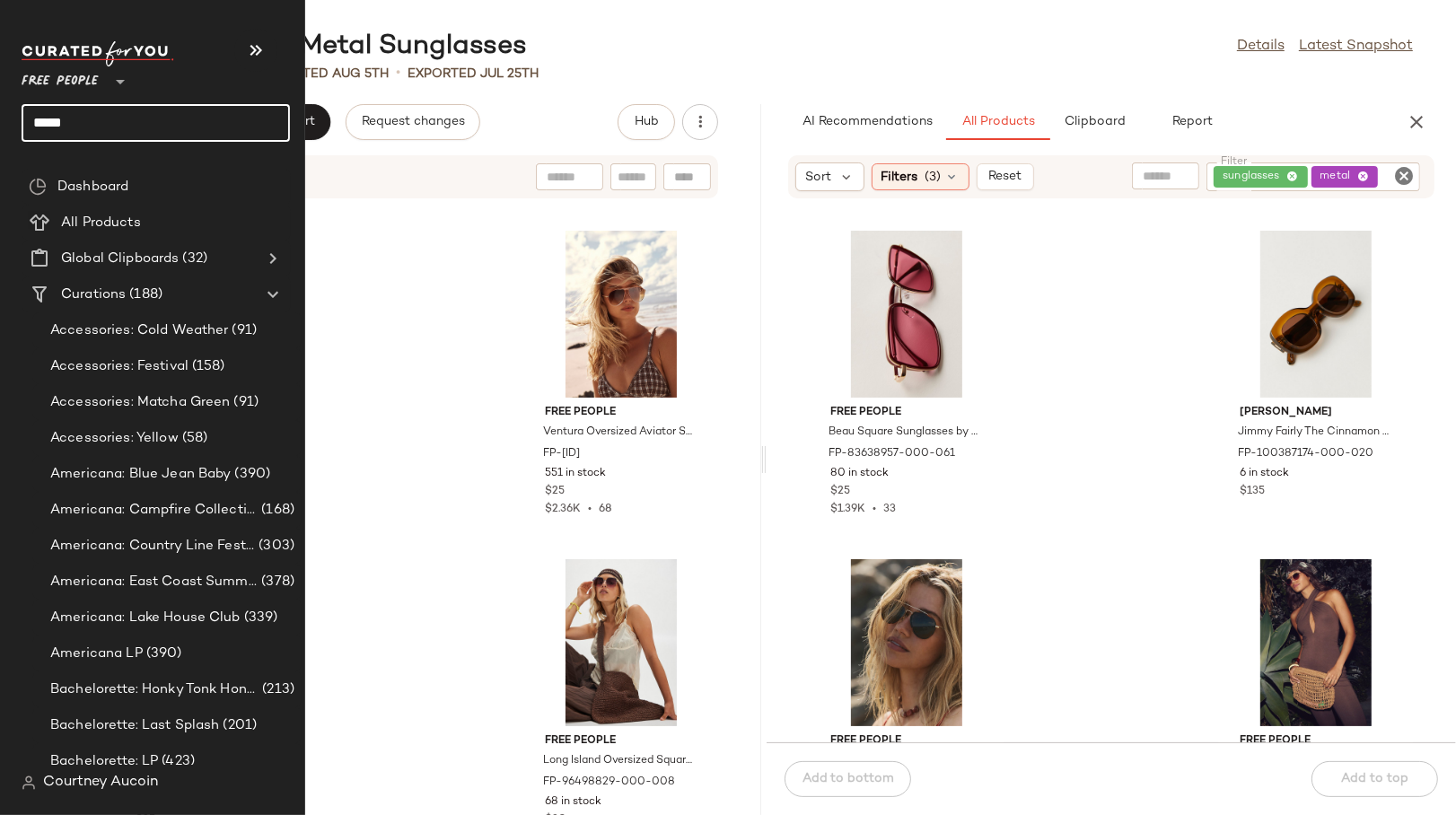 click on "*****" 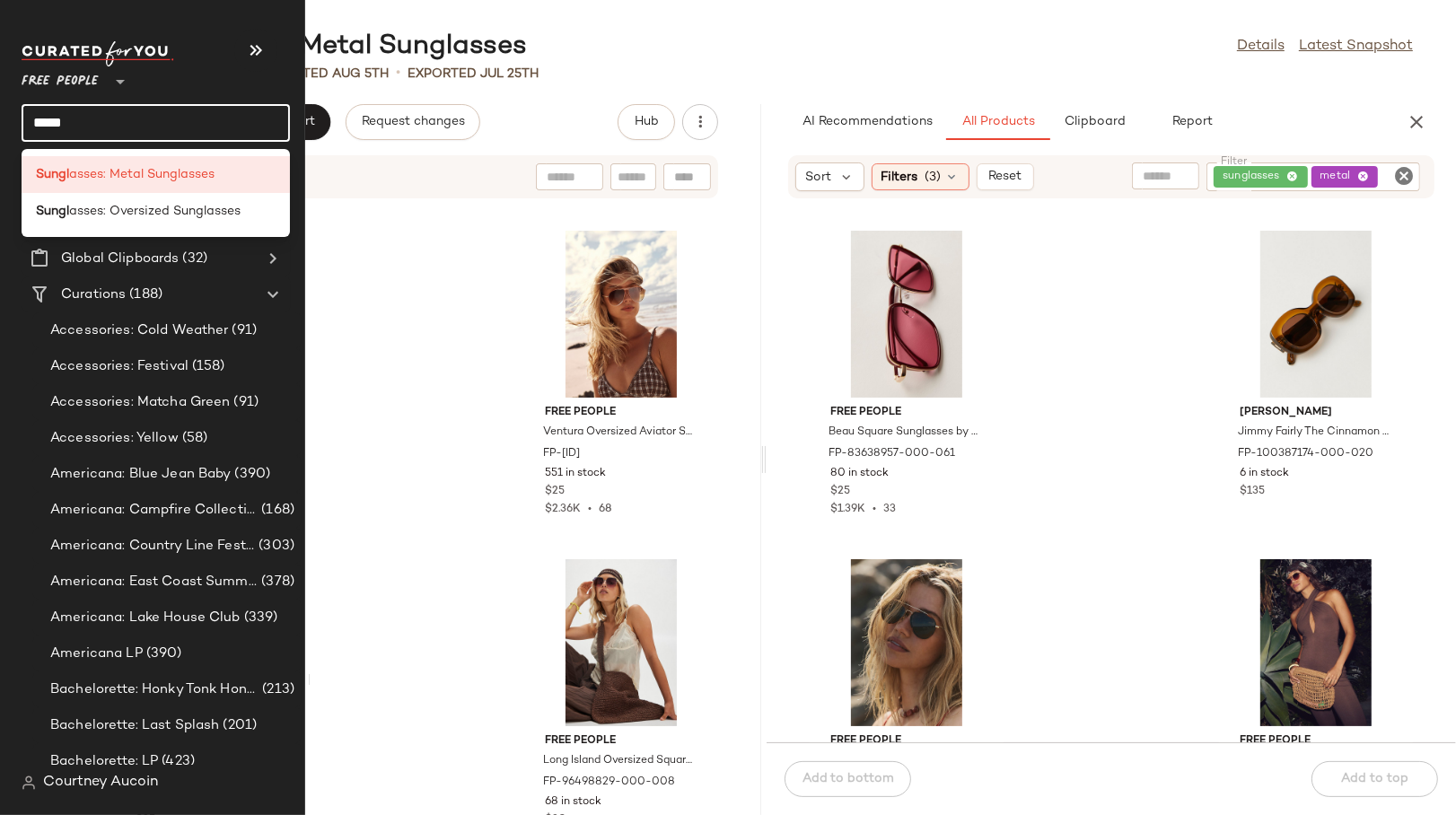 click on "*****" 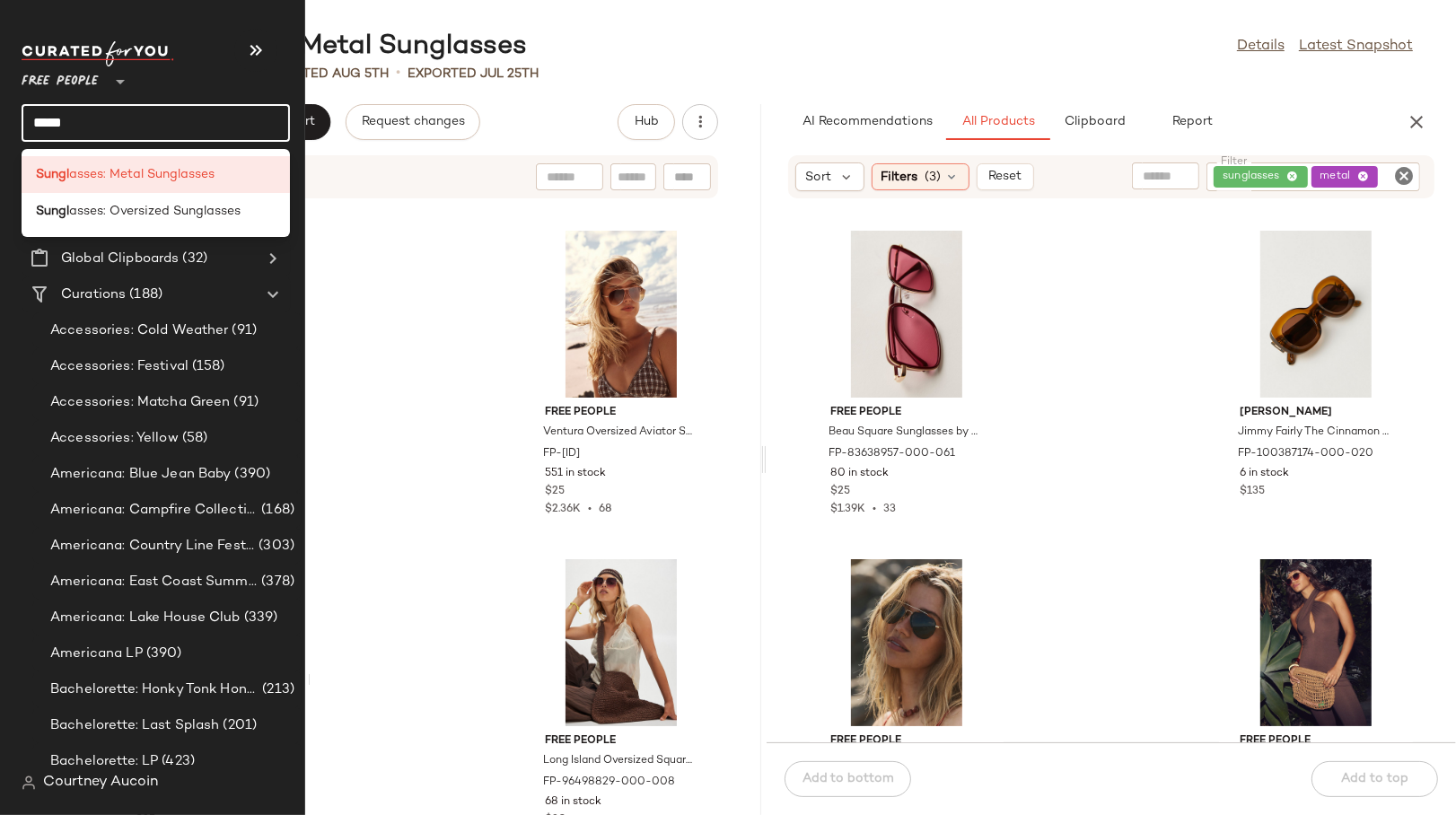 click on "*****" 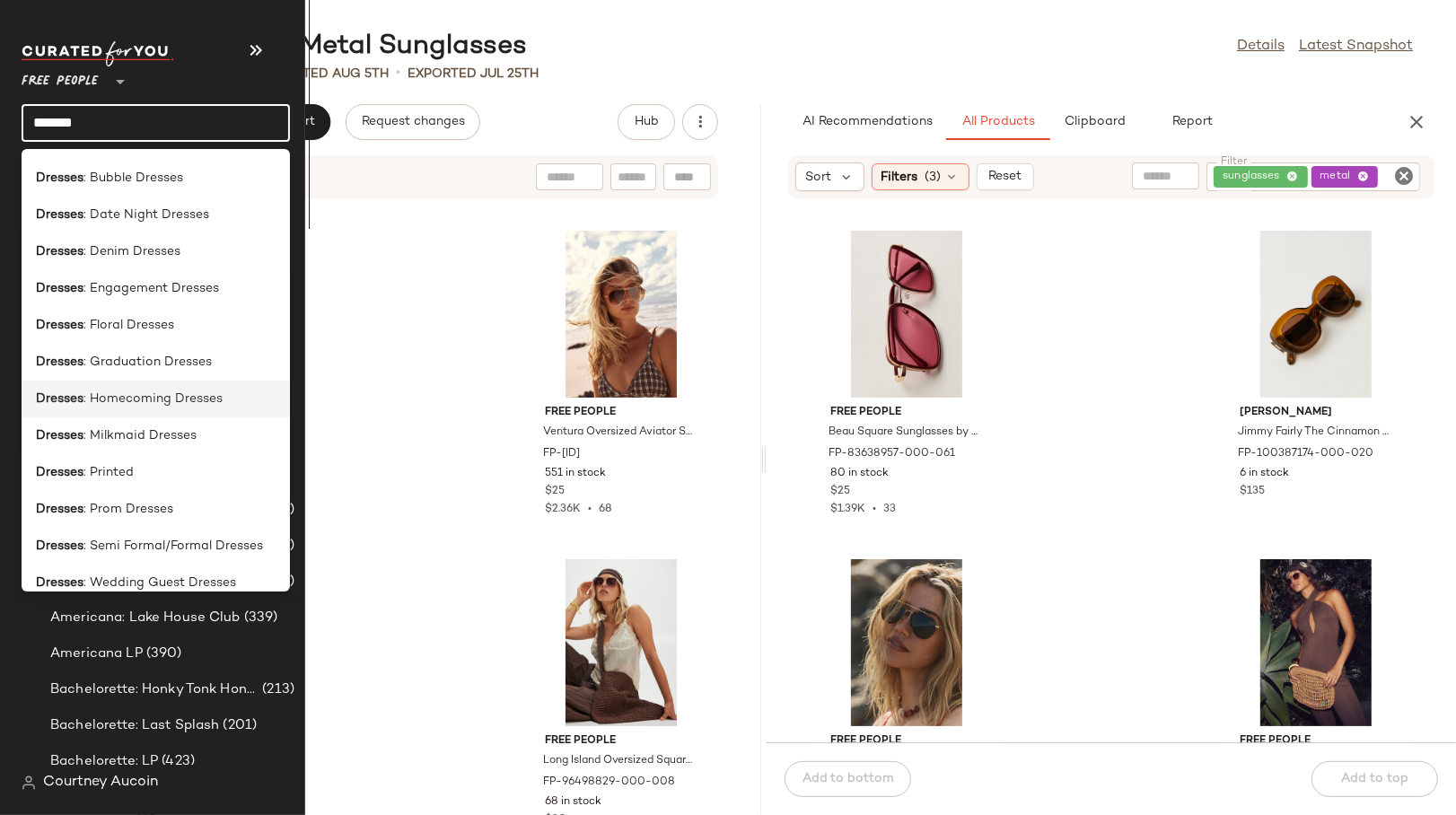 scroll, scrollTop: 234, scrollLeft: 0, axis: vertical 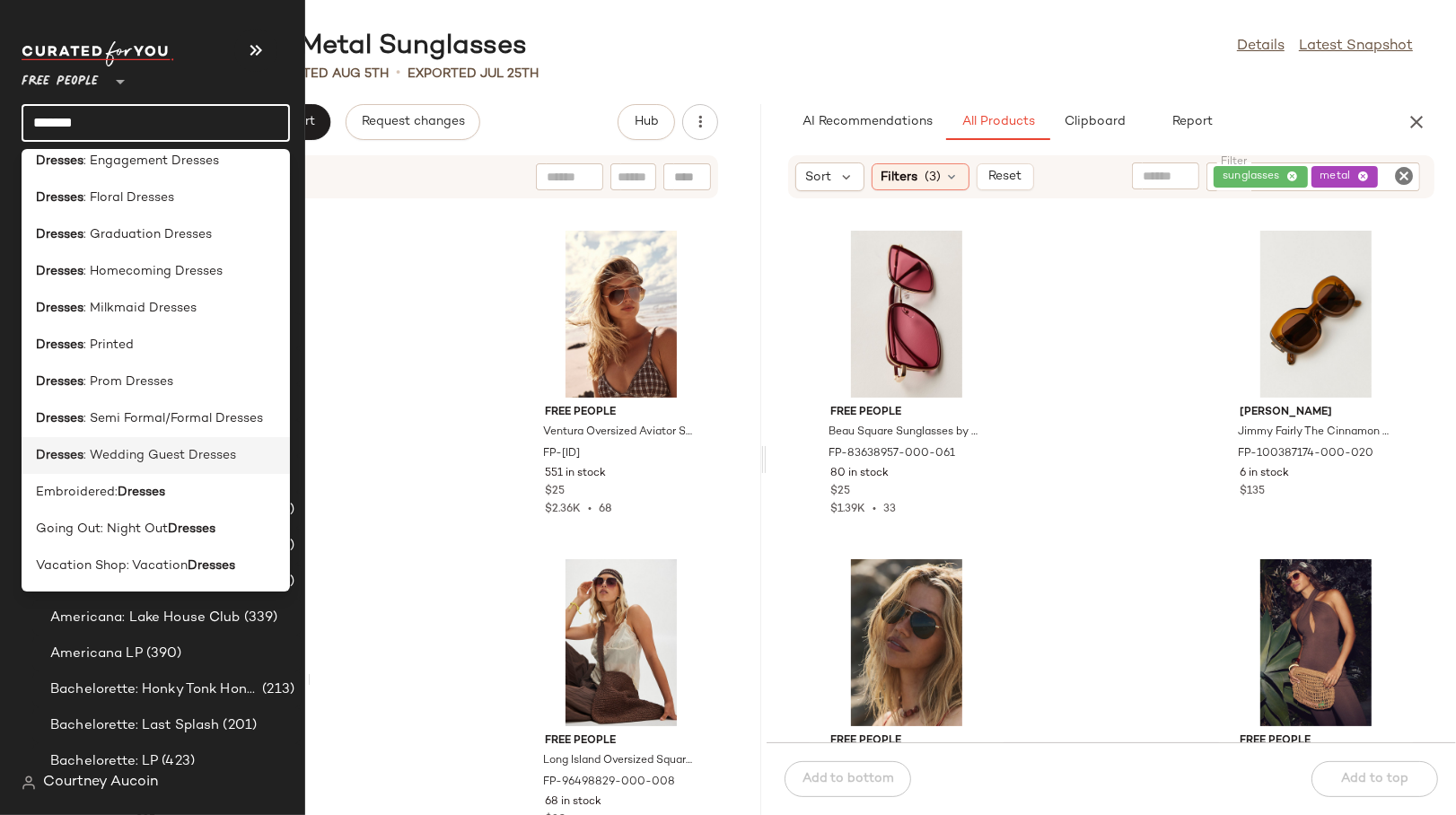 type on "*******" 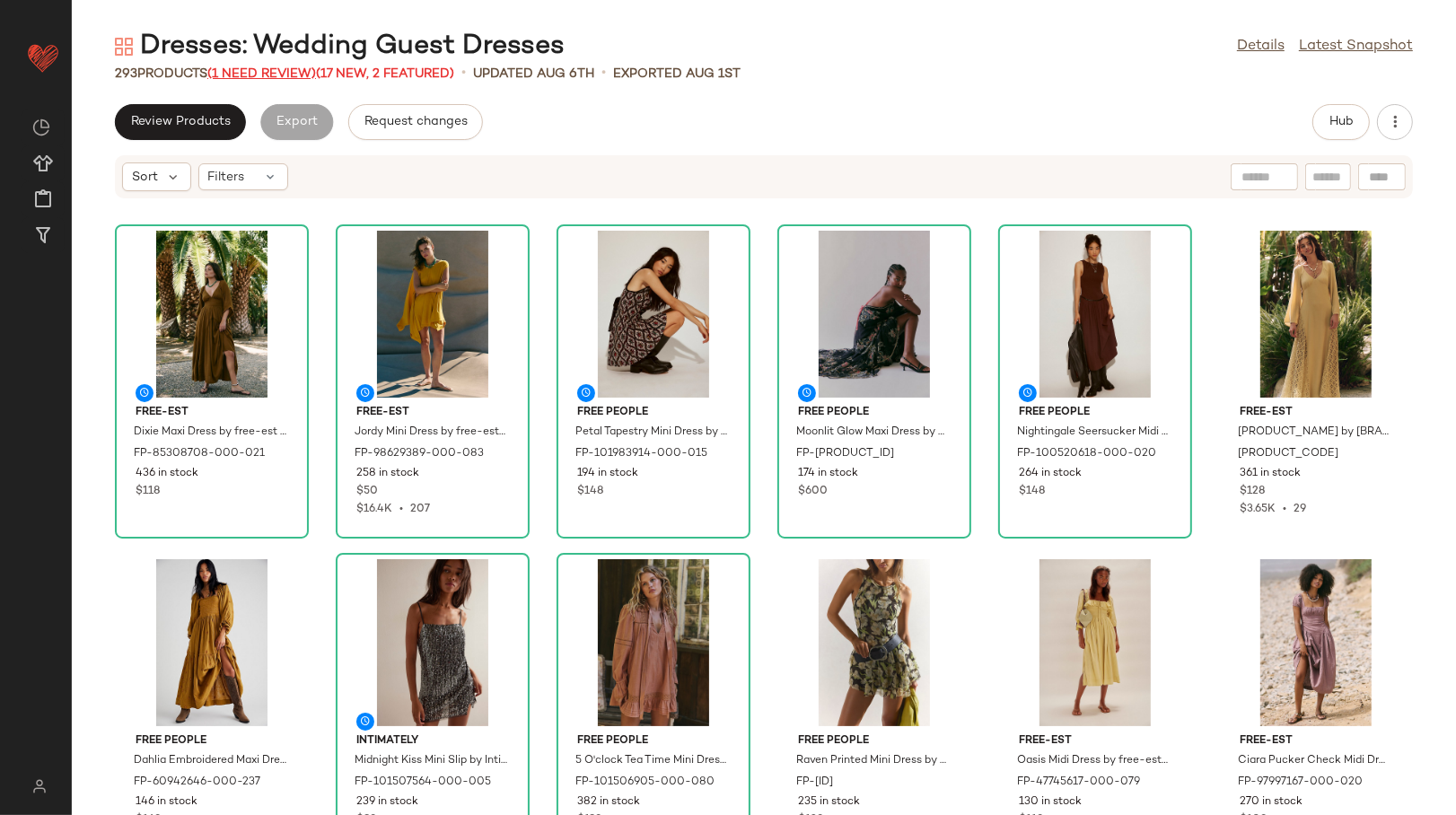 click on "(1 Need Review)" at bounding box center (261, 74) 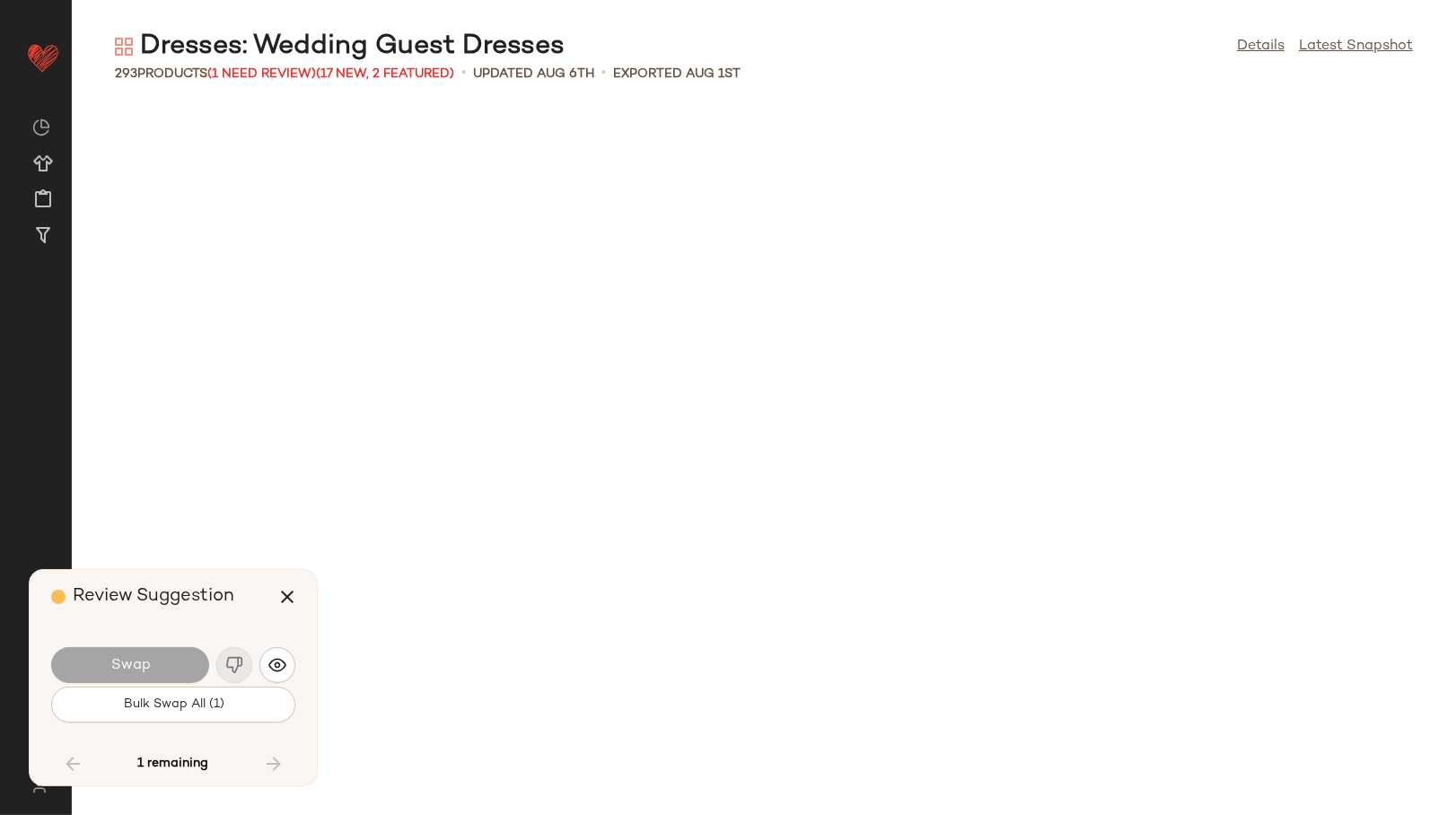 scroll, scrollTop: 14125, scrollLeft: 0, axis: vertical 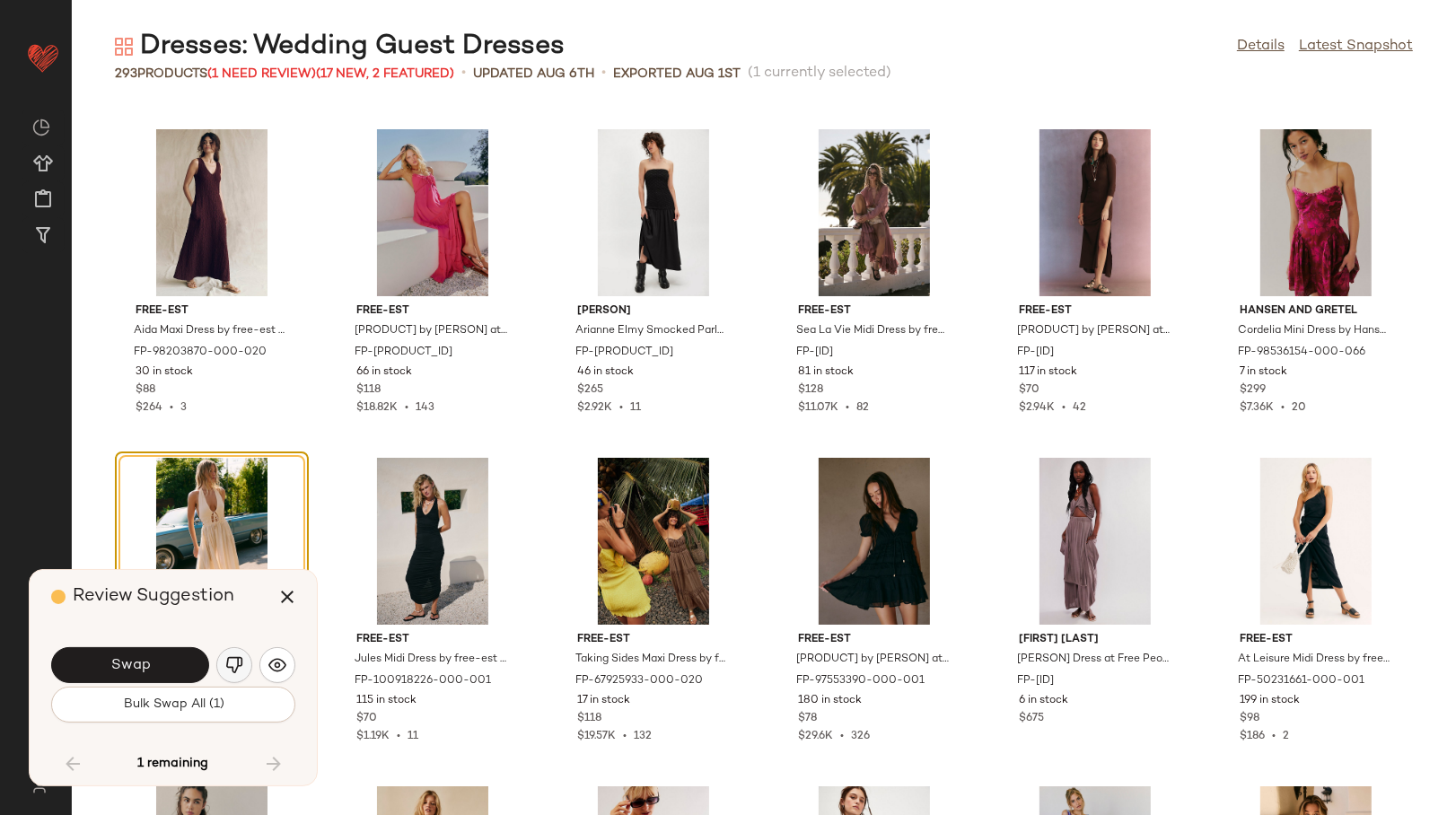 click 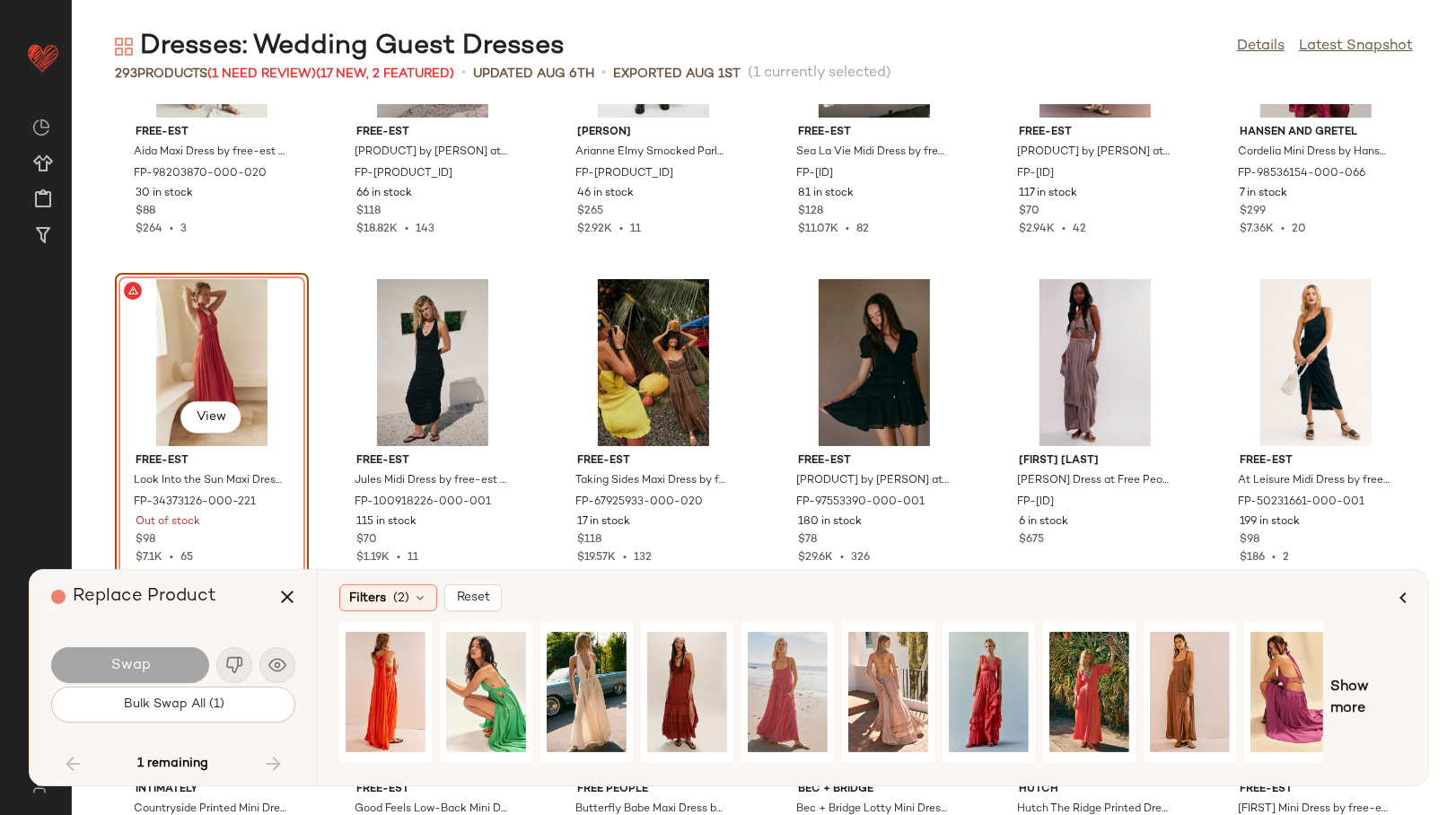 scroll, scrollTop: 14325, scrollLeft: 0, axis: vertical 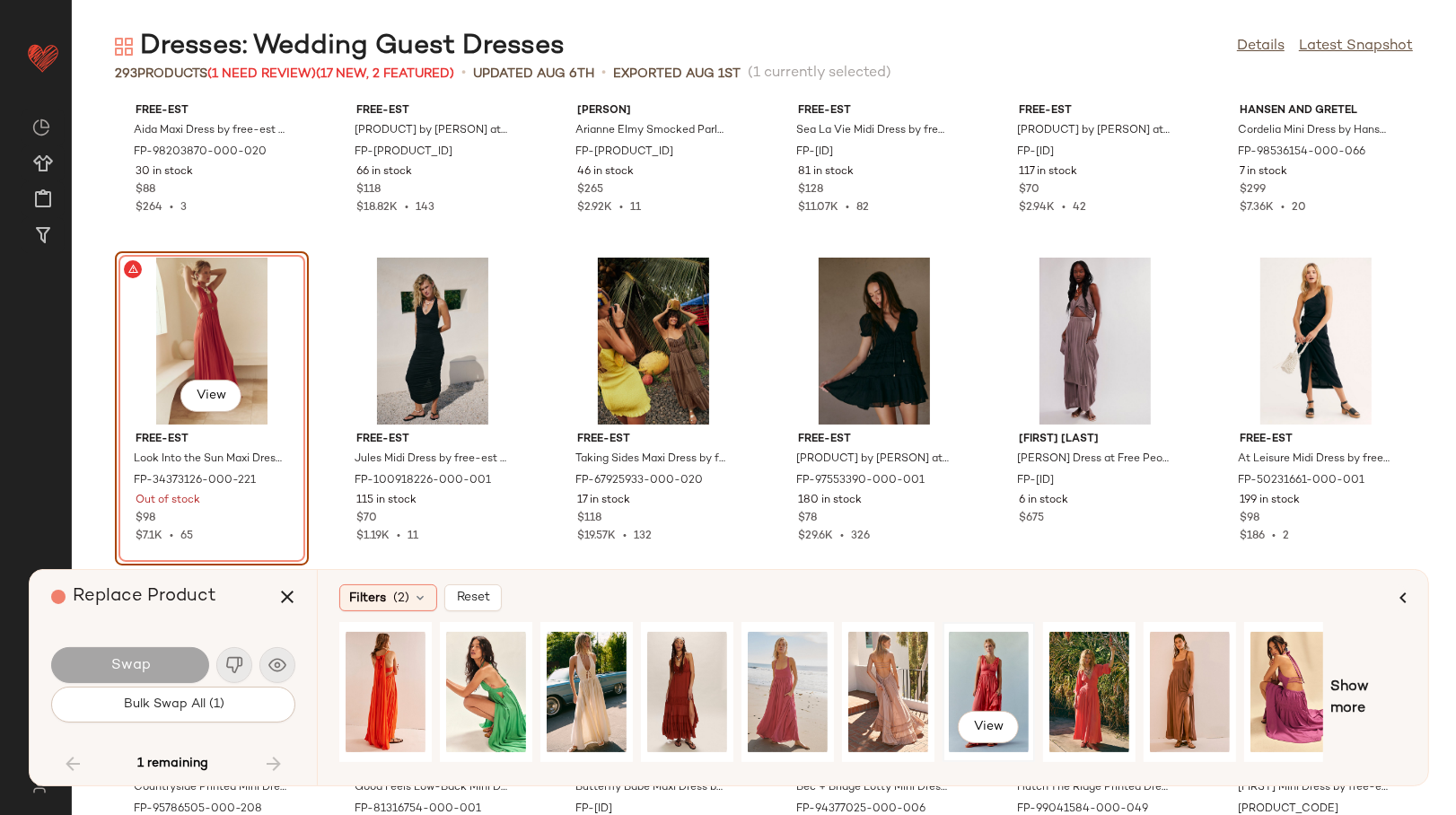 click on "View" 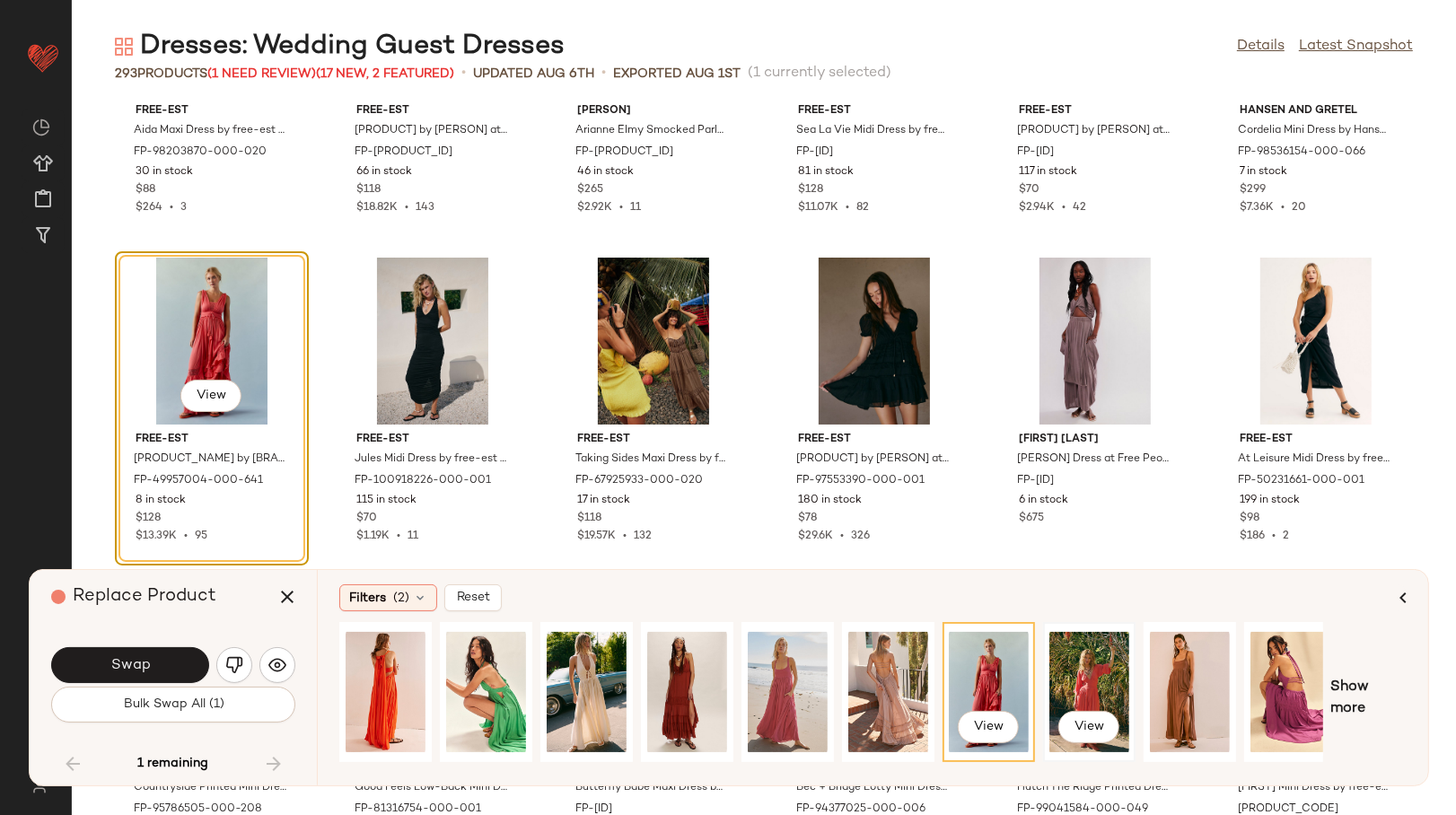 click on "View" 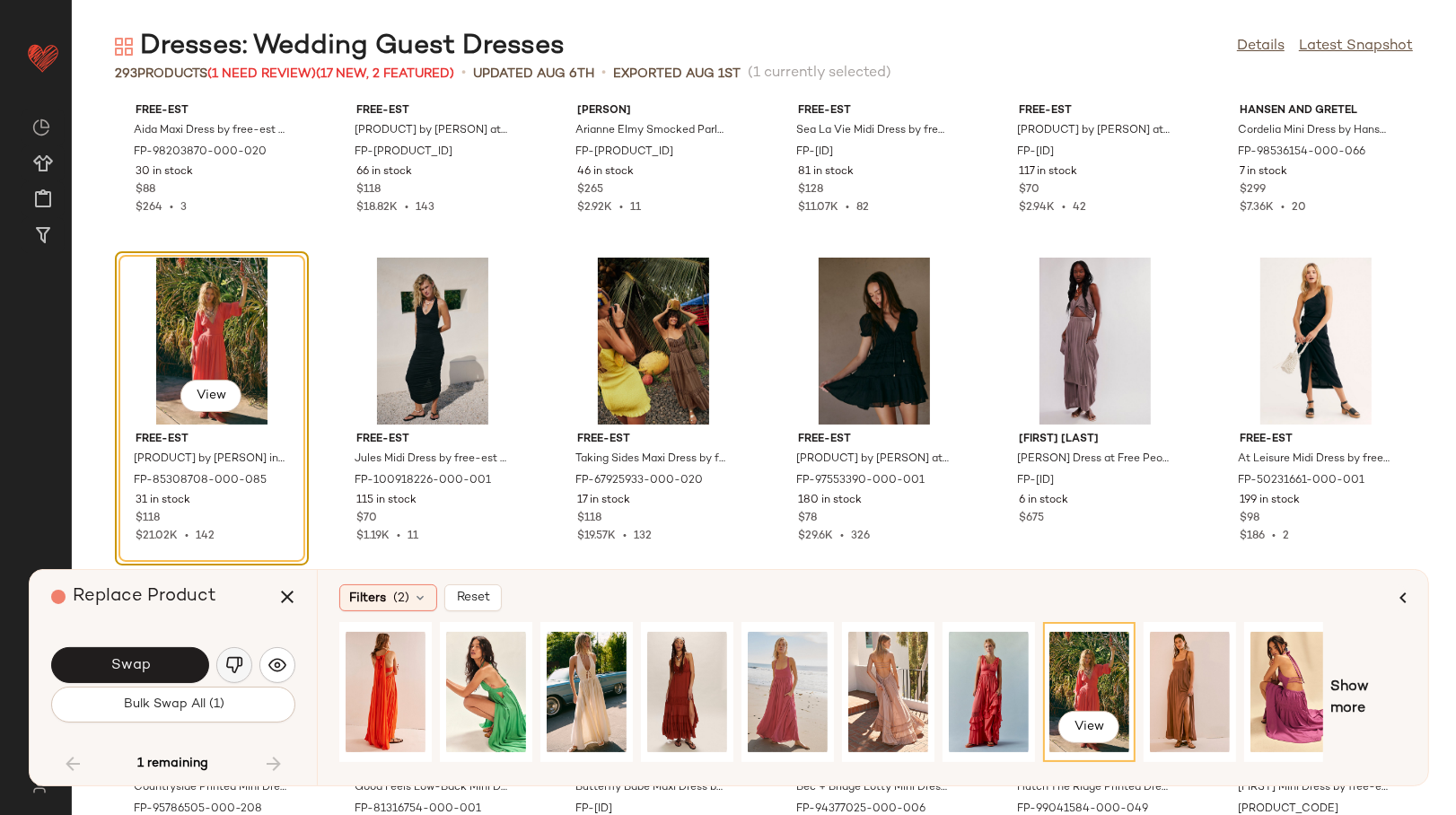 click 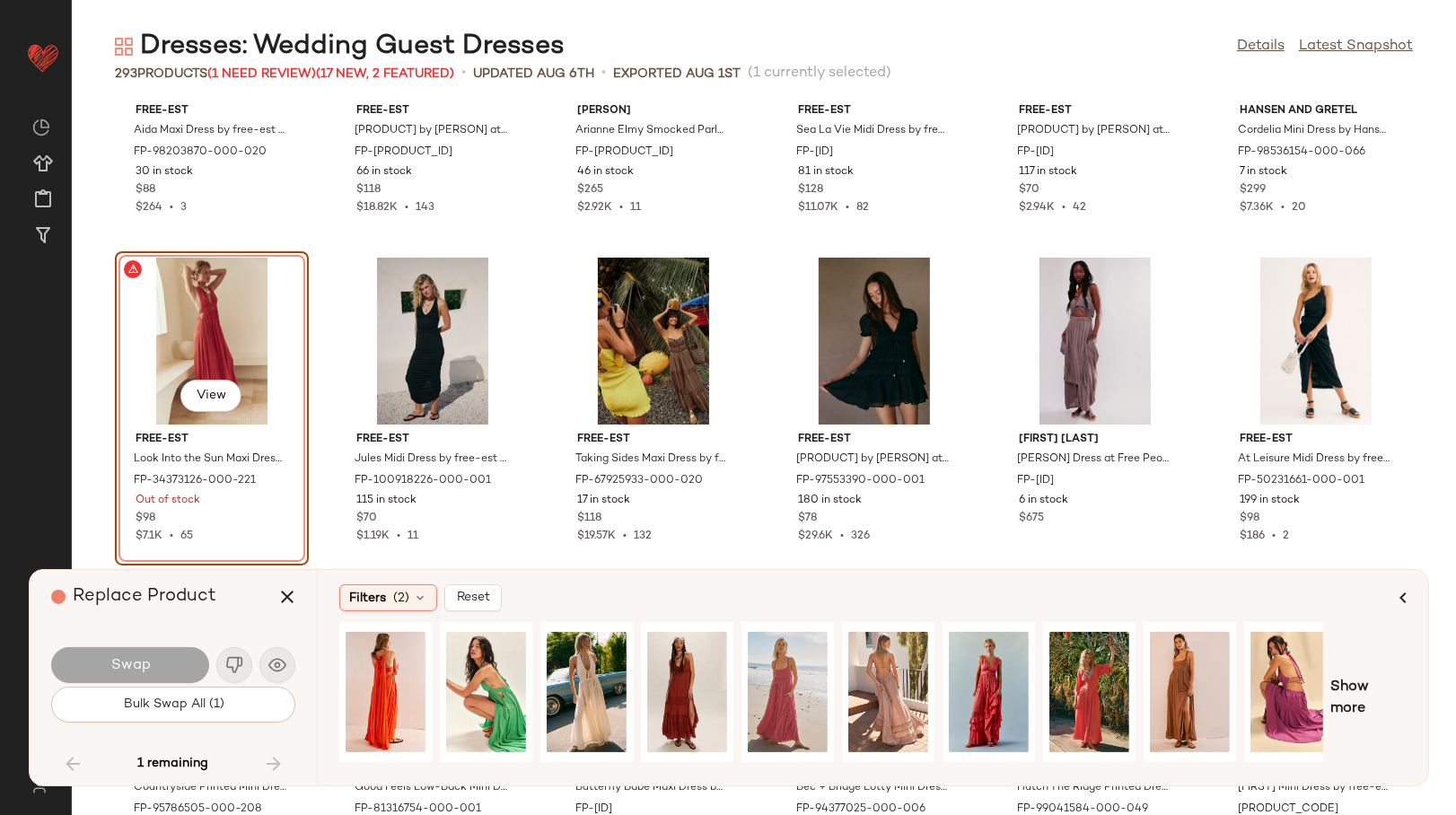 click on "Dresses: Wedding Guest Dresses  Details   Latest Snapshot" 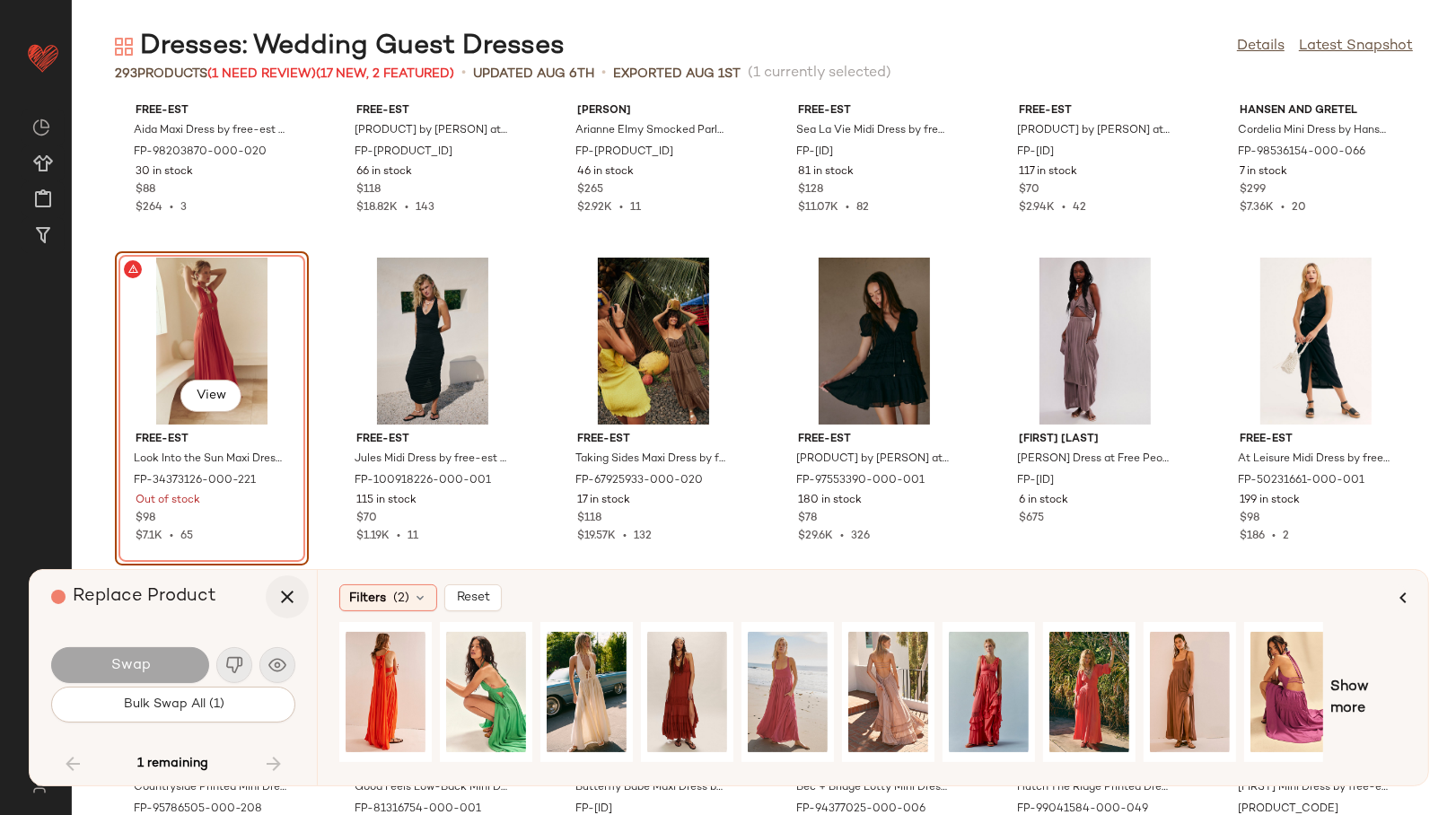 click at bounding box center (287, 597) 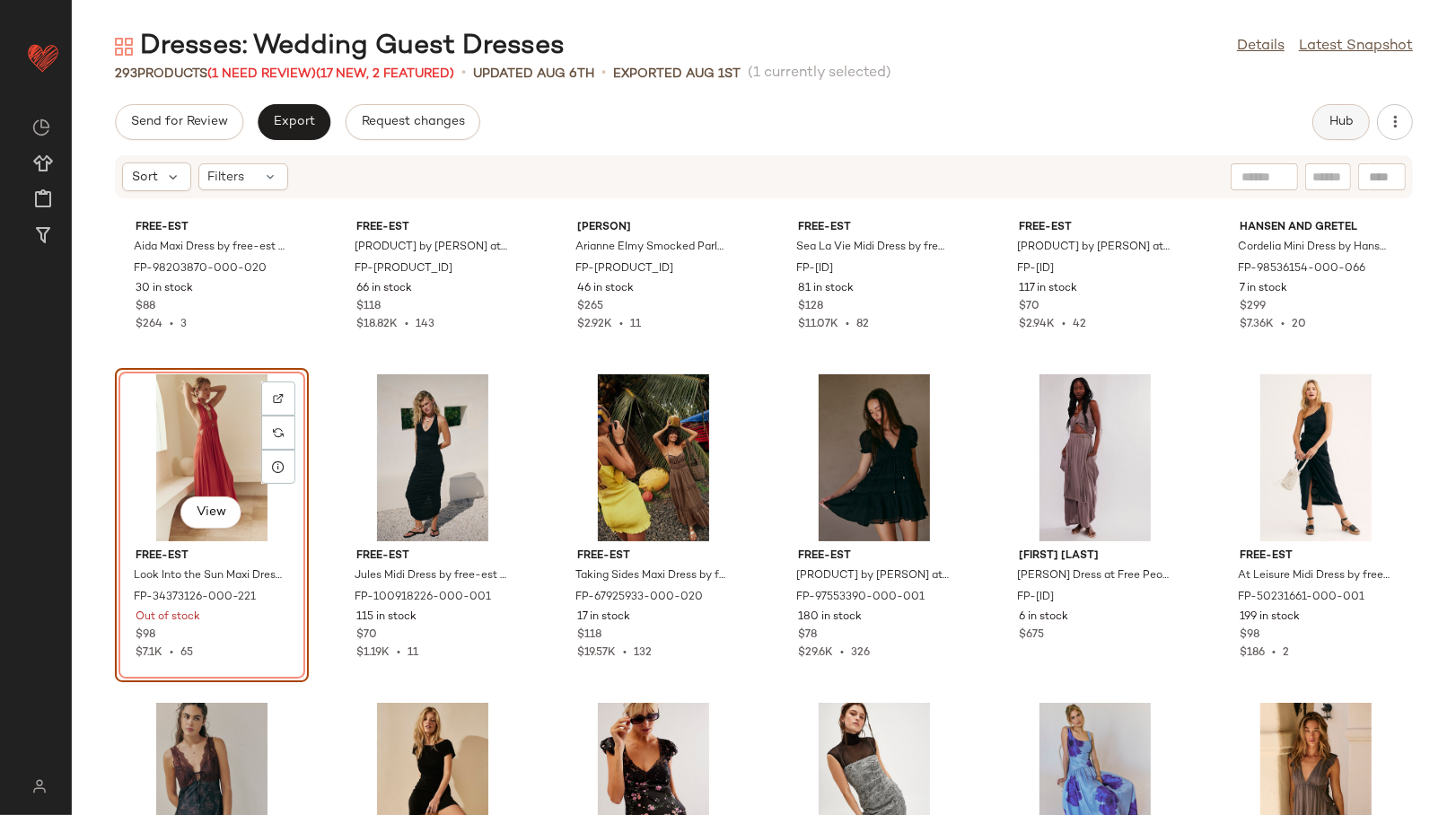 click on "Hub" at bounding box center [1341, 122] 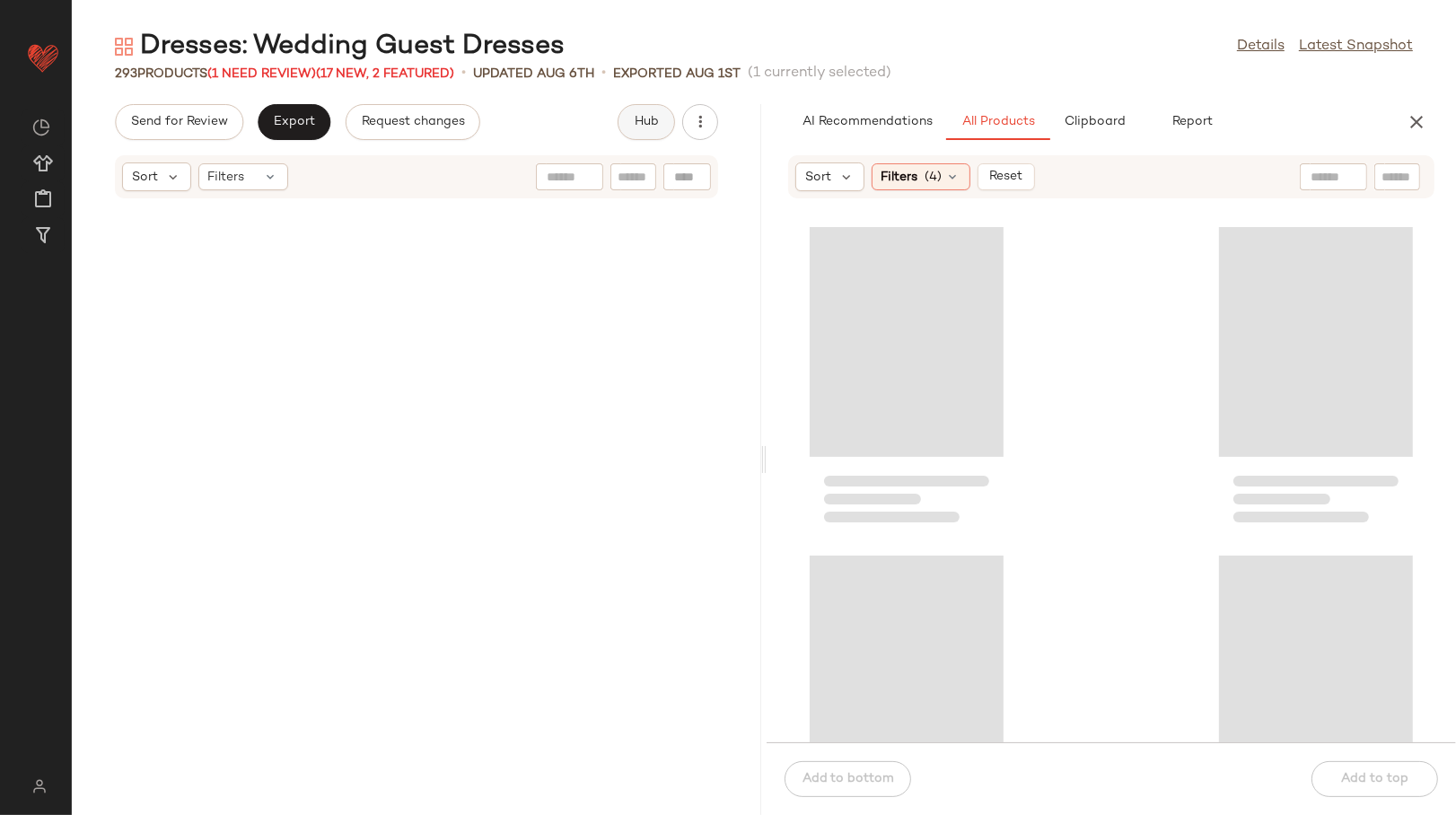 scroll, scrollTop: 43364, scrollLeft: 0, axis: vertical 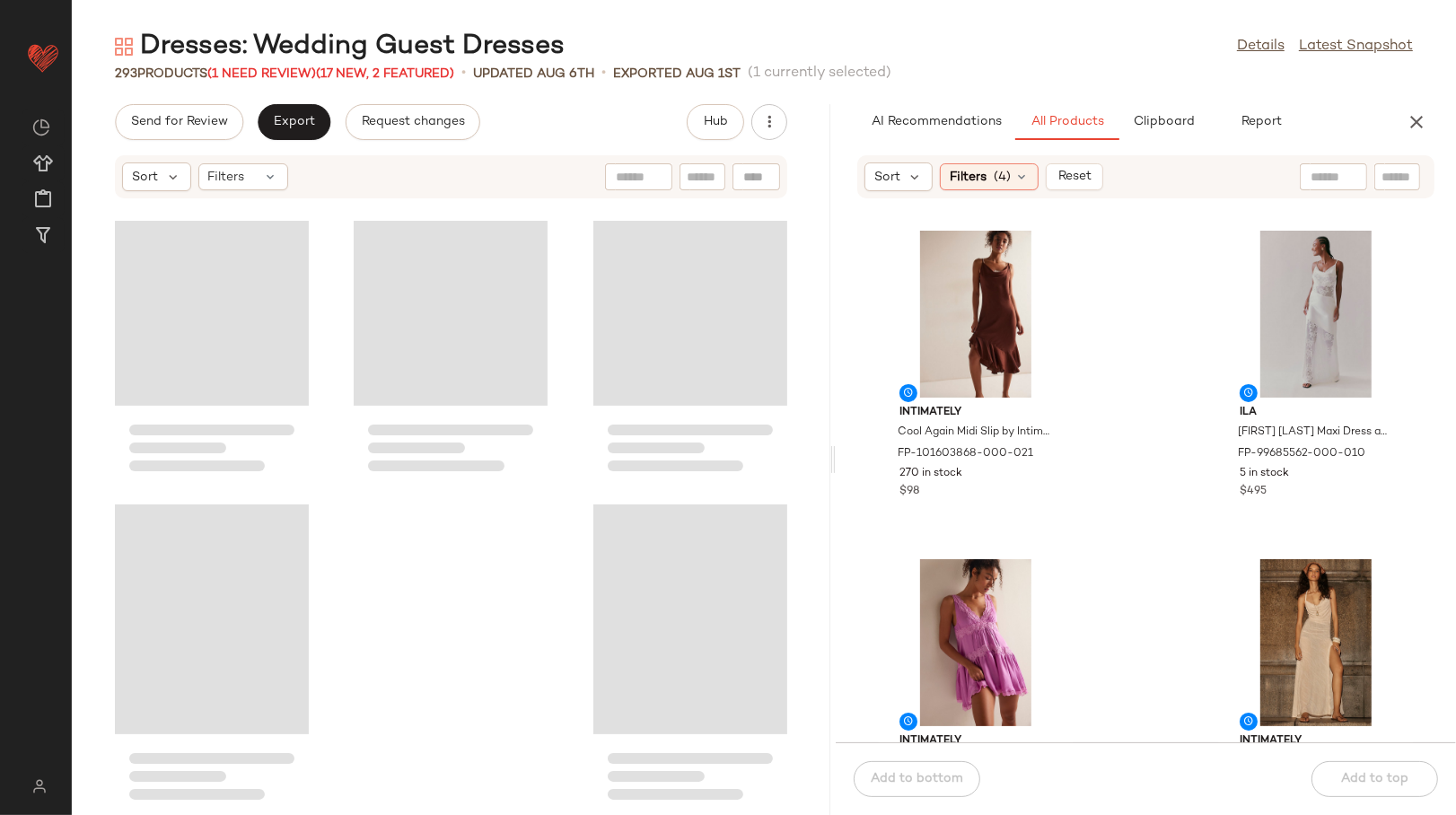 drag, startPoint x: 762, startPoint y: 470, endPoint x: 834, endPoint y: 466, distance: 72.111 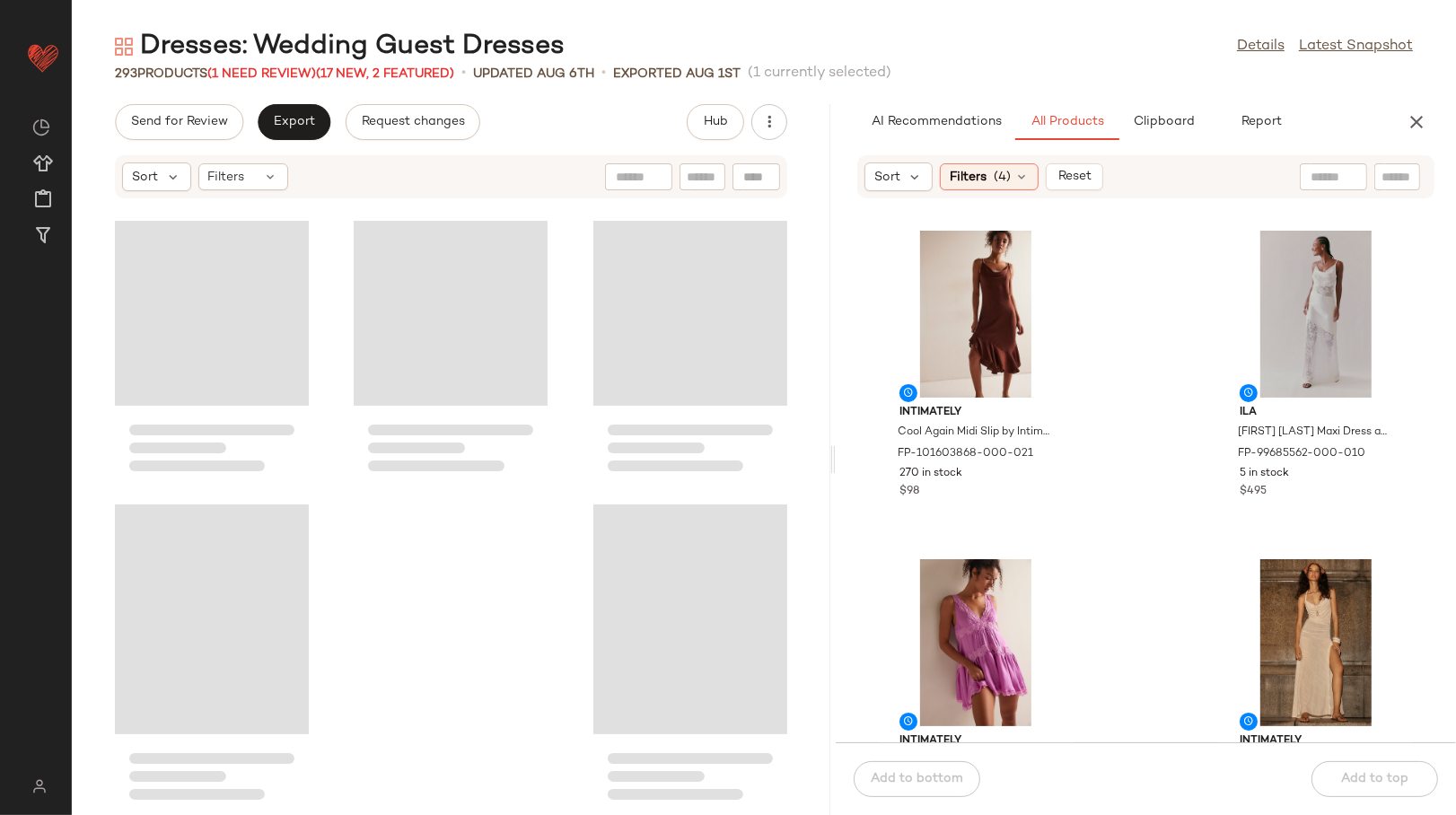 click on "Dresses: Wedding Guest Dresses  Details   Latest Snapshot  293   Products   (1 Need Review)  (17 New, 2 Featured)  •   updated Aug 6th  •  Exported Aug 1st   (1 currently selected)   Send for Review   Export   Request changes   Hub  Sort  Filters  AI Recommendations   All Products   Clipboard   Report  Sort  Filters  (4)   Reset  Intimately Cool Again Midi Slip by Intimately at Free People in Brown, Size: M FP-101603868-000-021 270 in stock $98 ILA ILA Brittany Maxi Dress at Free People in White, Size: US 4 FP-99685562-000-010 5 in stock $495 Intimately In This Groove Mini Slip by Intimately at Free People in Pink, Size: L FP-93219046-000-054 268 in stock $118 Intimately Concrete Jungle Maxi Slip by Intimately at Free People in White, Size: M FP-93451920-000-211 17 in stock $98 free-est Dixie Maxi Dress by free-est at Free People in Purple, Size: XS FP-85308708-000-055 350 in stock $118 Nigel Preston Nigel Preston Dream Dress at Free People in White, Size: L FP-101744787-000-012 31 in stock $370 $98" at bounding box center [764, 422] 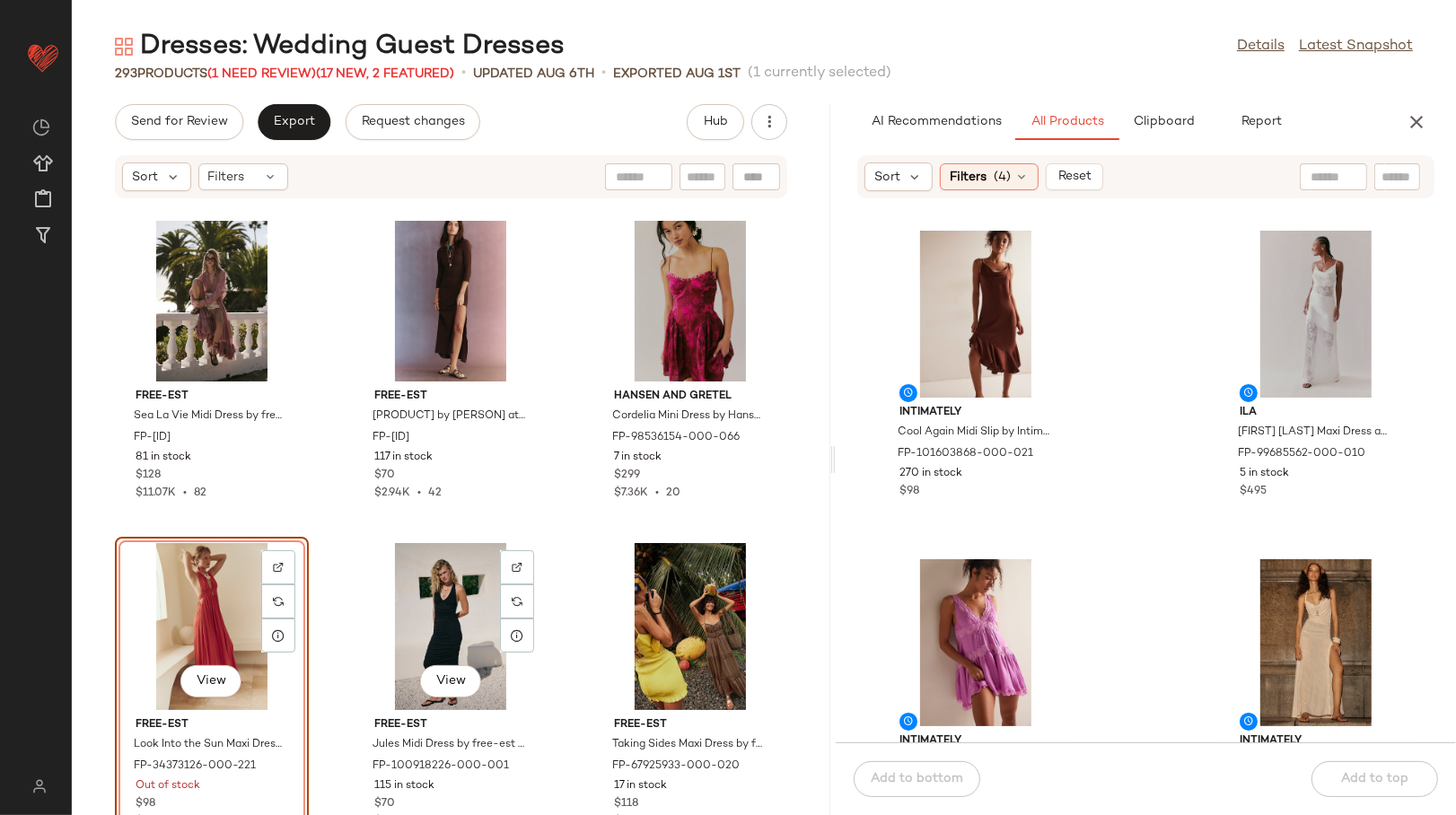 scroll, scrollTop: 28709, scrollLeft: 0, axis: vertical 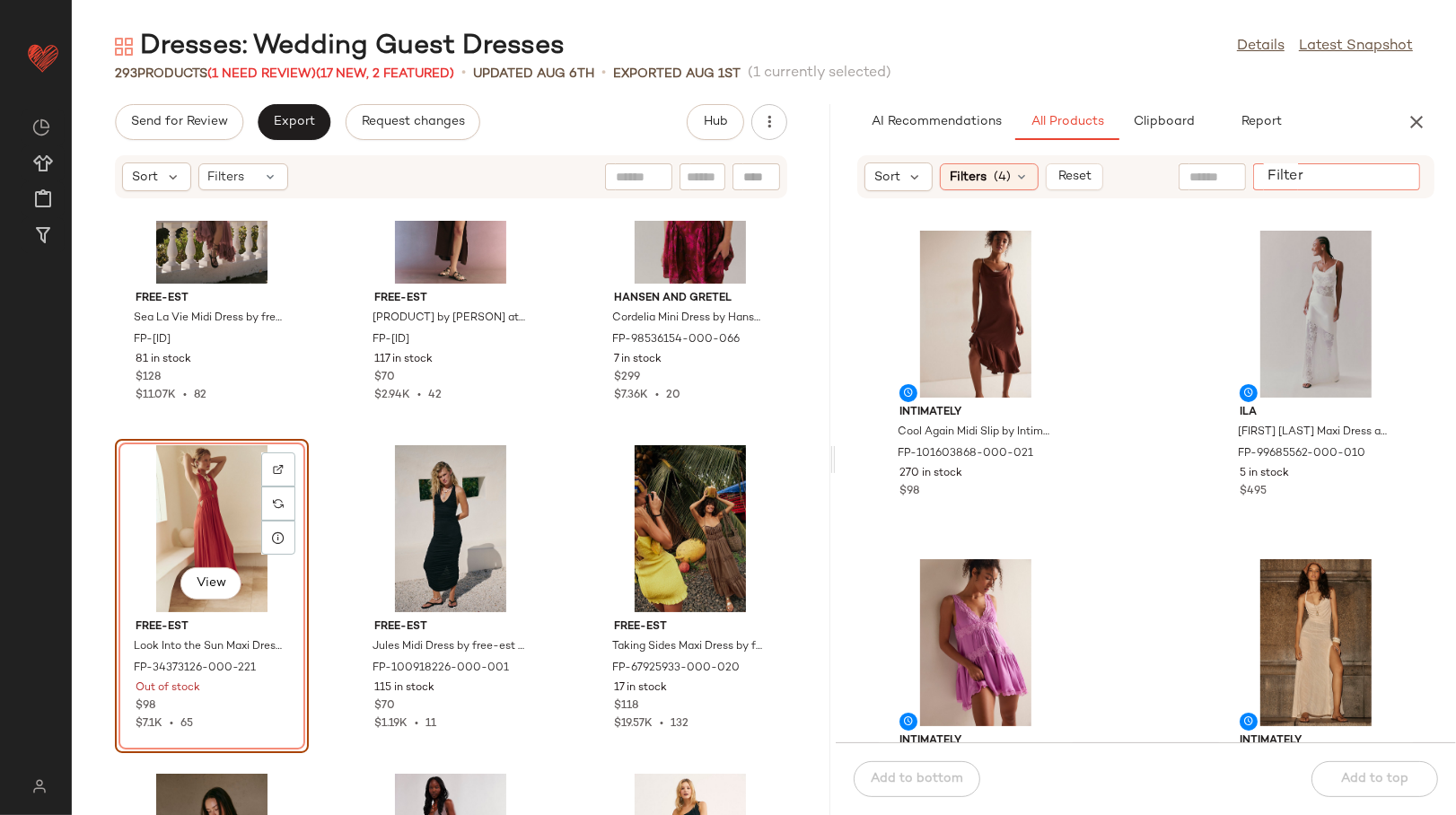 click on "Filter" 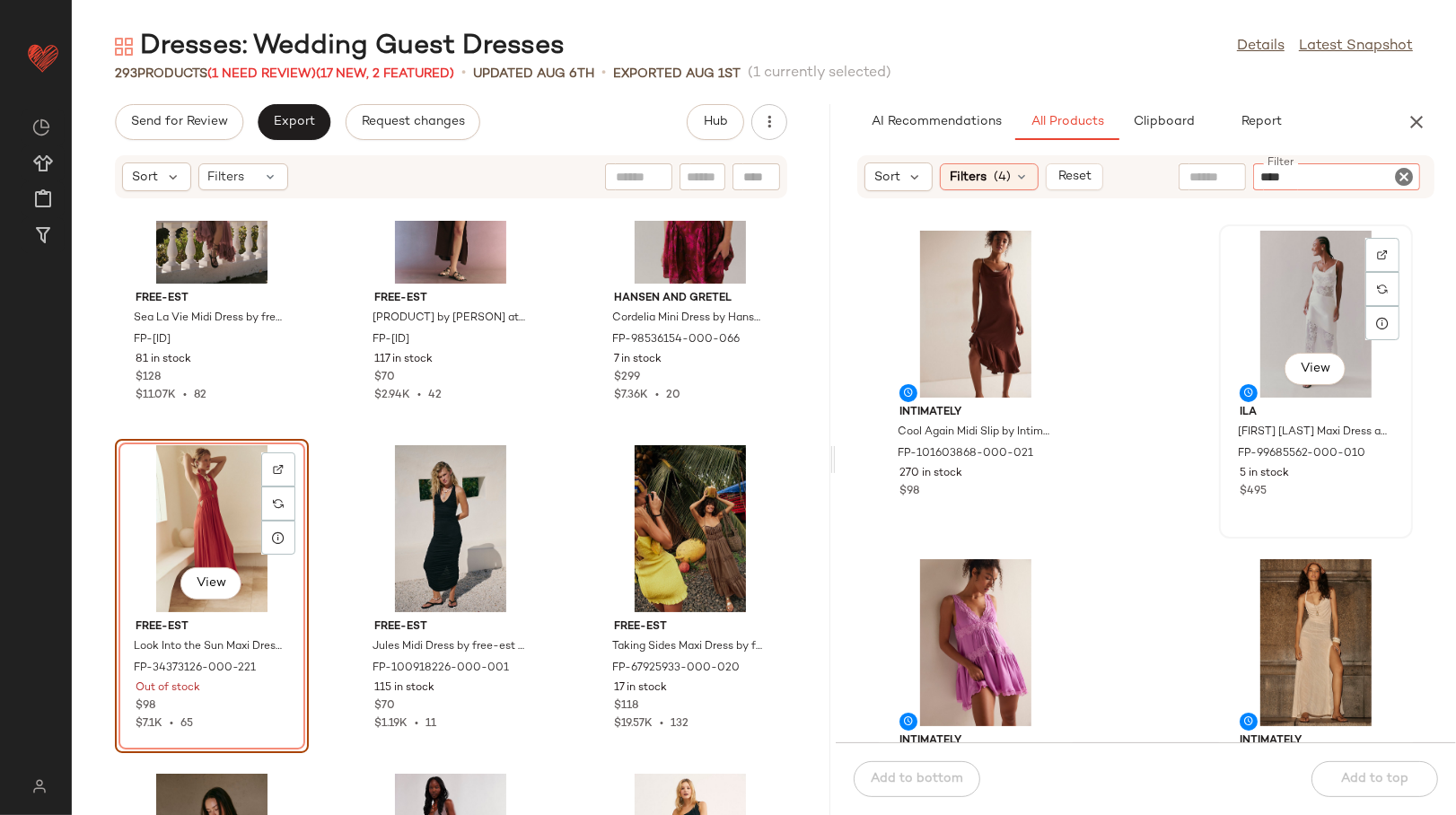 type on "*****" 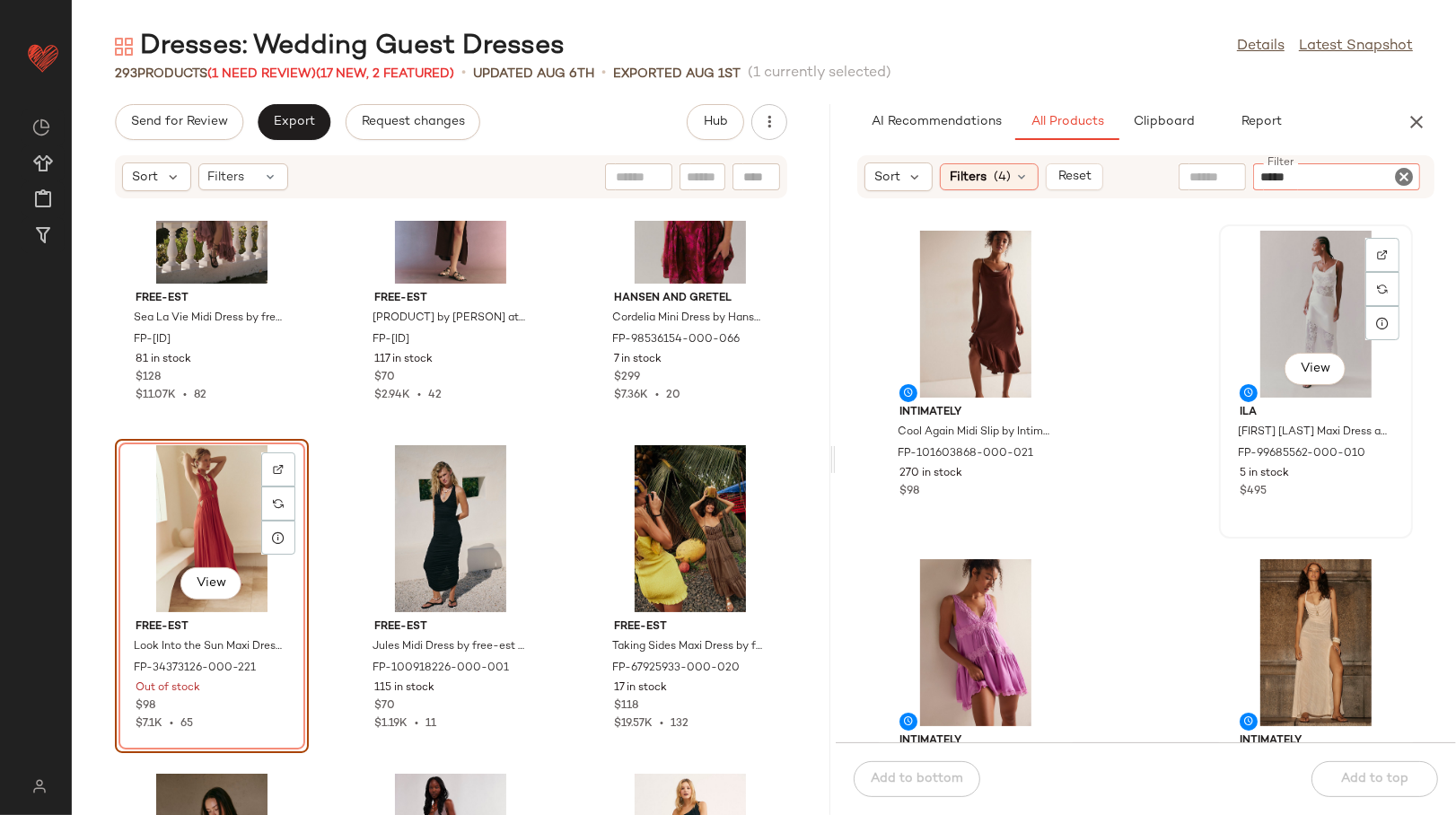 type 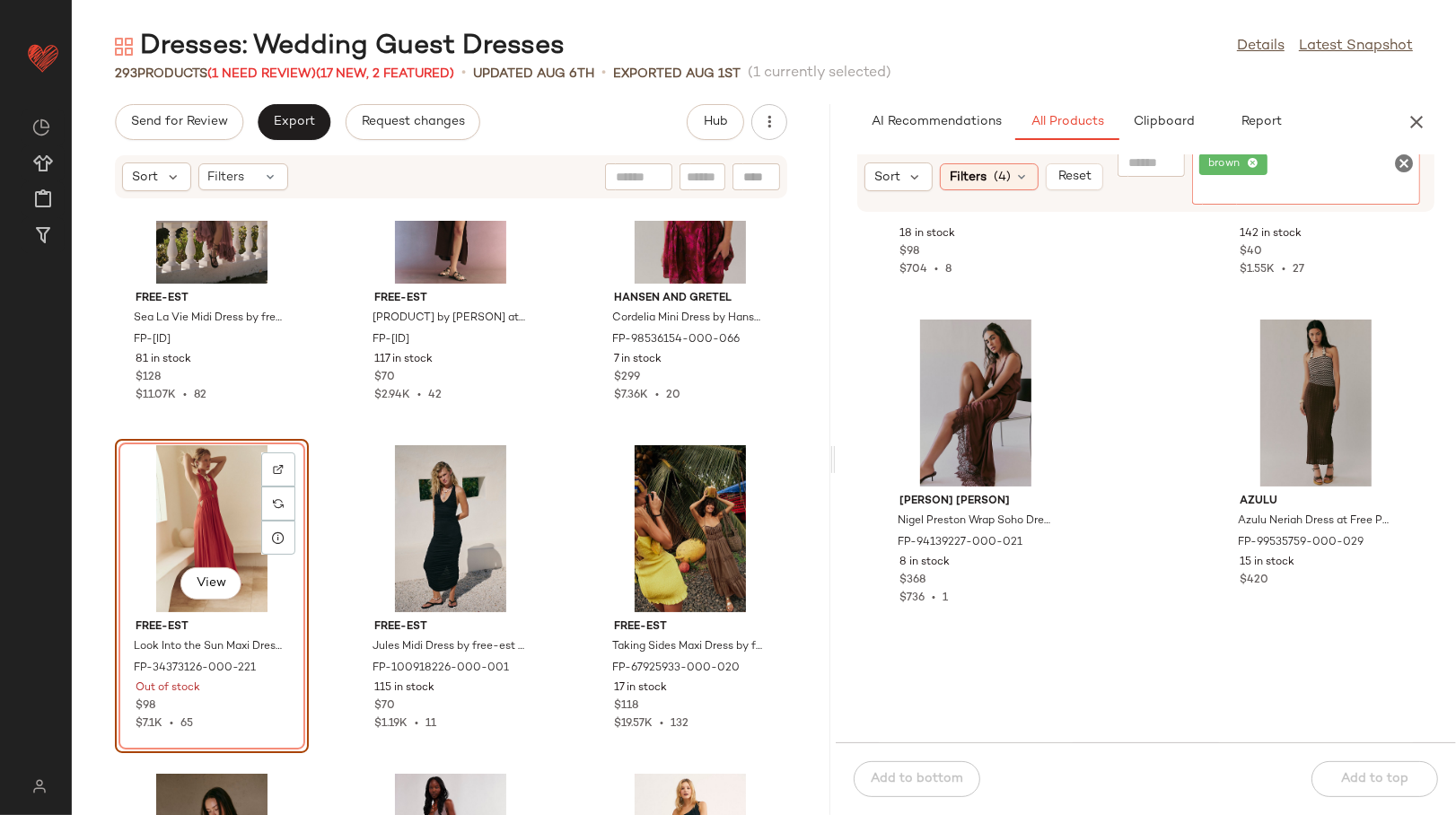 scroll, scrollTop: 912, scrollLeft: 0, axis: vertical 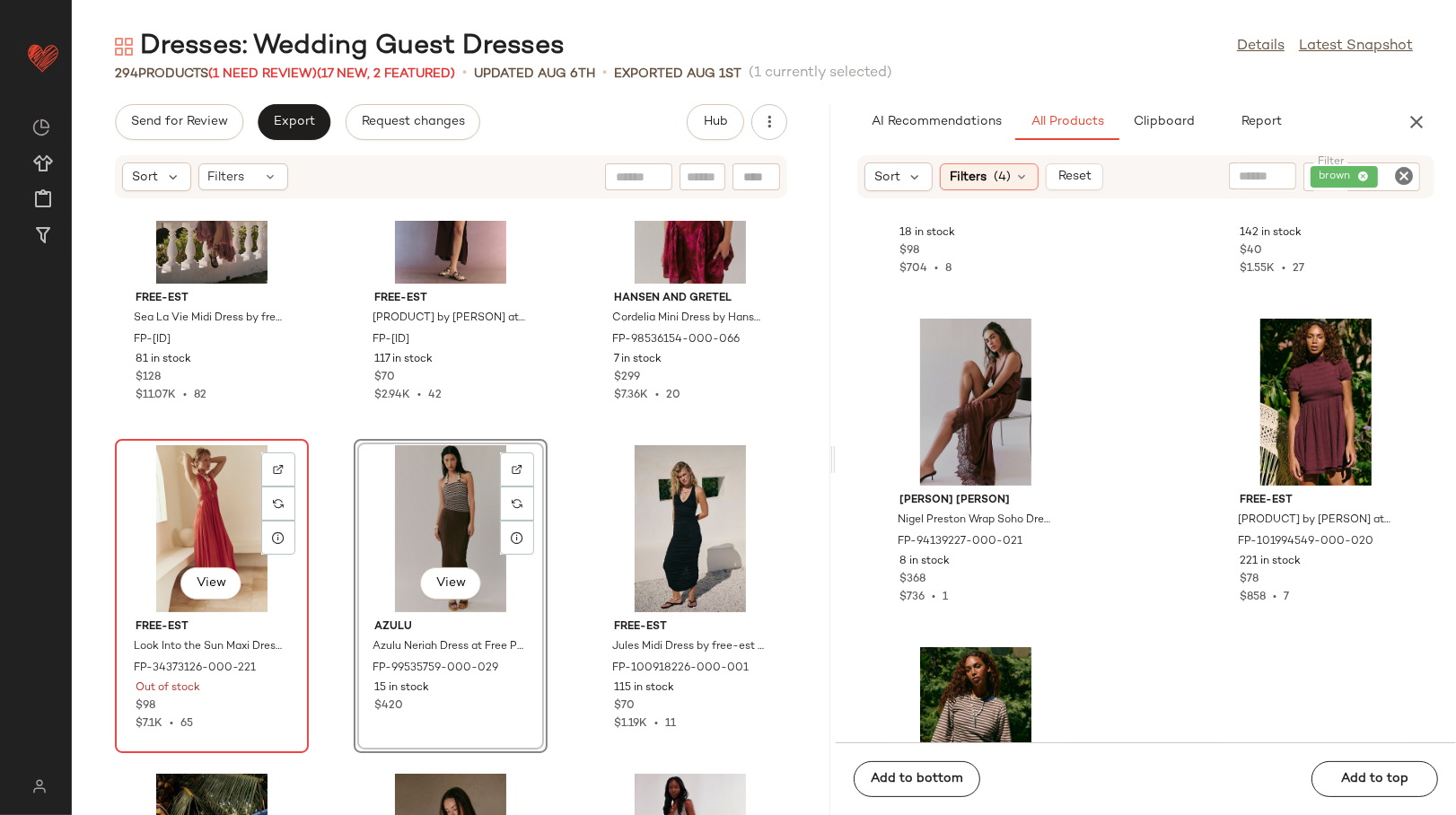 click on "View" 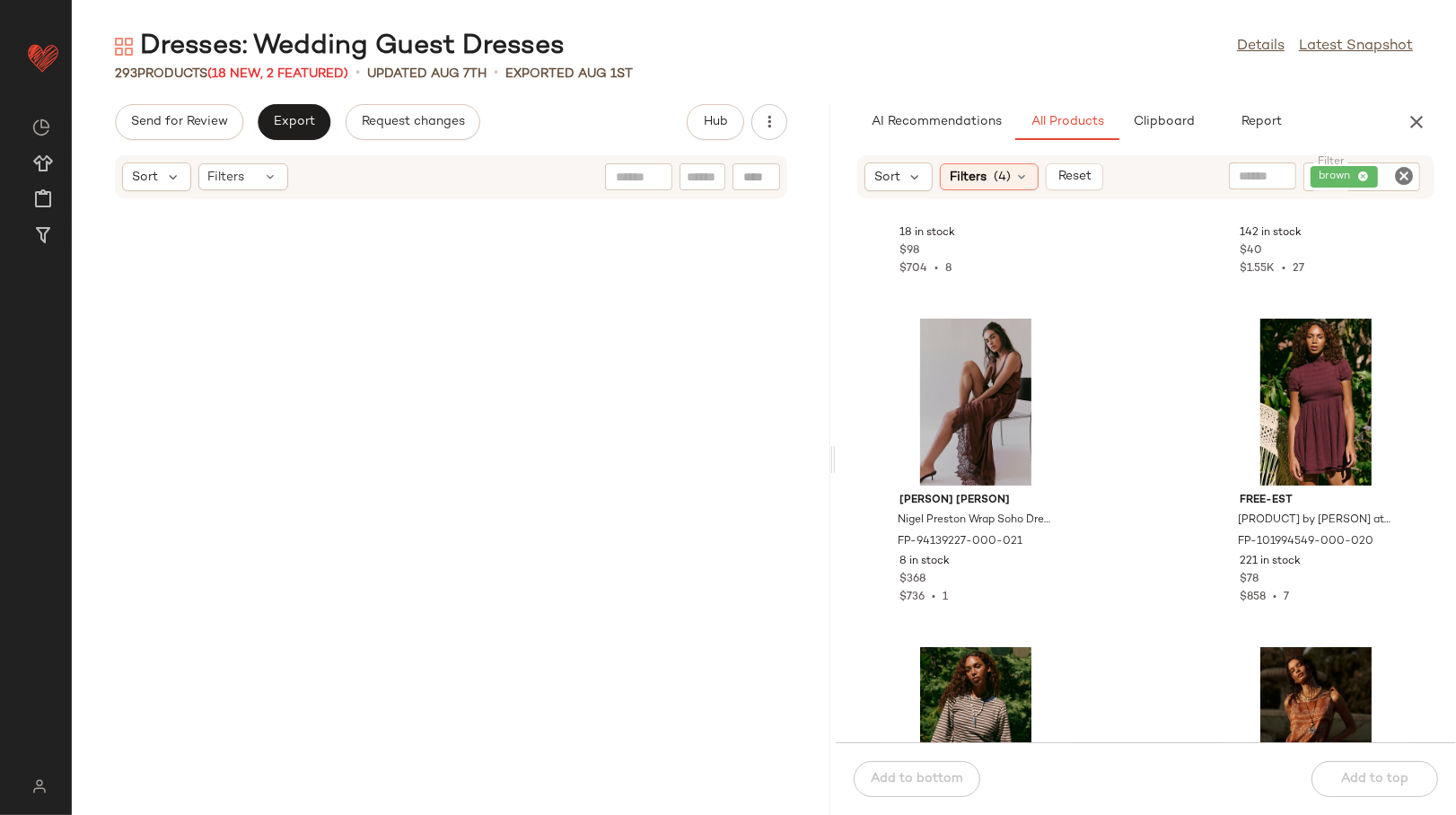 scroll, scrollTop: 0, scrollLeft: 0, axis: both 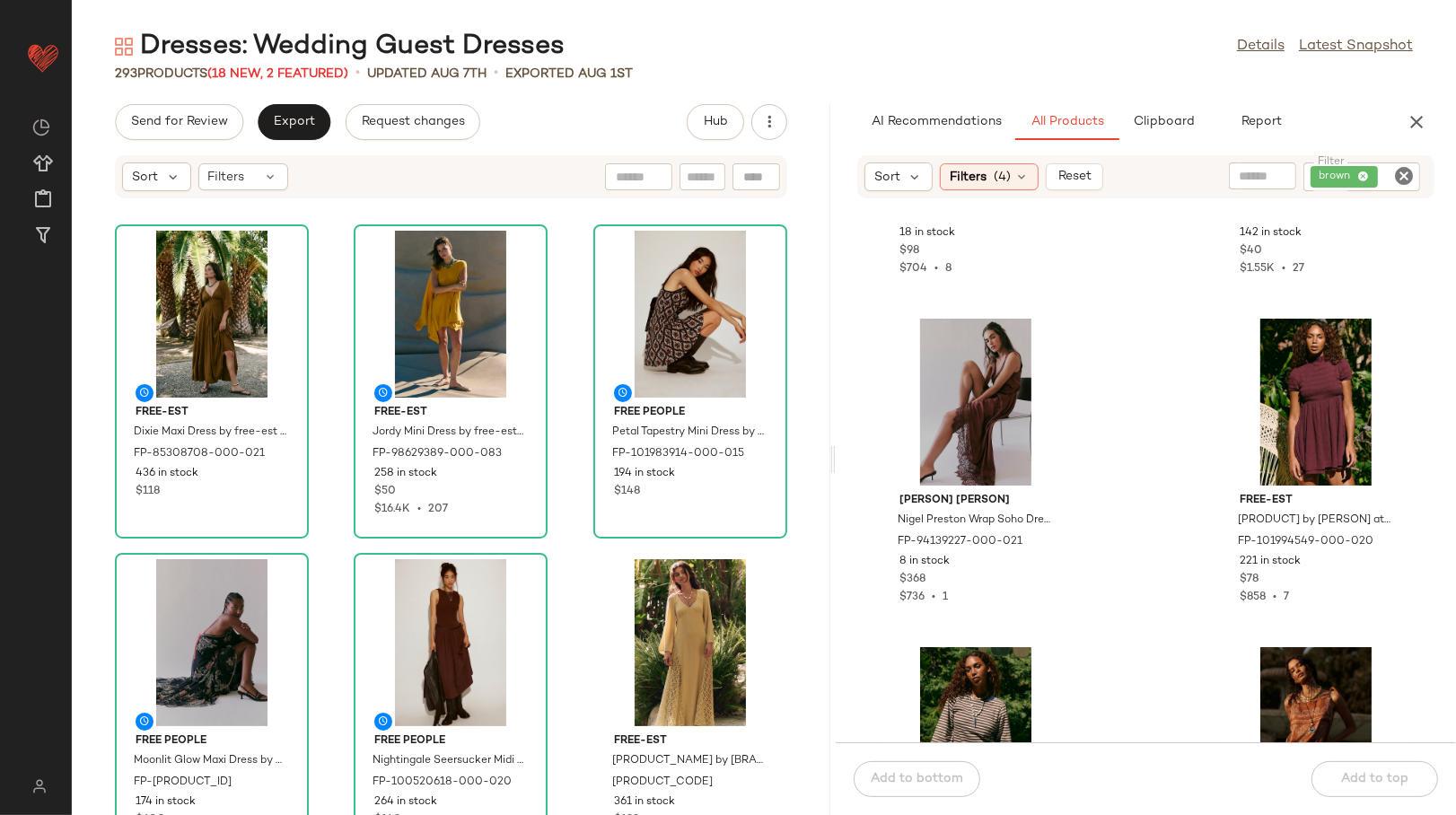 click 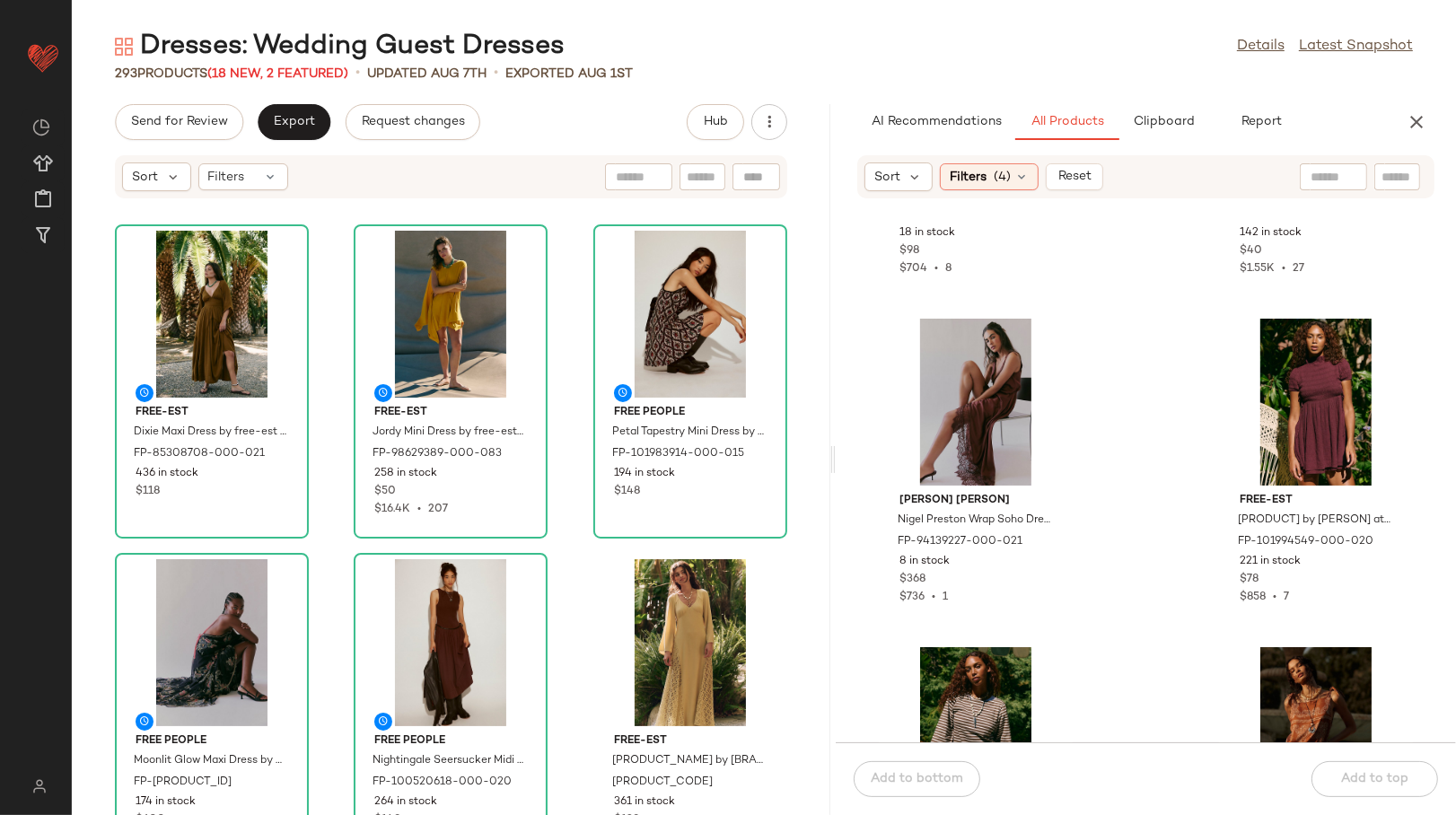 click on "AI Recommendations   All Products   Clipboard   Report" 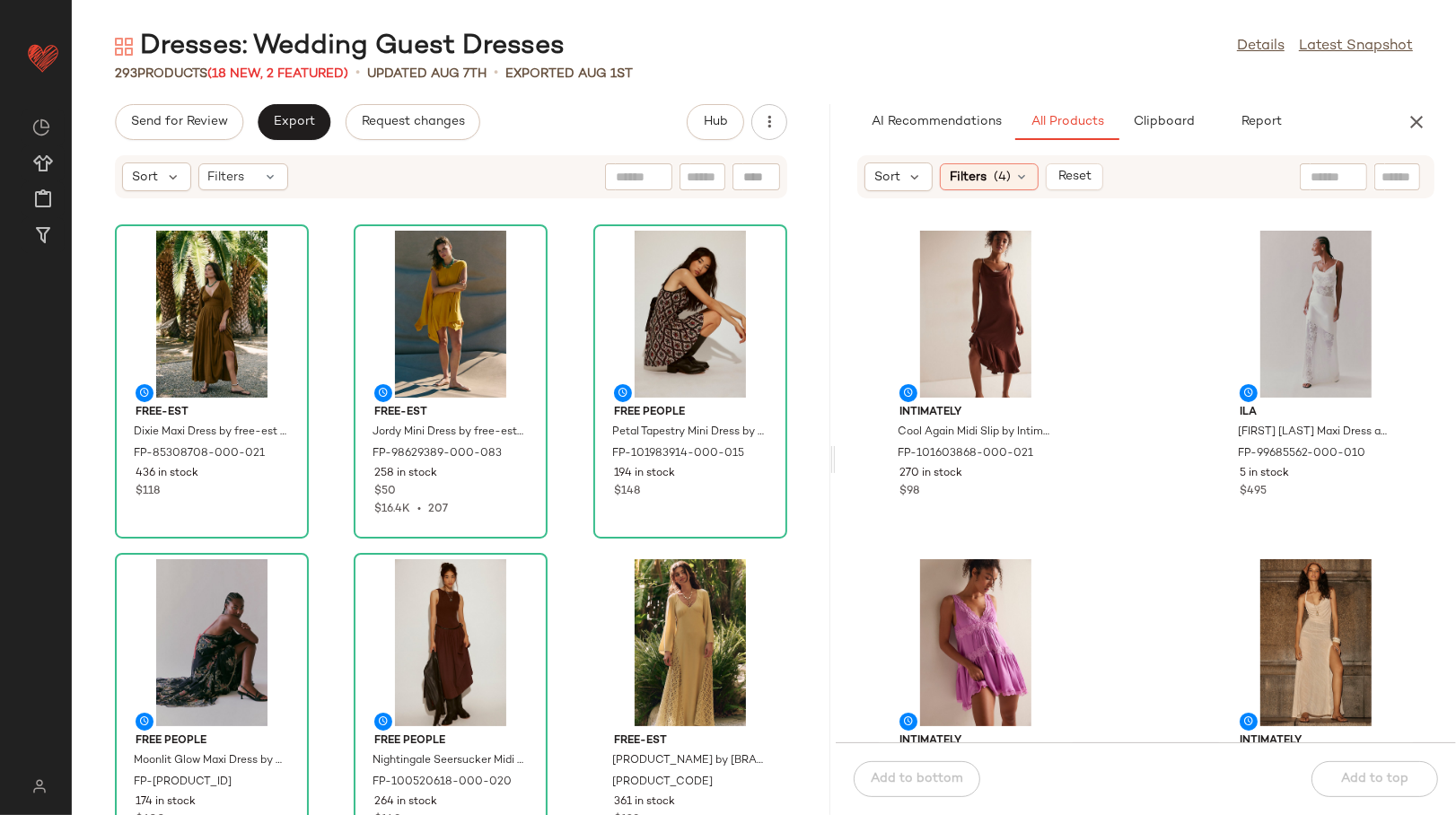 click on "293   Products  (18 New, 2 Featured)  •   updated Aug 7th  •  Exported Aug 1st" 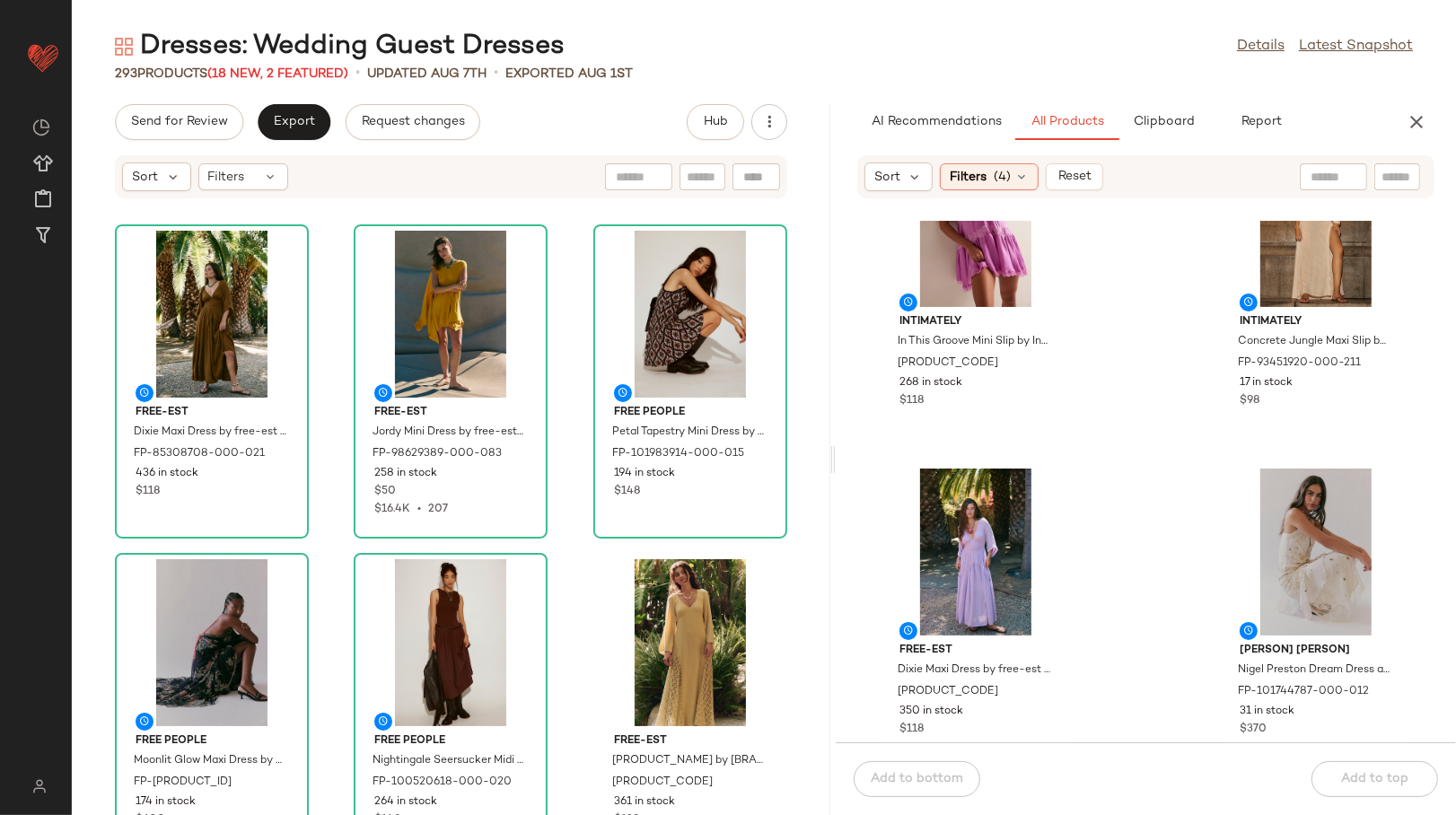 scroll, scrollTop: 612, scrollLeft: 0, axis: vertical 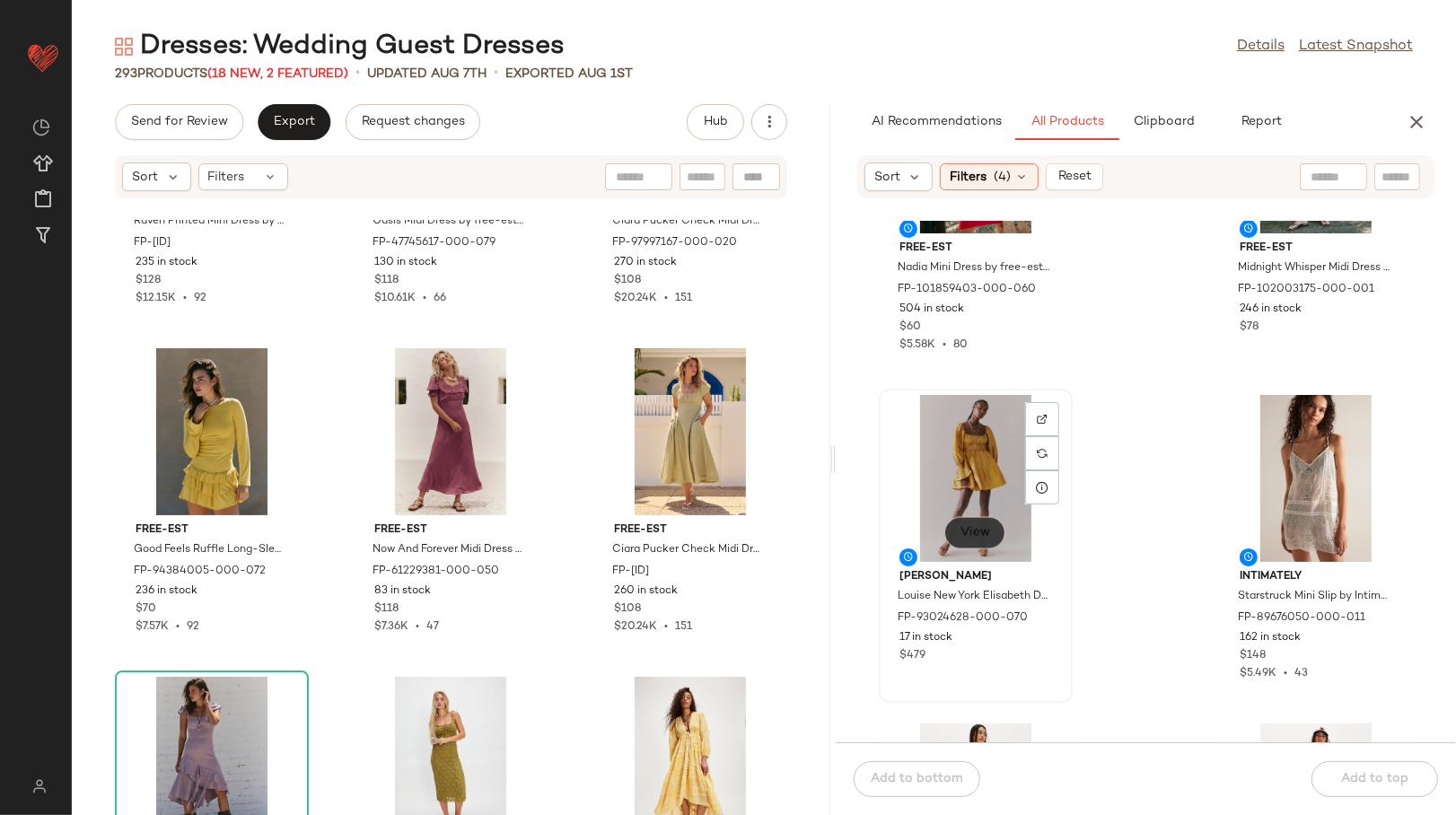click on "View" 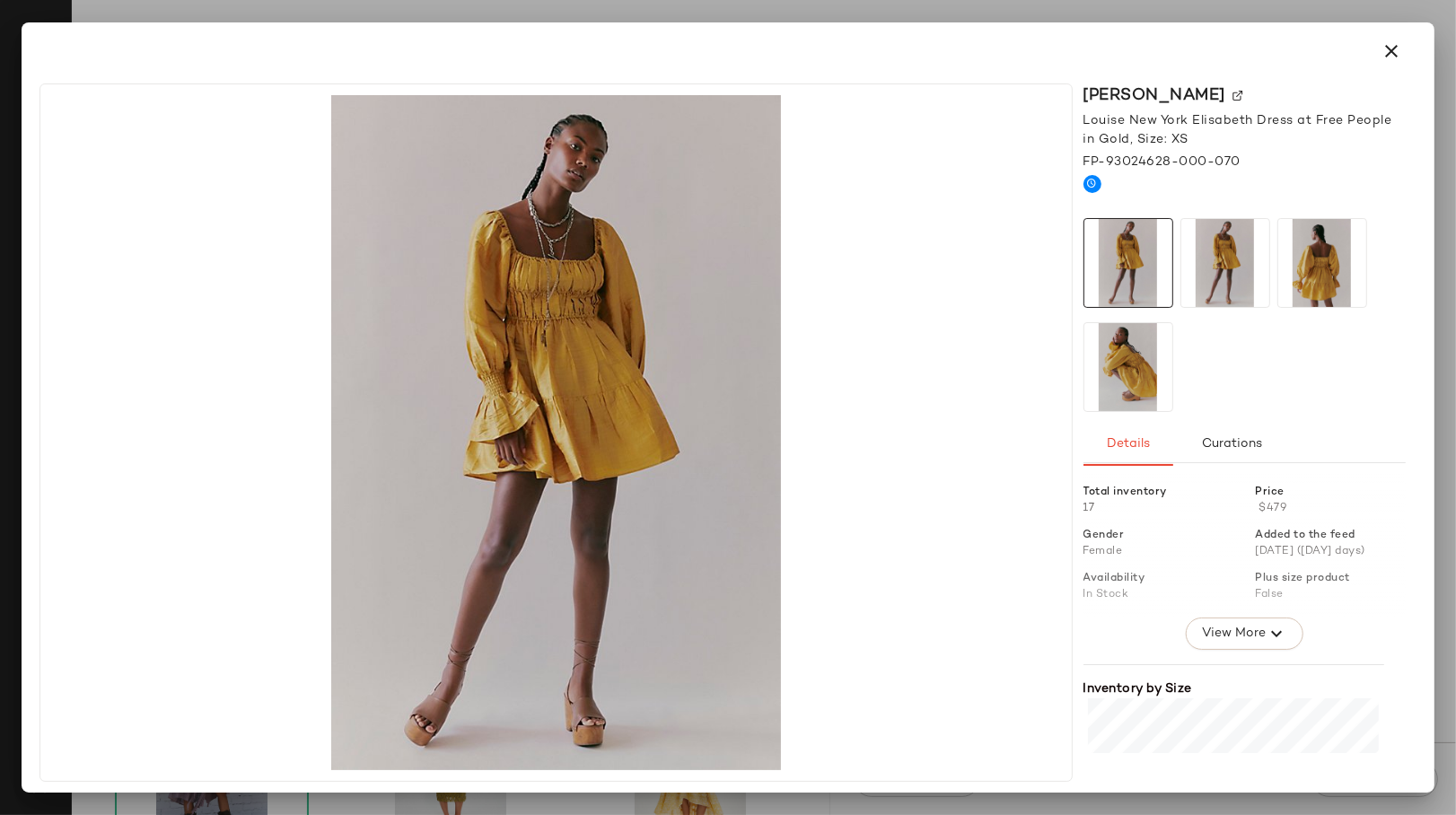 click 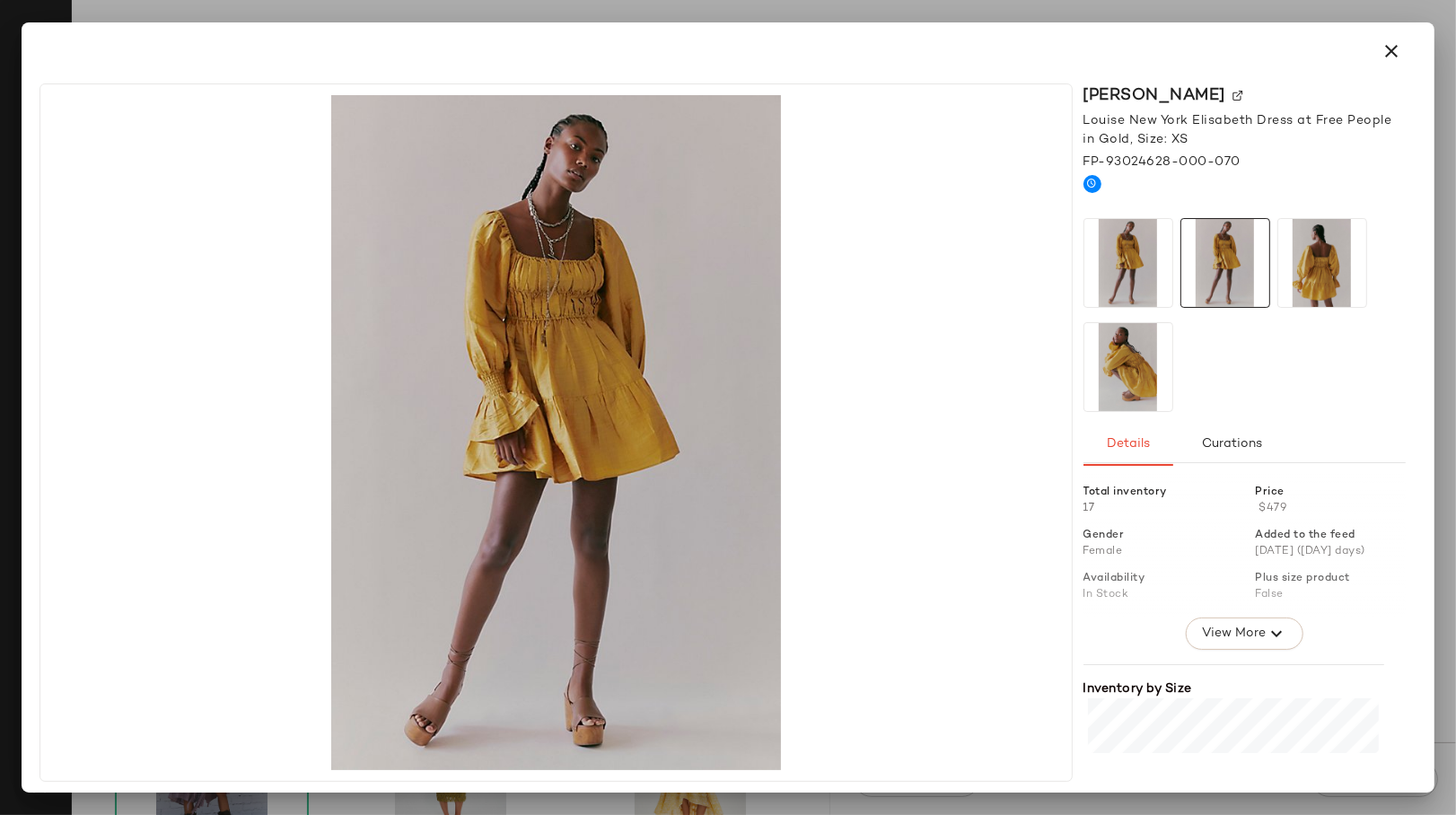 click 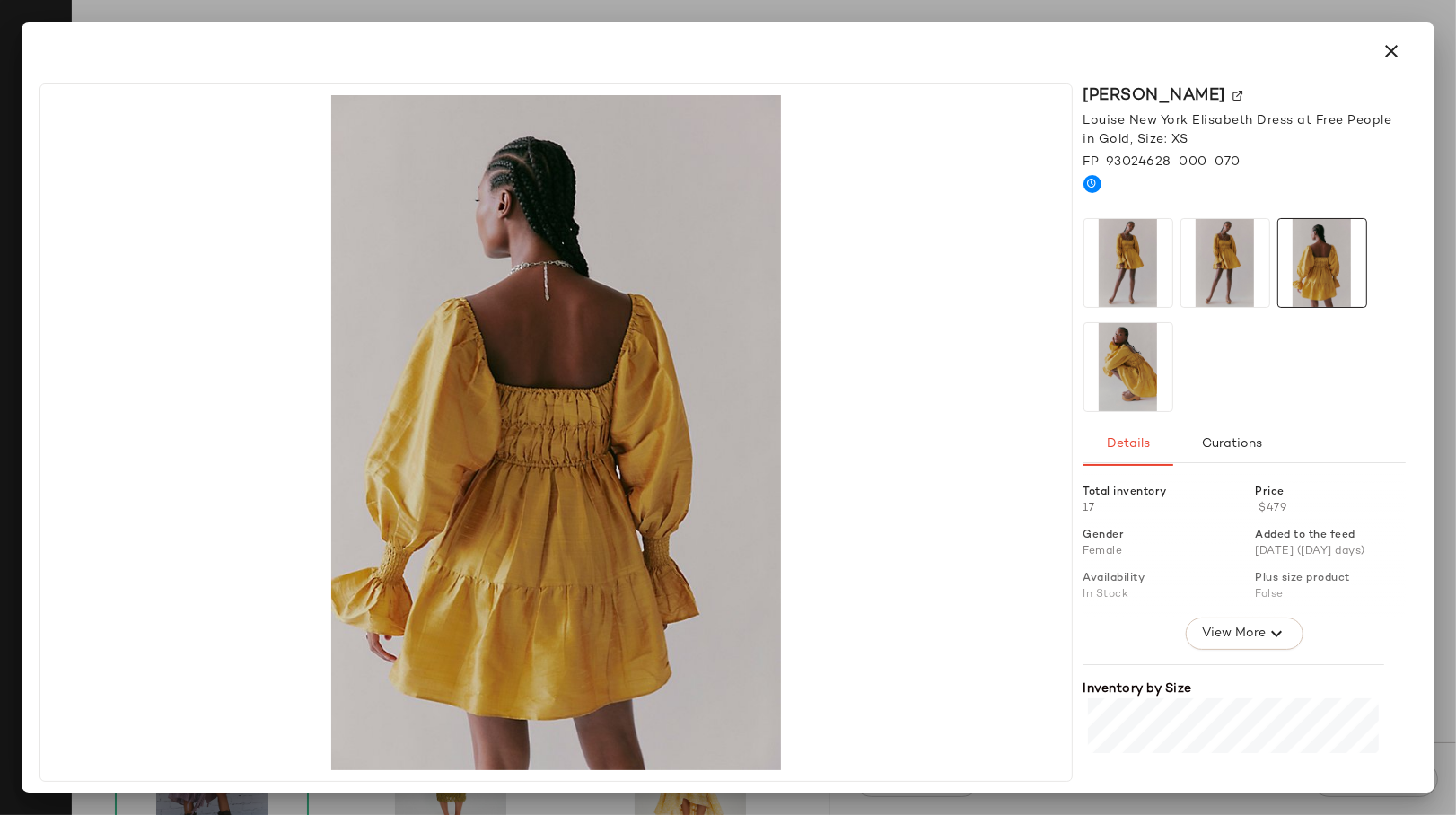 click 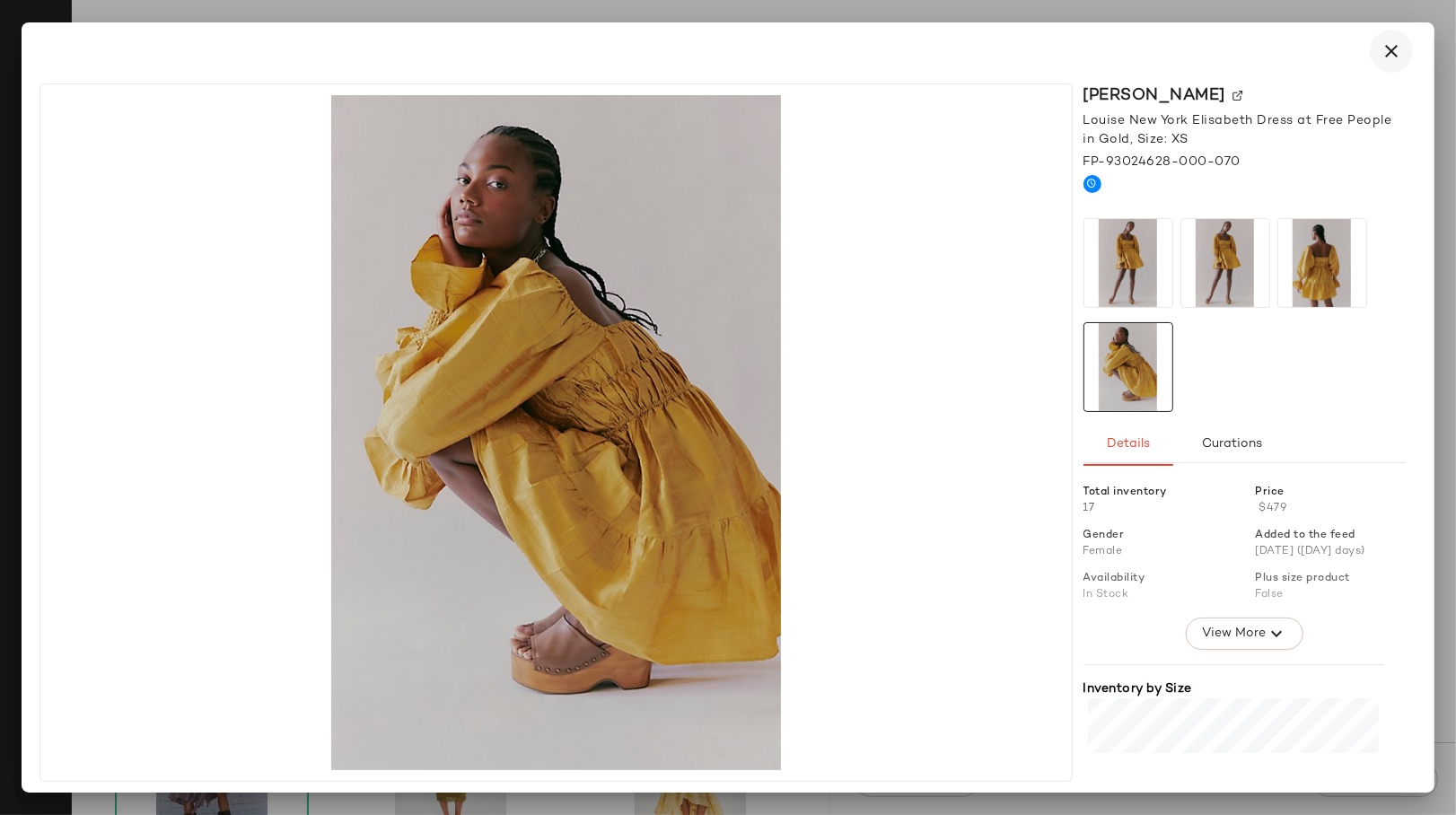 click at bounding box center [1391, 51] 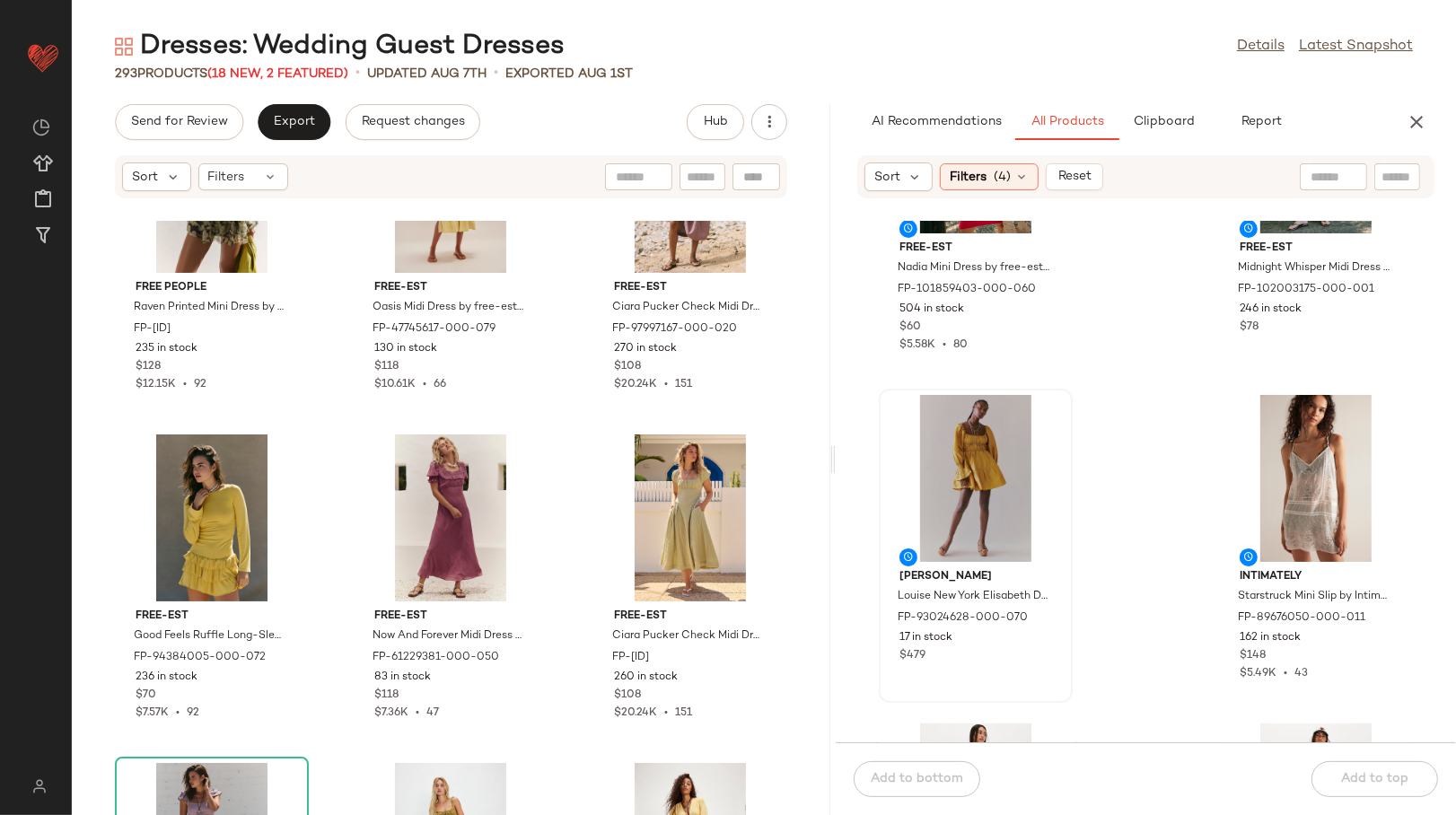 scroll, scrollTop: 1211, scrollLeft: 0, axis: vertical 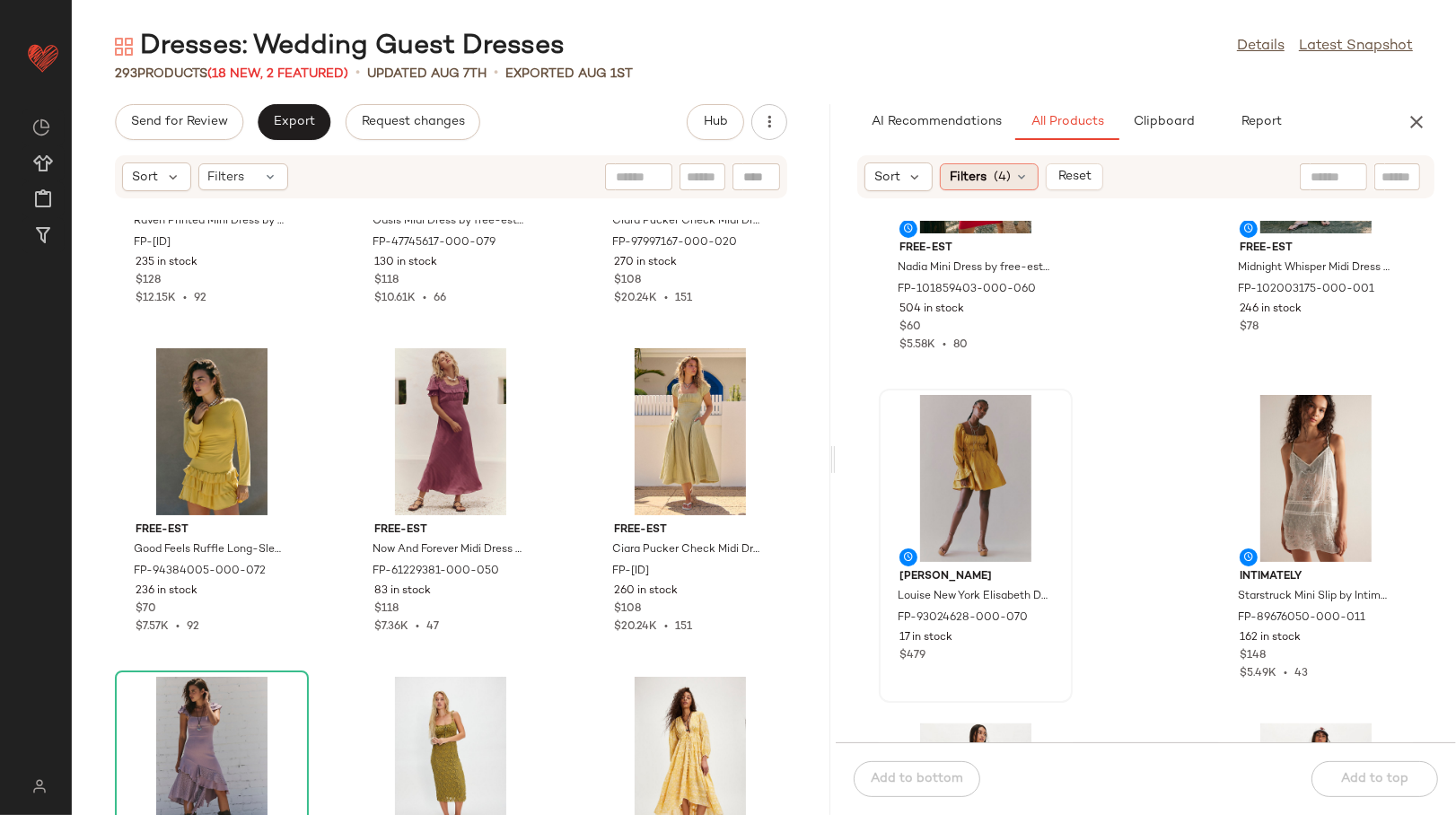 click on "Filters  (4)" 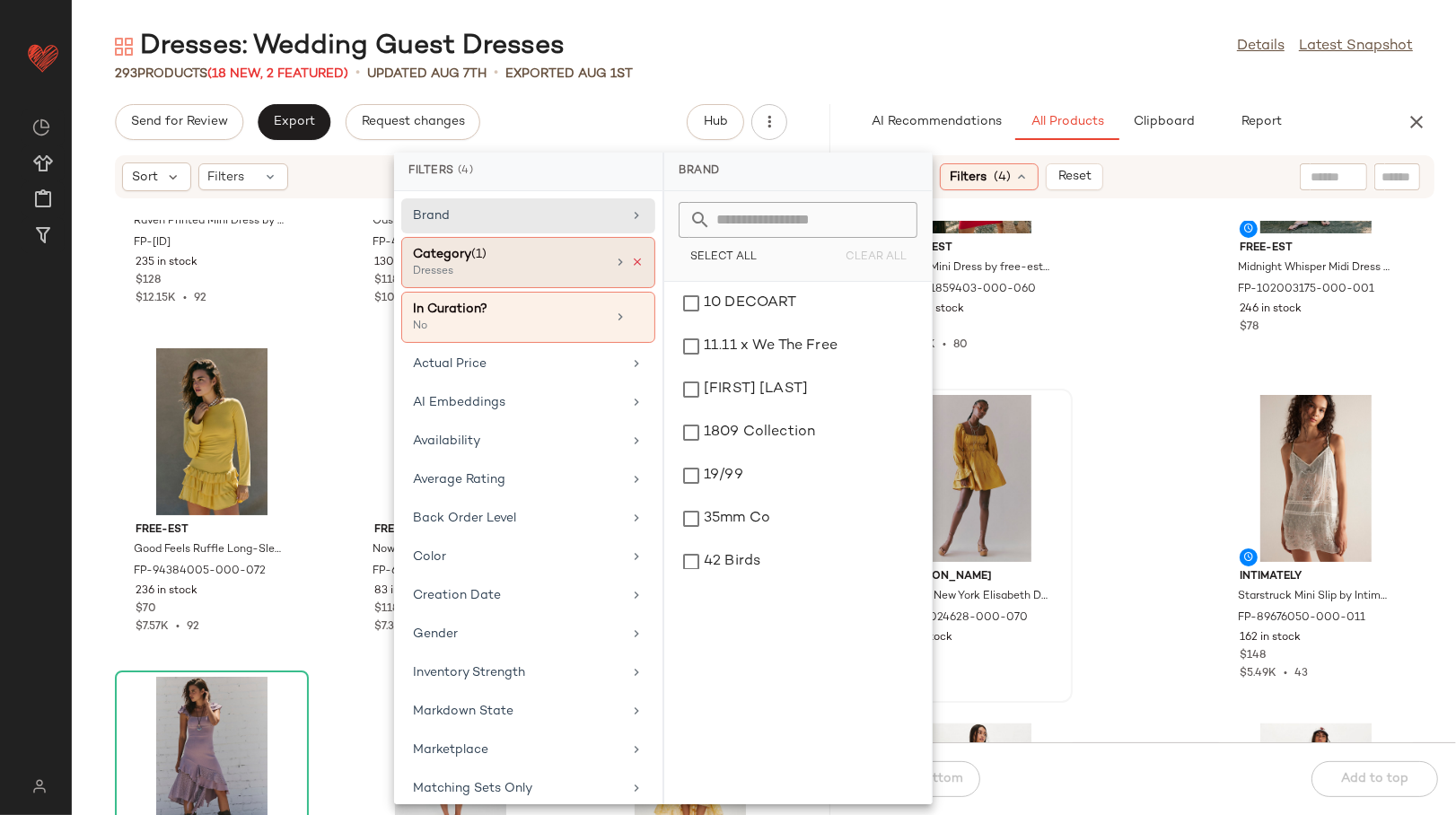 click at bounding box center (637, 262) 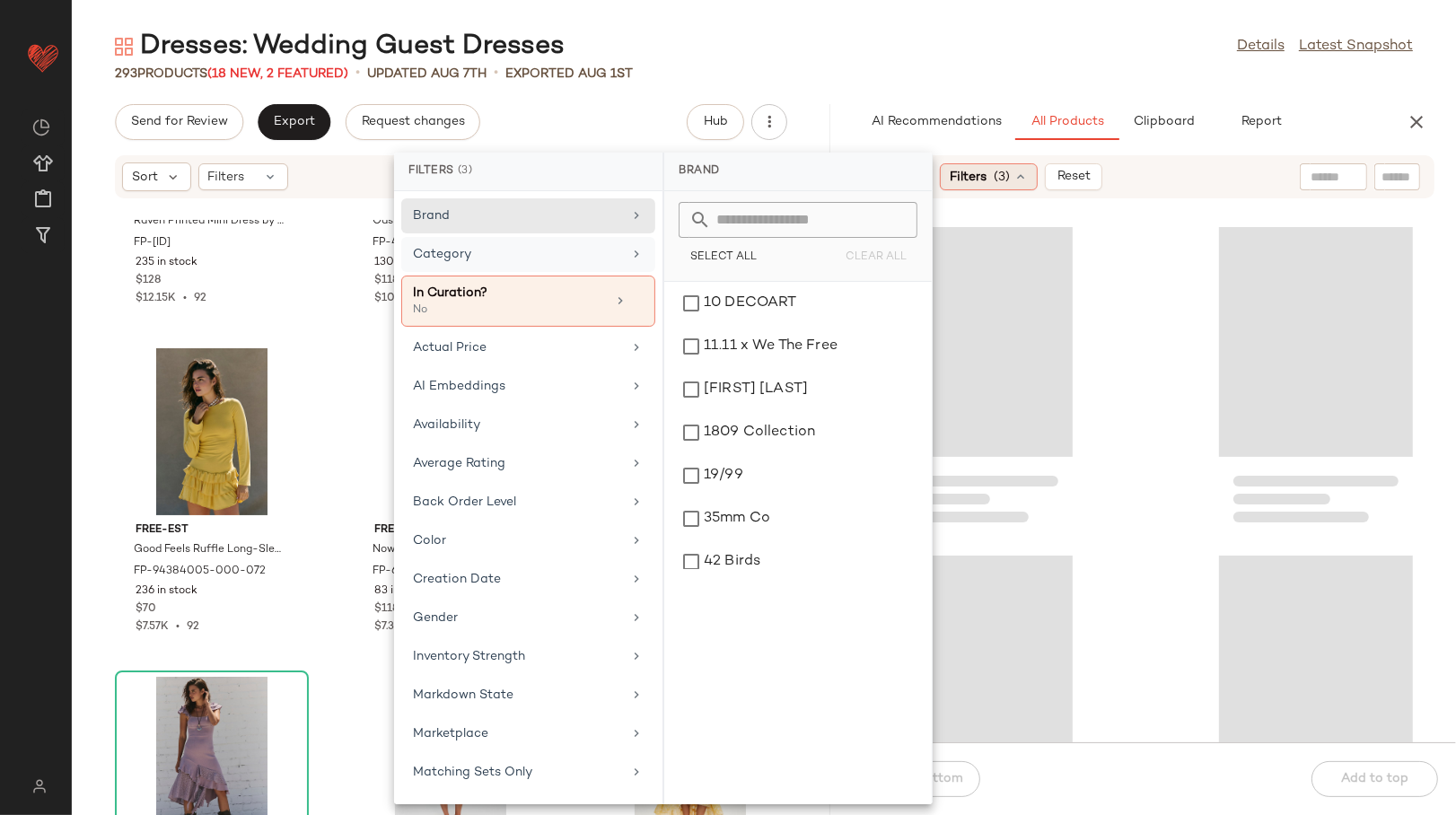click on "(3)" at bounding box center [1002, 177] 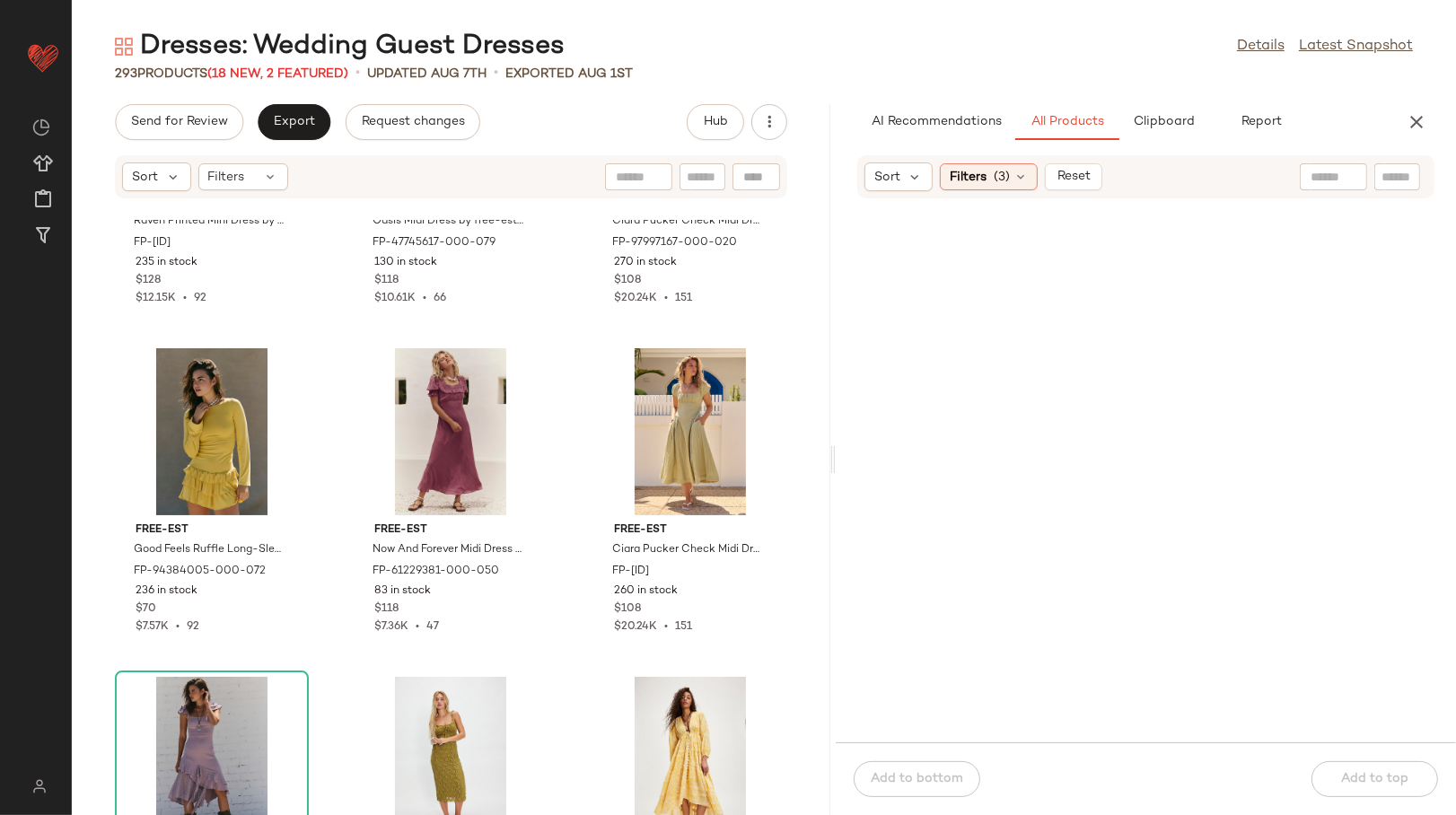 scroll, scrollTop: 56504, scrollLeft: 0, axis: vertical 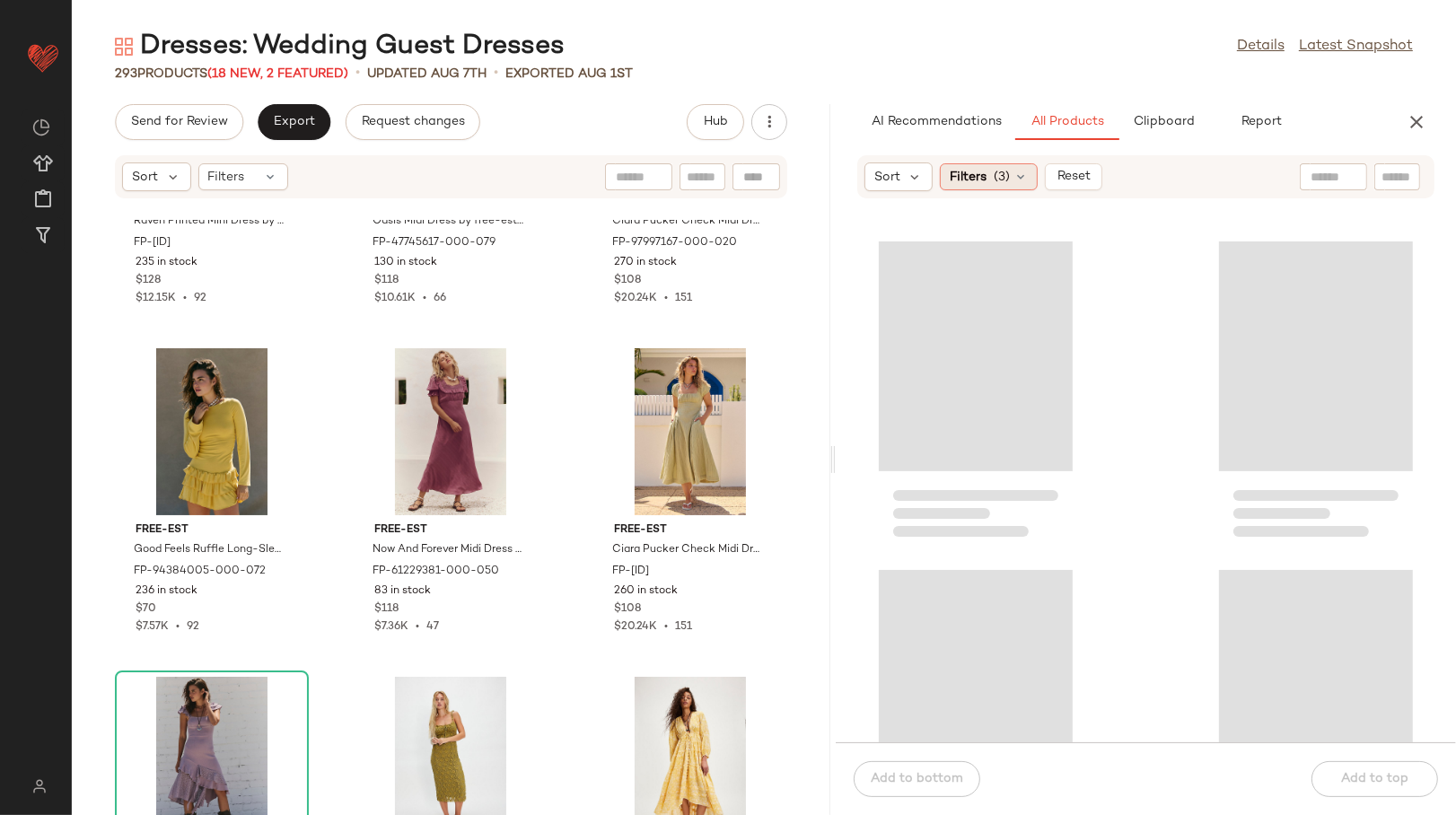 click on "Filters  (3)" 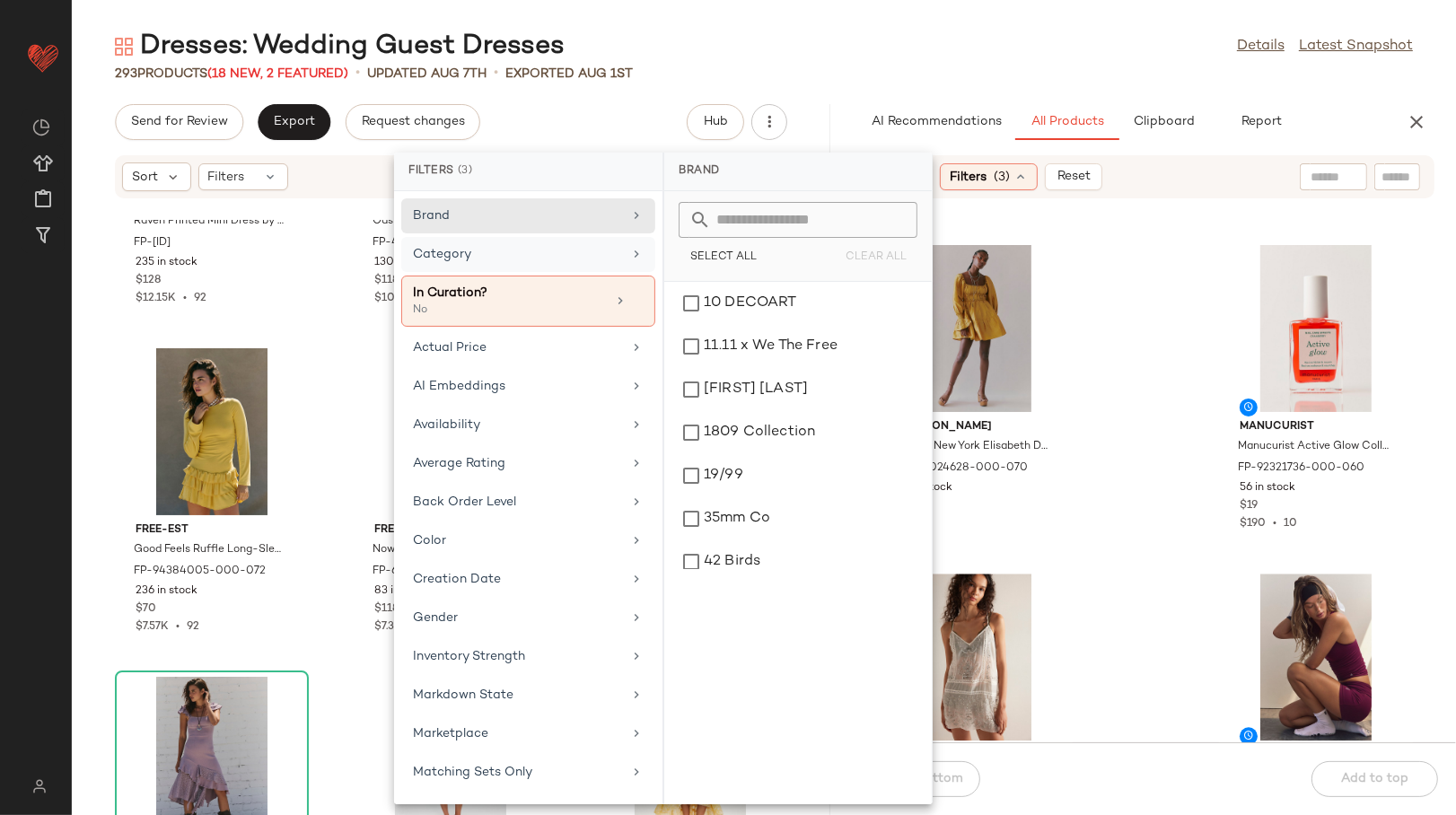 click on "Category" at bounding box center (517, 254) 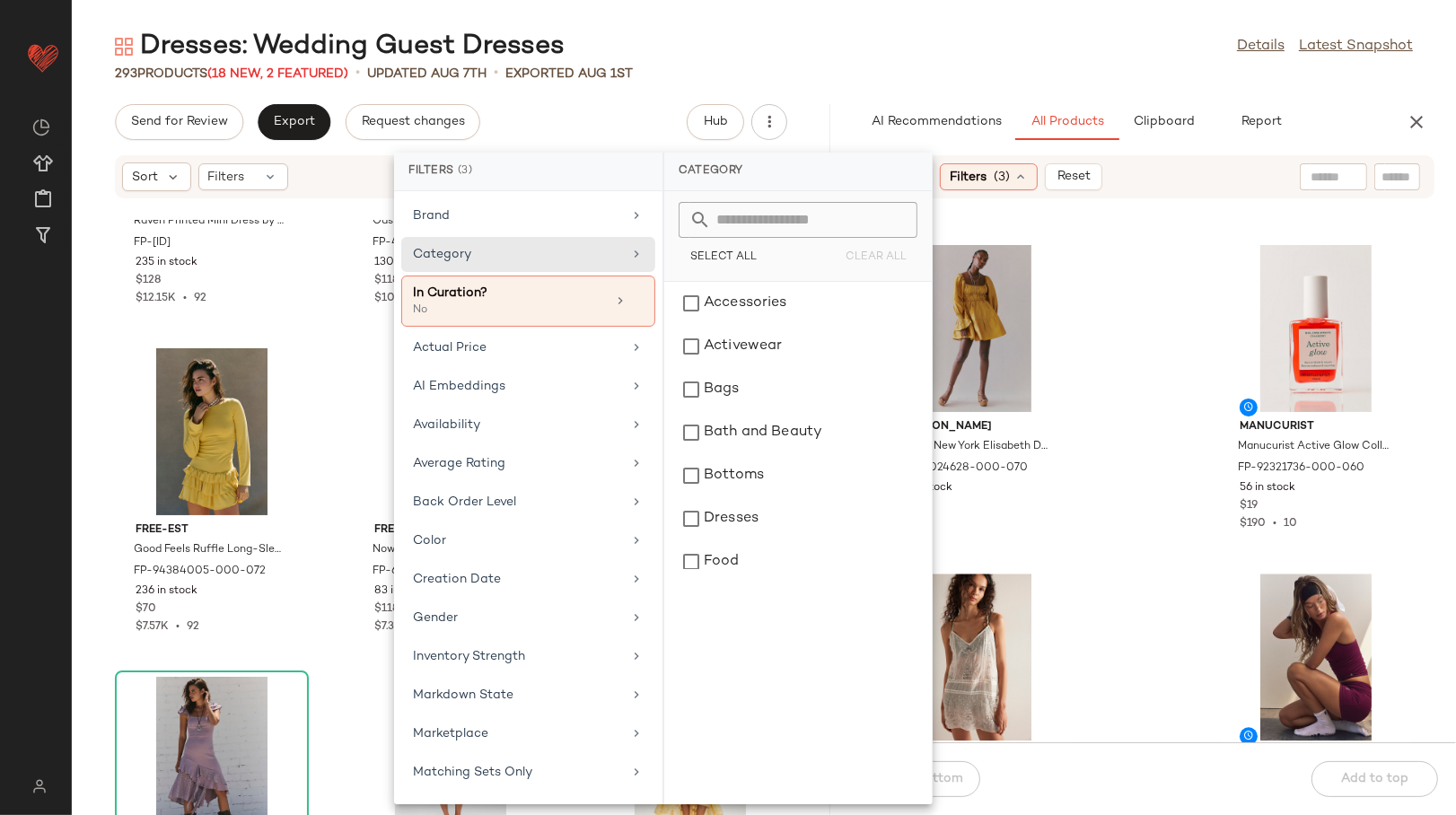 click 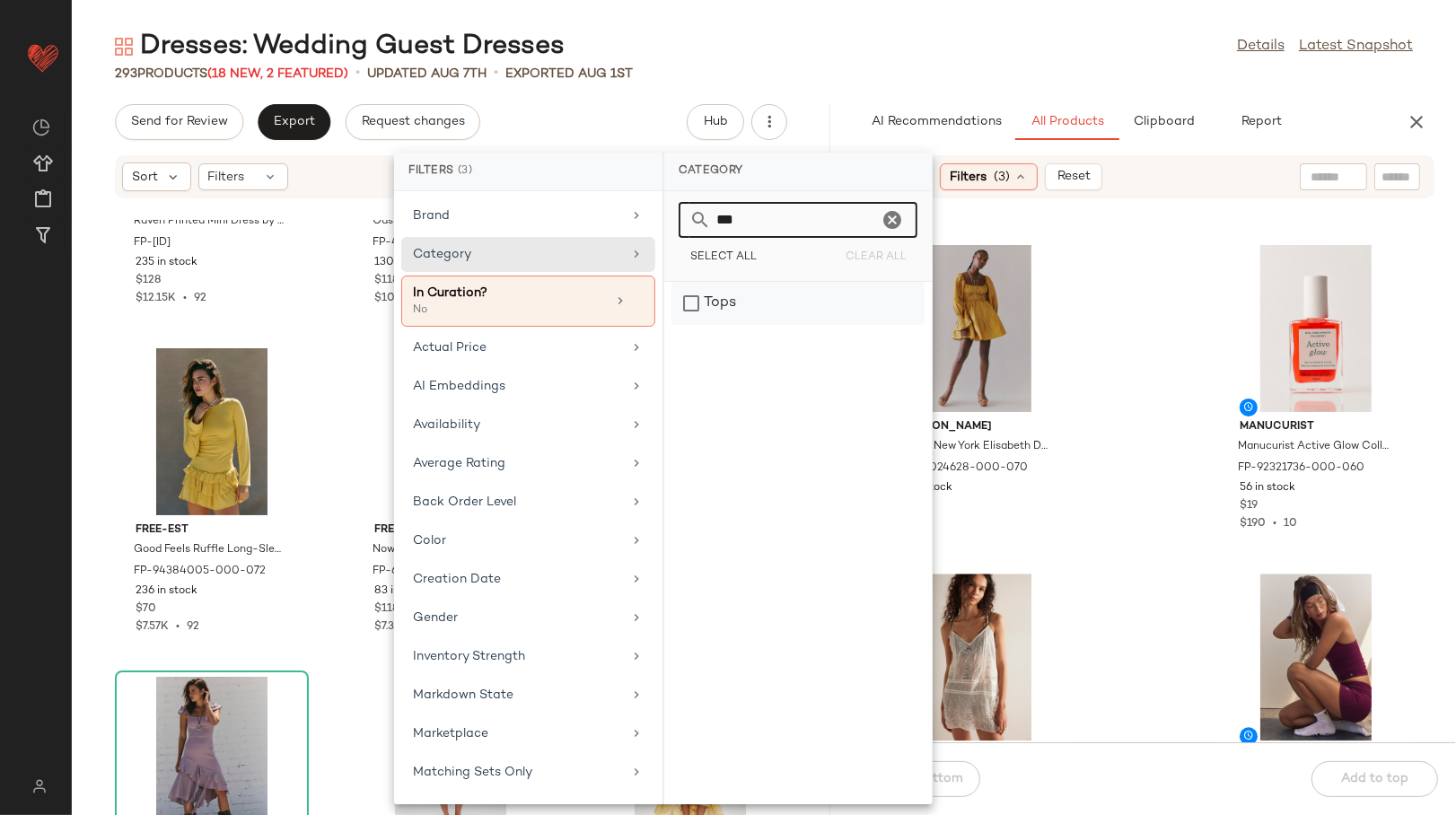 type on "***" 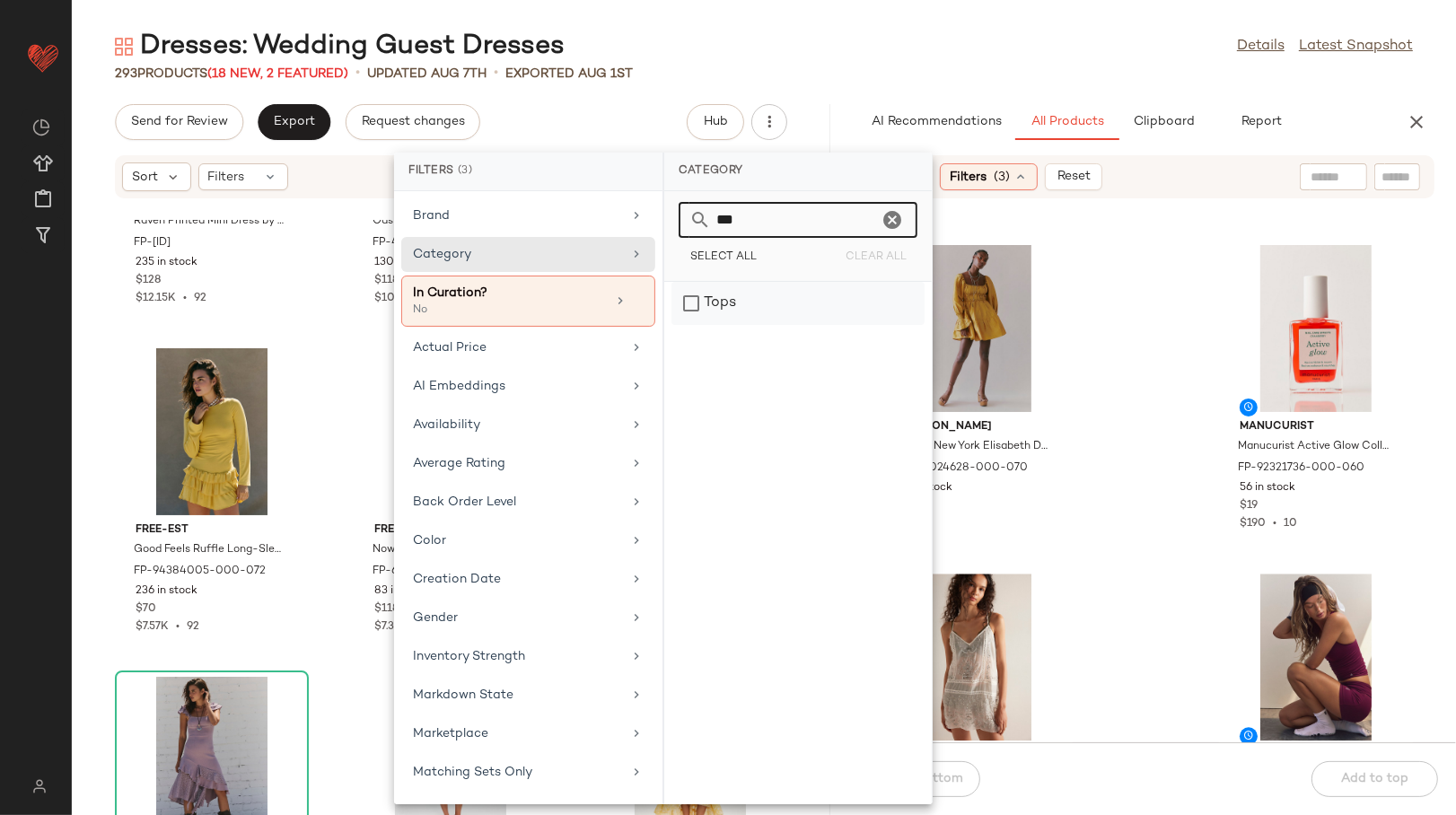 click on "Tops" 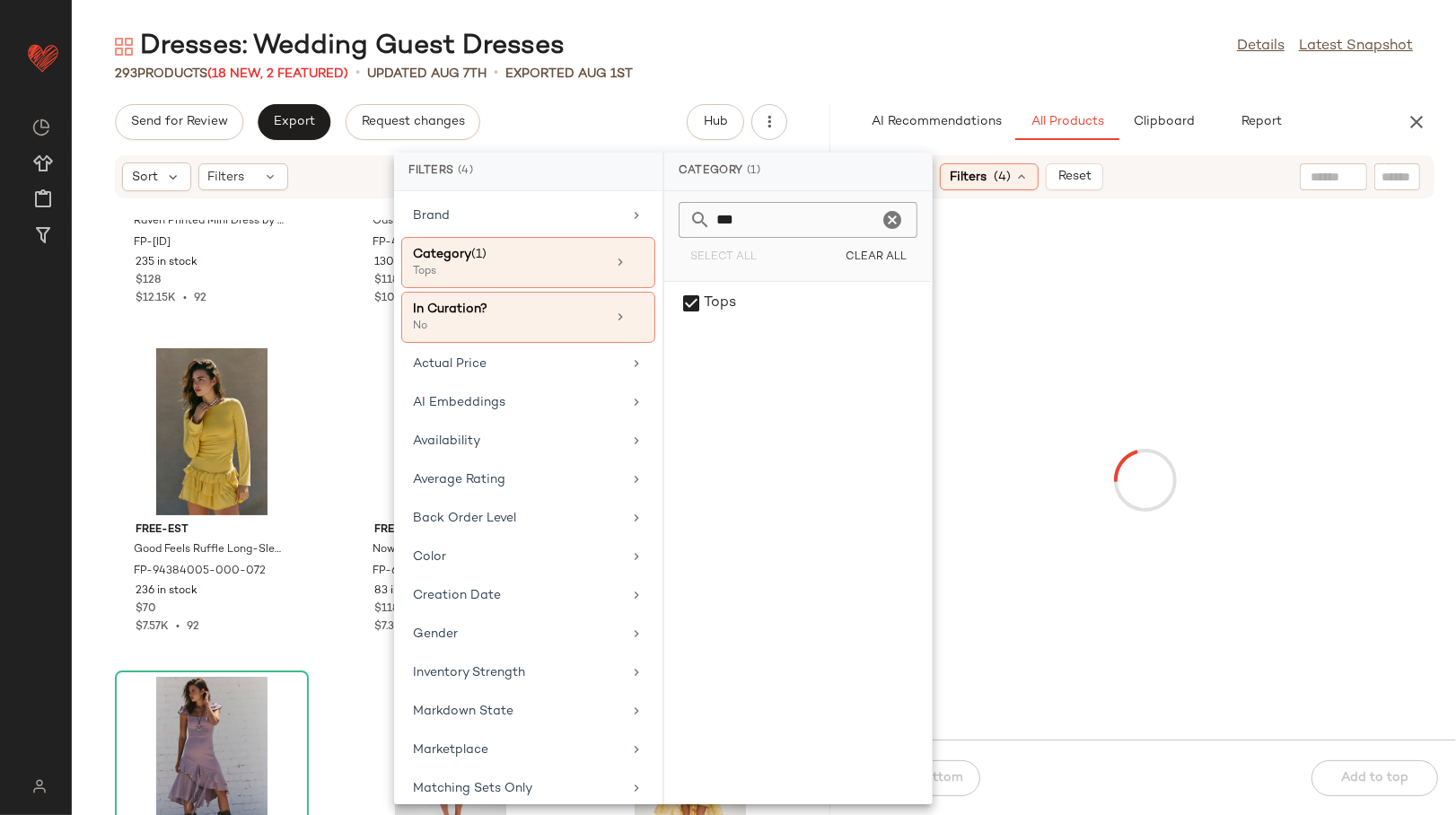 click on "AI Recommendations   All Products   Clipboard   Report" at bounding box center [1117, 122] 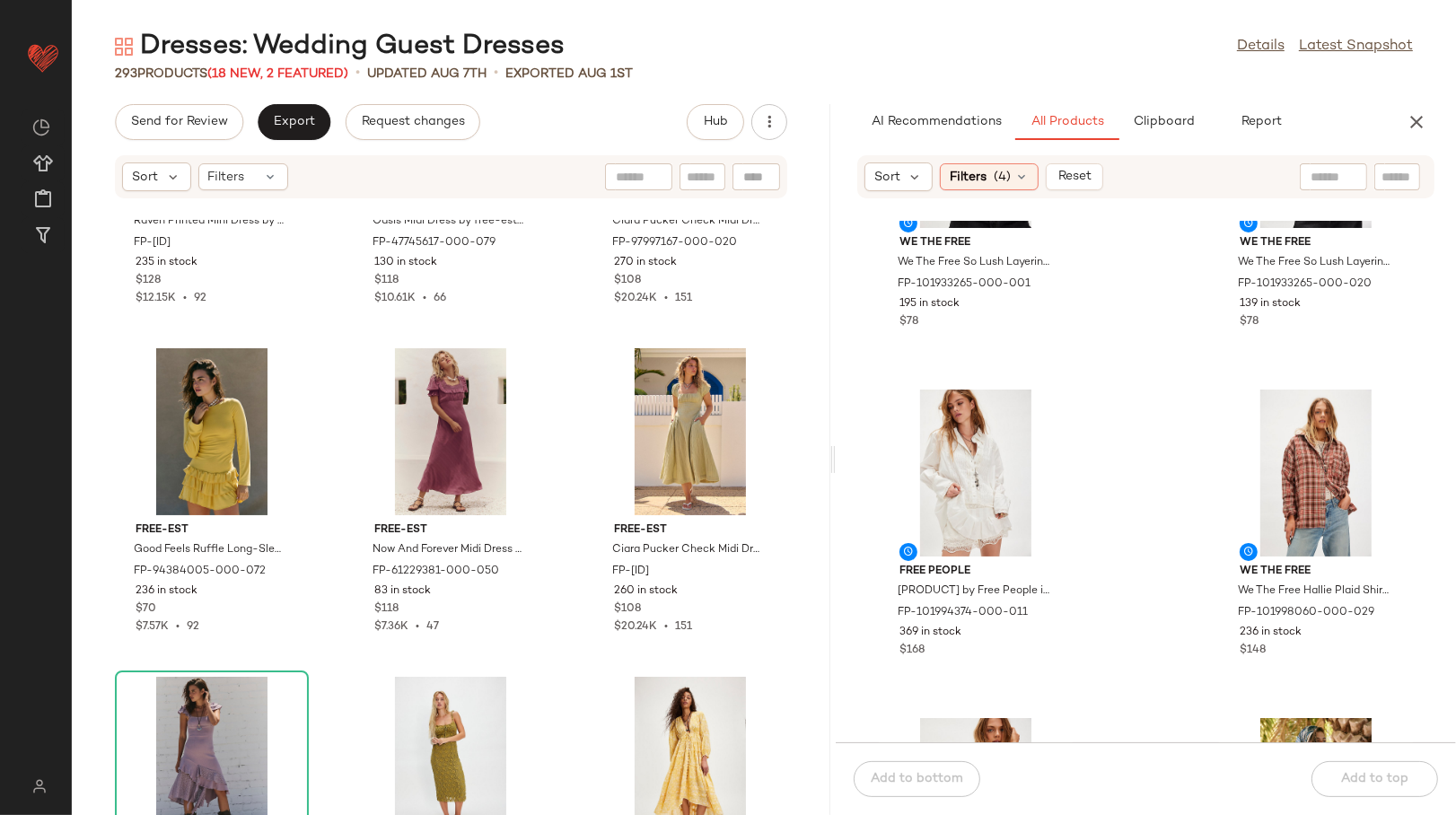 scroll, scrollTop: 5898, scrollLeft: 0, axis: vertical 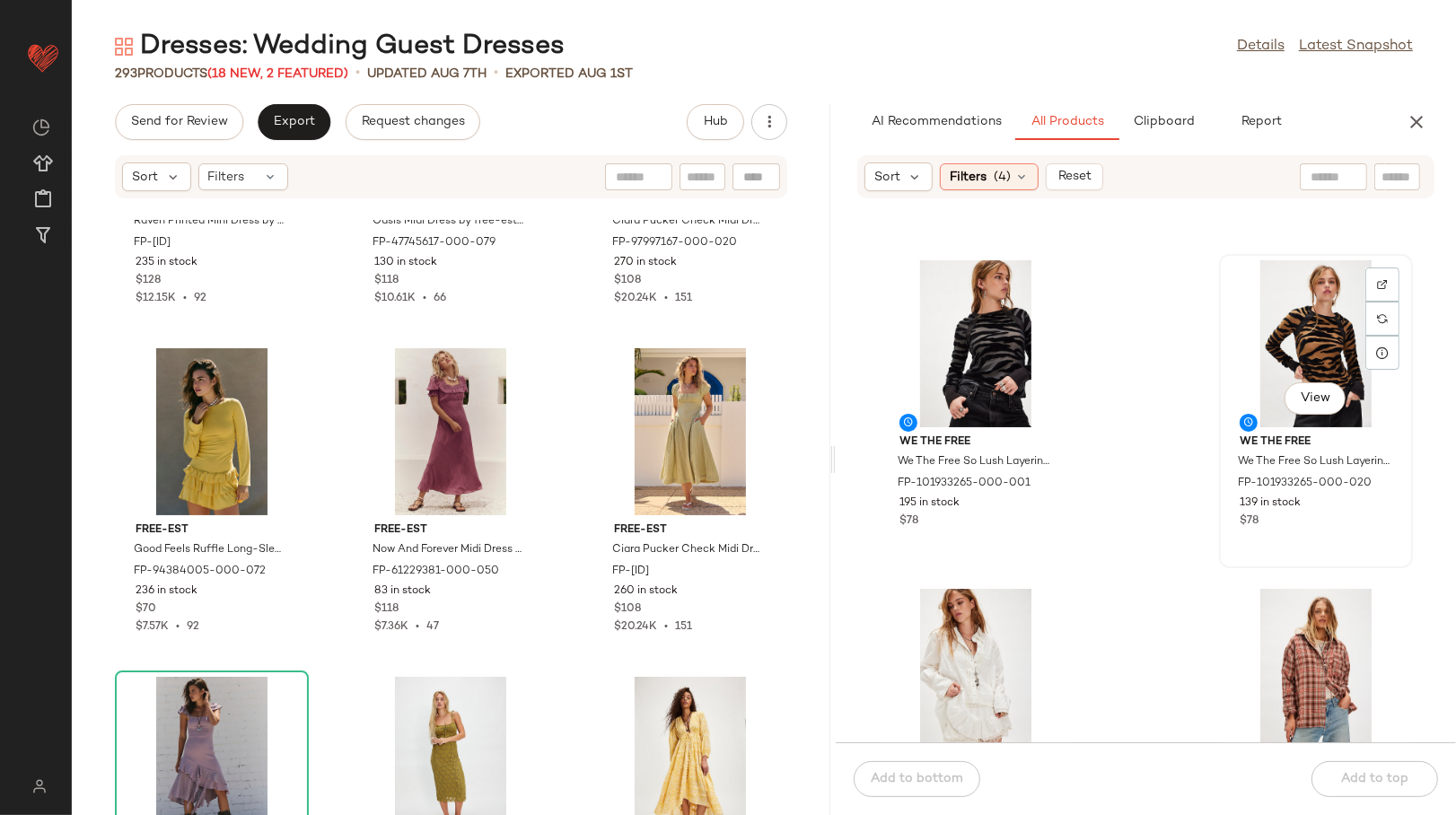 click on "View" 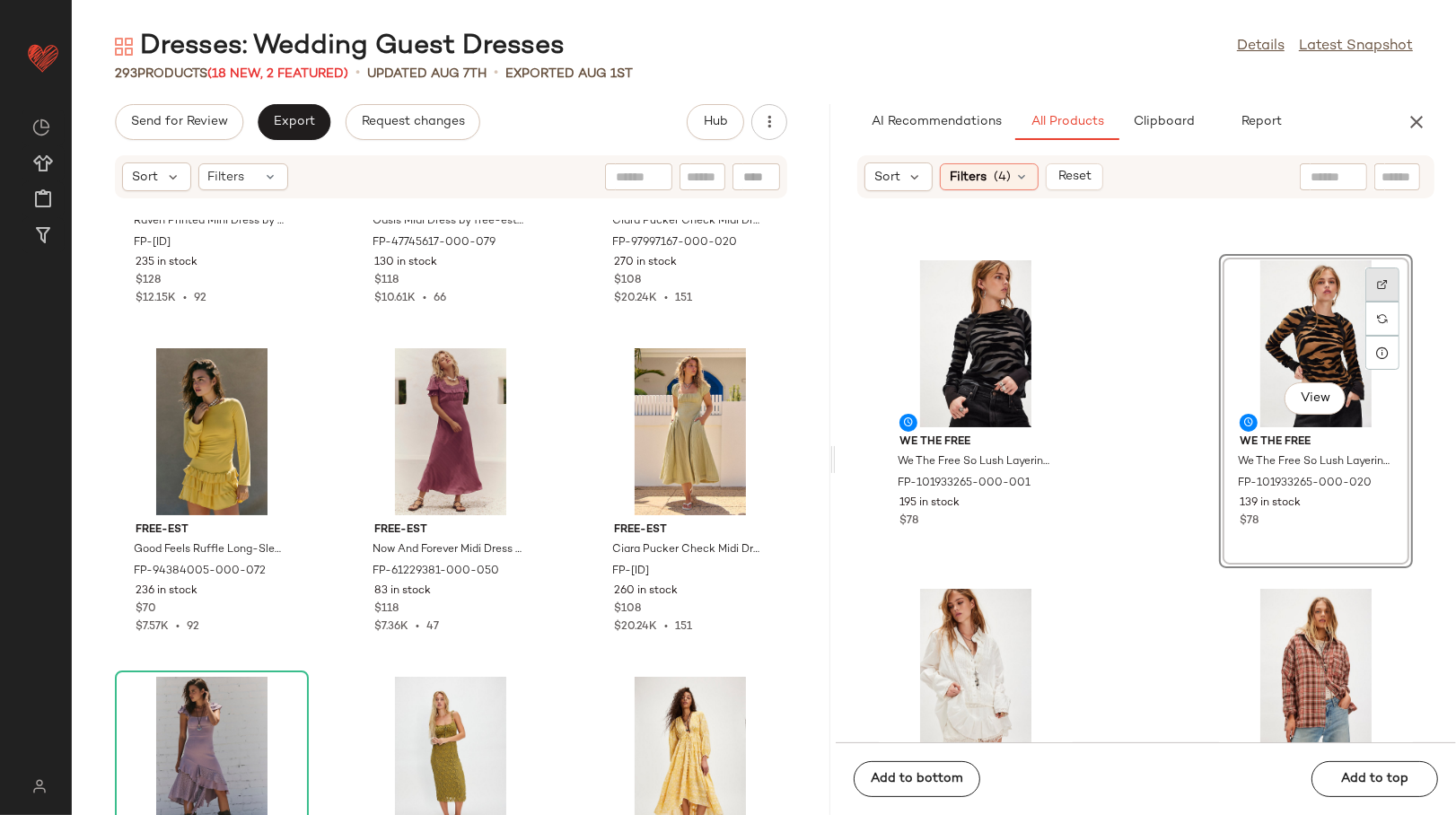 click 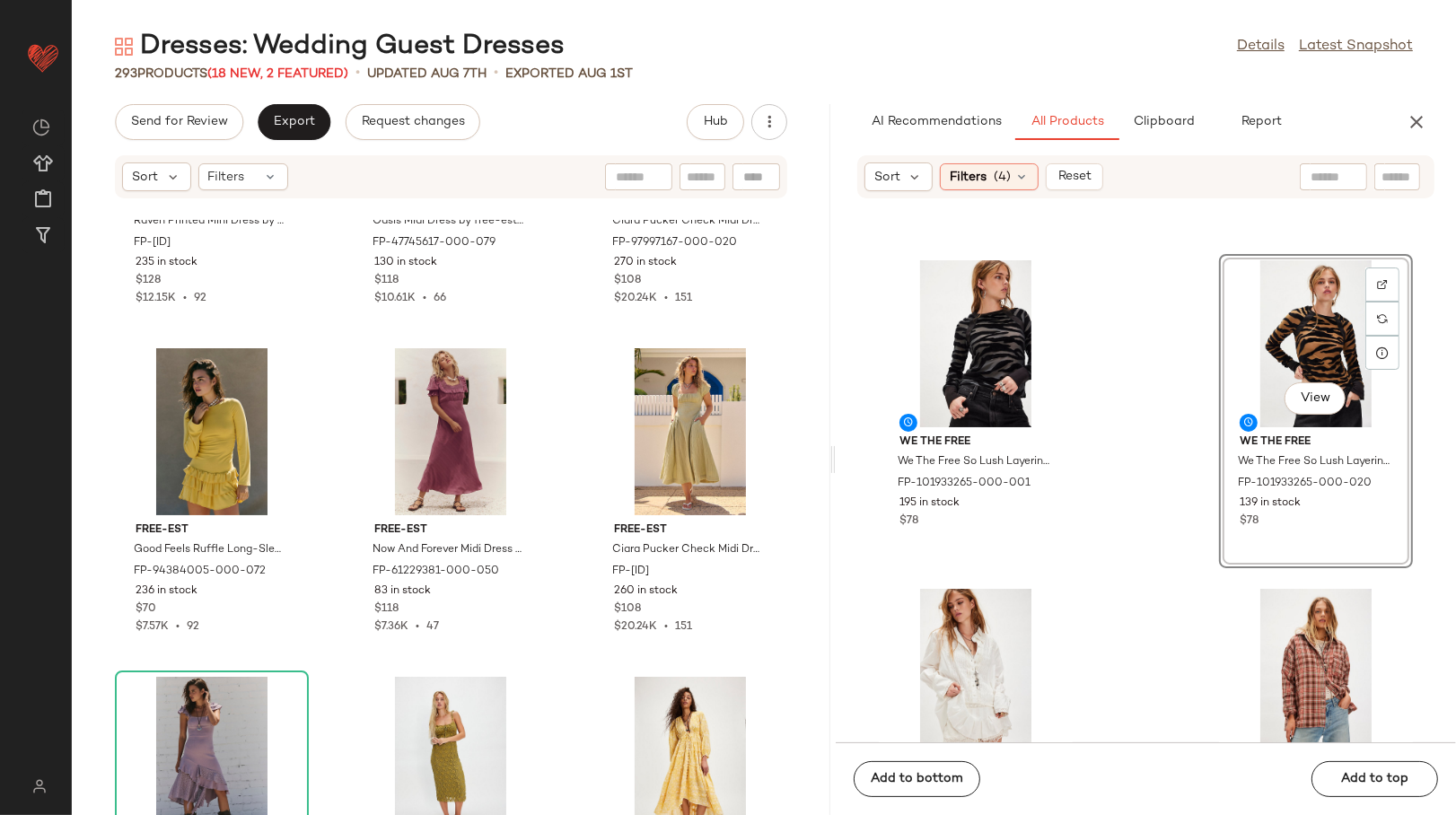click on "Intimately Wide Awake Layering Top by Intimately at Free People in Pink, Size: M/L FP-101789592-000-054 303 in stock $40 Intimately Wide Awake Layering Top by Intimately at Free People in Green, Size: XS/S FP-101789592-000-237 440 in stock $40 We The Free We The Free So Lush Layering Top at Free People in Black, Size: XL FP-101933265-000-001 195 in stock $78  View  We The Free We The Free So Lush Layering Top at Free People in Brown, Size: M FP-101933265-000-020 139 in stock $78 Free People Harriet Pintuck Tunic by Free People in White, Size: M FP-101994374-000-011 369 in stock $168 We The Free We The Free Hallie Plaid Shirt at Free People in Brown, Size: L FP-101998060-000-029 236 in stock $148 We The Free We The Free Hallie Plaid Shirt at Free People in Yellow, Size: XL FP-101998060-000-072 178 in stock $148 free-est Coralie Tunic by free-est at Free People in Blue, Size: L FP-102001716-000-040 385 in stock $68" 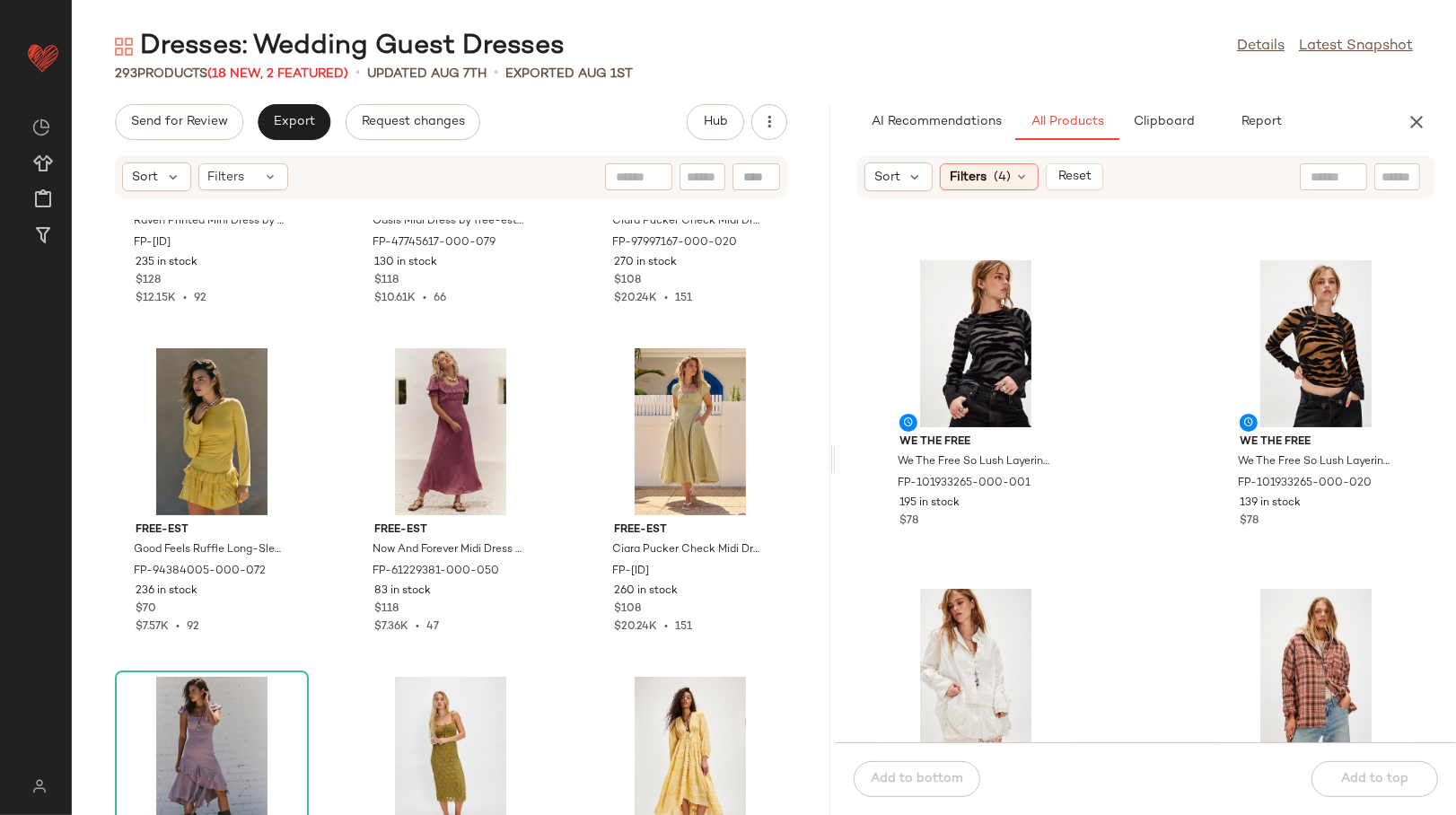 click on "Sort  Filters  (4)   Reset" at bounding box center [1145, 177] 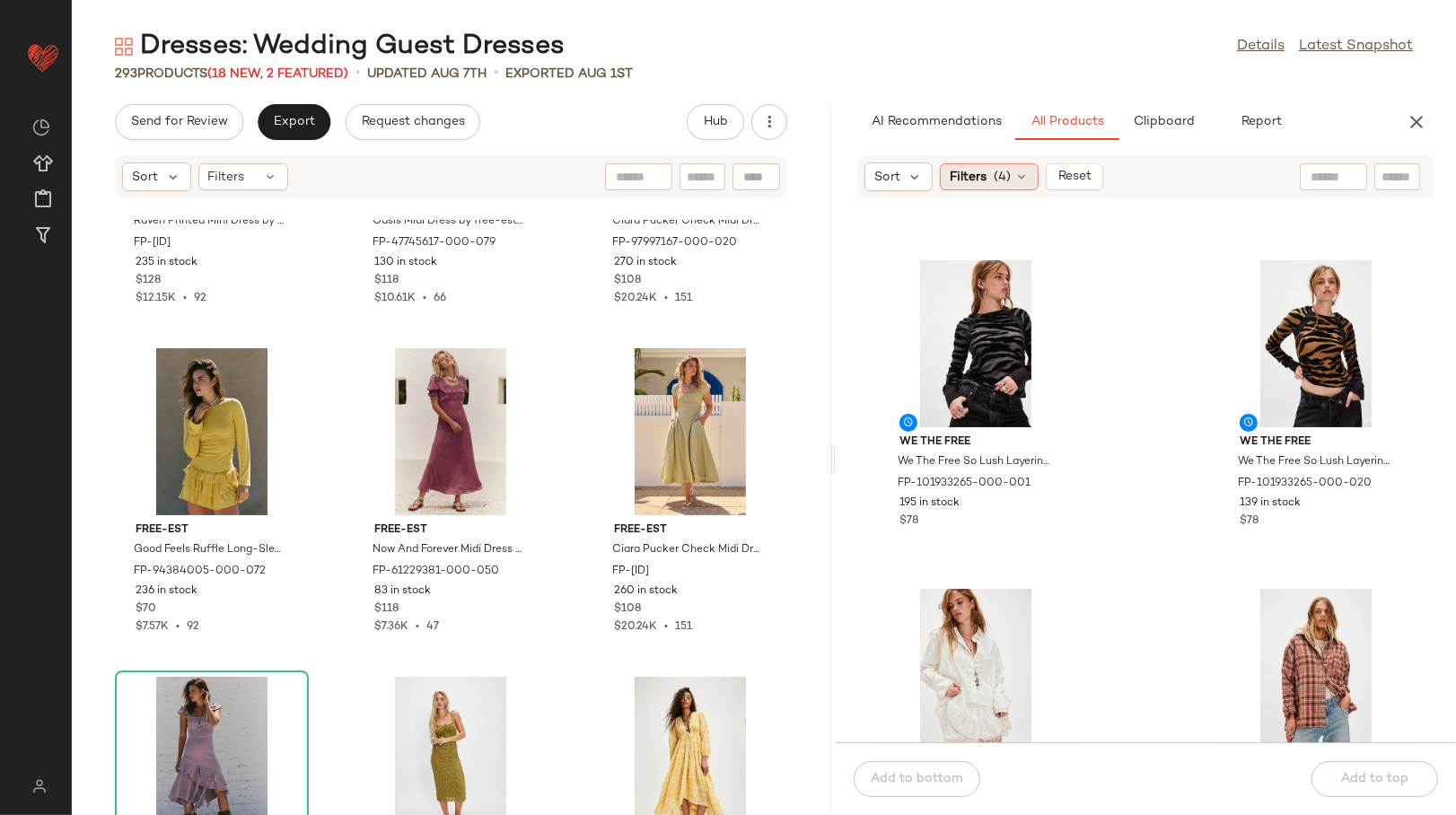 click on "Filters  (4)" 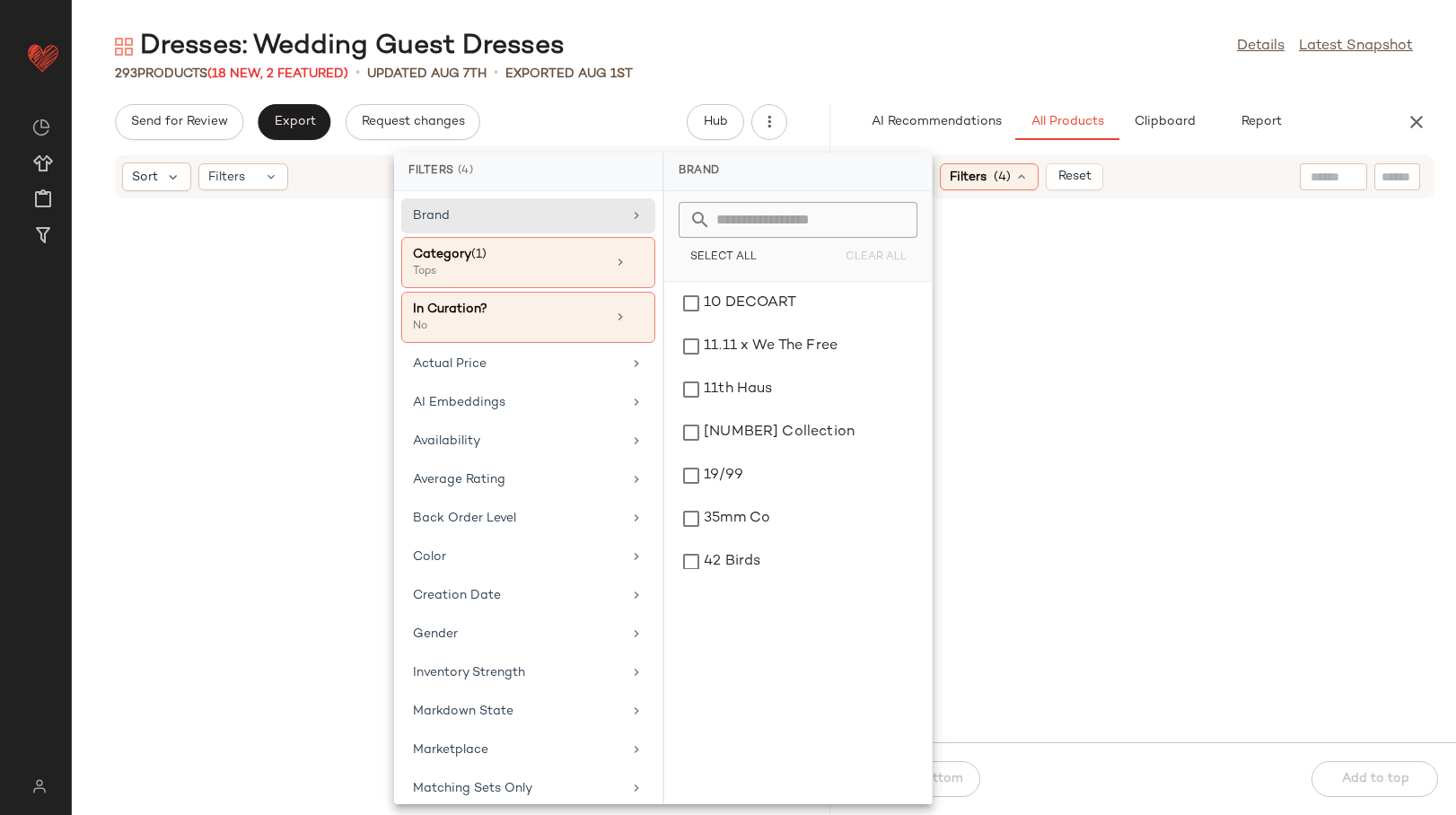 click at bounding box center (637, 262) 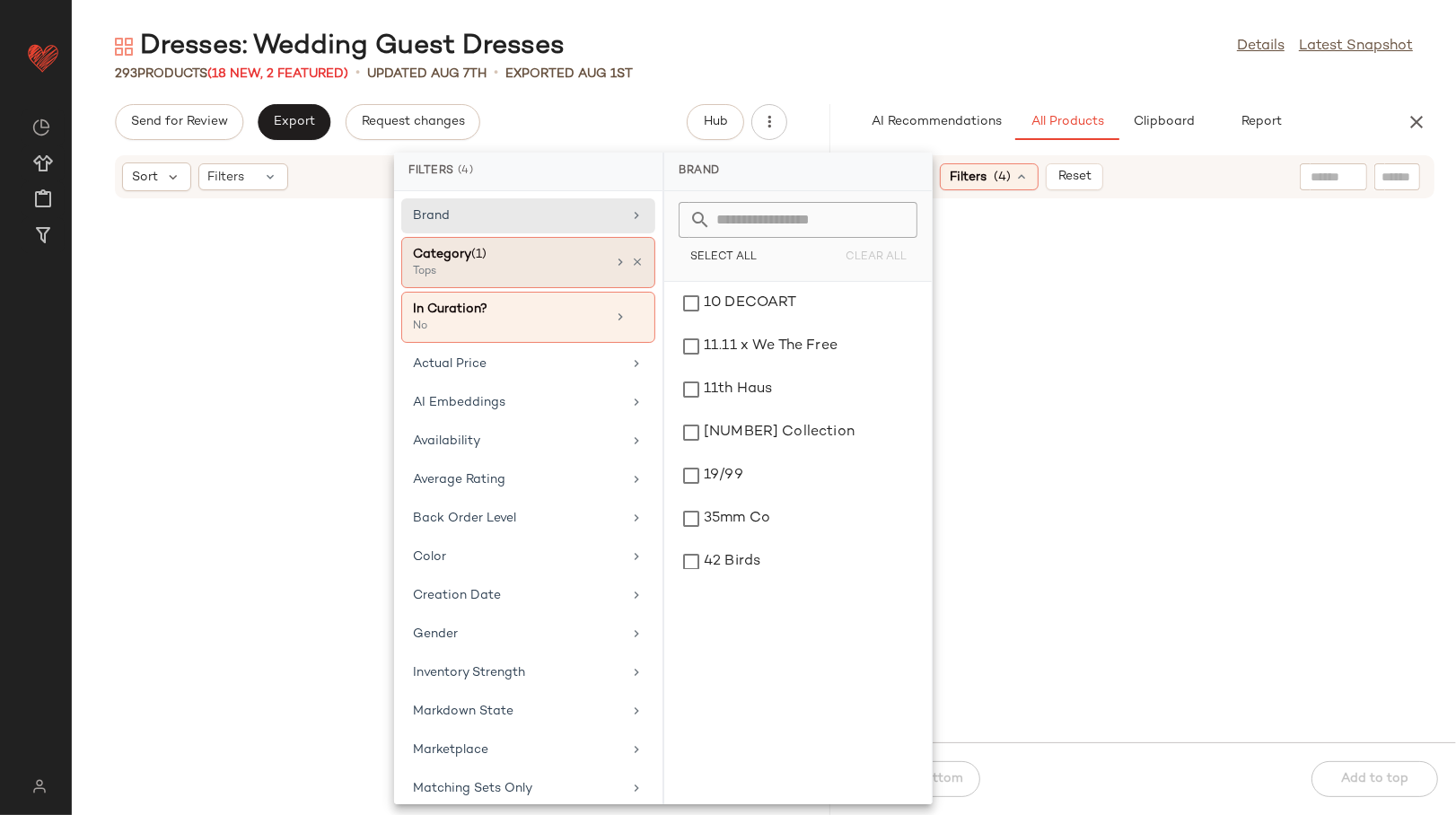 scroll, scrollTop: 1211, scrollLeft: 0, axis: vertical 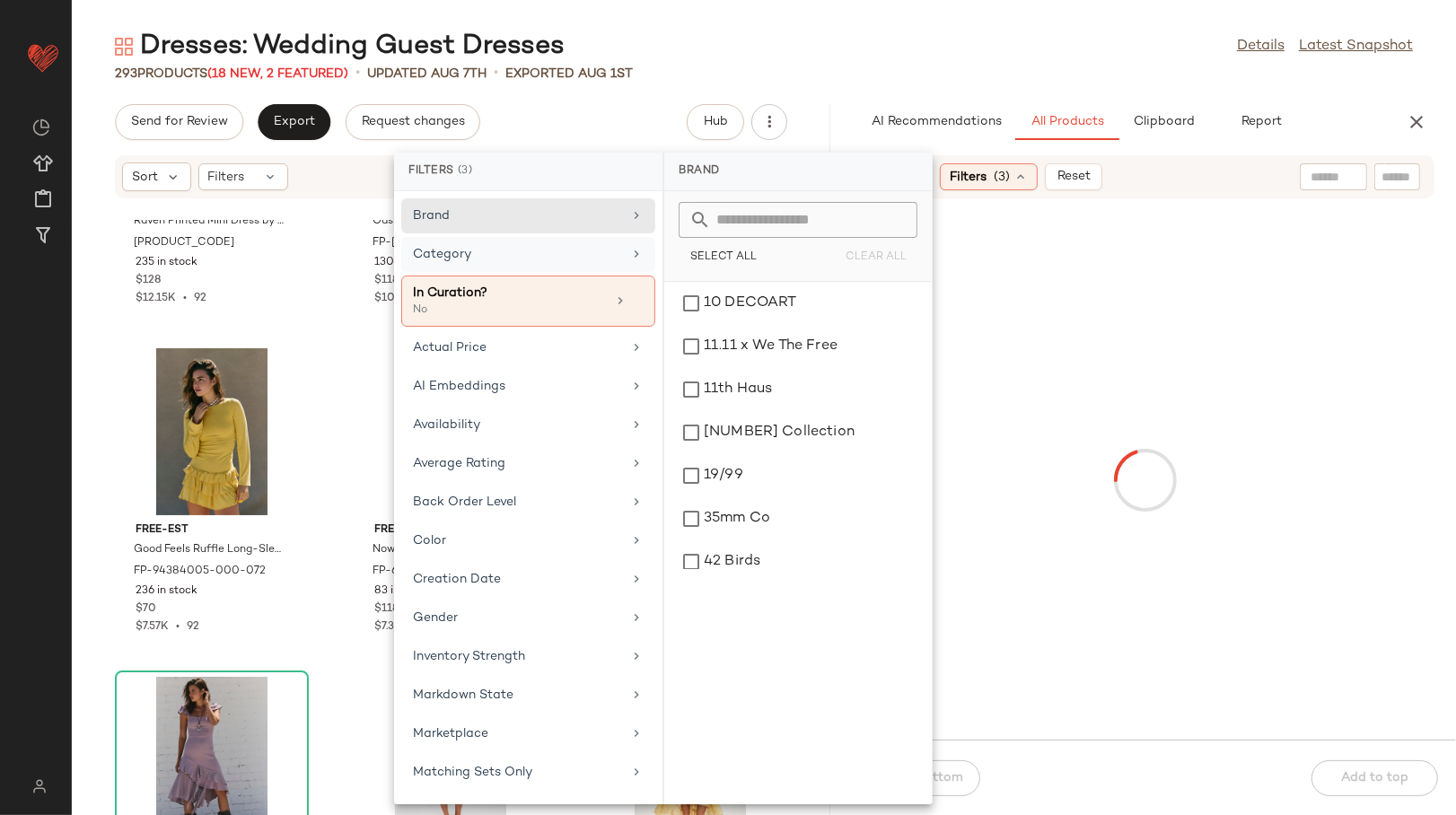 click on "Category" 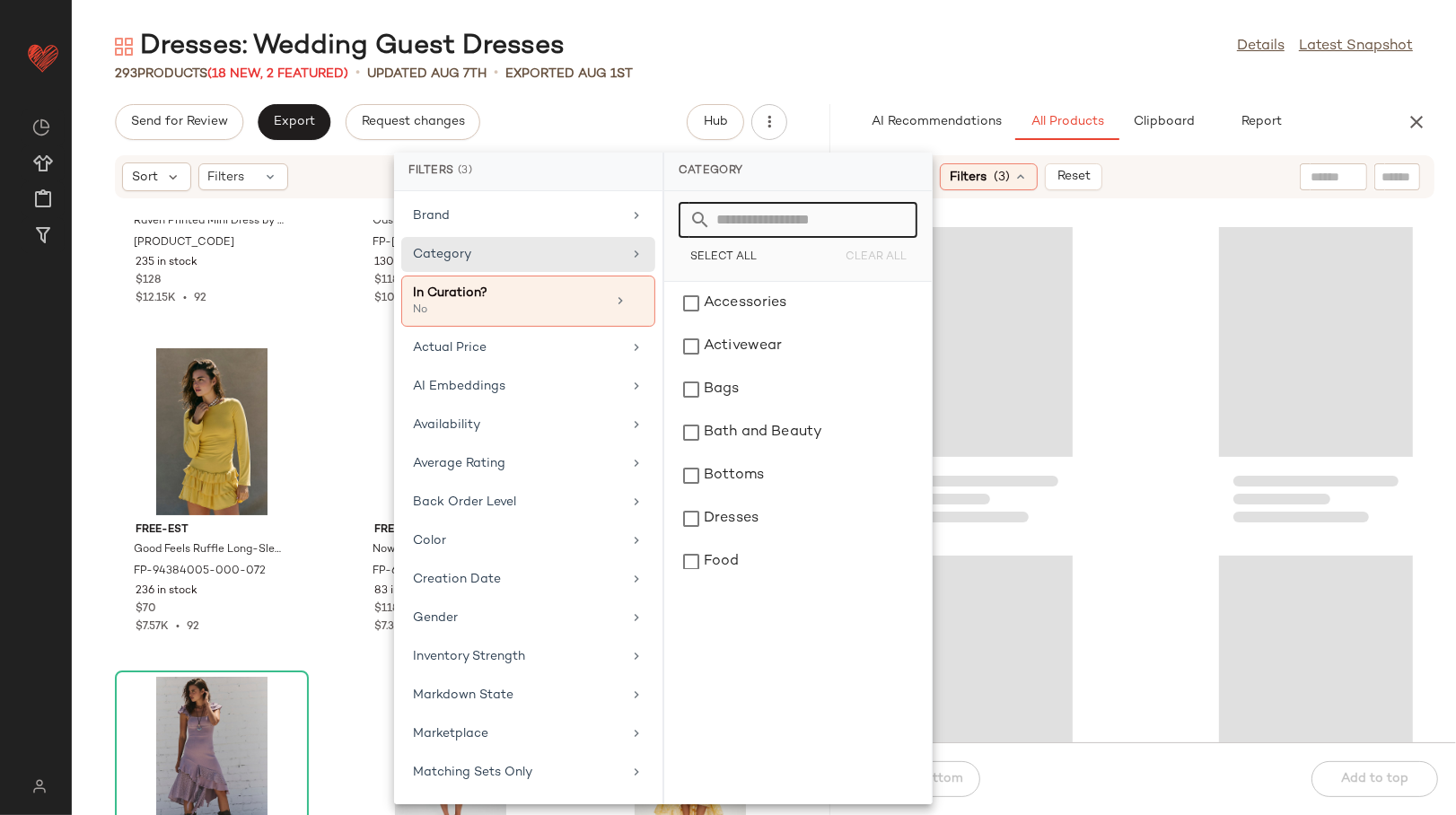 click 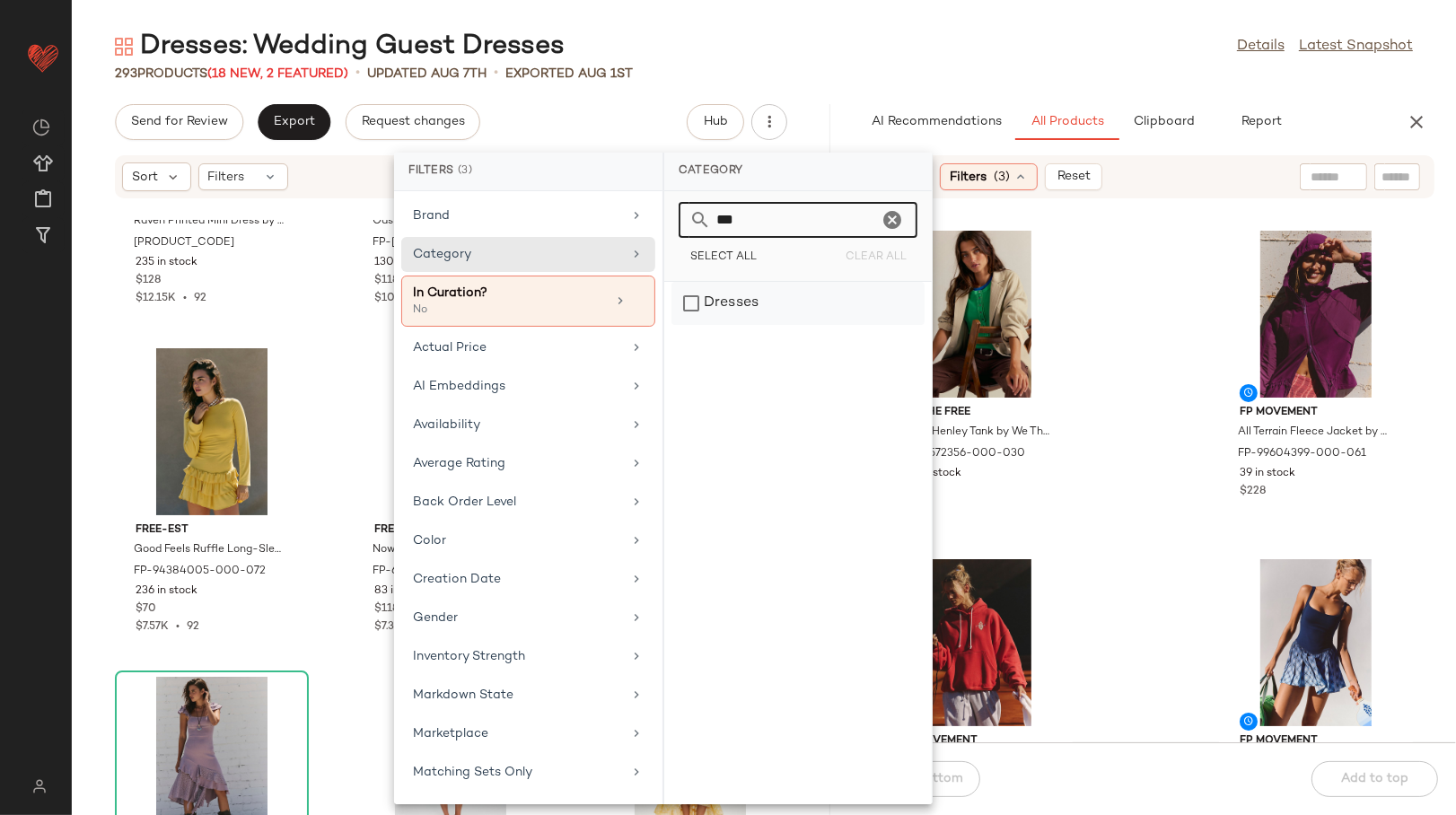 type on "***" 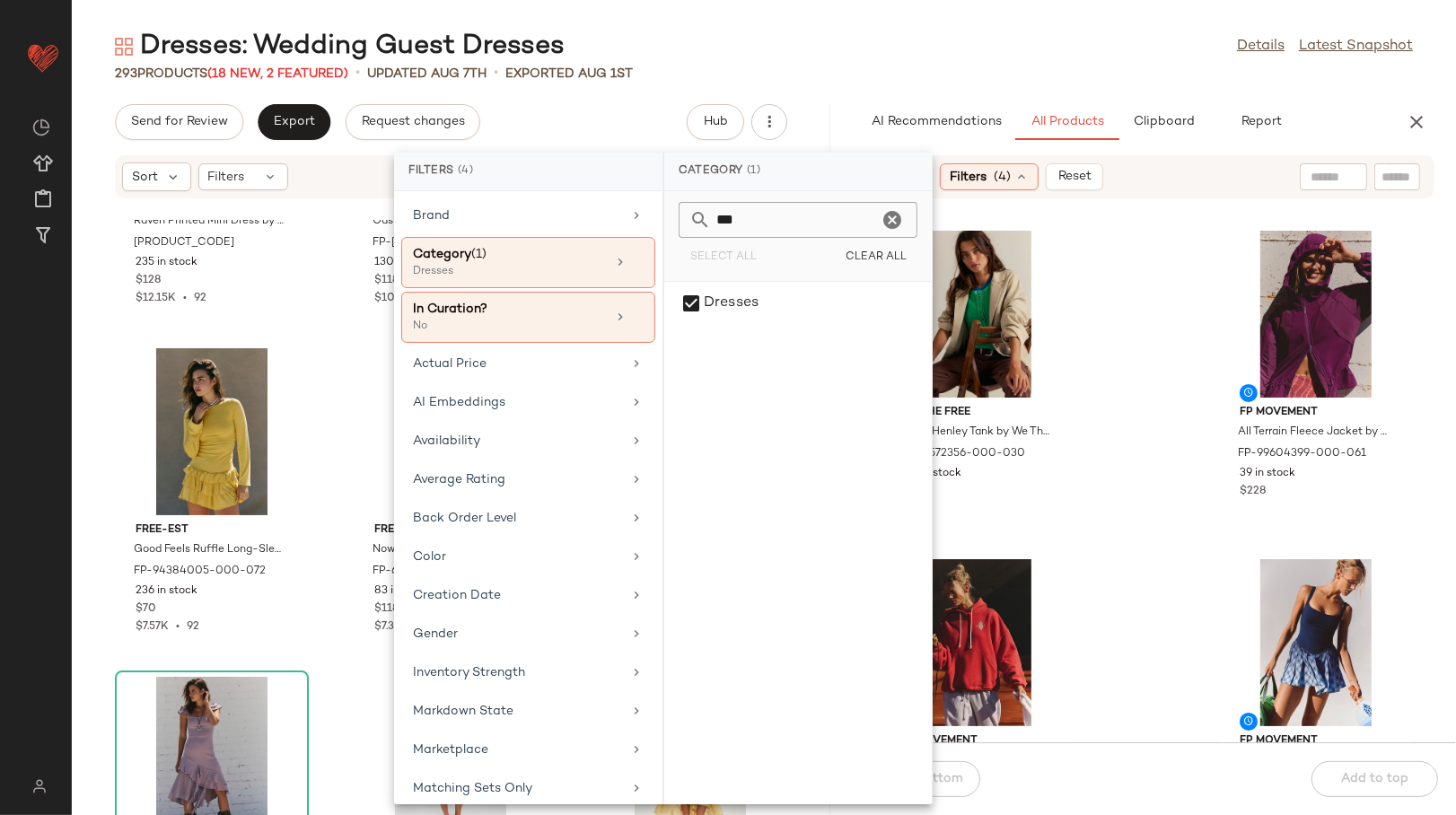 click on "293   Products  (18 New, 2 Featured)  •   updated Aug 7th  •  Exported Aug 1st" 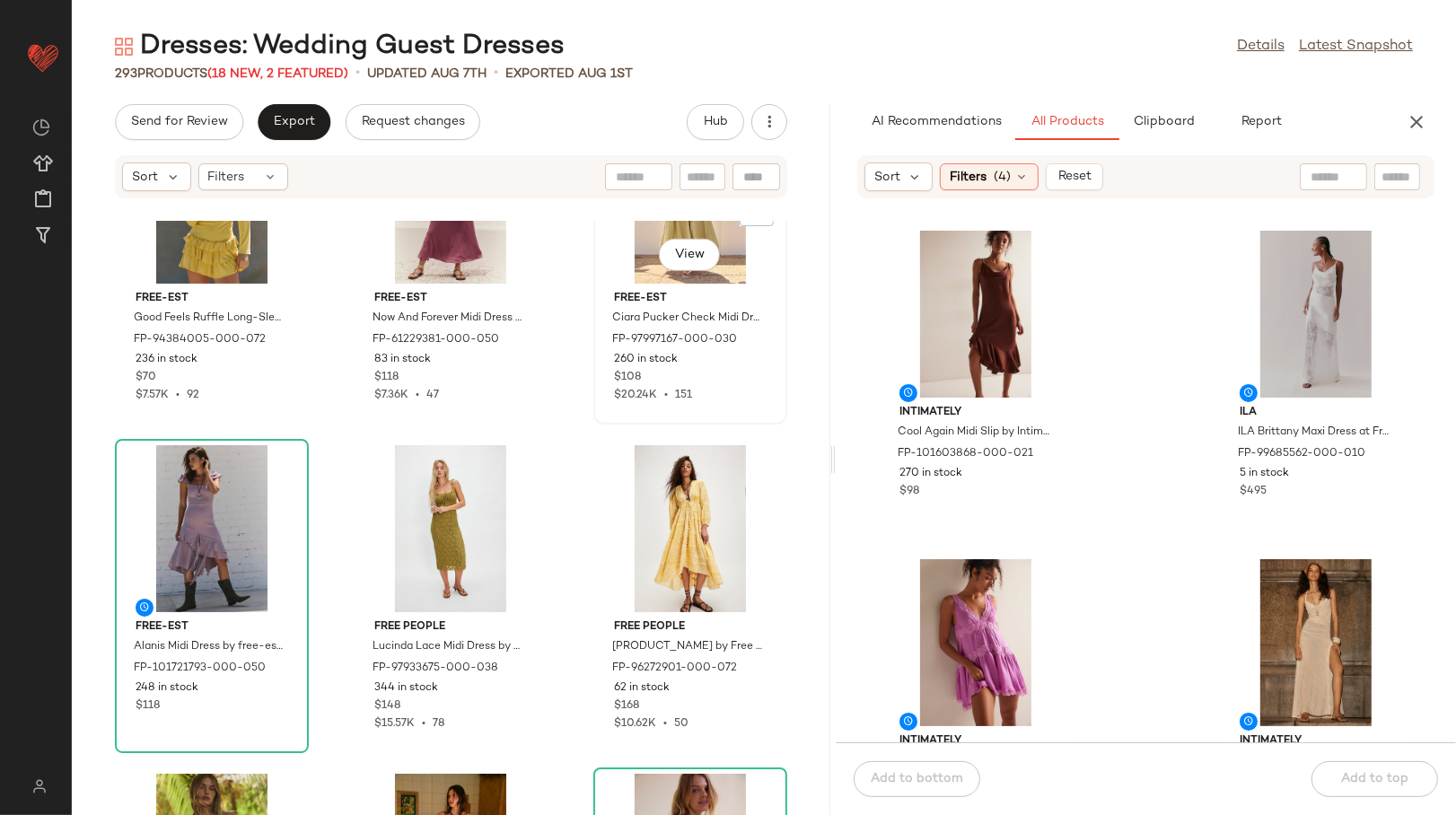 scroll, scrollTop: 1410, scrollLeft: 0, axis: vertical 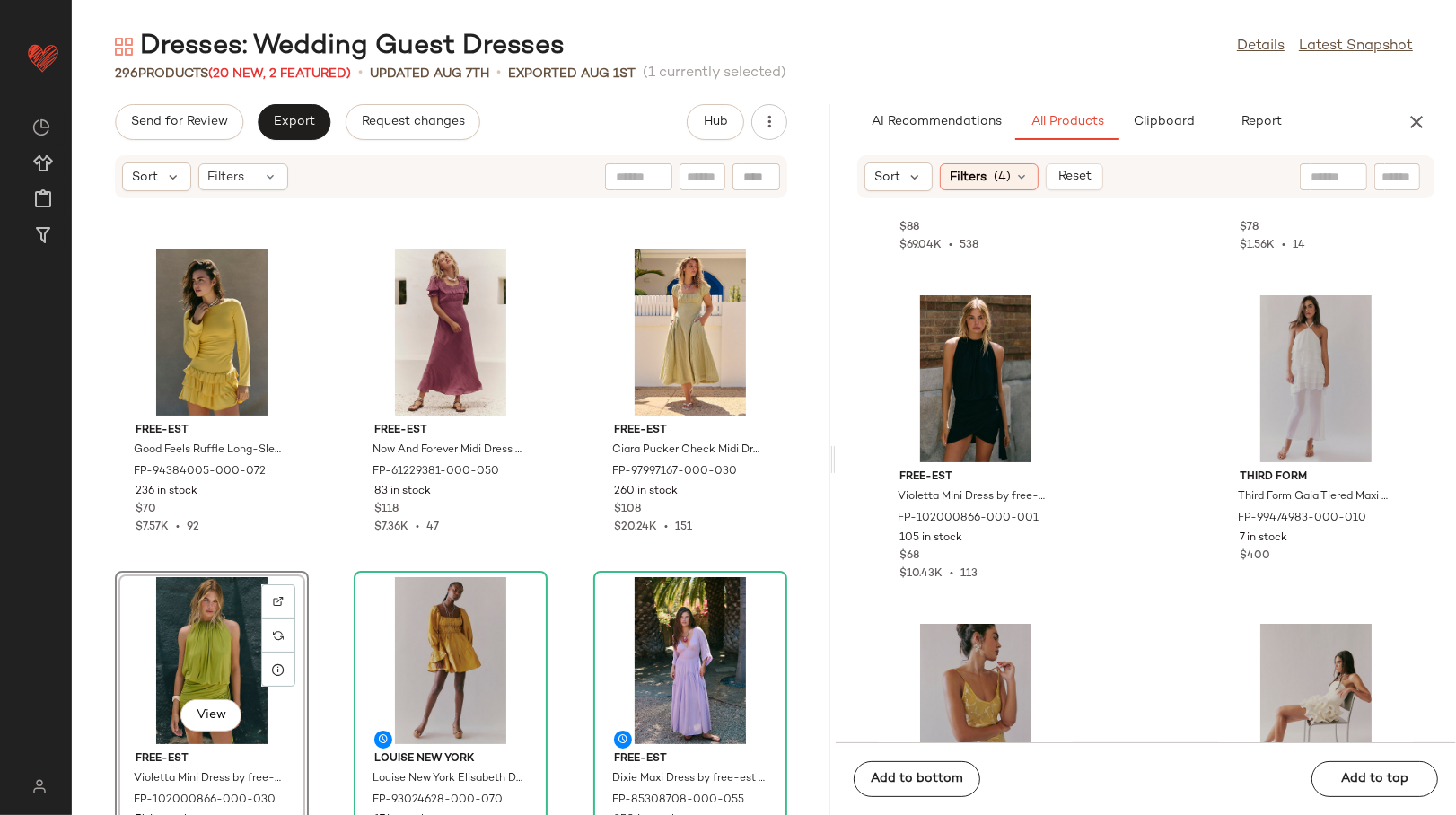 click on "Dresses: Wedding Guest Dresses  Details   Latest Snapshot" 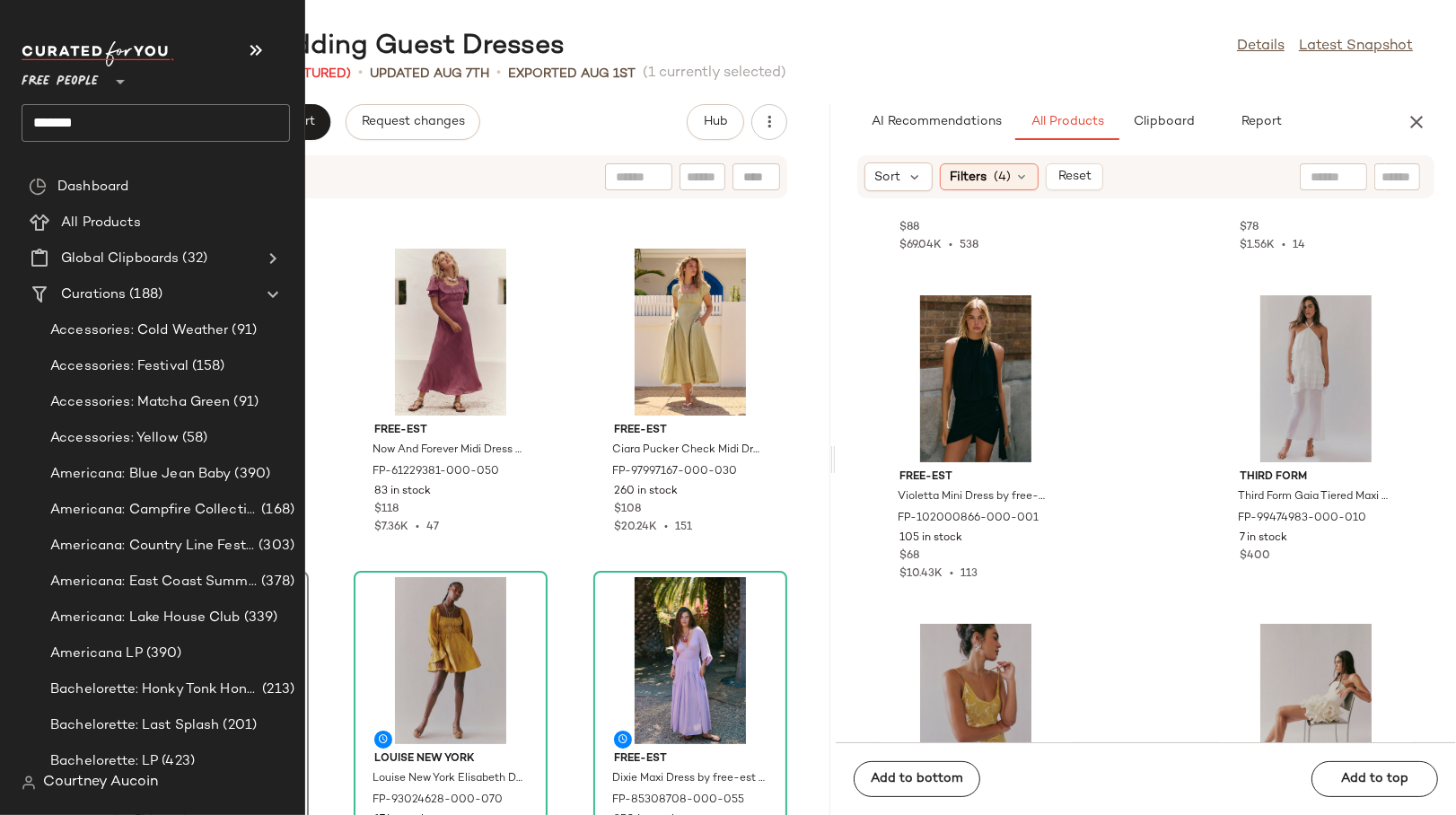 click on "*******" 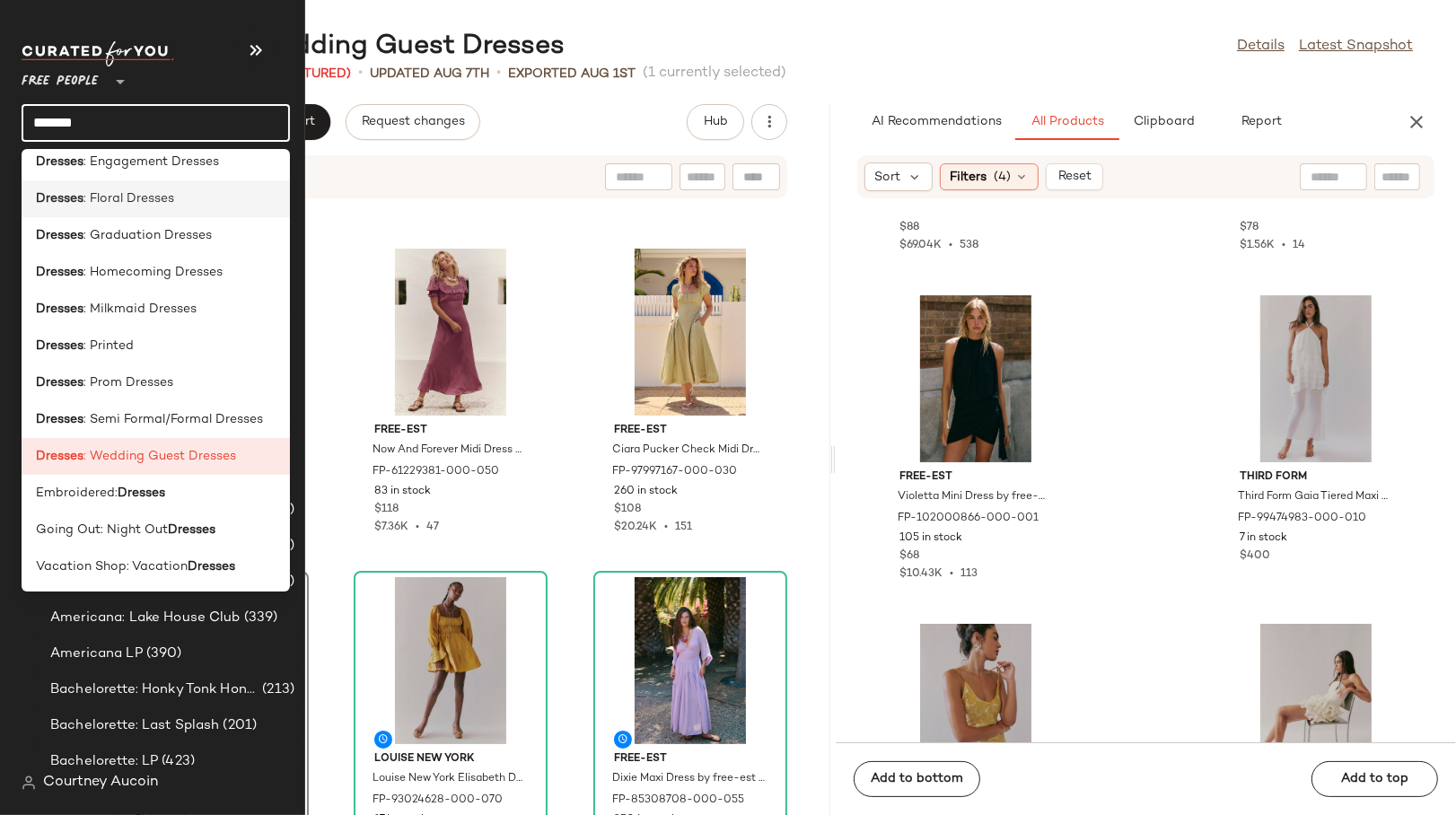 scroll, scrollTop: 234, scrollLeft: 0, axis: vertical 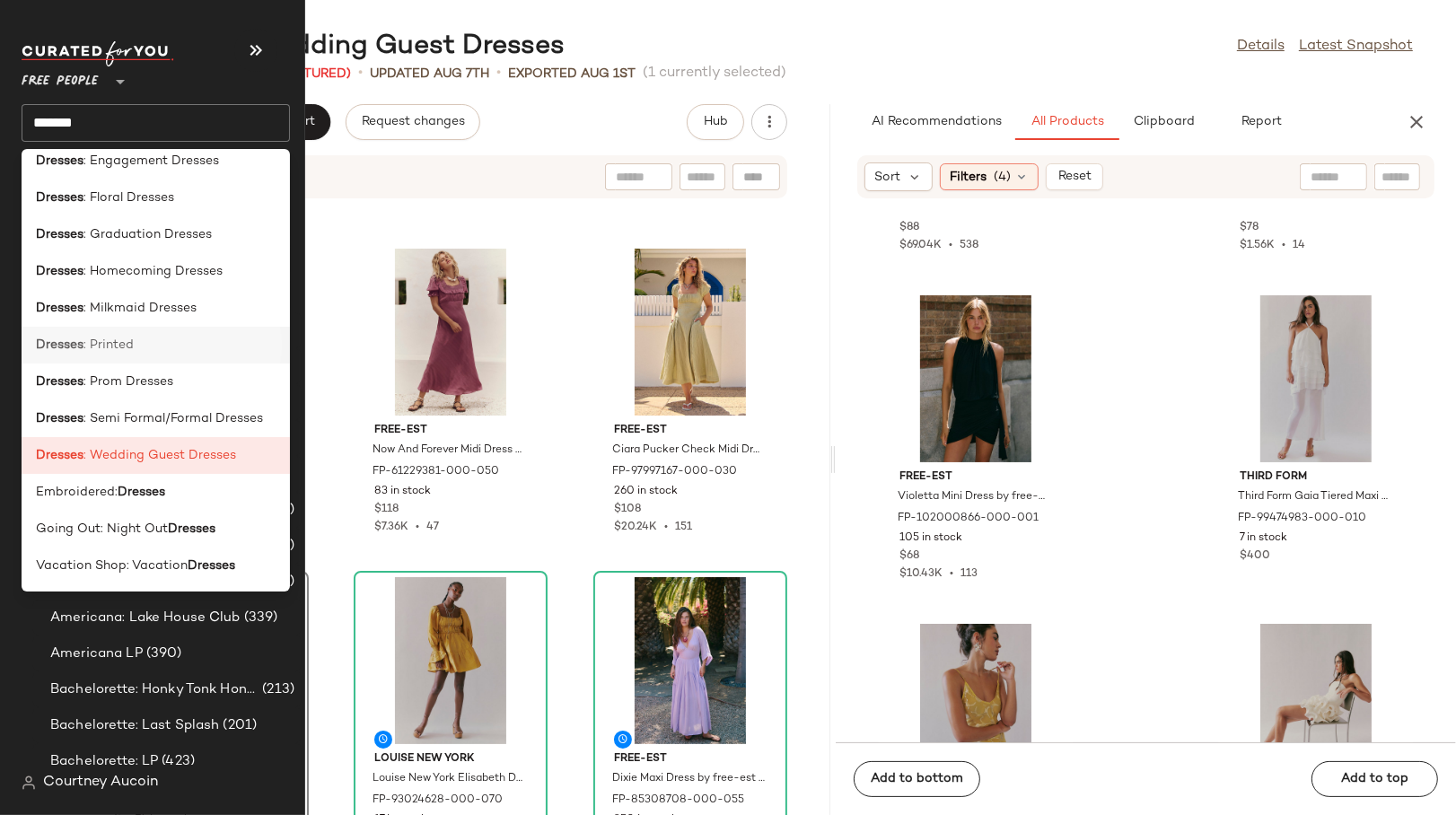 click on "Dresses : Printed" 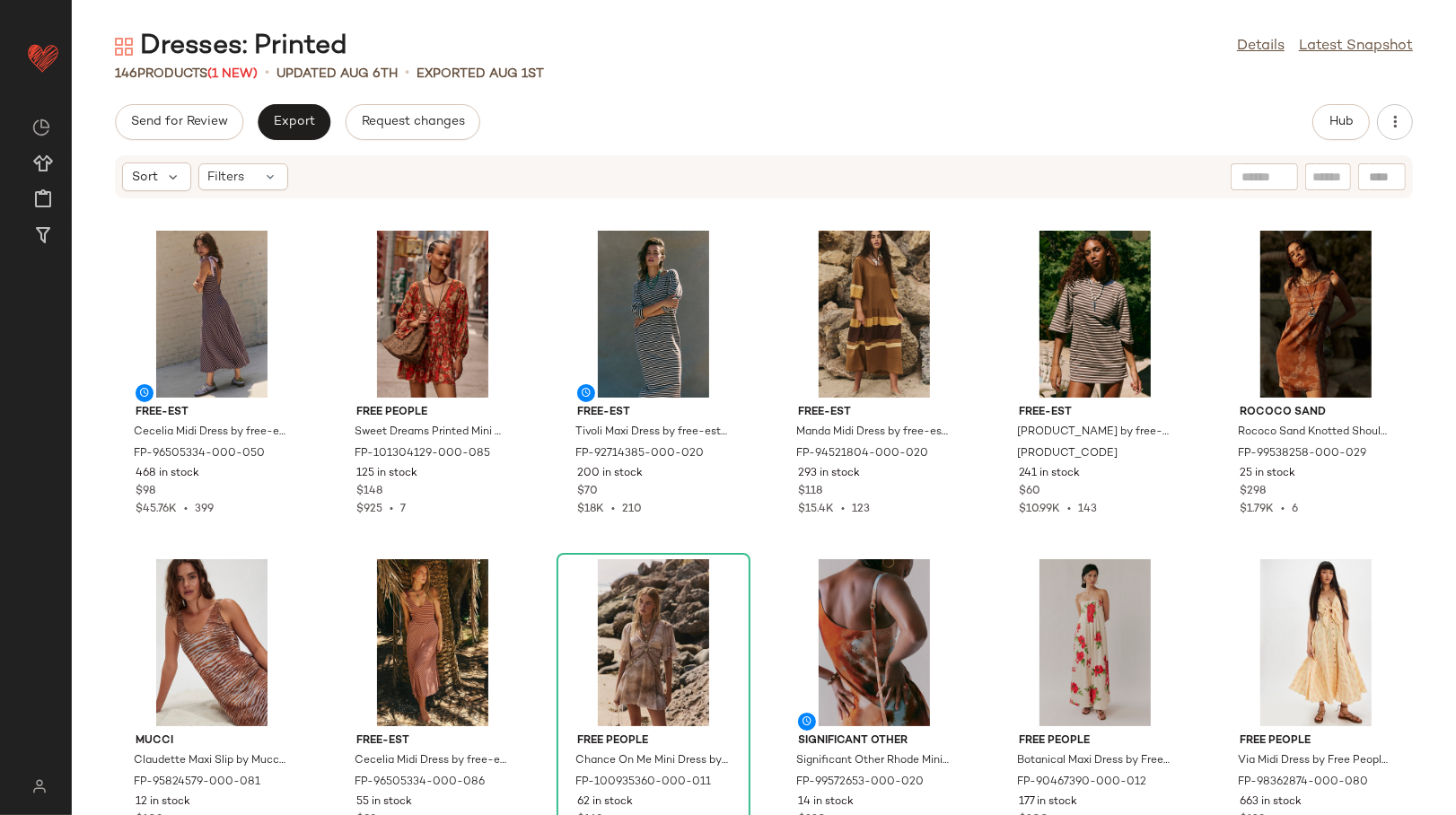 click on "Send for Review   Export   Request changes   Hub" 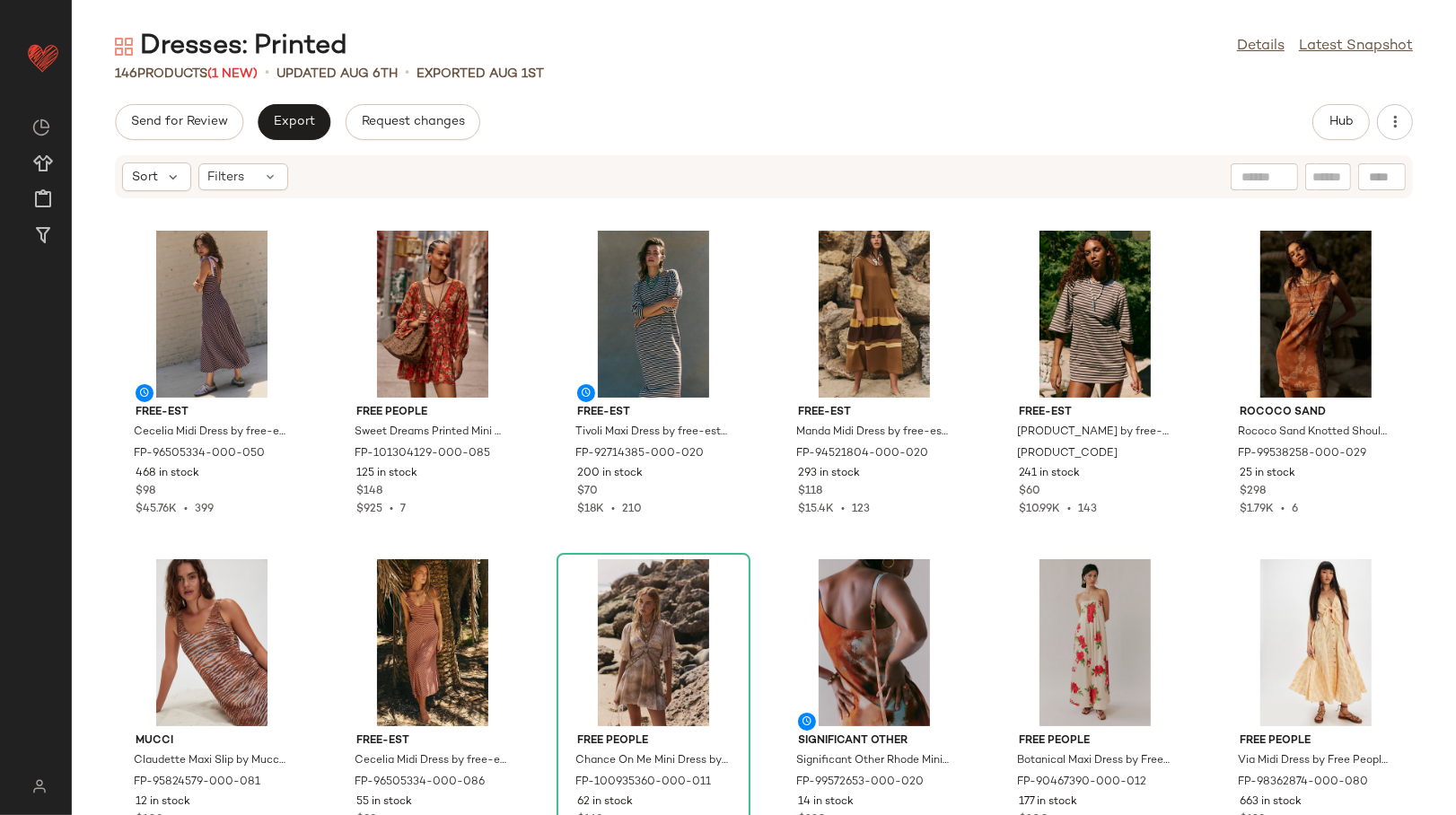 click on "Dresses: Printed  Details   Latest Snapshot  [NUMBER]   Products  (1 New)  •   updated Aug [NUMBER]th  •  Exported Aug [NUMBER]st  Send for Review   Export   Request changes   Hub  Sort  Filters free-est Cecelia Midi Dress by free-est at Free People in Purple, Size: L FP-96505334-000-050 [NUMBER] in stock $[NUMBER] $[NUMBER]  •  [NUMBER] Free People Sweet Dreams Printed Mini Dress by Free People in Orange, Size: XS FP-101304129-000-085 [NUMBER] in stock $[NUMBER] $[NUMBER]  •  [NUMBER] free-est Tivoli Maxi Dress by free-est at Free People in Brown, Size: S FP-92714385-000-020 [NUMBER] in stock $[NUMBER] $[NUMBER]K  •  [NUMBER] free-est Manda Midi Dress by free-est at Free People in Brown, Size: XL FP-94521804-000-020 [NUMBER] in stock $[NUMBER] $[NUMBER]K  •  [NUMBER] free-est Charlie Mini Dress by free-est at Free People in Brown, Size: S FP-93006633-000-020 [NUMBER] in stock $[NUMBER] $[NUMBER]K  •  [NUMBER] Rococo Sand Rococo Sand Knotted Shoulder Mini Dress at Free People in Brown, Size: XS FP-99538258-000-029 [NUMBER] in stock $[NUMBER] $[NUMBER]K  •  [NUMBER] Mucci FP-95824579-000-081 [NUMBER] in stock $[NUMBER] $[NUMBER]  •  [NUMBER] free-est" at bounding box center [764, 422] 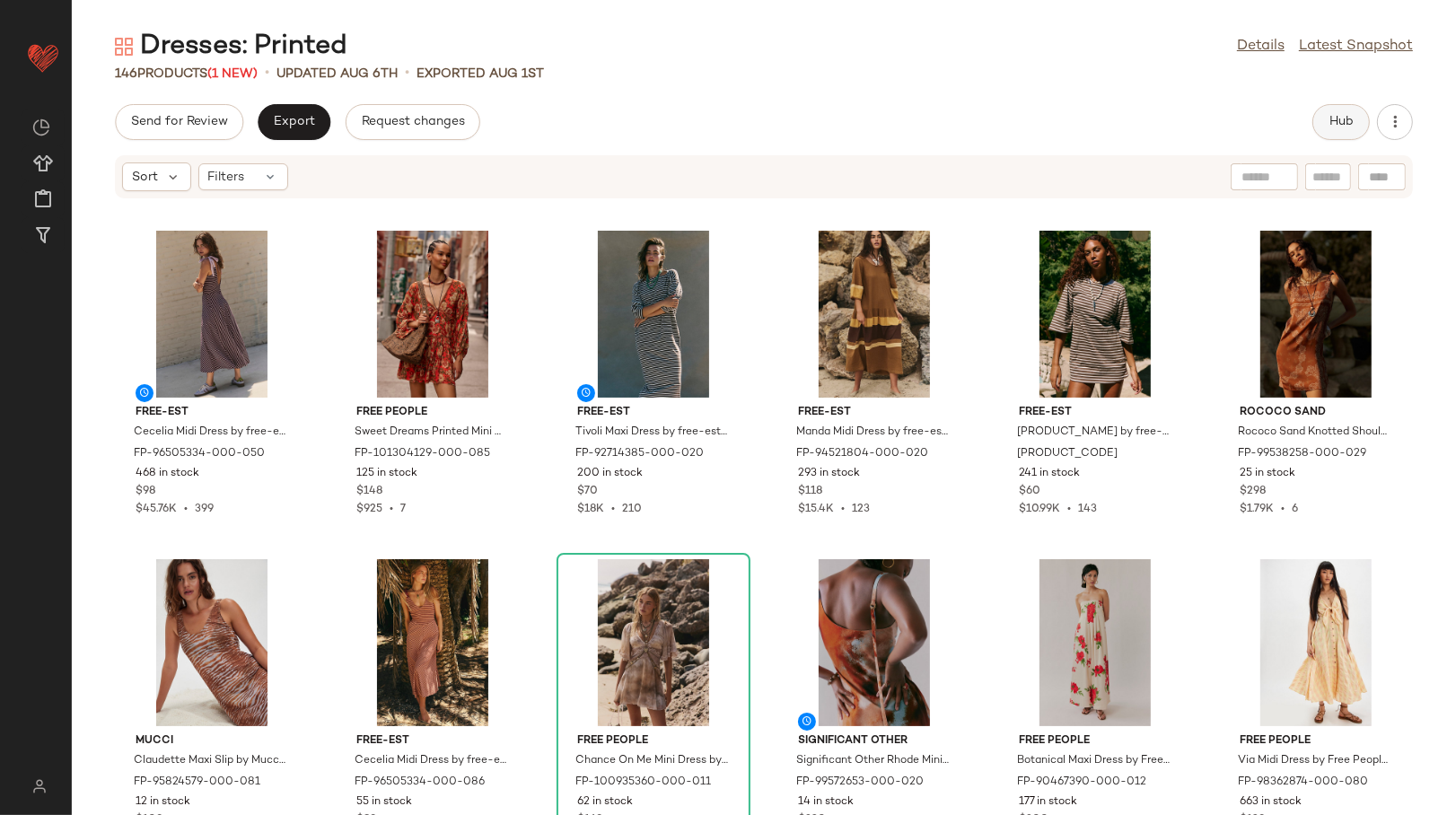 click on "Hub" 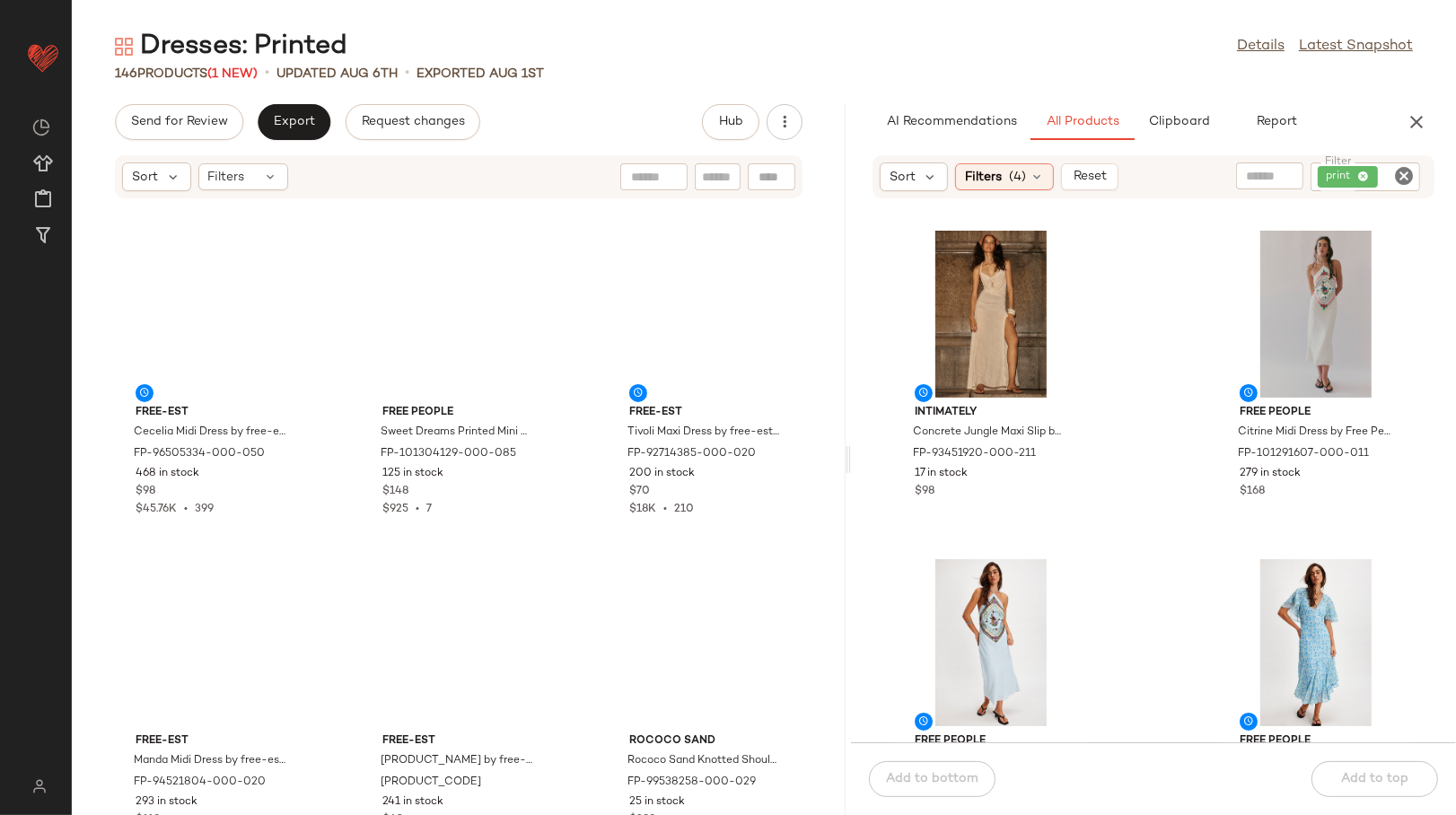 drag, startPoint x: 763, startPoint y: 462, endPoint x: 851, endPoint y: 461, distance: 88.005682 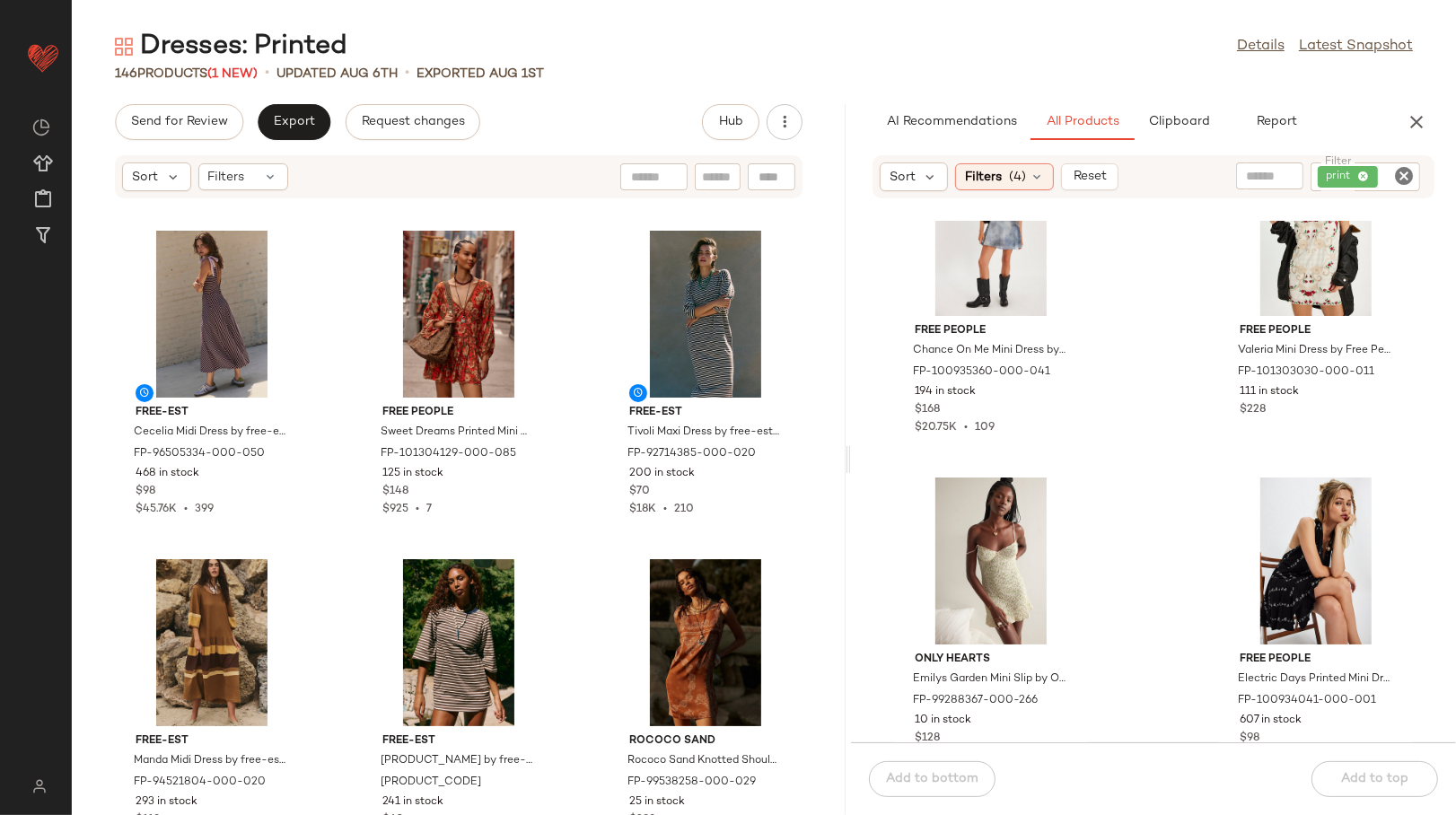 scroll, scrollTop: 811, scrollLeft: 0, axis: vertical 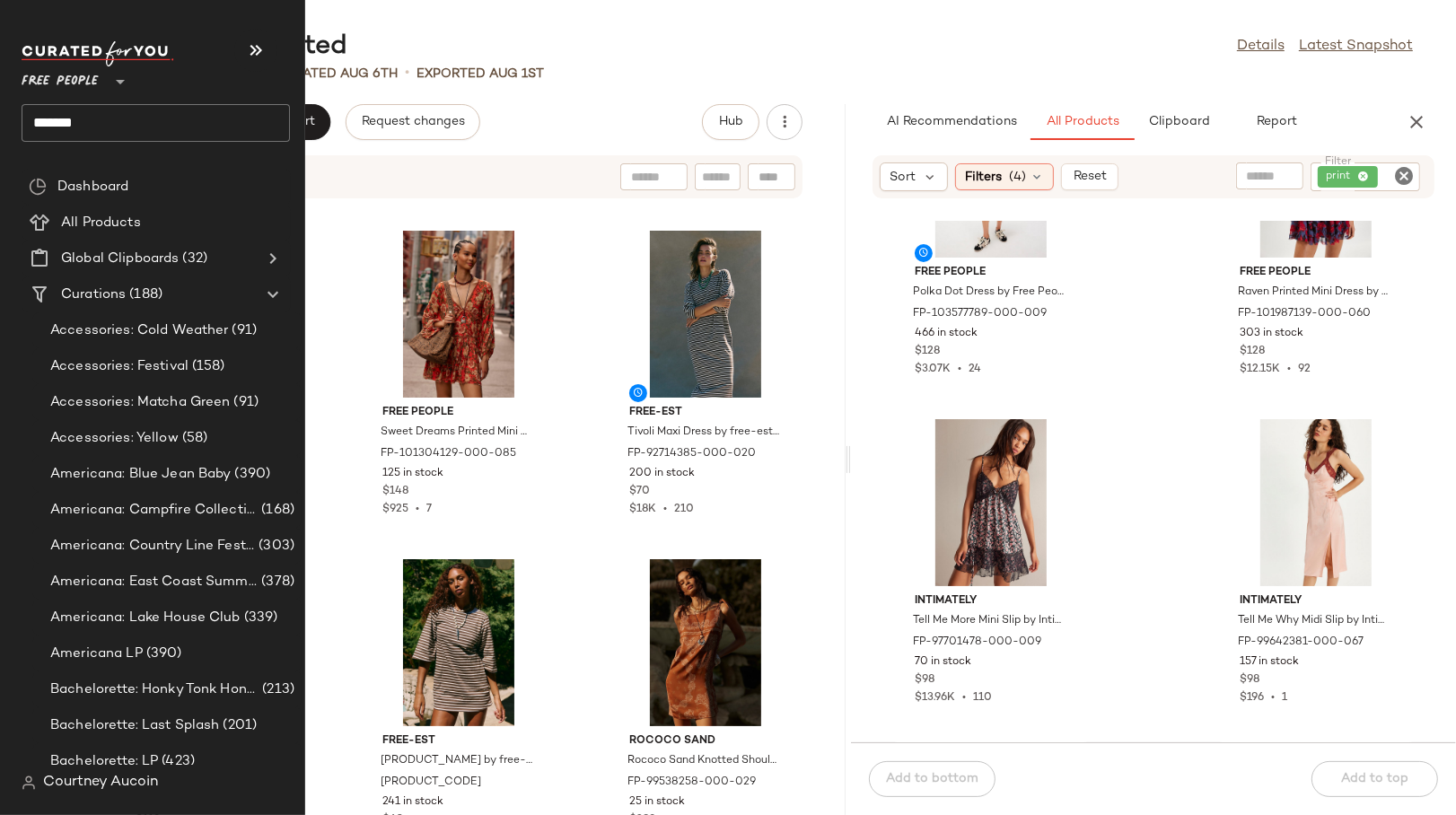 click on "*******" 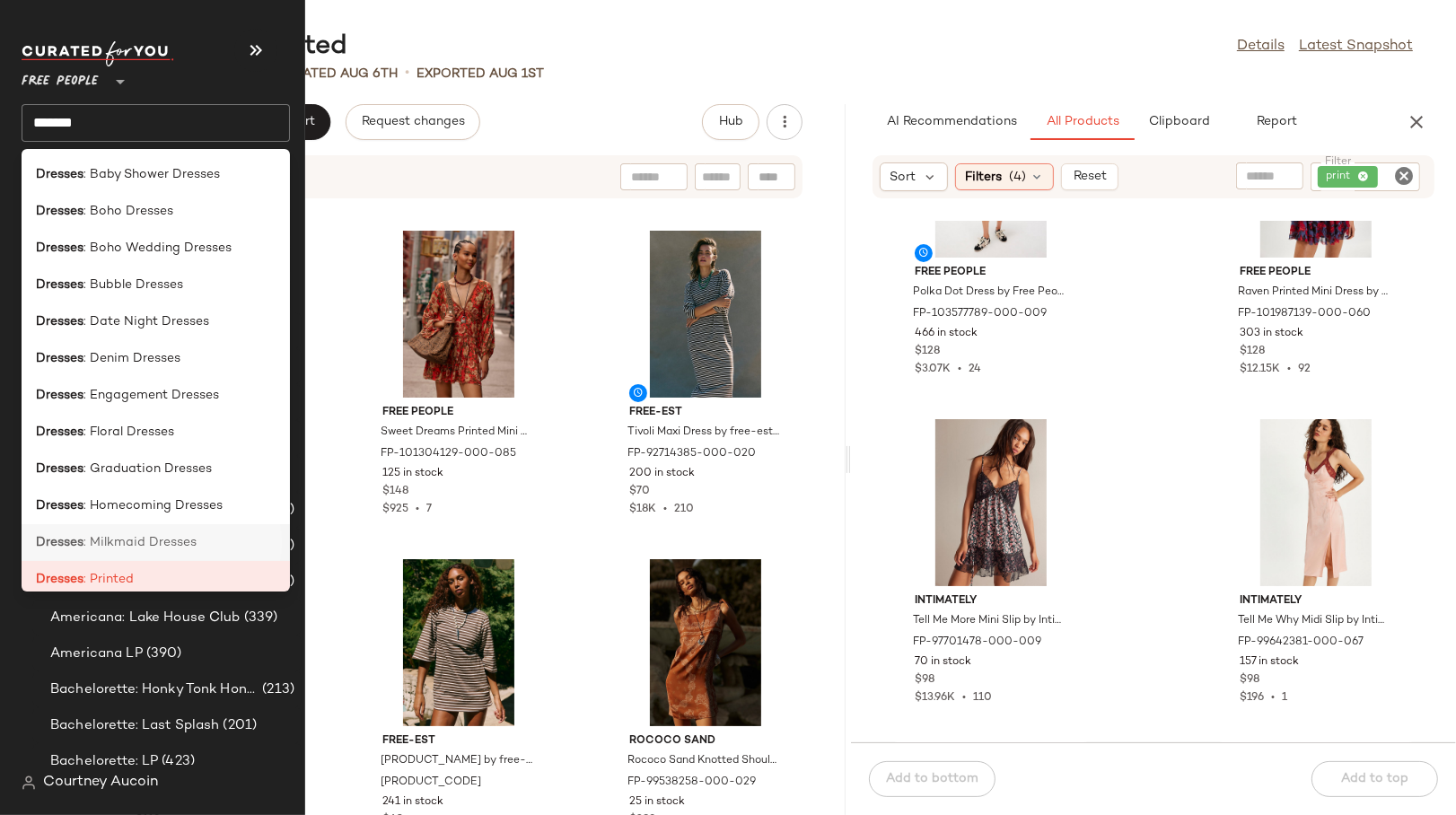 click on ": Milkmaid Dresses" at bounding box center (140, 542) 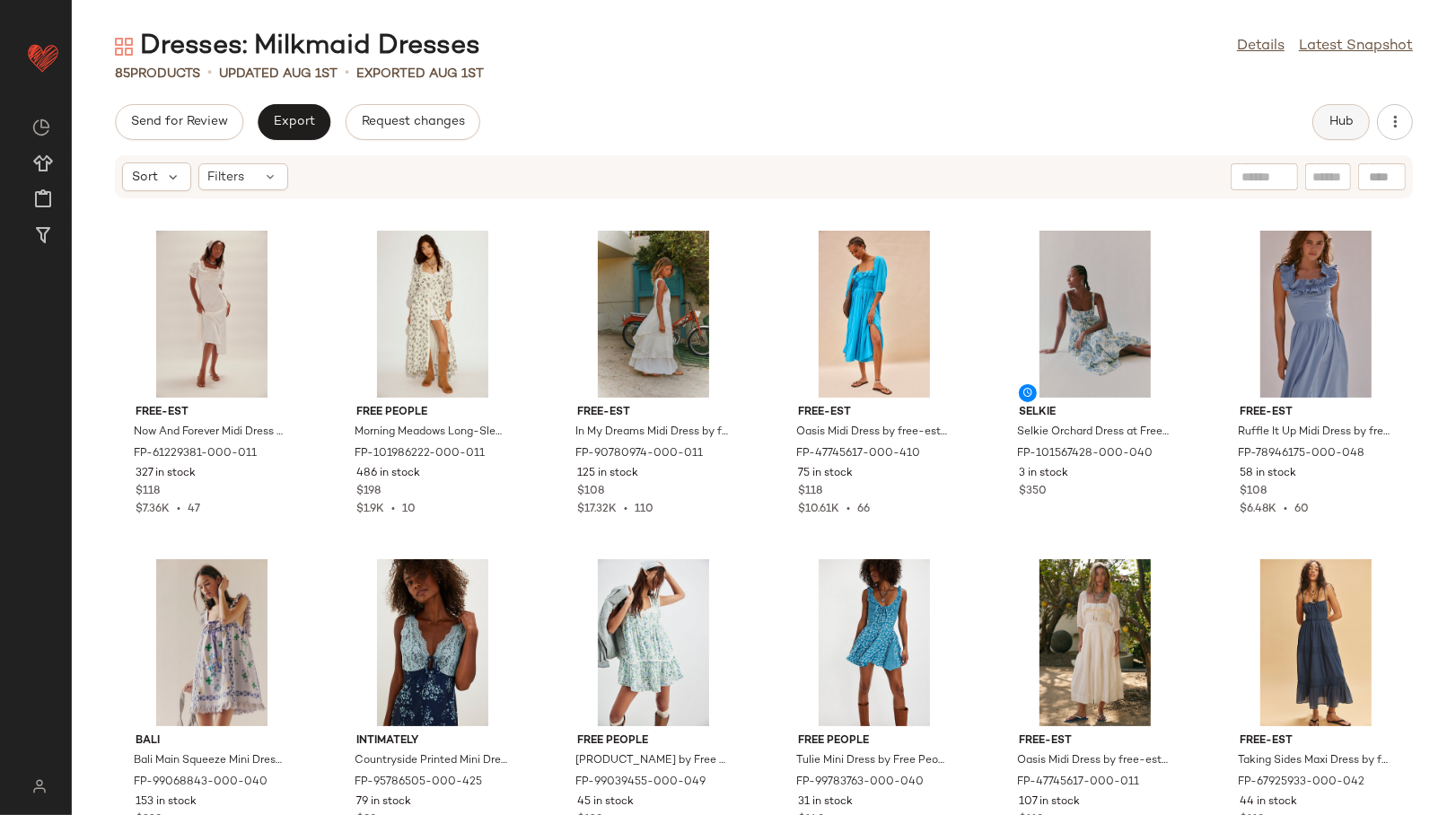 click on "Hub" 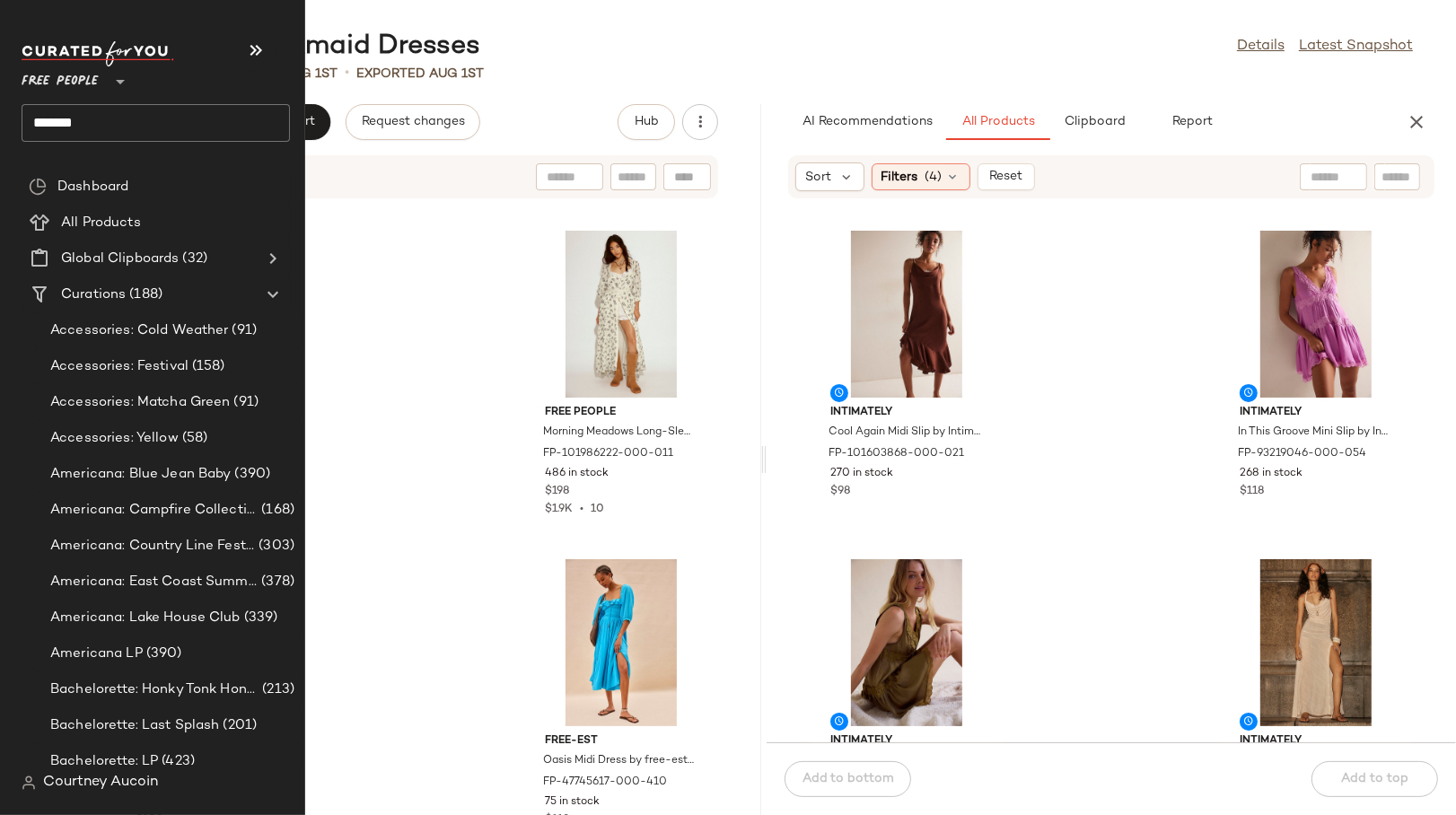 click on "*******" 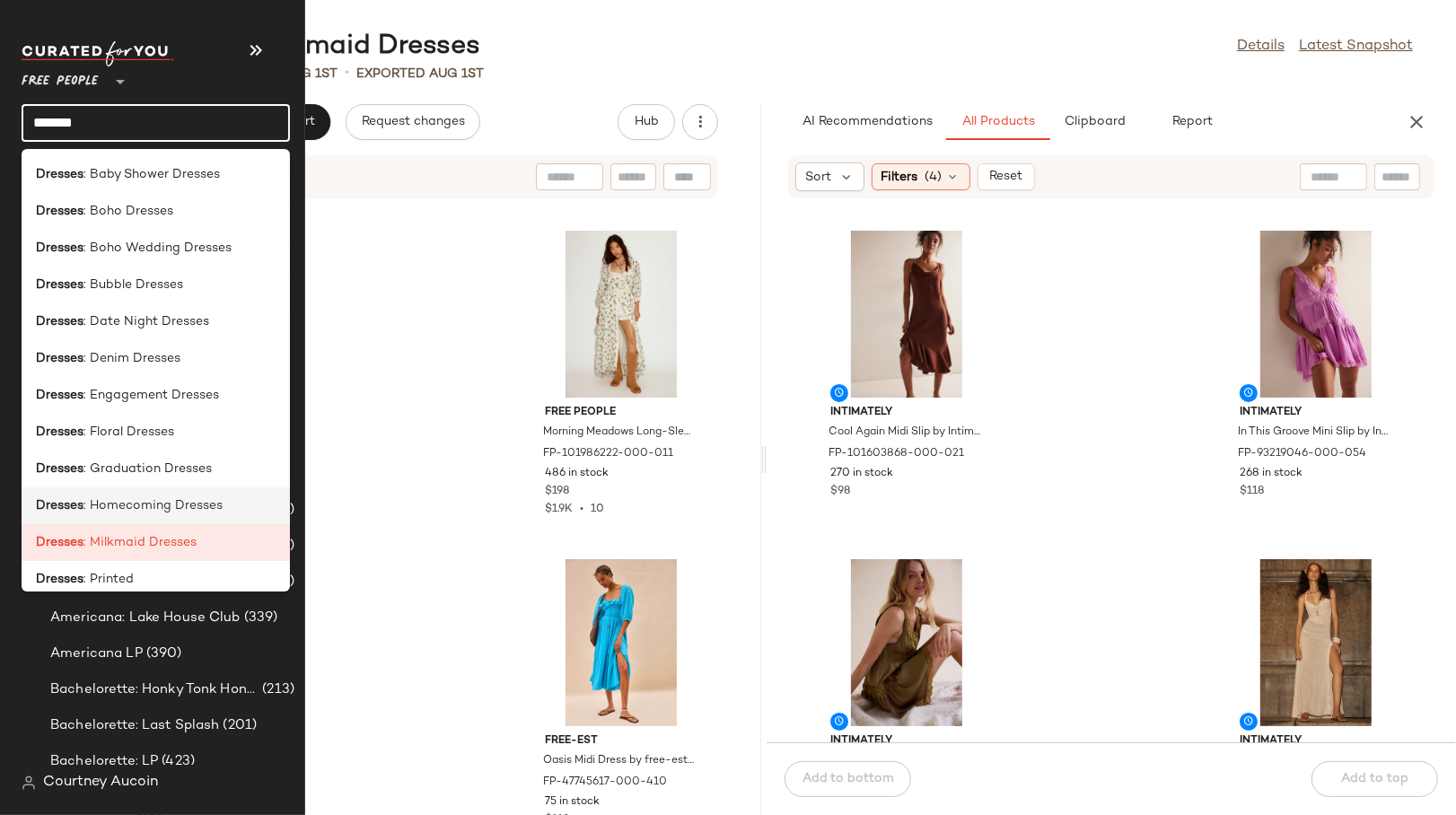 click on ": Homecoming Dresses" at bounding box center [153, 505] 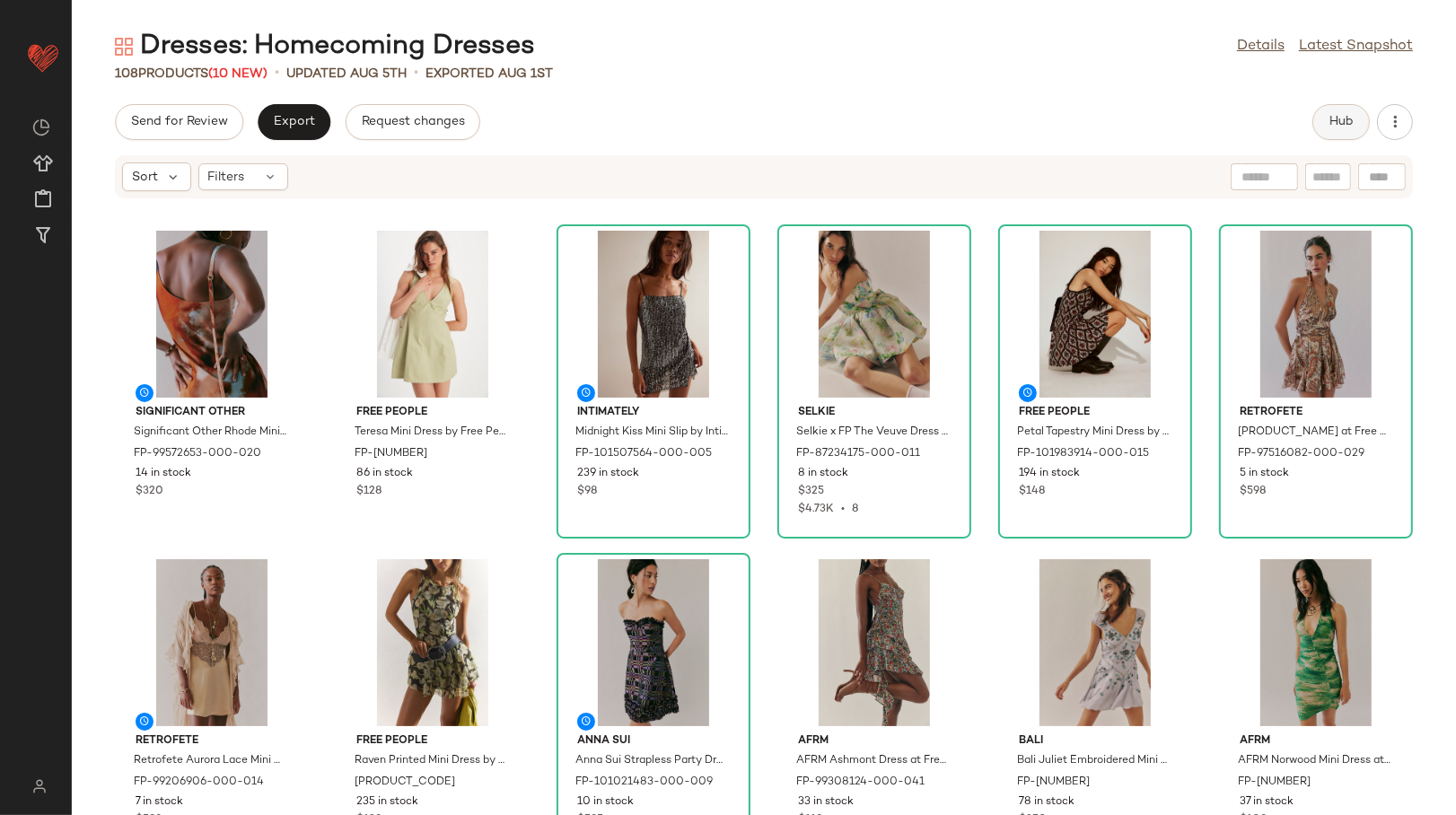 click on "Hub" at bounding box center (1341, 122) 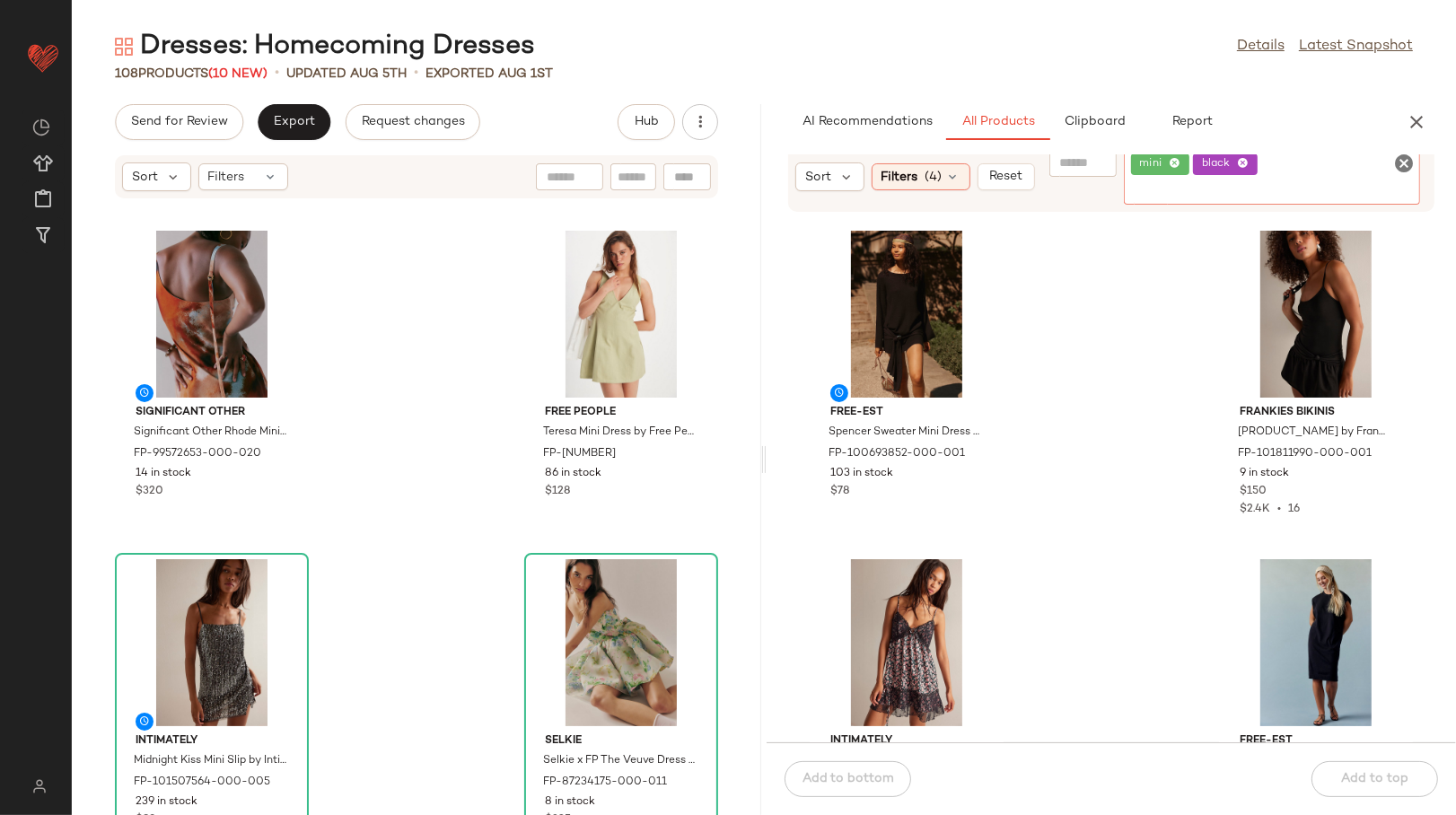 click on "mini black" 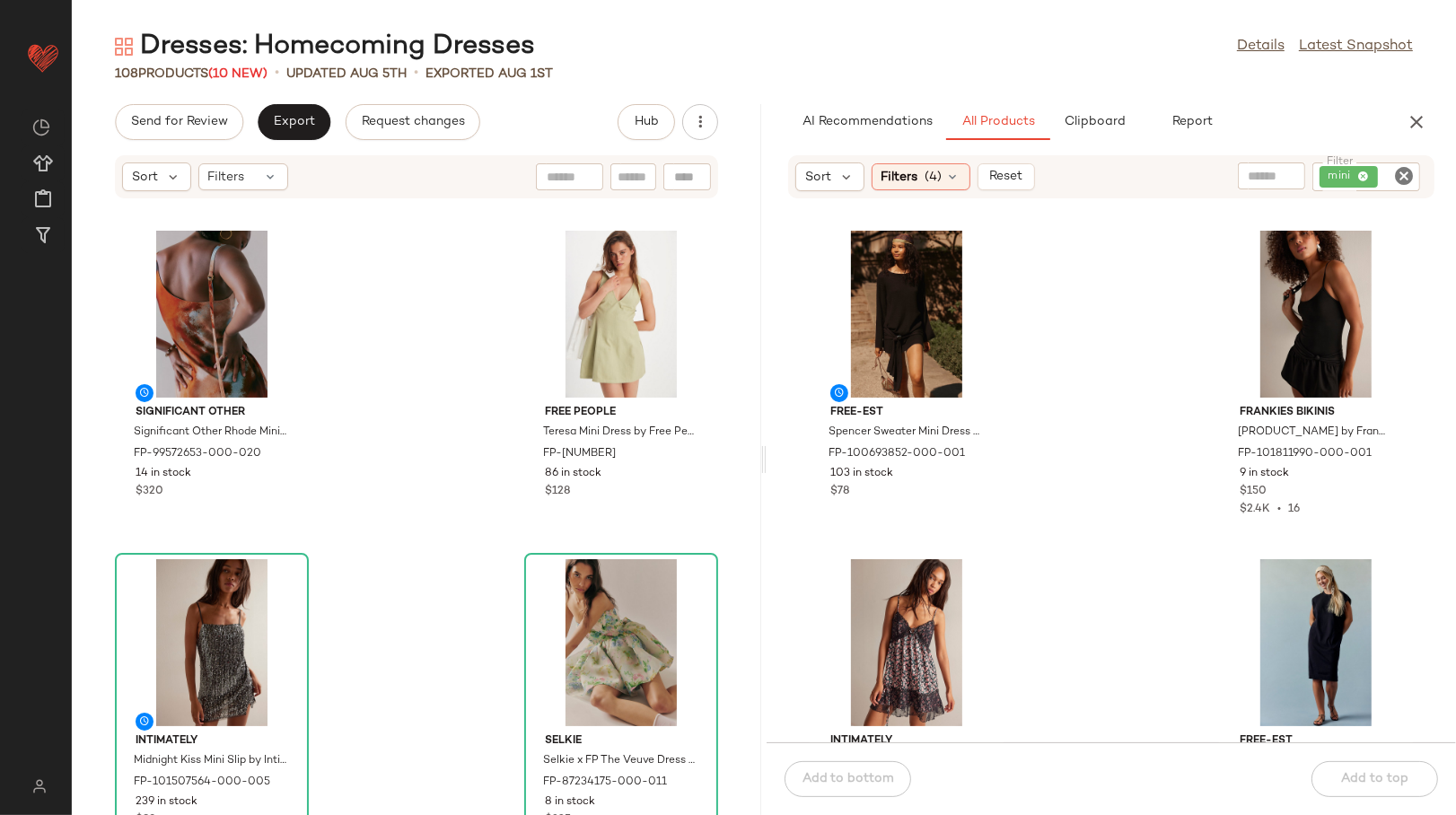 click on "AI Recommendations   All Products   Clipboard   Report" at bounding box center (1083, 122) 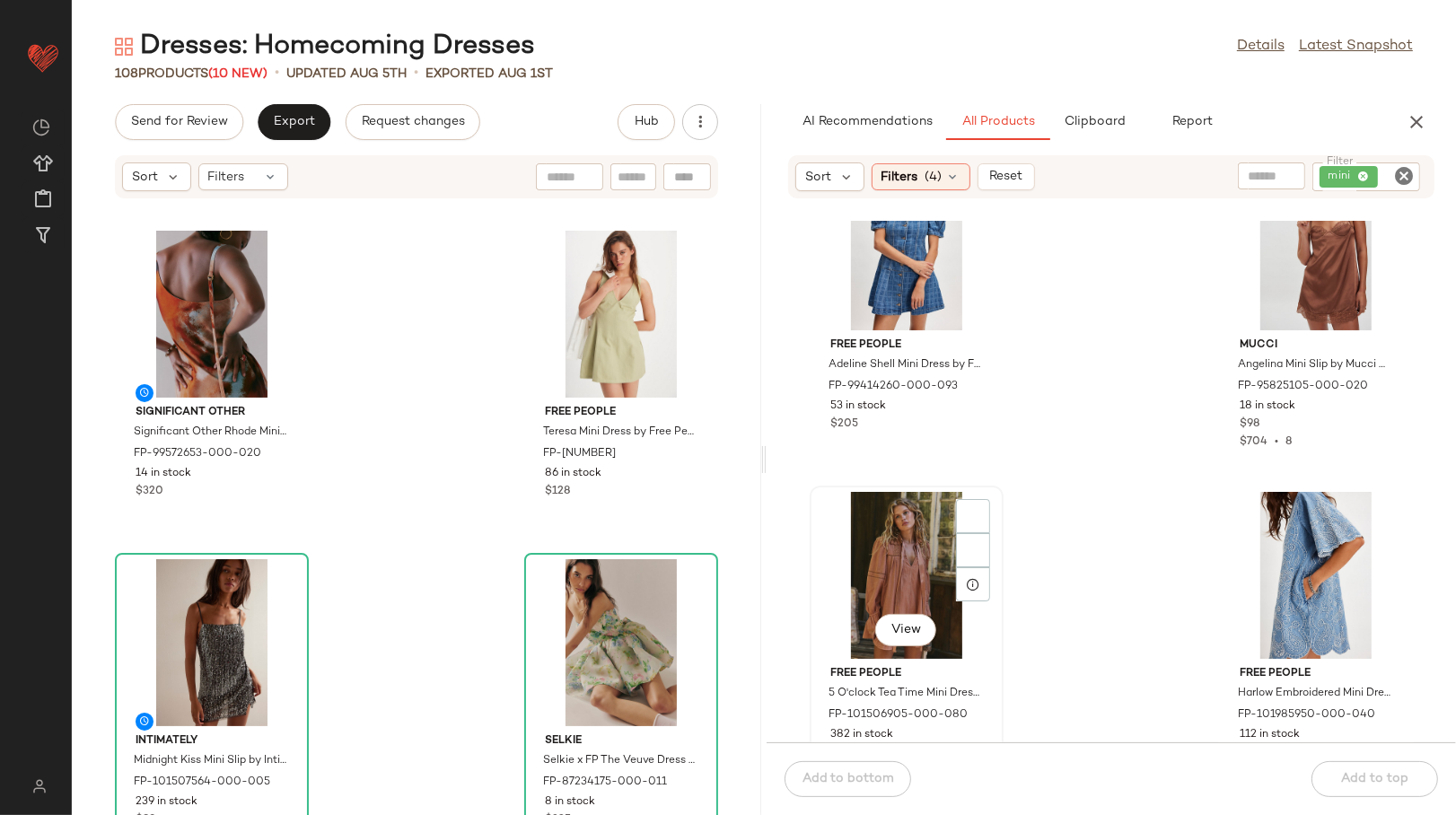 scroll, scrollTop: 2208, scrollLeft: 0, axis: vertical 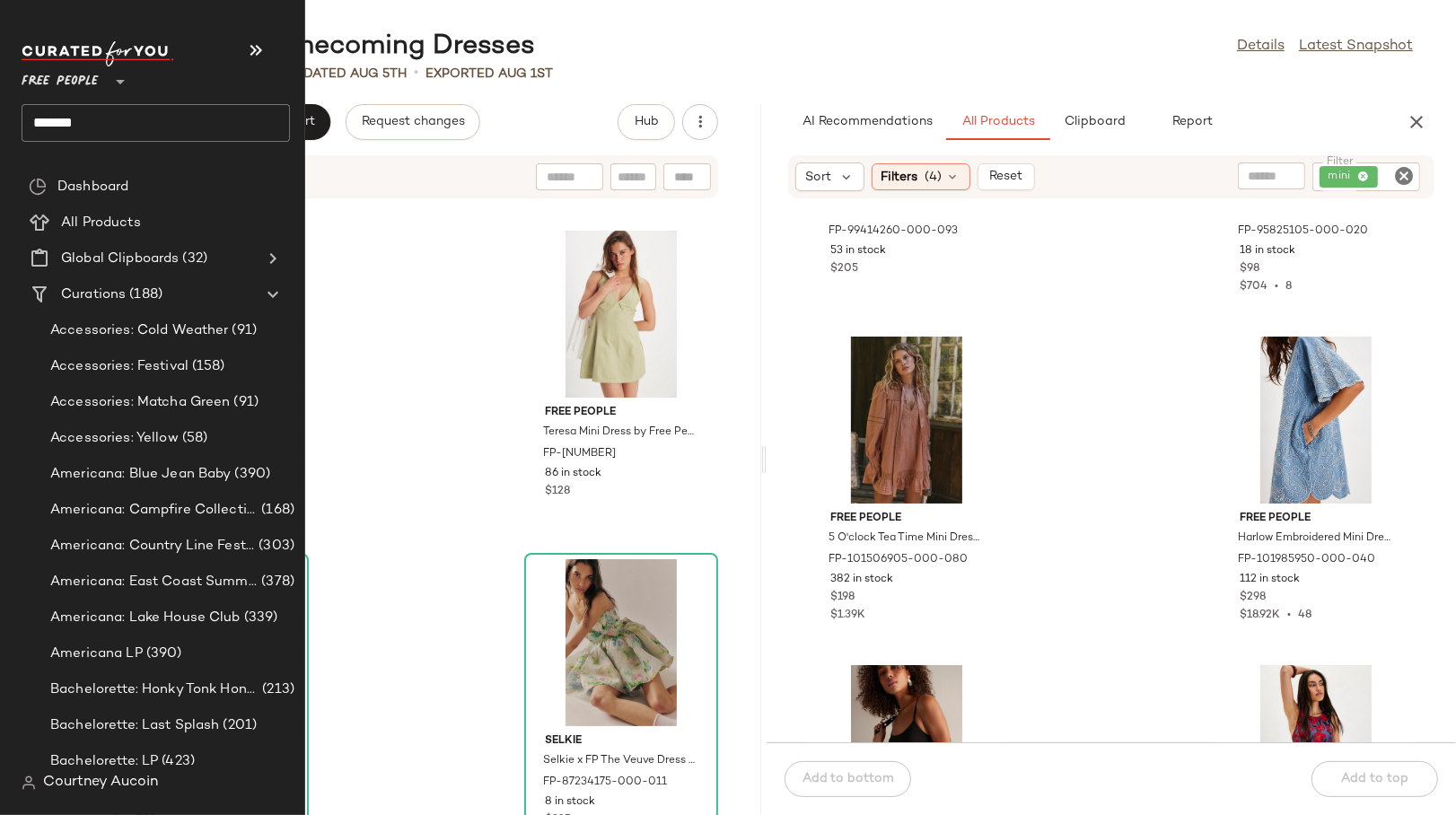 click on "*******" 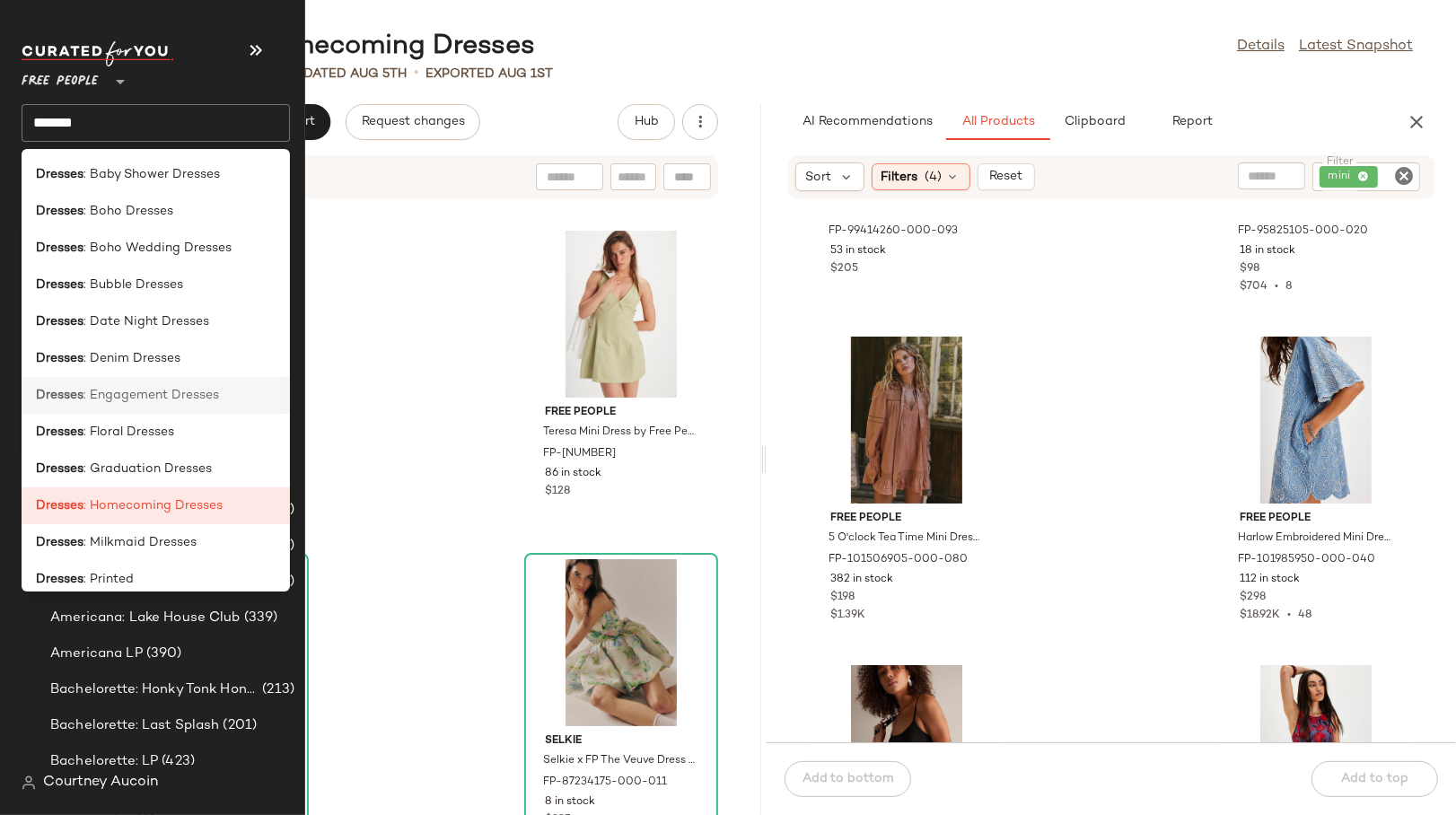 click on ": Engagement Dresses" at bounding box center [151, 395] 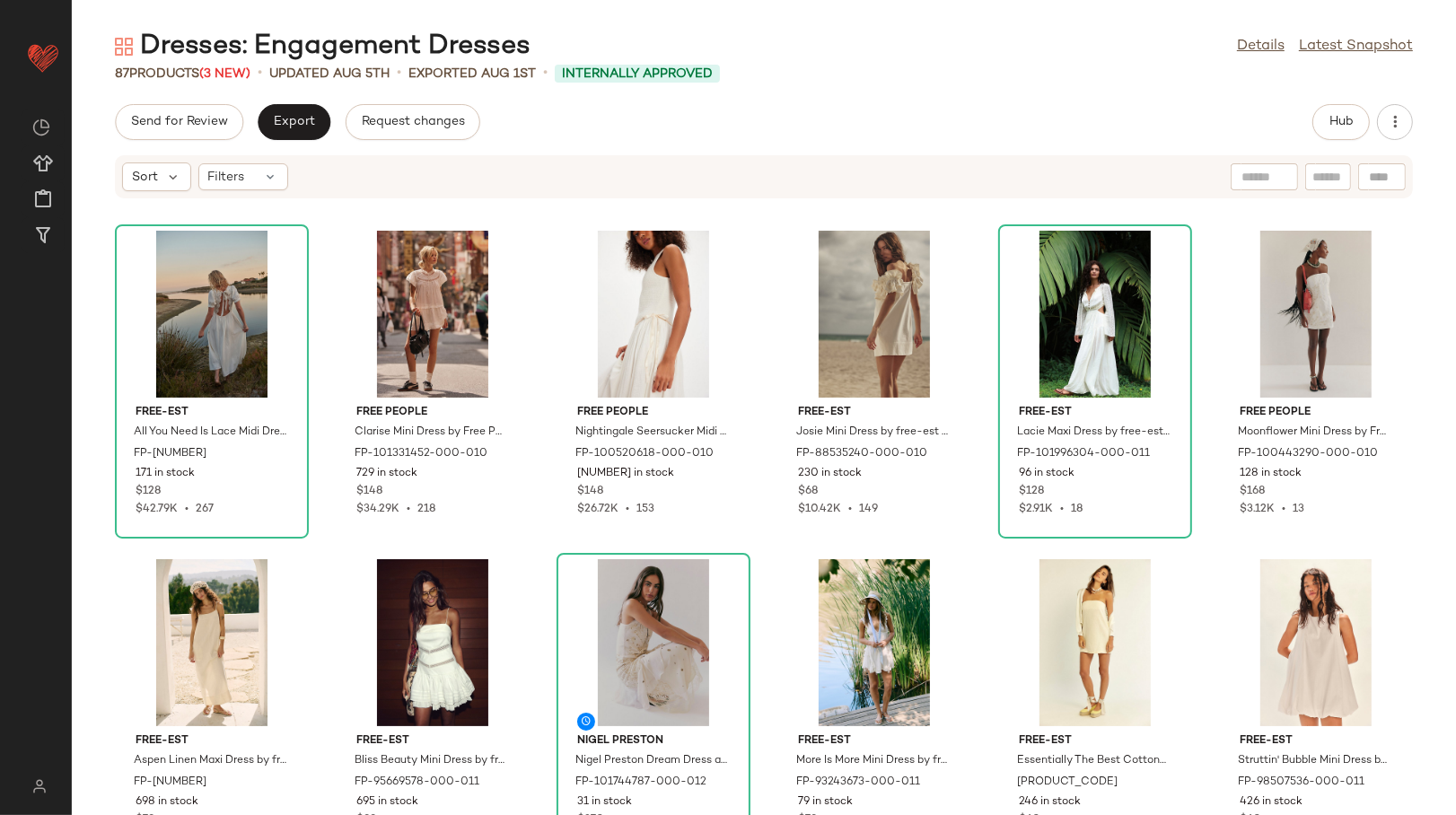 click on "Dresses: Engagement Dresses  Details   Latest Snapshot" 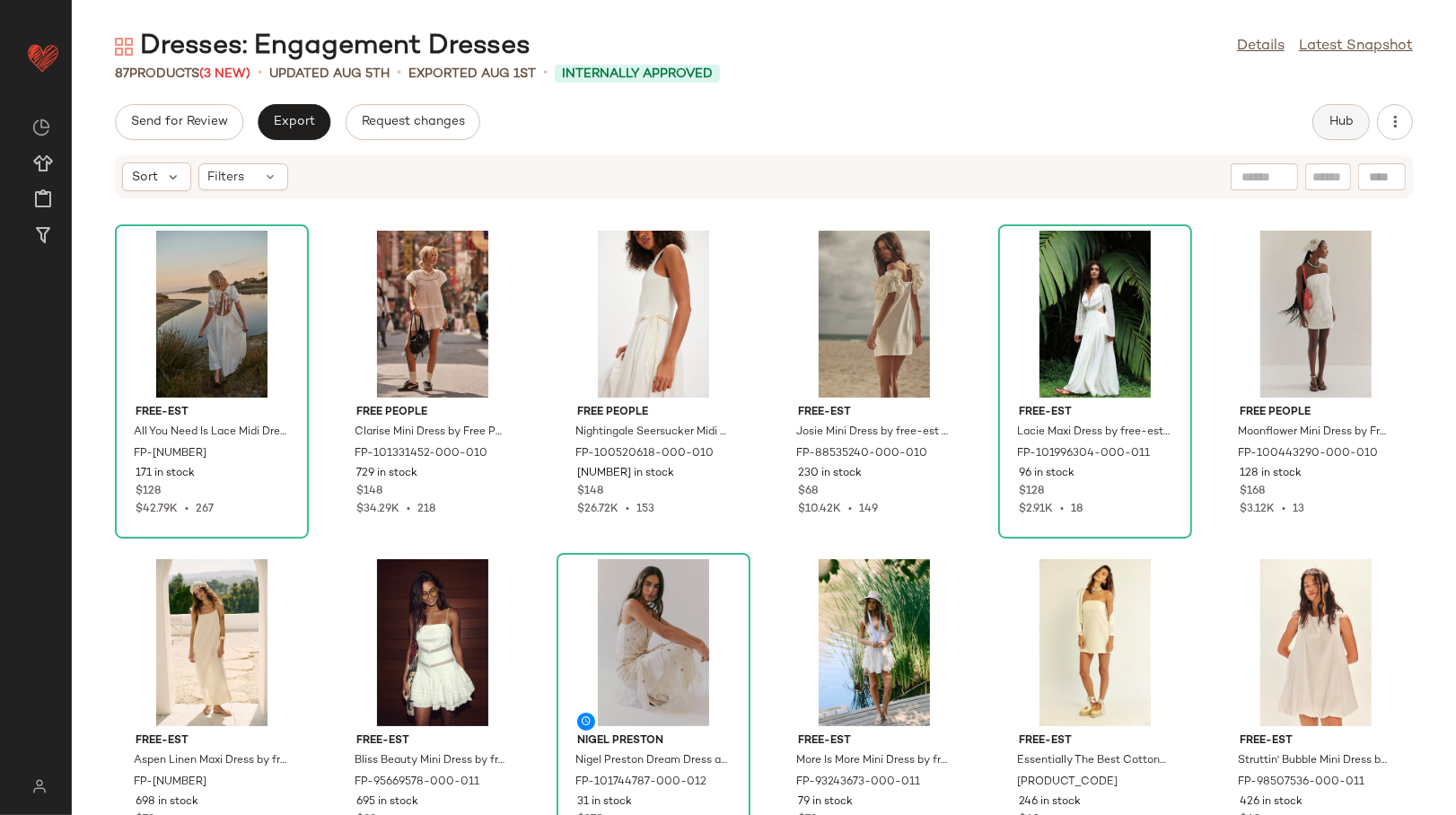 click on "Hub" 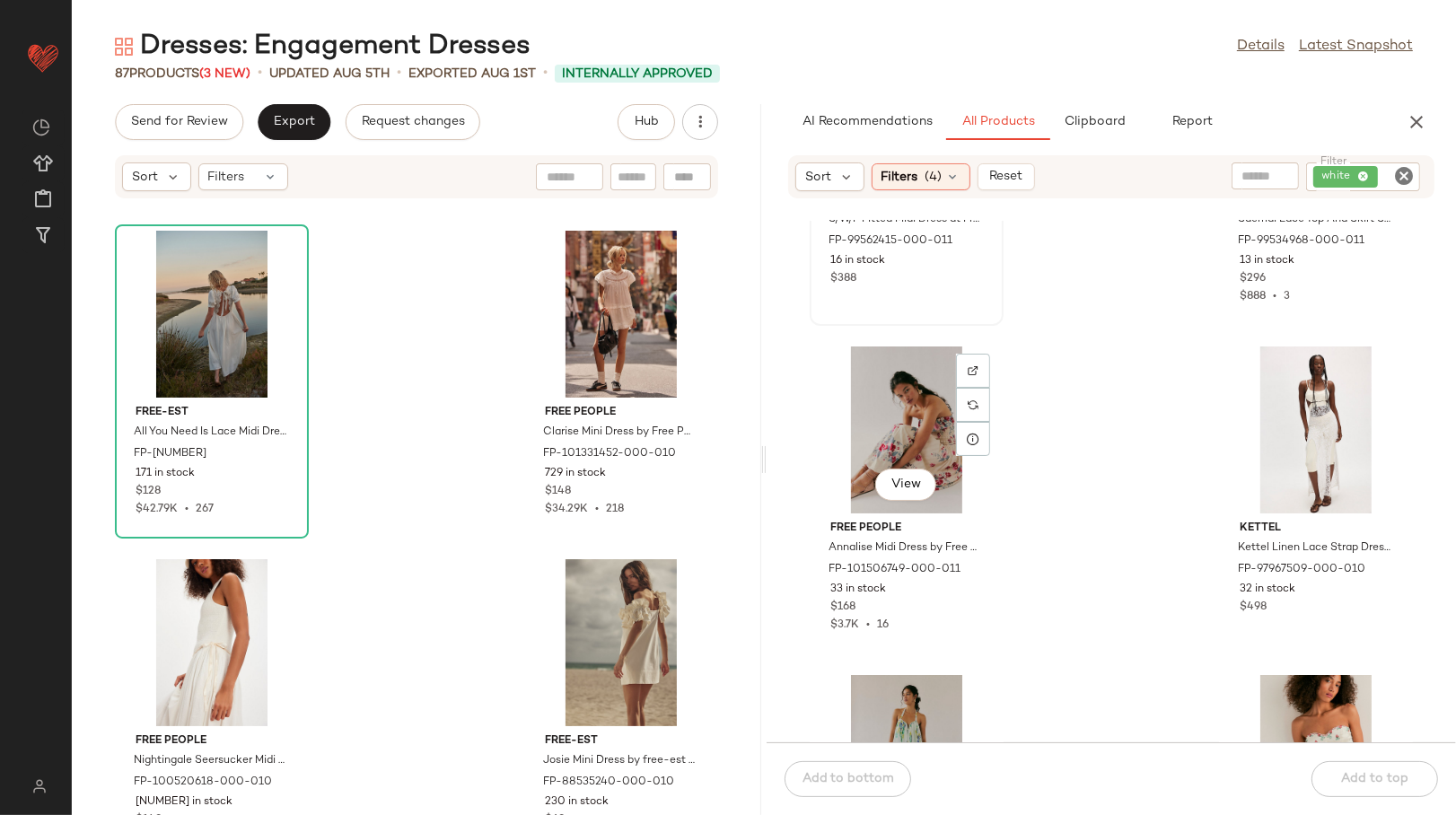 scroll, scrollTop: 2308, scrollLeft: 0, axis: vertical 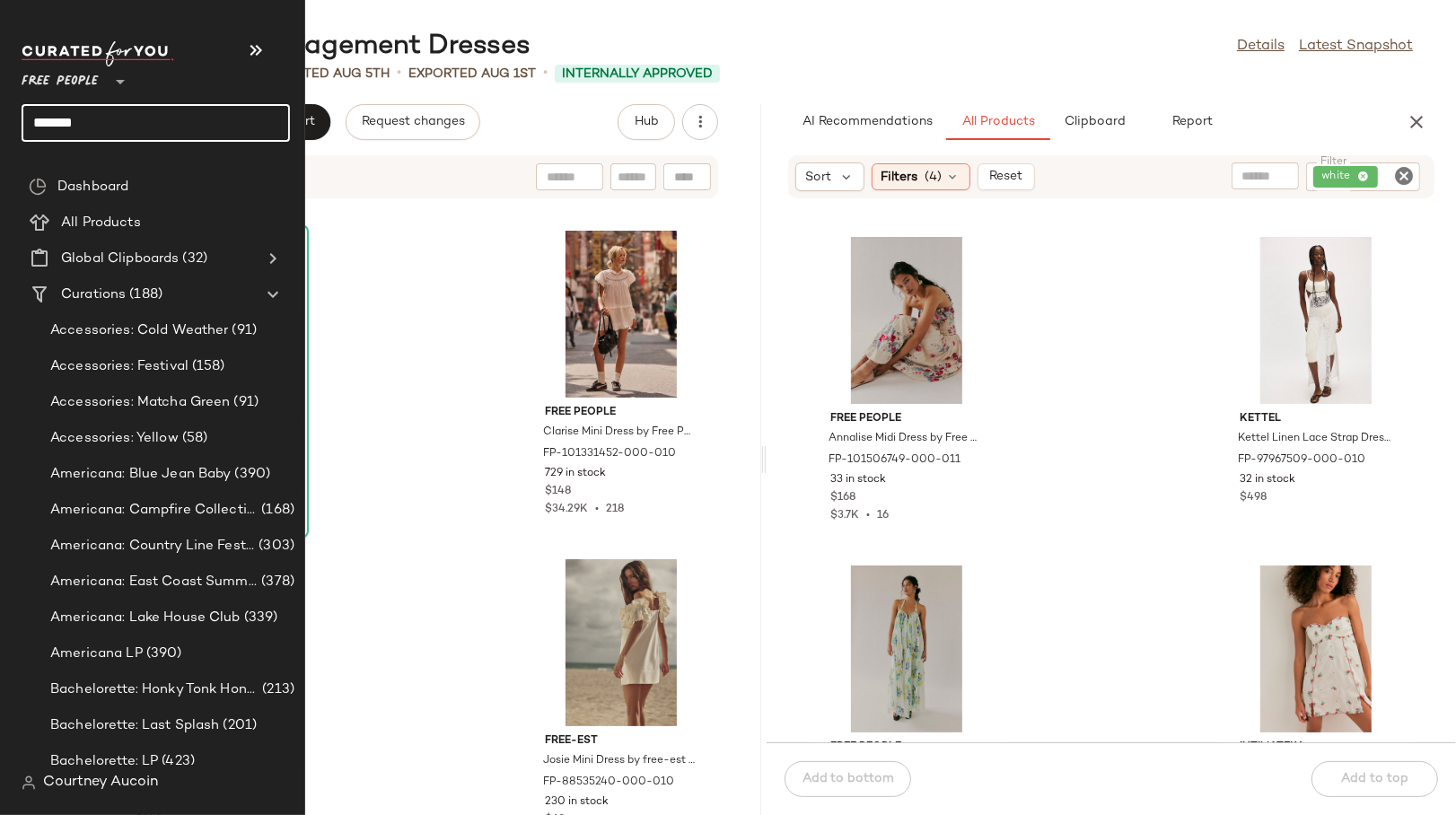 click on "*******" 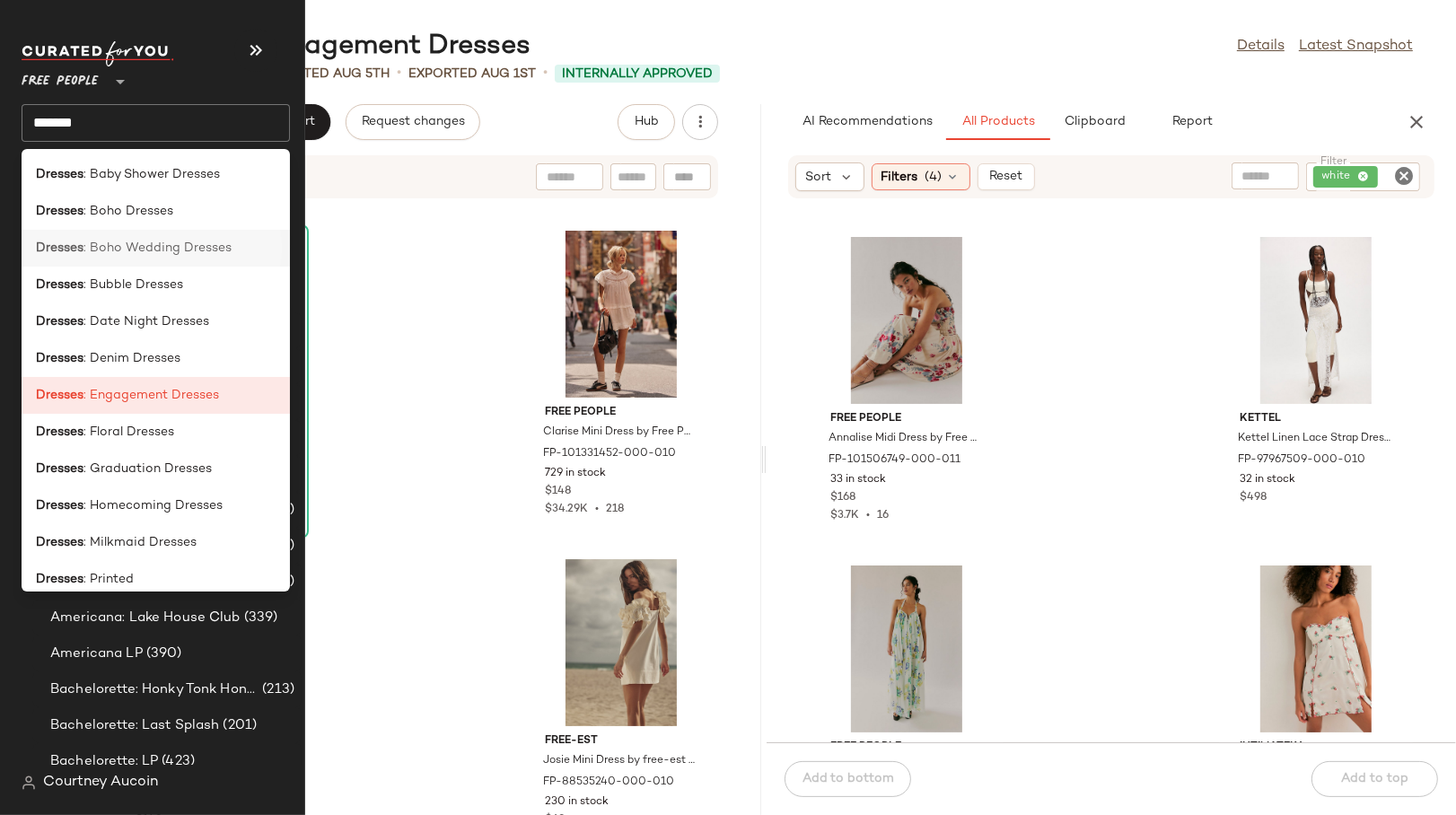 click on ": Boho Wedding Dresses" at bounding box center (157, 248) 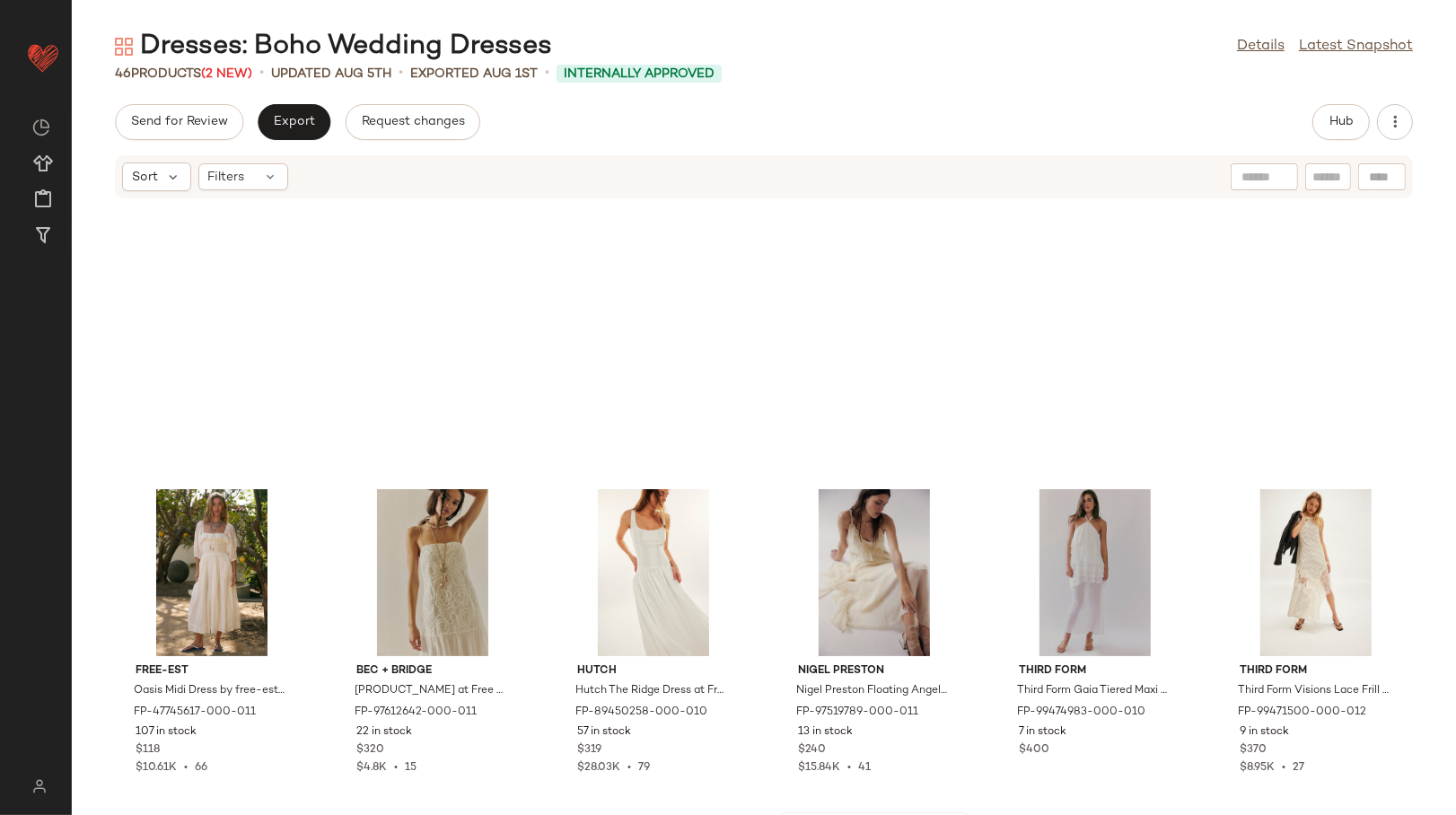 scroll, scrollTop: 612, scrollLeft: 0, axis: vertical 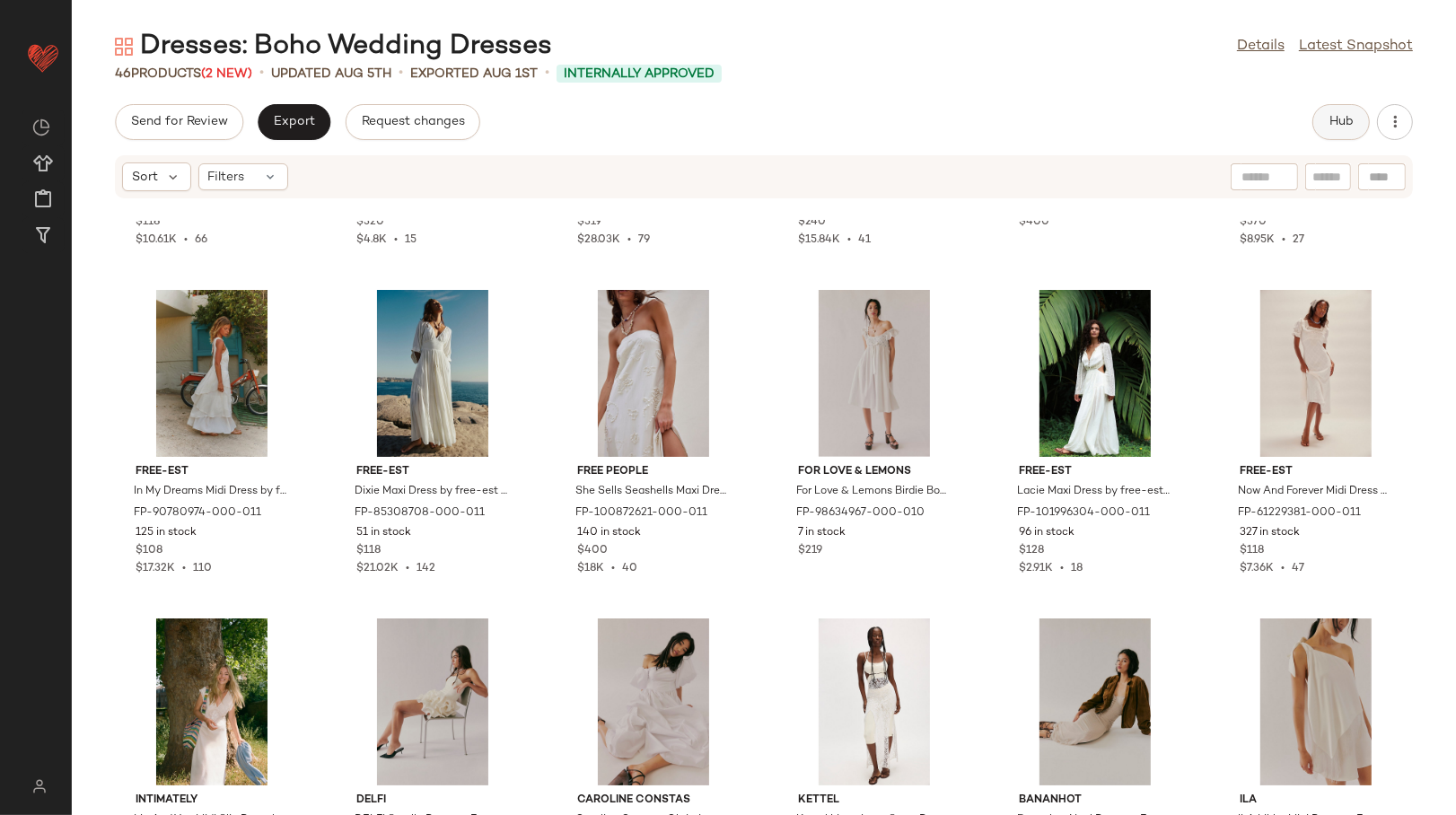click on "Hub" 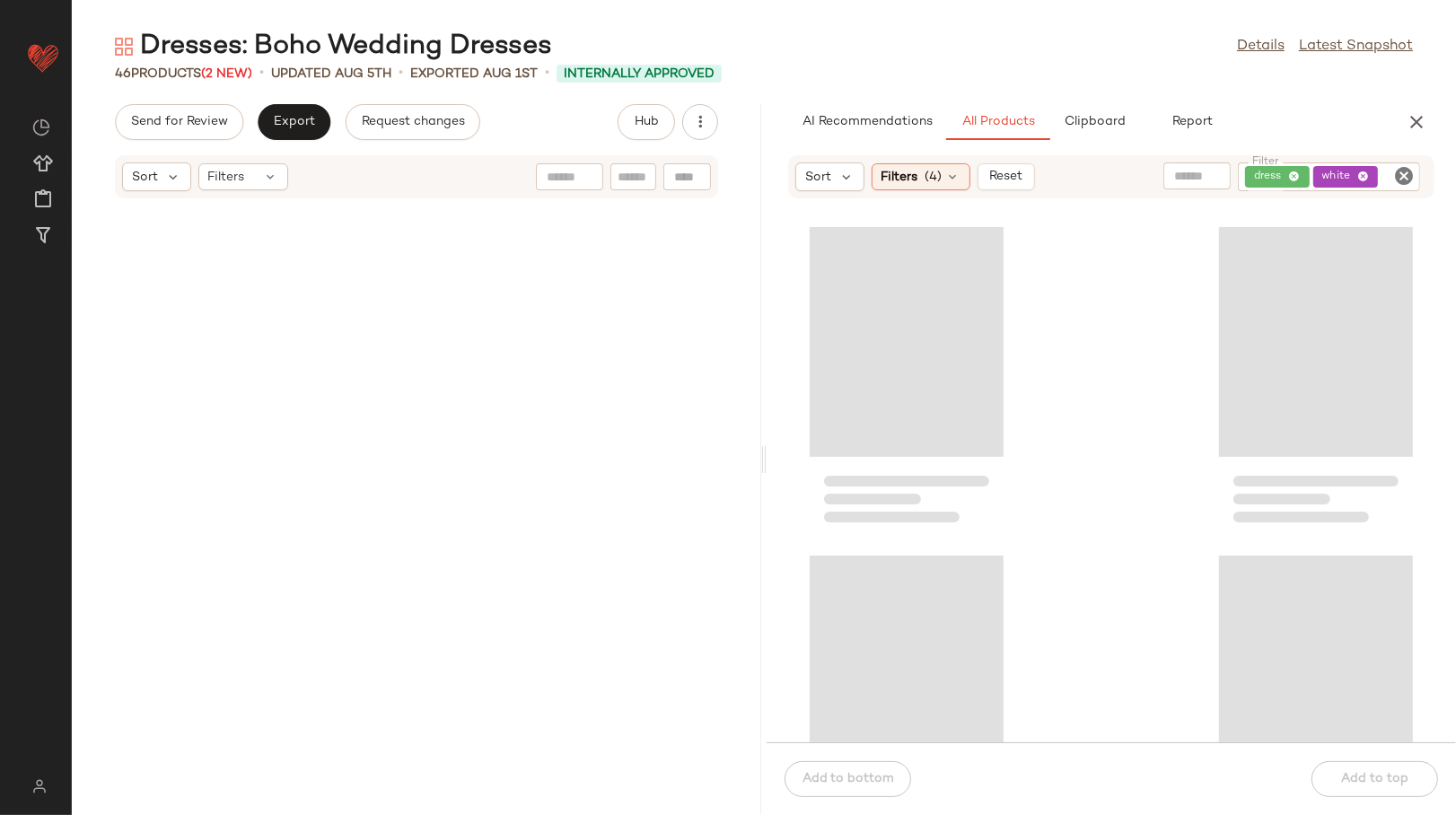 scroll, scrollTop: 1971, scrollLeft: 0, axis: vertical 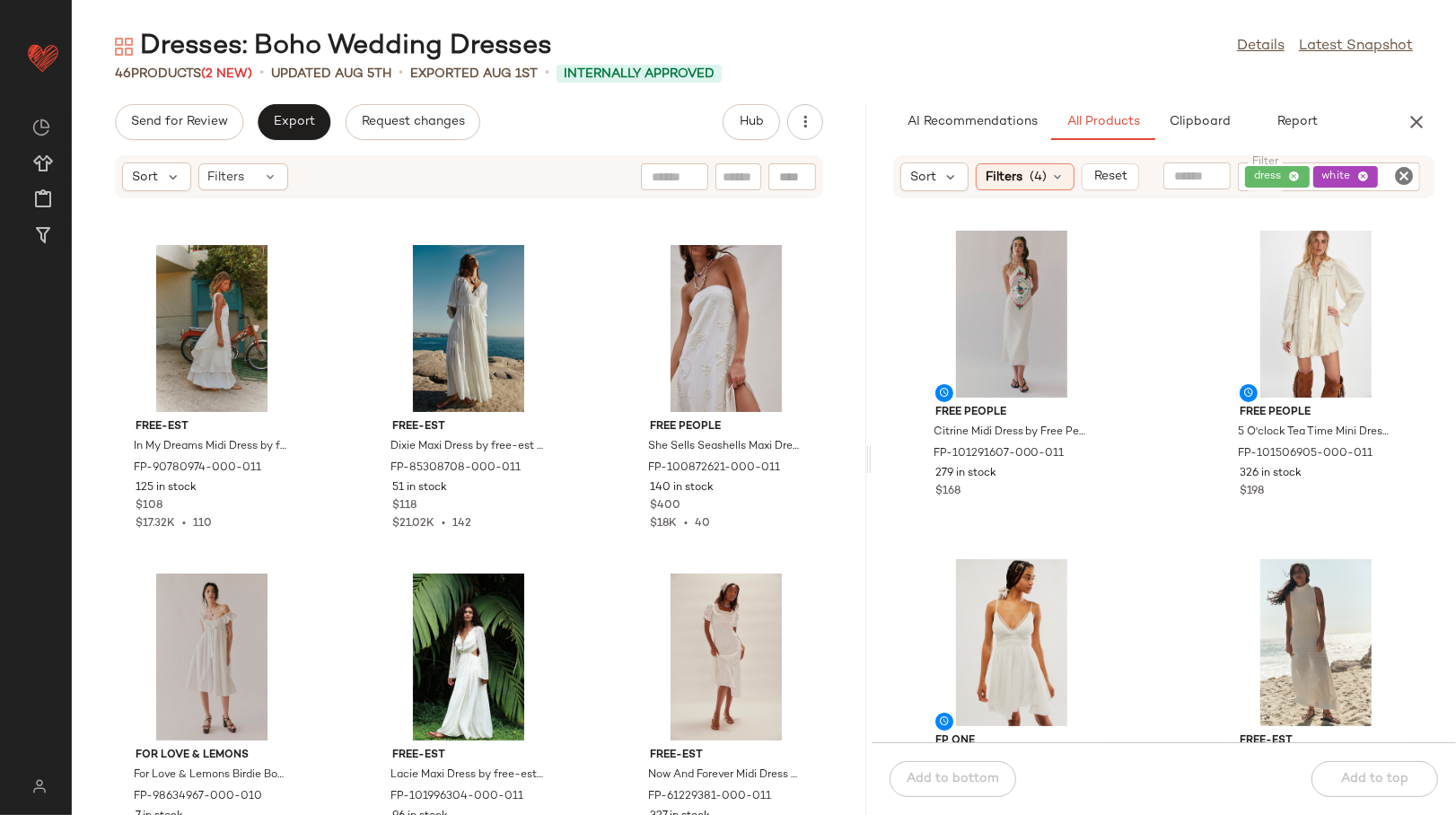drag, startPoint x: 762, startPoint y: 466, endPoint x: 871, endPoint y: 443, distance: 111.40018 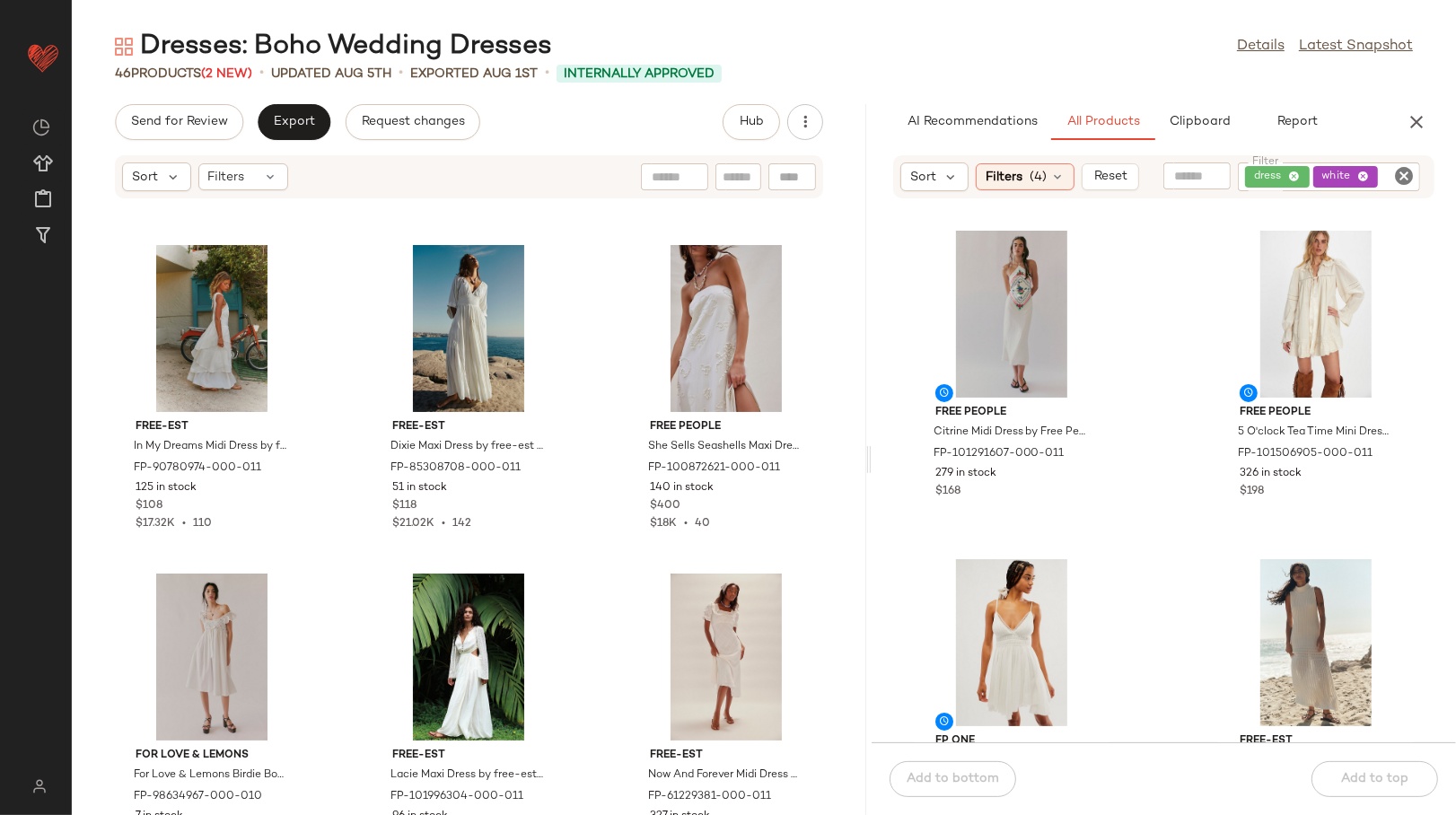 click on "Dresses: Boho Wedding Dresses  Details   Latest Snapshot  46   Products  (2 New)  •   updated Aug 5th  •  Exported Aug 1st  •   Internally Approved   Send for Review   Export   Request changes   Hub  Sort  Filters free-est In My Dreams Midi Dress by free-est at Free People in White, Size: XS [PRODUCT_CODE] 125 in stock $108 $17.32K  •  110 free-est Dixie Maxi Dress by free-est at Free People in White, Size: L [PRODUCT_CODE] 51 in stock $118 $21.02K  •  142 Free People She Sells Seashells Maxi Dress by Free People in White, Size: L [PRODUCT_CODE] 140 in stock $400 $18K  •  40 For Love & Lemons For Love & Lemons Birdie Bow Smocked Midi Dress at Free People in White, Size: XS [PRODUCT_CODE] 7 in stock $219 free-est Lacie Maxi Dress by free-est at Free People in White, Size: L [PRODUCT_CODE] 96 in stock $128 $2.91K  •  18 free-est Now And Forever Midi Dress by free-est at Free People in White, Size: L [PRODUCT_CODE] 327 in stock $118 $7.36K  •  47 Intimately $128" at bounding box center [764, 422] 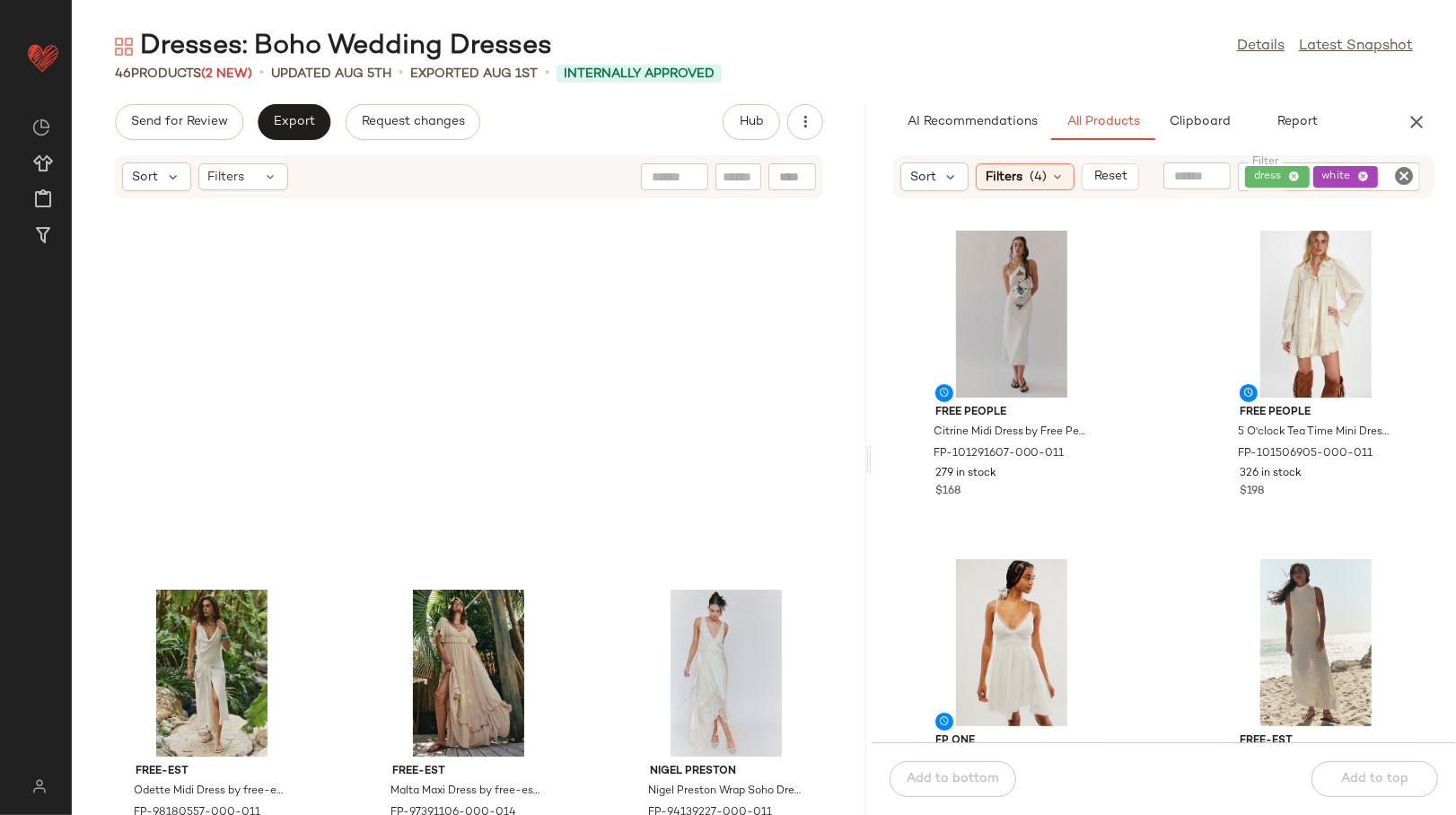 scroll, scrollTop: 4405, scrollLeft: 0, axis: vertical 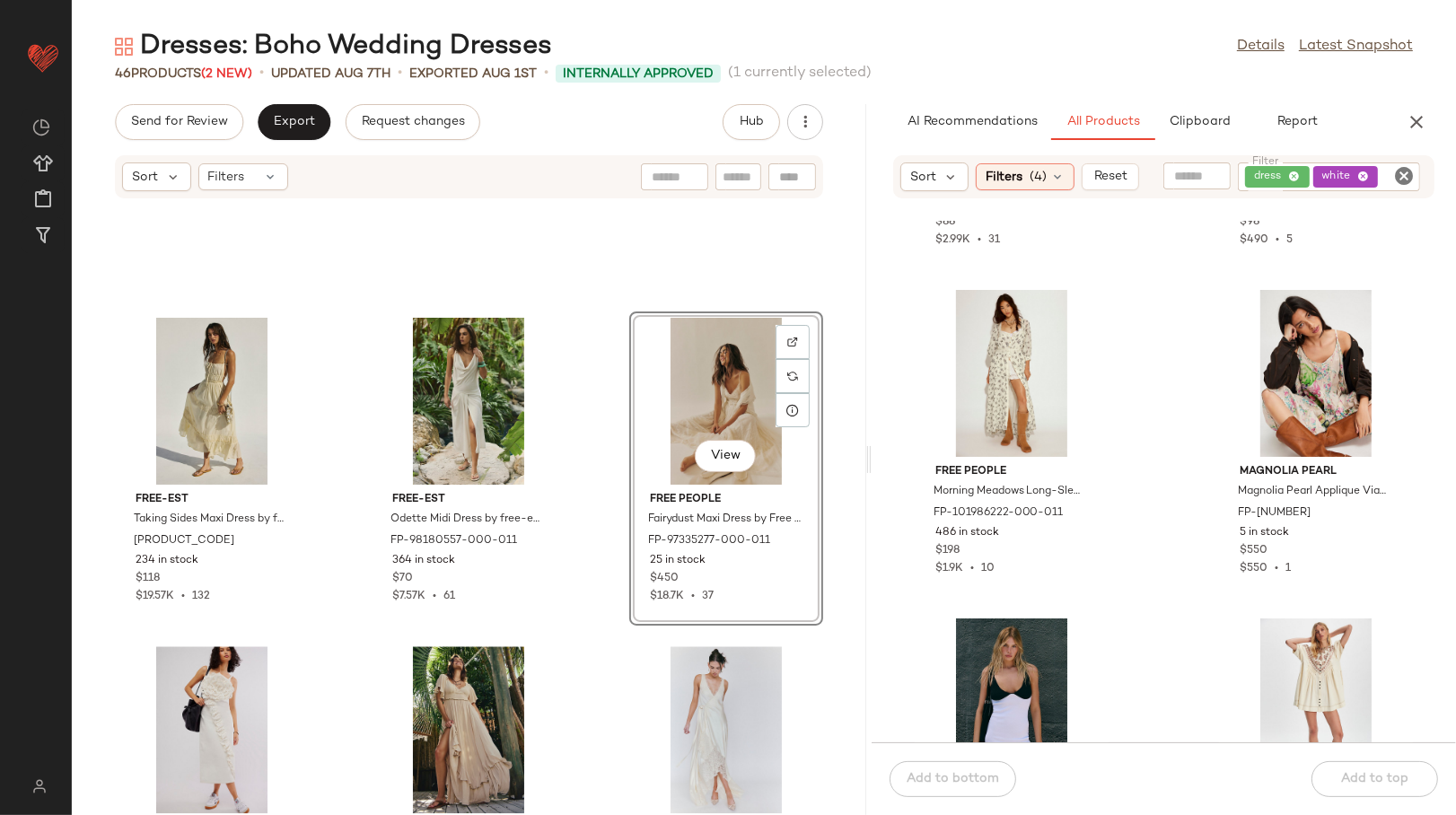 click on "free-est Taking Sides Maxi Dress by free-est at Free People in White, Size: XL [PRODUCT_CODE] 234 in stock $118 $19.57K  •  132 free-est Odette Midi Dress by free-est at Free People in White, Size: S [PRODUCT_CODE] 364 in stock $70 $7.57K  •  61  View  Free People Fairydust Maxi Dress by Free People in White, Size: US 0 [PRODUCT_CODE] 25 in stock $450 $18.7K  •  37 Hofmann Copenhagen Kaya Denim Dress by Hofmann Copenhagen at Free People in White, Size: US 8 [PRODUCT_CODE] 5 in stock $495 free-est Malta Maxi Dress by free-est at Free People in Tan, Size: XS [PRODUCT_CODE] 22 in stock $128 $230  •  2 Nigel Preston Nigel Preston Wrap Soho Dress at Free People in White, Size: L [PRODUCT_CODE] 14 in stock $368 $736  •  1 For Love & Lemons For Love & Lemons Nara Gown Dress at Free People in Pink, Size: M [PRODUCT_CODE] 12 in stock $769 free-est Taking Sides Maxi Dress by free-est at Free People in White, Size: XL [PRODUCT_CODE] 15 in stock $118 $19.57K  •  132 29" 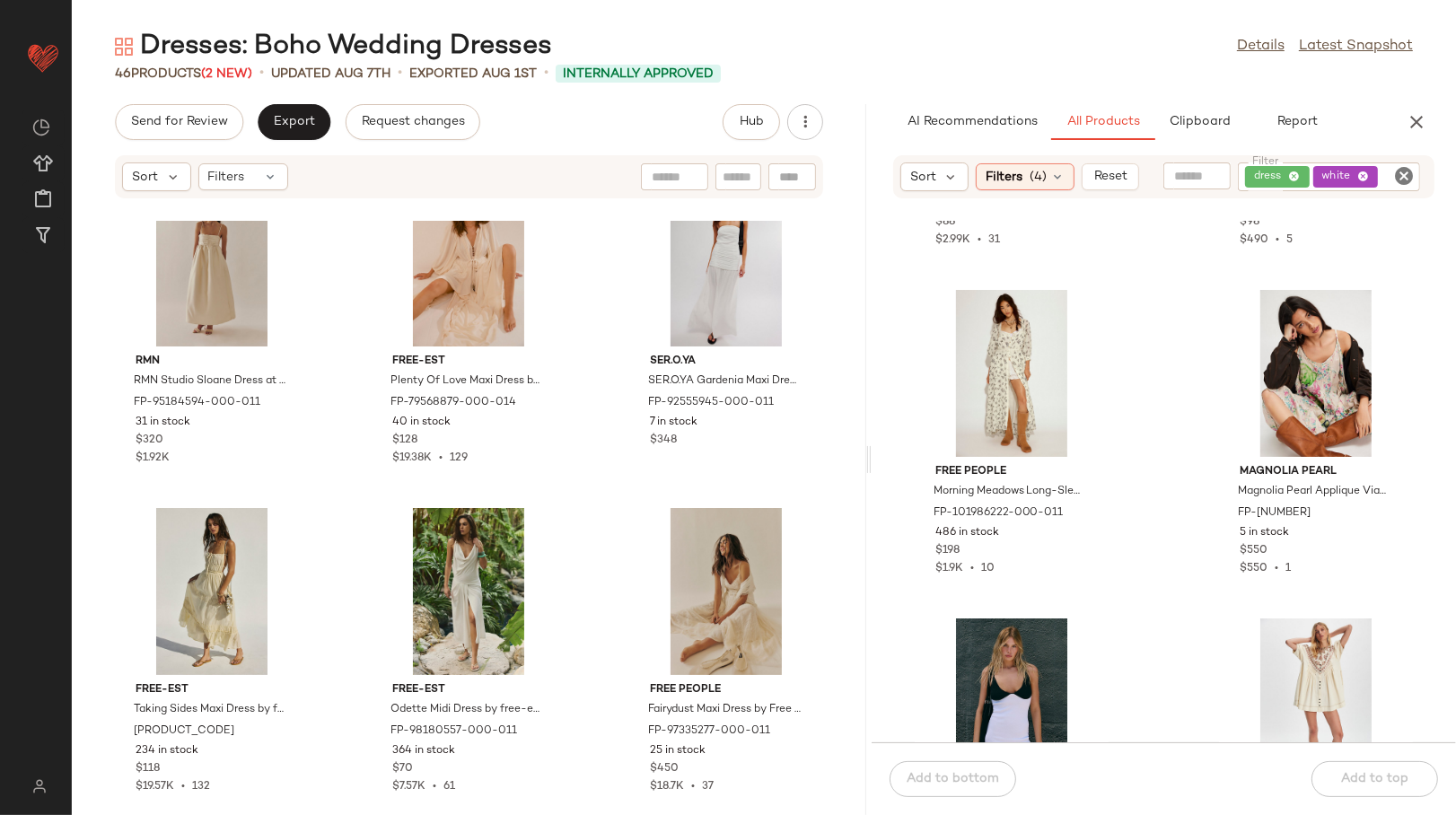 scroll, scrollTop: 3669, scrollLeft: 0, axis: vertical 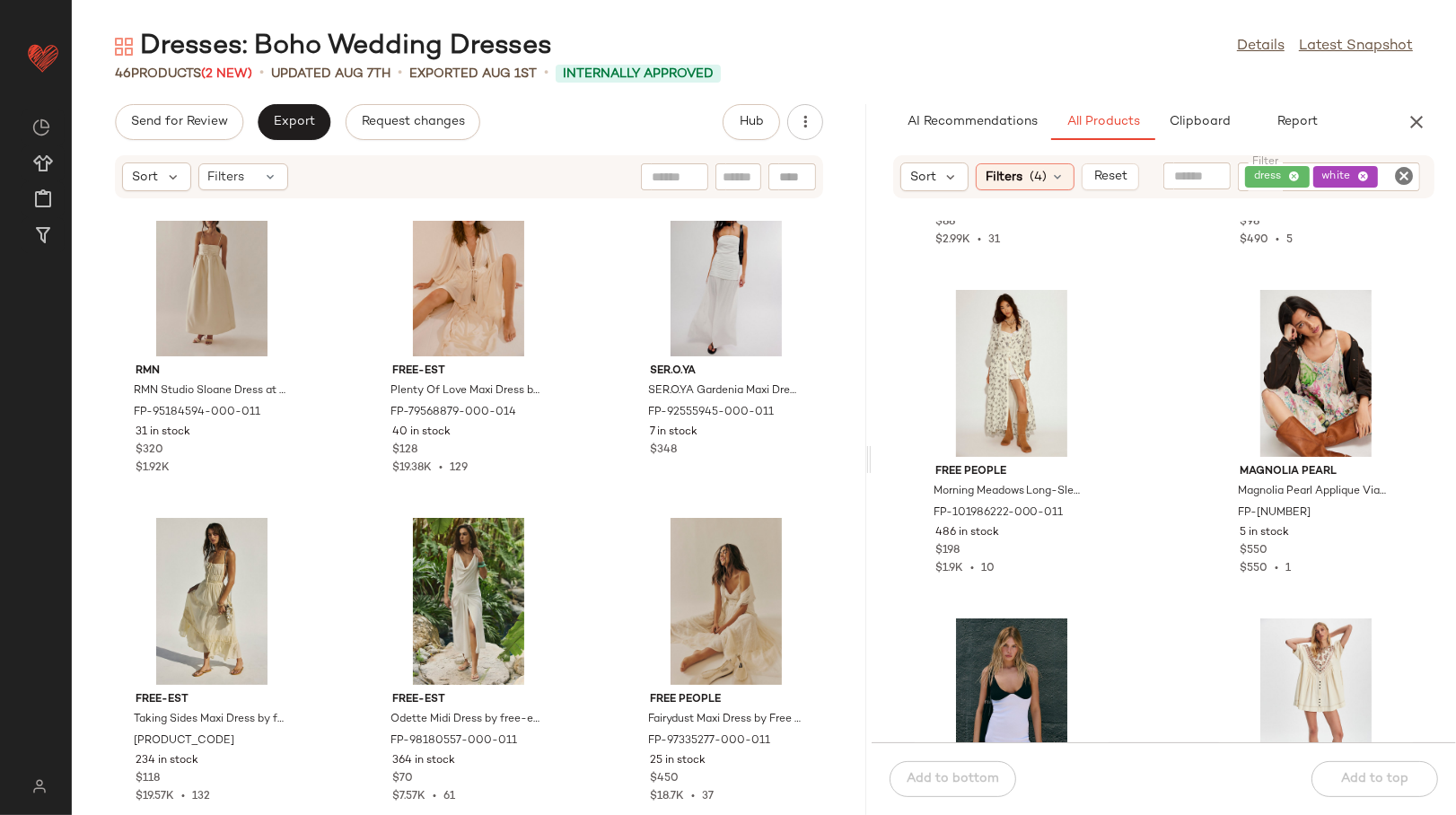 click on "46   Products  (2 New)  •   updated Aug 7th  •  Exported Aug 1st  •   Internally Approved" 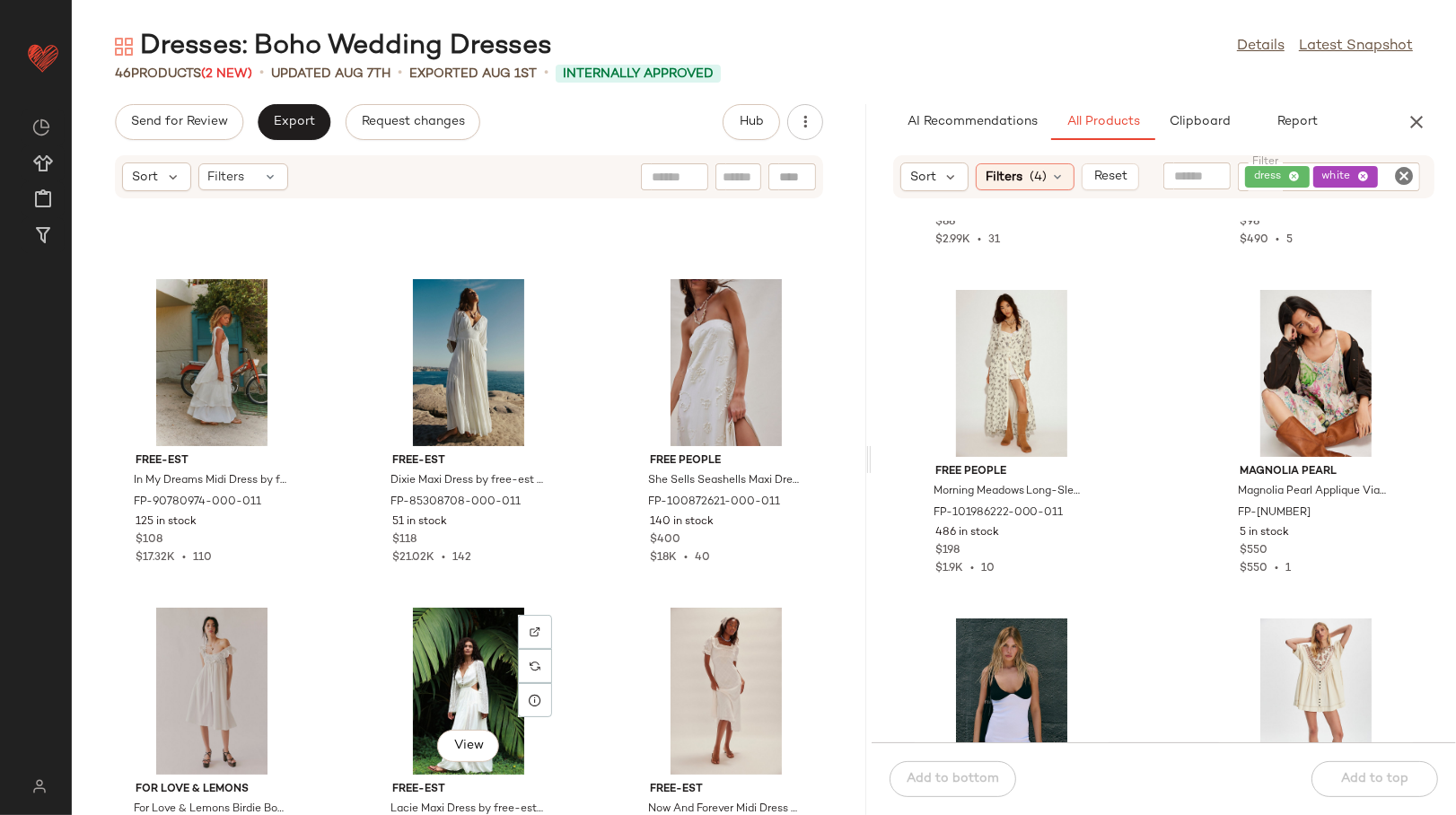 scroll, scrollTop: 1276, scrollLeft: 0, axis: vertical 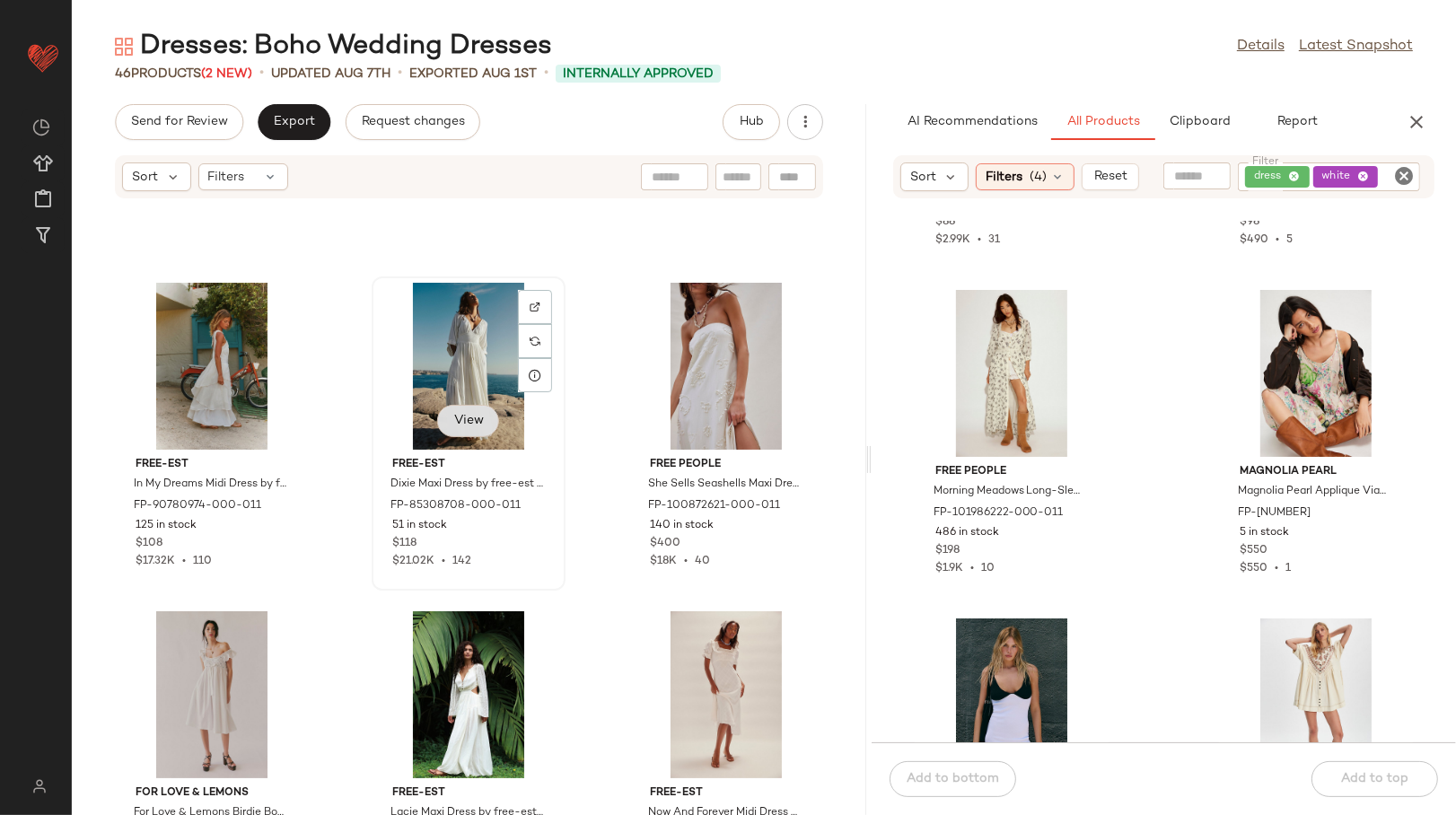click on "View" 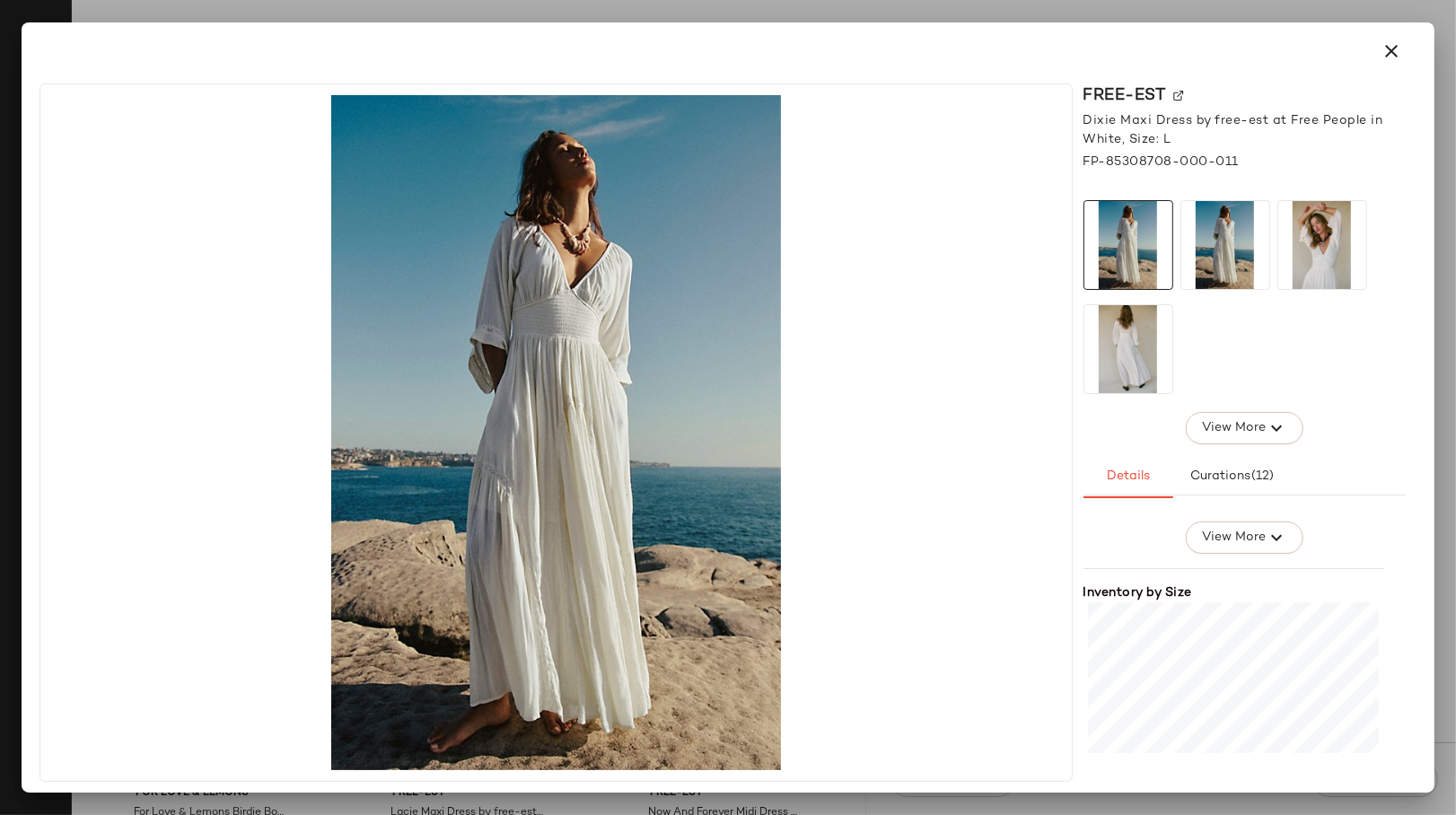 scroll, scrollTop: 299, scrollLeft: 0, axis: vertical 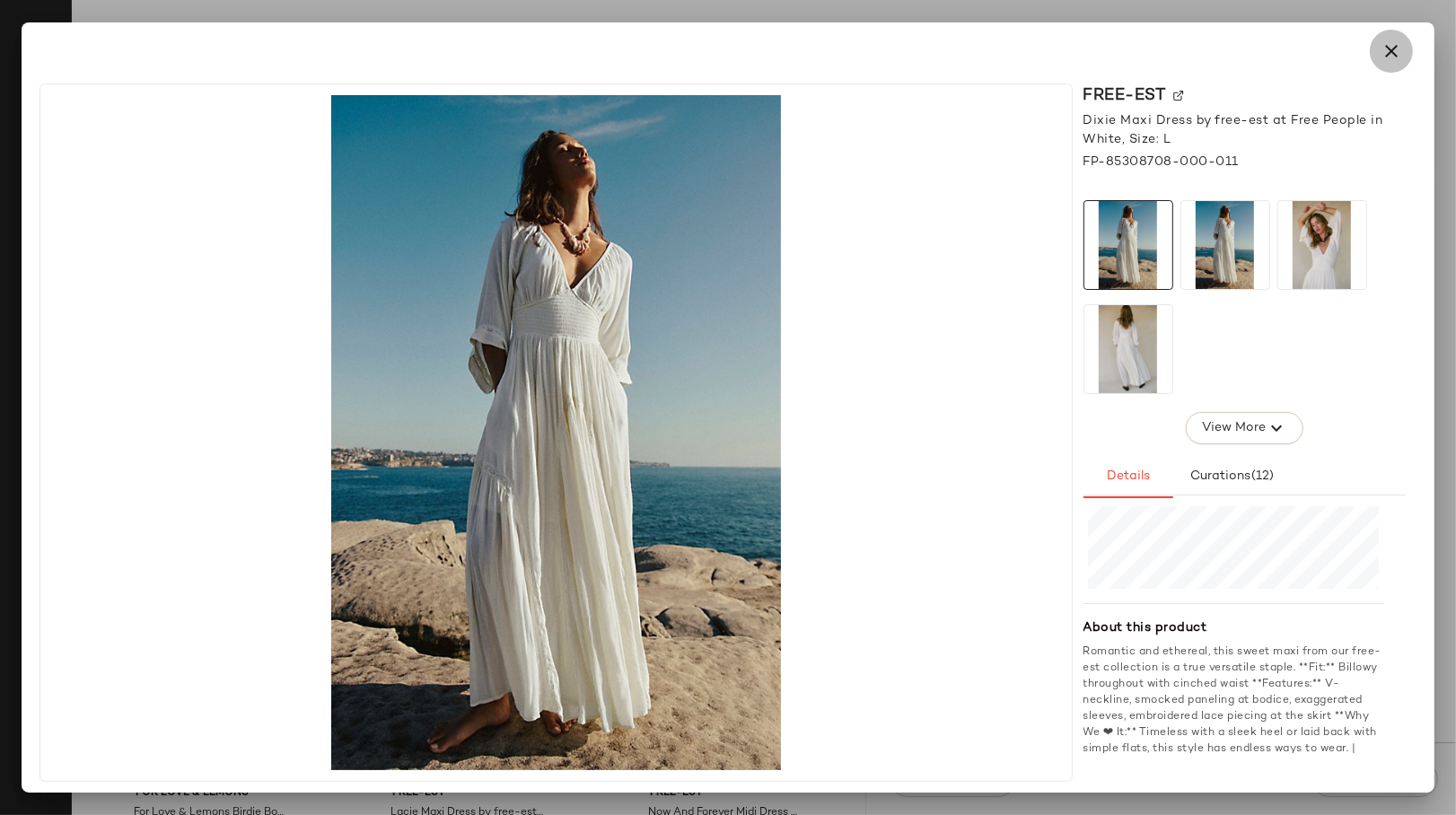 click at bounding box center [1391, 51] 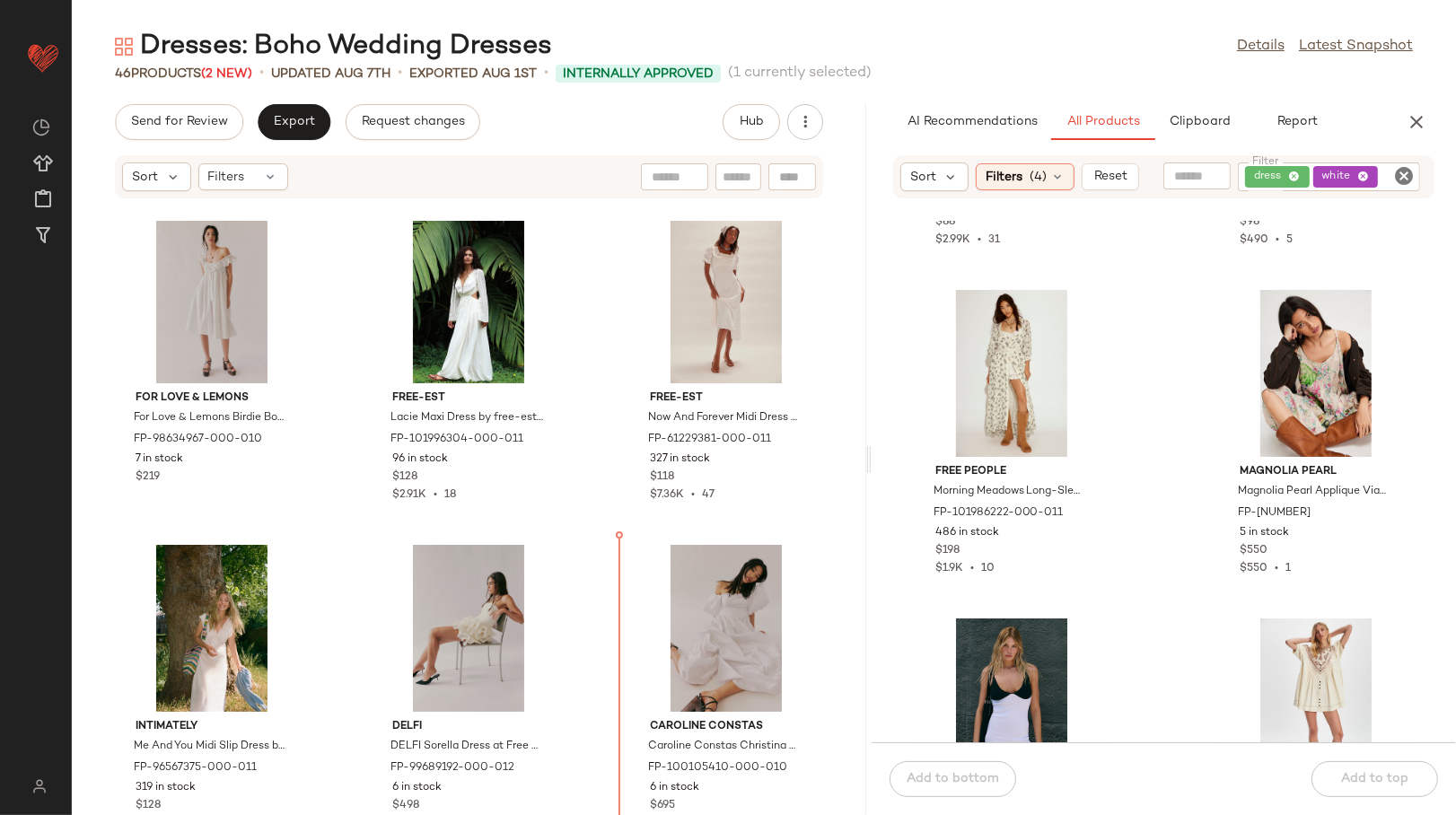 scroll, scrollTop: 1691, scrollLeft: 0, axis: vertical 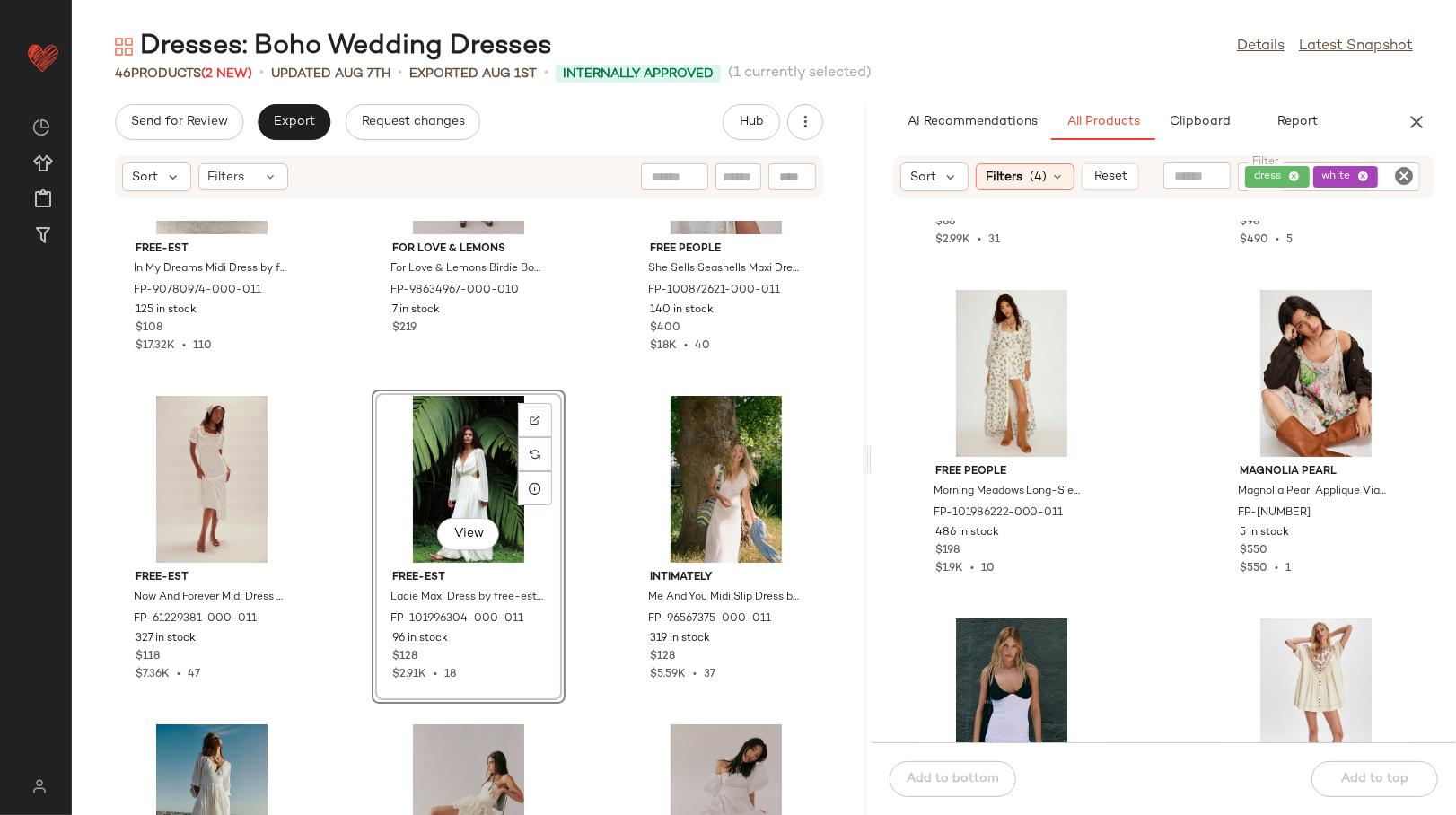 click on "free-est In My Dreams Midi Dress by free-est at Free People in White, Size: XS FP-90780974-000-011 [NUMBER] in stock $[NUMBER] $[NUMBER]K  •  [NUMBER] For Love & Lemons For Love & Lemons Birdie Bow Smocked Midi Dress at Free People in White, Size: XS FP-98634967-000-010 [NUMBER] in stock $[NUMBER] Free People She Sells Seashells Maxi Dress by Free People in White, Size: L FP-100872621-000-011 [NUMBER] in stock $[NUMBER] $[NUMBER]K  •  [NUMBER] free-est Now And Forever Midi Dress by free-est at Free People in White, Size: L FP-61229381-000-011 [NUMBER] in stock $[NUMBER] $[NUMBER]K  •  [NUMBER]  View  free-est Lacie Maxi Dress by free-est at Free People in White, Size: L FP-101996304-000-011 [NUMBER] in stock $[NUMBER] $[NUMBER]K  •  [NUMBER] Intimately Me And You Midi Slip Dress by Intimately at Free People in White, Size: M FP-96567375-000-011 [NUMBER] in stock $[NUMBER] $[NUMBER]K  •  [NUMBER] free-est Dixie Maxi Dress by free-est at Free People in White, Size: L FP-85308708-000-011 [NUMBER] in stock $[NUMBER] $[NUMBER]K  •  [NUMBER] DELFI DELFI Sorella Dress at Free People in White, Size: S FP-99689192-000-012 [NUMBER] in stock $" 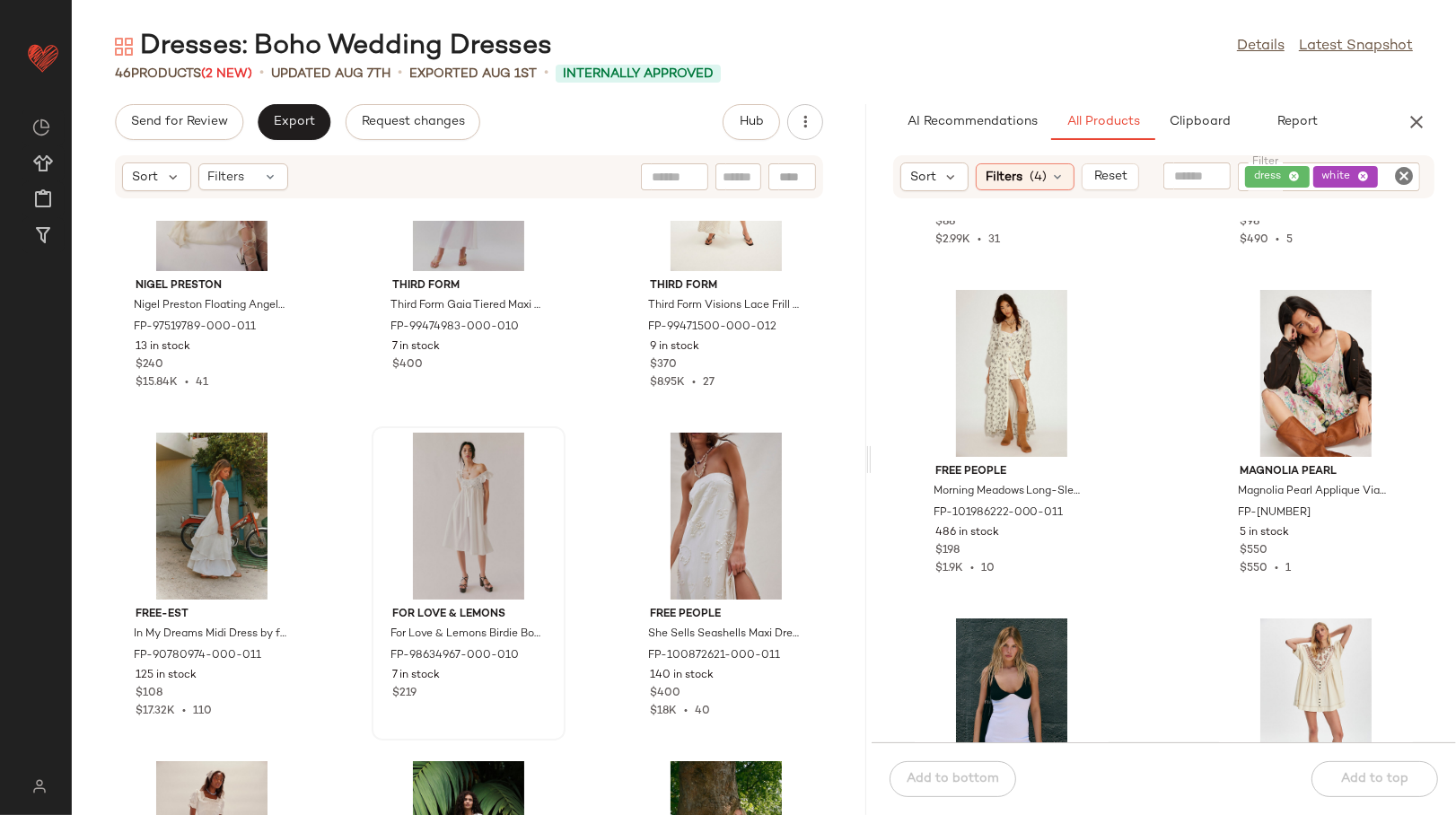 scroll, scrollTop: 1092, scrollLeft: 0, axis: vertical 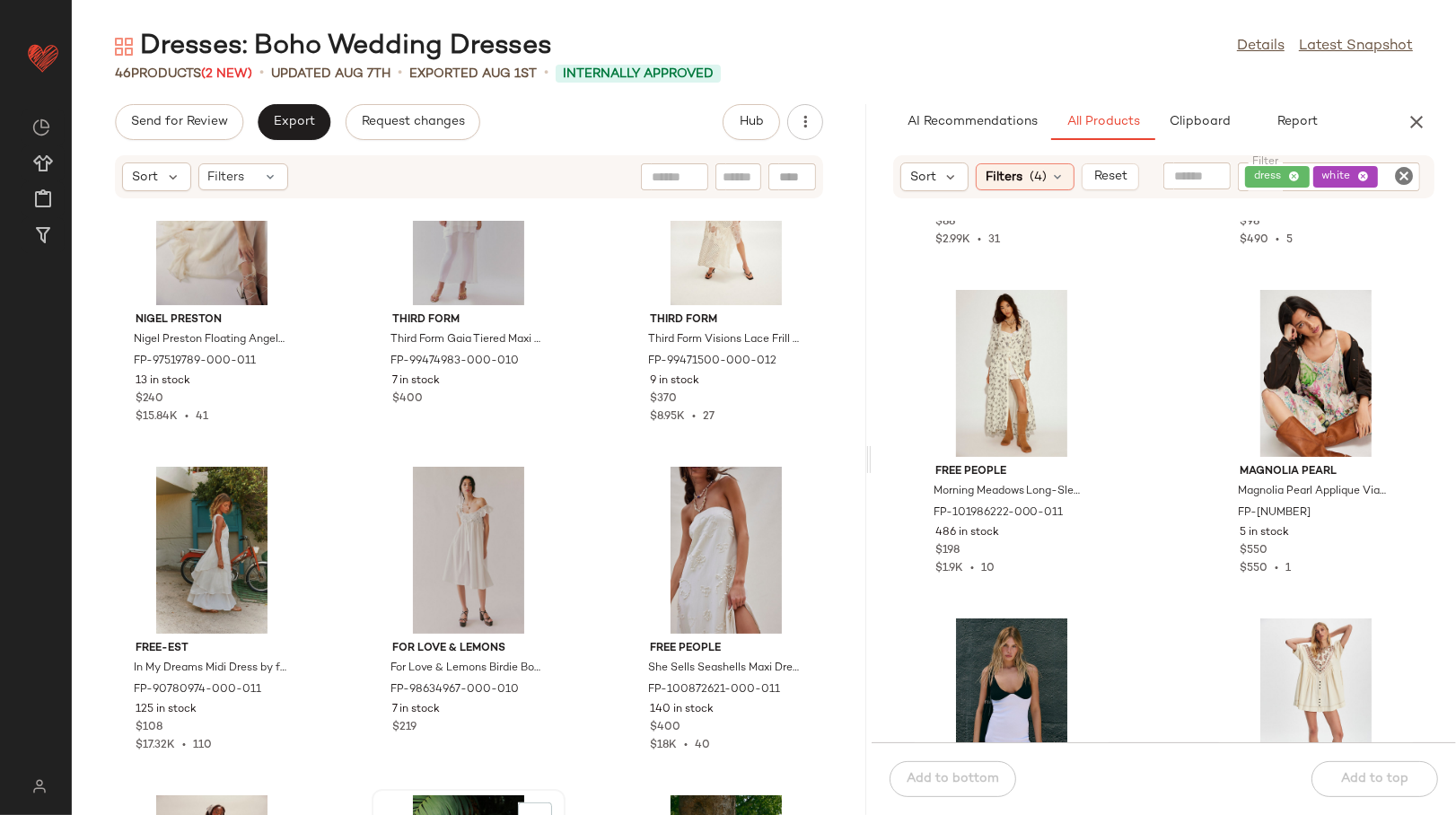 click on "View" 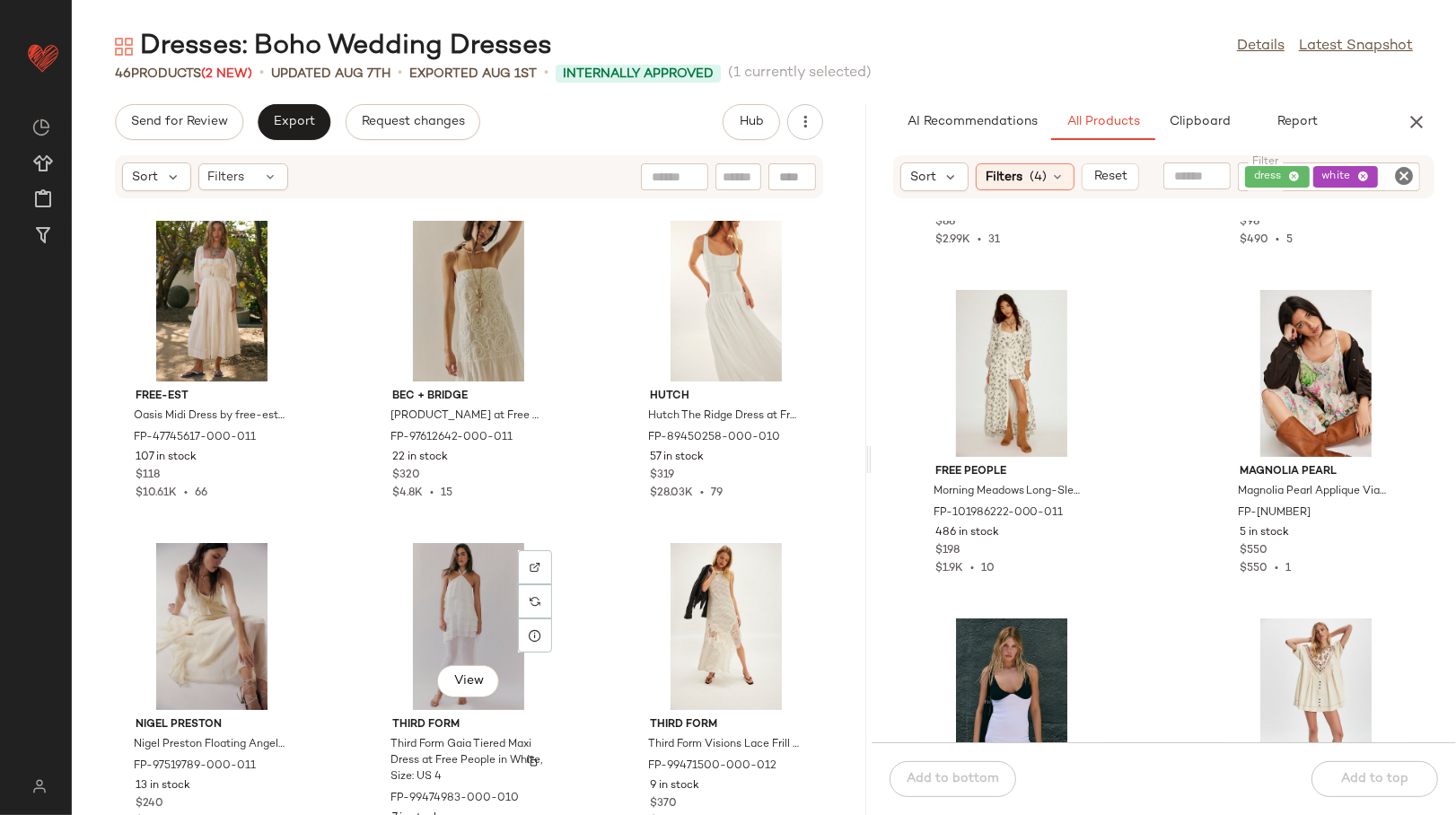 scroll, scrollTop: 712, scrollLeft: 0, axis: vertical 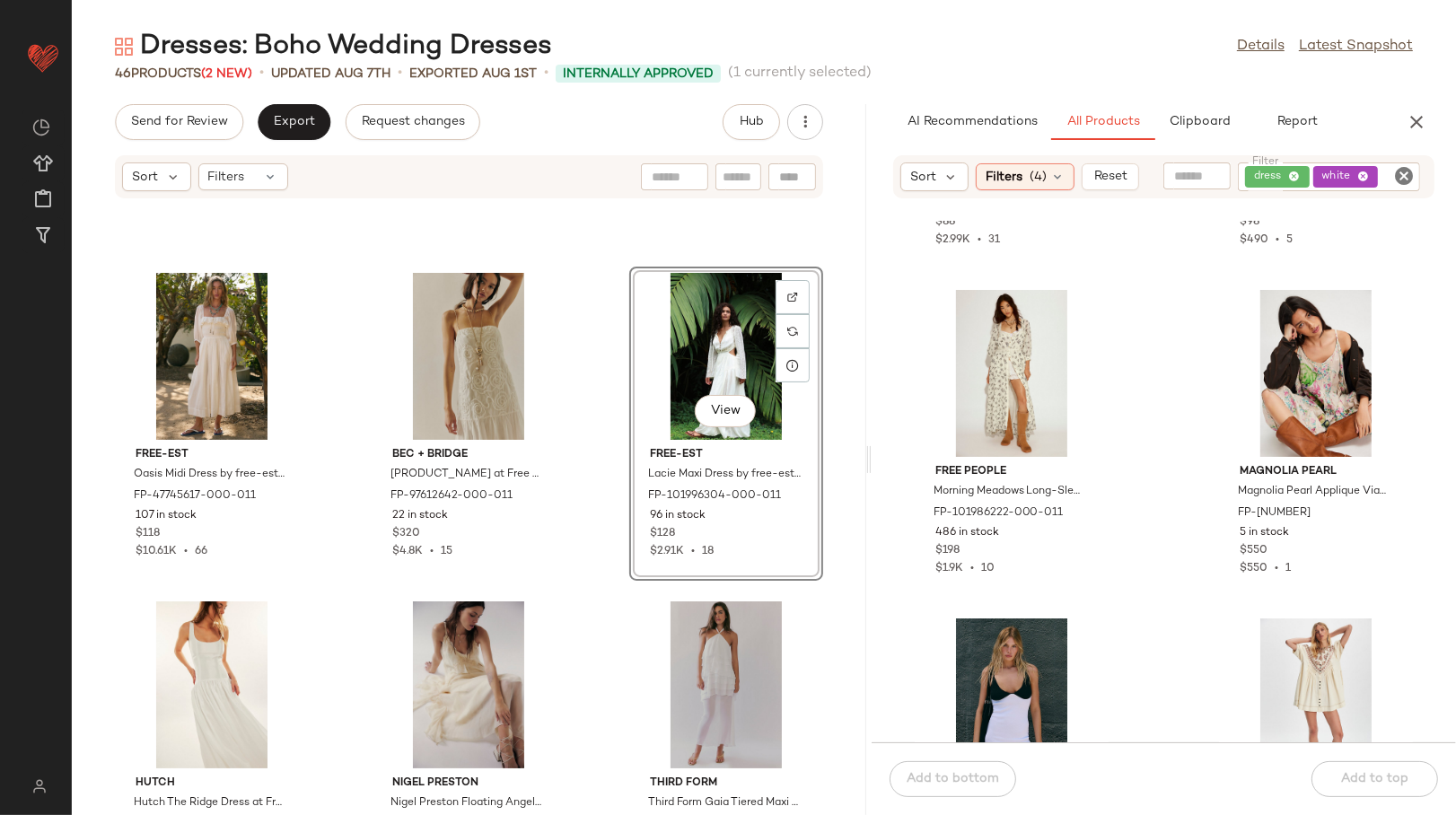 click on "free-est Oasis Midi Dress by free-est at Free People in White, Size: L FP-47745617-000-011 107 in stock $118 $10.61K  •  66 Bec + Bridge Bec + Bridge Haze Maxi Dress at Free People in White, Size: M FP-97612642-000-011 22 in stock $320 $4.8K  •  15  View  free-est Lacie Maxi Dress by free-est at Free People in White, Size: L FP-101996304-000-011 96 in stock $128 $2.91K  •  18 Hutch Hutch The Ridge Dress at Free People in White, Size: US 6 FP-89450258-000-010 57 in stock $319 $28.03K  •  79 Nigel Preston Nigel Preston Floating Angel Chiffon Maxi Dress at Free People in White, Size: M FP-97519789-000-011 13 in stock $240 $15.84K  •  41 Third Form Third Form Gaia Tiered Maxi Dress at Free People in White, Size: US 4 FP-99474983-000-010 7 in stock $400 Third Form Third Form Visions Lace Frill Dress at Free People in White, Size: US 2 FP-99471500-000-012 9 in stock $370 $8.95K  •  27 free-est In My Dreams Midi Dress by free-est at Free People in White, Size: XS FP-90780974-000-011 125 in stock $108 110" 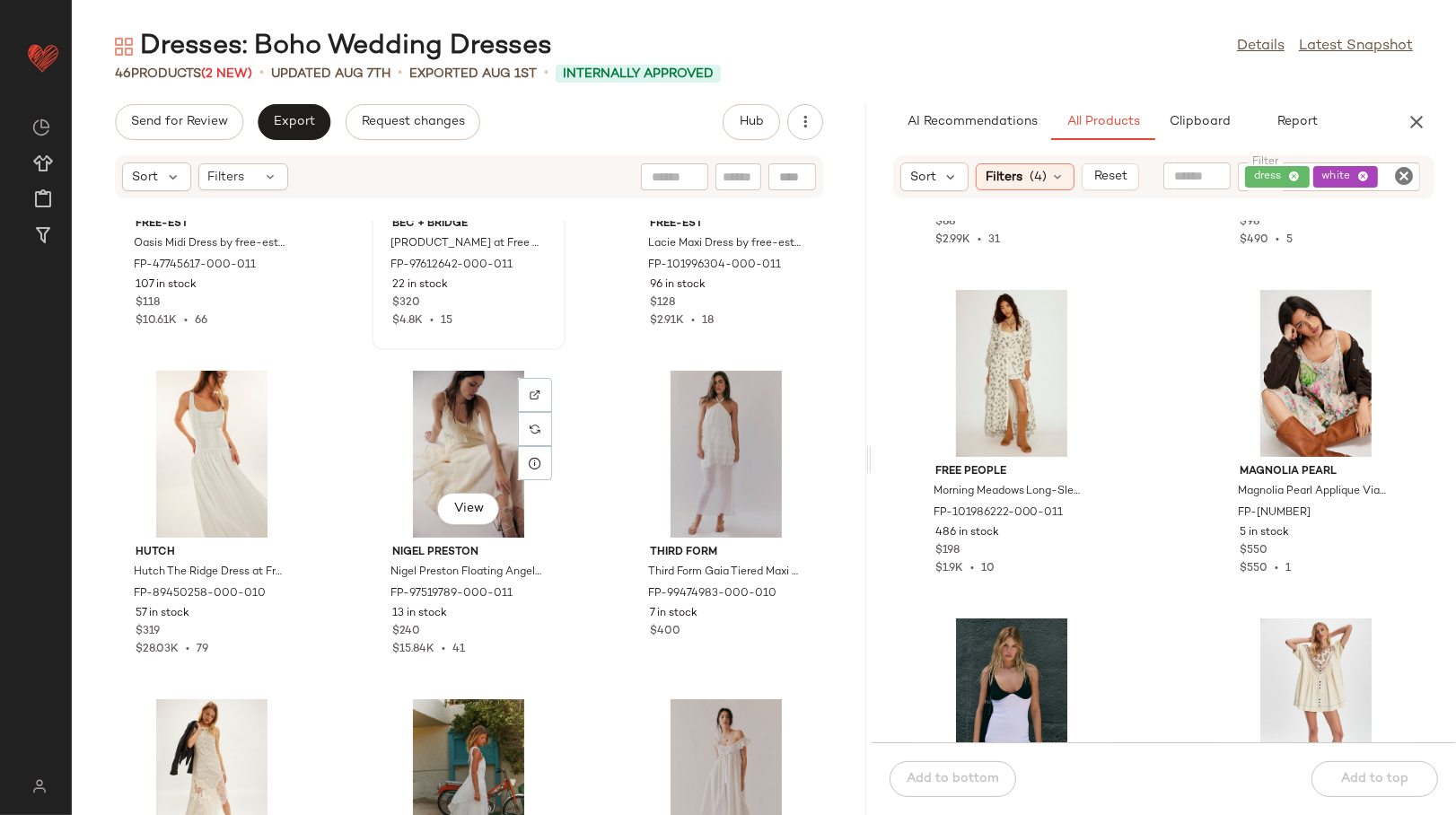 scroll, scrollTop: 912, scrollLeft: 0, axis: vertical 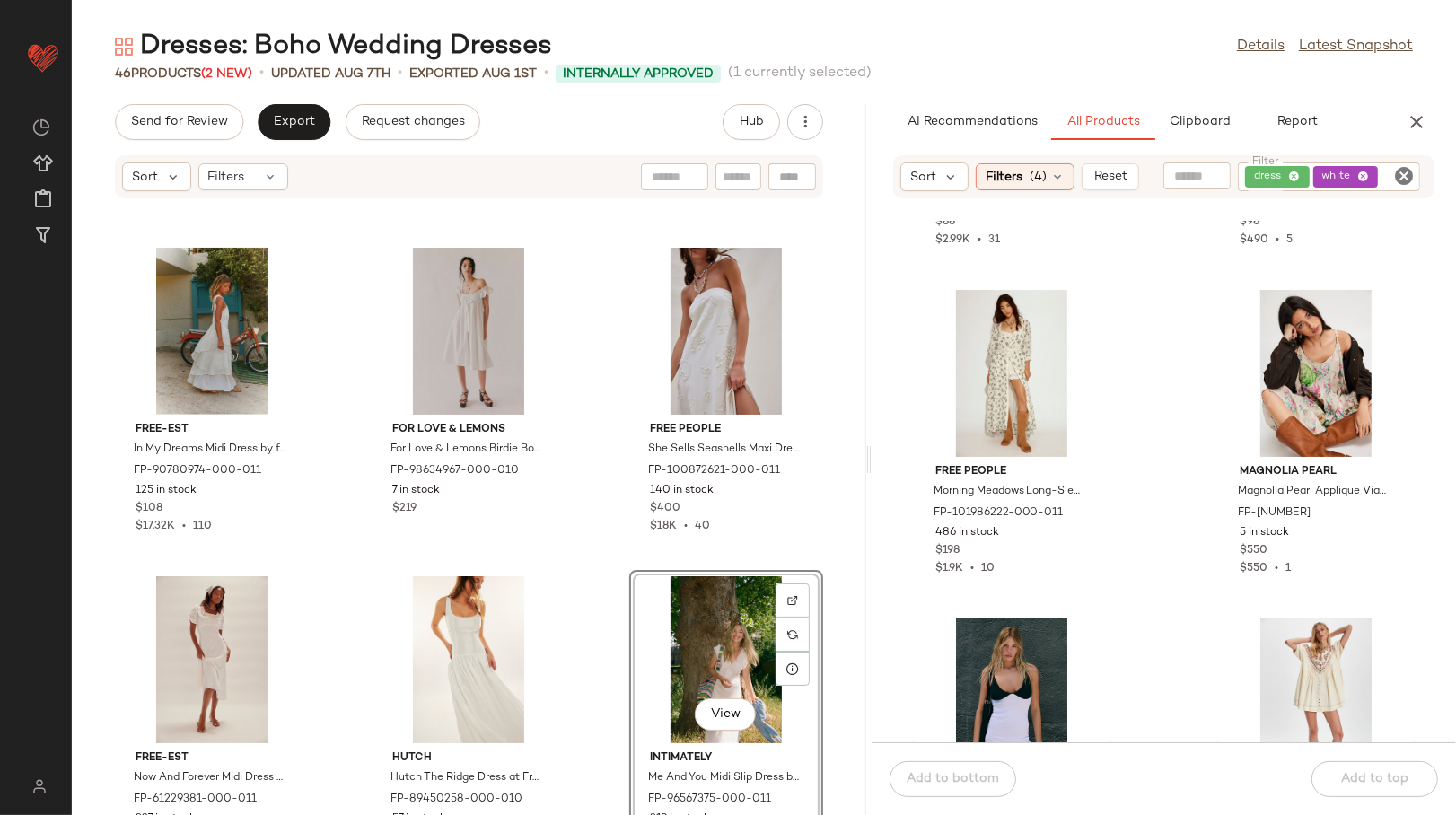 click on "Nigel Preston Nigel Preston Floating Angel Chiffon Maxi Dress at Free People in White, Size: M FP-97519789-000-011 13 in stock $240 $15.84K  •  41 Third Form Third Form Gaia Tiered Maxi Dress at Free People in White, Size: US 4 FP-99474983-000-010 7 in stock $400 Third Form Third Form Visions Lace Frill Dress at Free People in White, Size: US 2 FP-99471500-000-012 9 in stock $370 $8.95K  •  27 free-est In My Dreams Midi Dress by free-est at Free People in White, Size: XS FP-90780974-000-011 125 in stock $108 $17.32K  •  110 For Love & Lemons For Love & Lemons Birdie Bow Smocked Midi Dress at Free People in White, Size: XS FP-98634967-000-010 7 in stock $219 Free People She Sells Seashells Maxi Dress by Free People in White, Size: L FP-100872621-000-011 140 in stock $400 $18K  •  40 free-est Now And Forever Midi Dress by free-est at Free People in White, Size: L FP-61229381-000-011 327 in stock $118 $7.36K  •  47 Hutch Hutch The Ridge Dress at Free People in White, Size: US 6 FP-89450258-000-010 $319" 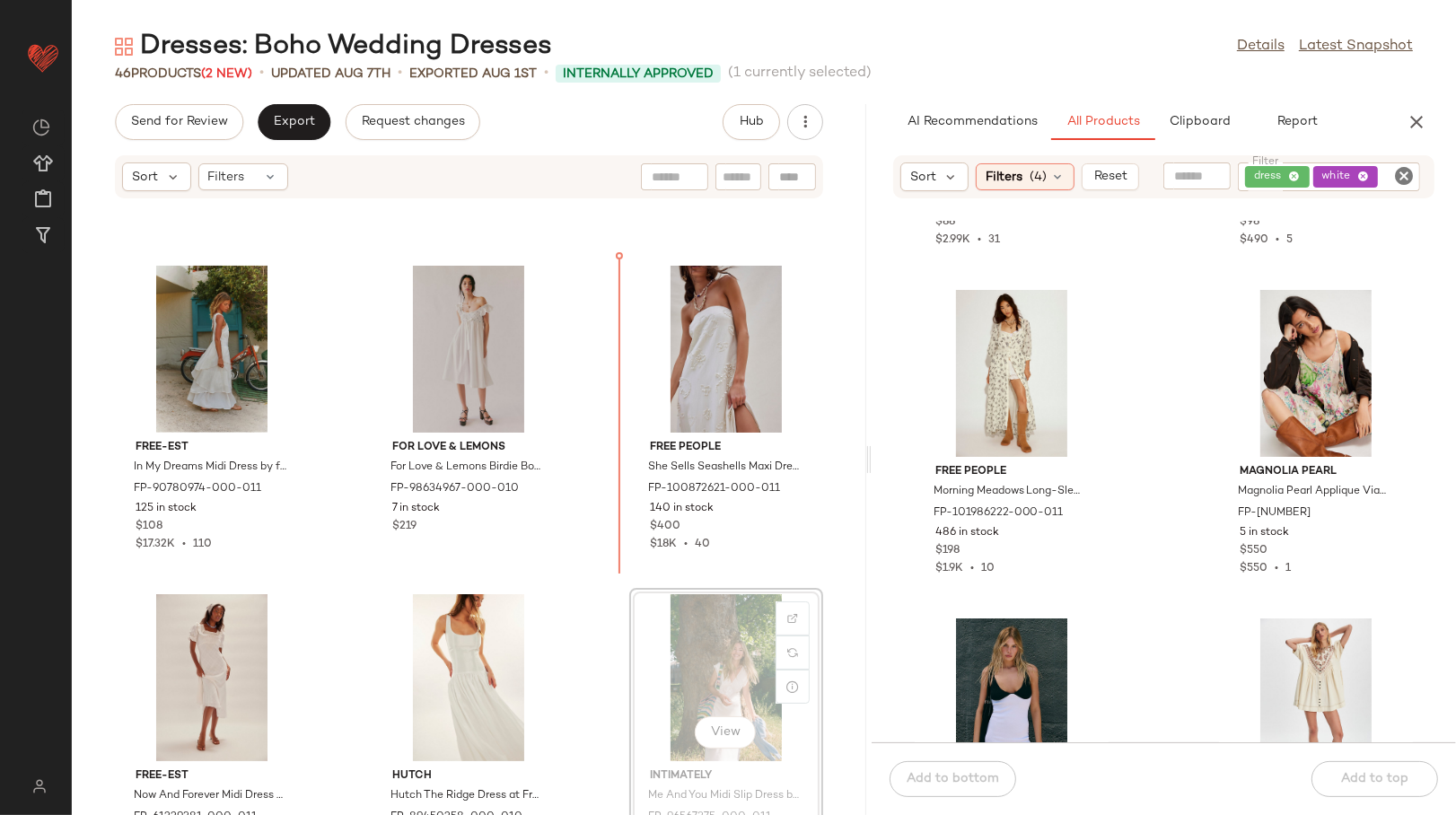 scroll, scrollTop: 1293, scrollLeft: 0, axis: vertical 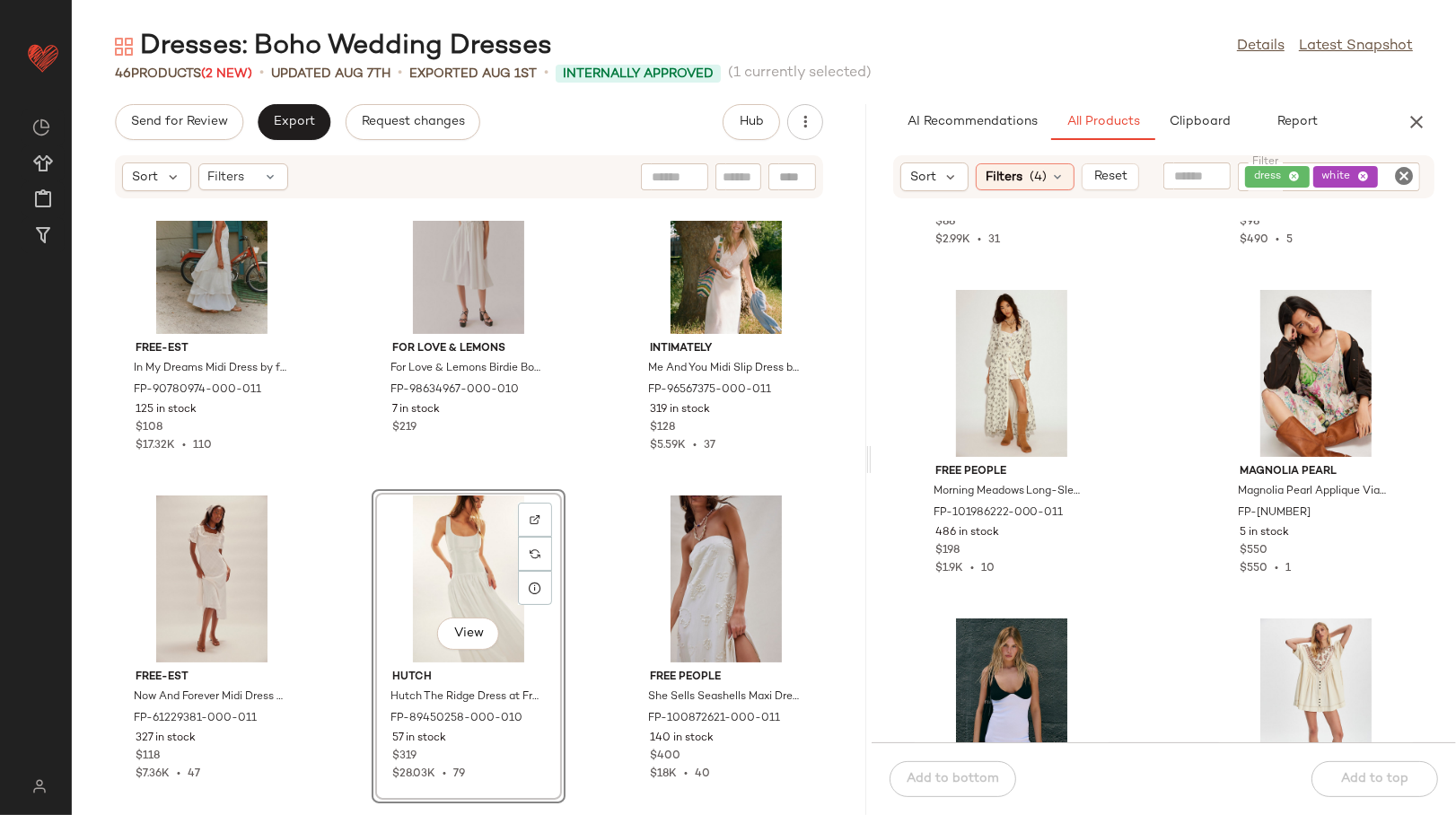 click on "free-est In My Dreams Midi Dress by free-est at Free People in White, Size: XS [PRODUCT_CODE] 125 in stock $108 $17.32K  •  110 For Love & Lemons For Love & Lemons Birdie Bow Smocked Midi Dress at Free People in White, Size: XS [PRODUCT_CODE] 7 in stock $219 Intimately Me And You Midi Slip Dress by Intimately at Free People in White, Size: M [PRODUCT_CODE] 319 in stock $128 $5.59K  •  37 free-est Now And Forever Midi Dress by free-est at Free People in White, Size: L [PRODUCT_CODE] 327 in stock $118 $7.36K  •  47  View  Hutch Hutch The Ridge Dress at Free People in White, Size: US 6 [PRODUCT_CODE] 57 in stock $319 $28.03K  •  79 Free People She Sells Seashells Maxi Dress by Free People in White, Size: L [PRODUCT_CODE] 140 in stock $400 $18K  •  40 free-est Dixie Maxi Dress by free-est at Free People in White, Size: L [PRODUCT_CODE] 51 in stock $118 $21.02K  •  142 DELFI DELFI Sorella Dress at Free People in White, Size: S [PRODUCT_CODE] 6 in stock $498 $528" 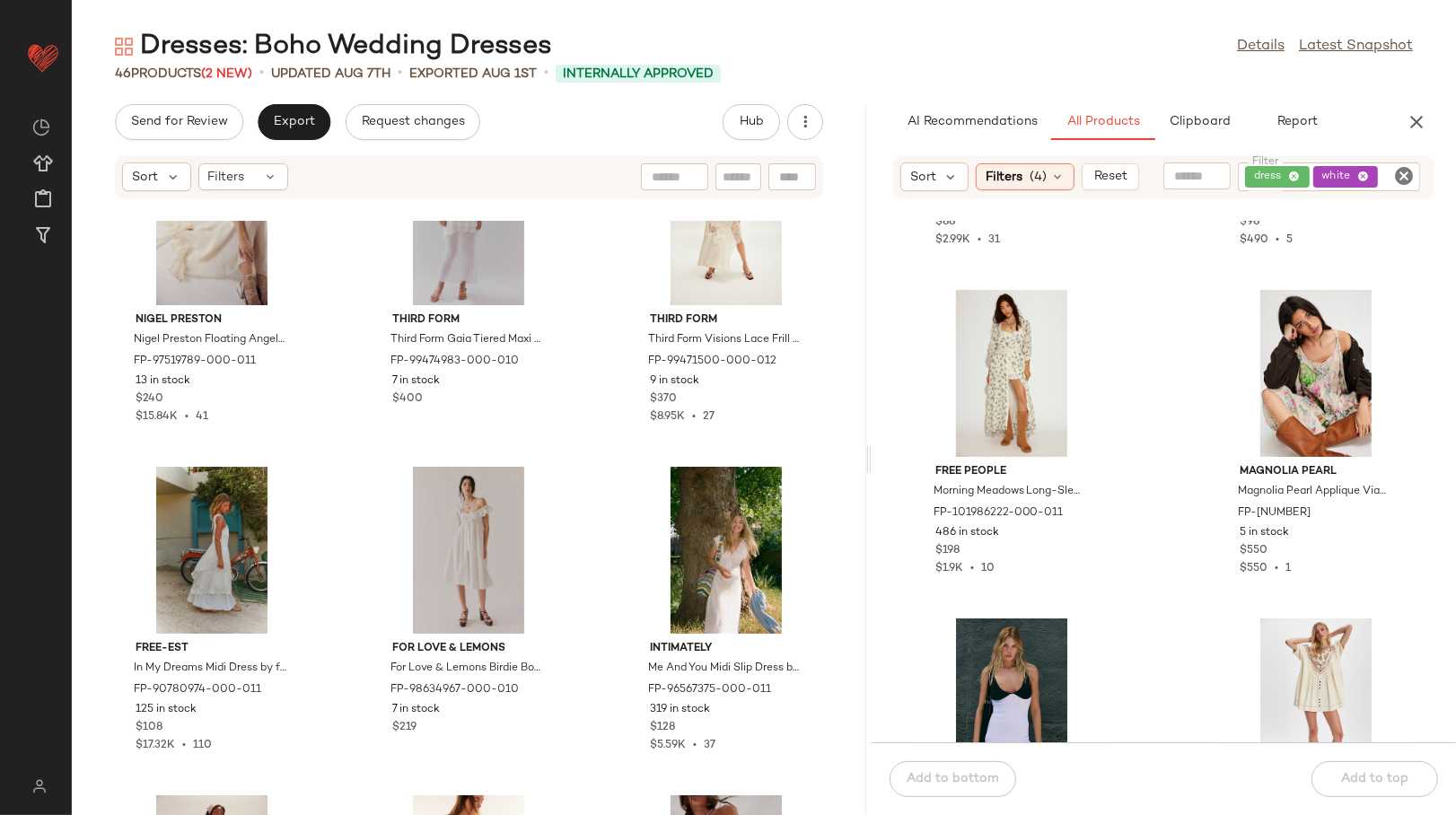 scroll, scrollTop: 1192, scrollLeft: 0, axis: vertical 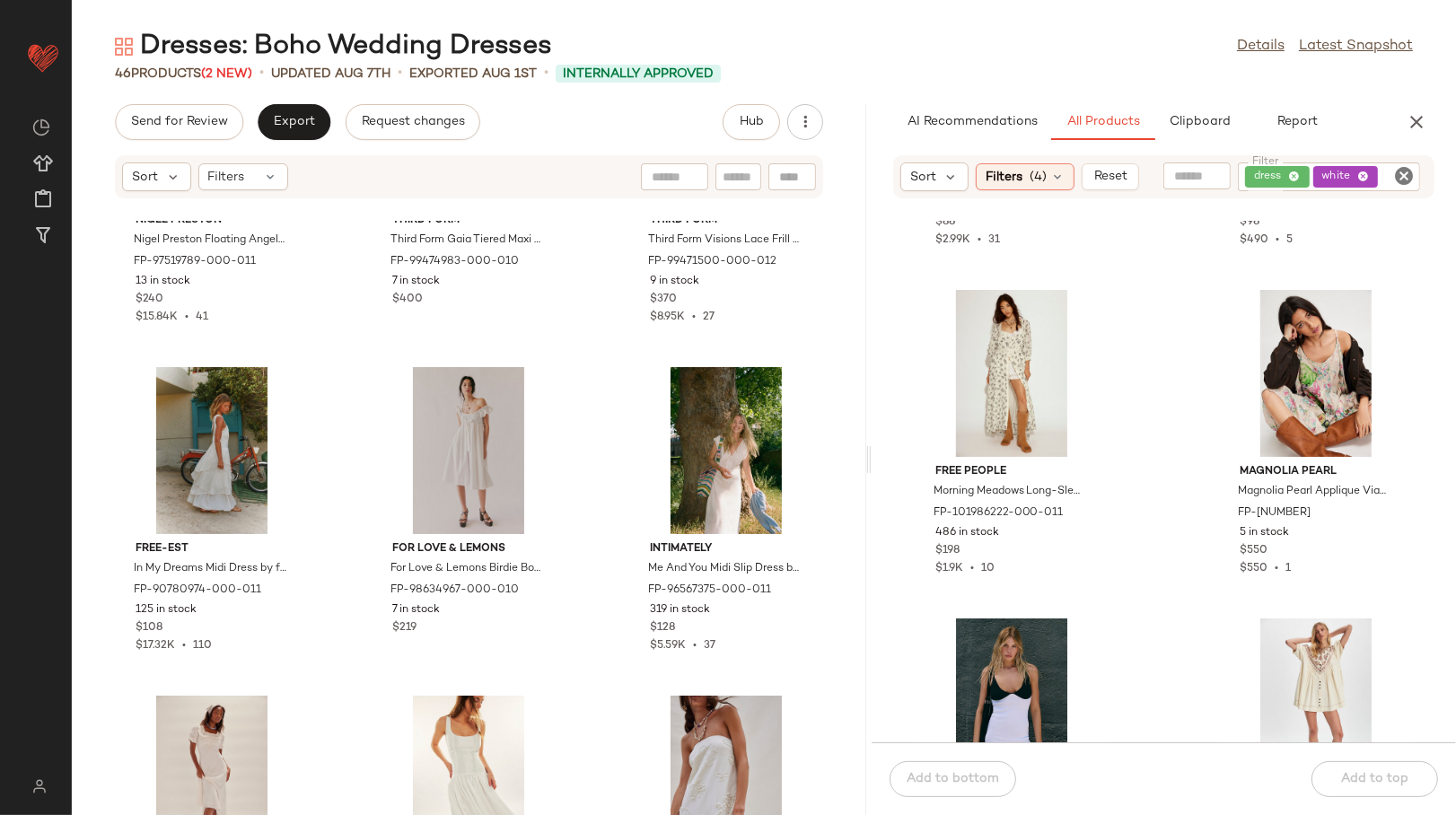 click on "Dresses: Boho Wedding Dresses  Details   Latest Snapshot" 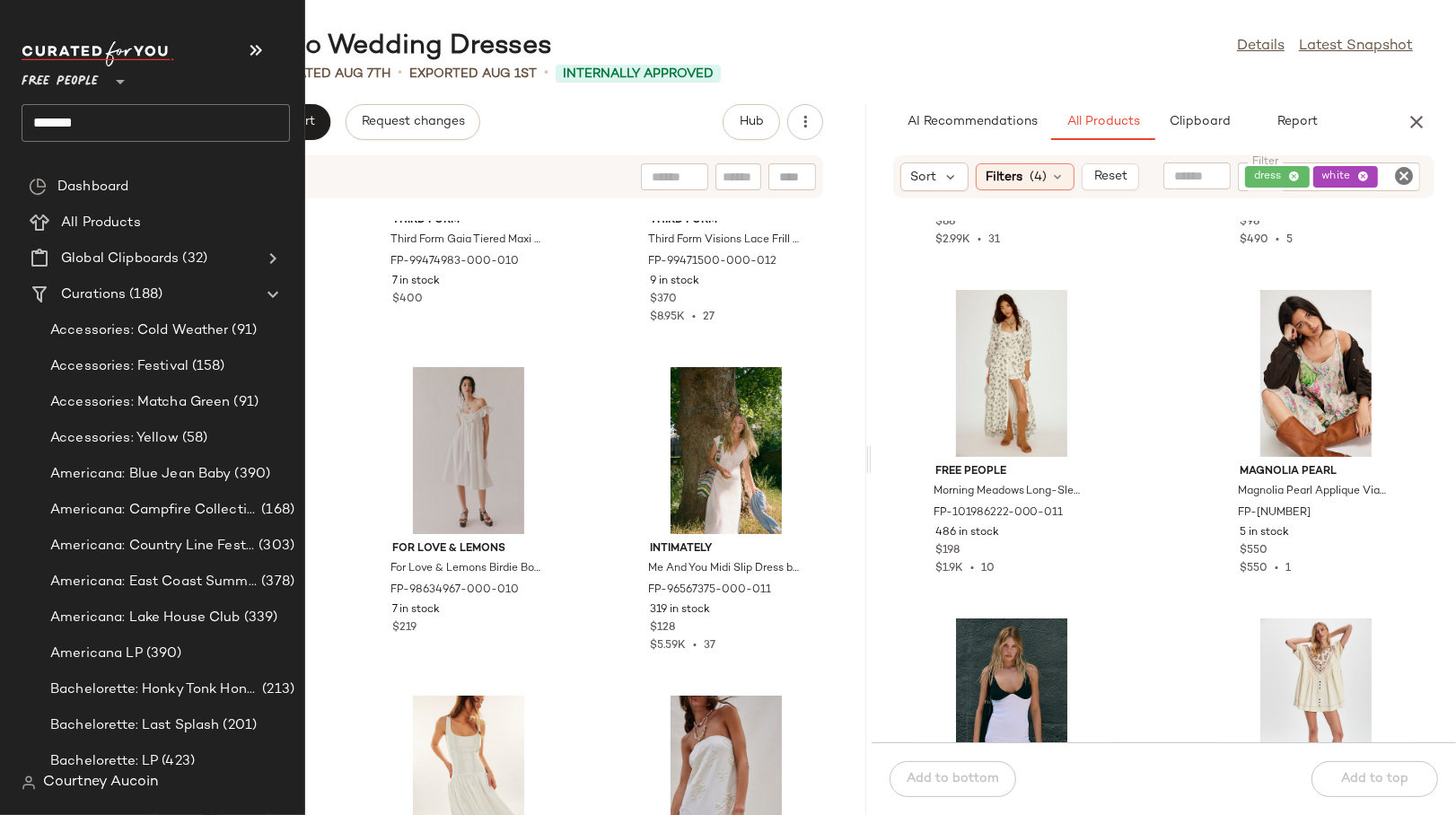 click on "*******" 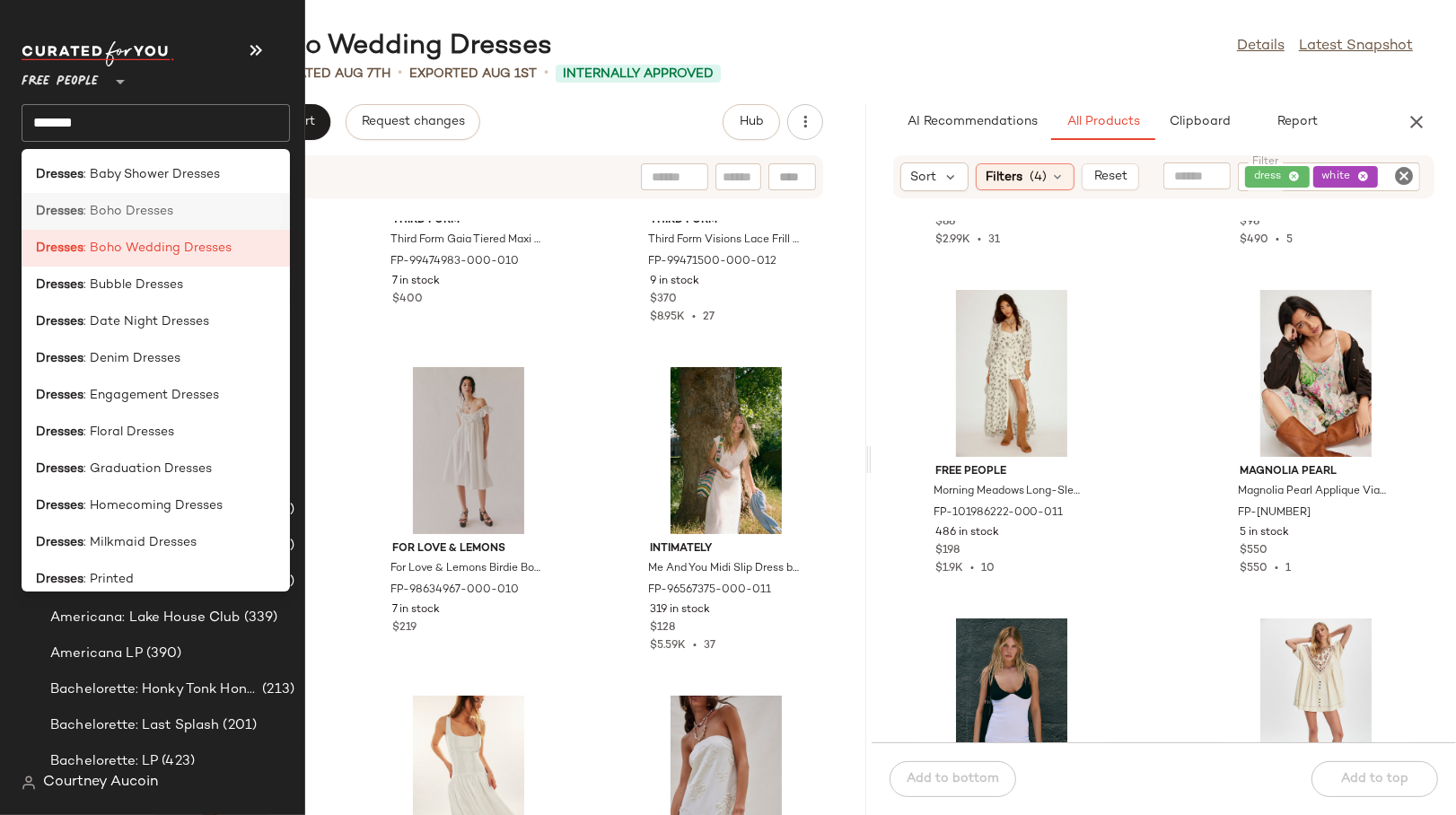 click on "Dresses : Boho Dresses" 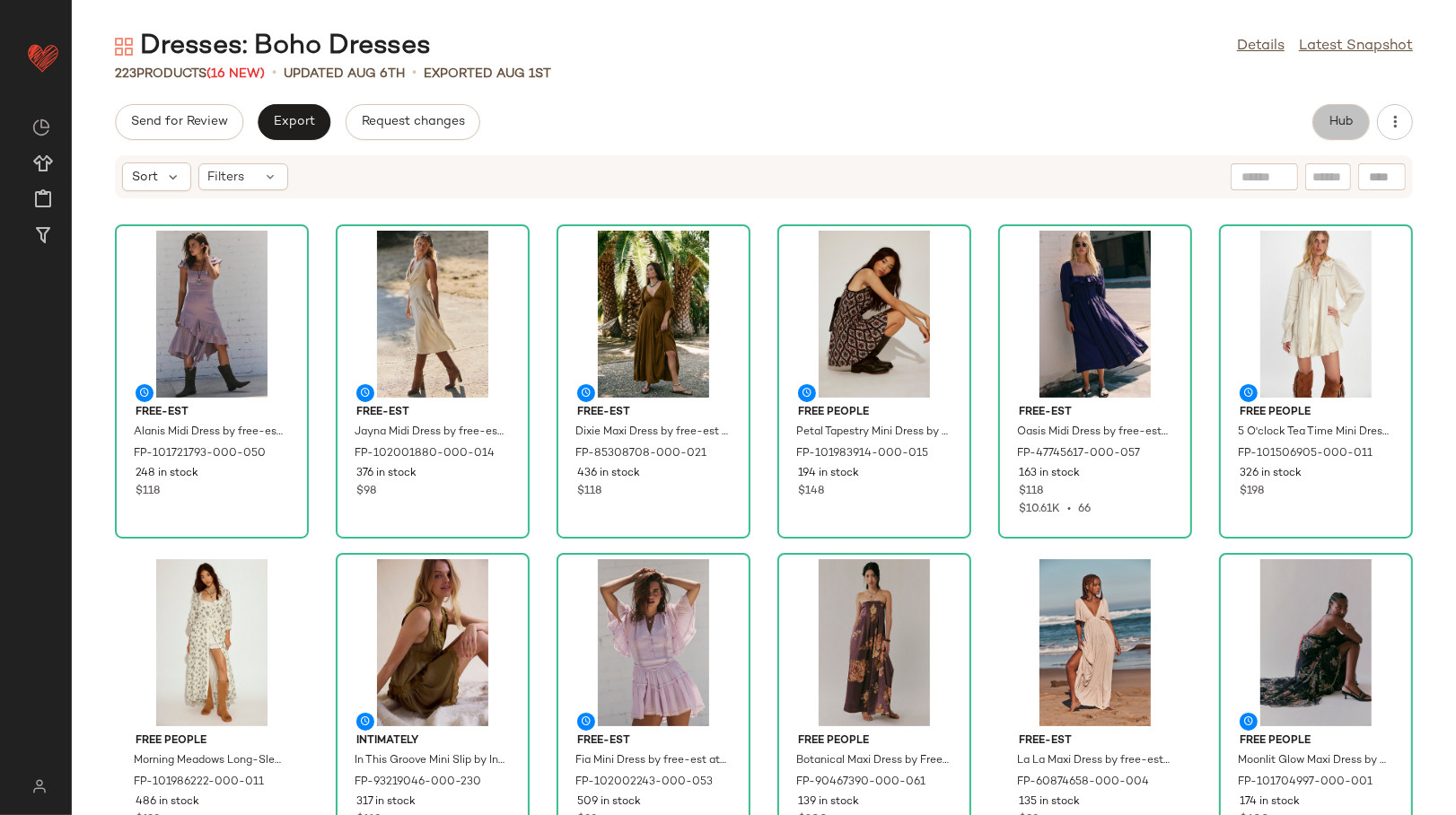 click on "Hub" at bounding box center (1341, 122) 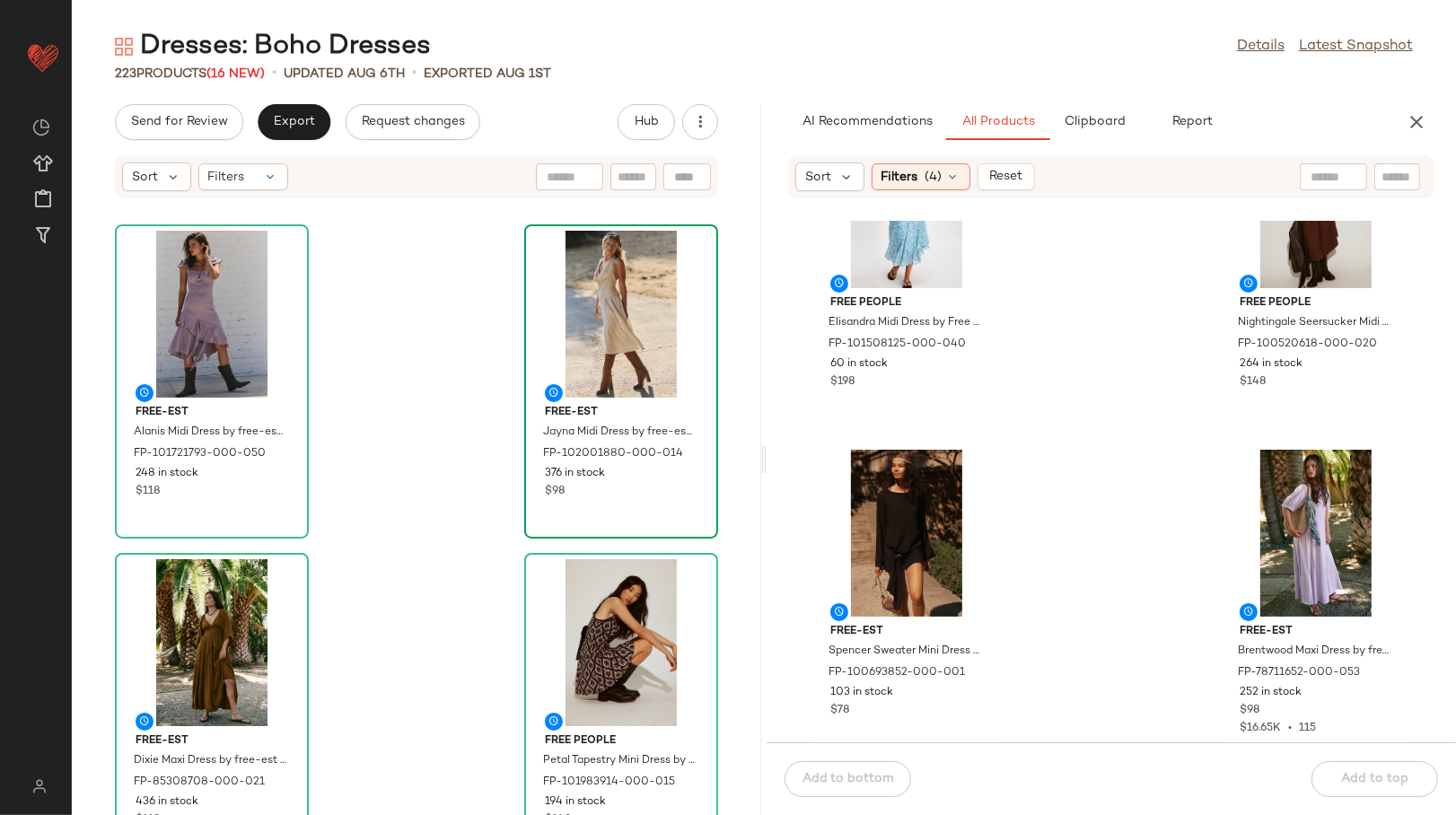 scroll, scrollTop: 2108, scrollLeft: 0, axis: vertical 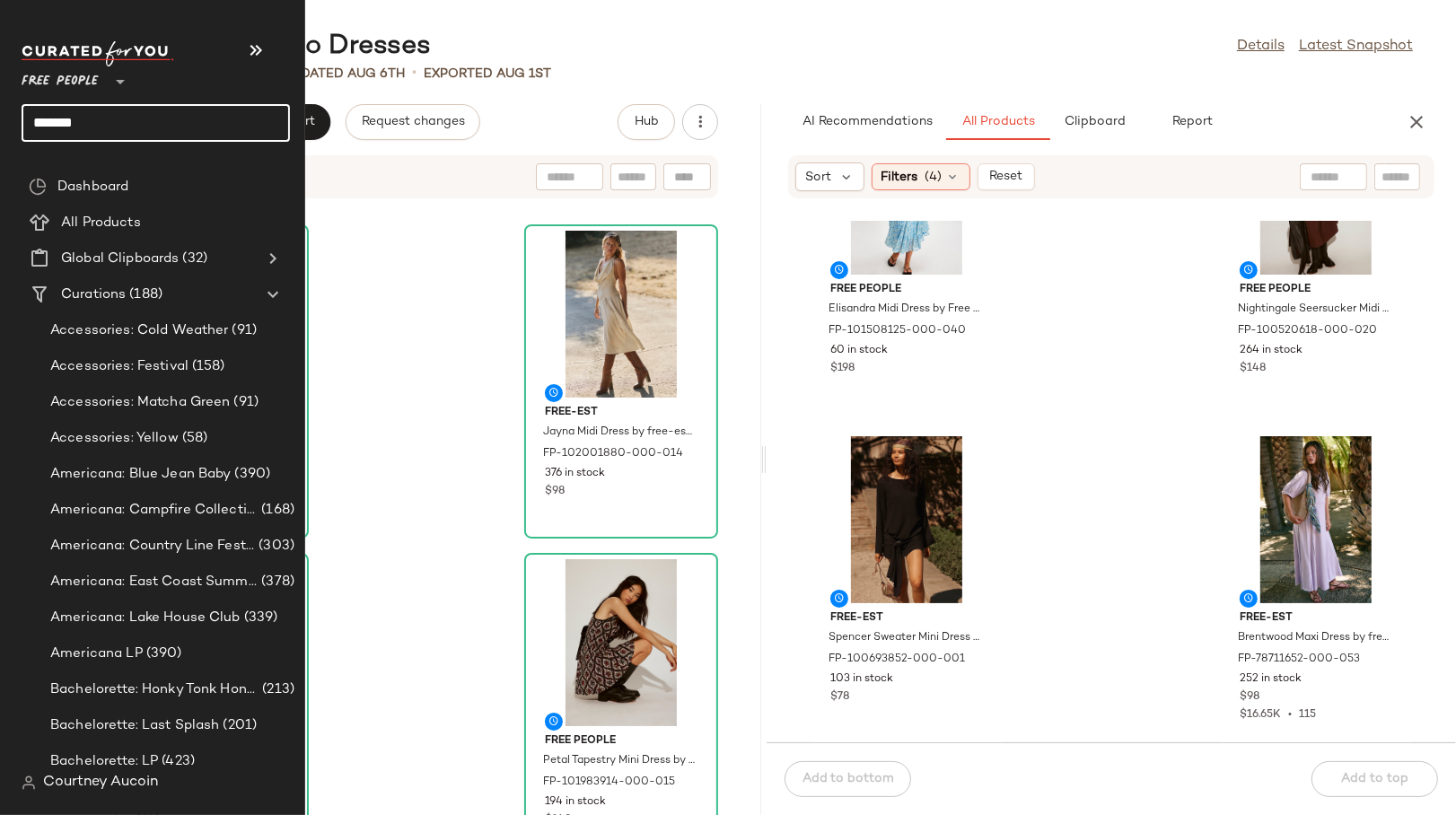 click on "*******" 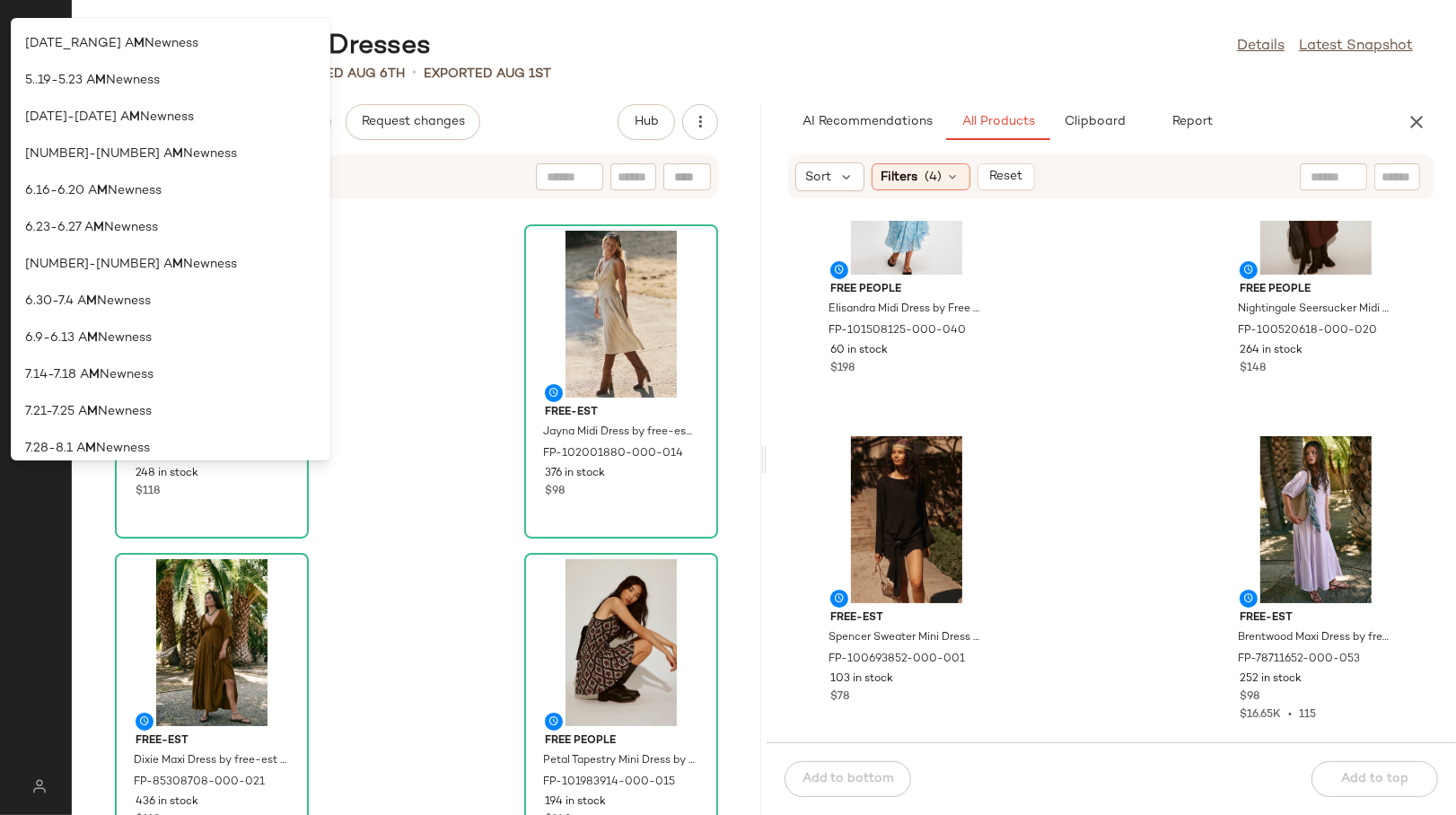 click on "Dresses: Boho Dresses  Details   Latest Snapshot" 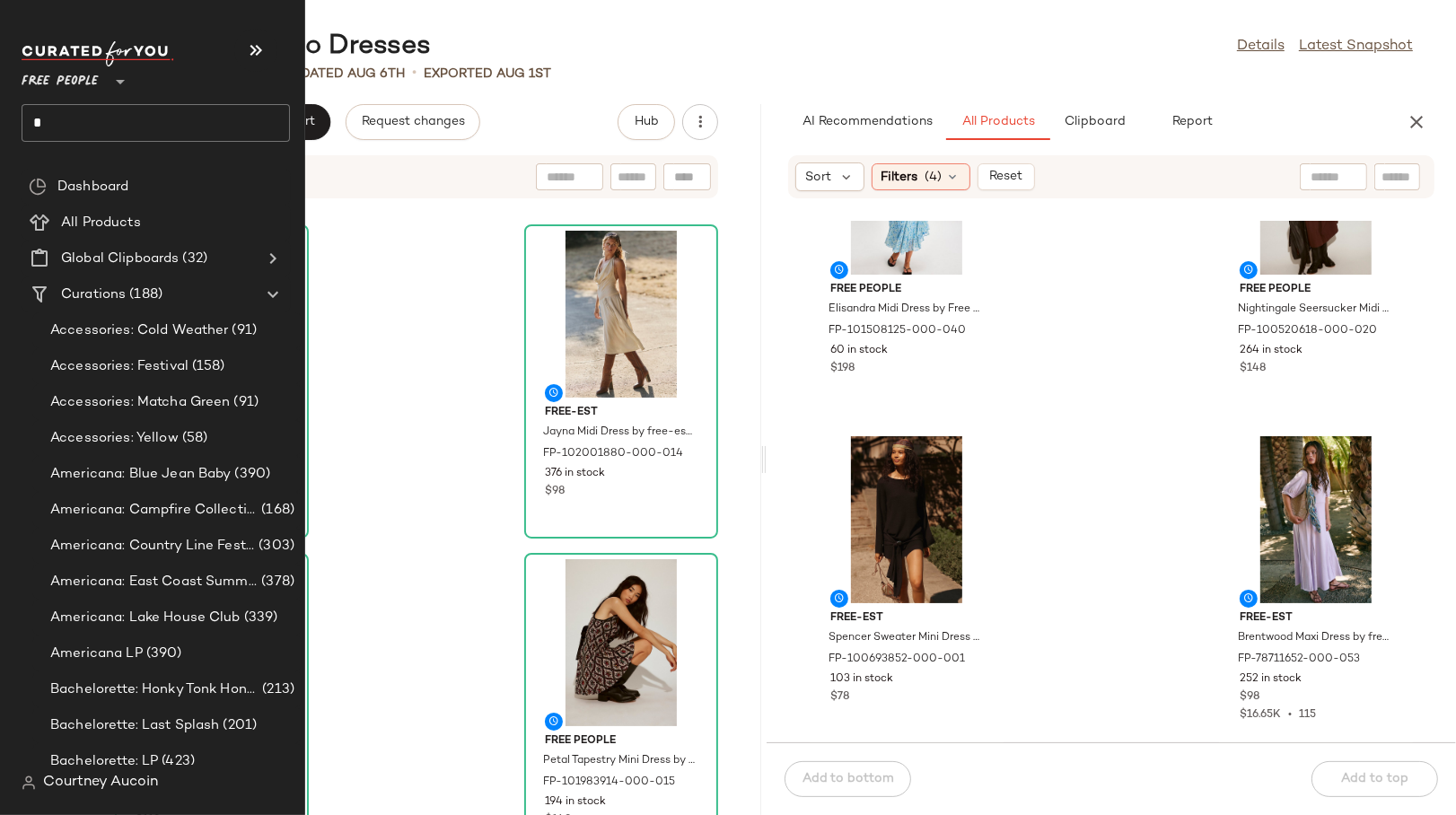 click on "*" 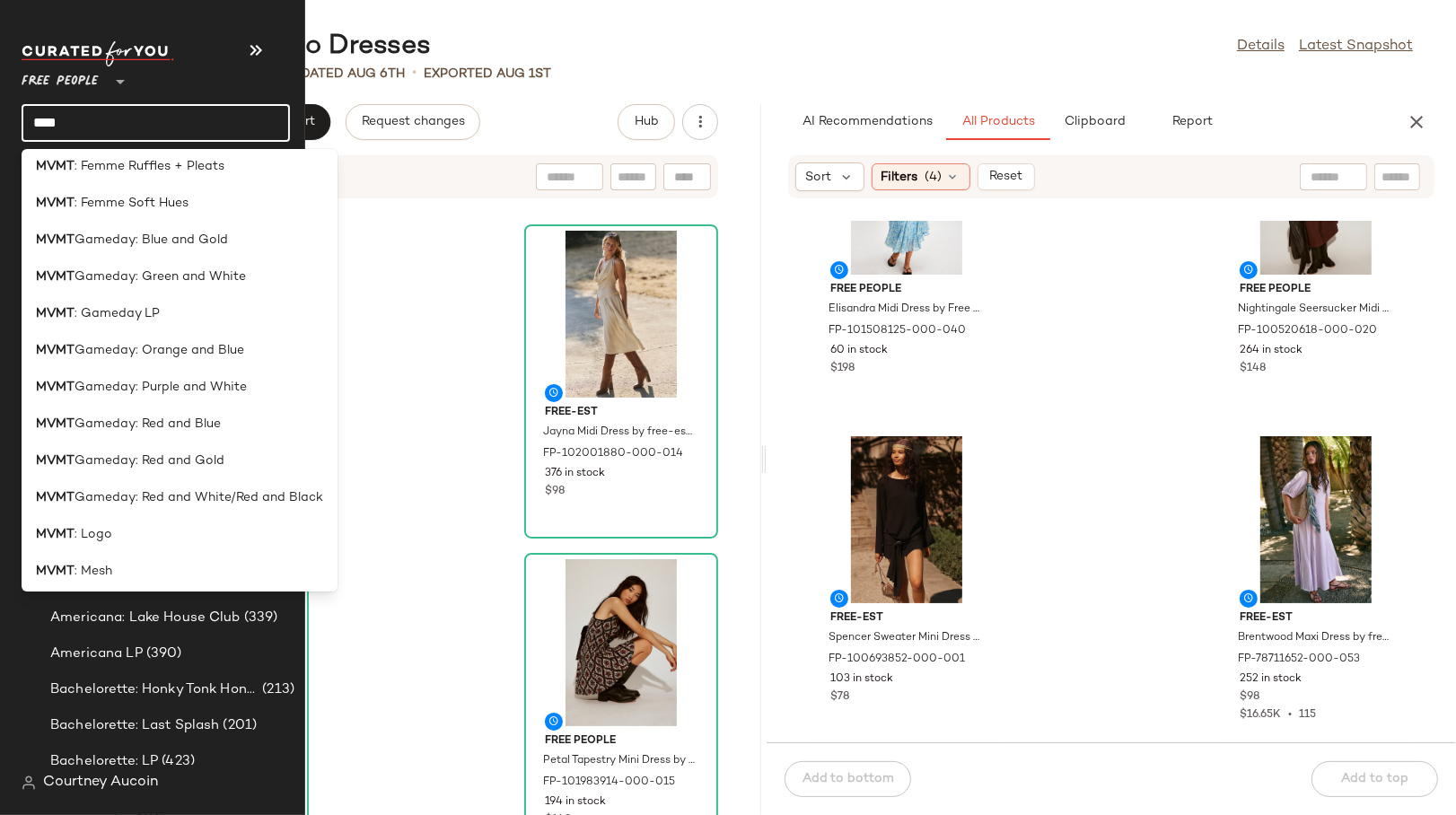 scroll, scrollTop: 399, scrollLeft: 0, axis: vertical 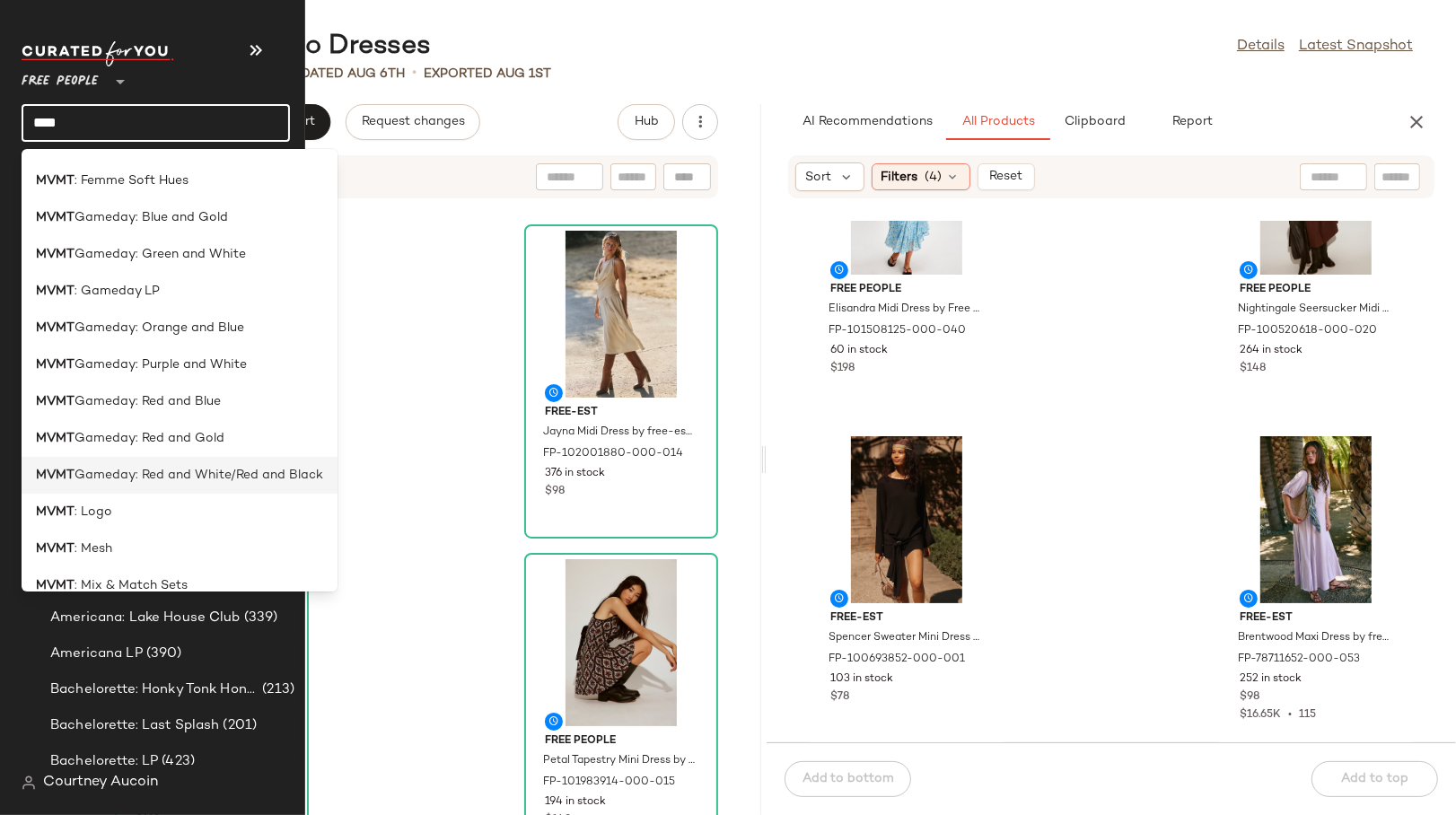 type on "****" 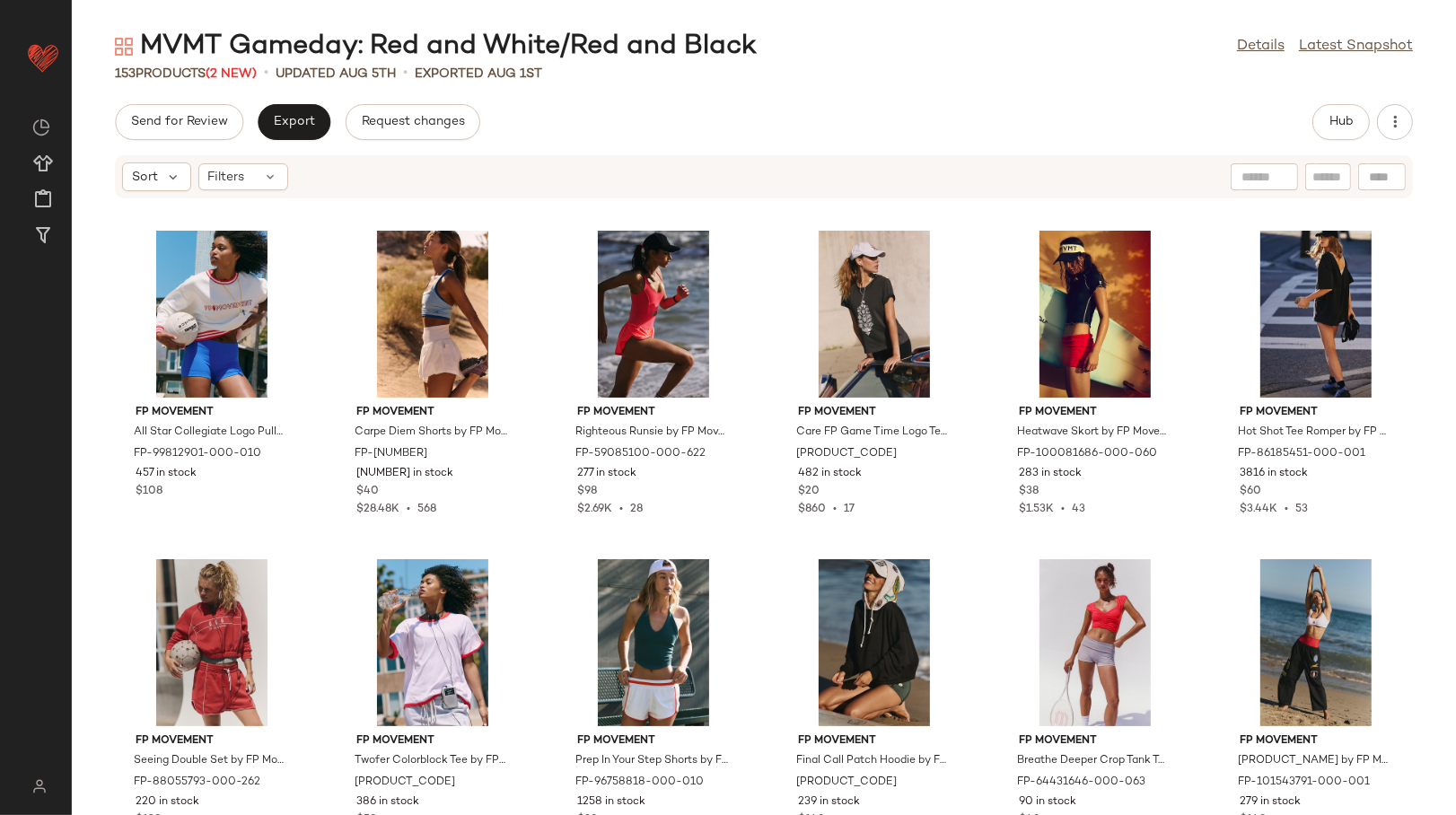 click on "Send for Review   Export   Request changes   Hub" 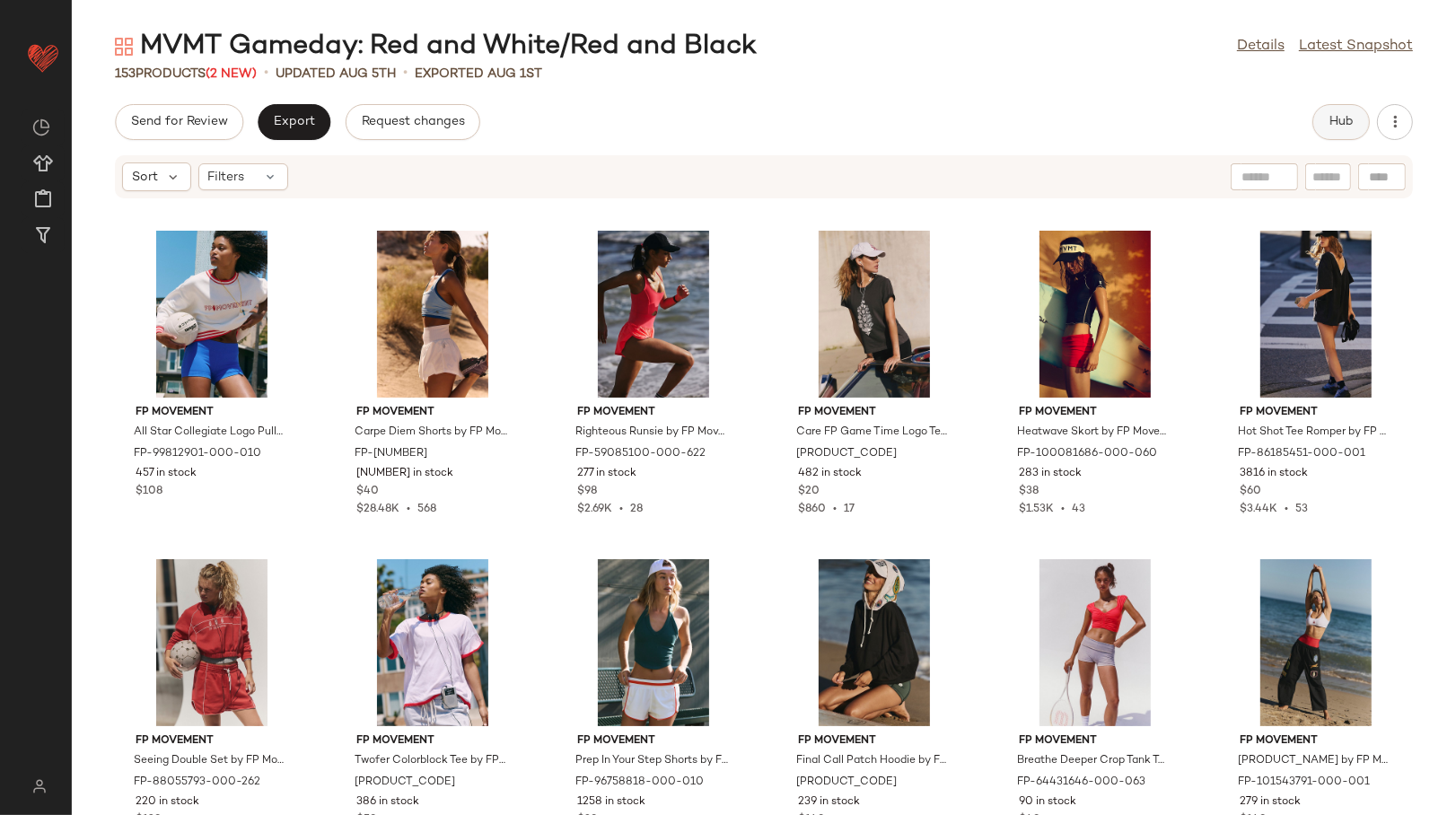 click on "Hub" at bounding box center (1341, 122) 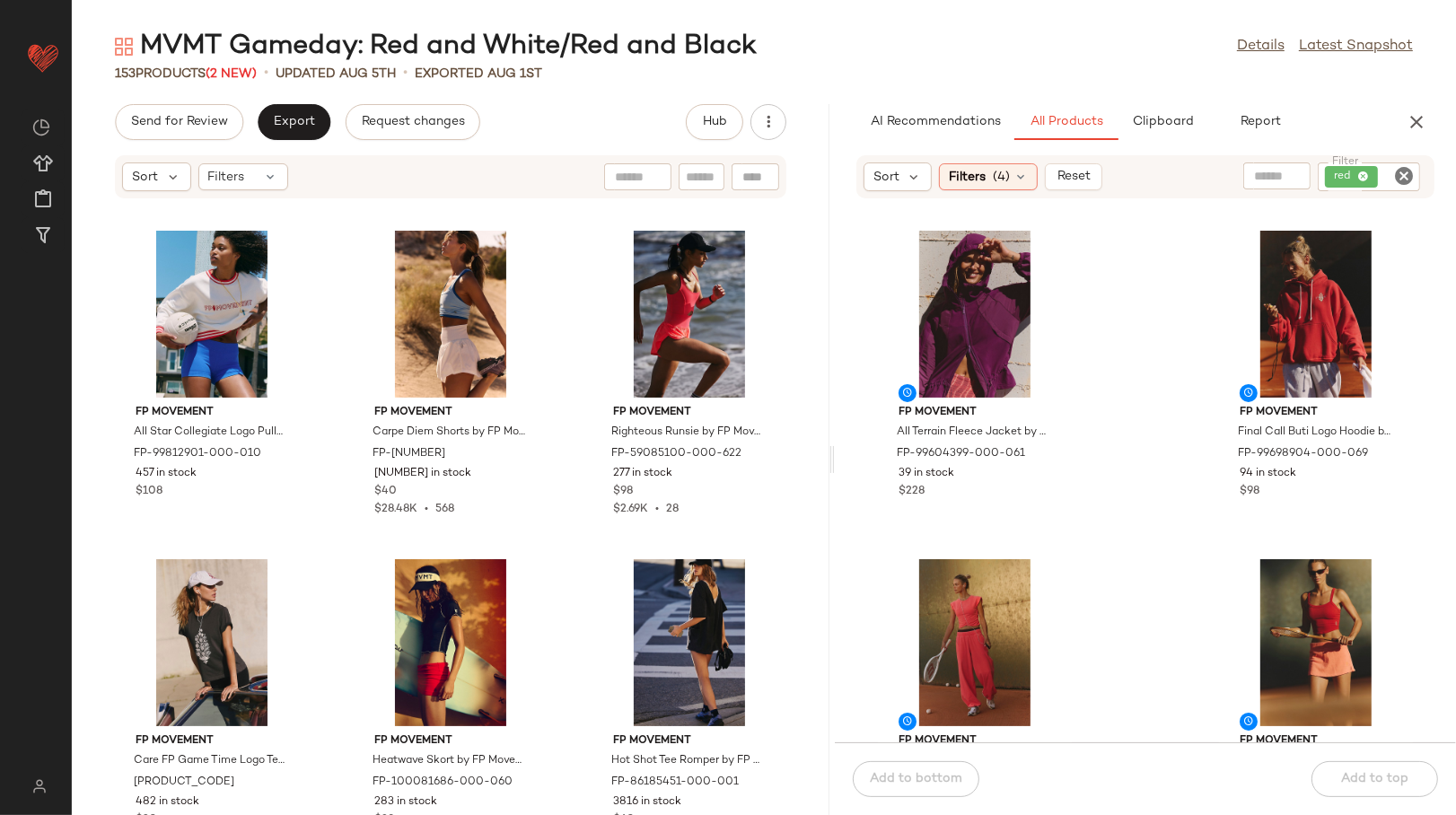 drag, startPoint x: 761, startPoint y: 463, endPoint x: 833, endPoint y: 469, distance: 72.249567 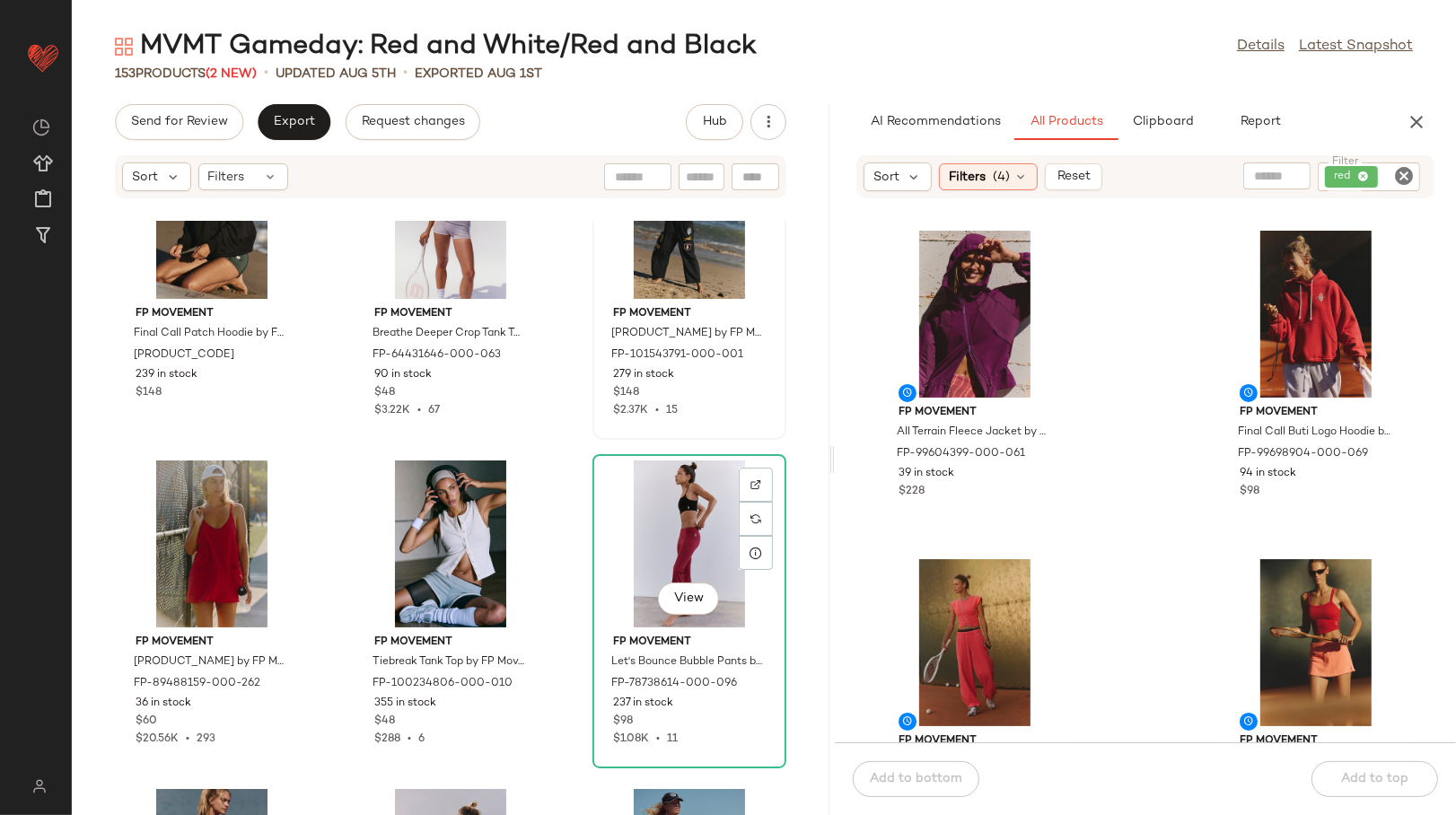 scroll, scrollTop: 1211, scrollLeft: 0, axis: vertical 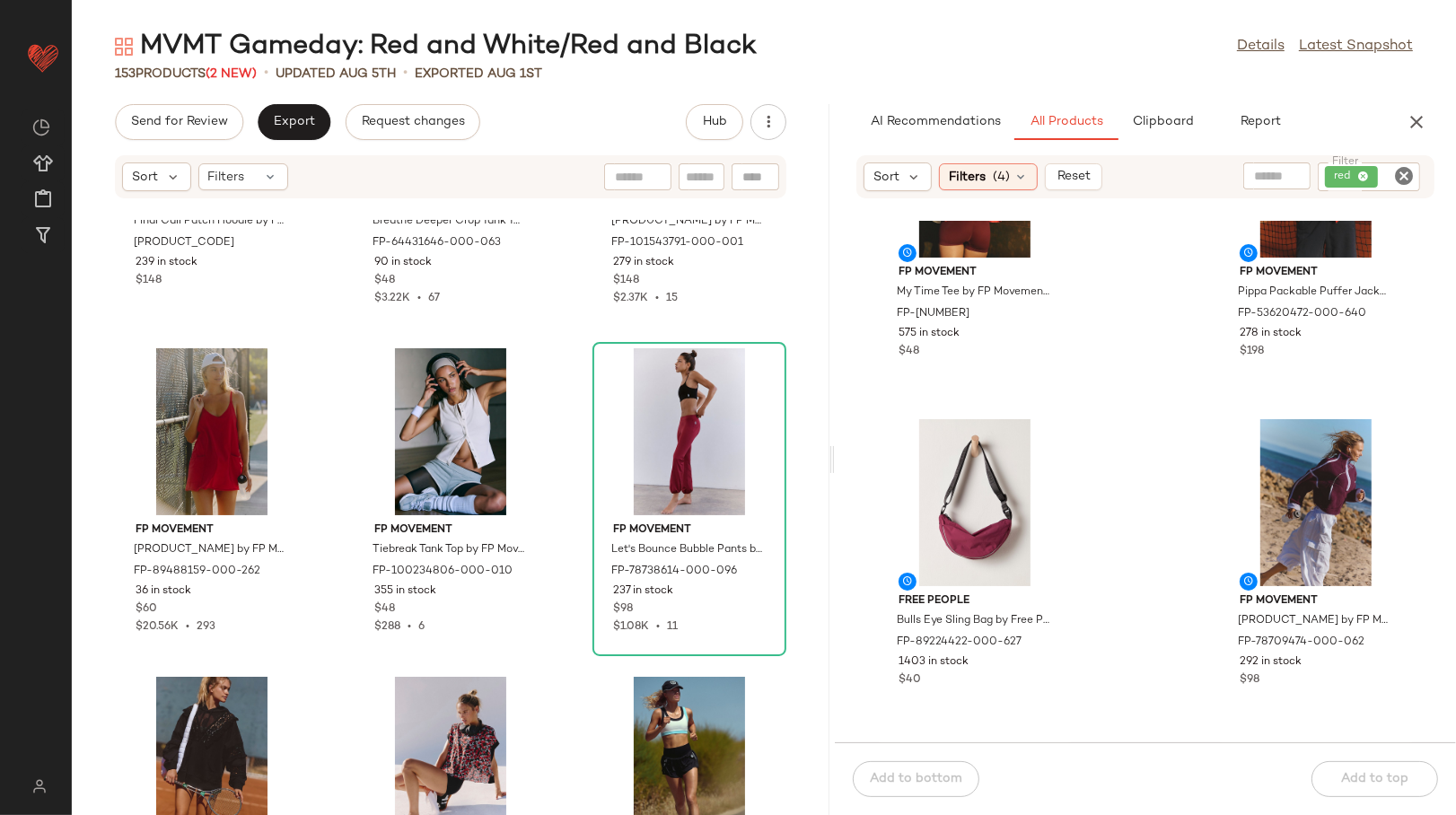 click 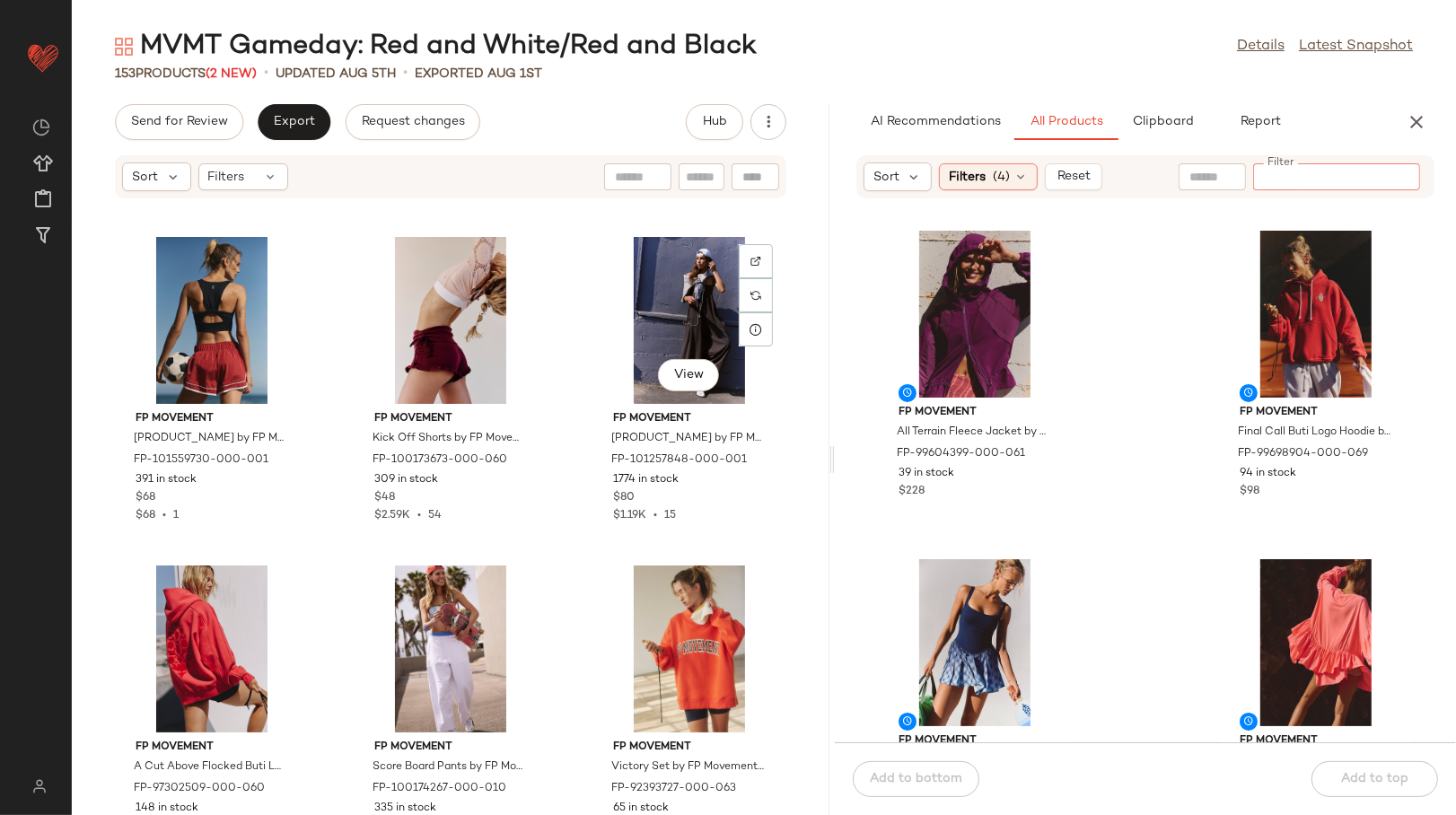 scroll, scrollTop: 2208, scrollLeft: 0, axis: vertical 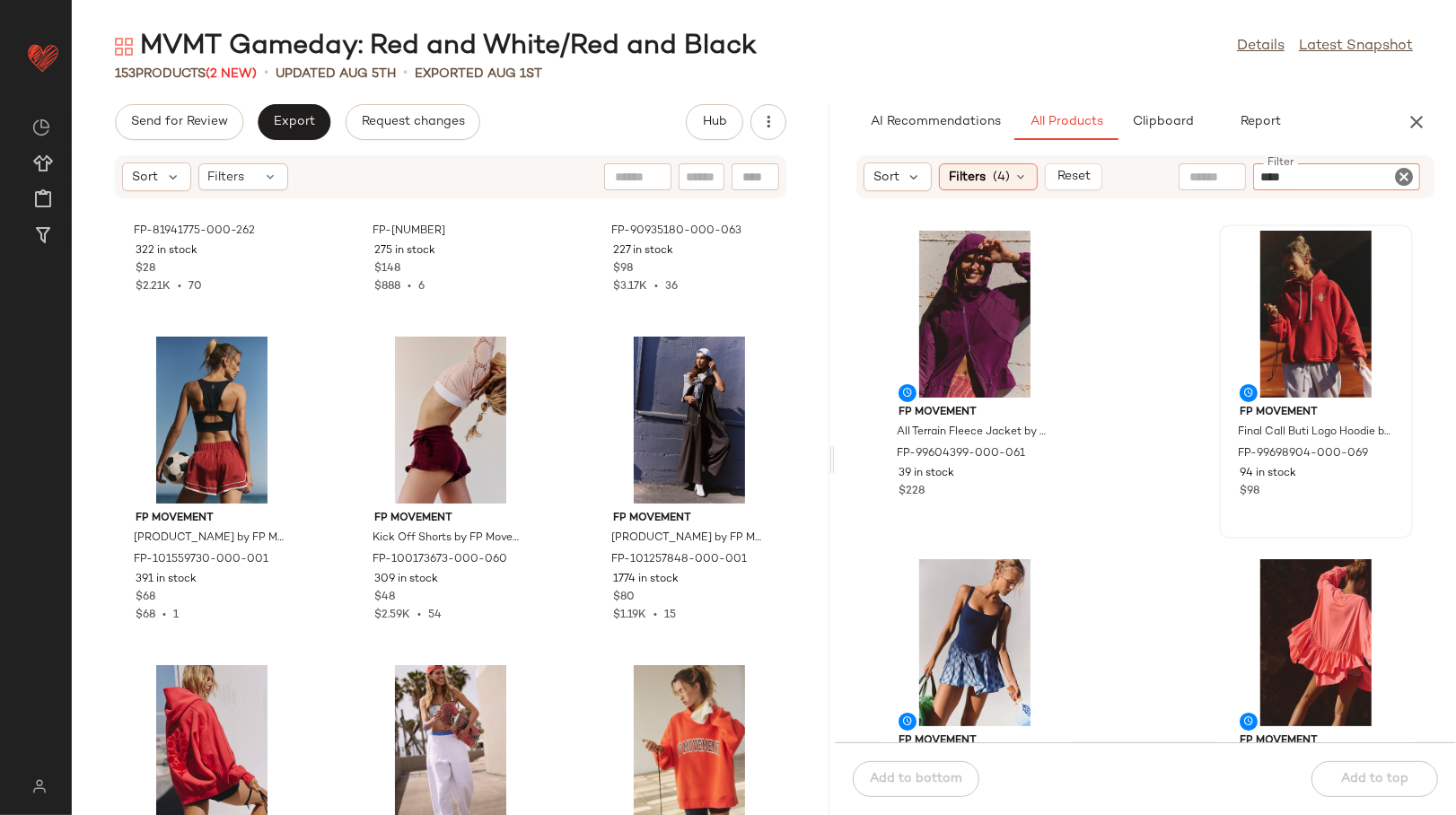 type on "*****" 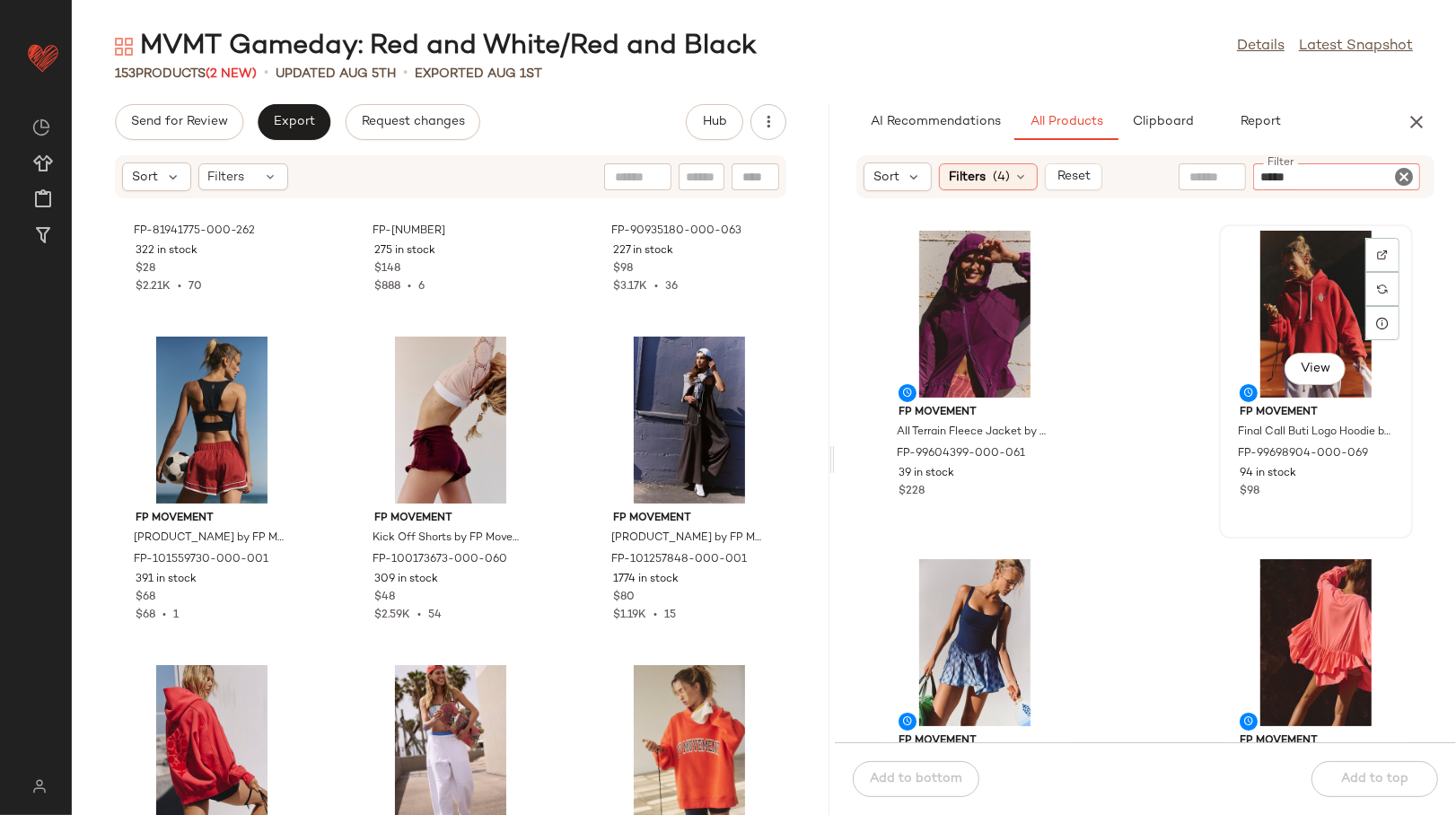 type 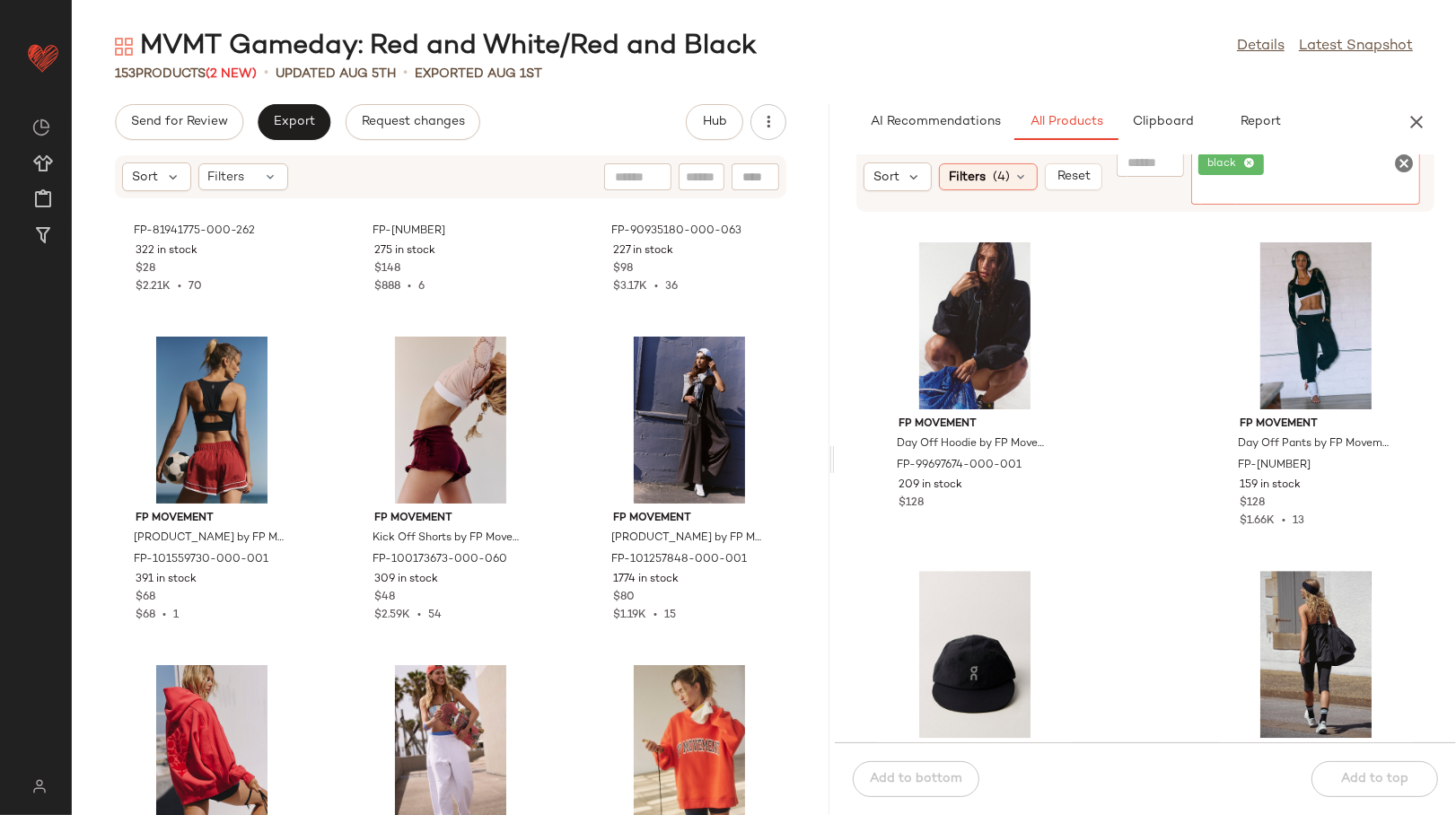 scroll, scrollTop: 4702, scrollLeft: 0, axis: vertical 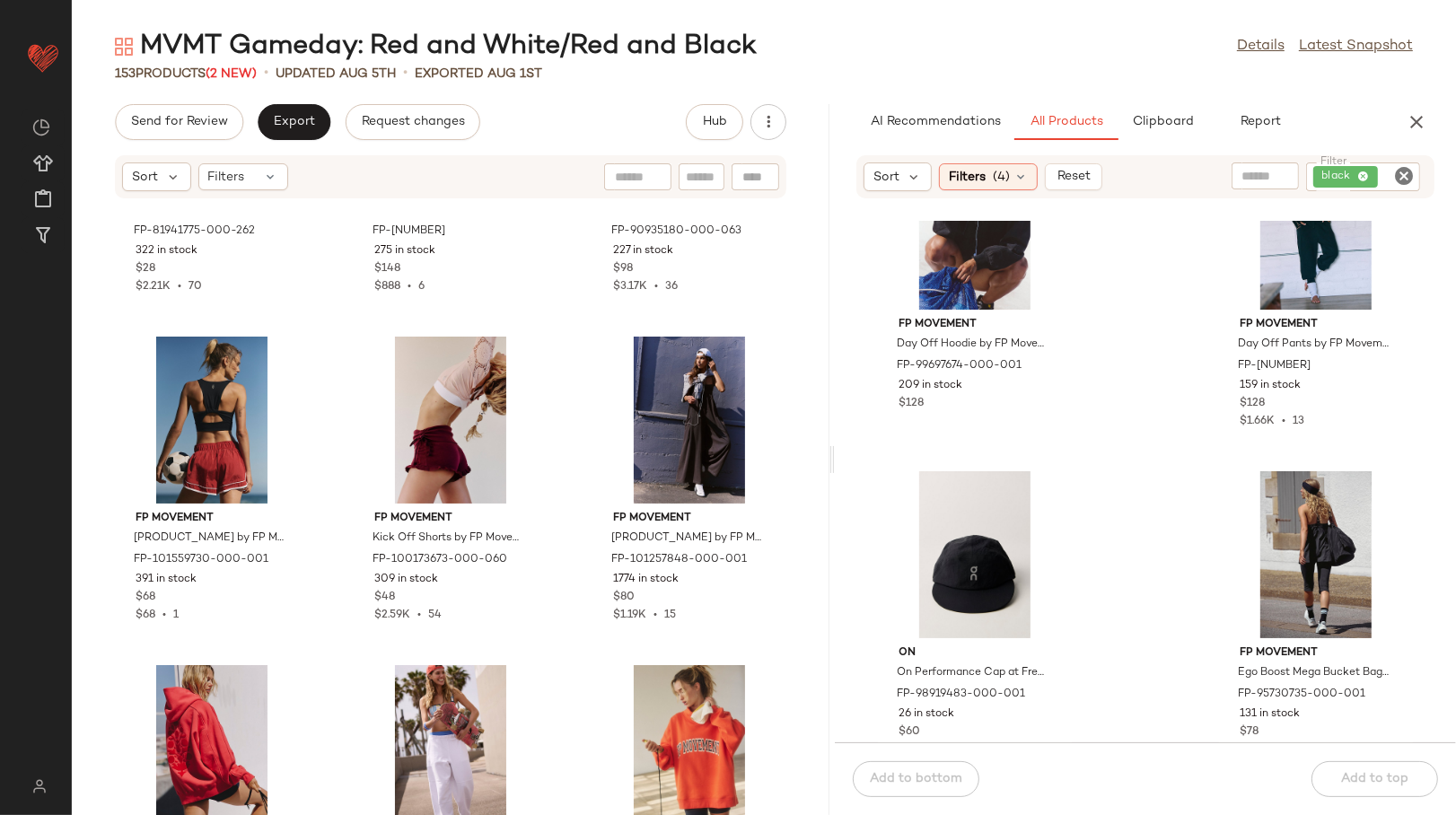 click on "MVMT Gameday: Red and White/Red and Black  Details   Latest Snapshot  [NUMBER]   Products  ([NUMBER] New)  •   updated Aug [NUMBER]th  •  Exported Aug [NUMBER]st  Send for Review   Export   Request changes   Hub  Sort  Filters FP Movement Inspire Tank Top by FP Movement at Free People in Red, Size: M FP-81941775-000-262 [NUMBER] in stock $[NUMBER] $[NUMBER]K  •  [NUMBER] FP Movement Counting Stars Pants by FP Movement at Free People in White, Size: S FP-100692458-000-010 [NUMBER] in stock $[NUMBER] $[NUMBER]  •  [NUMBER] FP Movement Back Me Up Set by FP Movement at Free People in Red, Size: S FP-90935180-000-063 [NUMBER] in stock $[NUMBER] $[NUMBER]K  •  [NUMBER] FP Movement Push The Pace Cami Top by FP Movement at Free People in Black, Size: XL FP-101559730-000-001 [NUMBER] in stock $[NUMBER] $[NUMBER]  •  [NUMBER] FP Movement Kick Off Shorts by FP Movement at Free People in Red, Size: S FP-100173673-000-060 [NUMBER] in stock $[NUMBER] $[NUMBER]K  •  [NUMBER] FP Movement Hot Shot Strappy Onesie by FP Movement at Free People in Black, Size: S FP-101257848-000-001 [NUMBER] in stock $[NUMBER] $[NUMBER]K  •  [NUMBER] FP Movement [NUMBER] in stock $[NUMBER]" at bounding box center (764, 422) 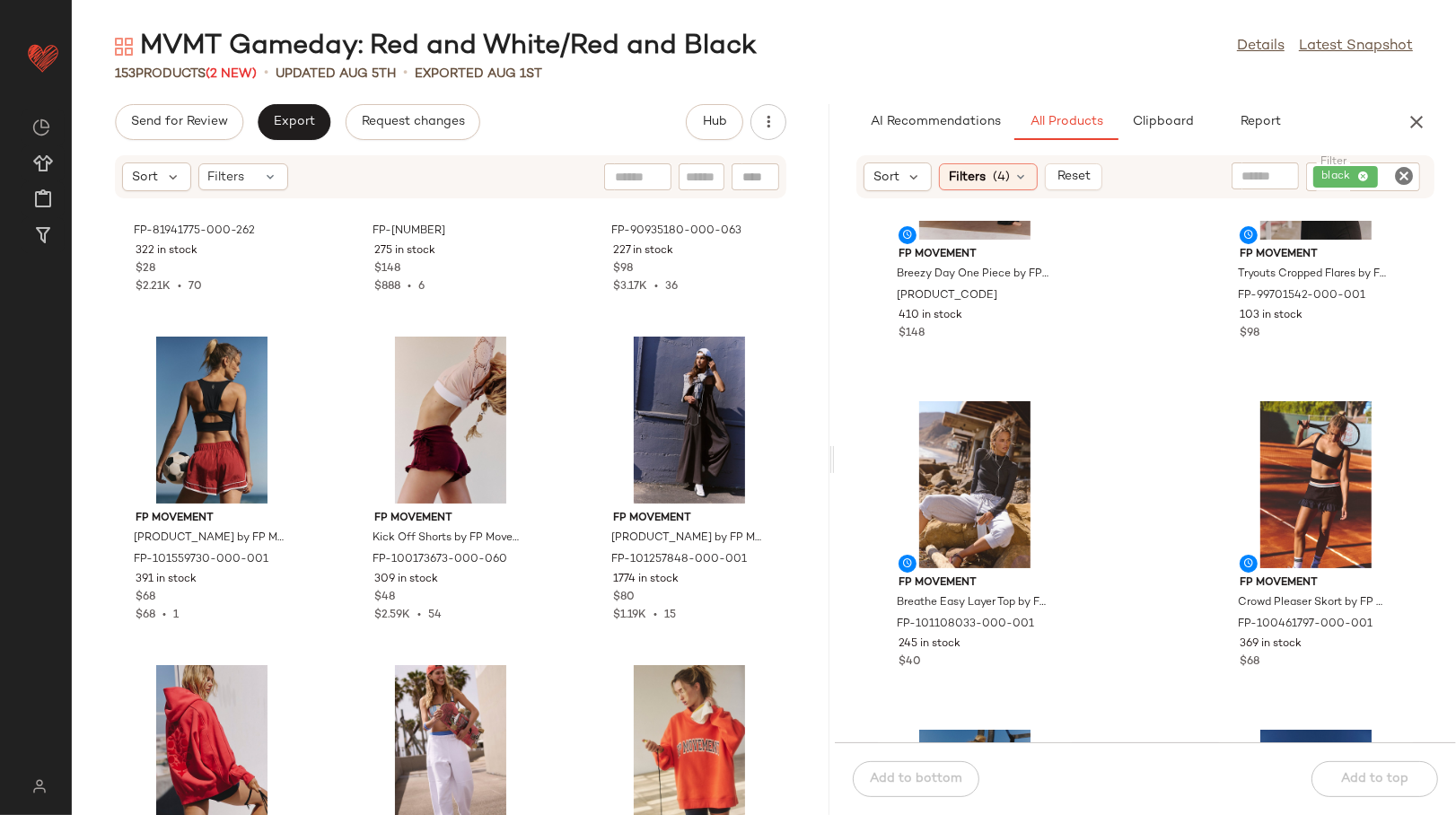 scroll, scrollTop: 0, scrollLeft: 0, axis: both 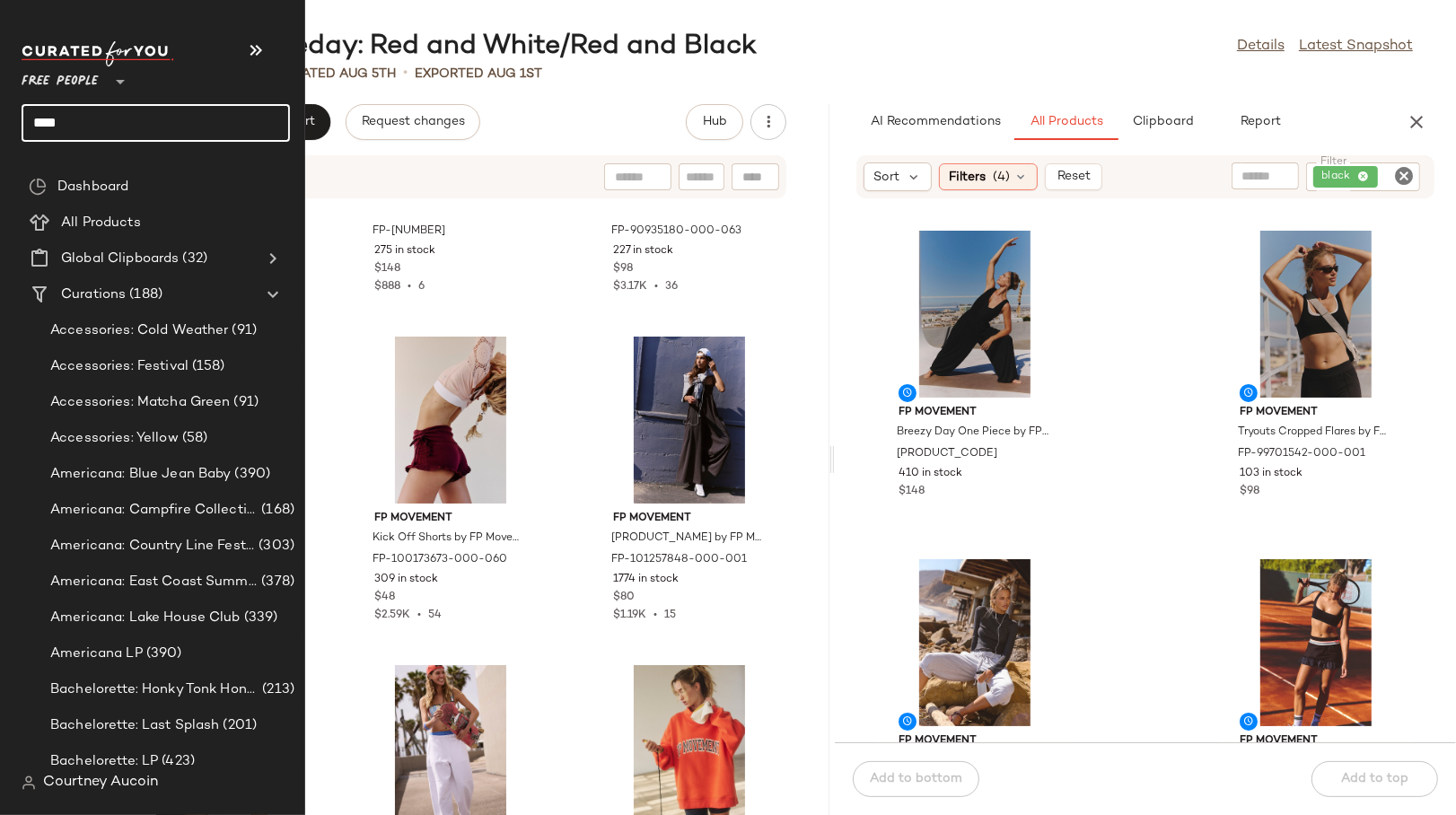 click on "****" 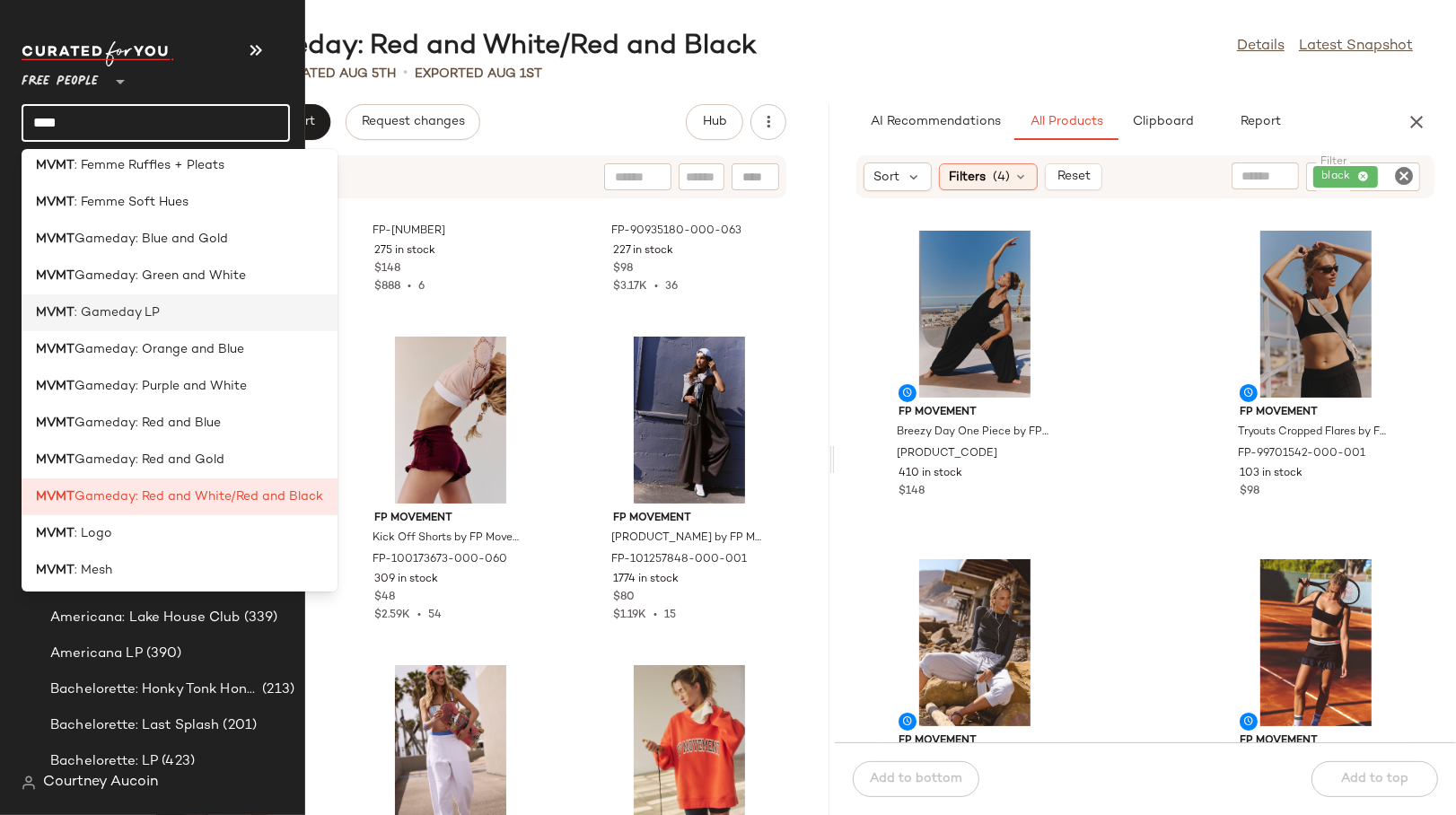 scroll, scrollTop: 399, scrollLeft: 0, axis: vertical 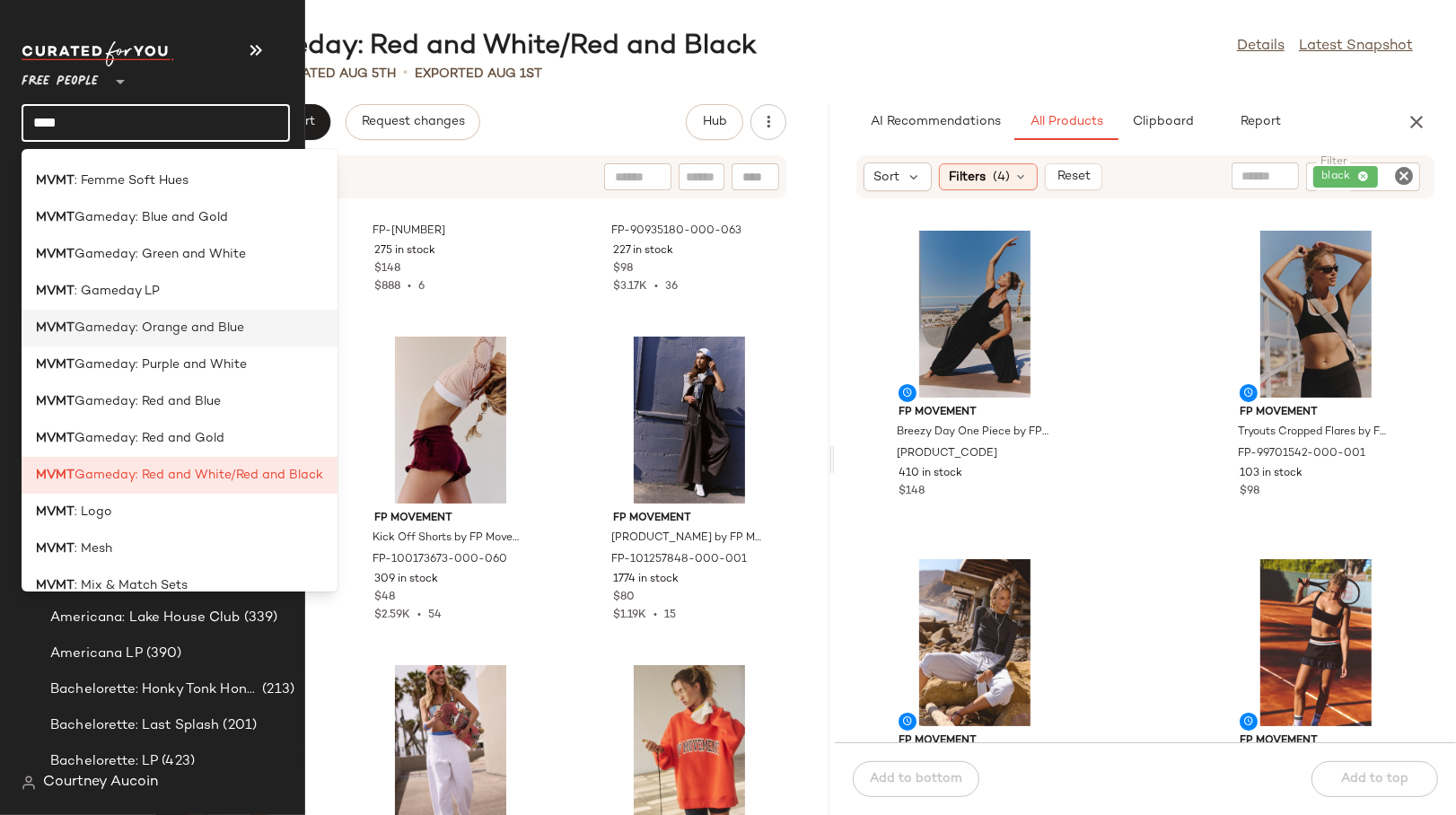 click on "MVMT  Gameday: Orange and Blue" 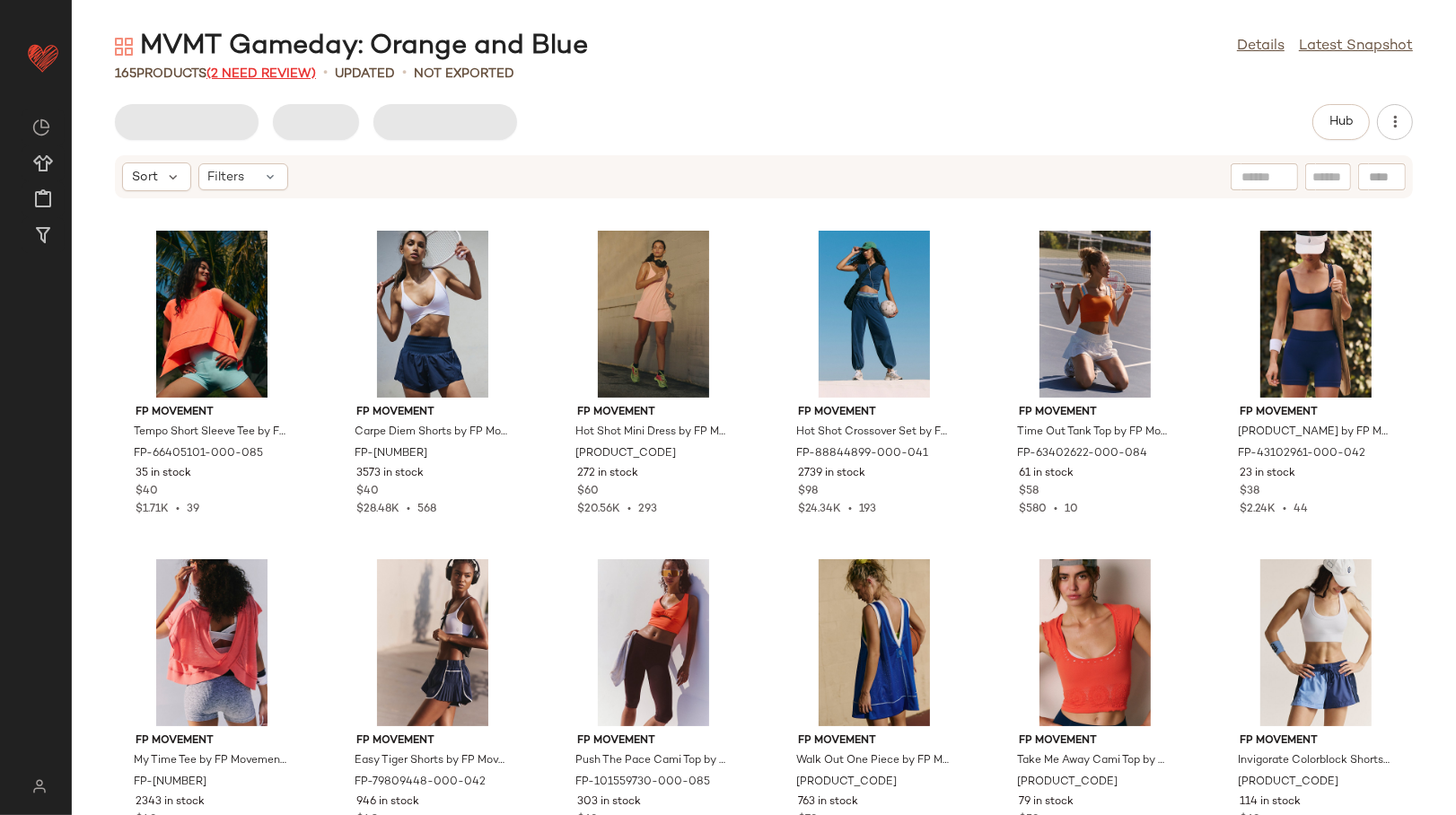 click on "(2 Need Review)" at bounding box center (261, 74) 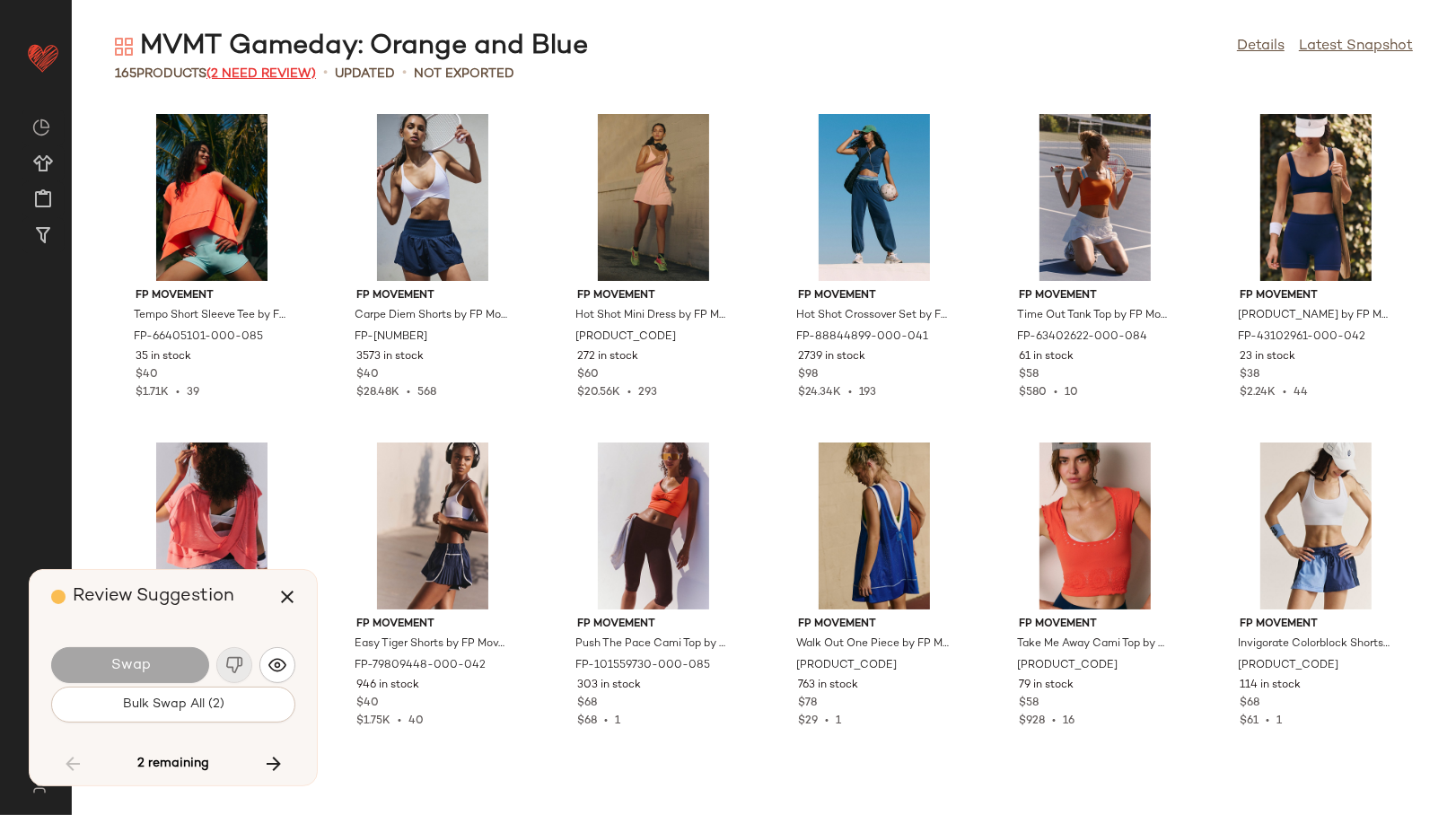 scroll, scrollTop: 5256, scrollLeft: 0, axis: vertical 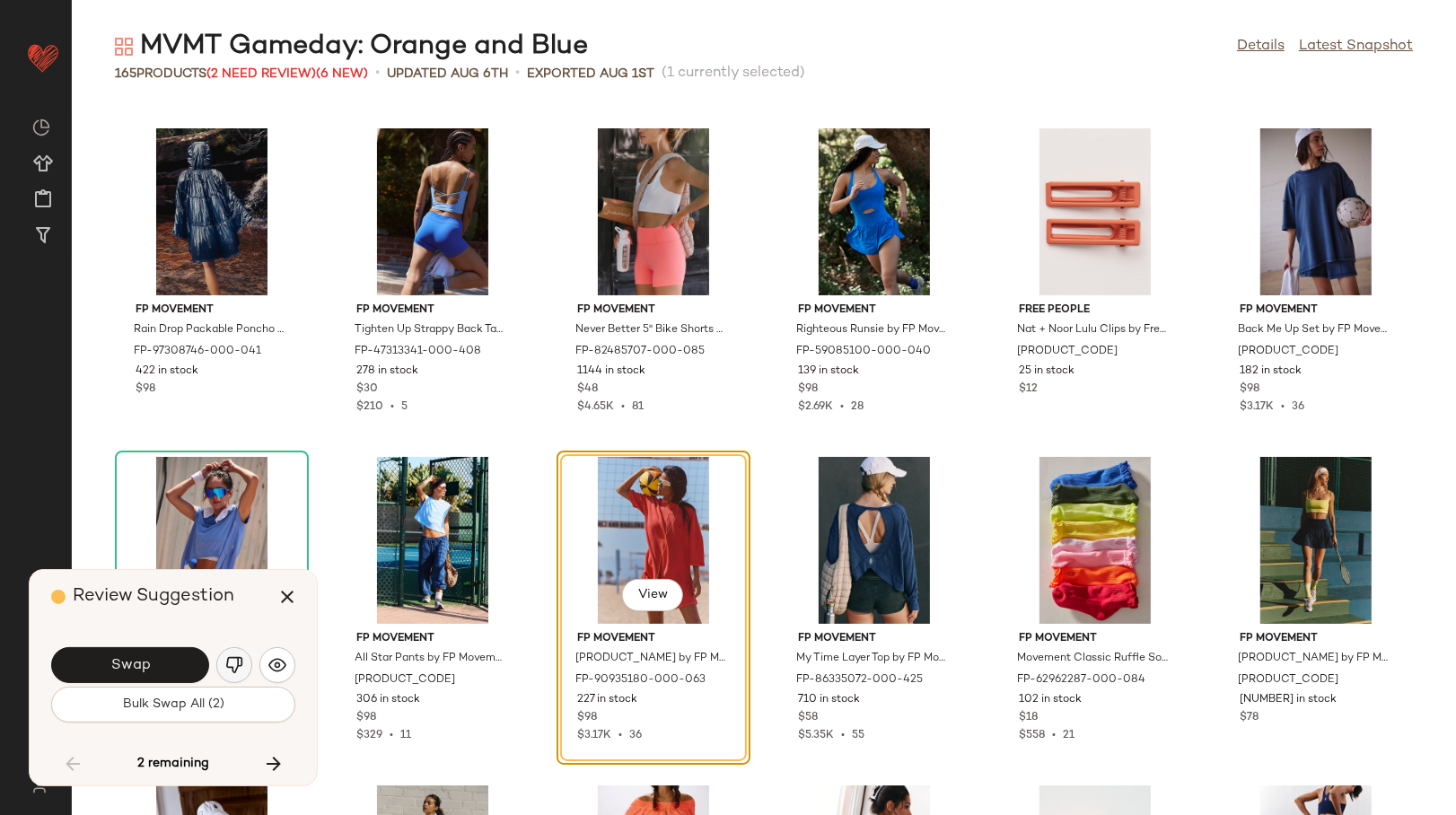 click 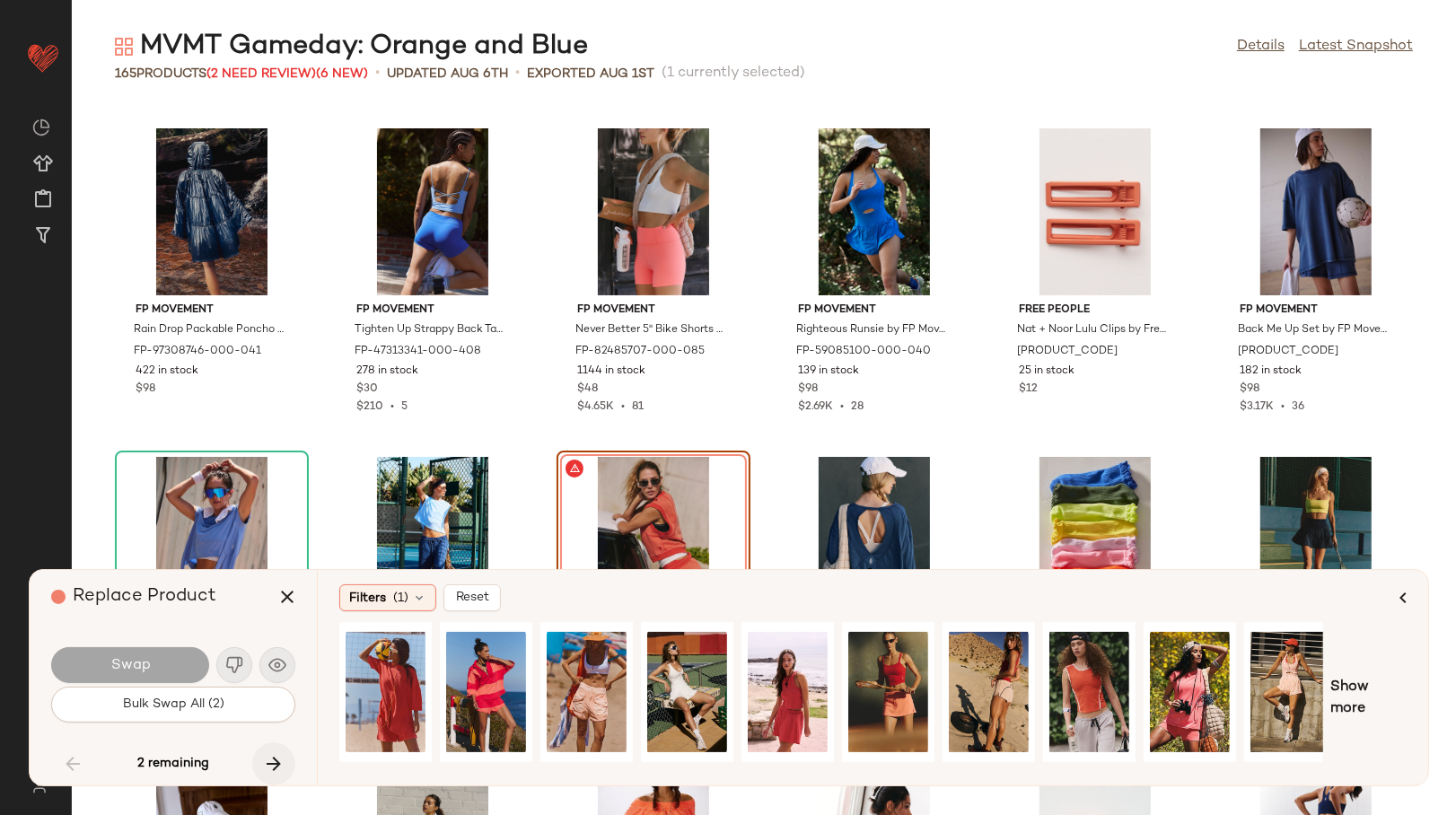 click at bounding box center [274, 764] 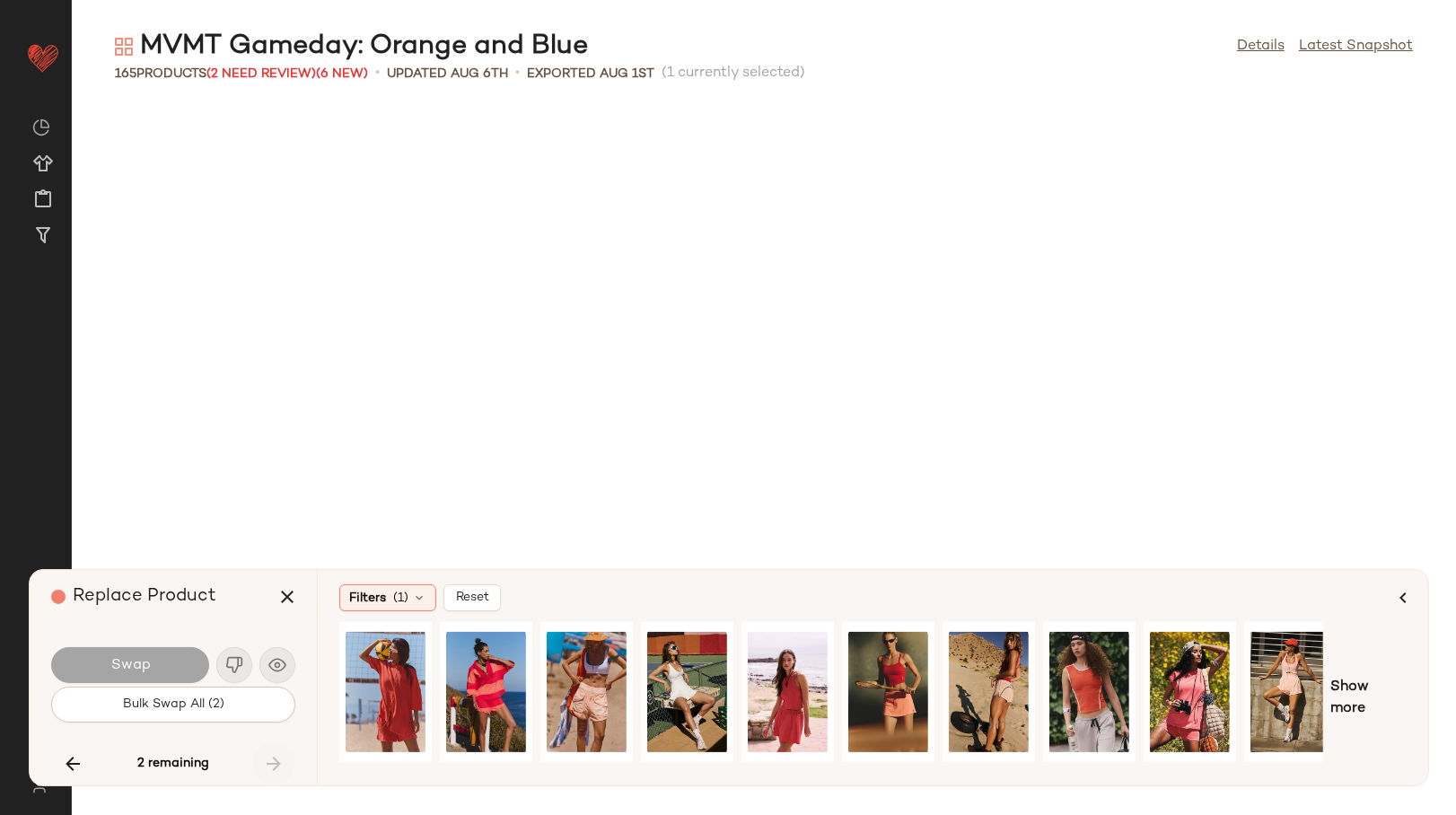 scroll, scrollTop: 6570, scrollLeft: 0, axis: vertical 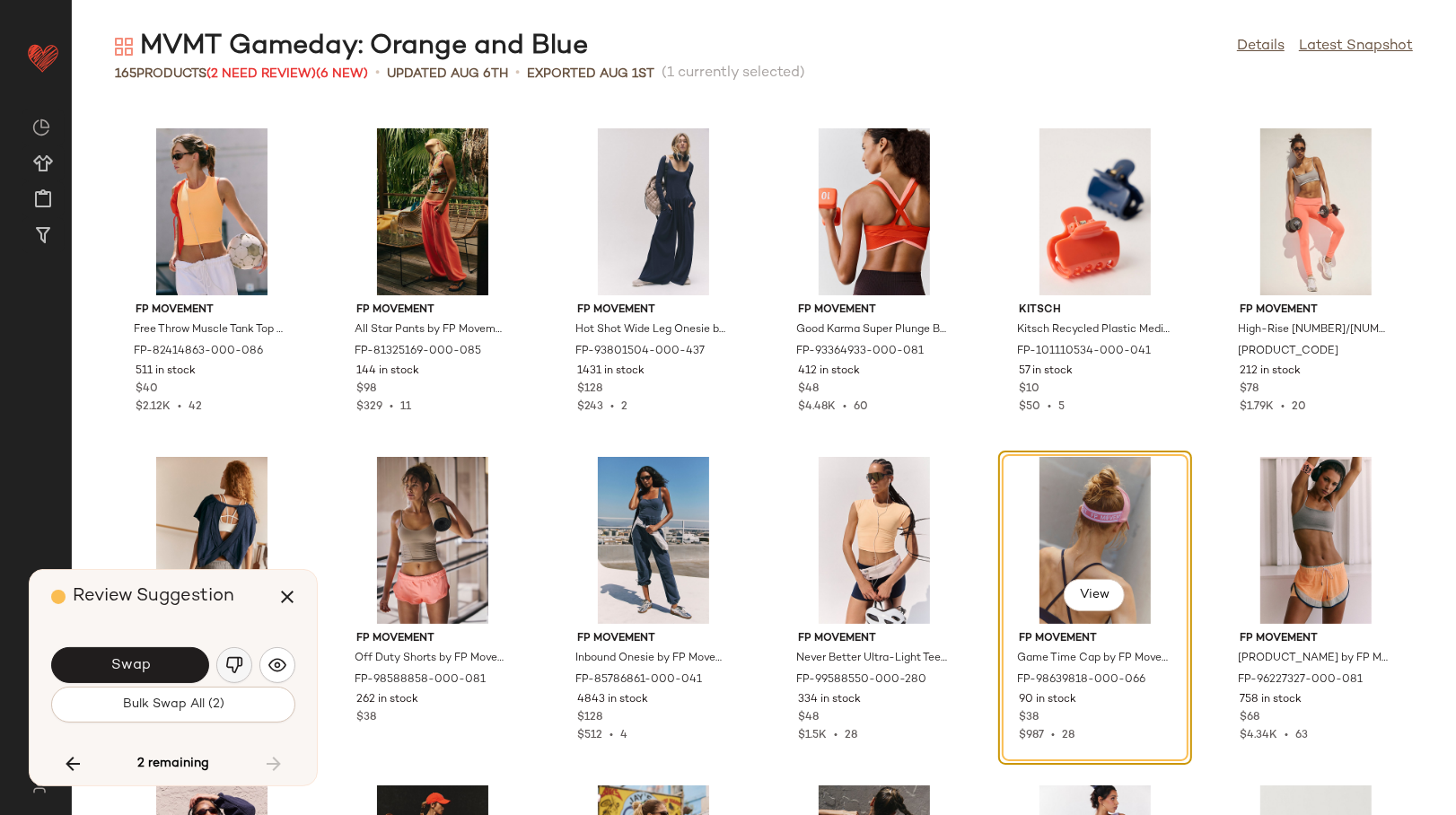 click 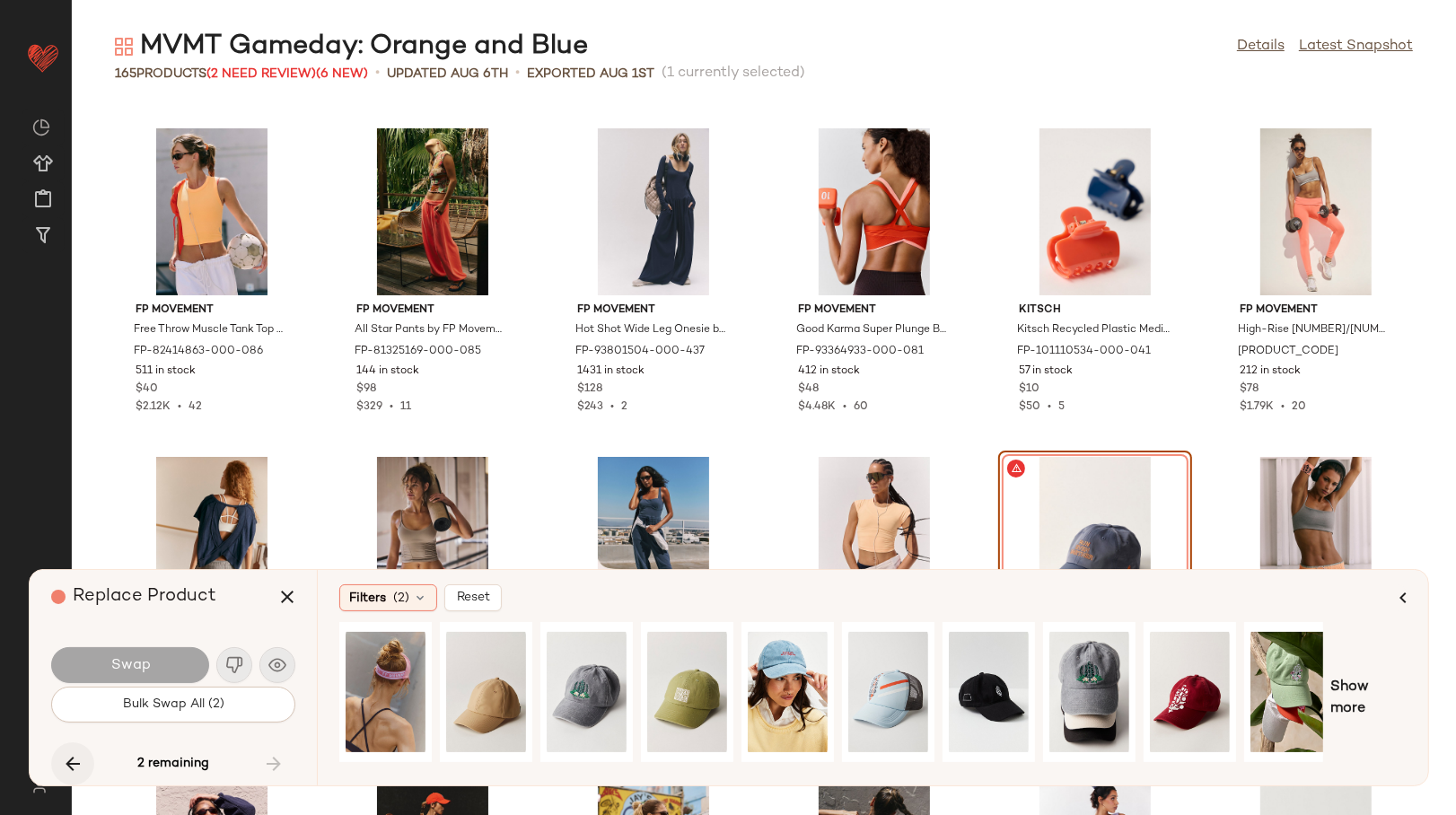 click at bounding box center (73, 764) 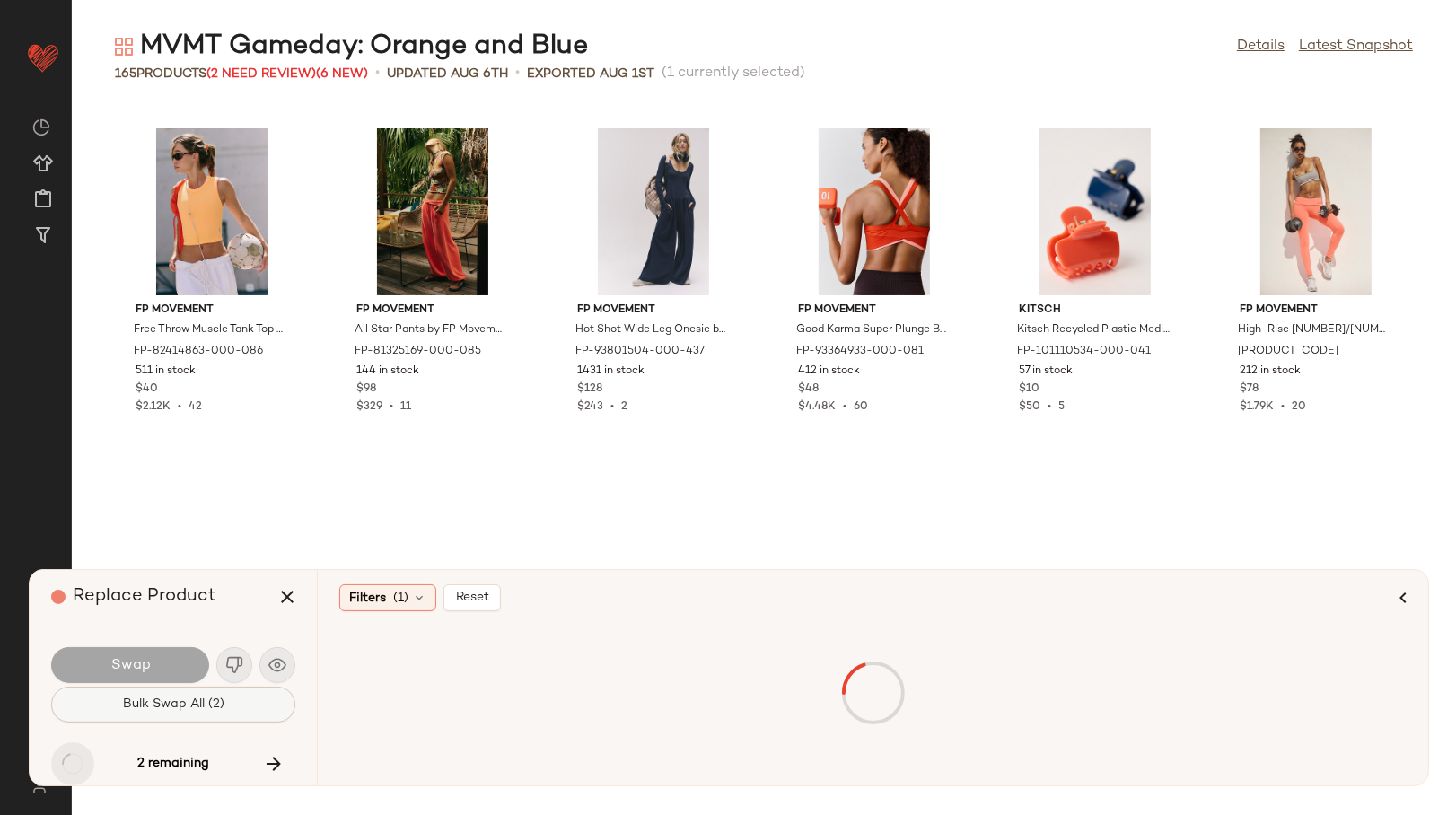 scroll, scrollTop: 5256, scrollLeft: 0, axis: vertical 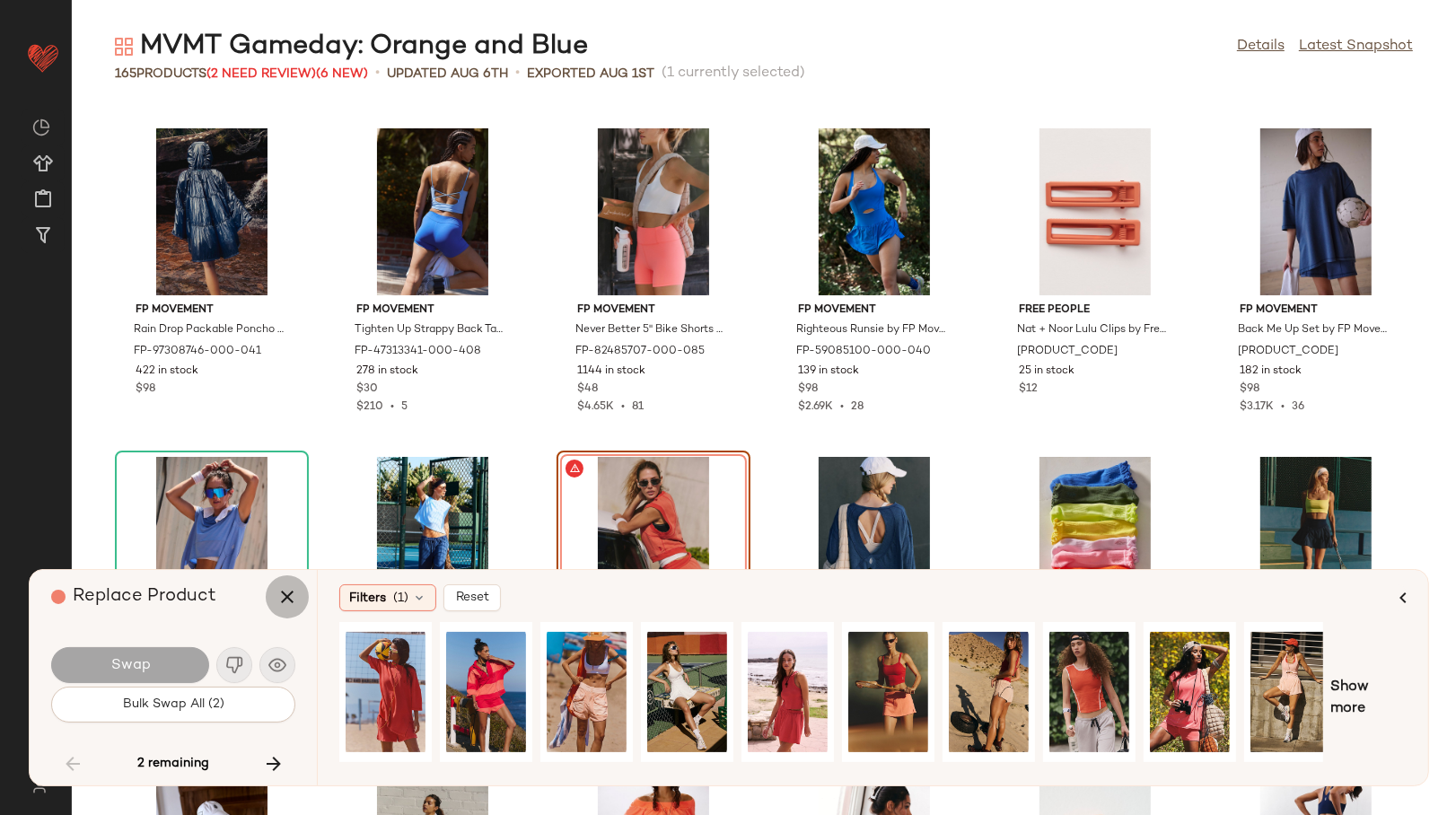 click at bounding box center (287, 597) 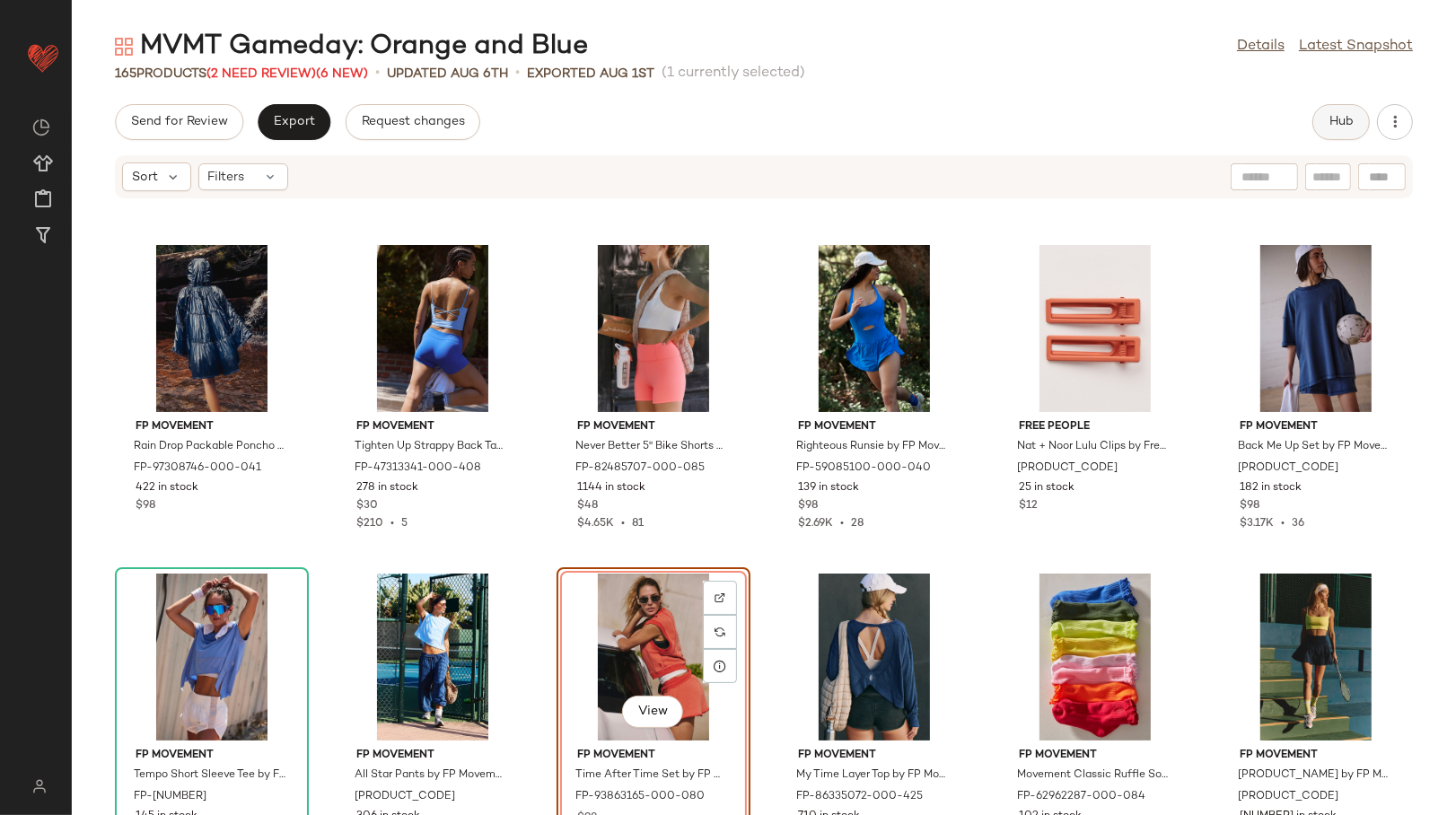 click on "Hub" at bounding box center [1341, 122] 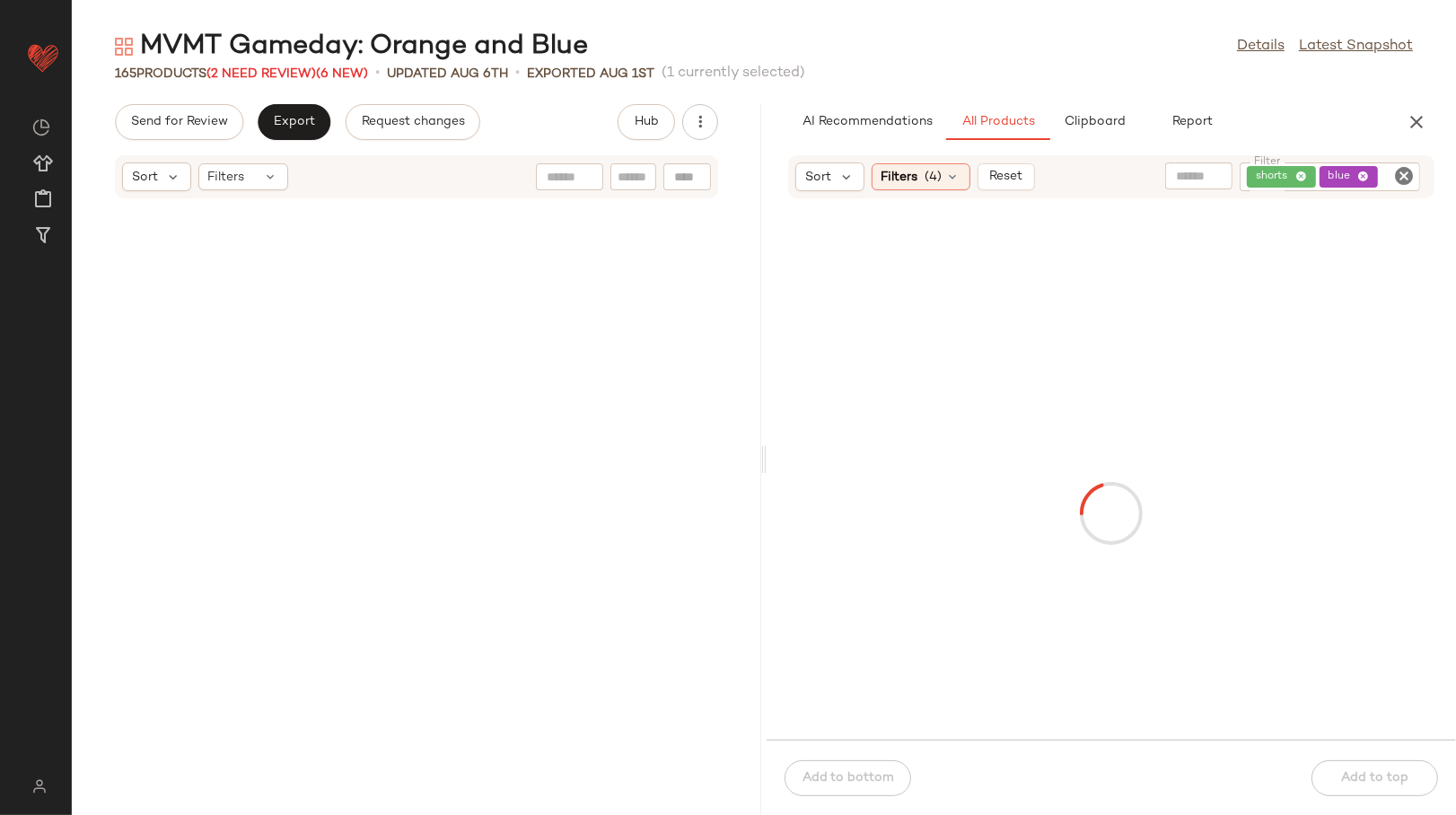 scroll, scrollTop: 15769, scrollLeft: 0, axis: vertical 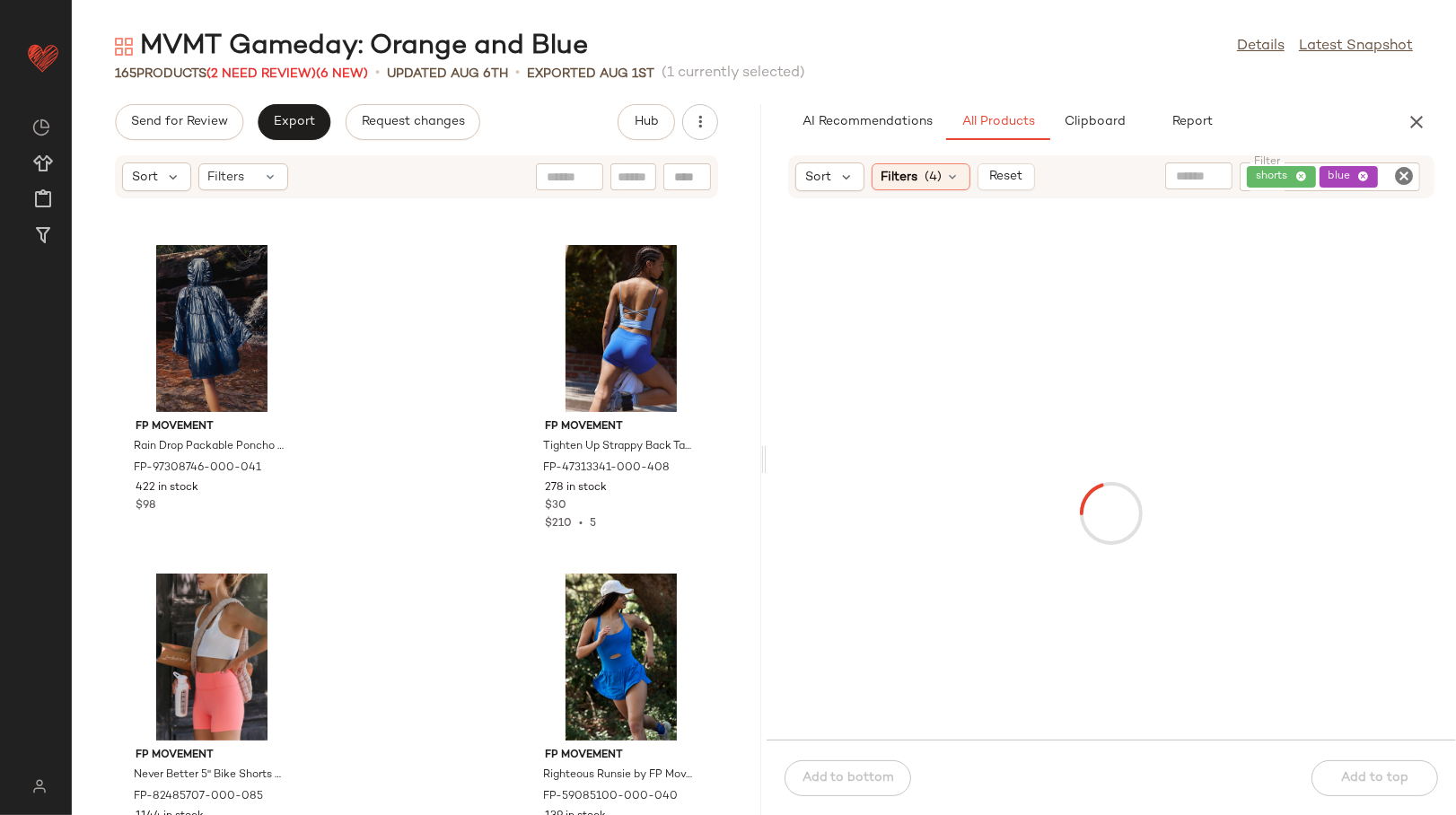 click 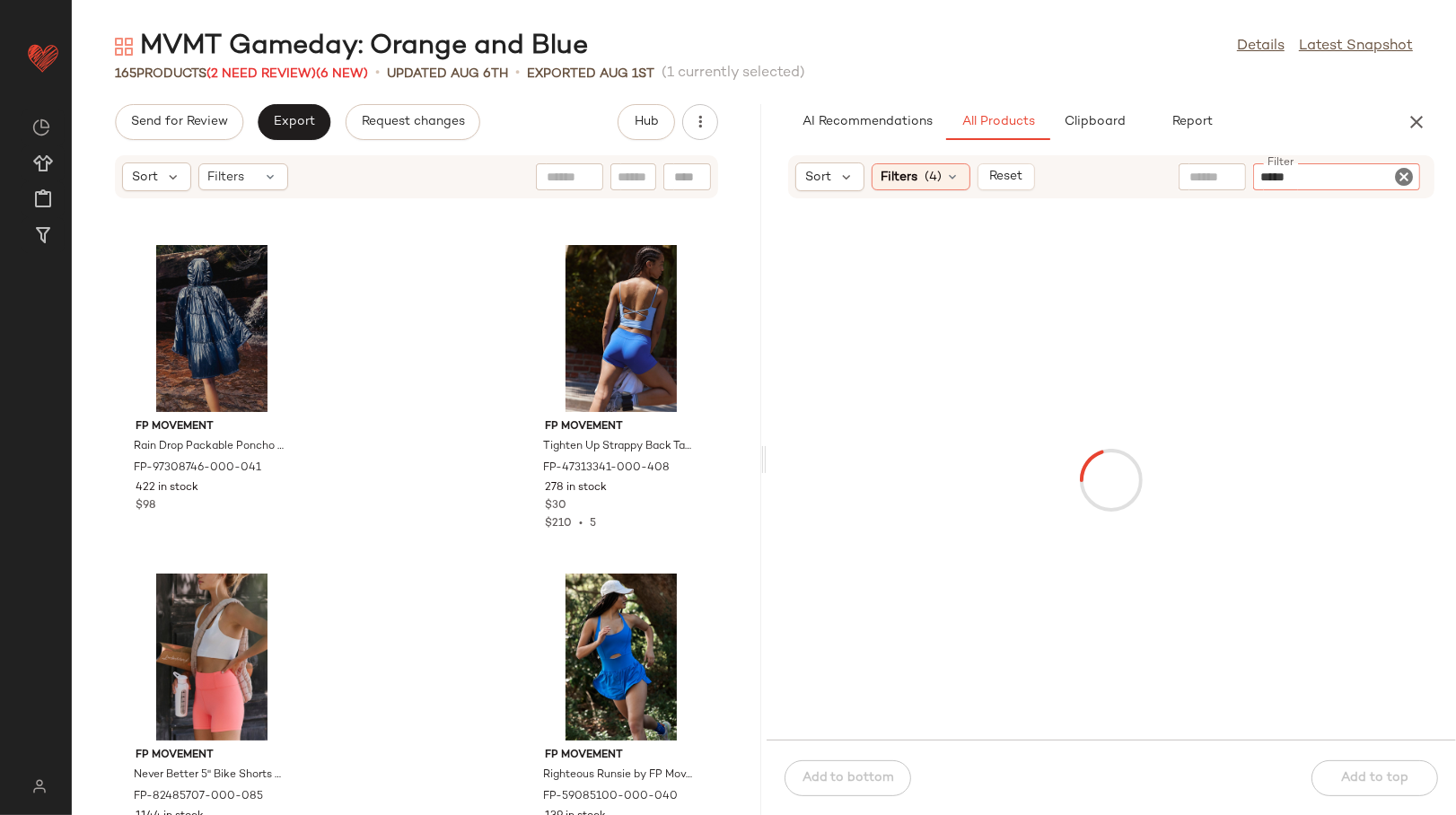 type on "******" 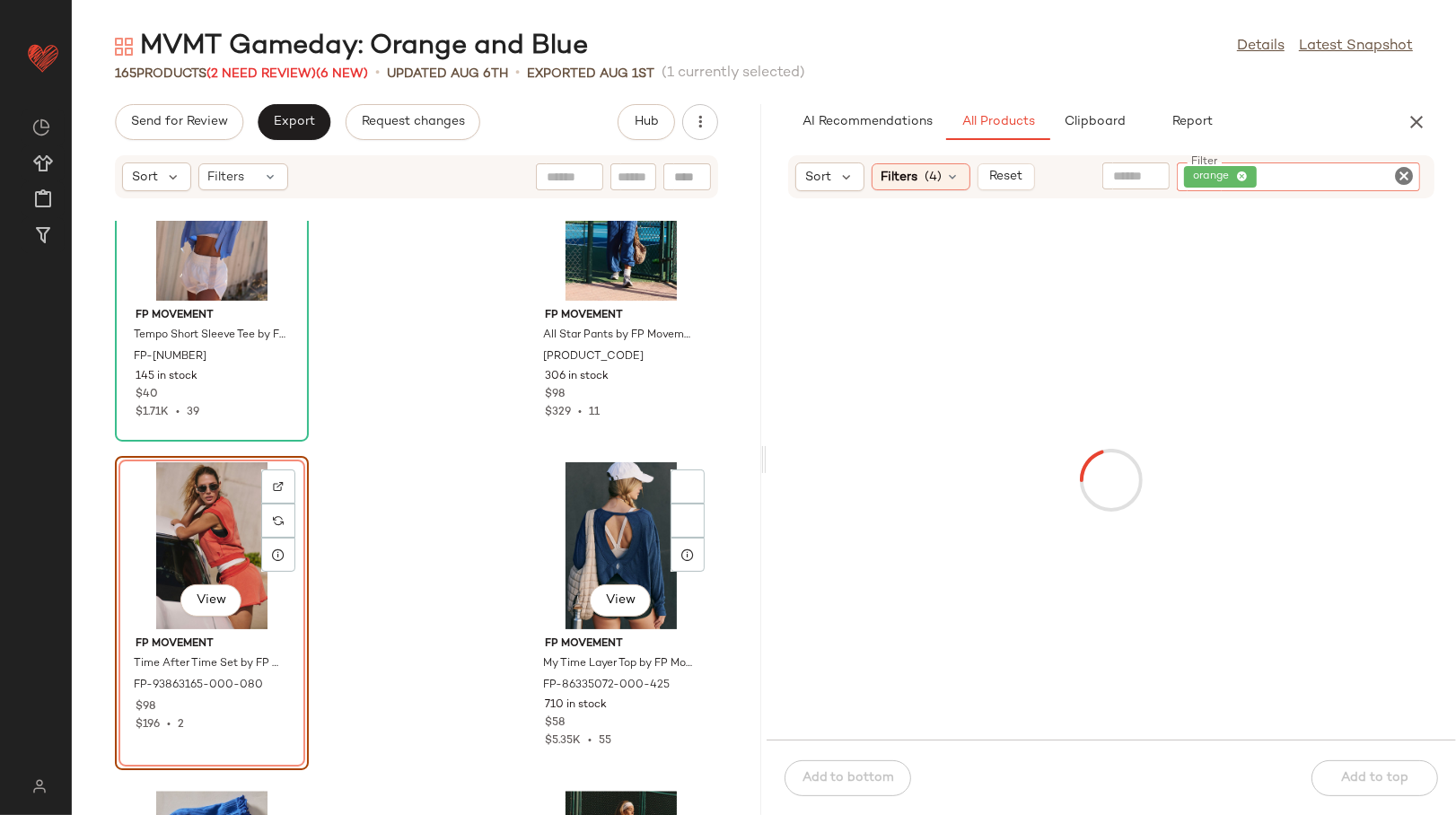 scroll, scrollTop: 17065, scrollLeft: 0, axis: vertical 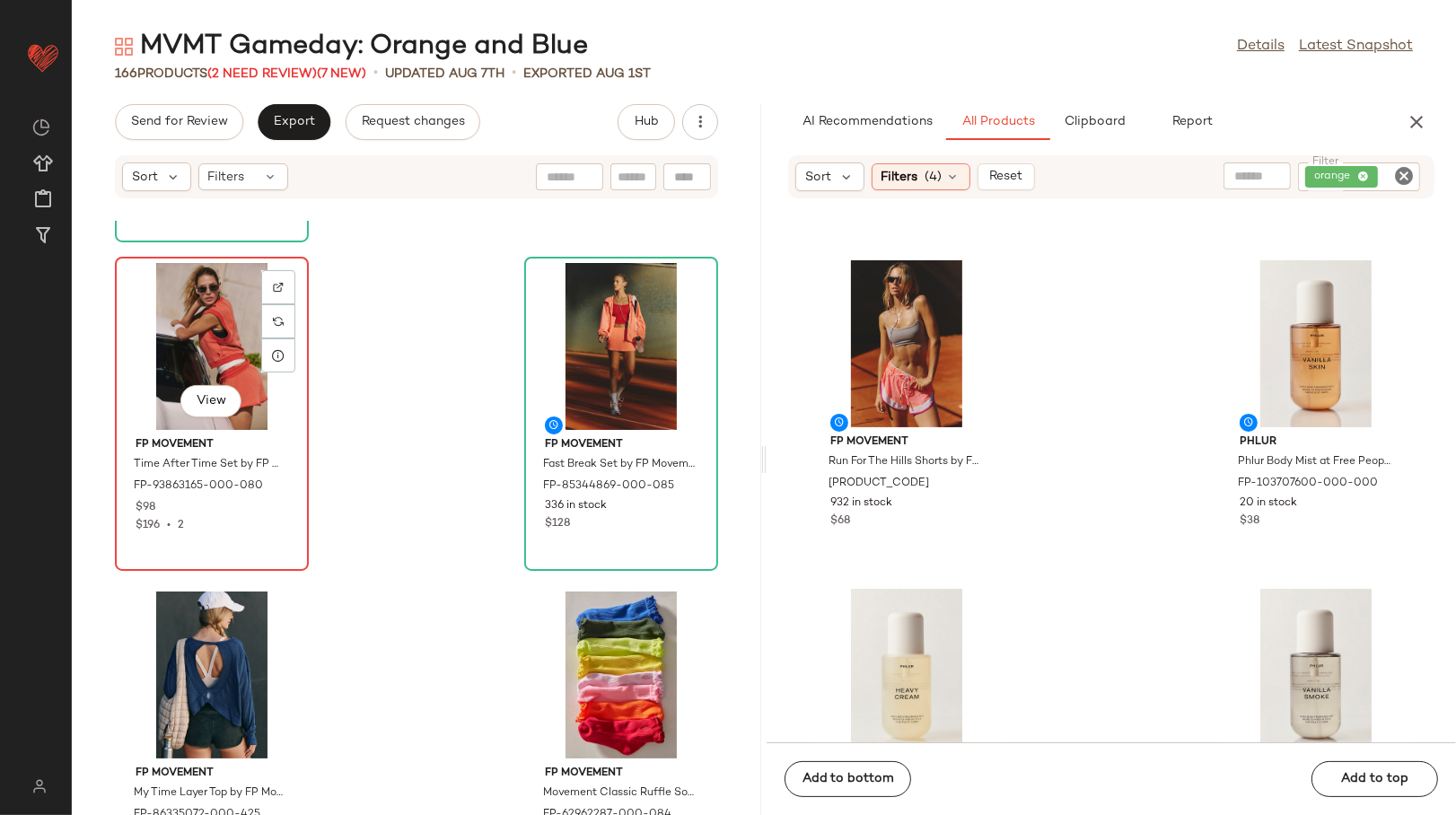 click on "View" 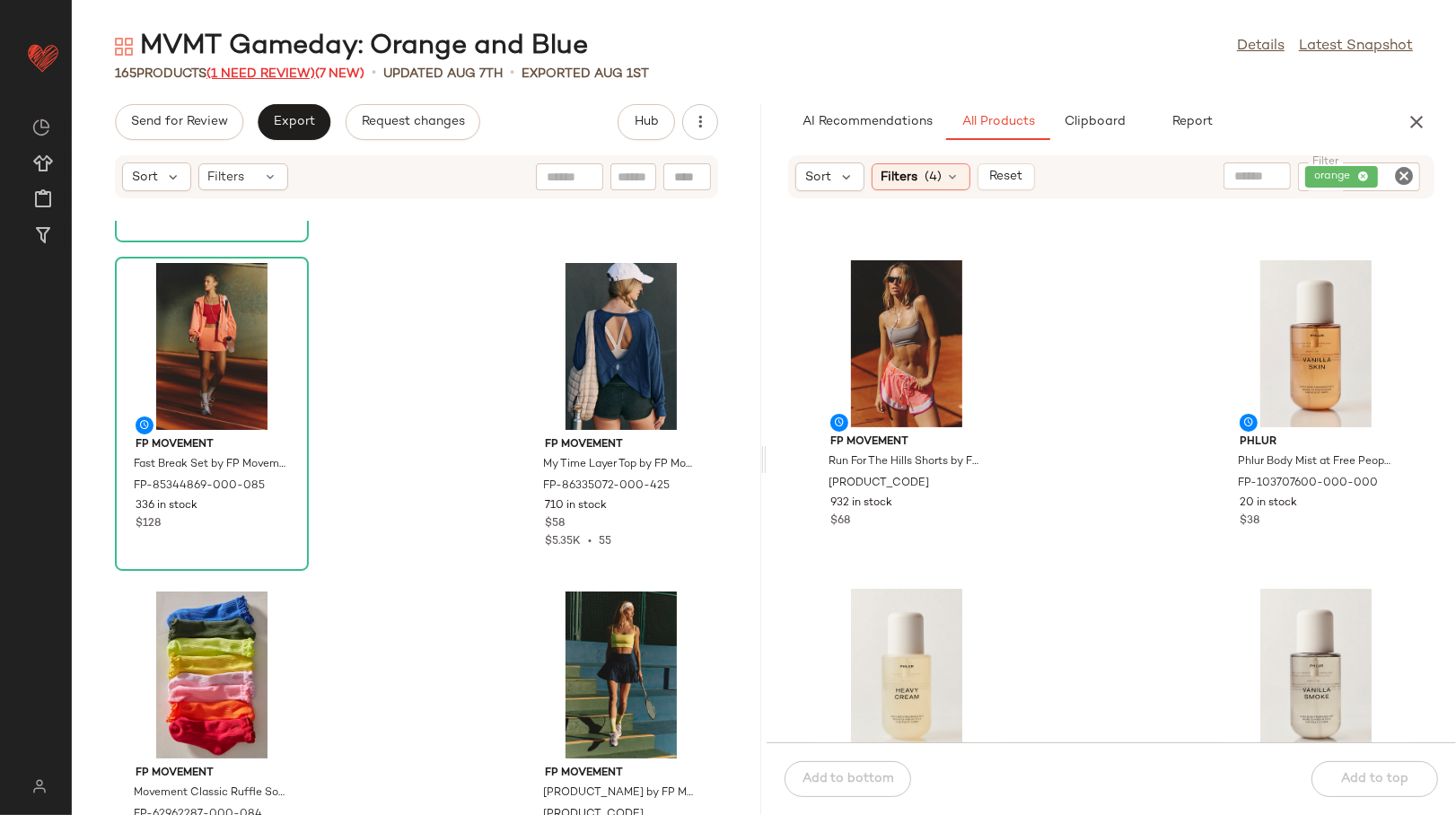 click on "(1 Need Review)" at bounding box center (260, 74) 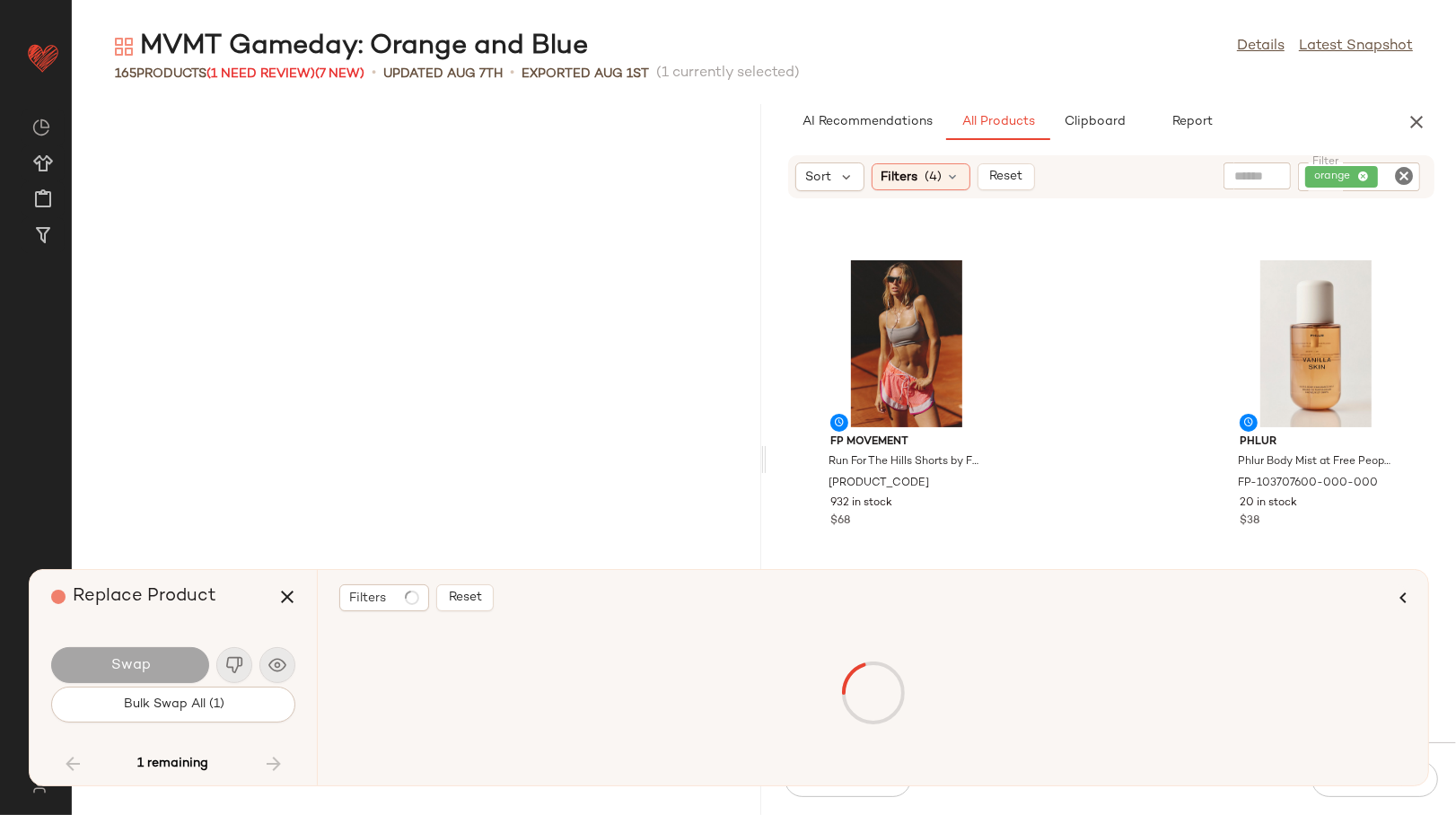 scroll, scrollTop: 21025, scrollLeft: 0, axis: vertical 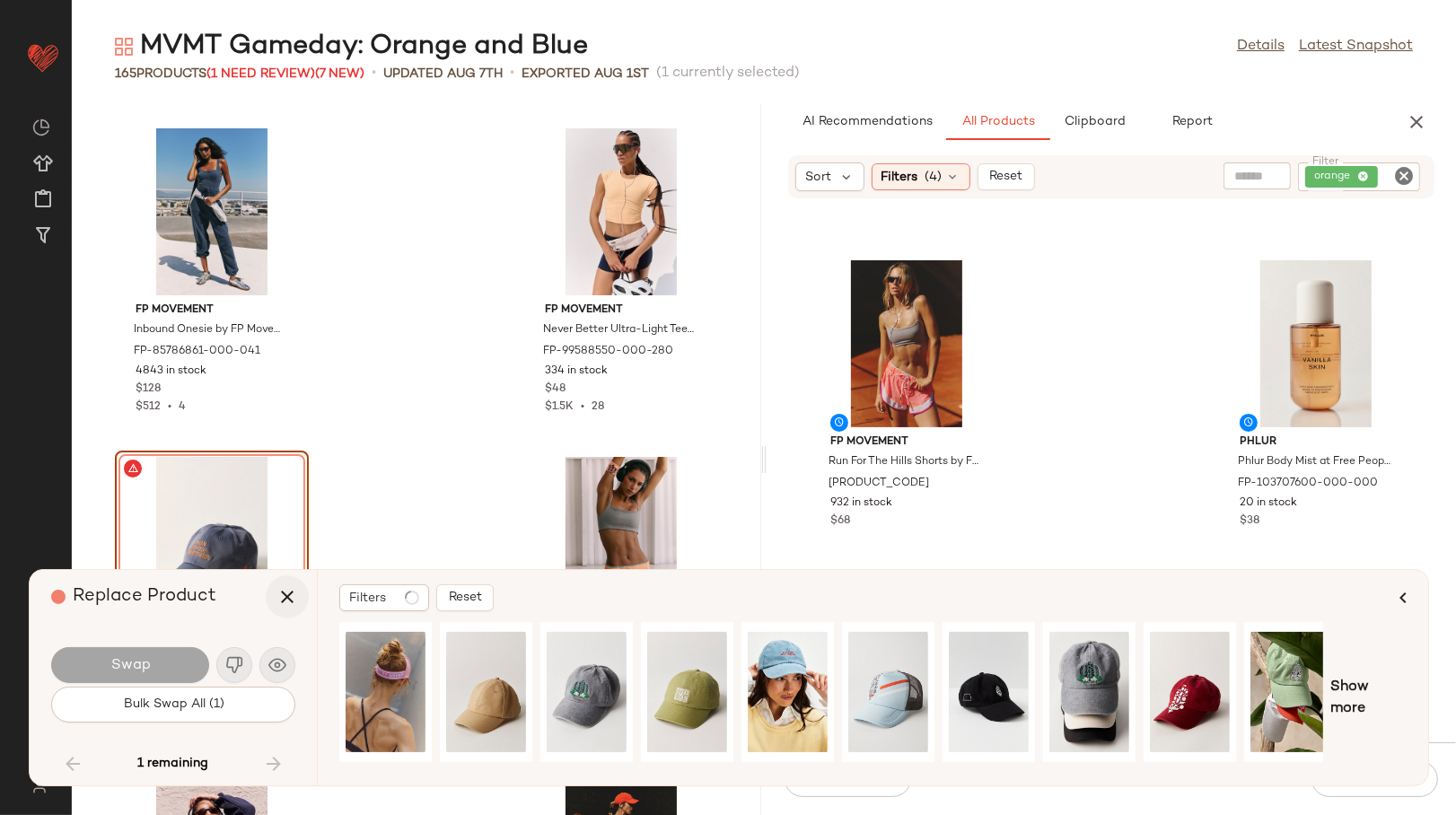 click at bounding box center [287, 597] 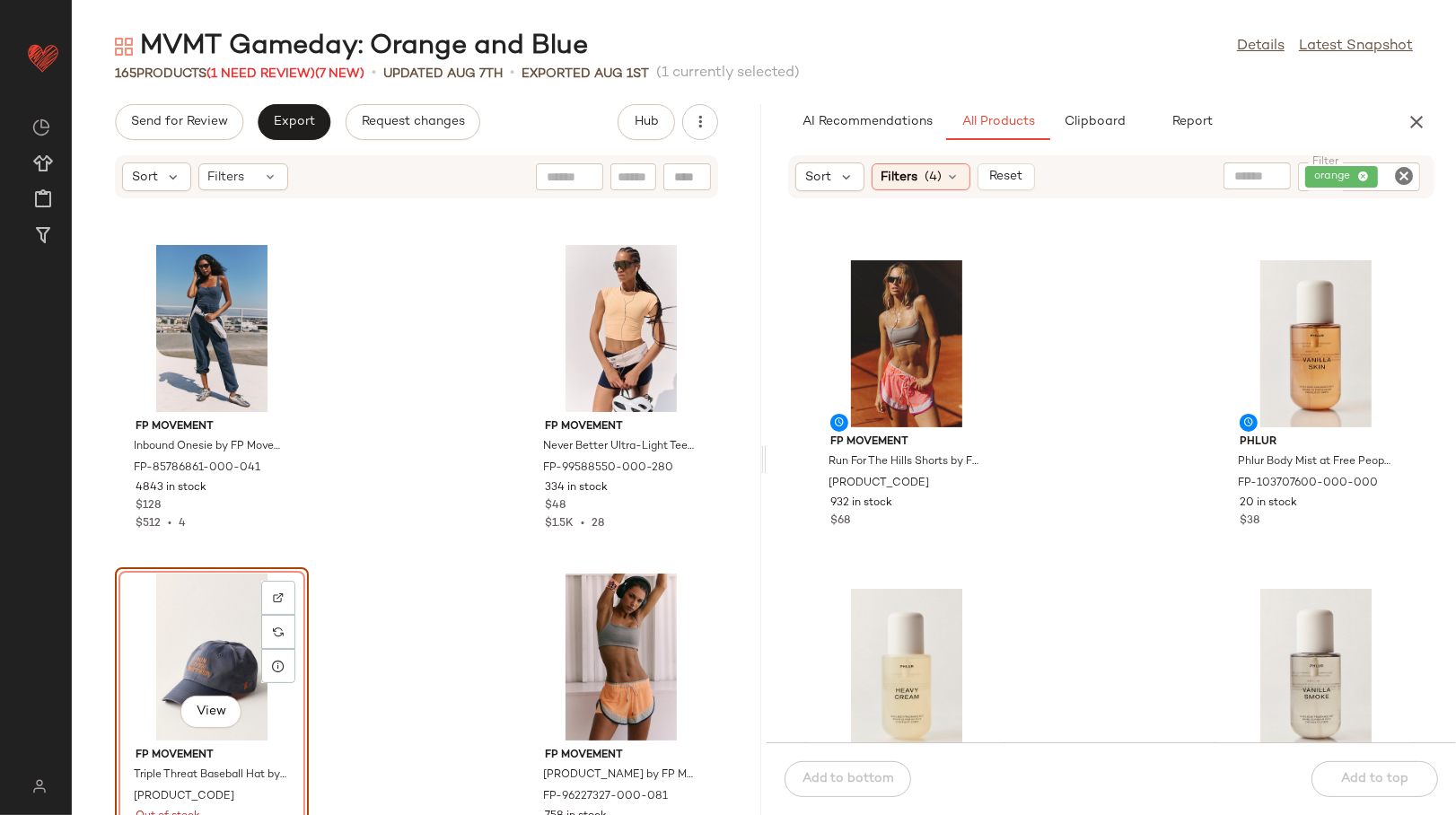 click 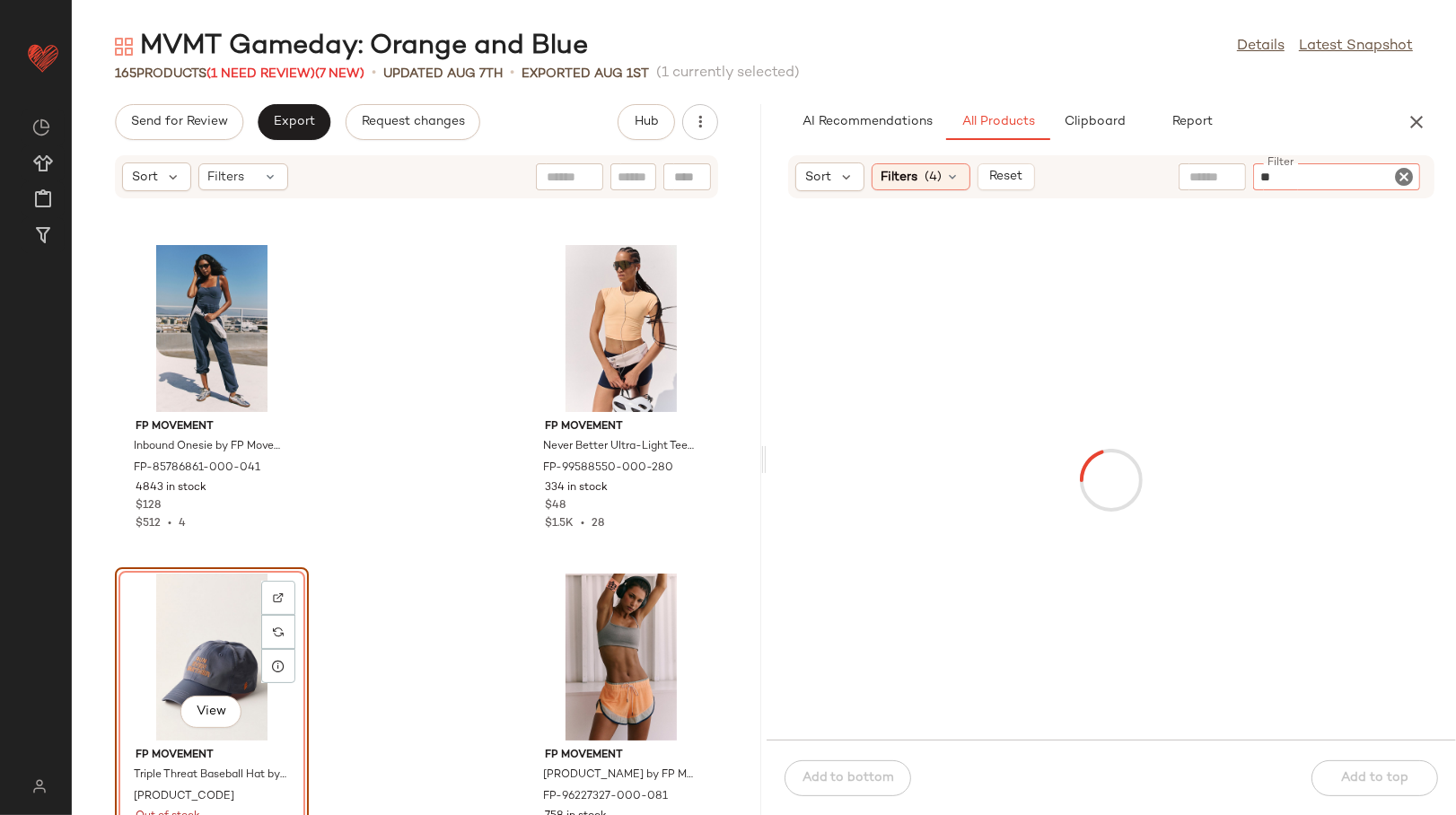 type on "***" 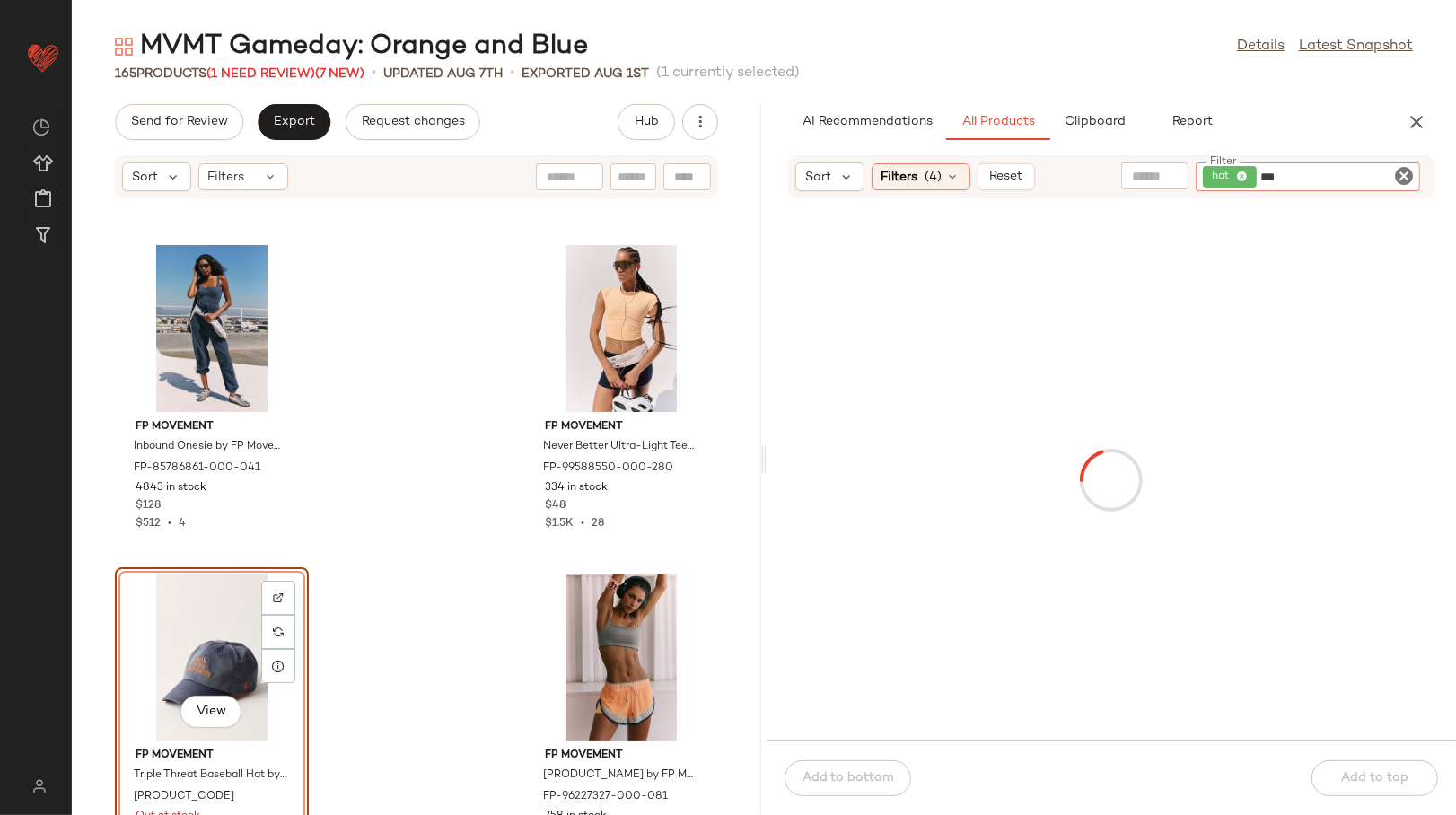 type on "****" 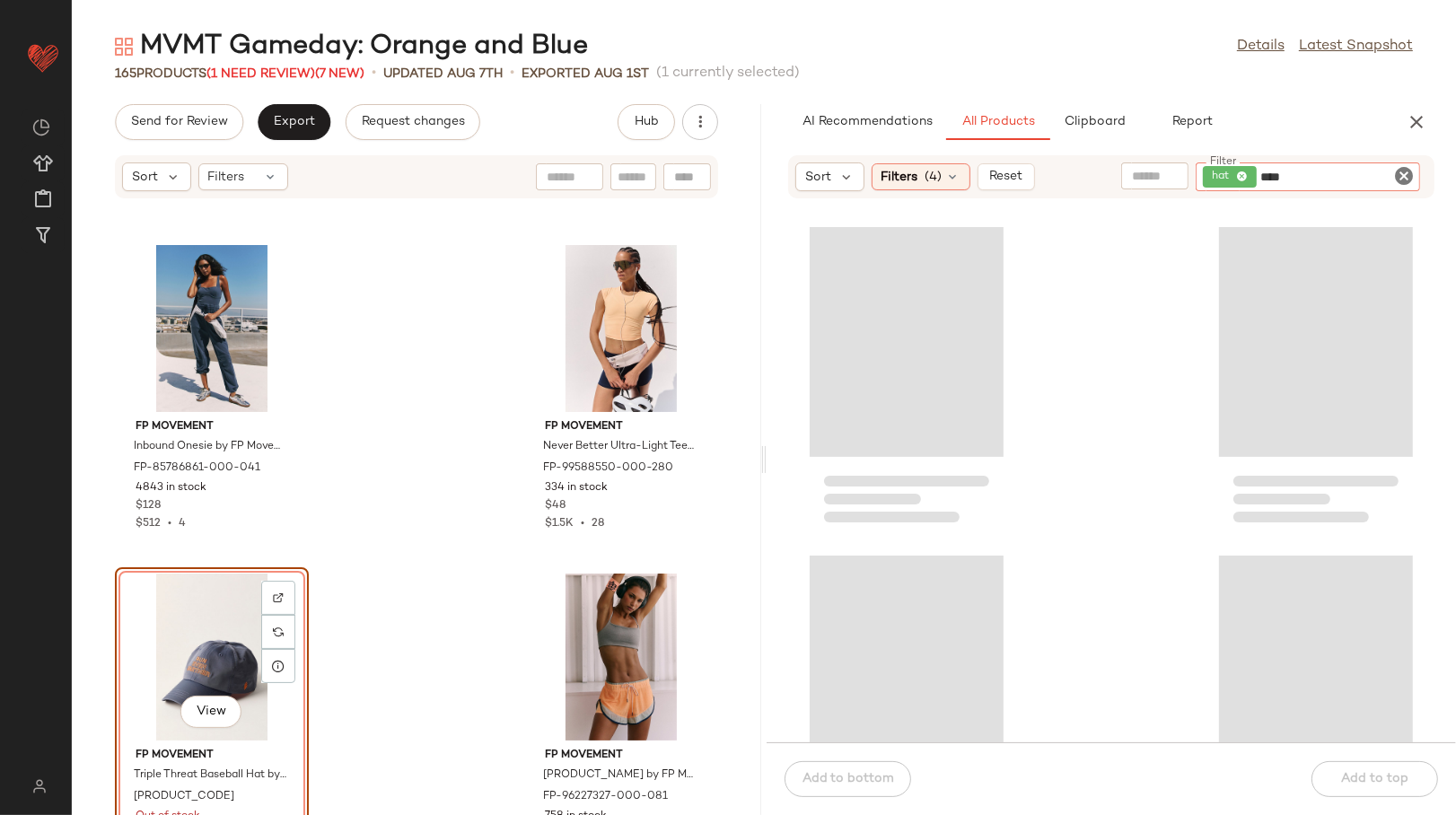 type 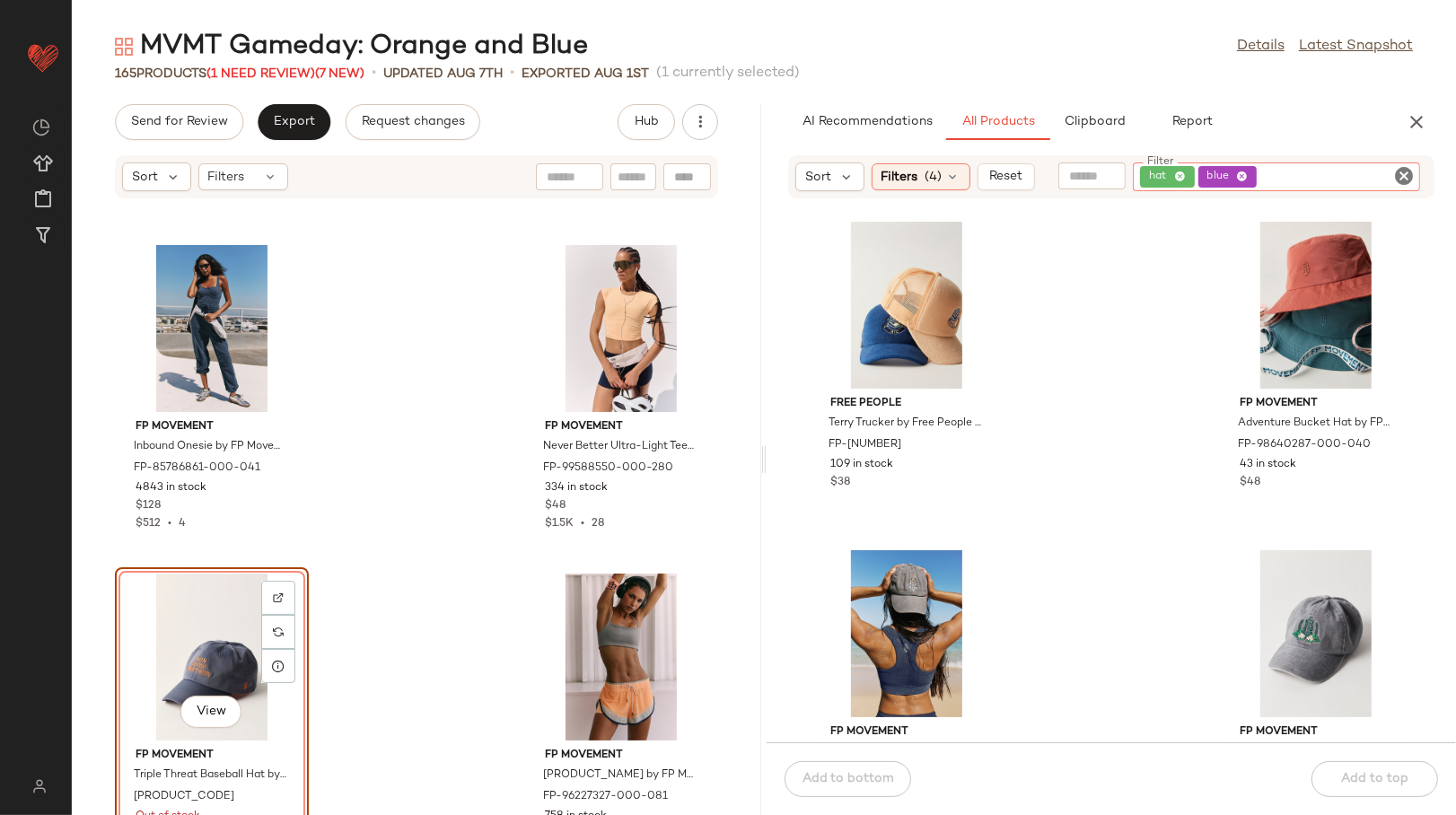 scroll, scrollTop: 0, scrollLeft: 0, axis: both 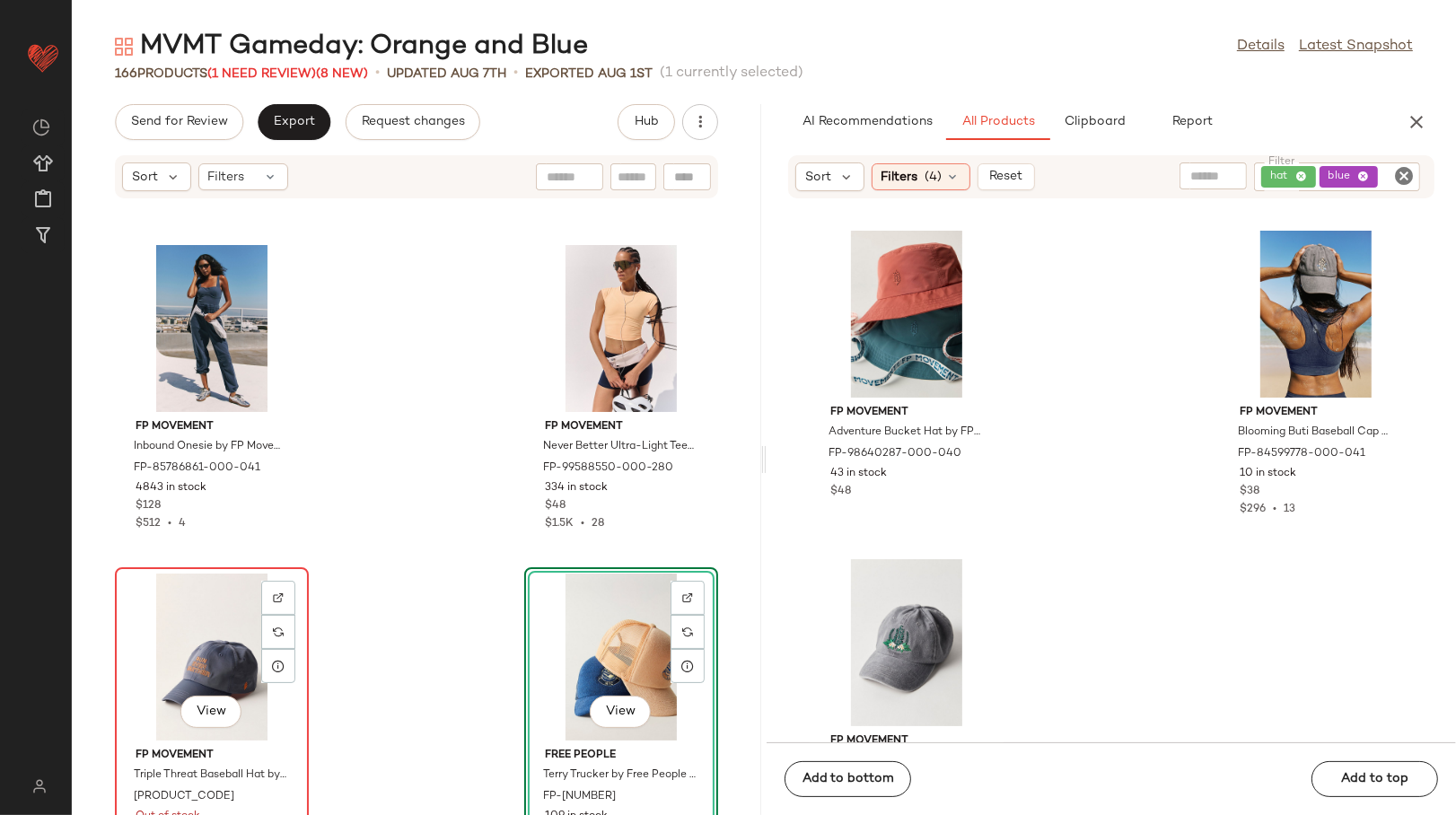 click on "View" 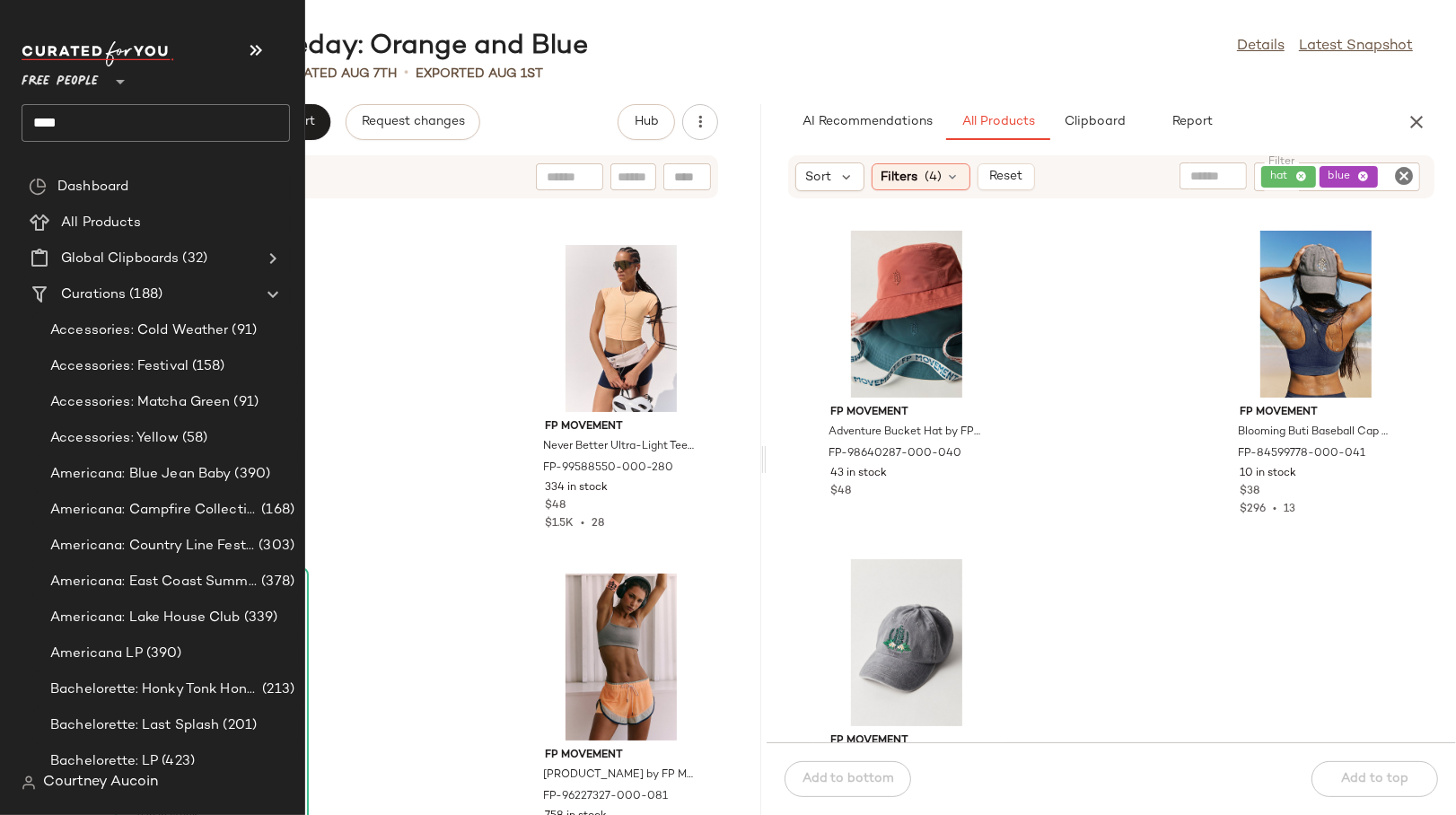 click on "****" 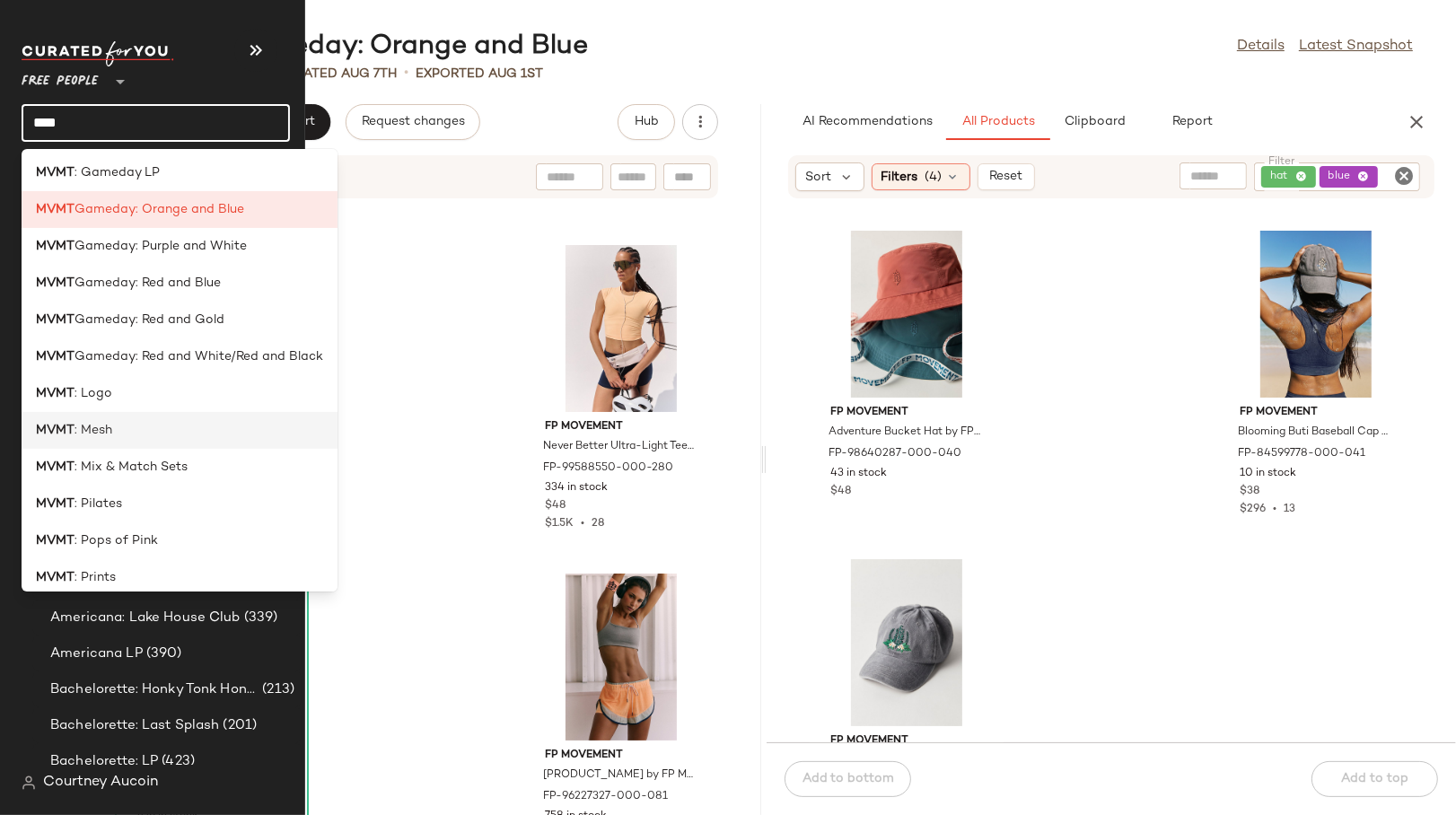 scroll, scrollTop: 399, scrollLeft: 0, axis: vertical 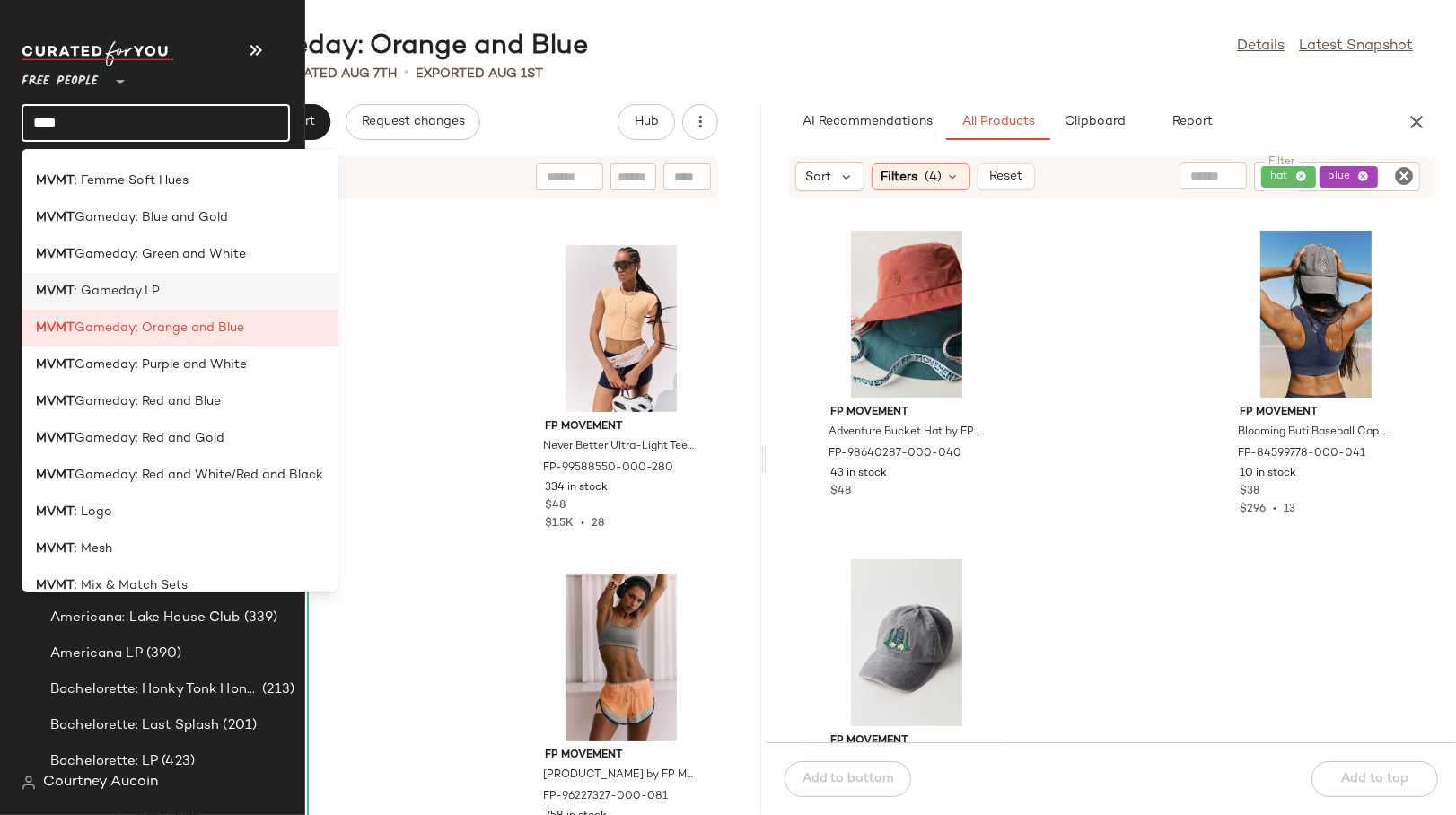 click on "MVMT : Gameday LP" 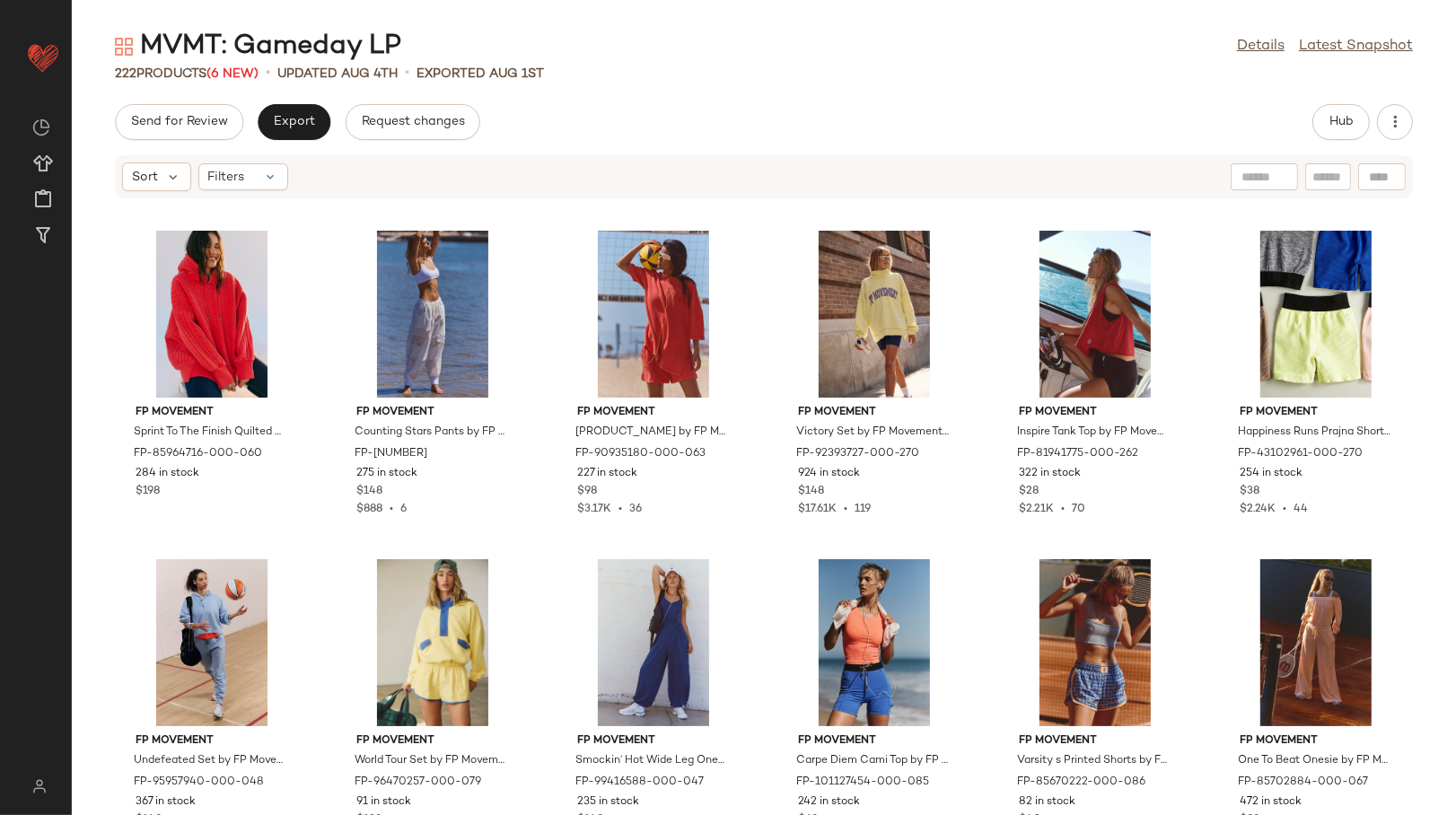 click on "MVMT: Gameday LP  Details   Latest Snapshot  222   Products  (6 New)  •   updated Aug 4th  •  Exported Aug 1st  Send for Review   Export   Request changes   Hub  Sort  Filters FP Movement Sprint To The Finish Quilted Hoodie by FP Movement at Free People in Red, Size: S FP-[NUMBER] 284 in stock $198 FP Movement Counting Stars Pants by FP Movement at Free People in White, Size: S FP-[NUMBER] 275 in stock $148 $888  •  6 FP Movement Back Me Up Set by FP Movement at Free People in Red, Size: S FP-[NUMBER] 227 in stock $98 $3.17K  •  36 FP Movement Victory Set by FP Movement at Free People in Yellow, Size: S FP-[NUMBER] 924 in stock $148 $17.61K  •  119 FP Movement Inspire Tank Top by FP Movement at Free People in Red, Size: M FP-[NUMBER] 322 in stock $28 $2.21K  •  70 FP Movement Happiness Runs Prajna Shorts by FP Movement at Free People in Yellow, Size: M/L FP-[NUMBER] 254 in stock $38 $2.24K  •  44 FP Movement FP-[NUMBER] 367 in stock $148" at bounding box center (764, 422) 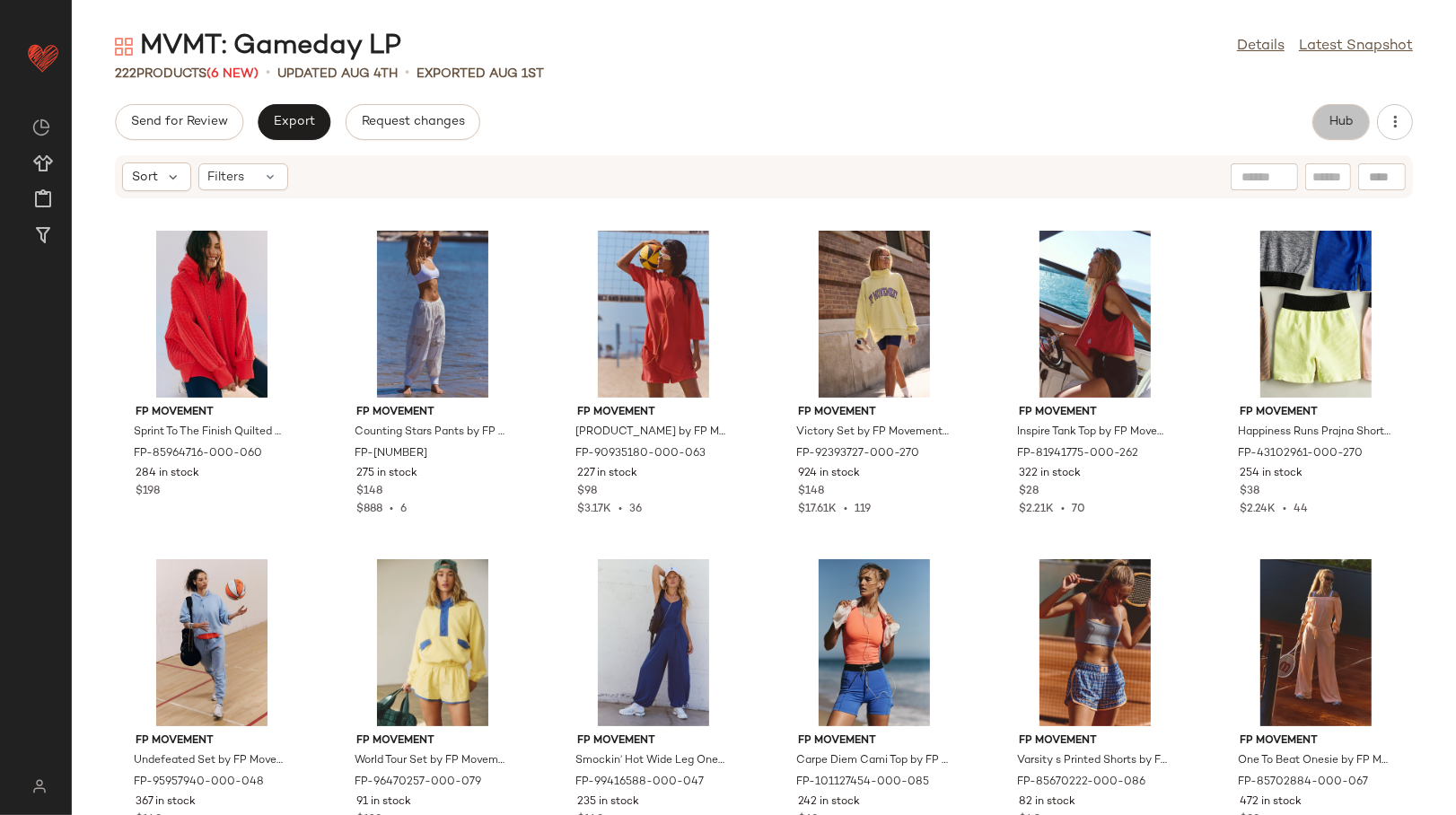 click on "Hub" 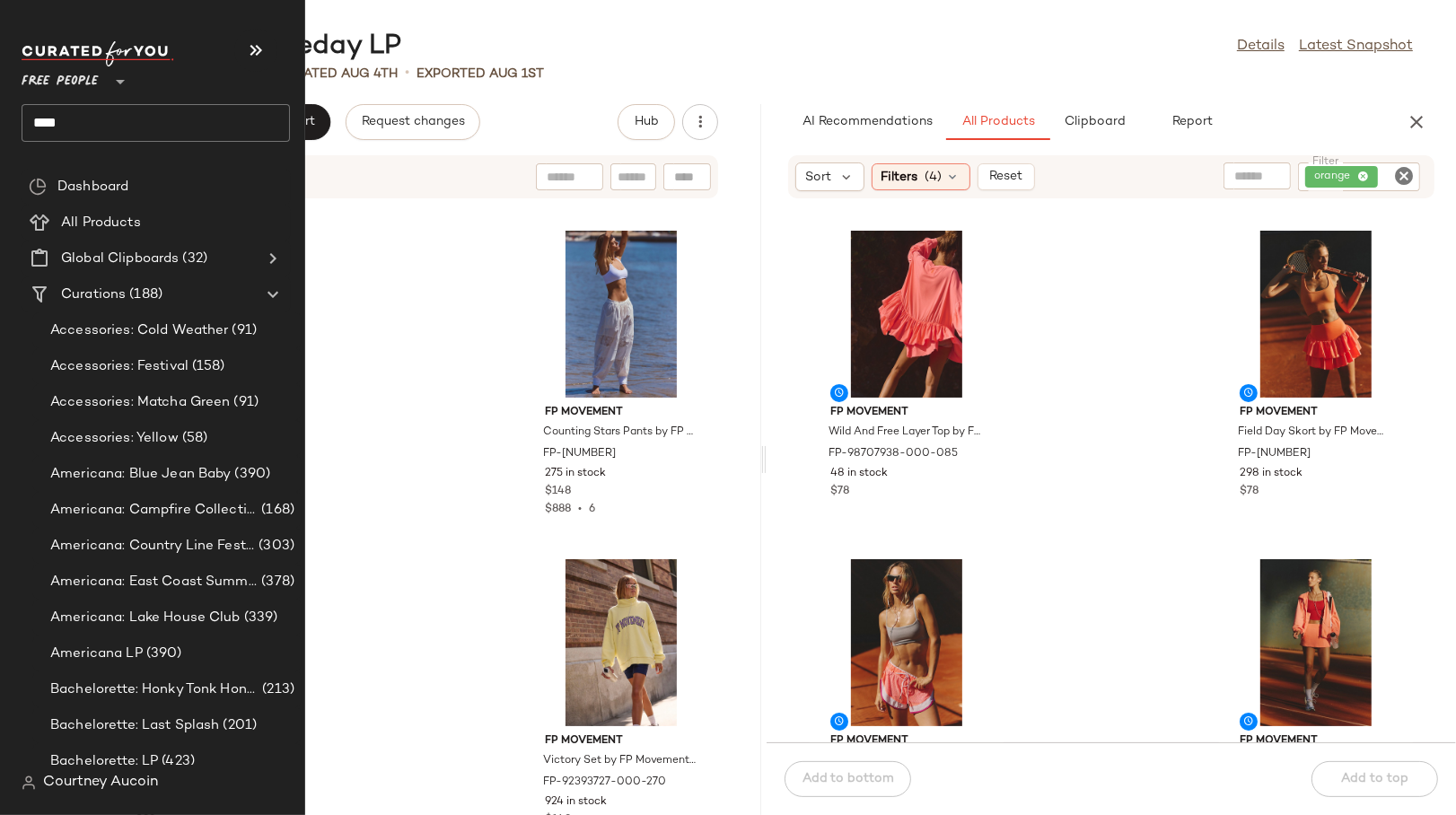 click on "****" 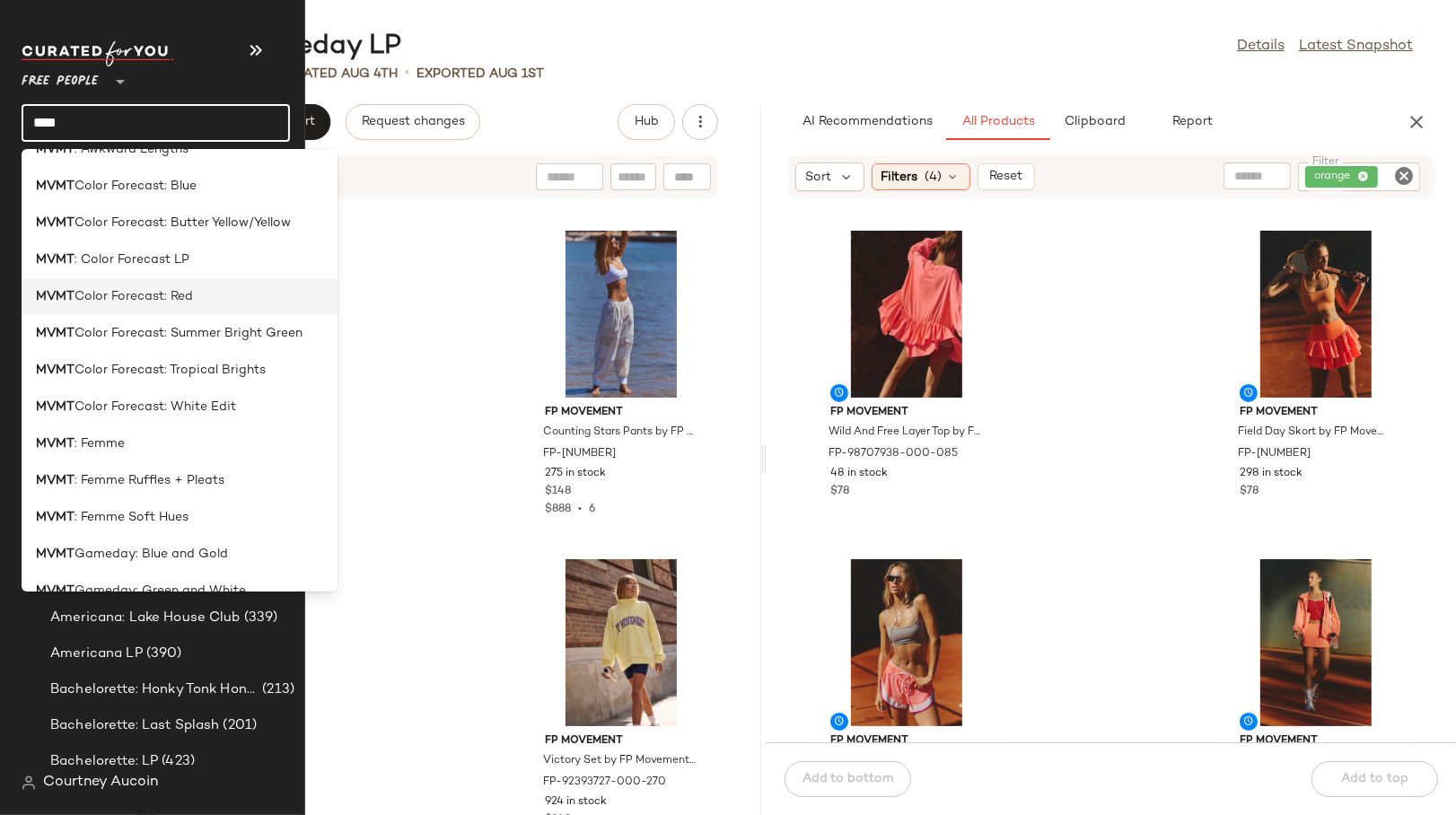 scroll, scrollTop: 0, scrollLeft: 0, axis: both 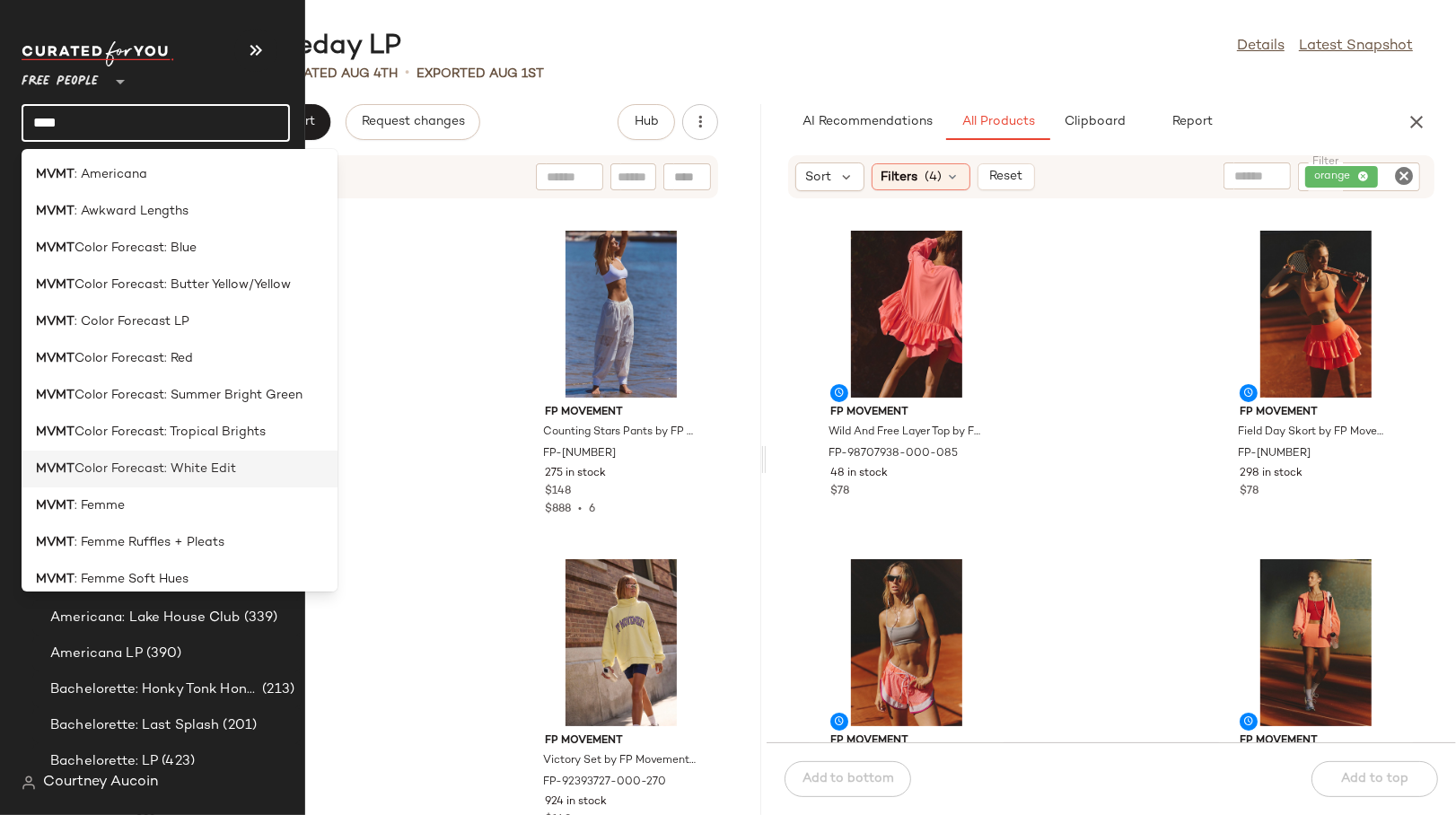click on "Color Forecast: White Edit" at bounding box center (155, 469) 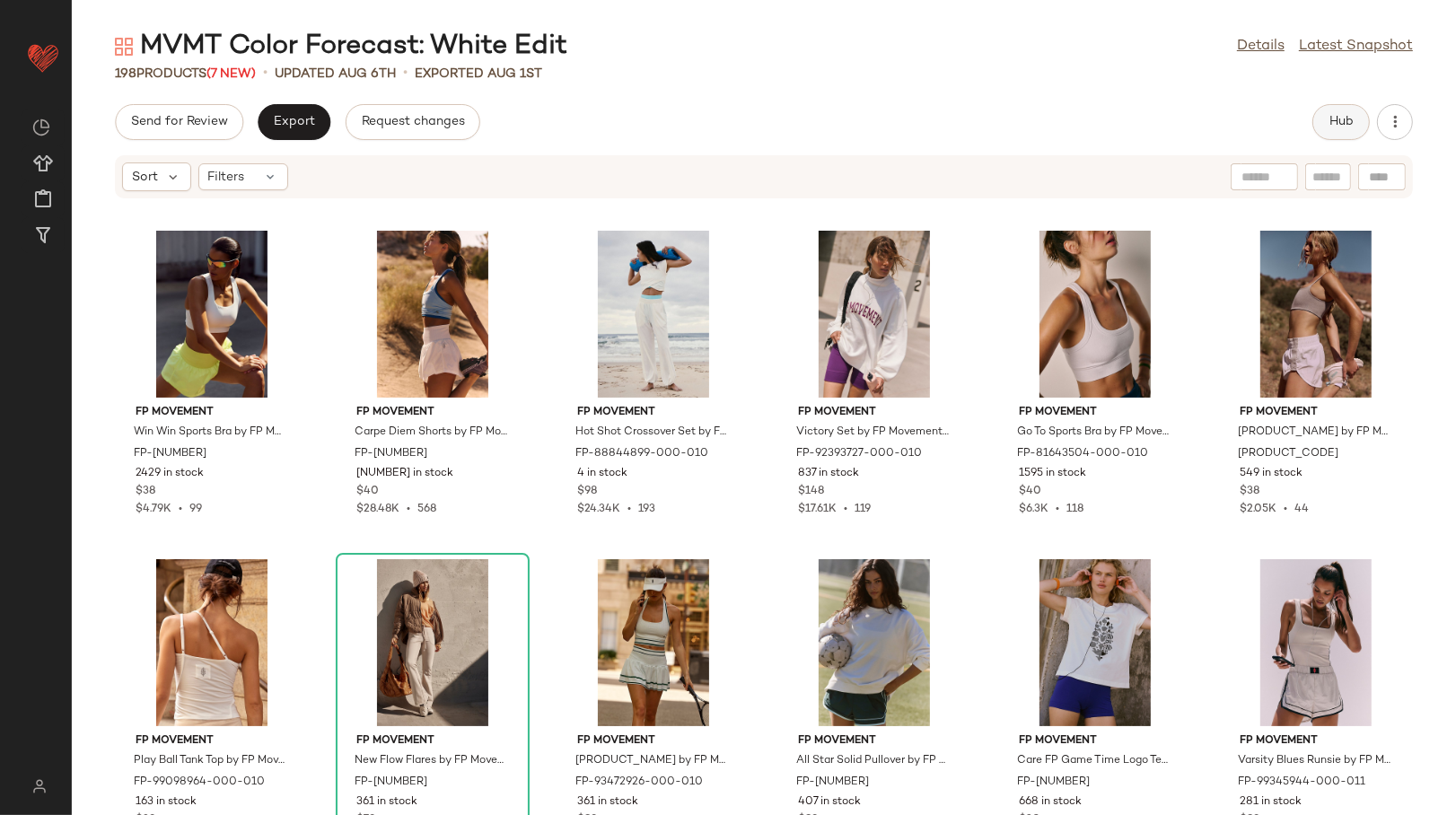 click on "Hub" 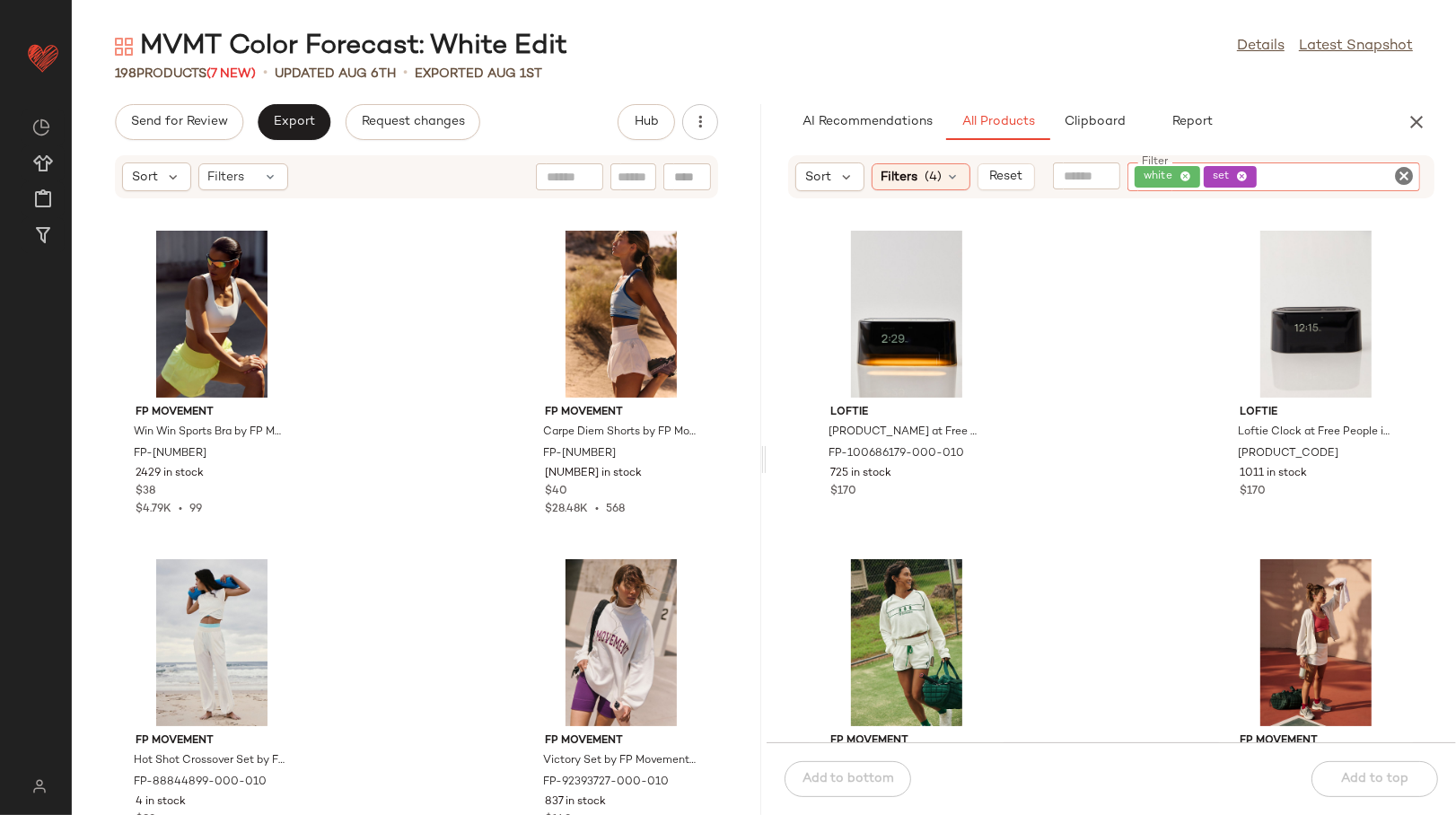 click on "white set" 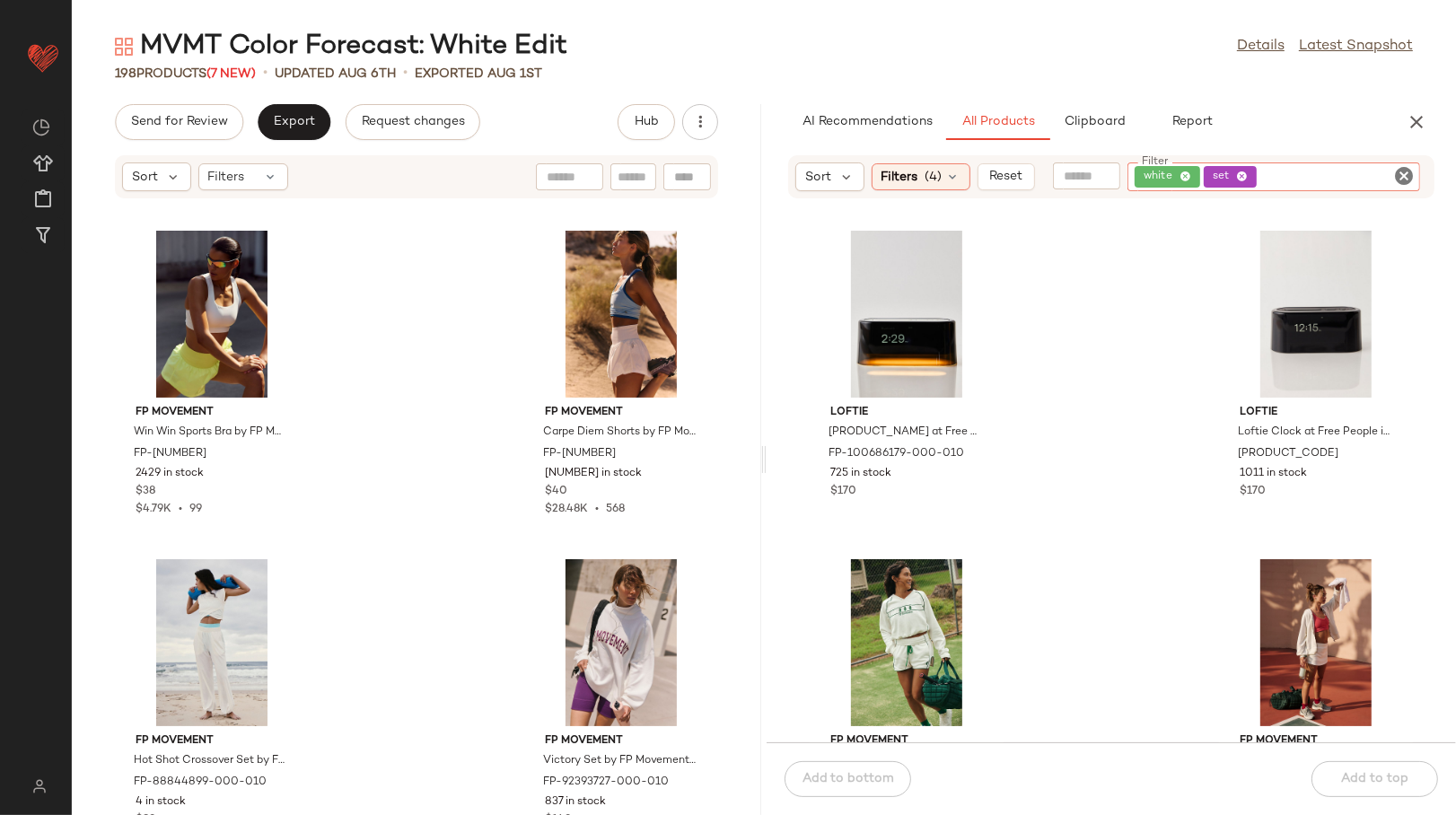 click 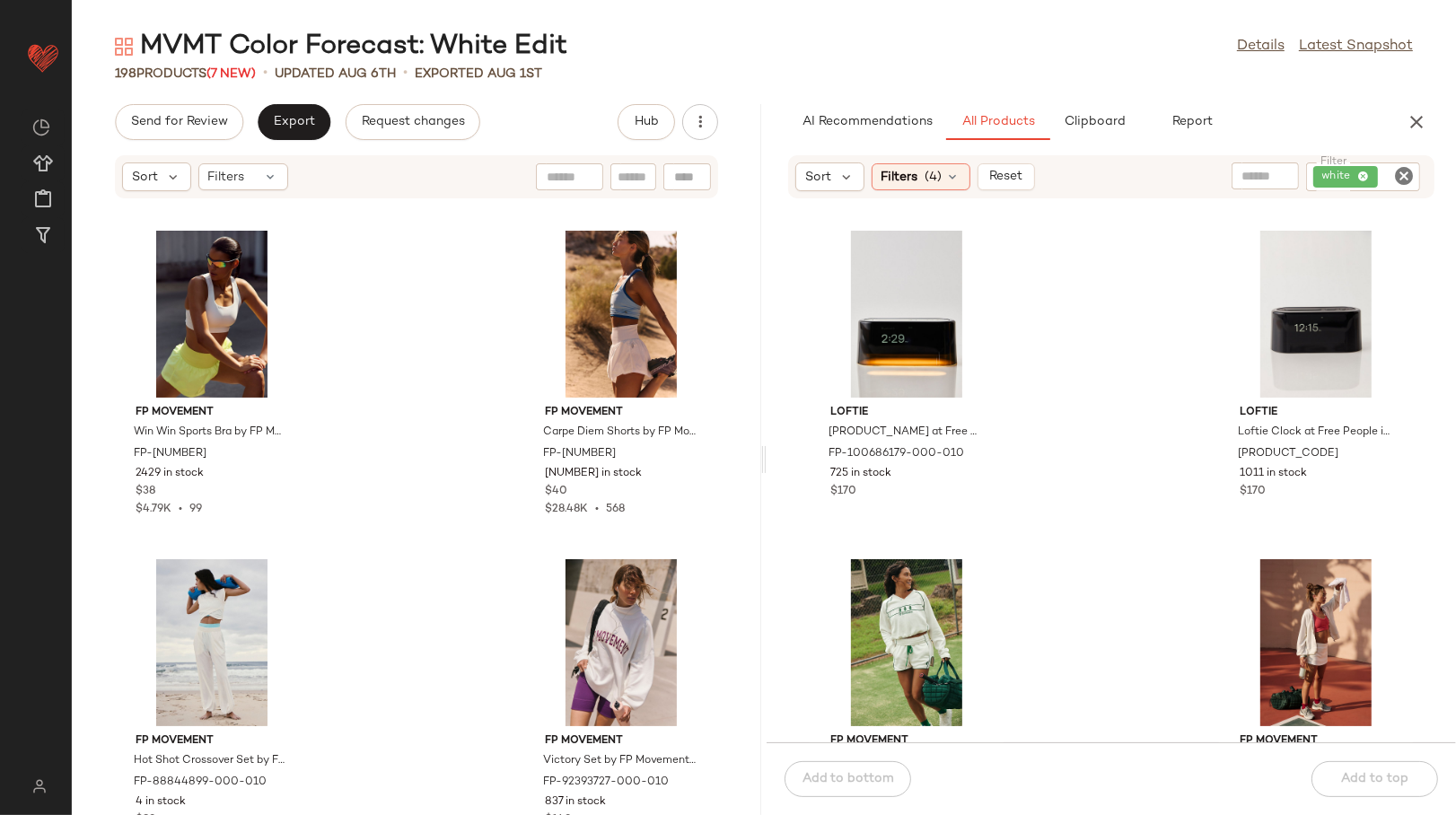 click on "FP Movement Win Win Sports Bra by FP Movement at Free People in White, Size: S FP-[NUMBER] 2429 in stock $38 $4.79K  •  99 FP Movement Carpe Diem Shorts by FP Movement at Free People in White, Size: M FP-[NUMBER] 3312 in stock $40 $28.48K  •  568 FP Movement Hot Shot Crossover Set by FP Movement at Free People in White, Size: XL FP-[NUMBER] 4 in stock $98 $24.34K  •  193 FP Movement Victory Set by FP Movement at Free People in White, Size: L FP-[NUMBER] 837 in stock $148 $17.61K  •  119 FP Movement Go To Sports Bra by FP Movement at Free People in White, Size: M/L FP-[NUMBER] 1595 in stock $40 $6.3K  •  118 FP Movement Trail Angel Shorts by FP Movement at Free People in White, Size: L FP-[NUMBER] 549 in stock $38 $2.05K  •  44 FP Movement 163 in stock $38 8" at bounding box center (764, 422) 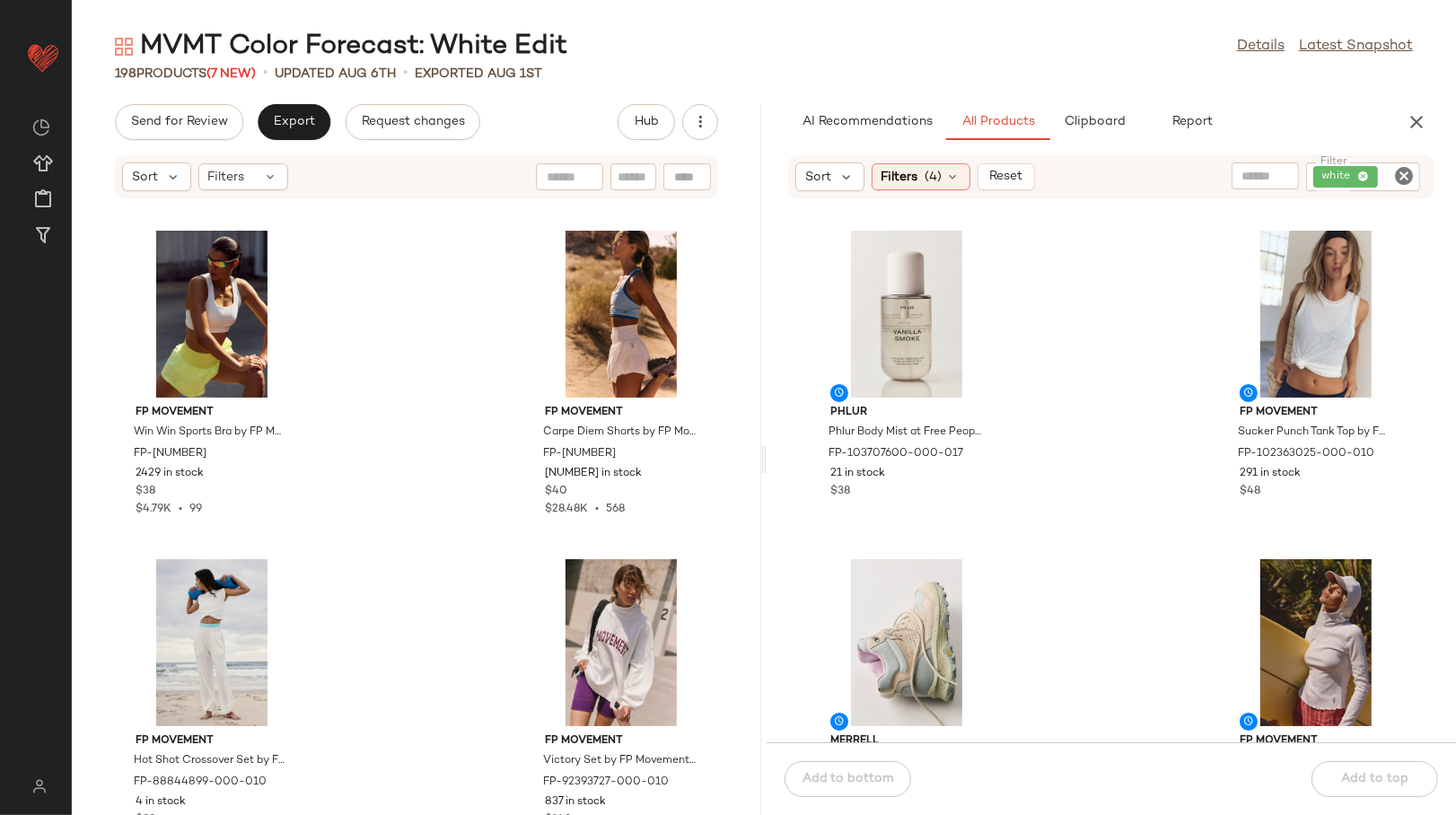 click on "MVMT Color Forecast: White Edit  Details   Latest Snapshot" 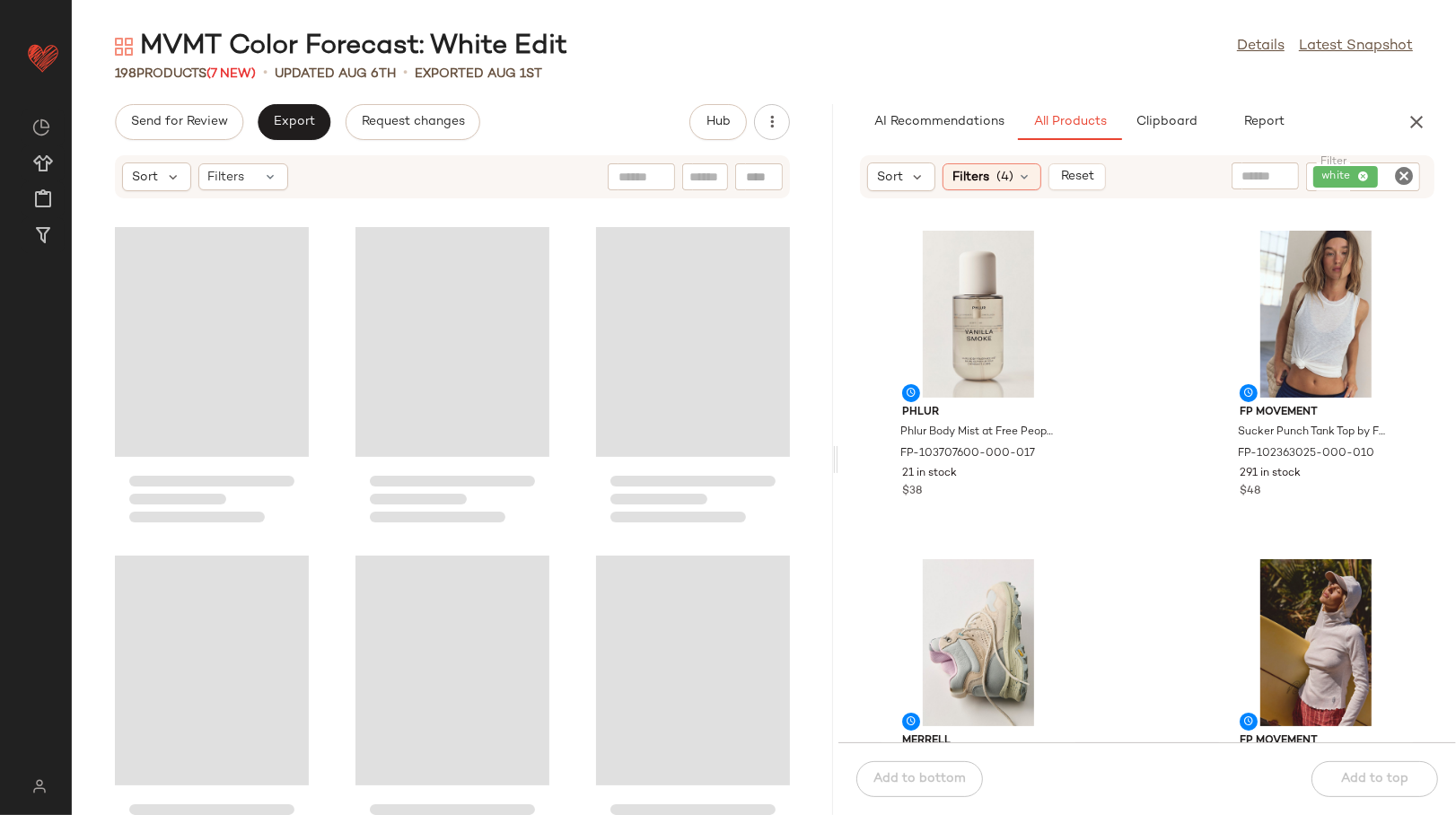 drag, startPoint x: 765, startPoint y: 448, endPoint x: 840, endPoint y: 446, distance: 75.0267 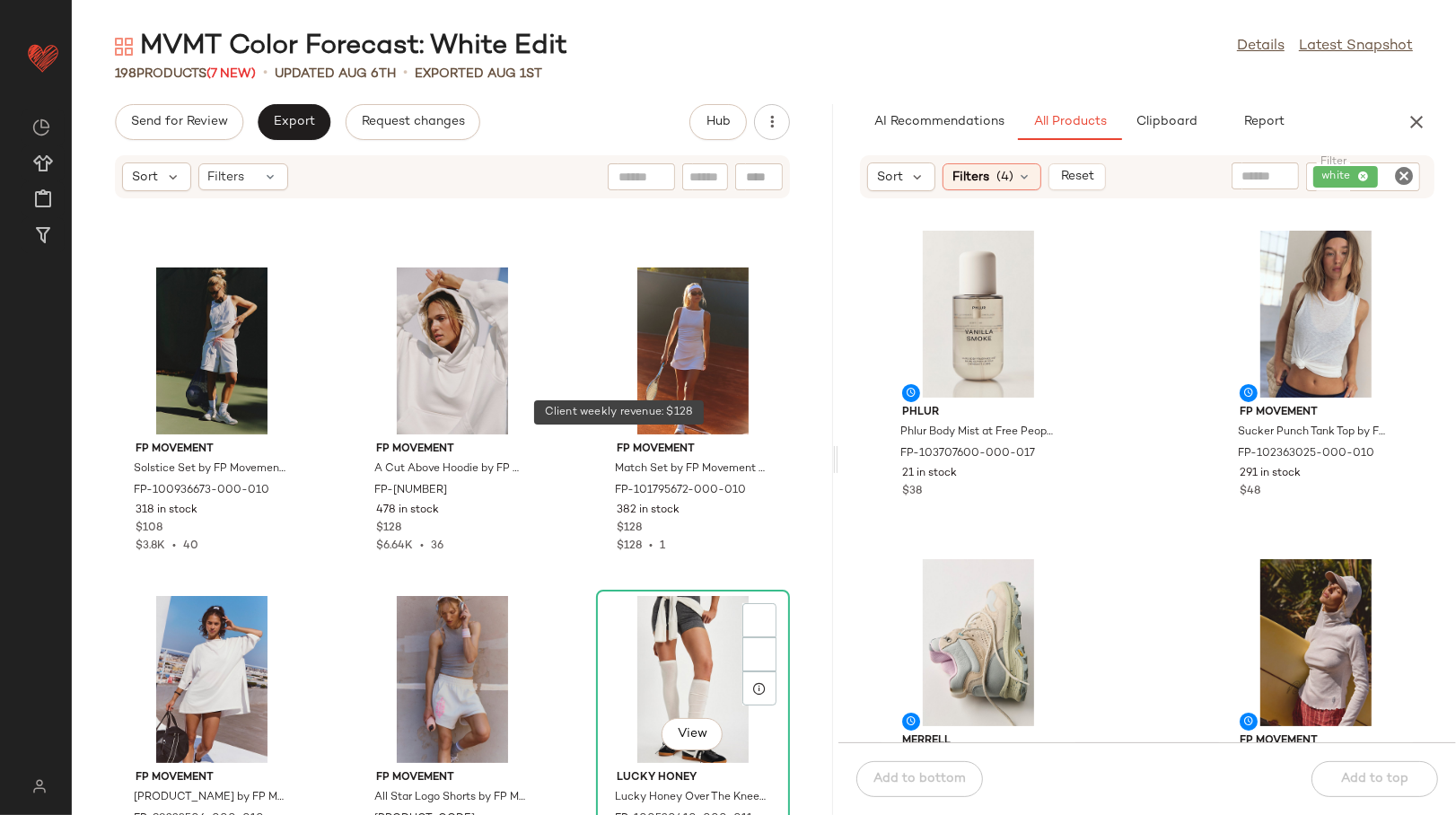 scroll, scrollTop: 1510, scrollLeft: 0, axis: vertical 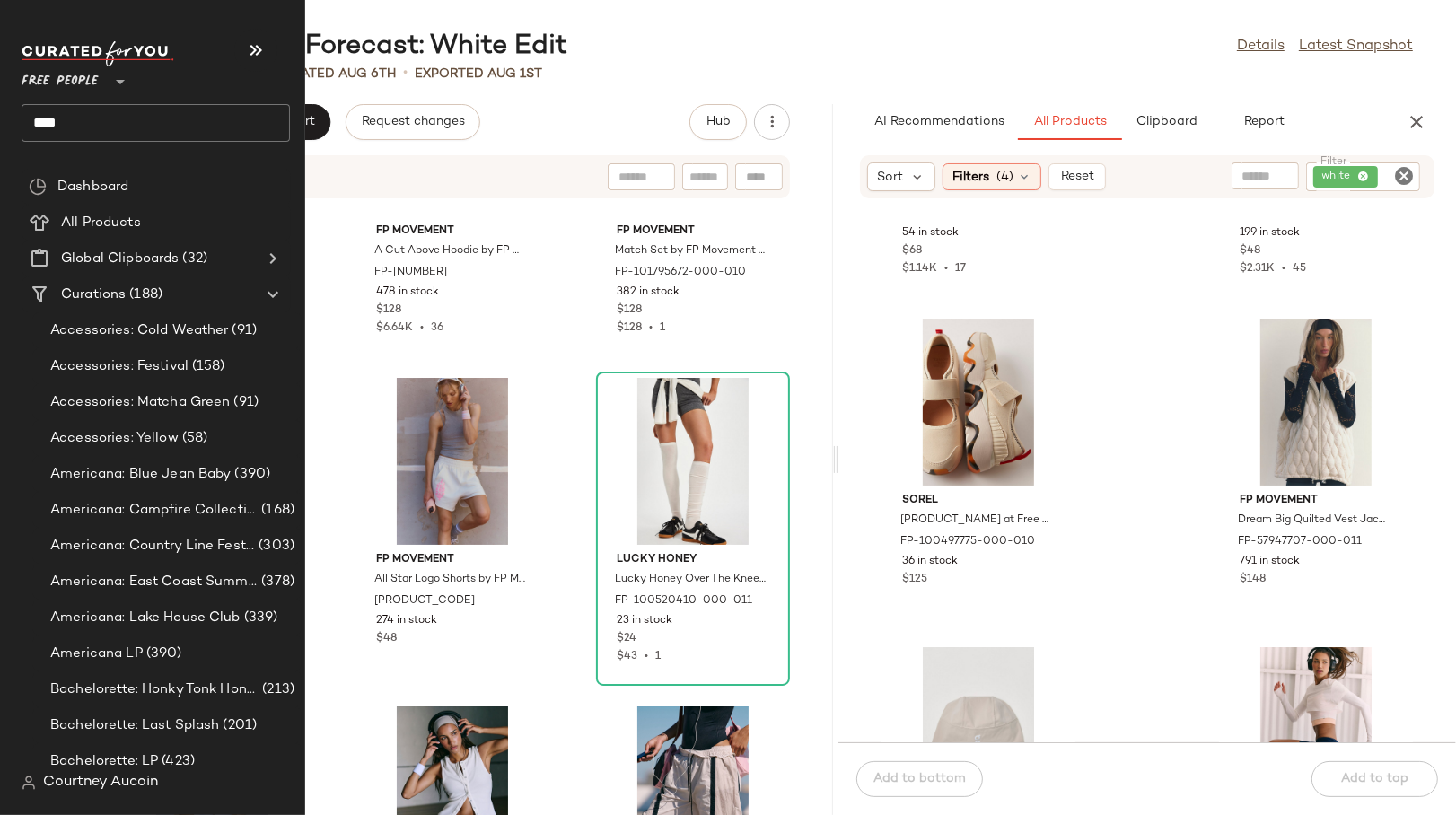 click on "****" 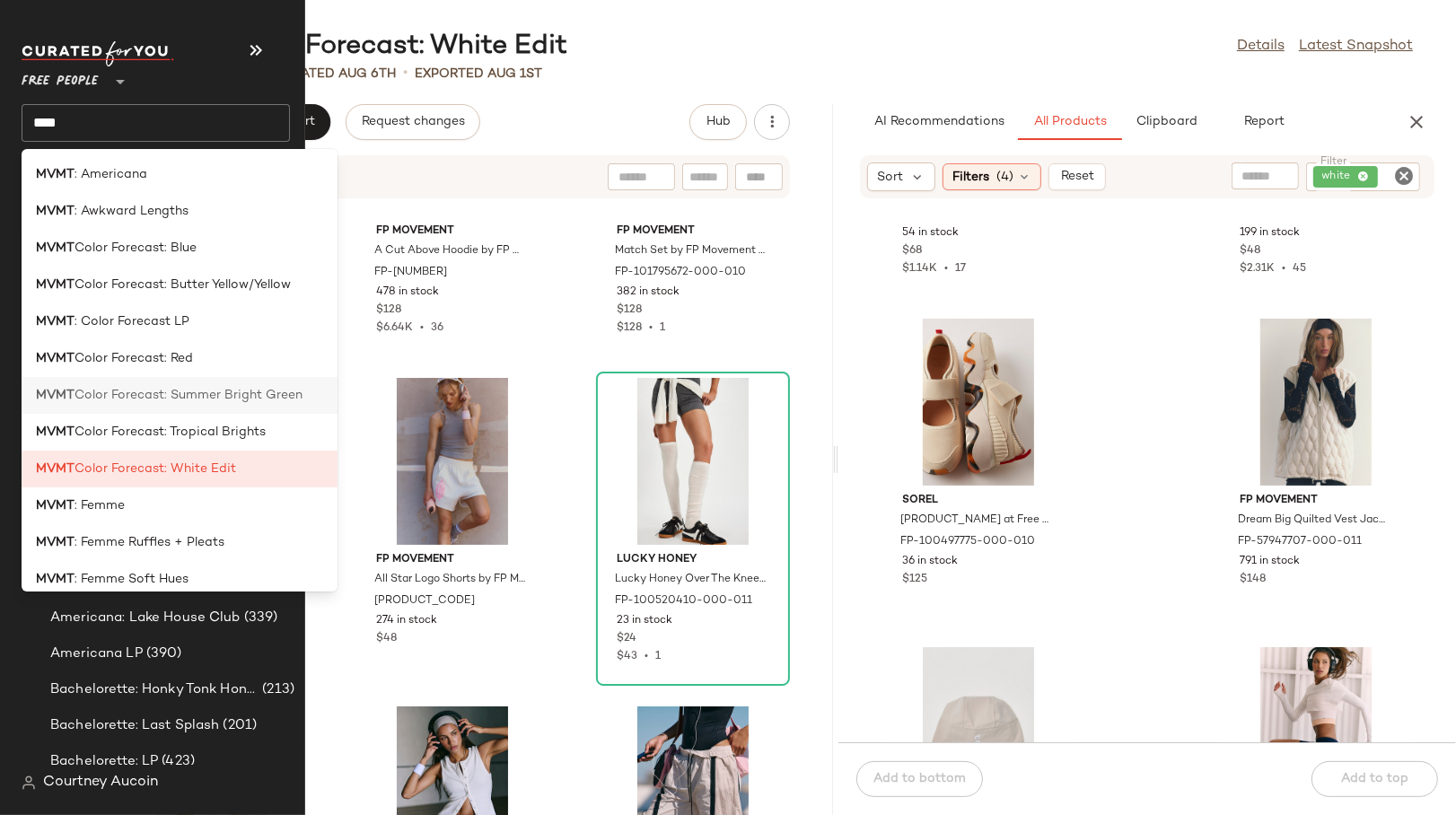 click on "Color Forecast: Summer Bright Green" at bounding box center (189, 395) 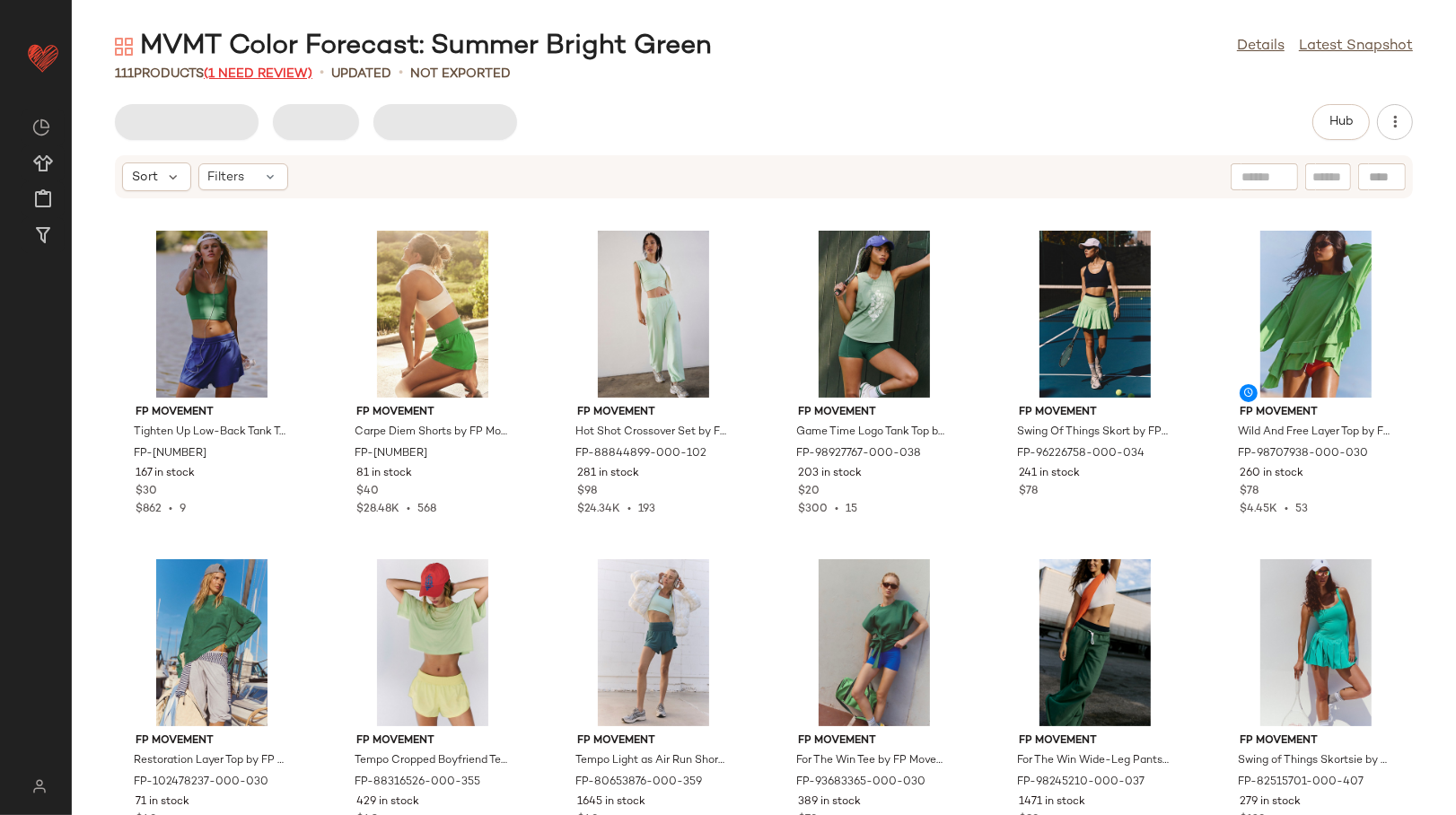 click on "(1 Need Review)" at bounding box center (258, 74) 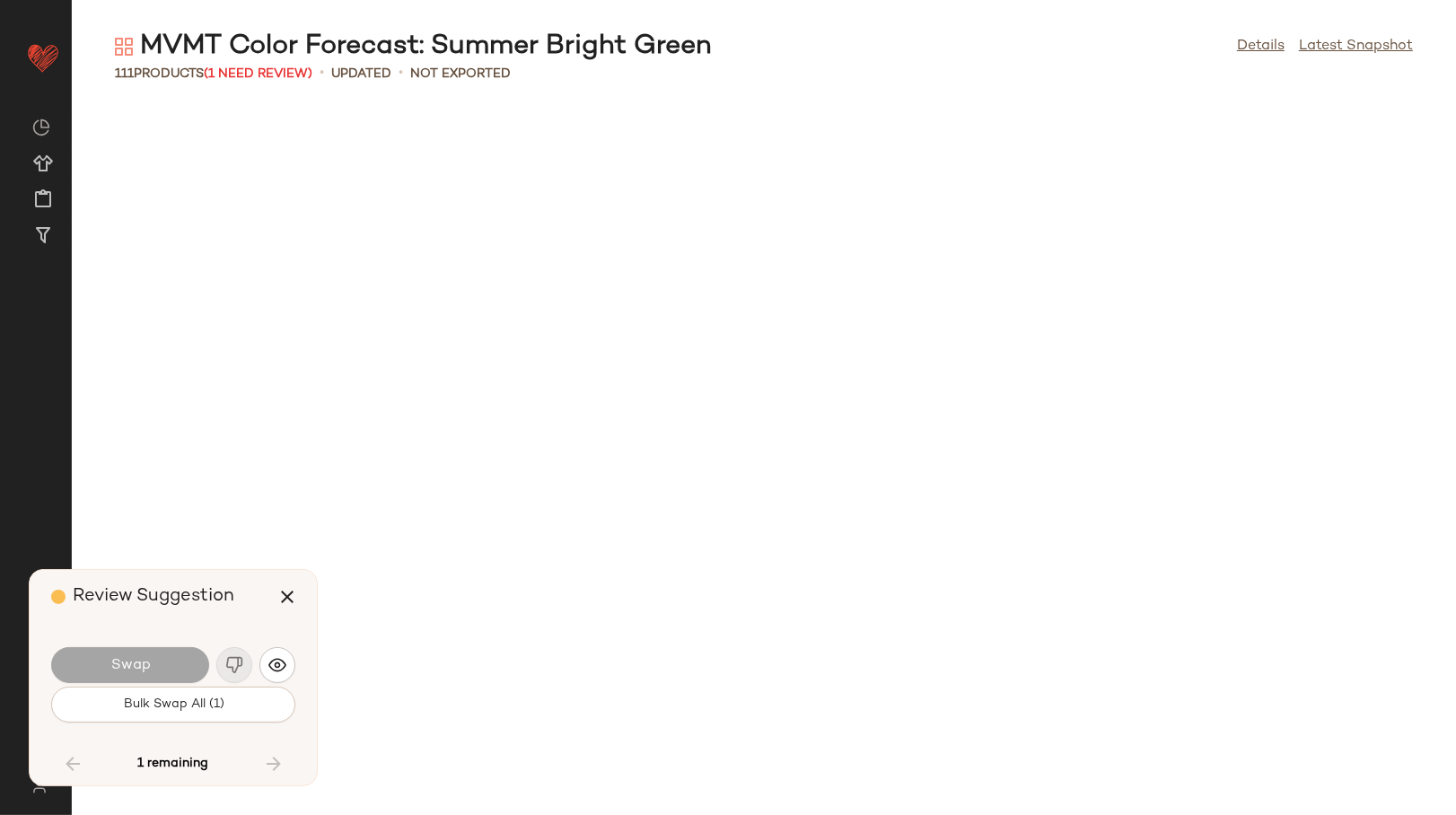 scroll, scrollTop: 3942, scrollLeft: 0, axis: vertical 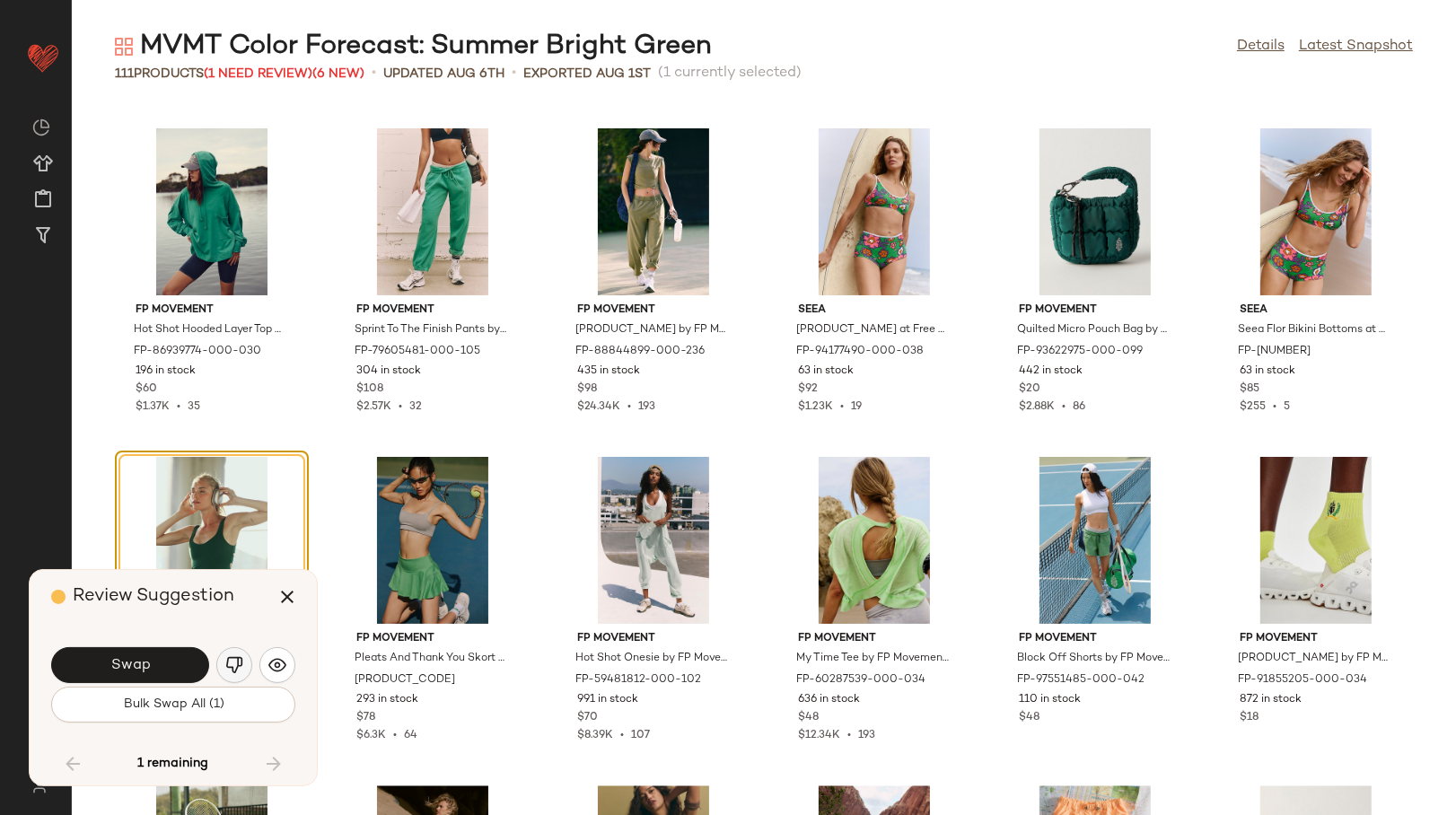 click 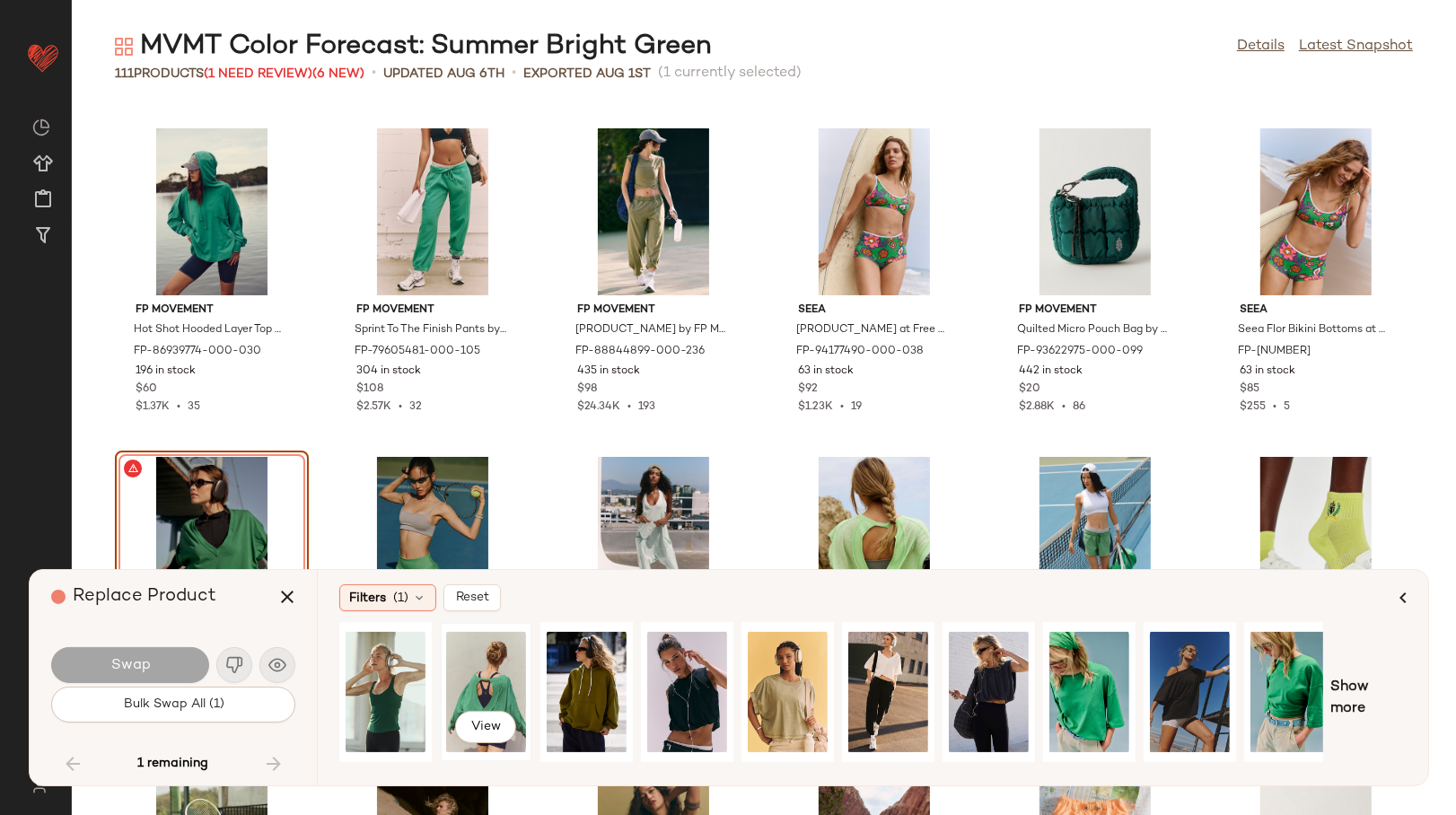 click on "View" 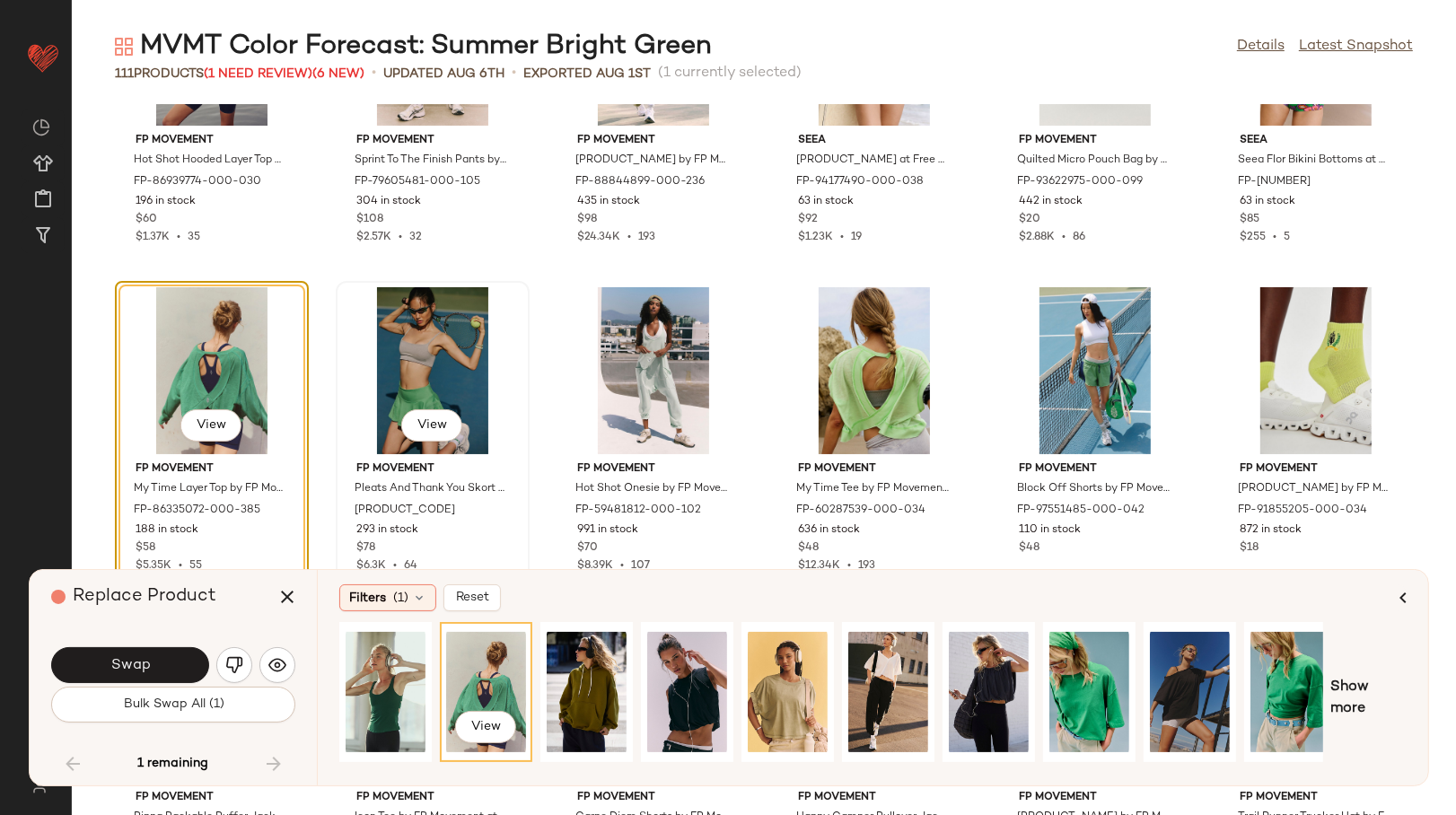 scroll, scrollTop: 4241, scrollLeft: 0, axis: vertical 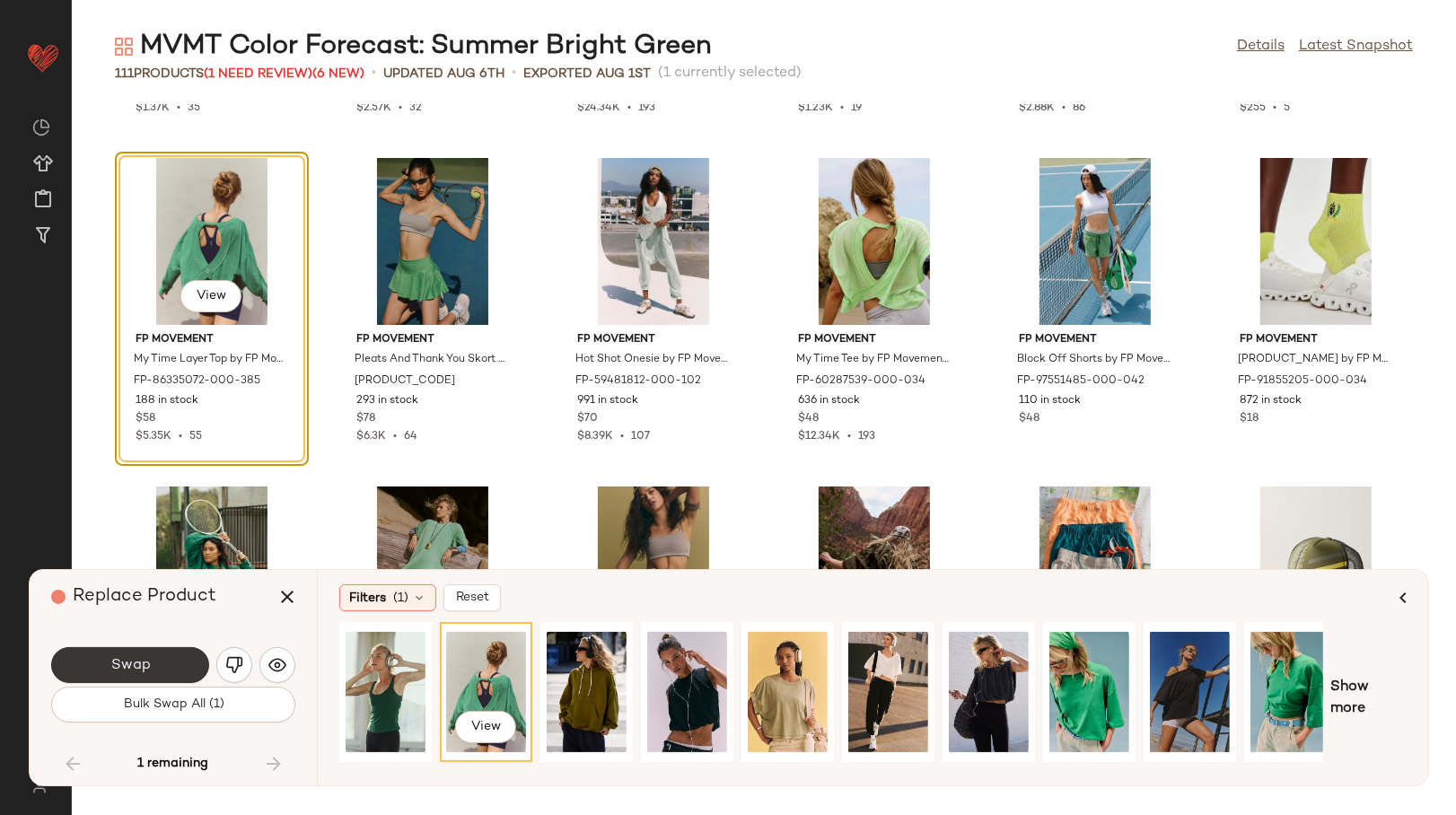 click on "Swap" 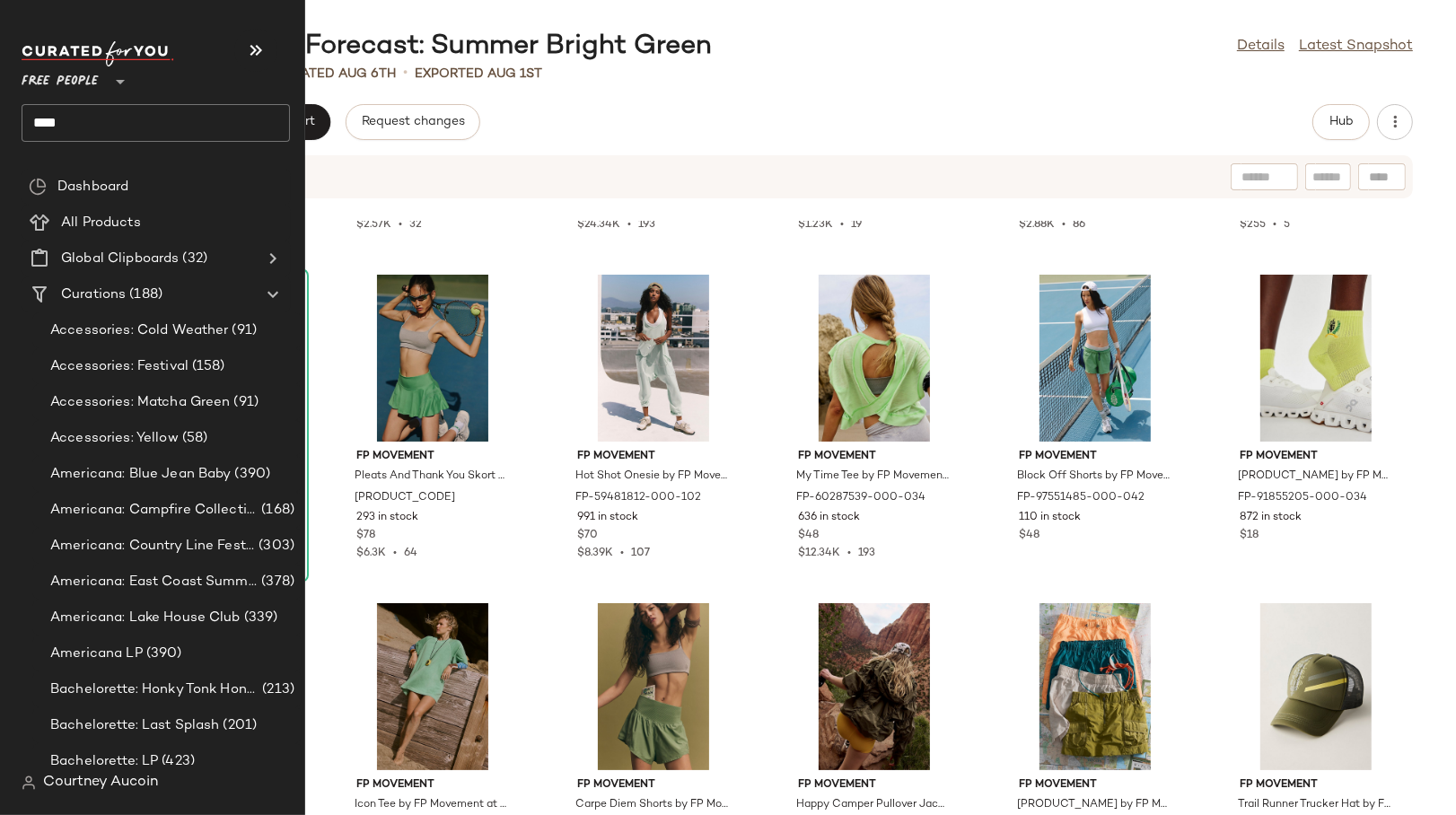 click on "****" 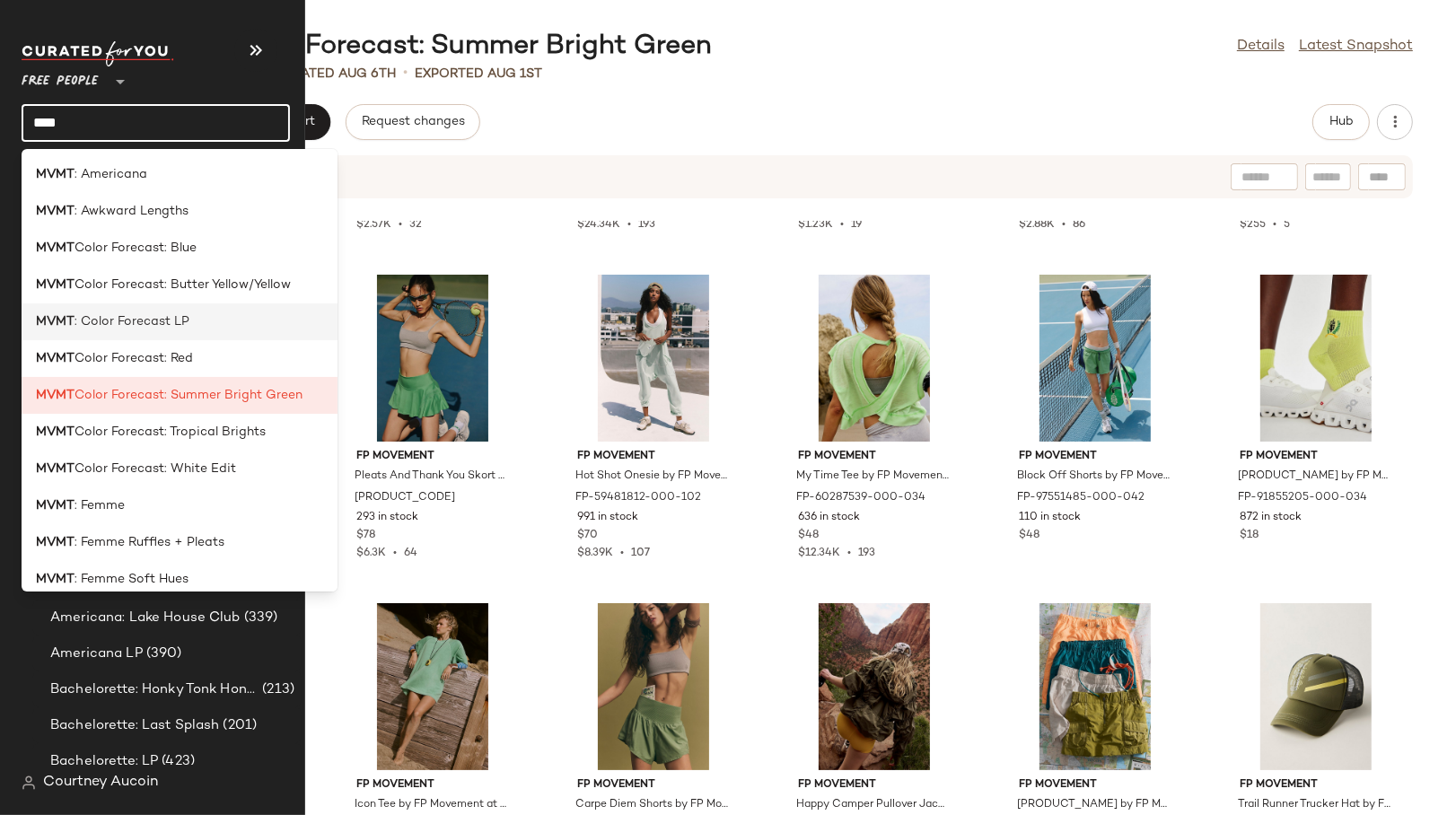 click on "MVMT : Color Forecast LP" 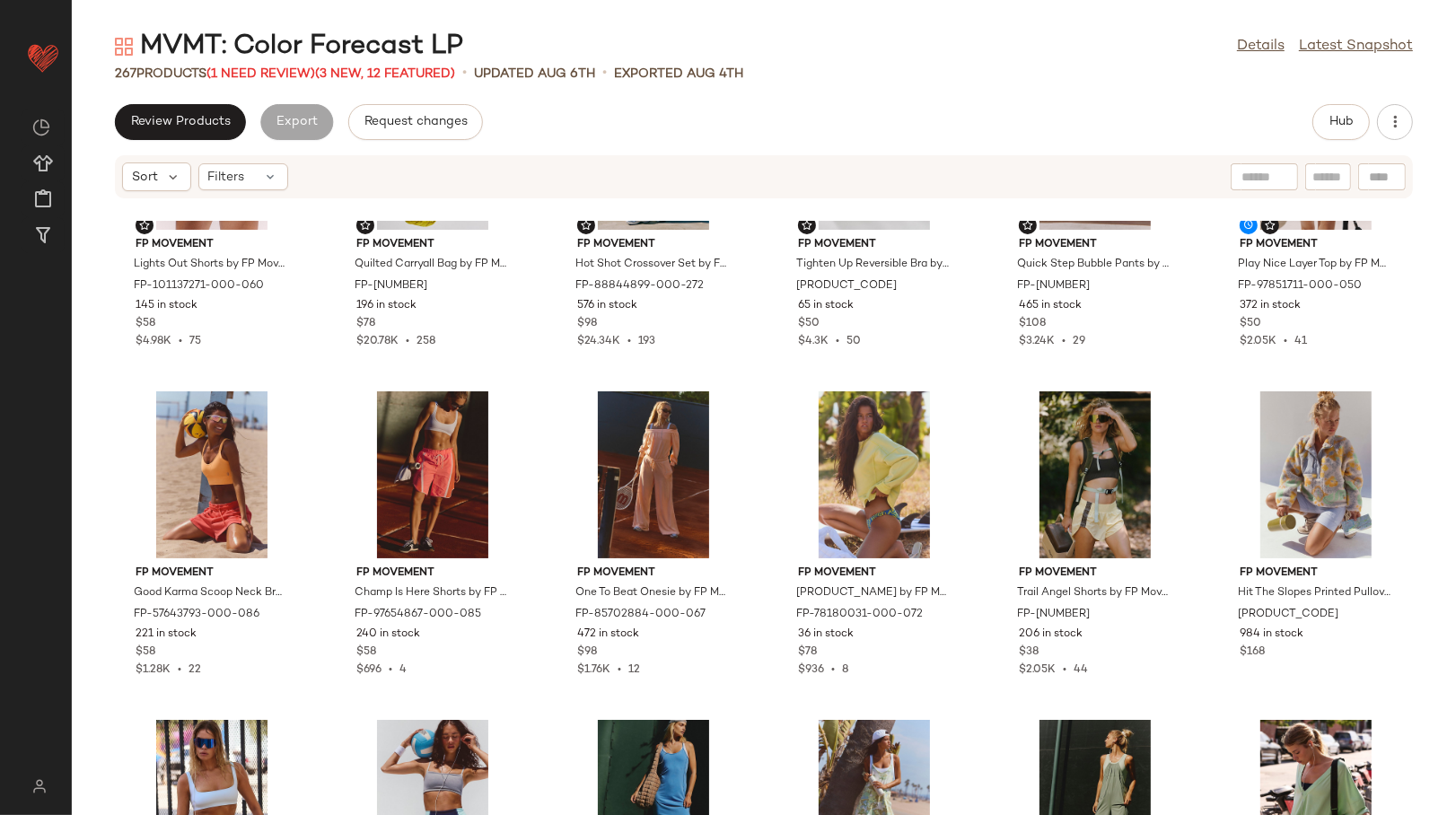 scroll, scrollTop: 513, scrollLeft: 0, axis: vertical 